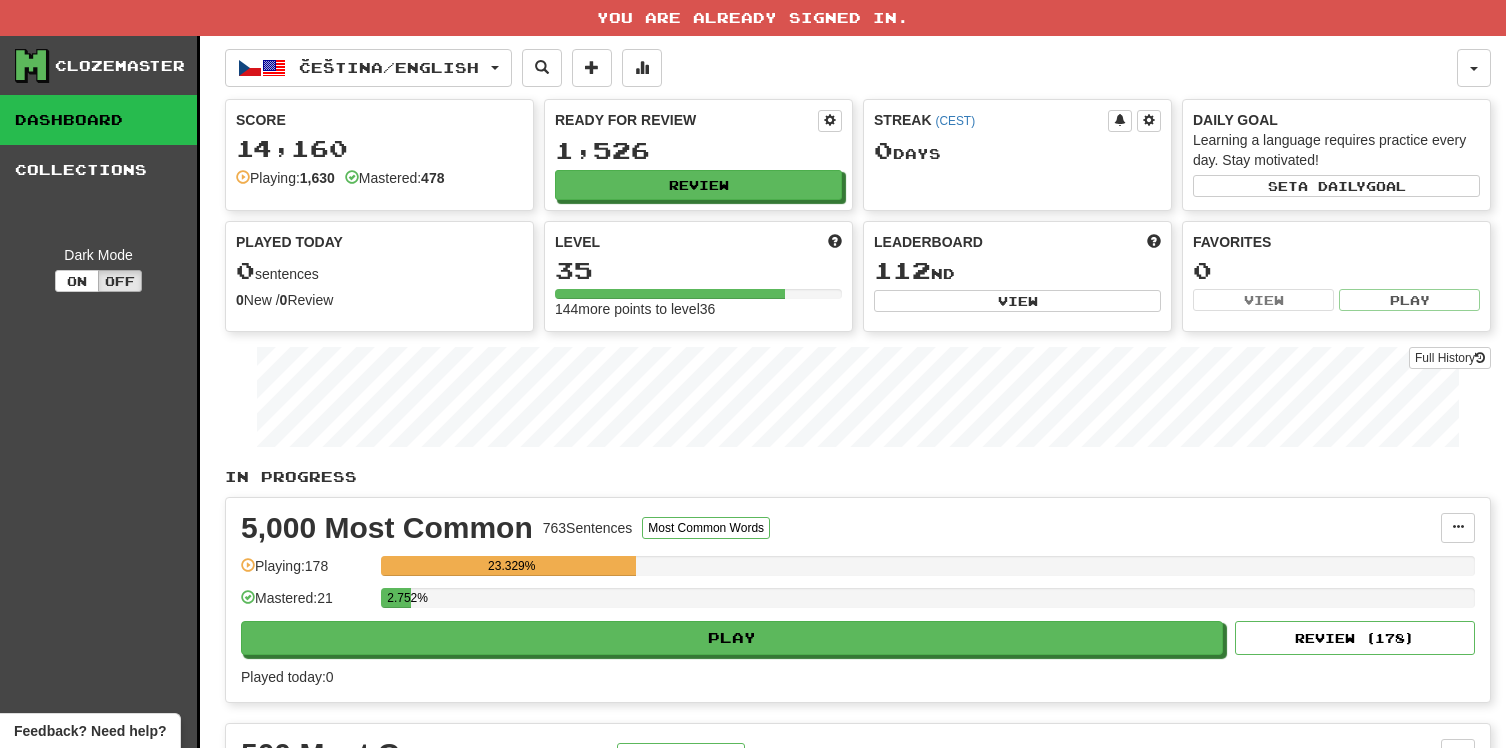 scroll, scrollTop: 0, scrollLeft: 0, axis: both 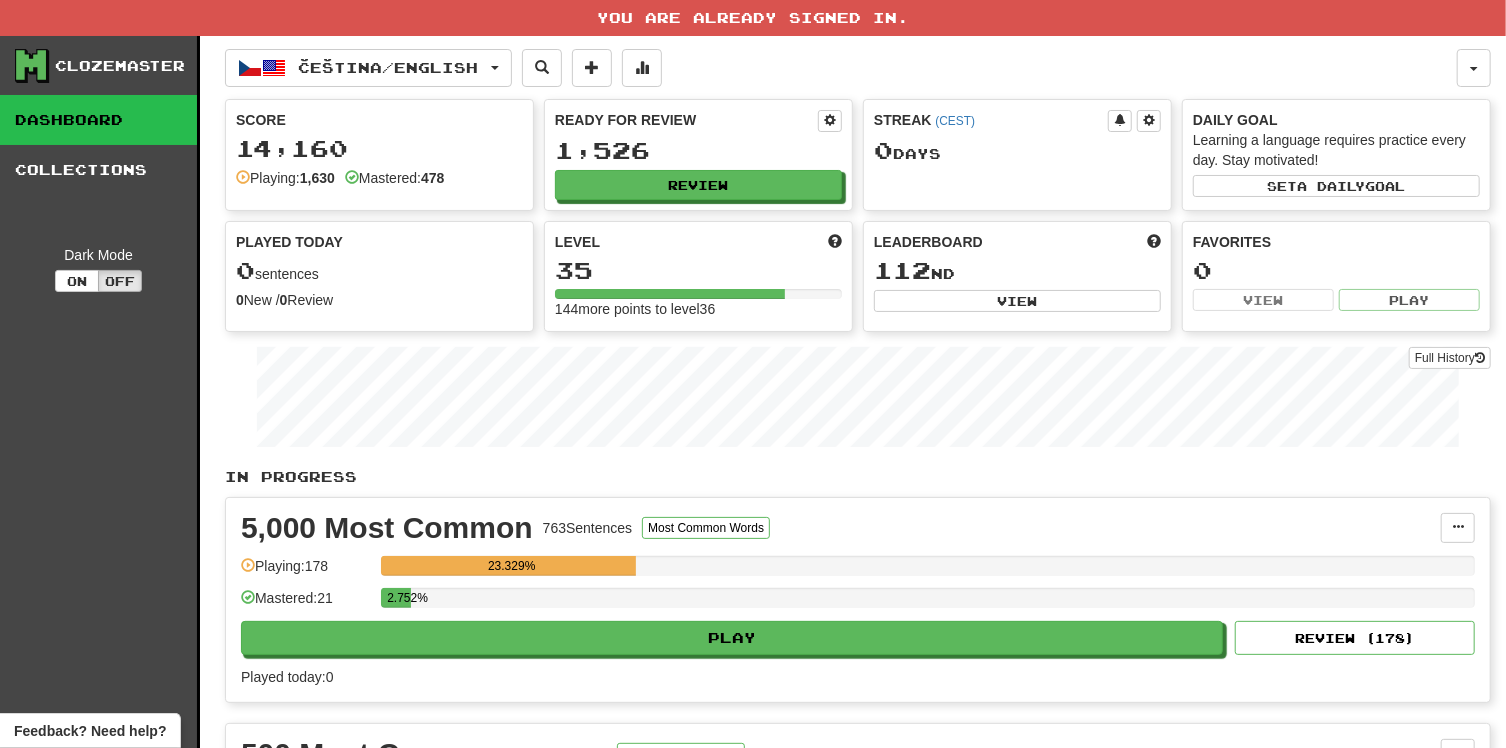 drag, startPoint x: 0, startPoint y: 0, endPoint x: 1138, endPoint y: 505, distance: 1245.0177 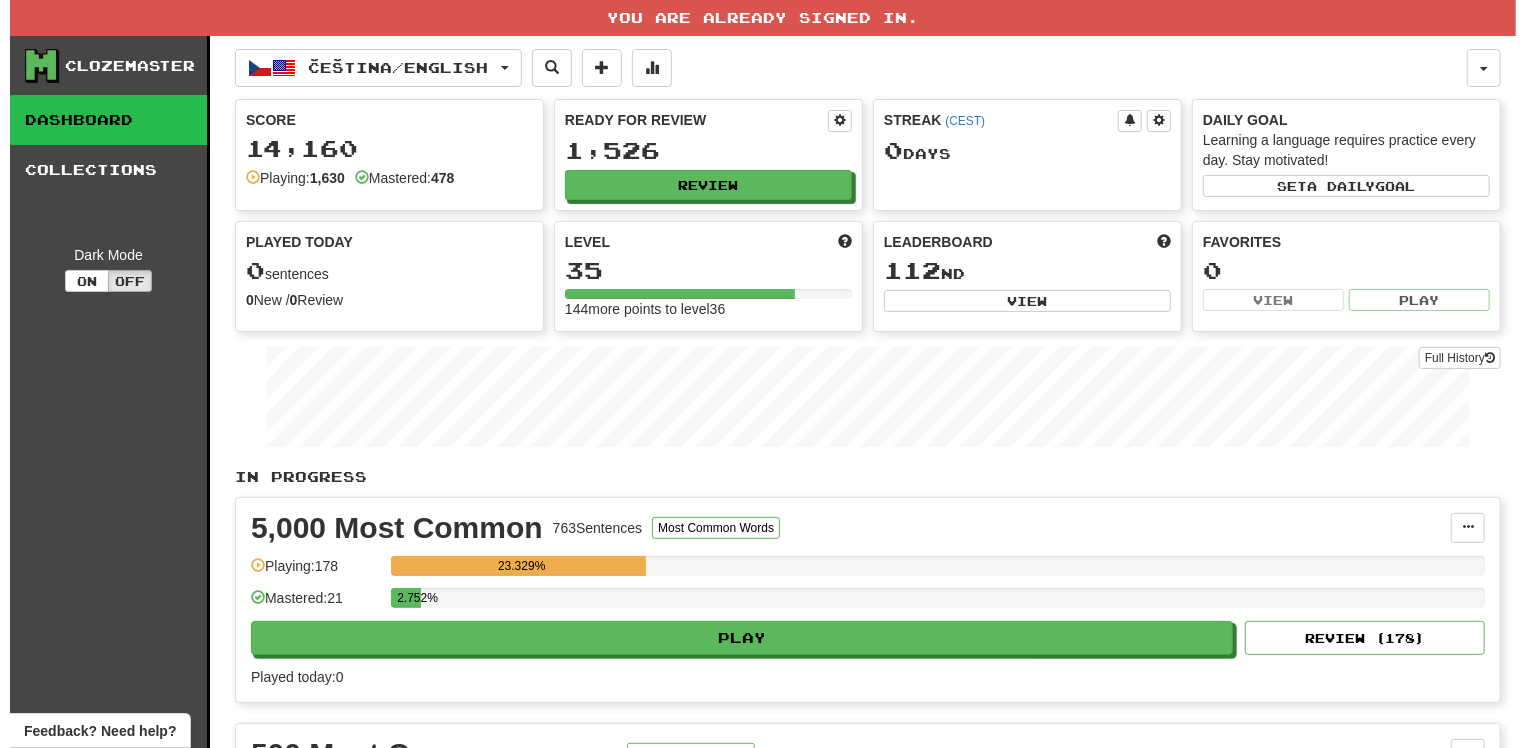 scroll, scrollTop: 624, scrollLeft: 0, axis: vertical 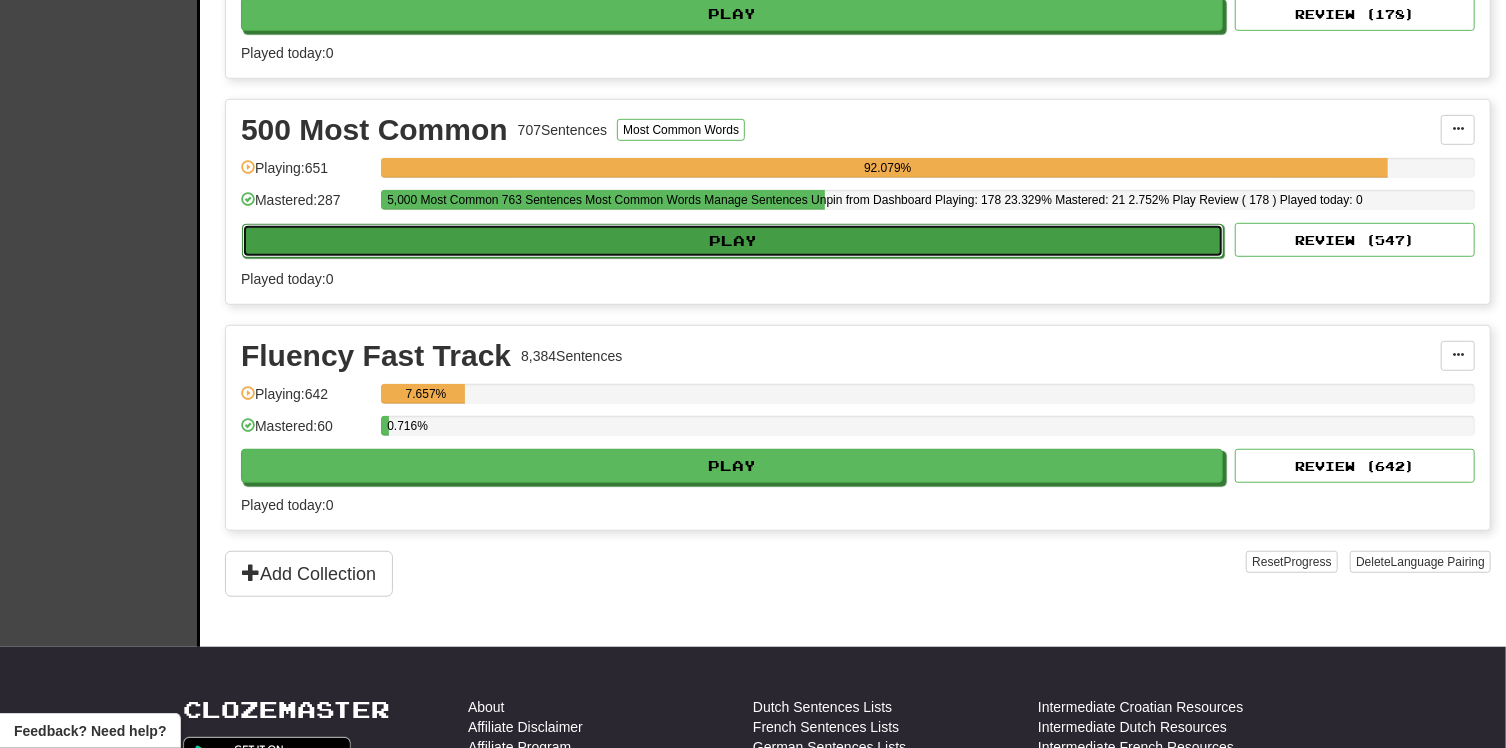 click on "Play" at bounding box center [733, 241] 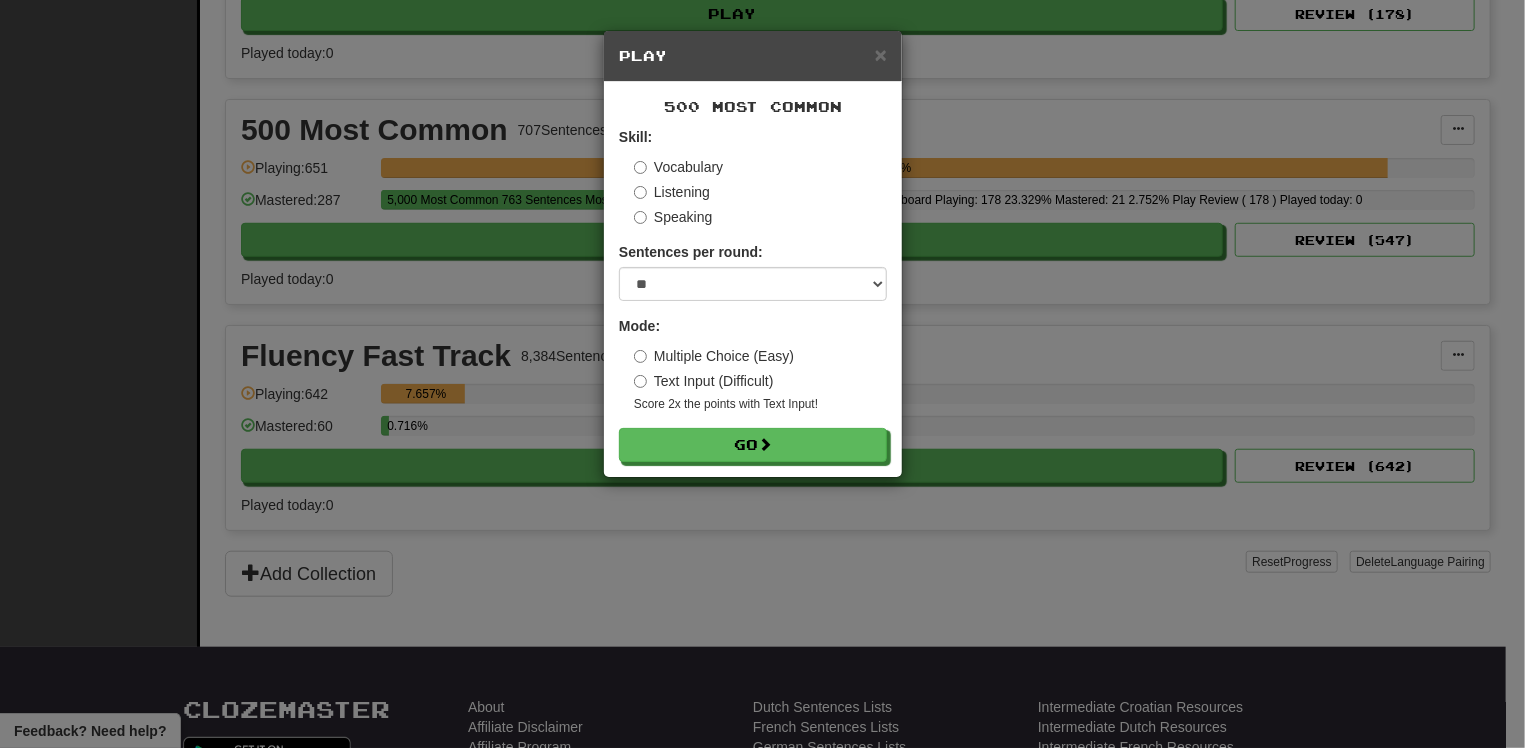 click on "Skill: Vocabulary Listening Speaking Sentences per round: * ** ** ** ** ** *** ******** Mode: Multiple Choice (Easy) Text Input (Difficult) Score 2x the points with Text Input ! Go" at bounding box center [753, 294] 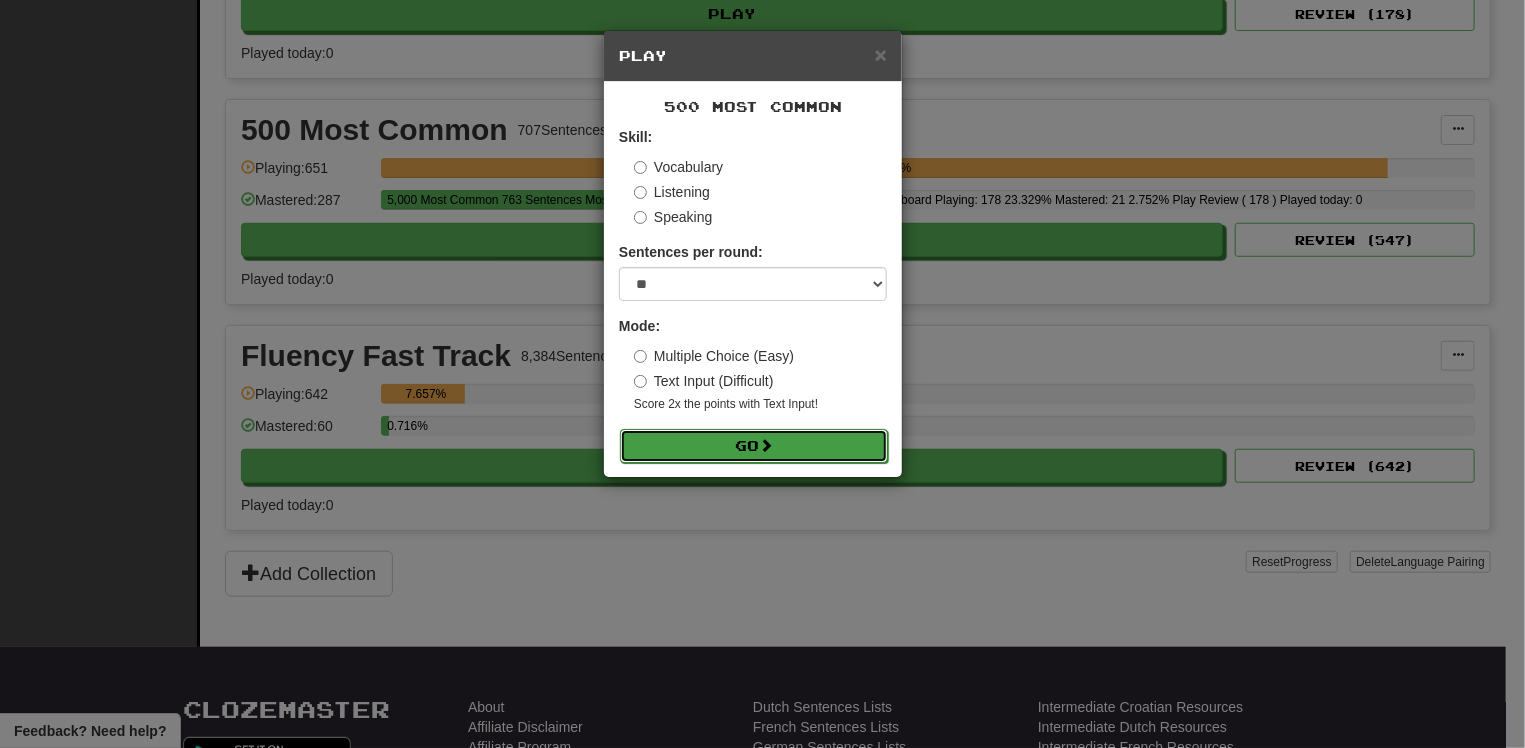 click at bounding box center [766, 445] 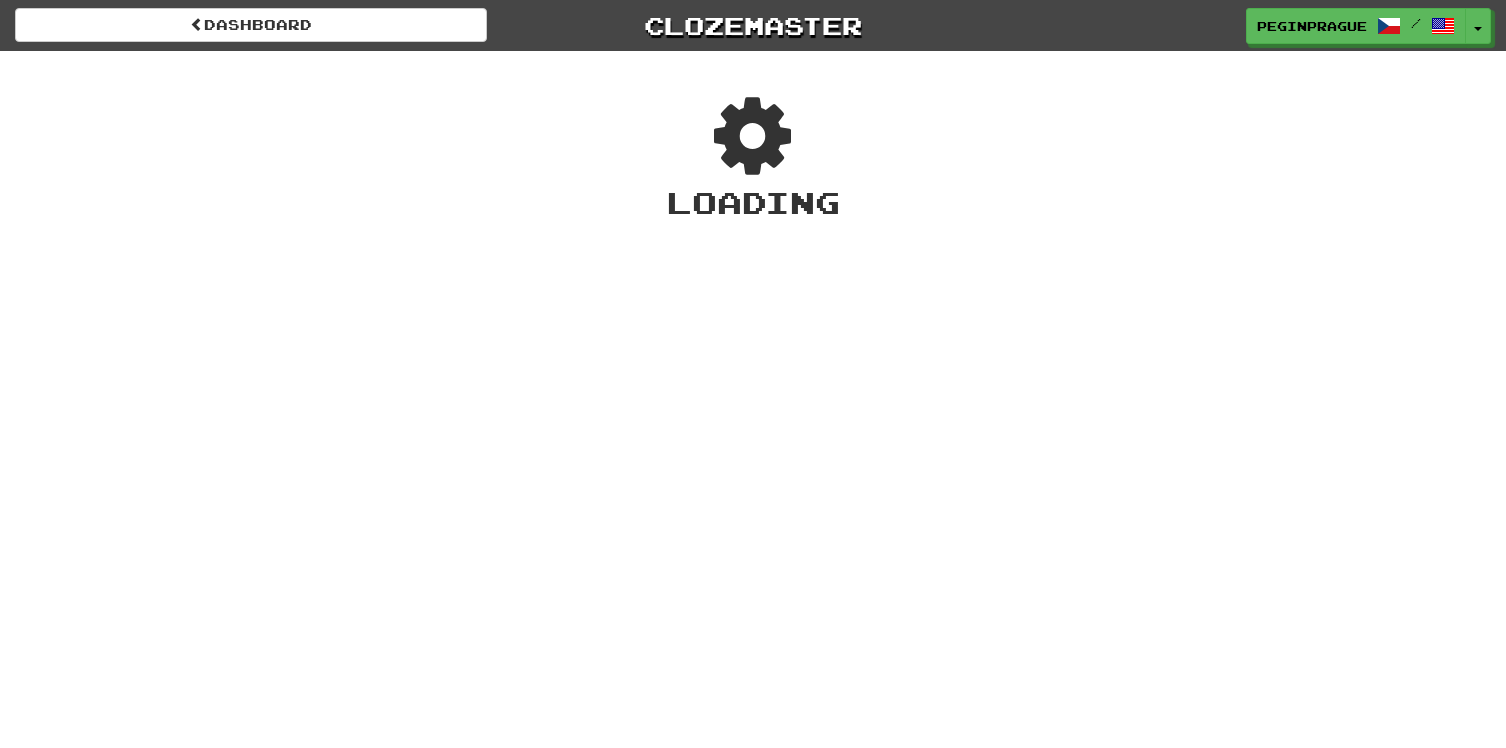scroll, scrollTop: 0, scrollLeft: 0, axis: both 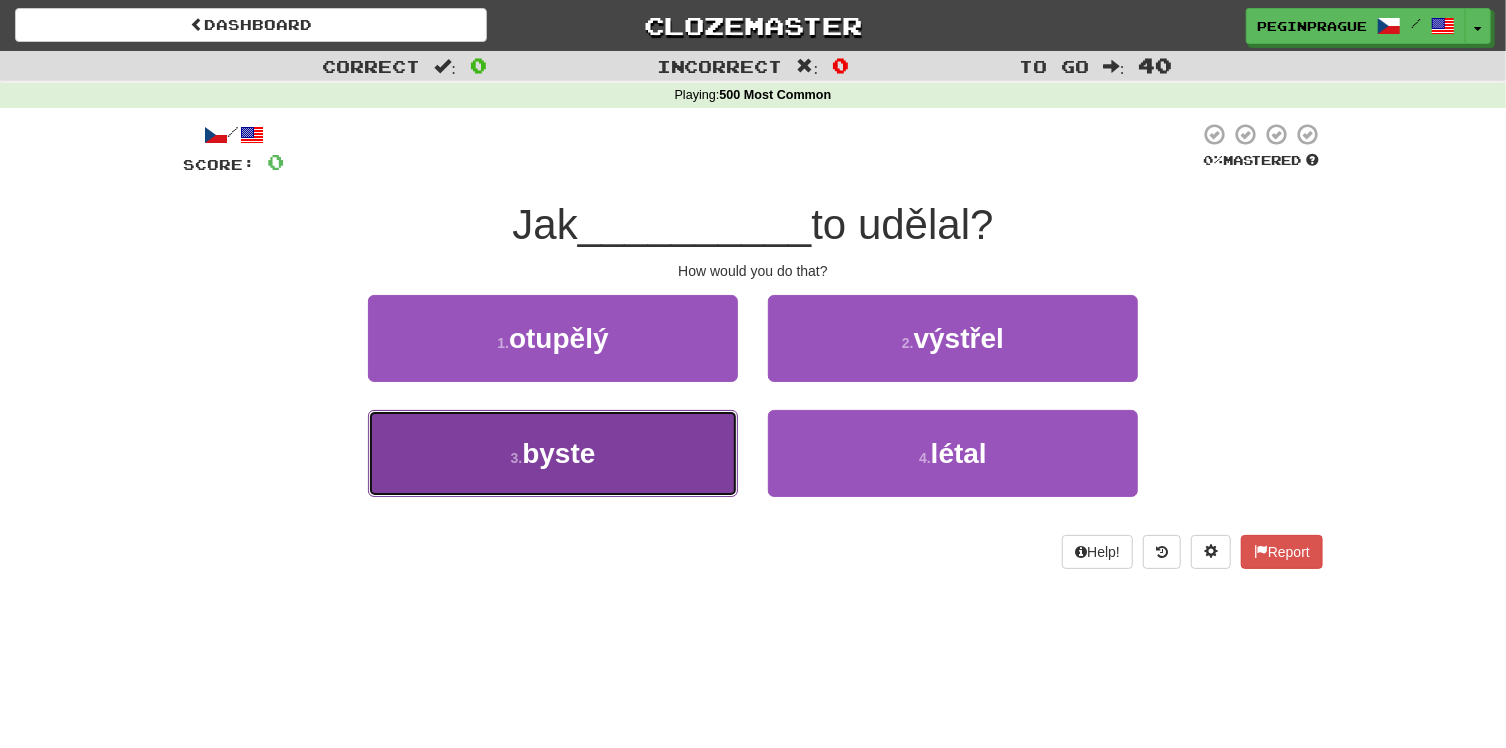 click on "byste" at bounding box center [558, 453] 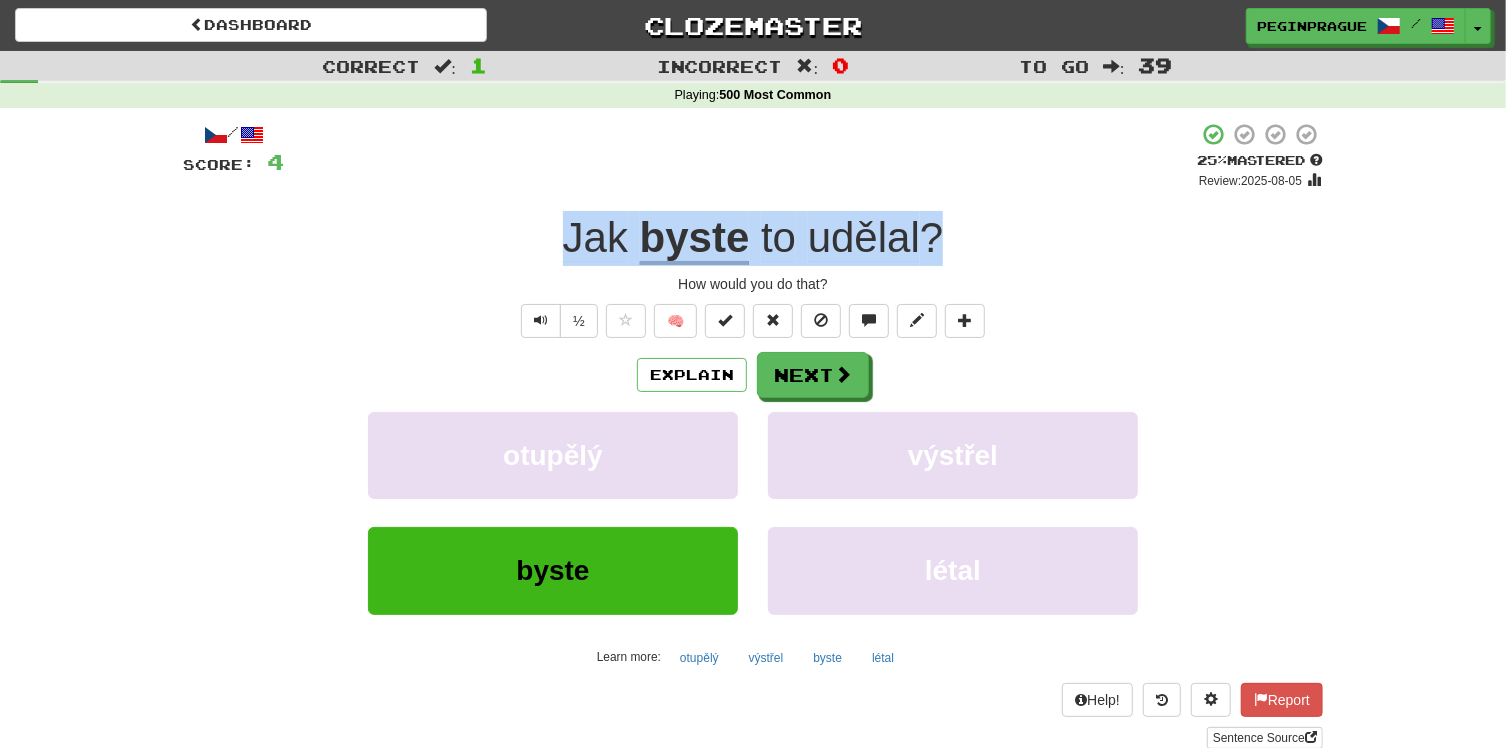 drag, startPoint x: 970, startPoint y: 227, endPoint x: 551, endPoint y: 260, distance: 420.29752 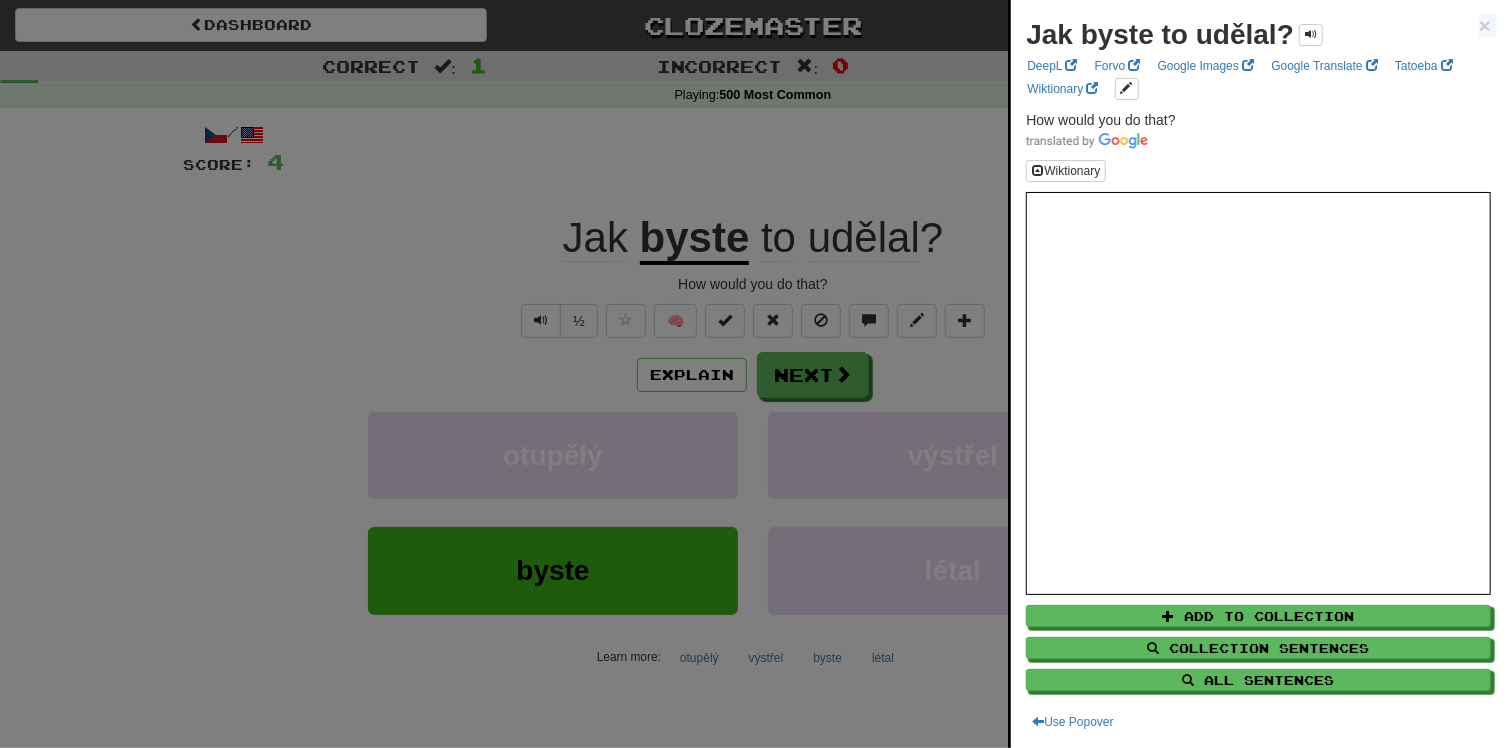 drag, startPoint x: 1296, startPoint y: 27, endPoint x: 1008, endPoint y: 54, distance: 289.26285 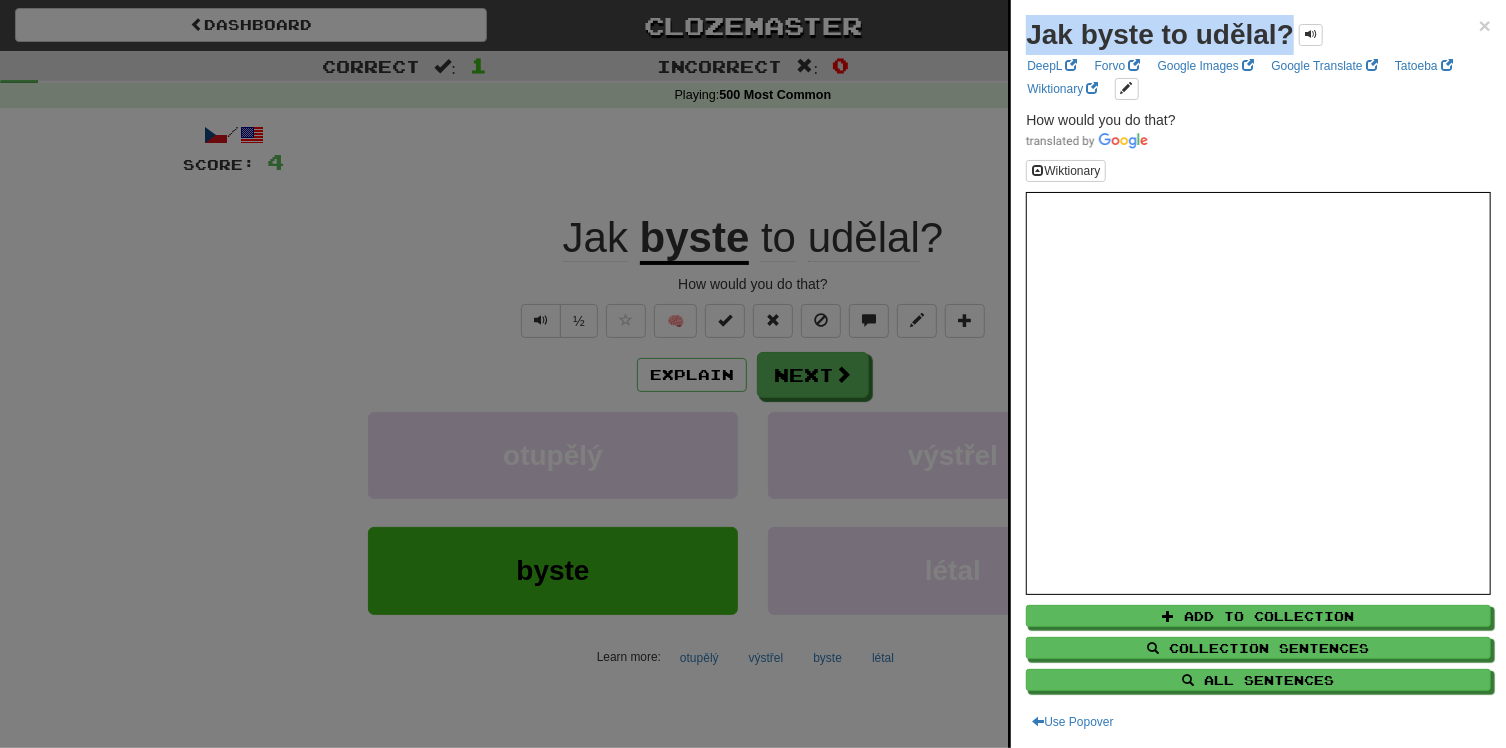 drag, startPoint x: 1292, startPoint y: 29, endPoint x: 1029, endPoint y: 39, distance: 263.19003 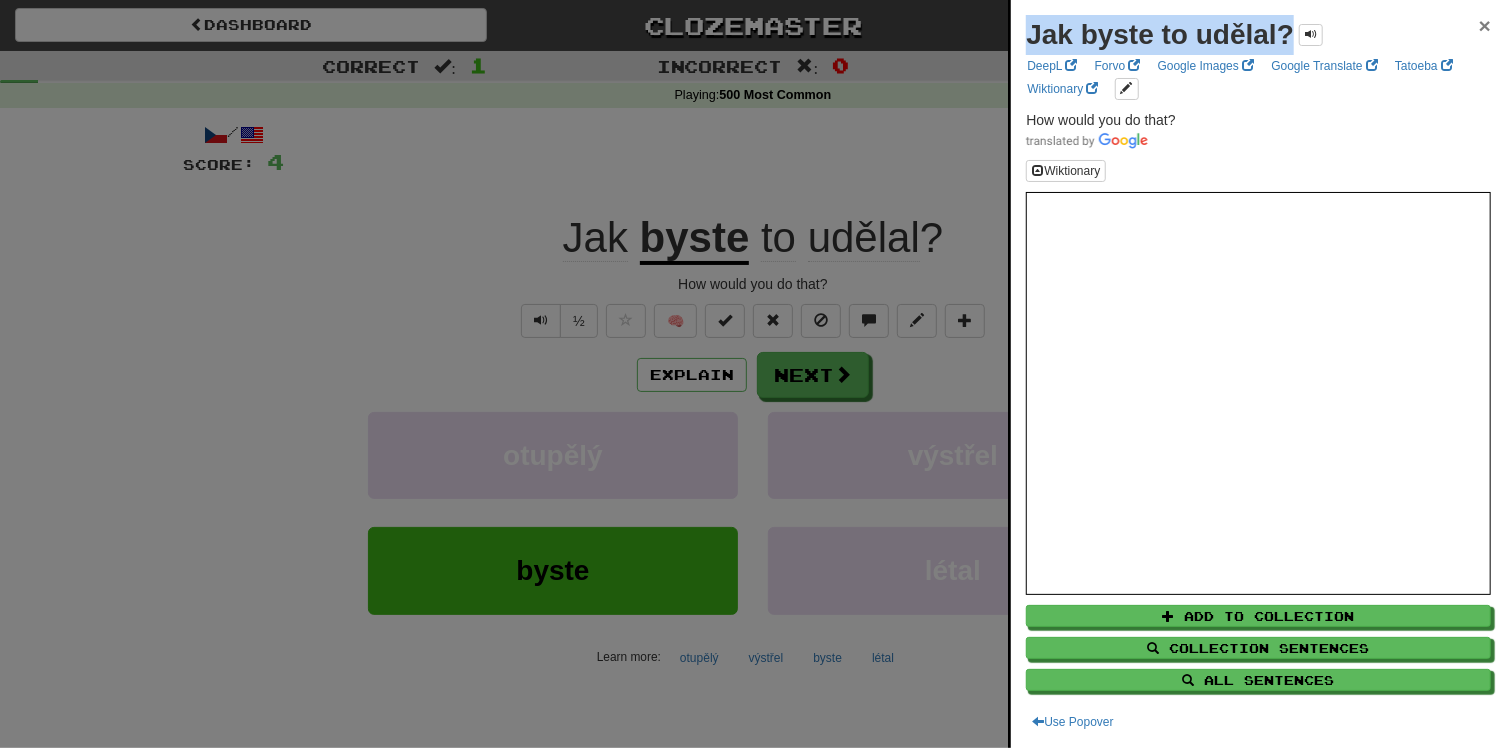click on "×" at bounding box center [1485, 25] 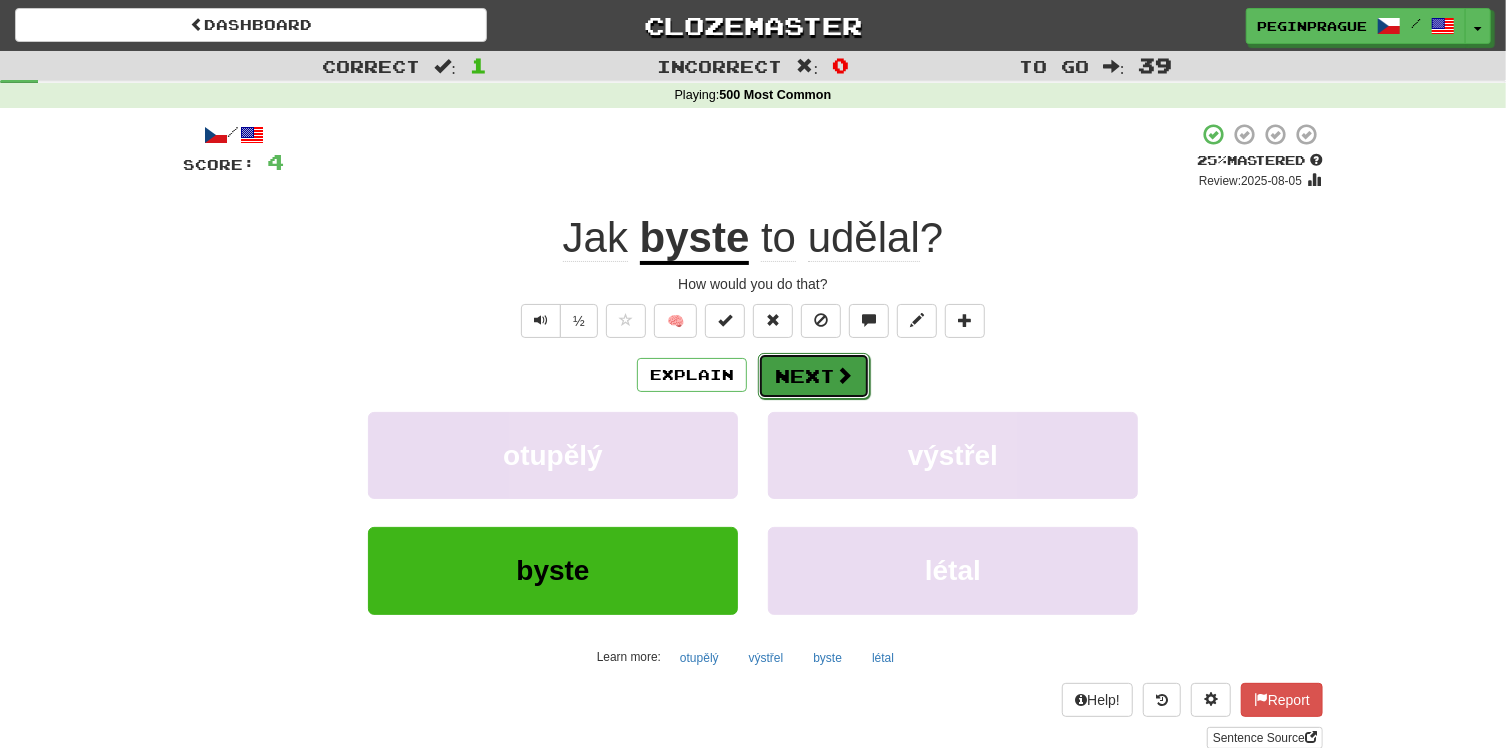 click at bounding box center (844, 375) 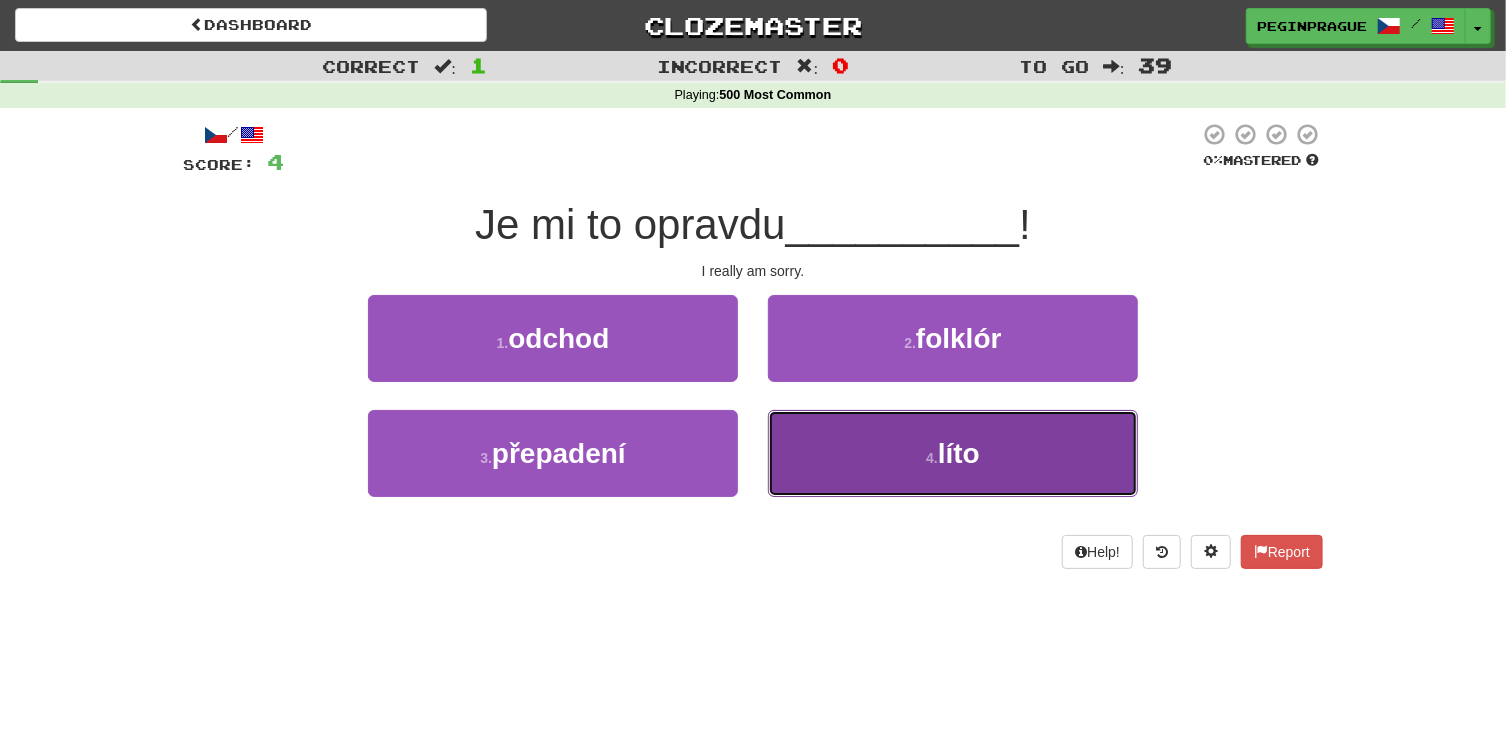 click on "líto" at bounding box center (959, 453) 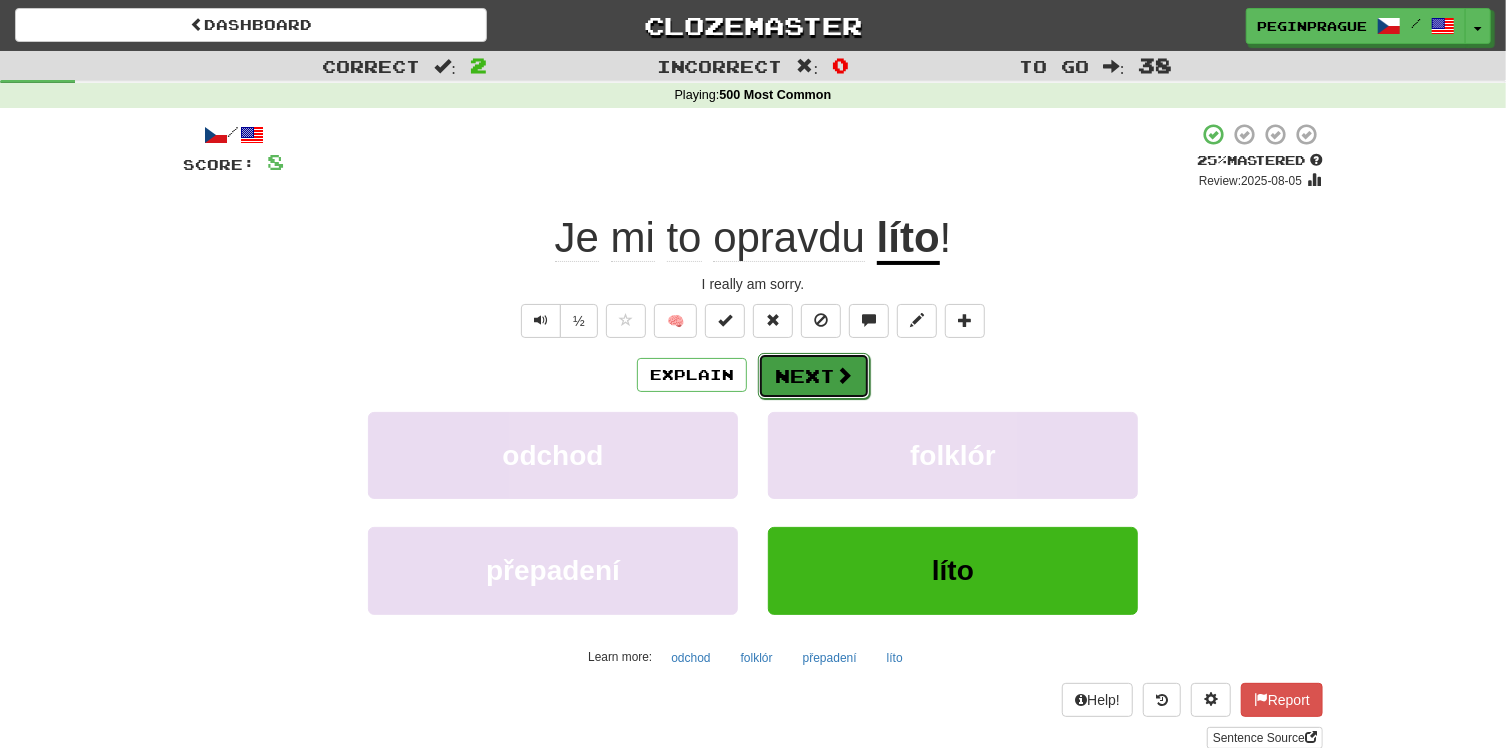 click on "Next" at bounding box center (814, 376) 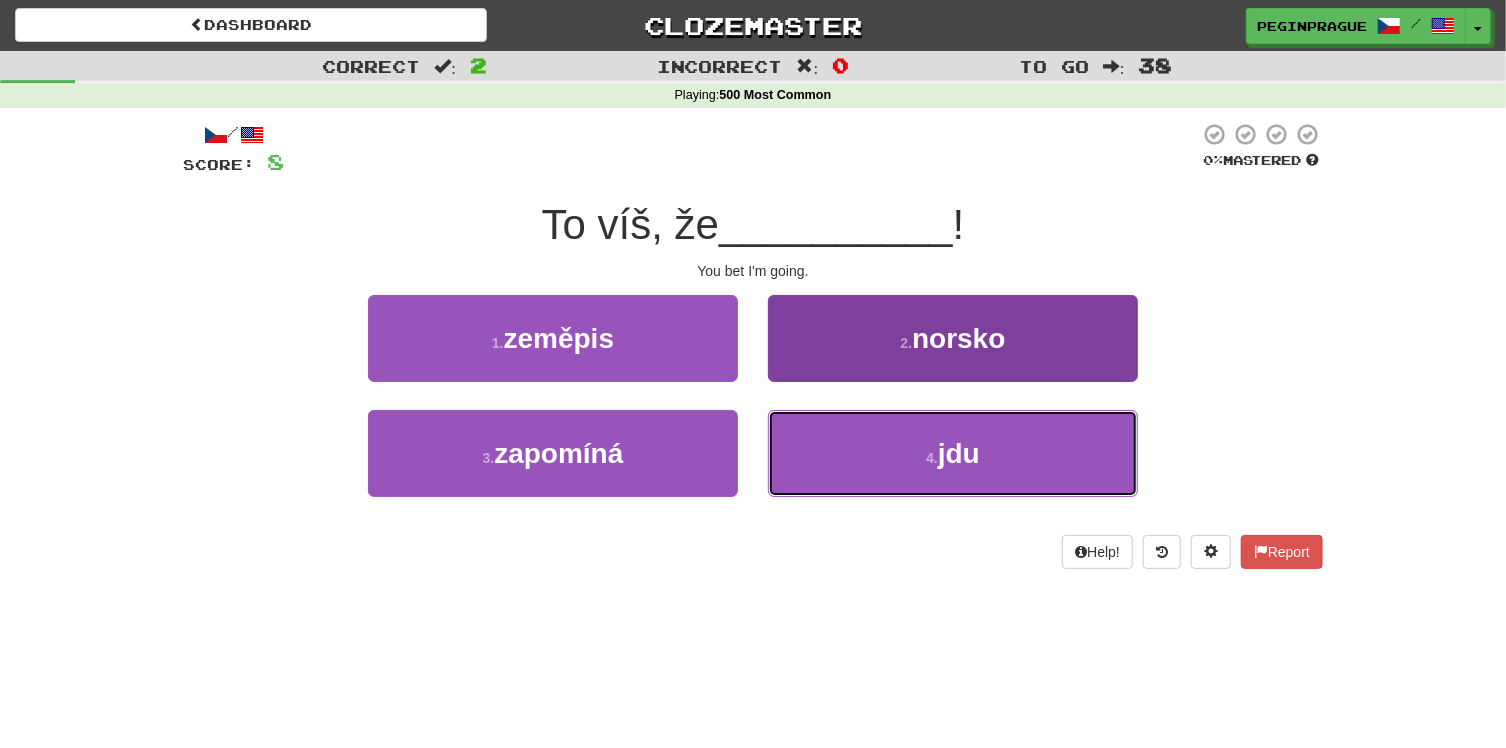 click on "jdu" at bounding box center (959, 453) 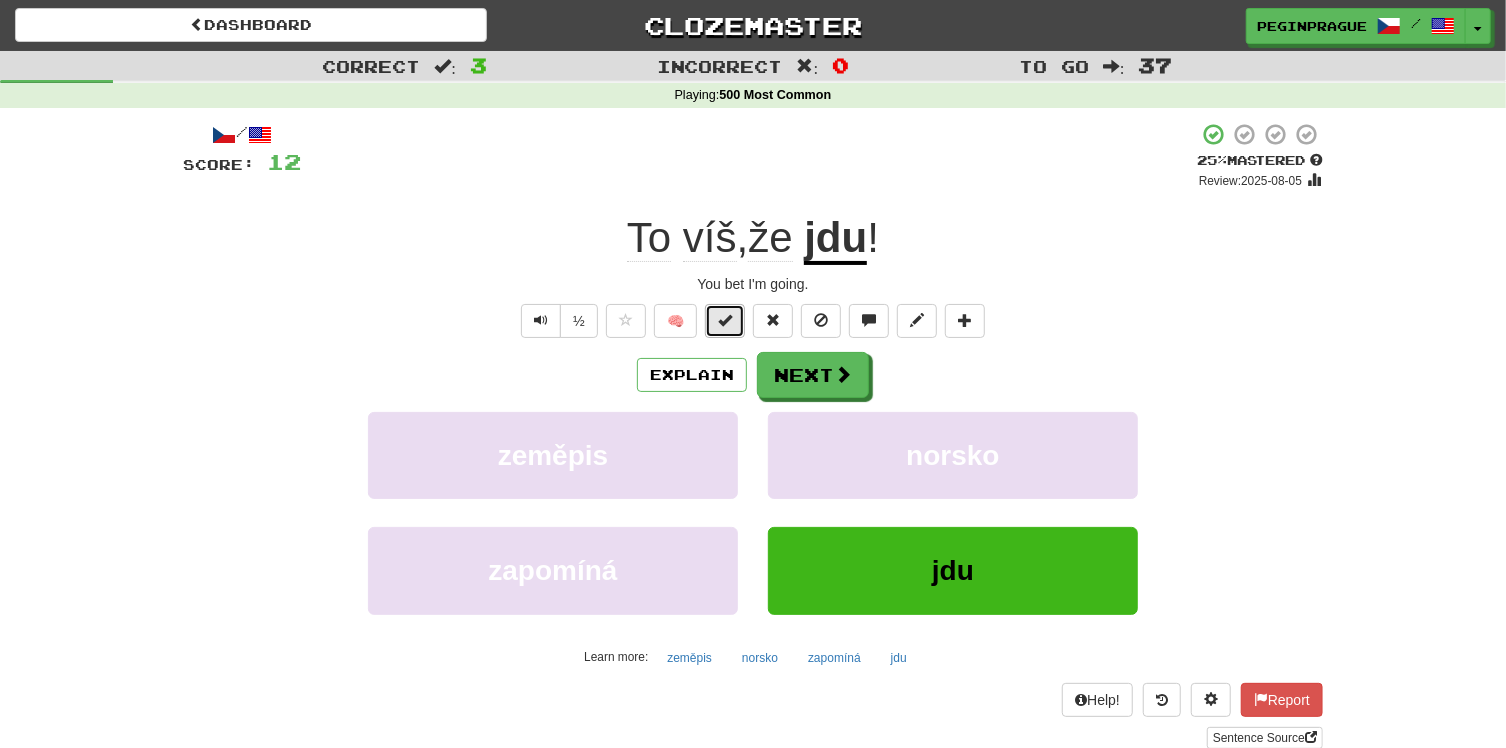 click at bounding box center [725, 320] 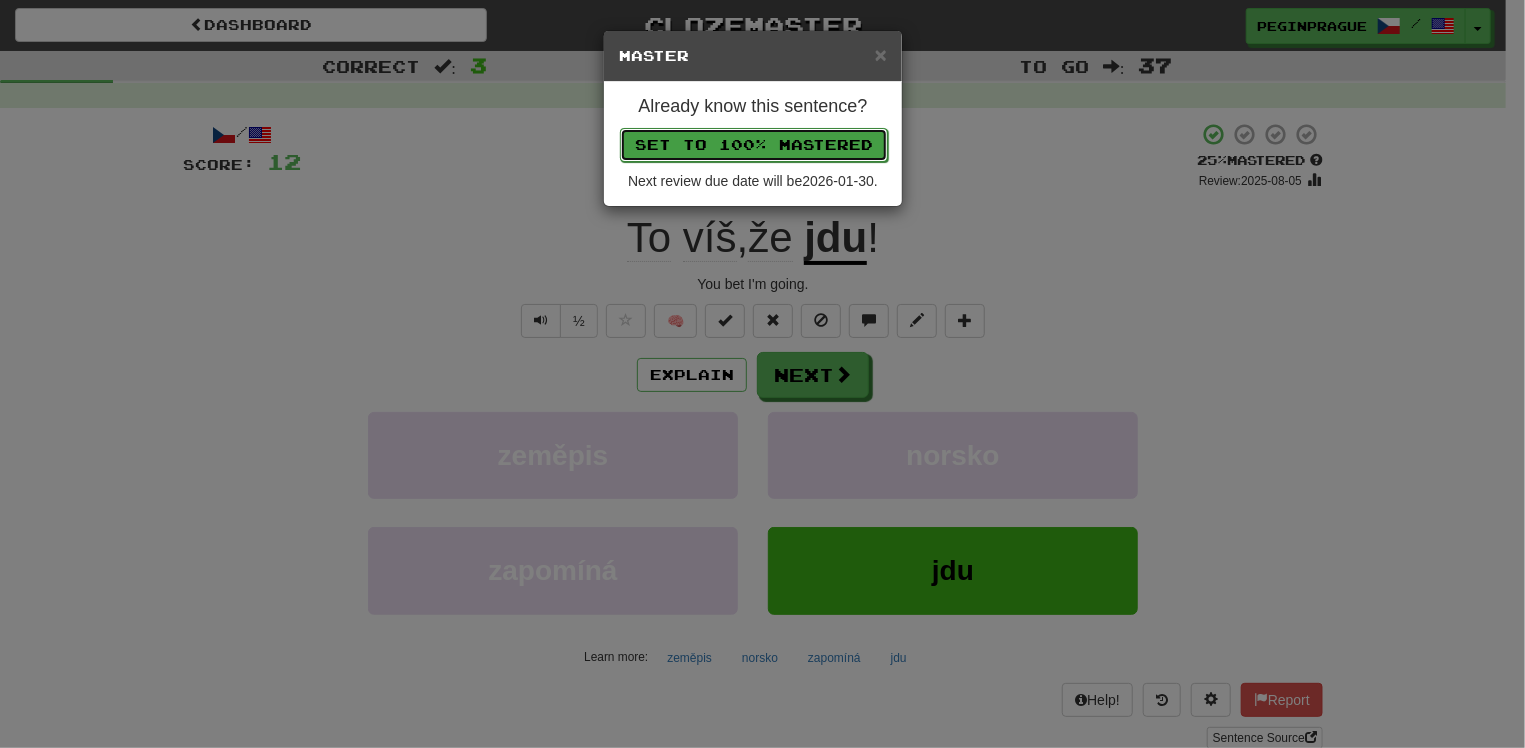 click on "Set to 100% Mastered" at bounding box center (754, 145) 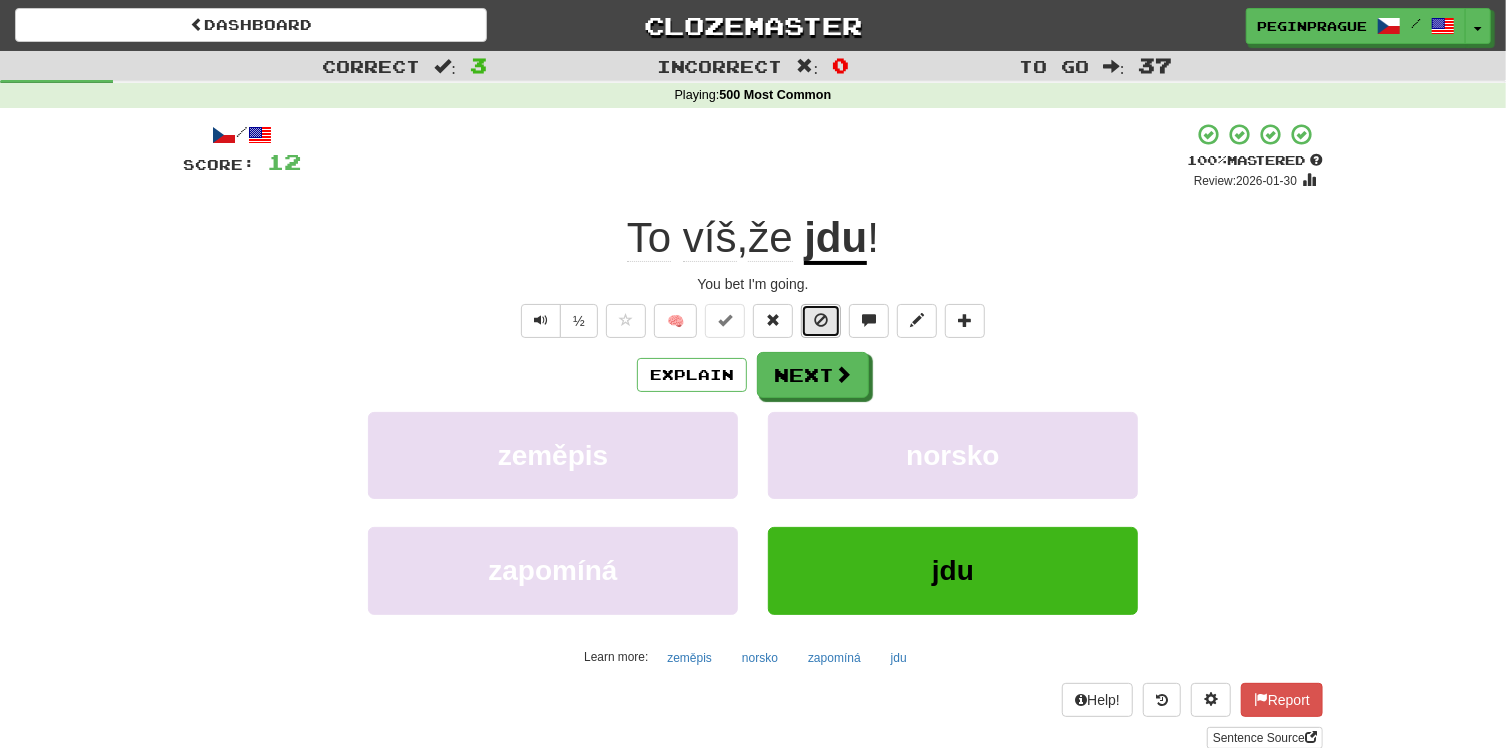 click at bounding box center [821, 320] 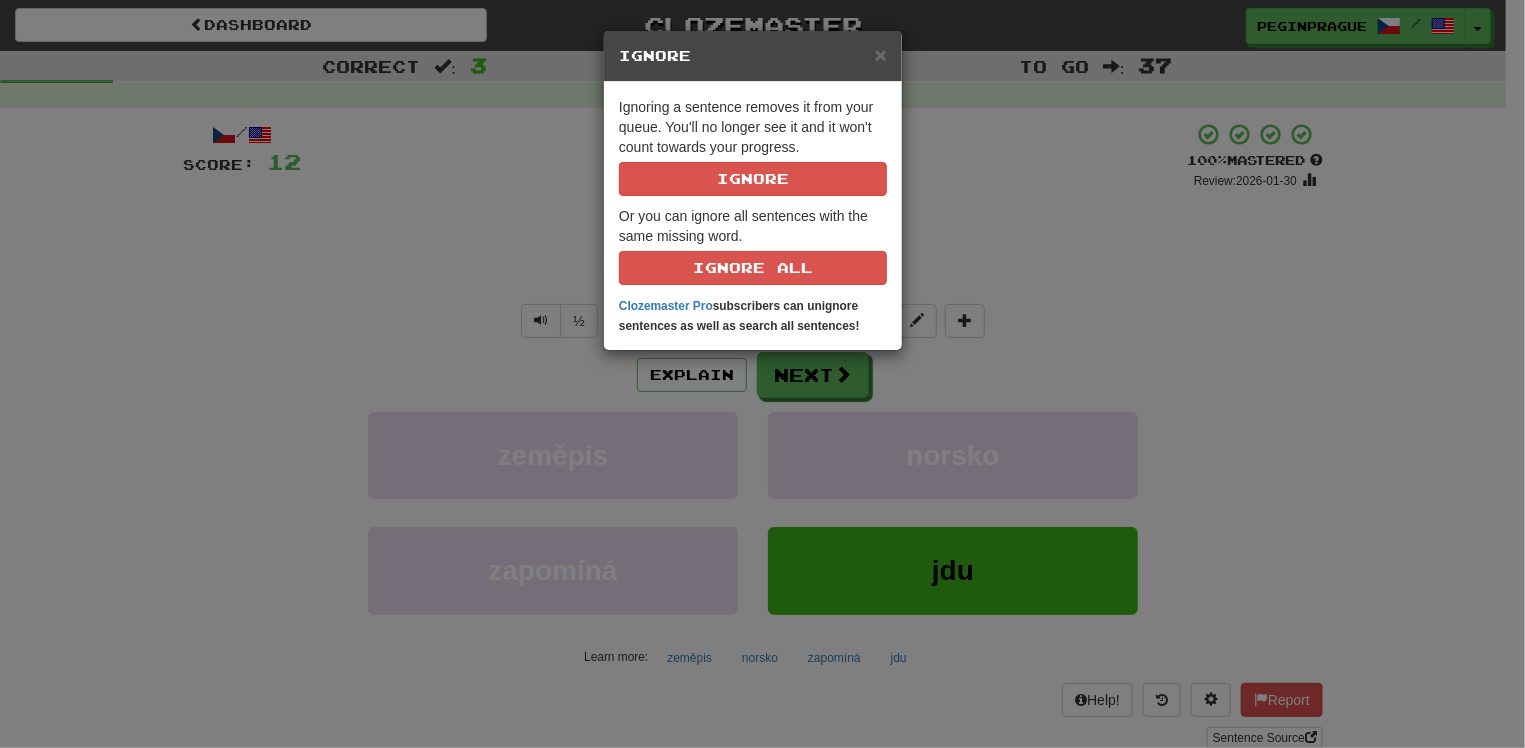 click on "× Ignore Ignoring a sentence removes it from your queue. You'll no longer see it and it won't count towards your progress. Ignore Or you can ignore all sentences with the same missing word. Ignore All Clozemaster Pro  subscribers can unignore sentences as well as search all sentences!" at bounding box center (762, 374) 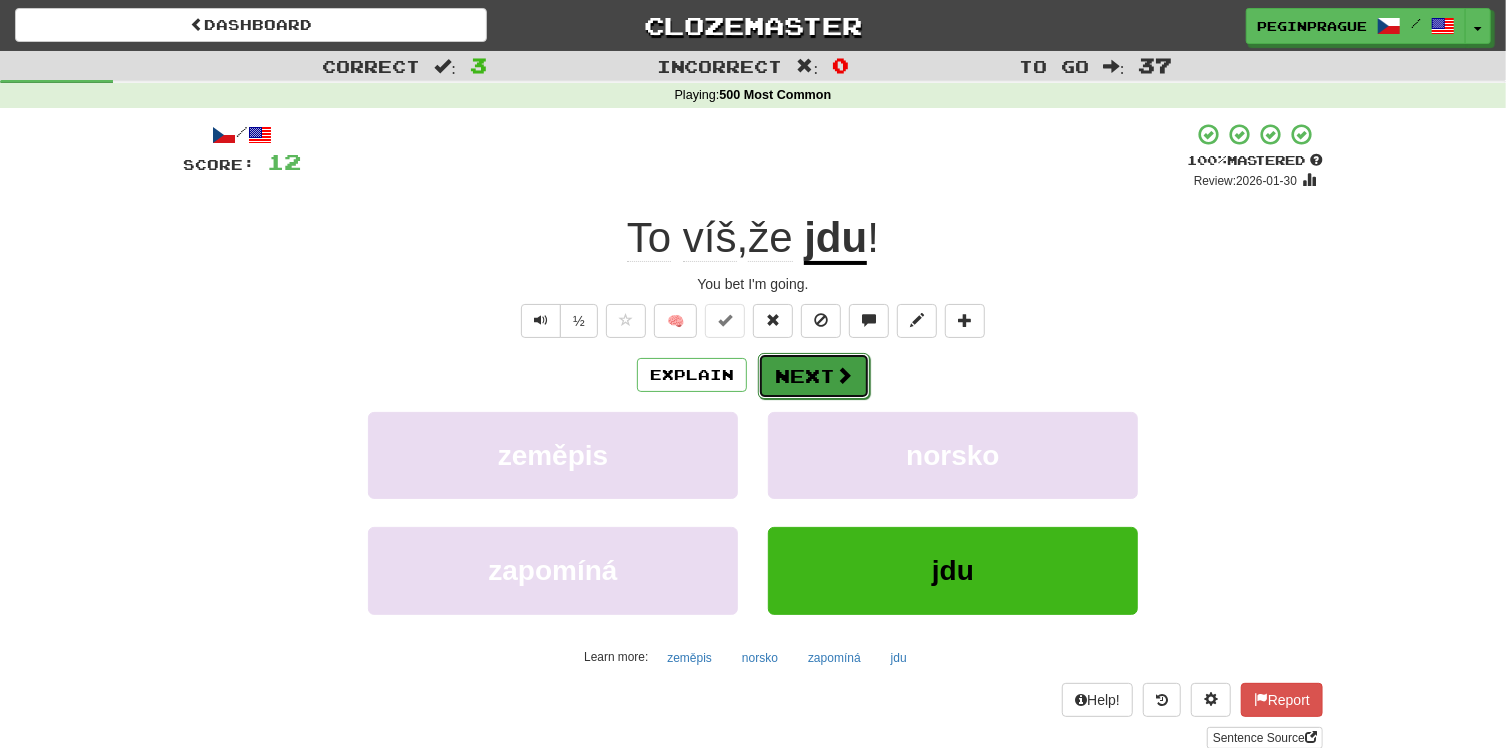 click on "Next" at bounding box center [814, 376] 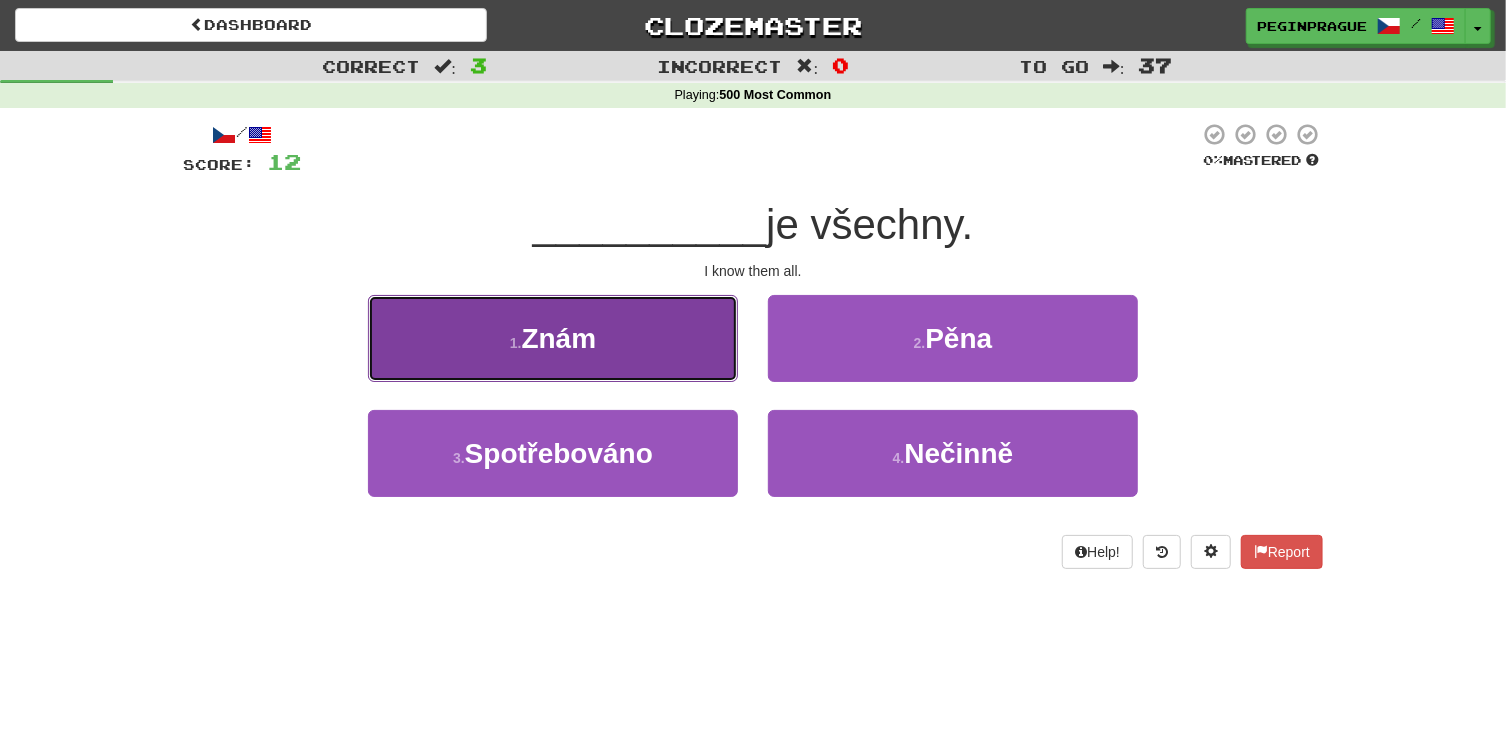 click on "1 ." at bounding box center (516, 343) 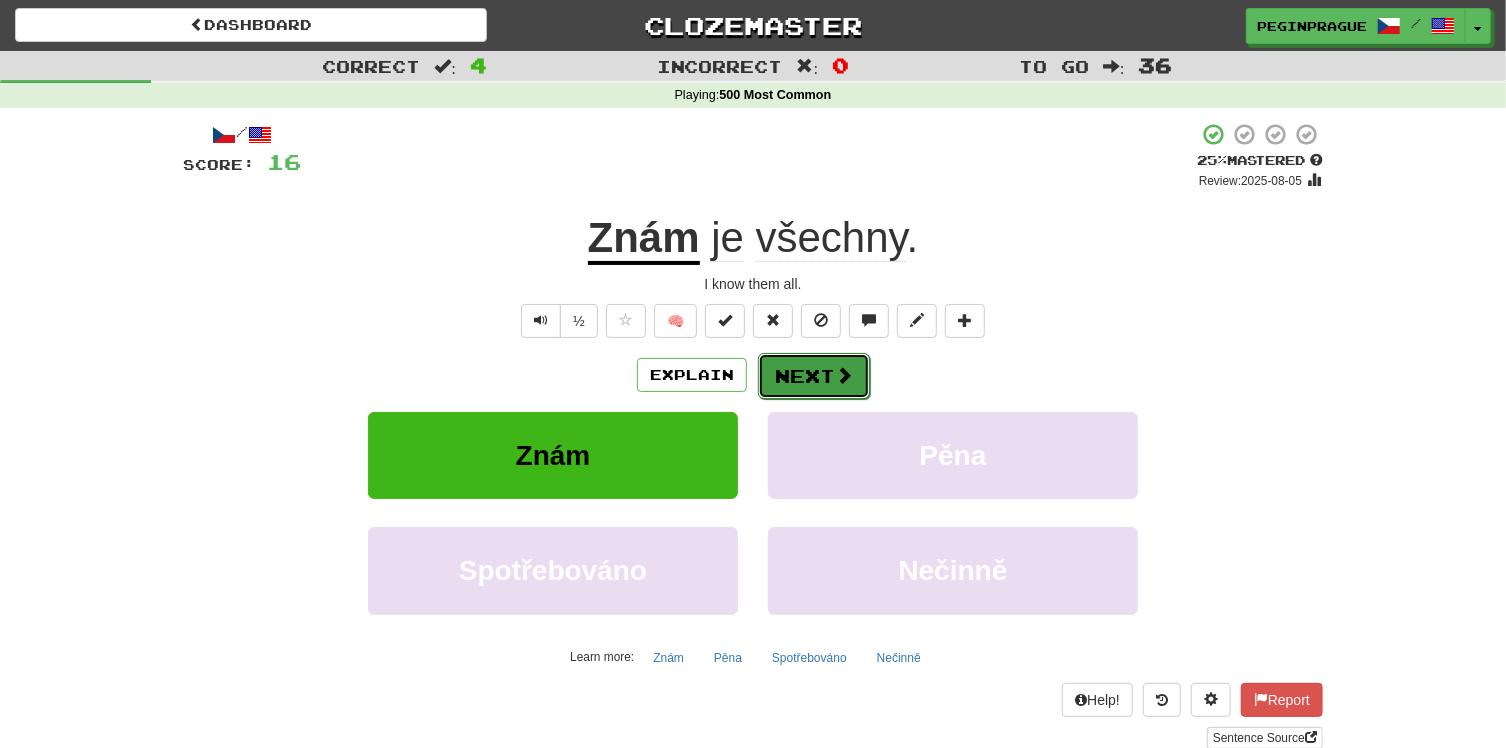 click on "Next" at bounding box center [814, 376] 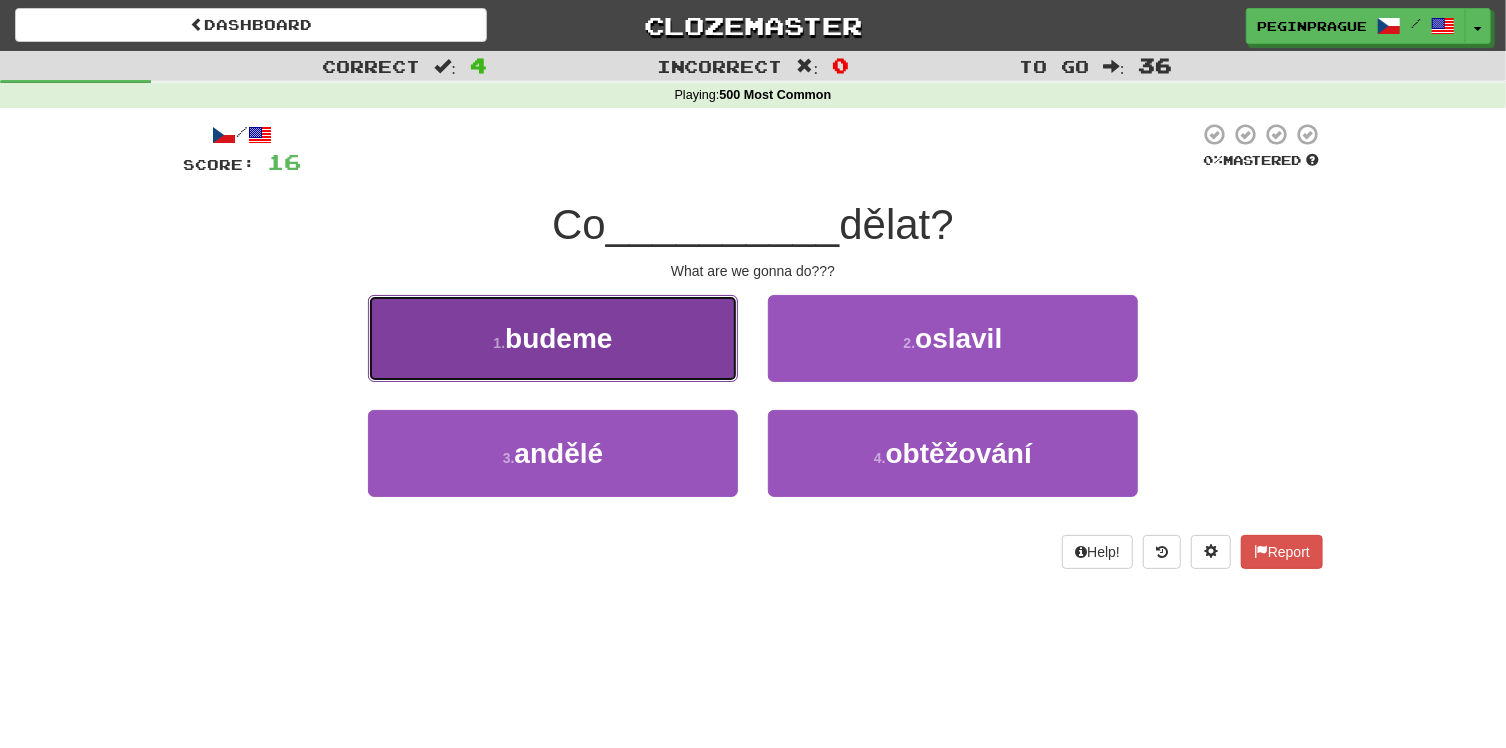 click on "budeme" at bounding box center [558, 338] 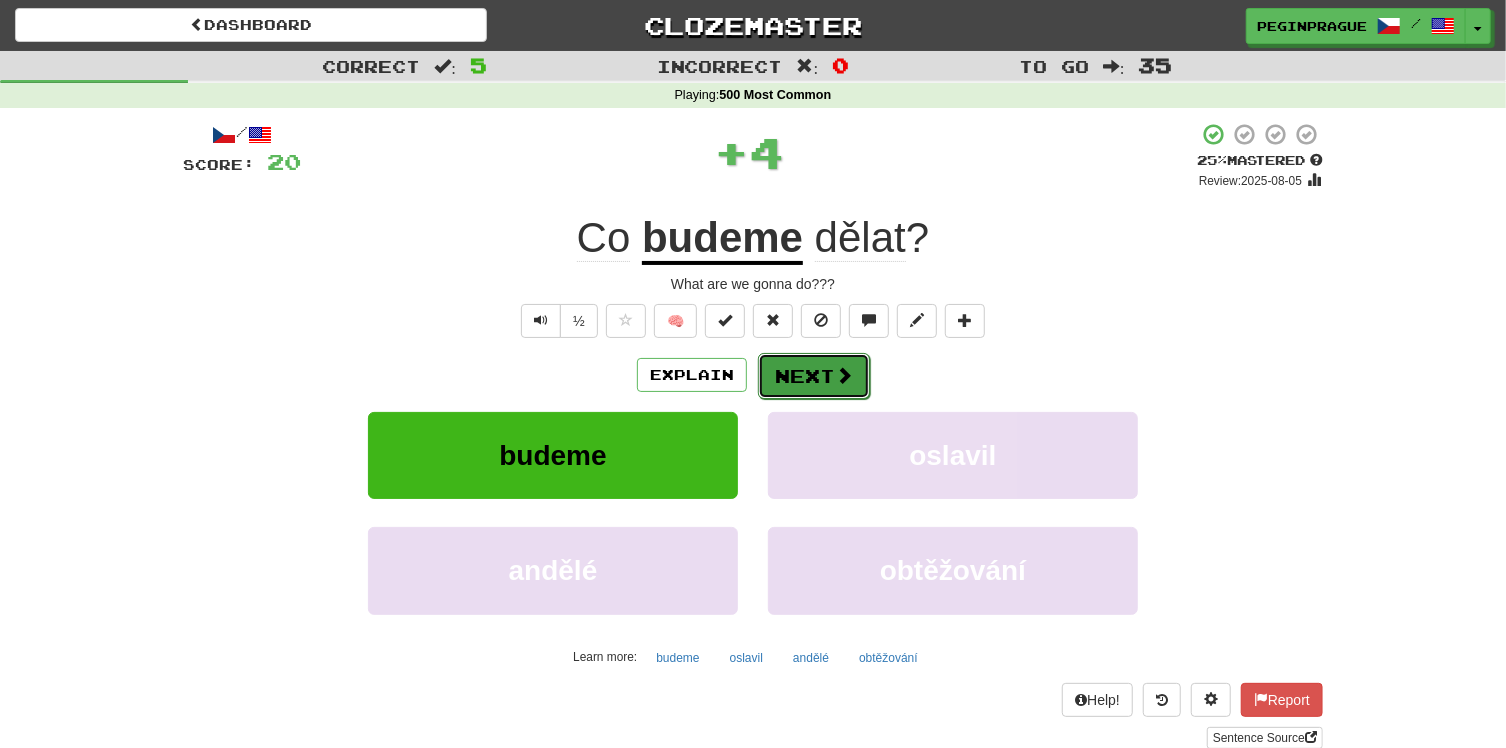 click on "Next" at bounding box center (814, 376) 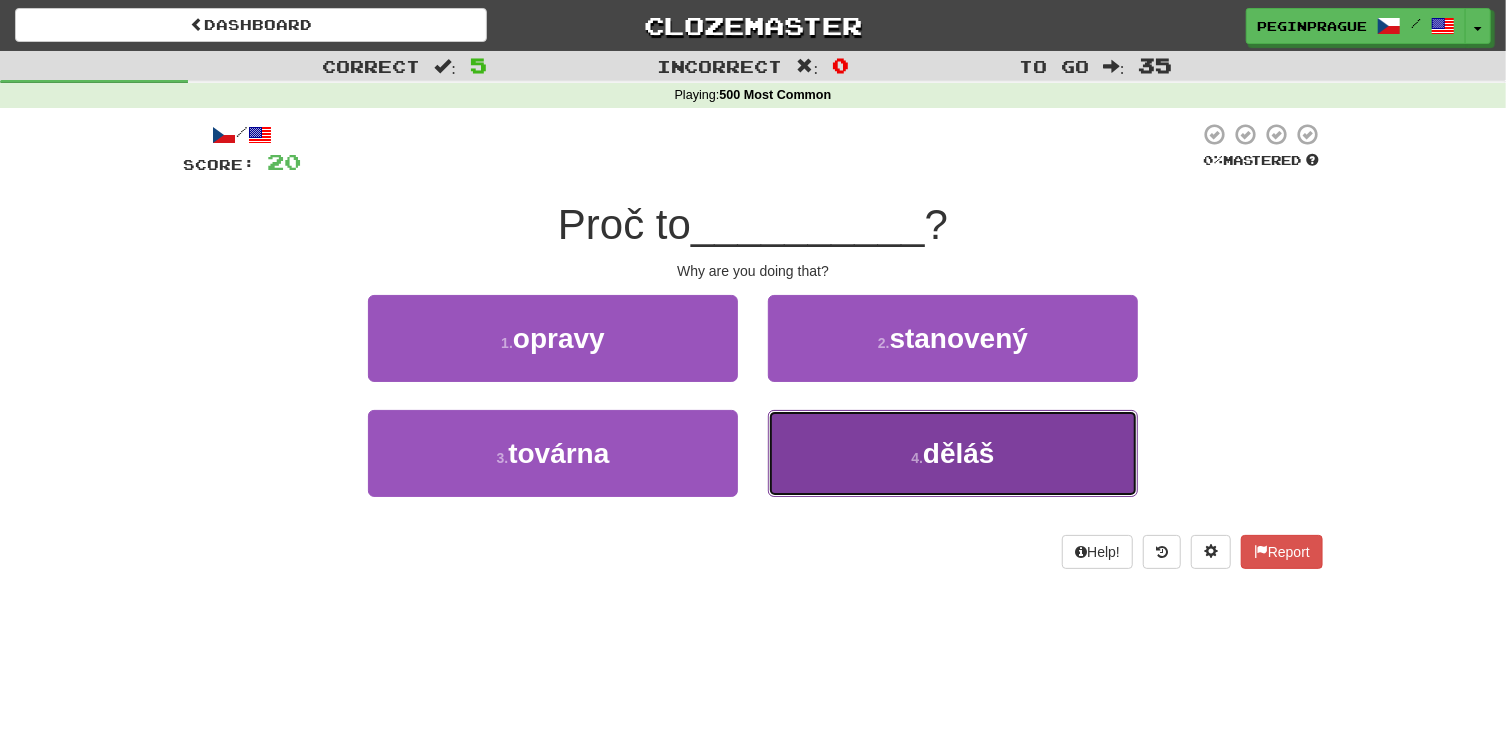 click on "děláš" at bounding box center [959, 453] 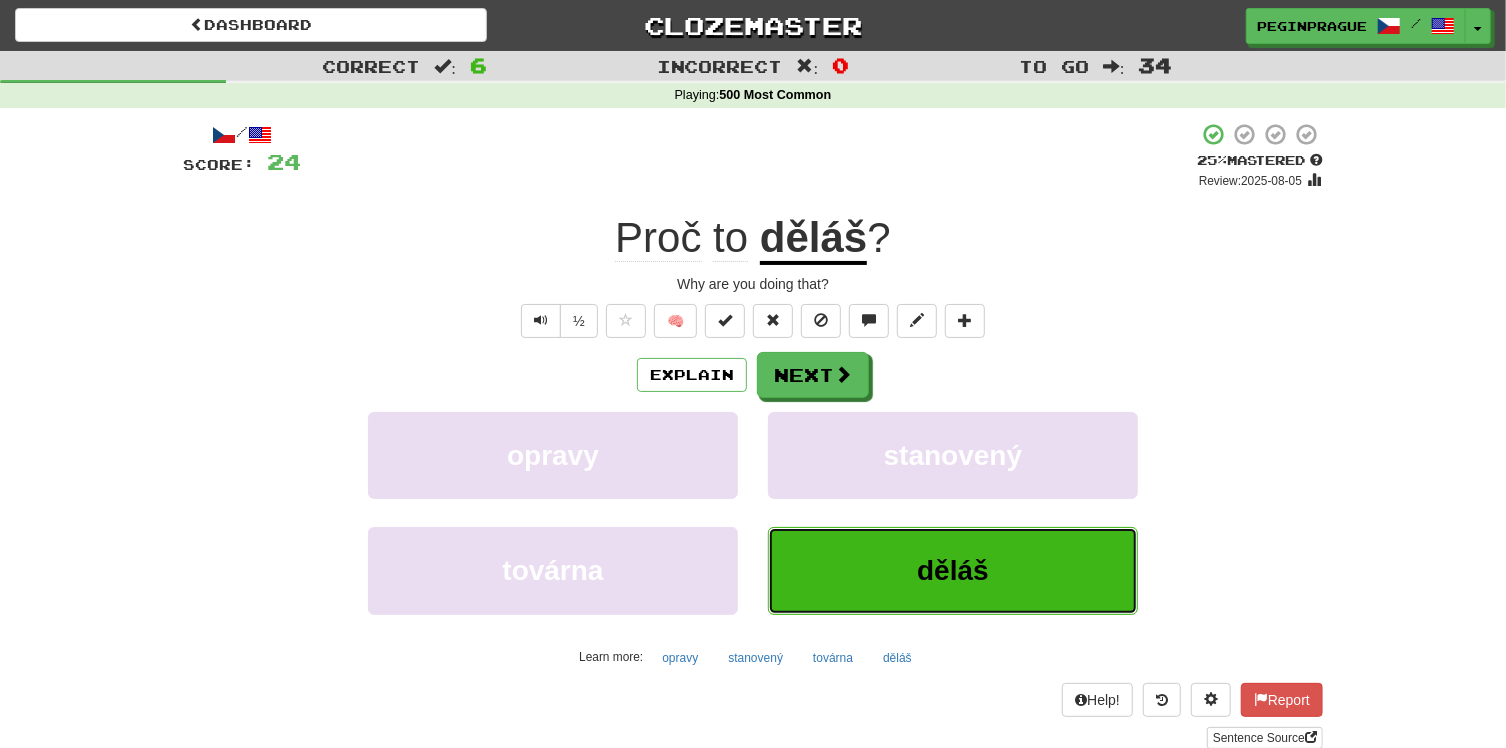 type 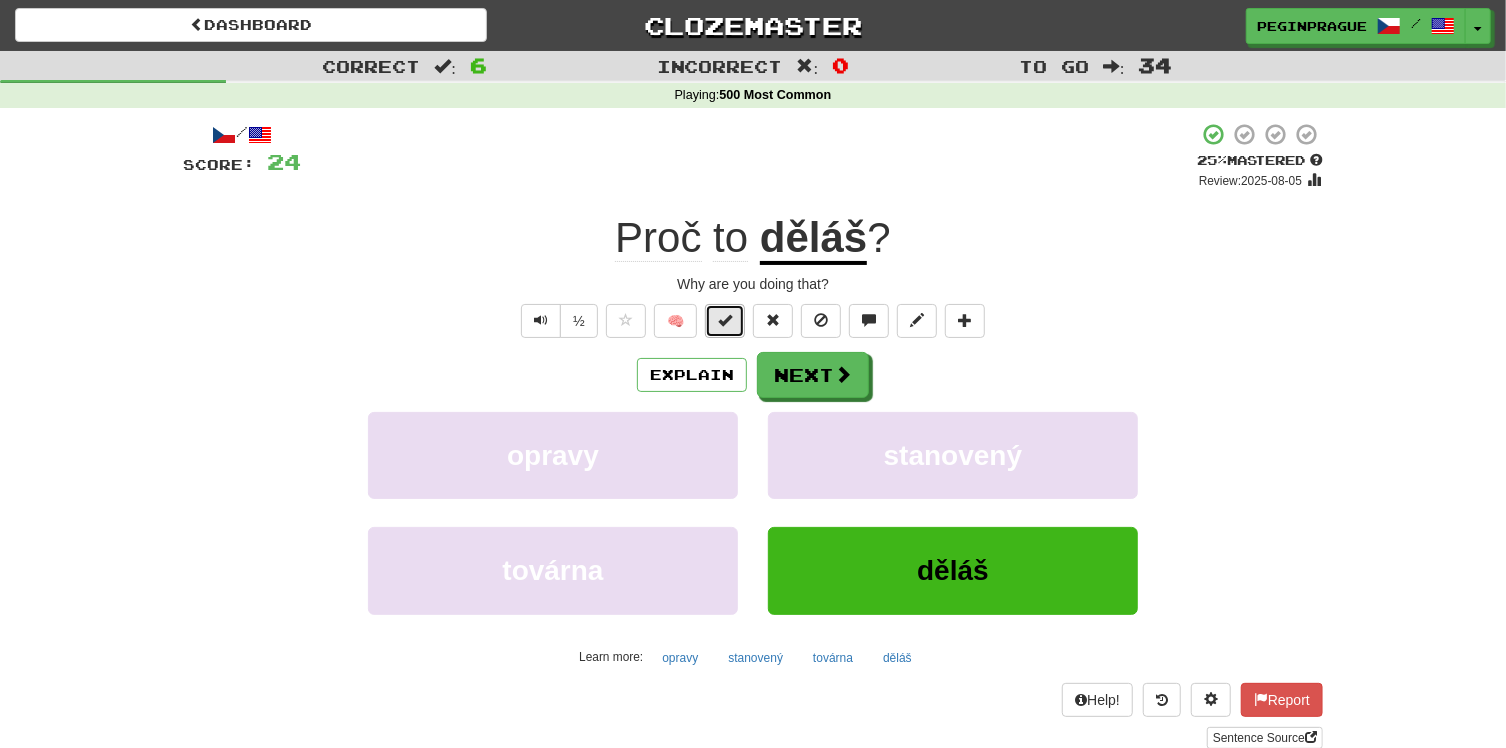 click at bounding box center [725, 320] 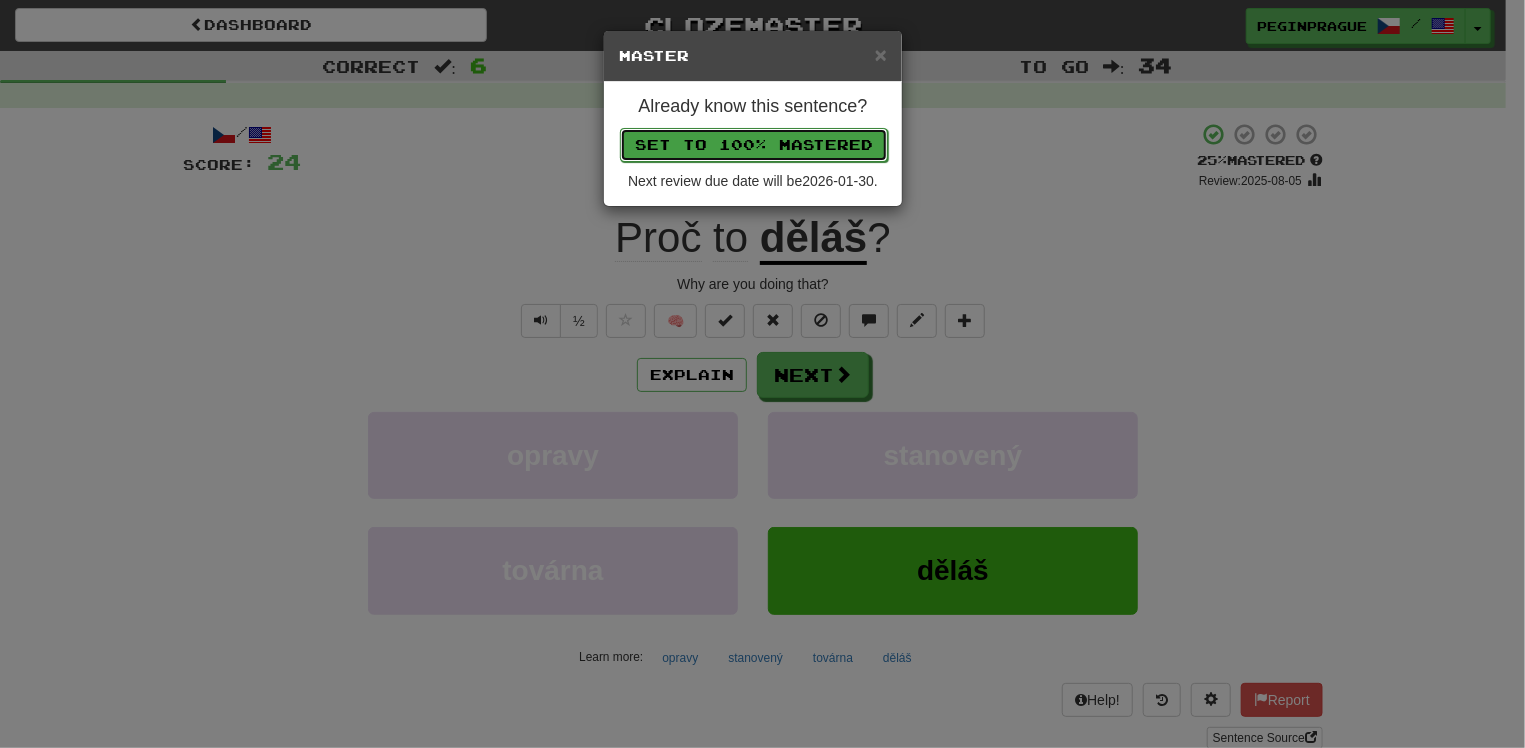 click on "Set to 100% Mastered" at bounding box center [754, 145] 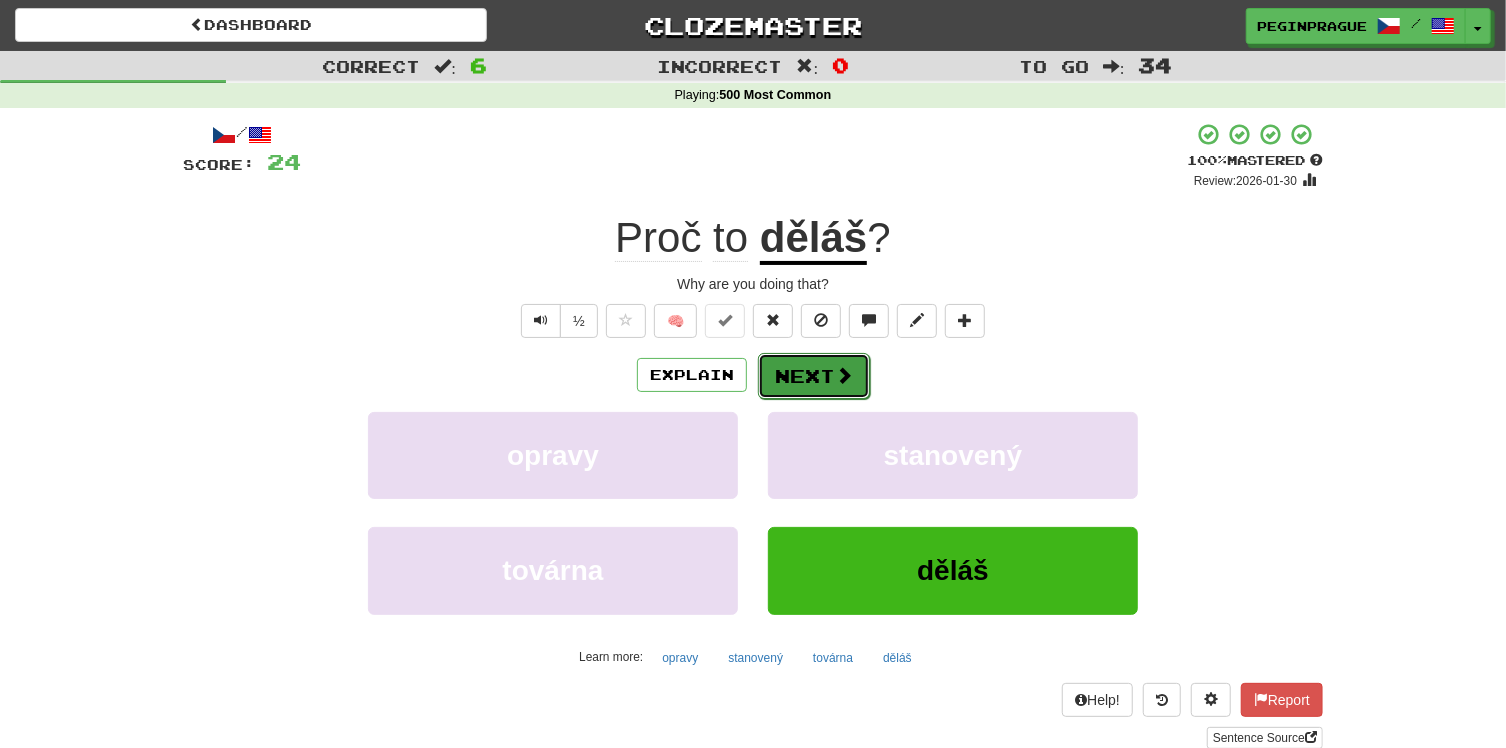 click on "Next" at bounding box center (814, 376) 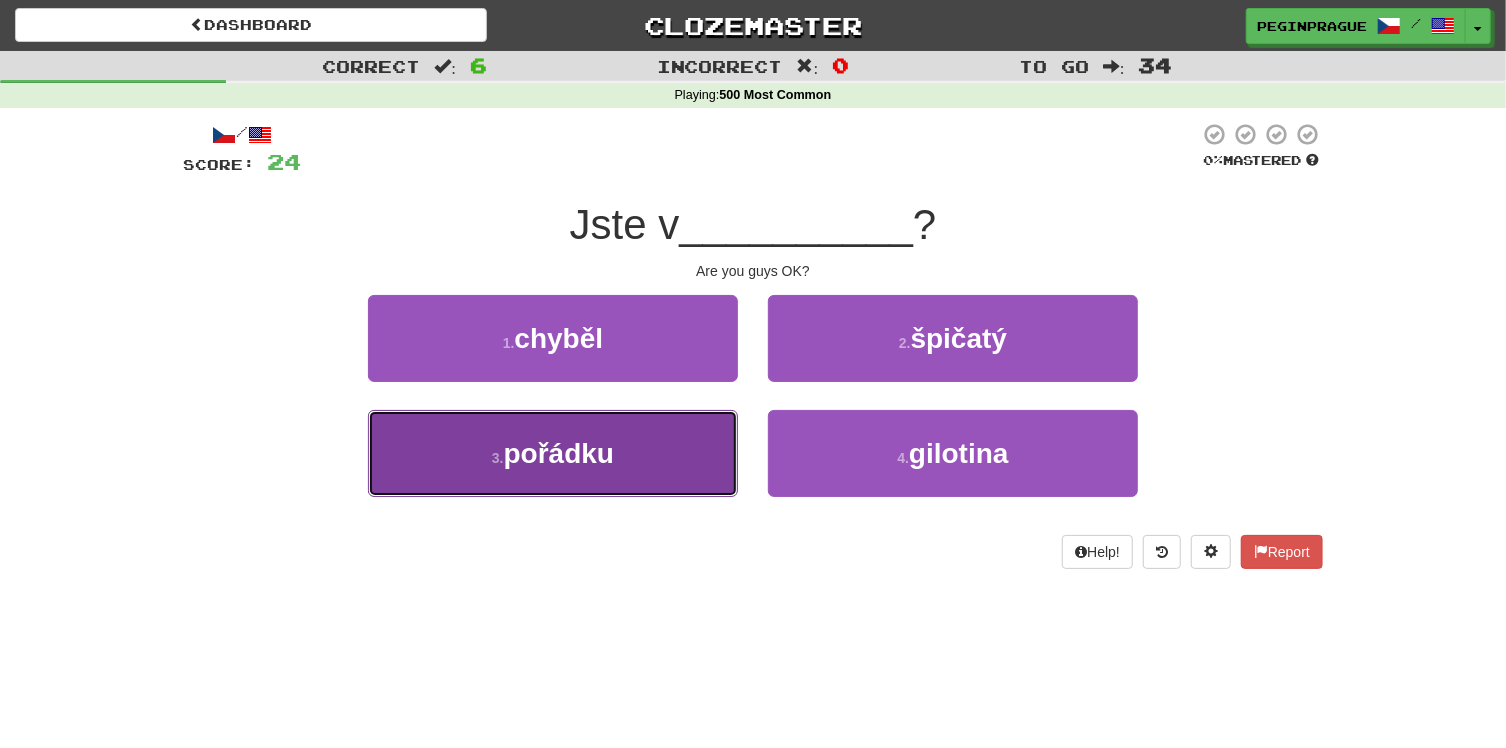 click on "pořádku" at bounding box center [559, 453] 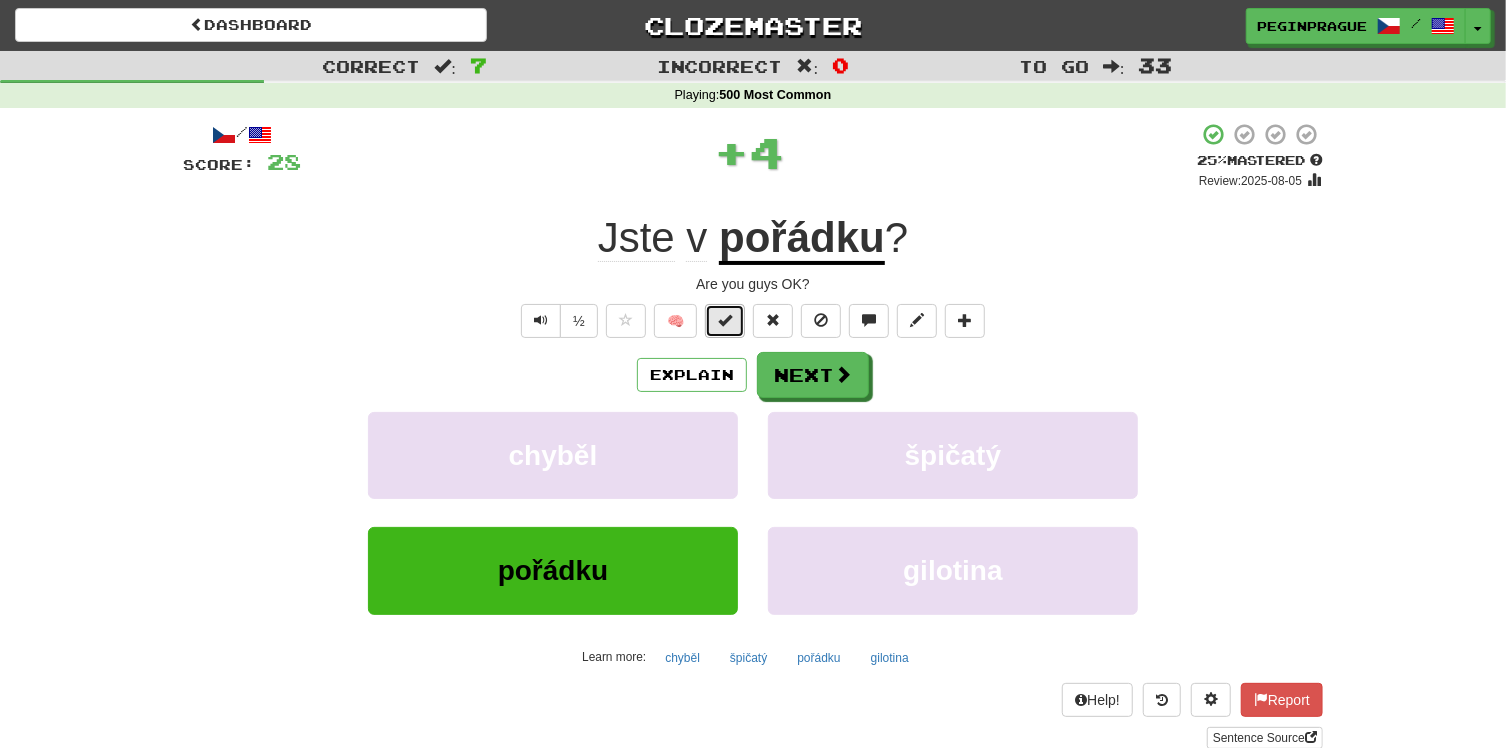 click at bounding box center [725, 320] 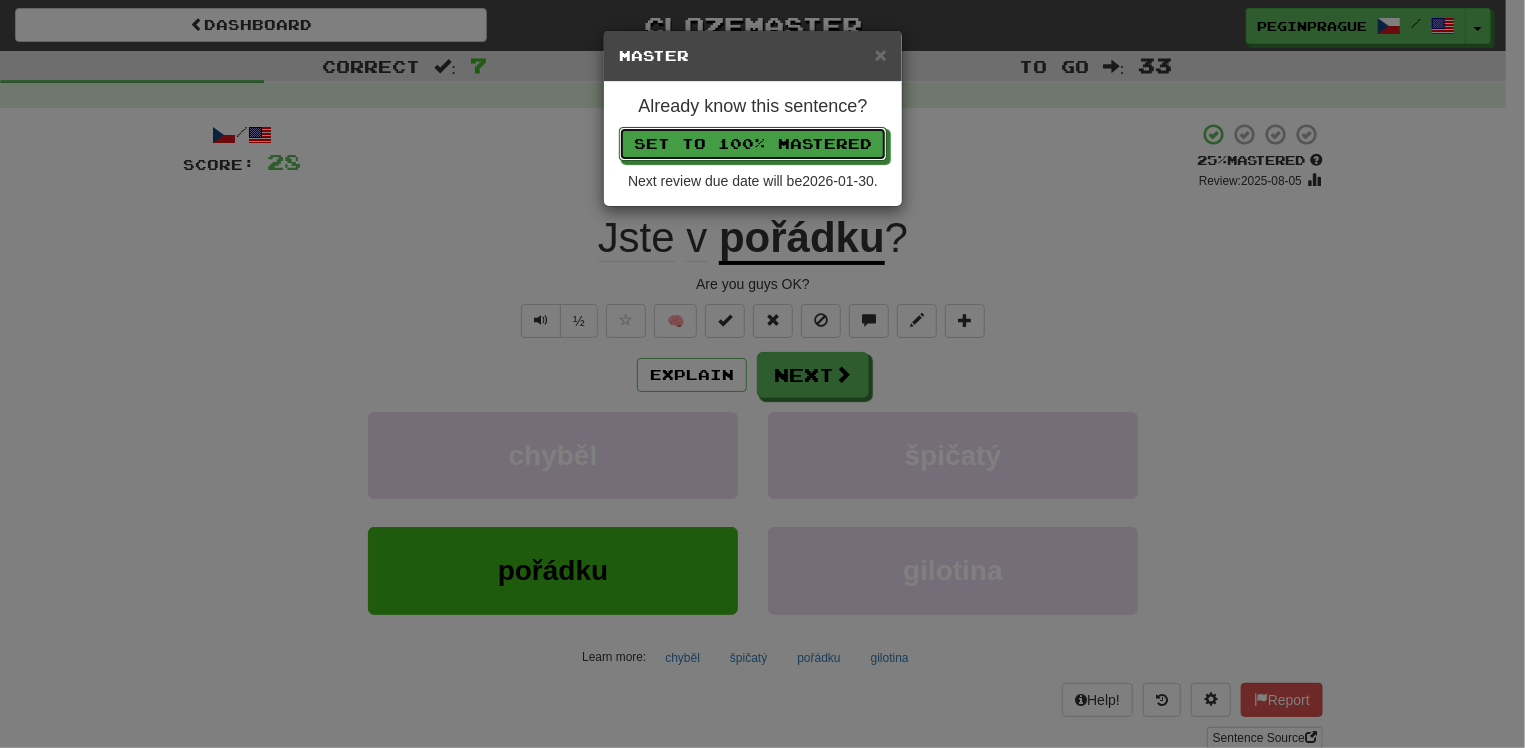 type 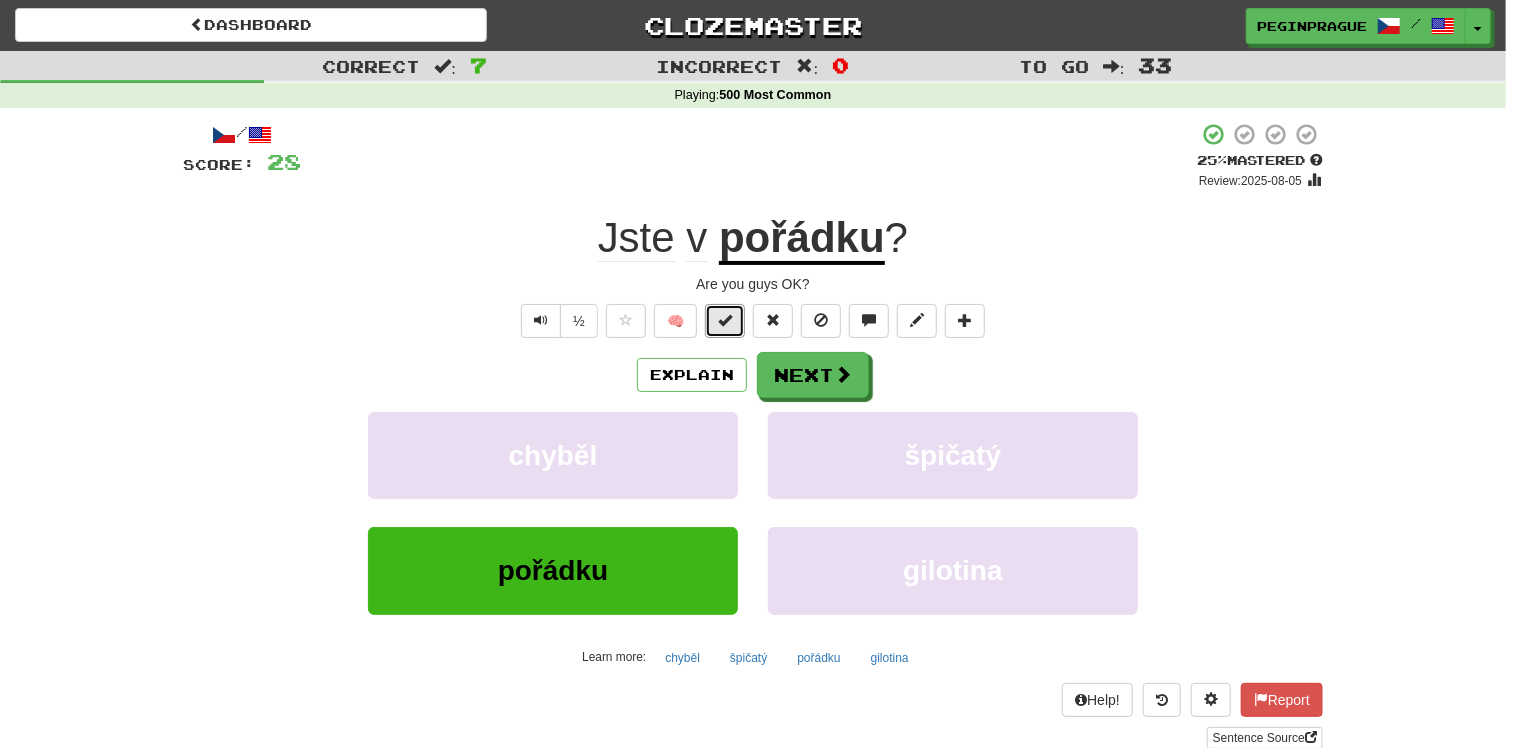 type 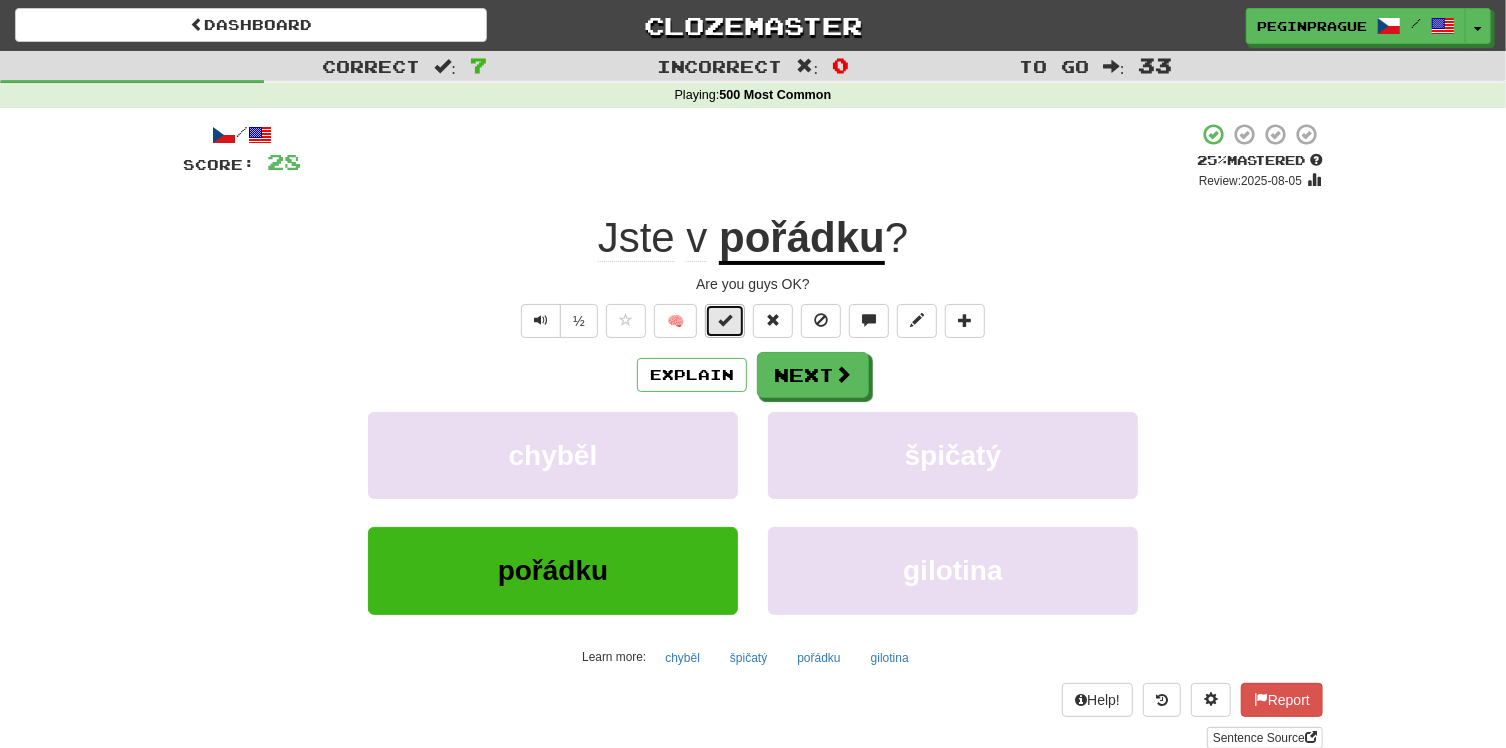 click at bounding box center [725, 320] 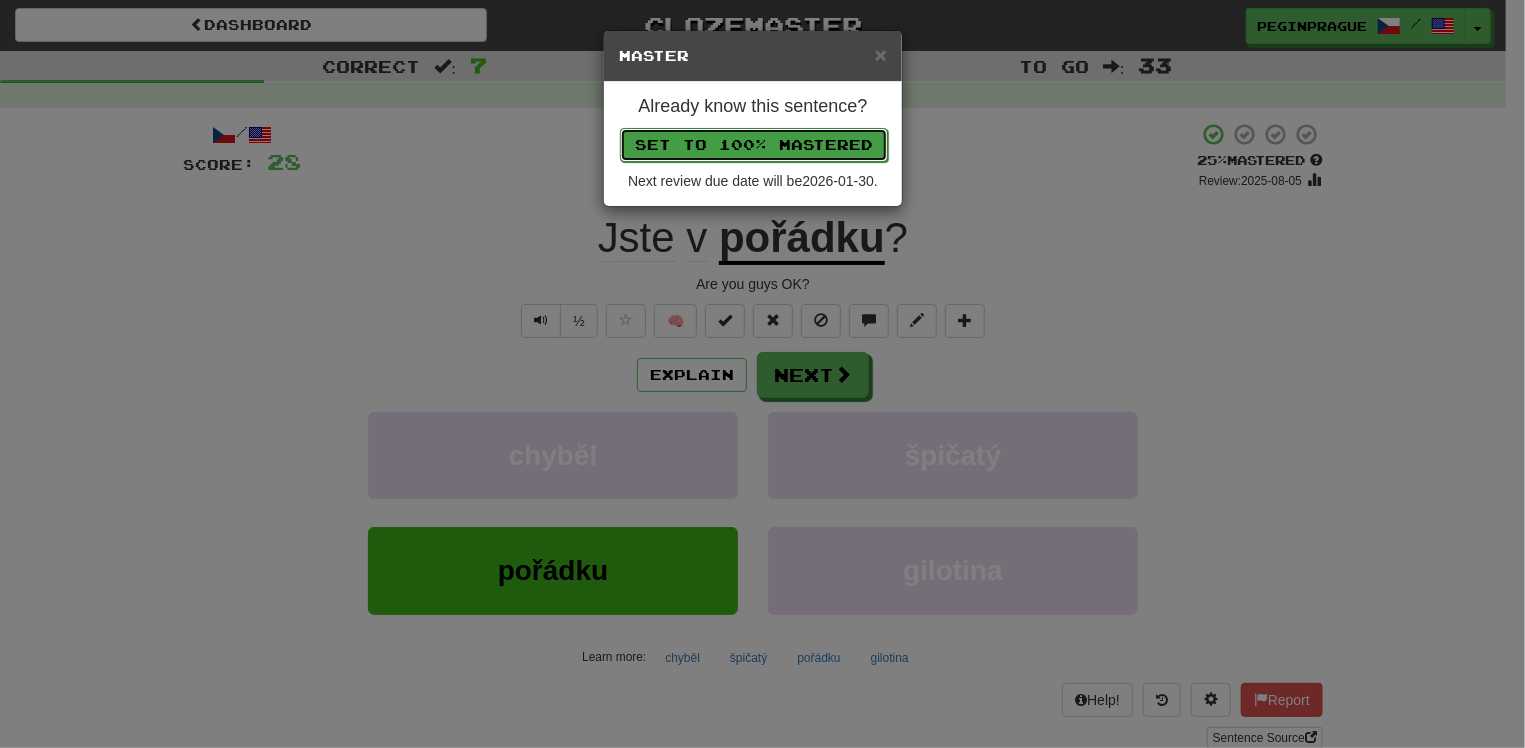 click on "Set to 100% Mastered" at bounding box center (754, 145) 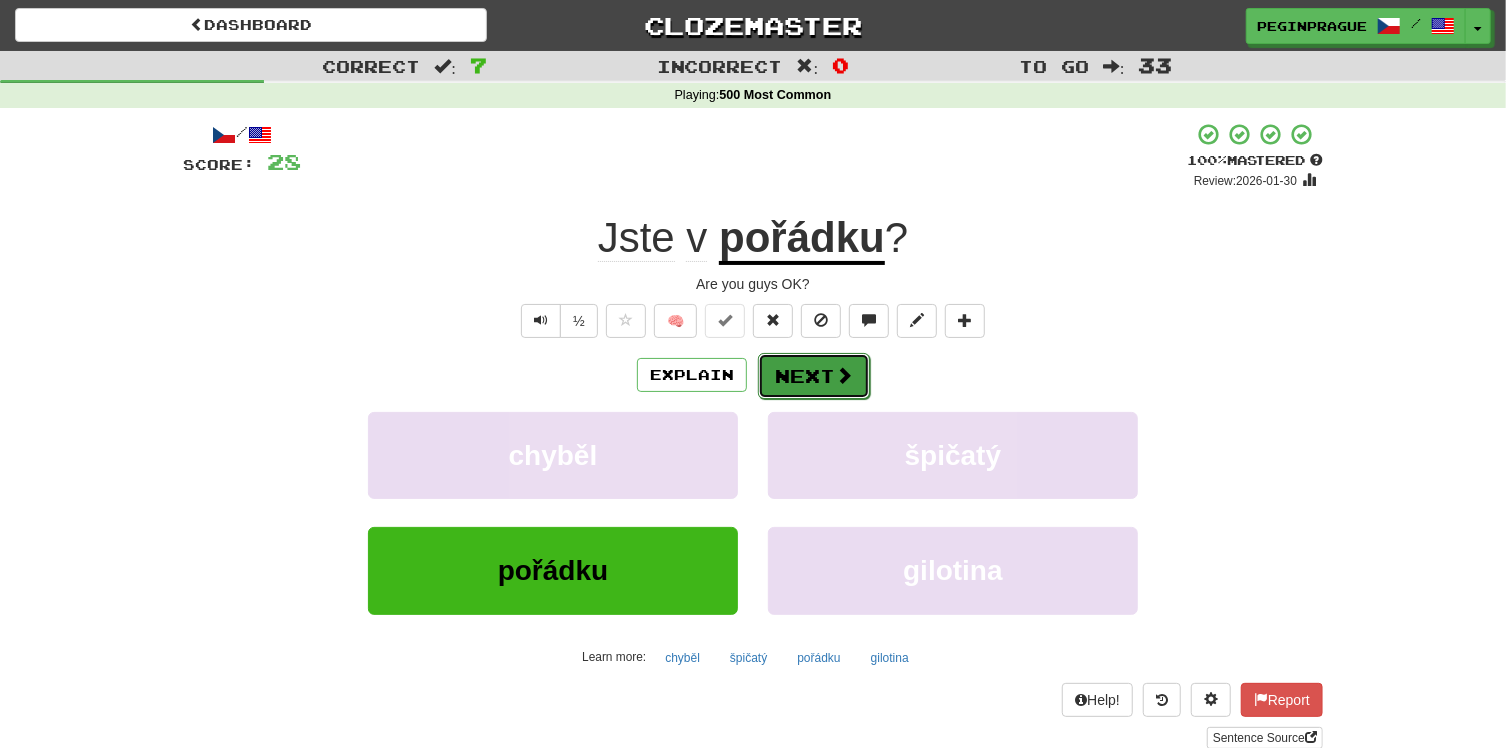 click on "Next" at bounding box center (814, 376) 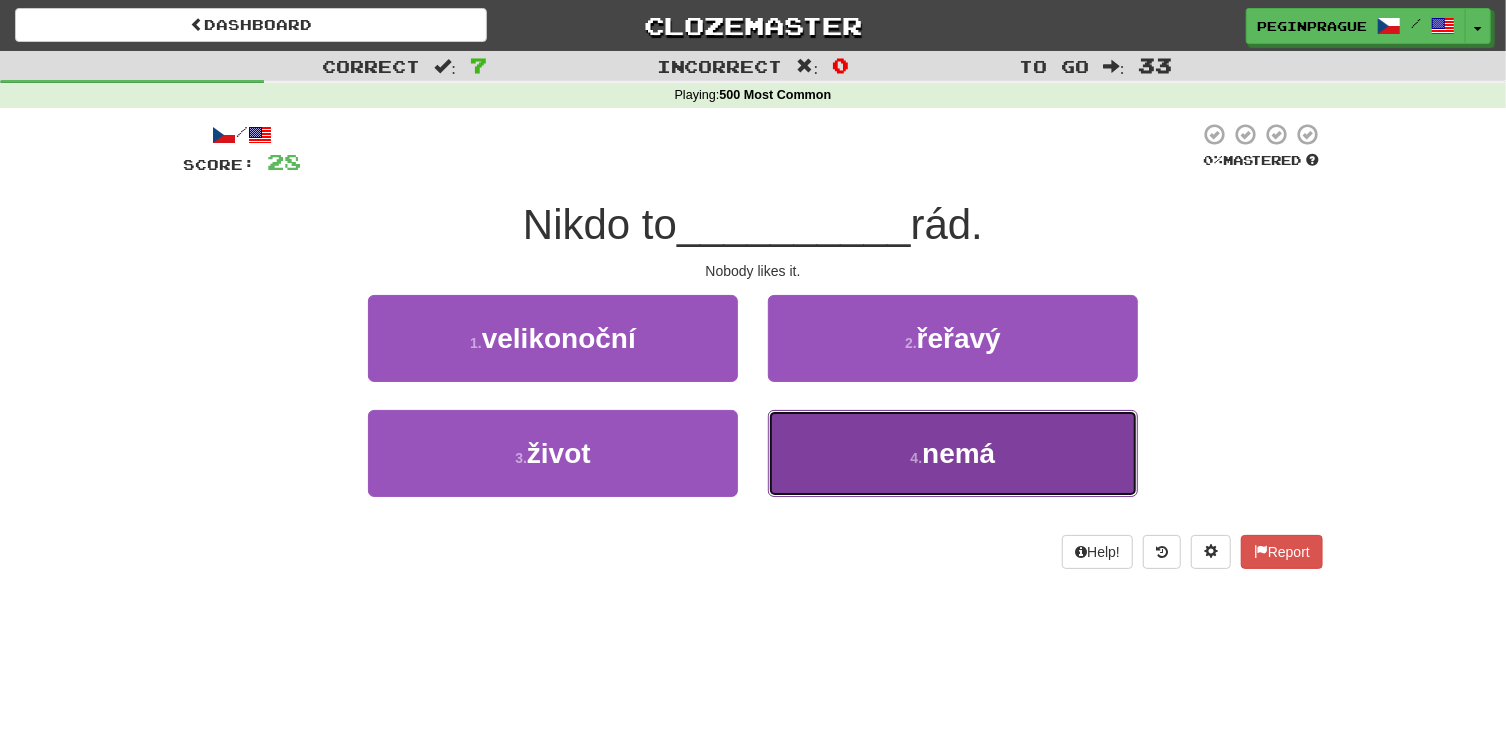 click on "nemá" at bounding box center (958, 453) 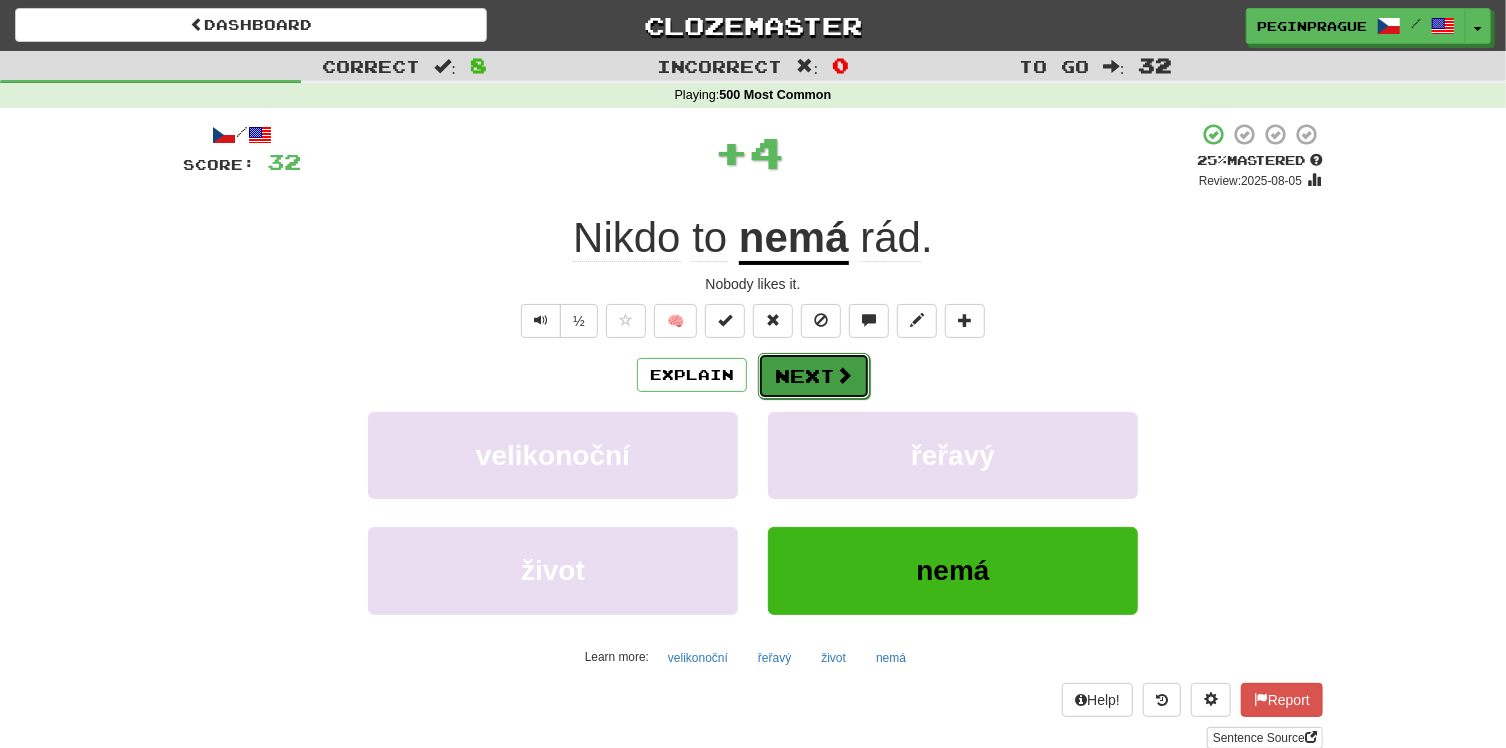 click on "Next" at bounding box center [814, 376] 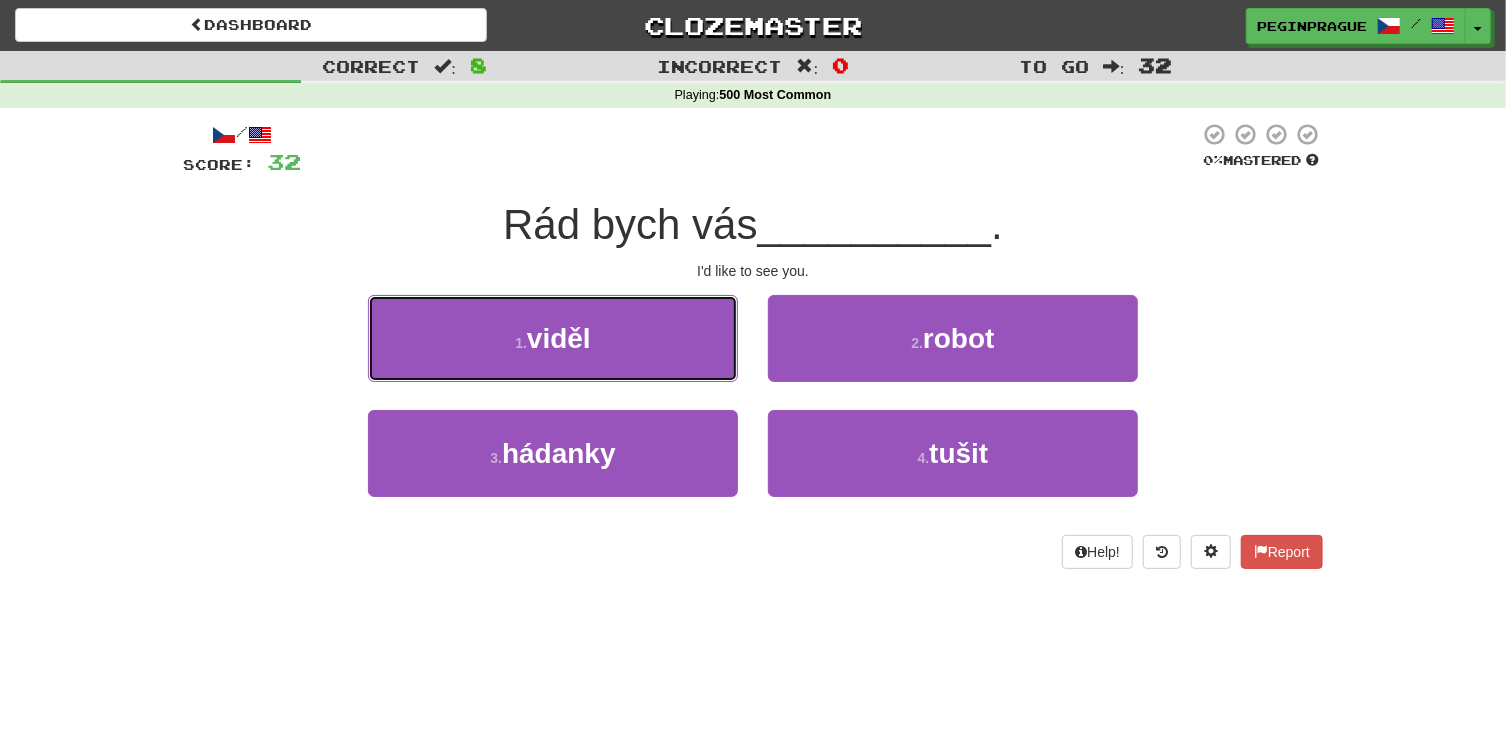 type 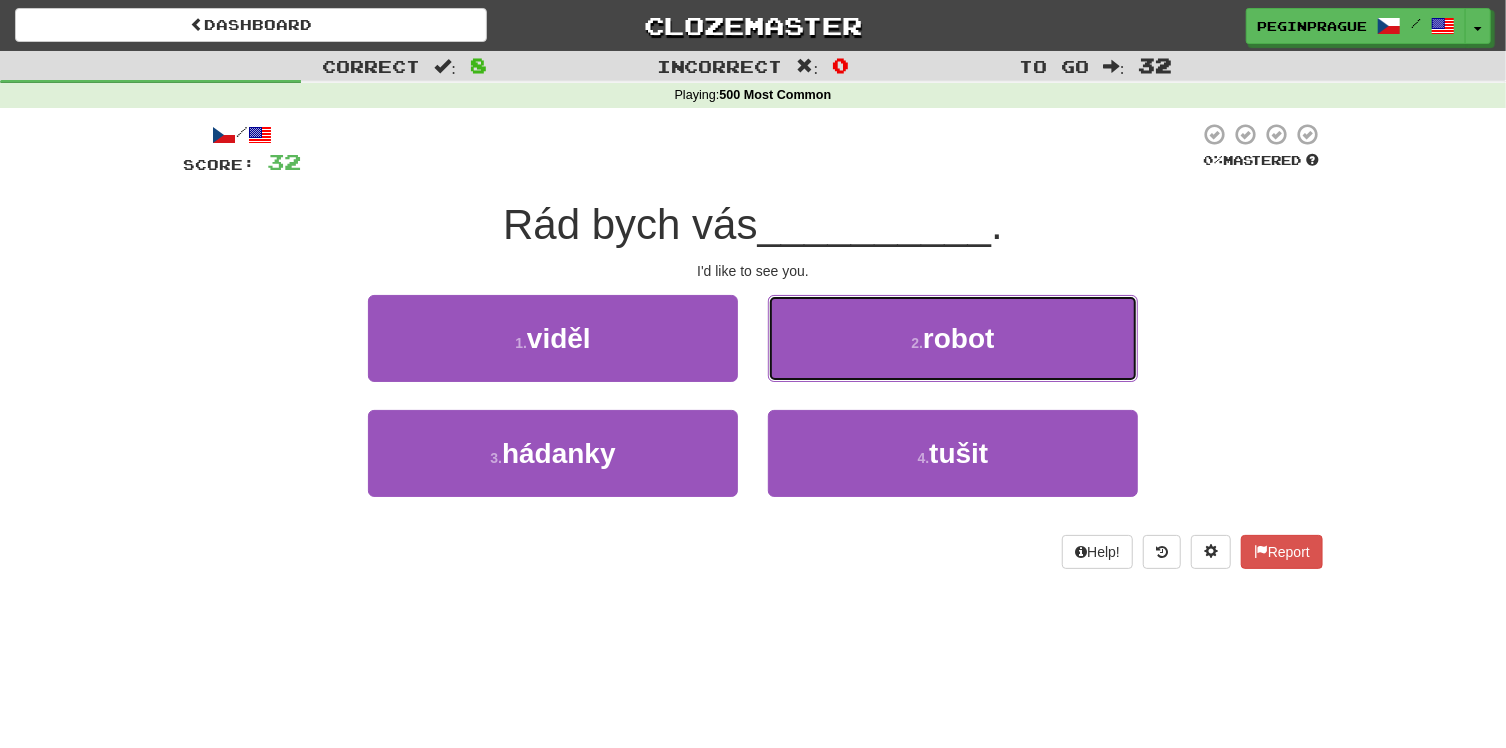 type 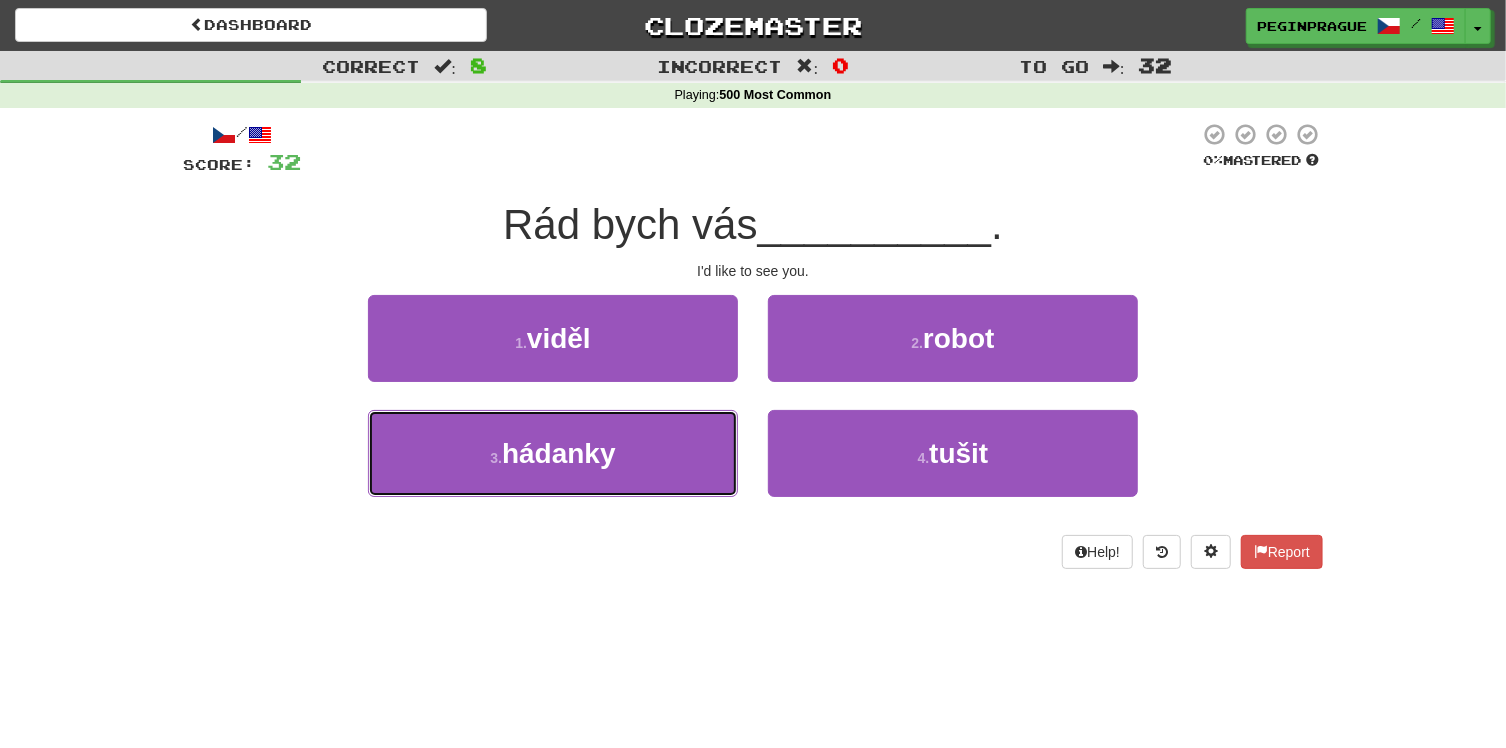 type 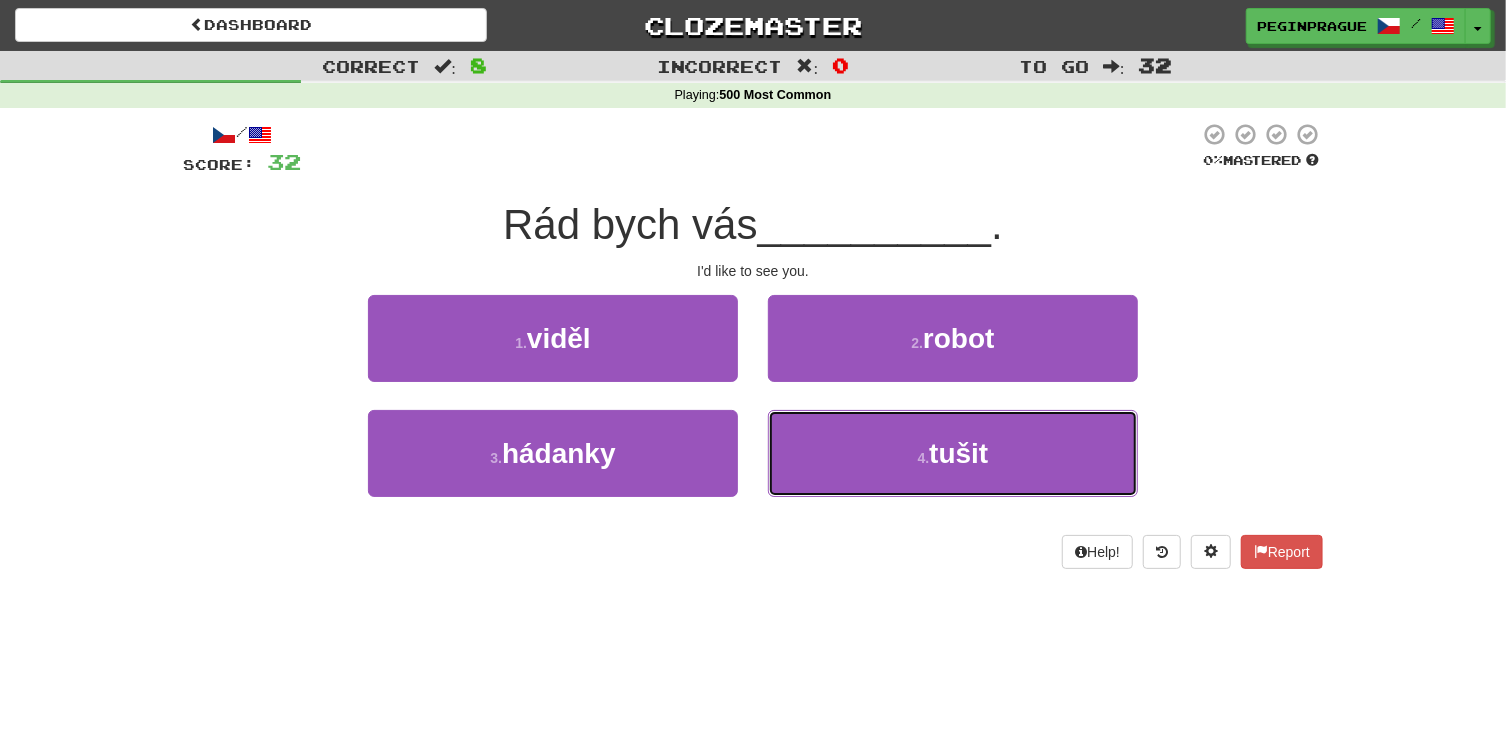 type 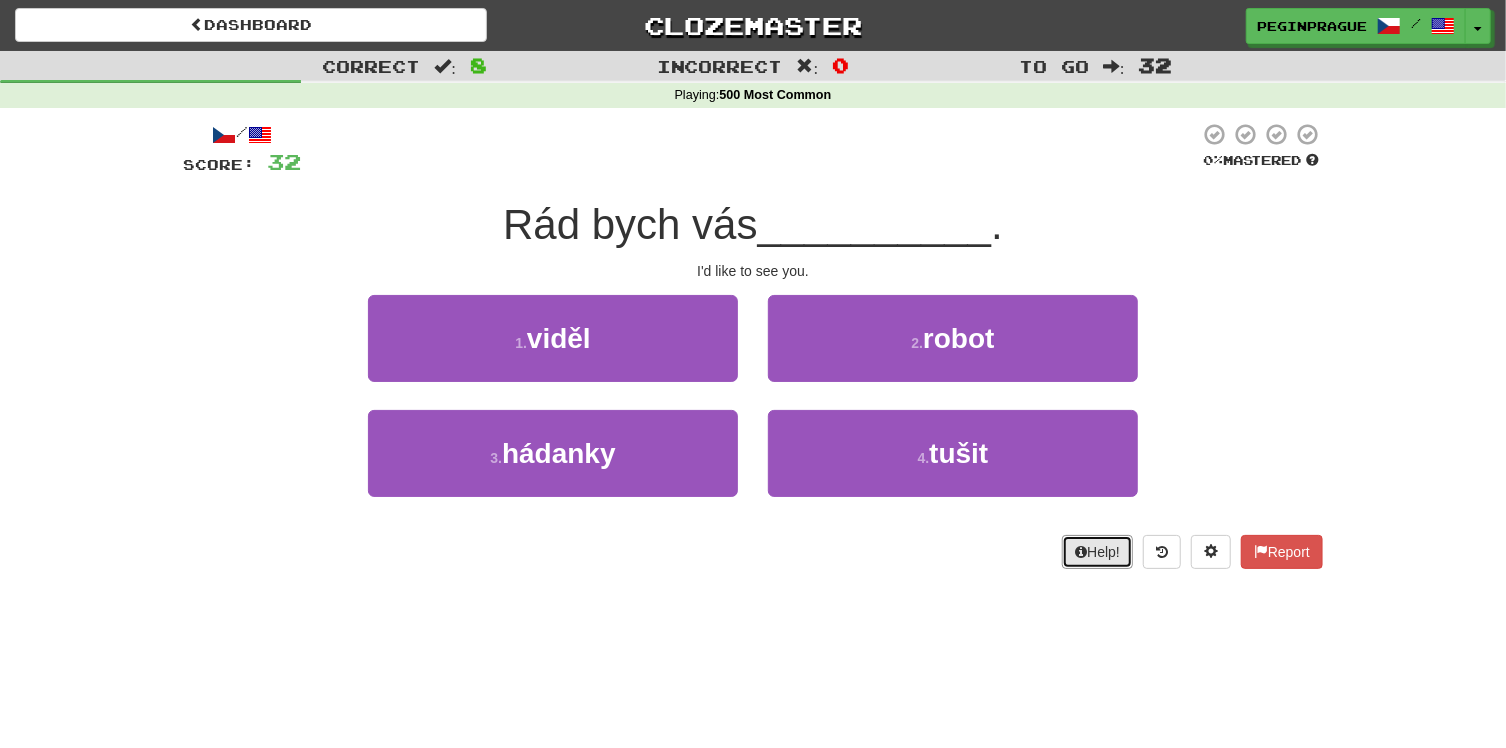 type 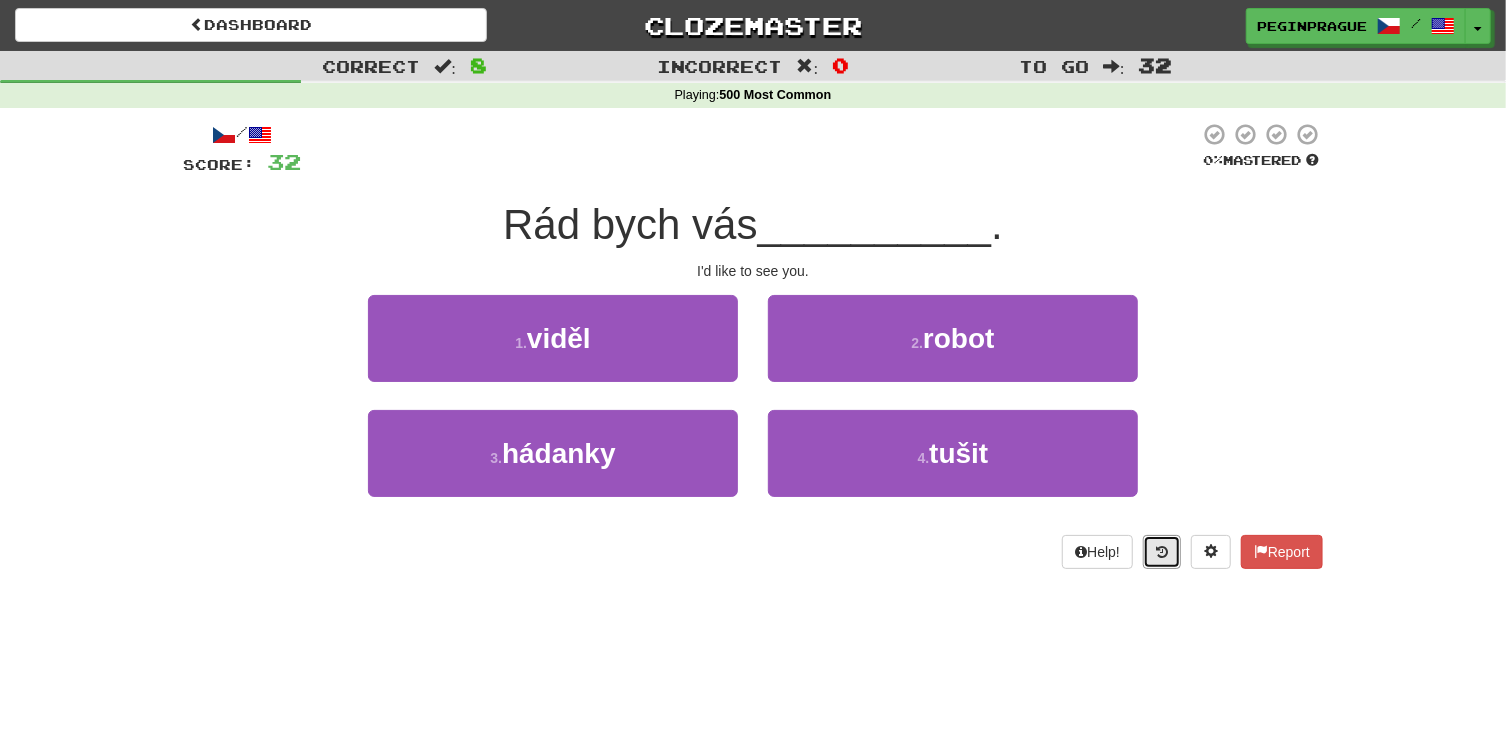 type 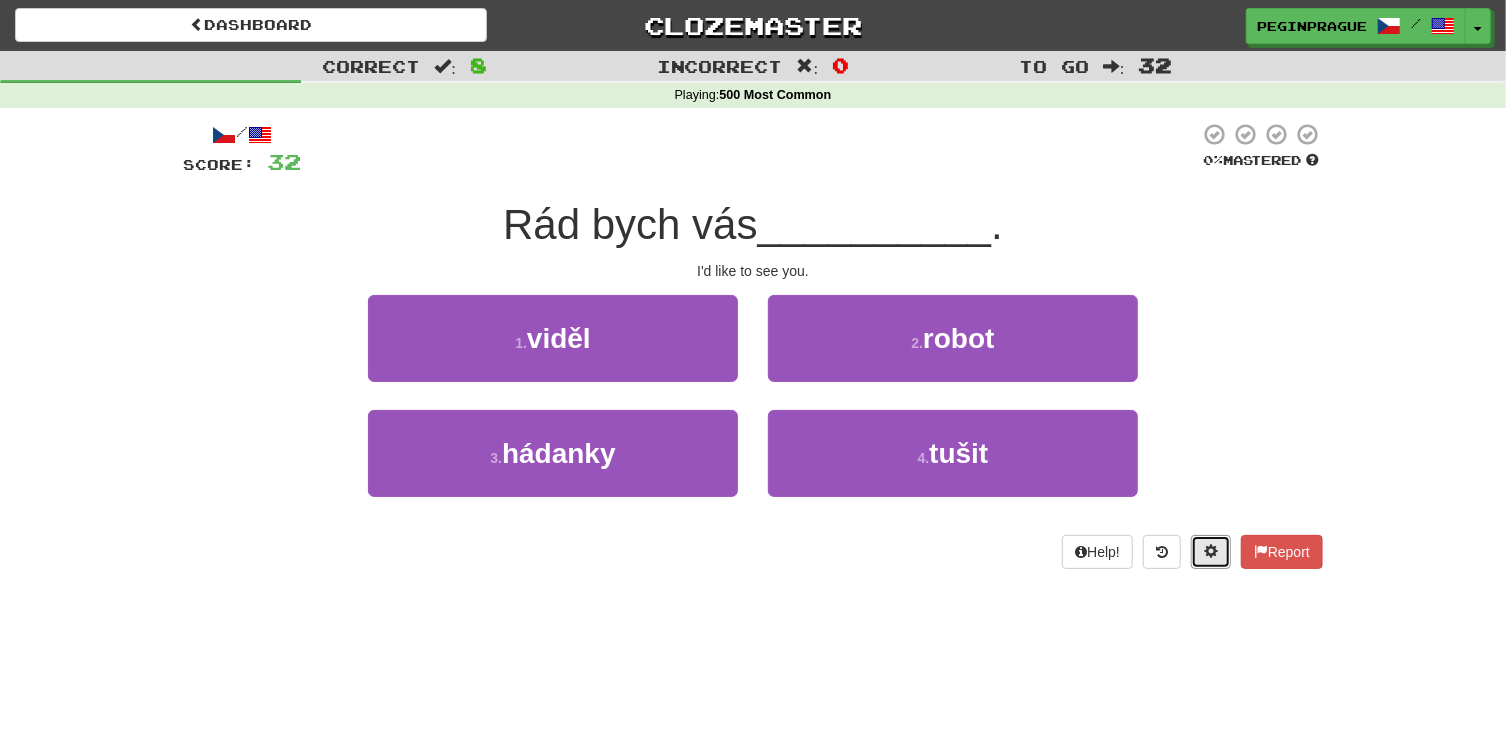 type 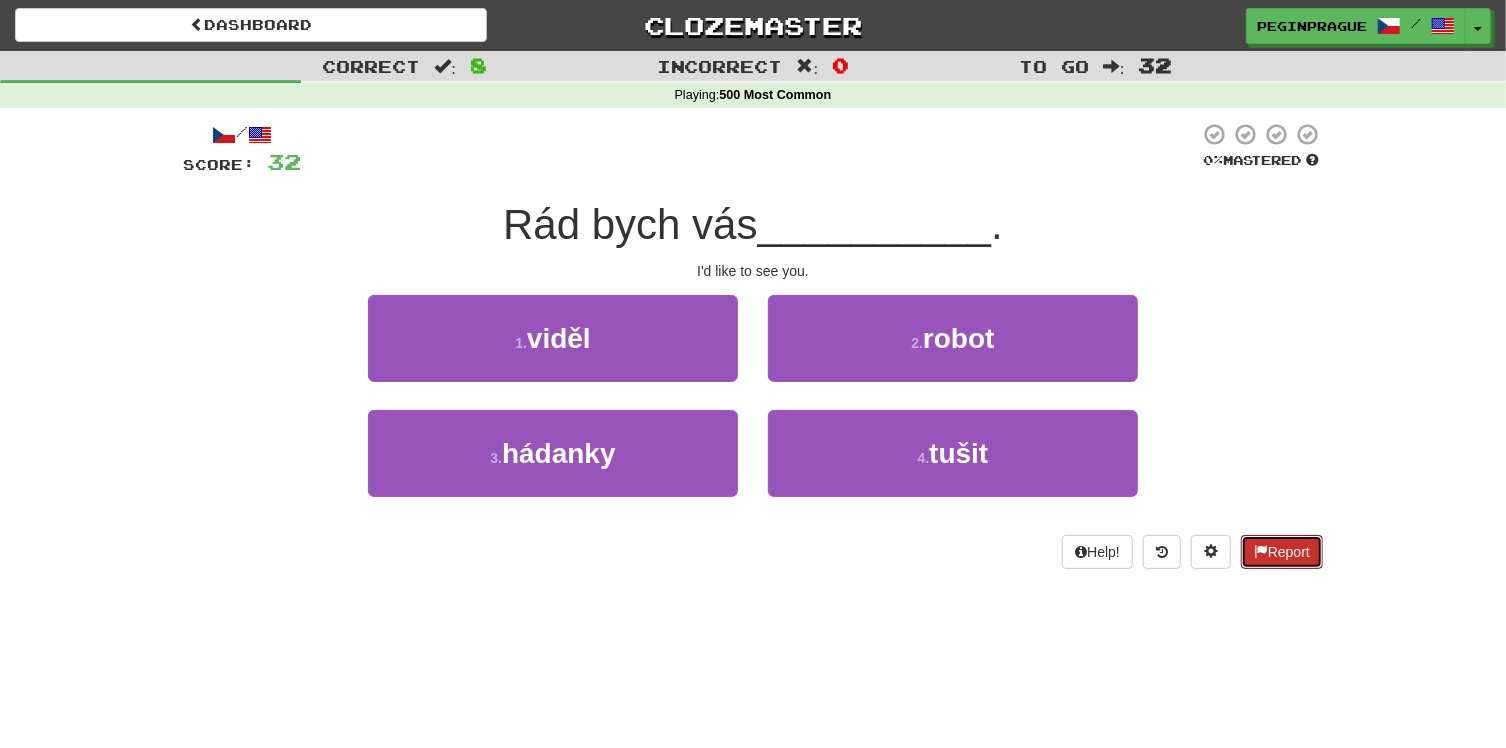 type 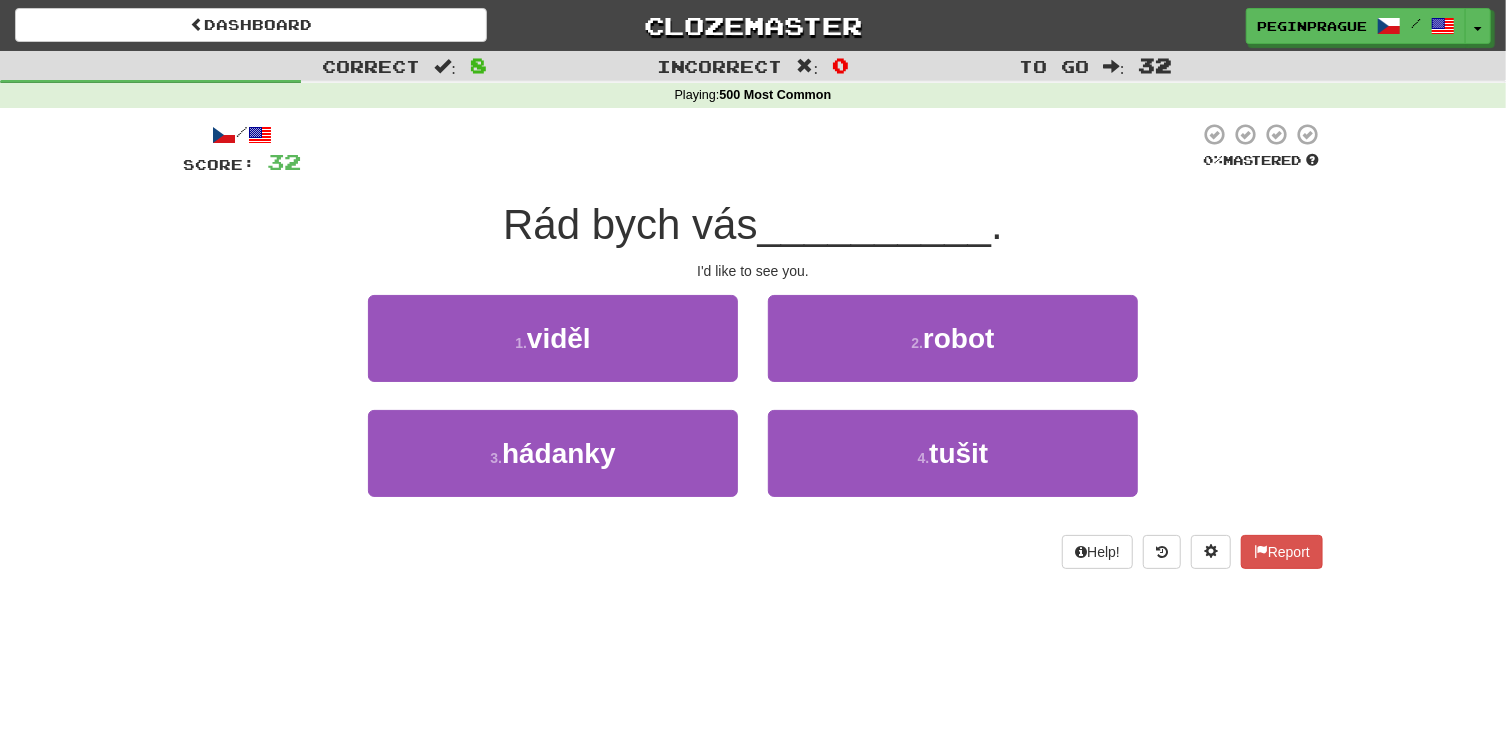 scroll, scrollTop: 486, scrollLeft: 0, axis: vertical 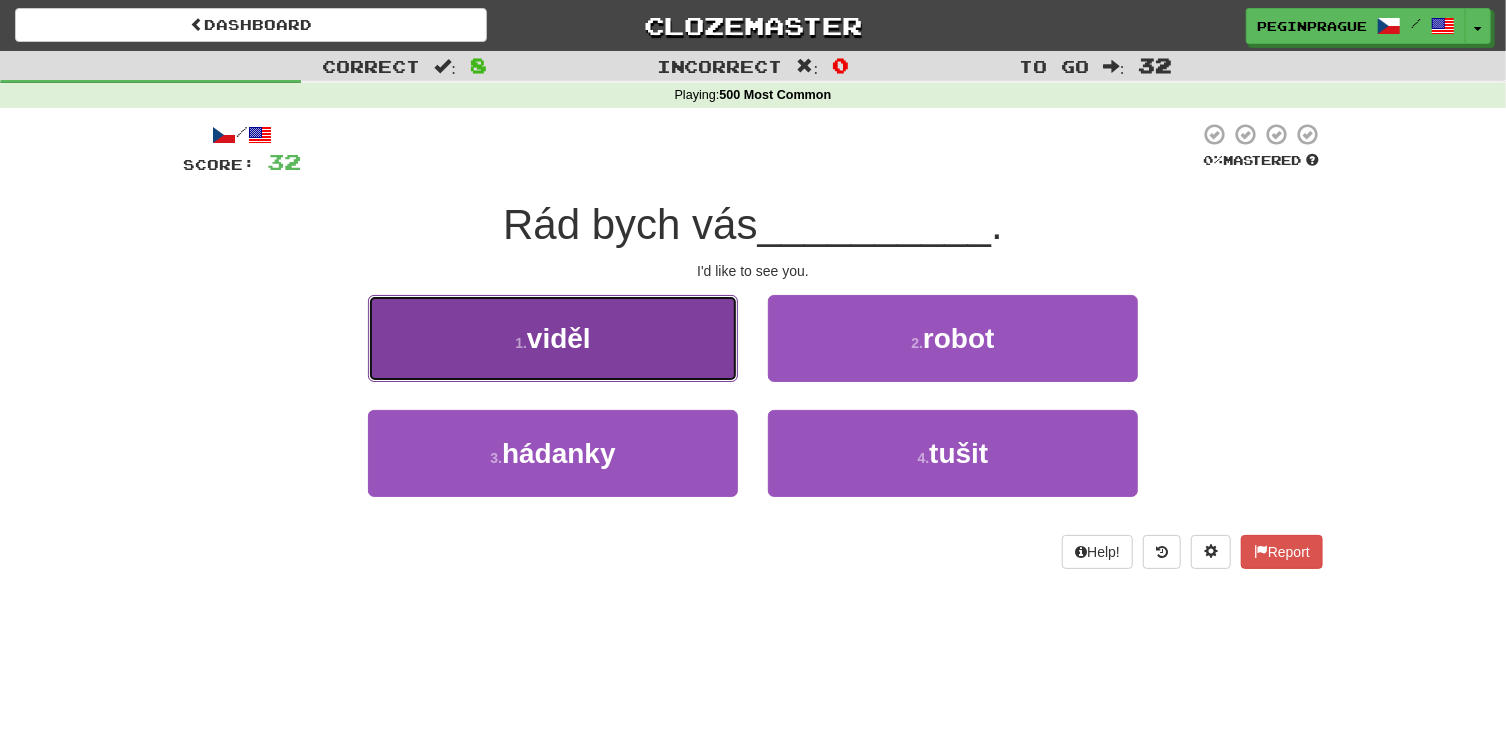 click on "1 .  viděl" at bounding box center [553, 338] 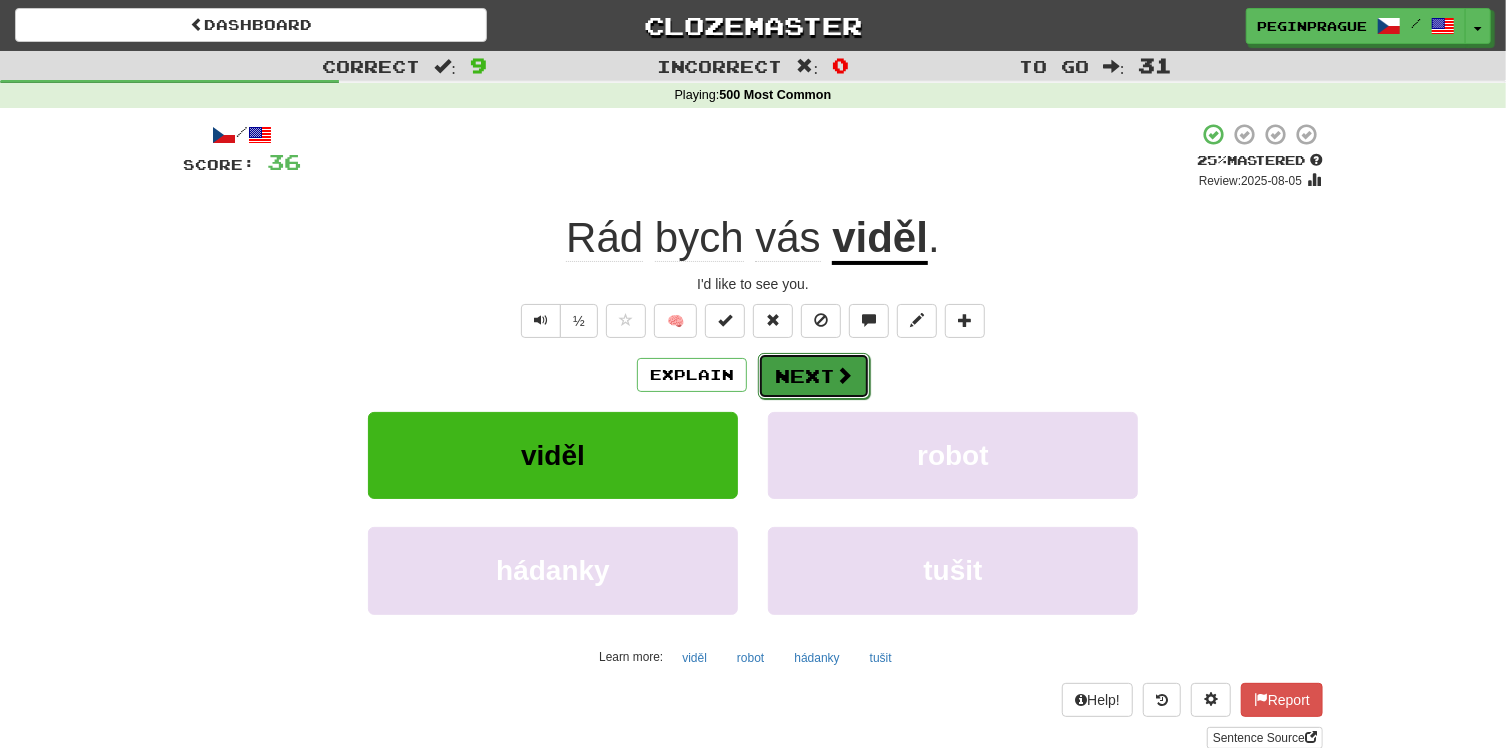 click on "Next" at bounding box center (814, 376) 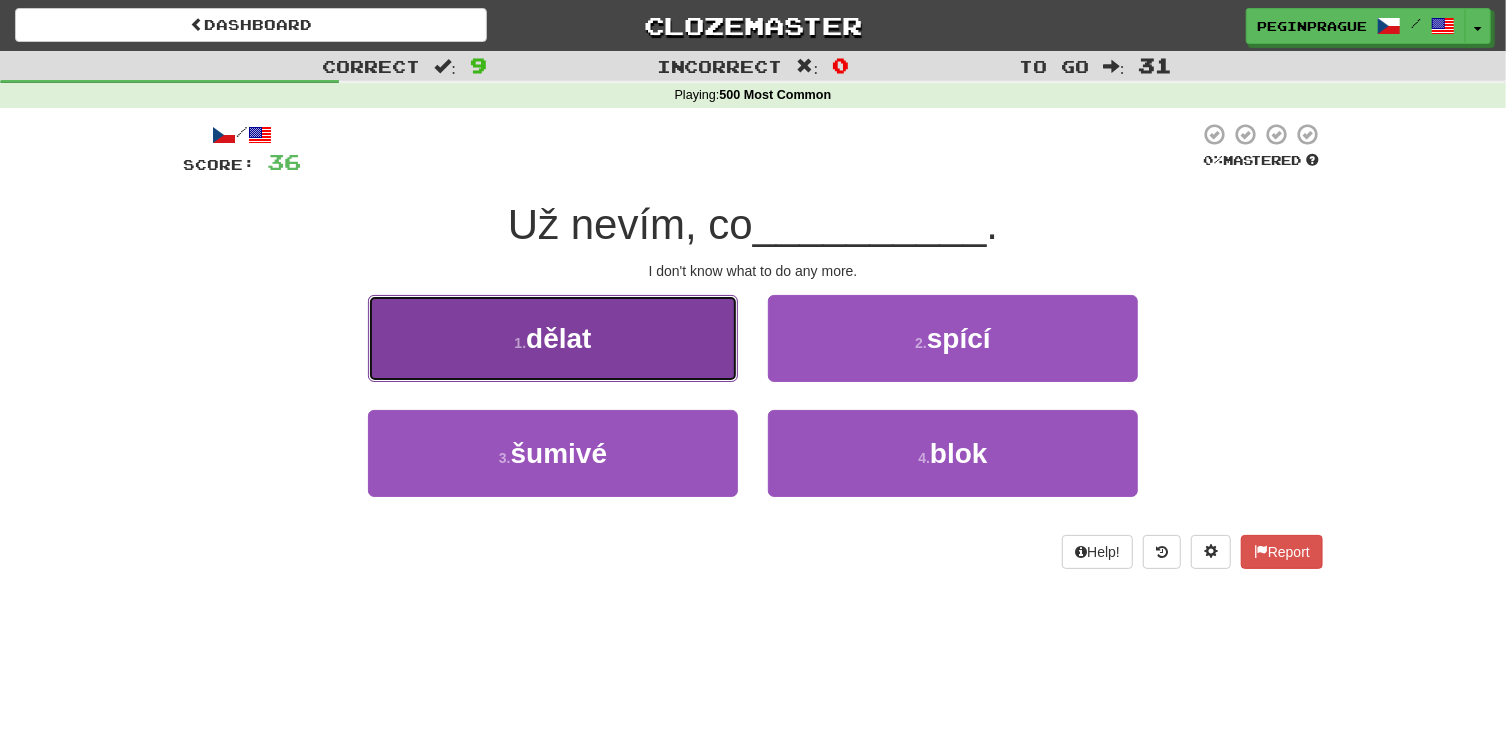click on "dělat" at bounding box center [558, 338] 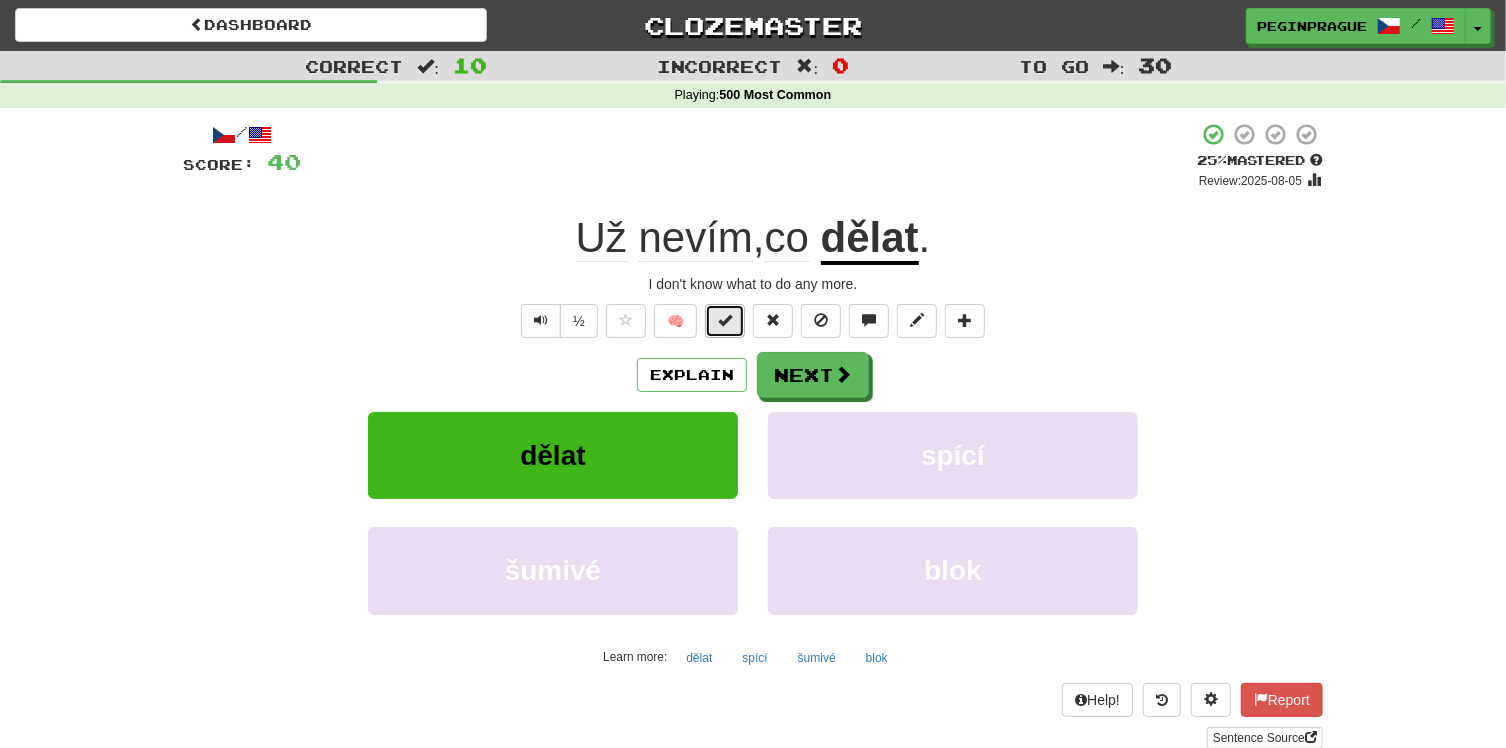 click at bounding box center (725, 320) 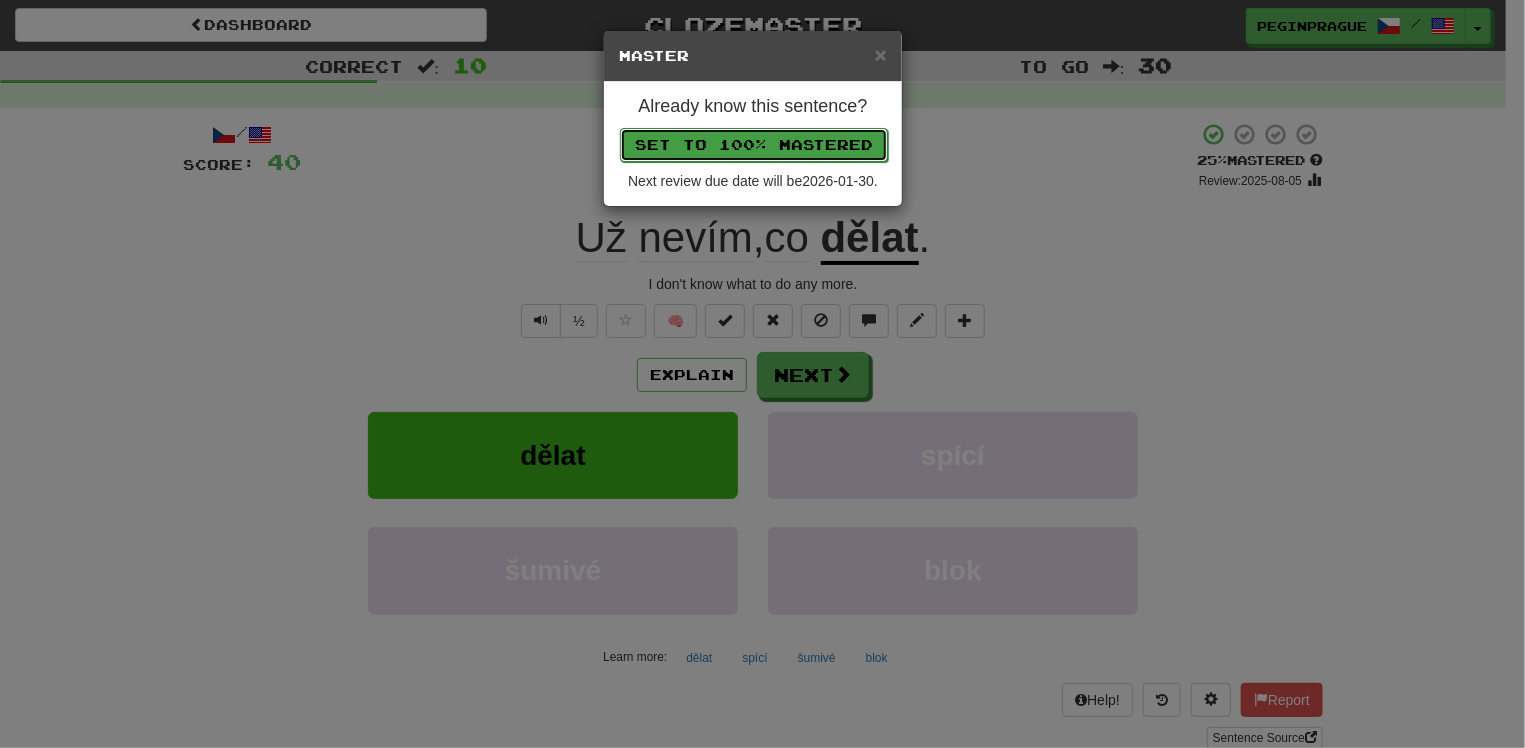 click on "Set to 100% Mastered" at bounding box center [754, 145] 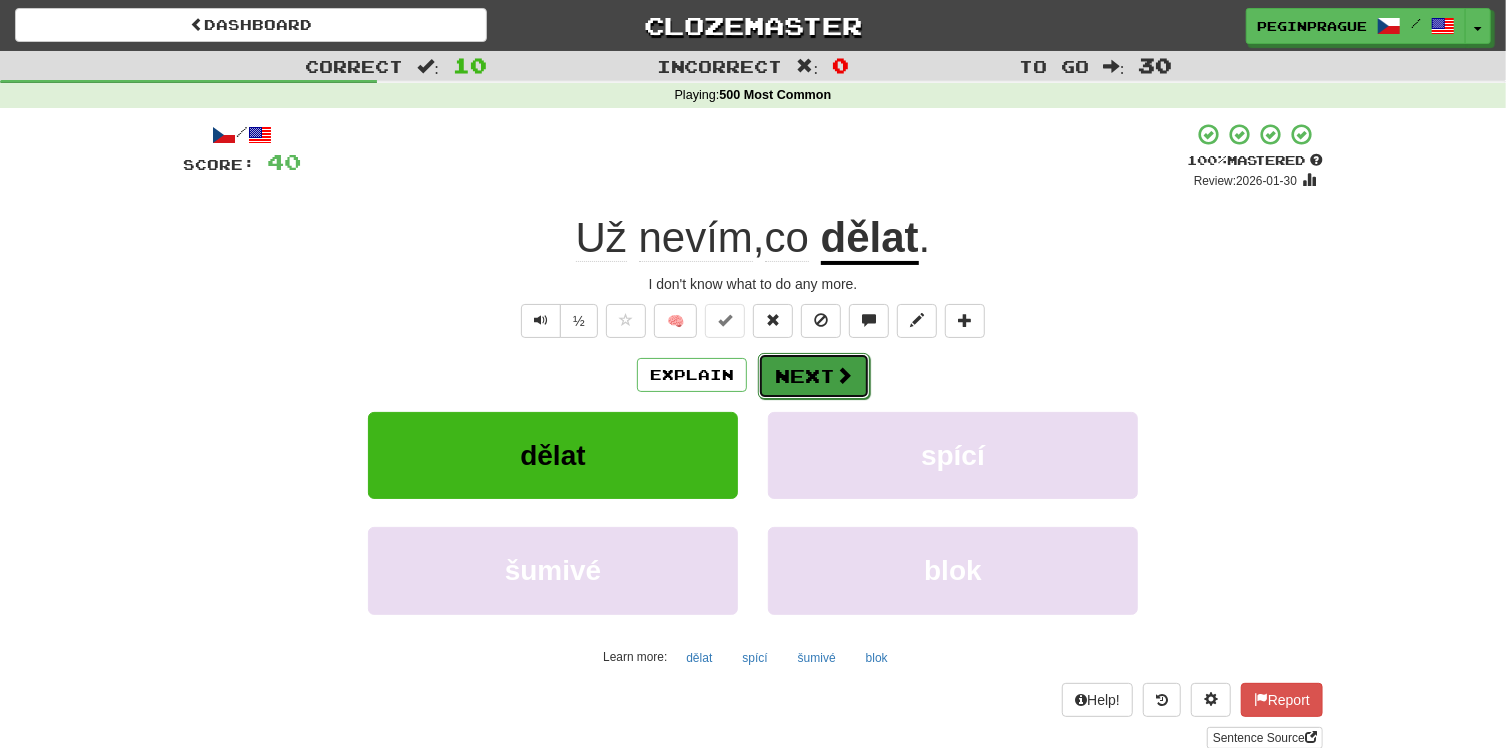 click on "Next" at bounding box center [814, 376] 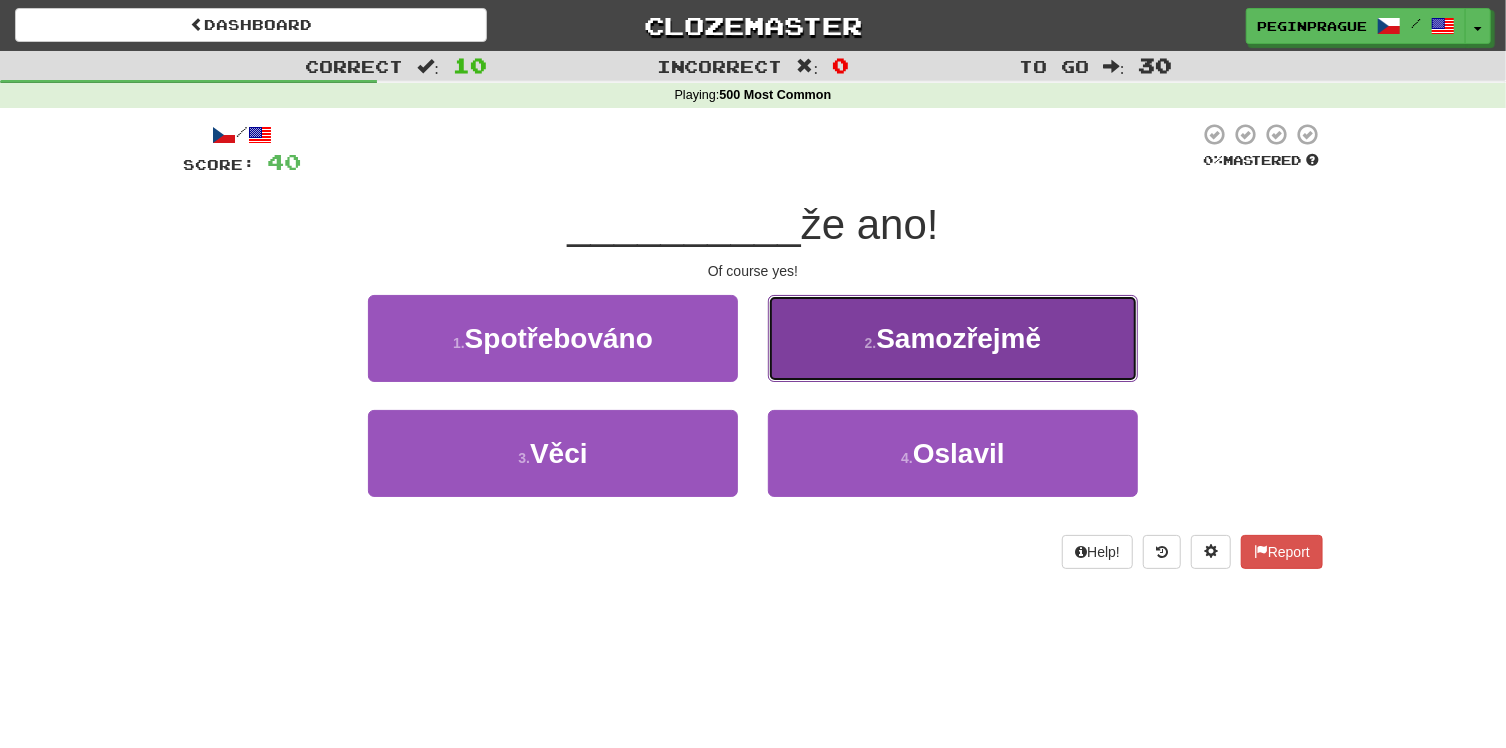 click on "Samozřejmě" at bounding box center (958, 338) 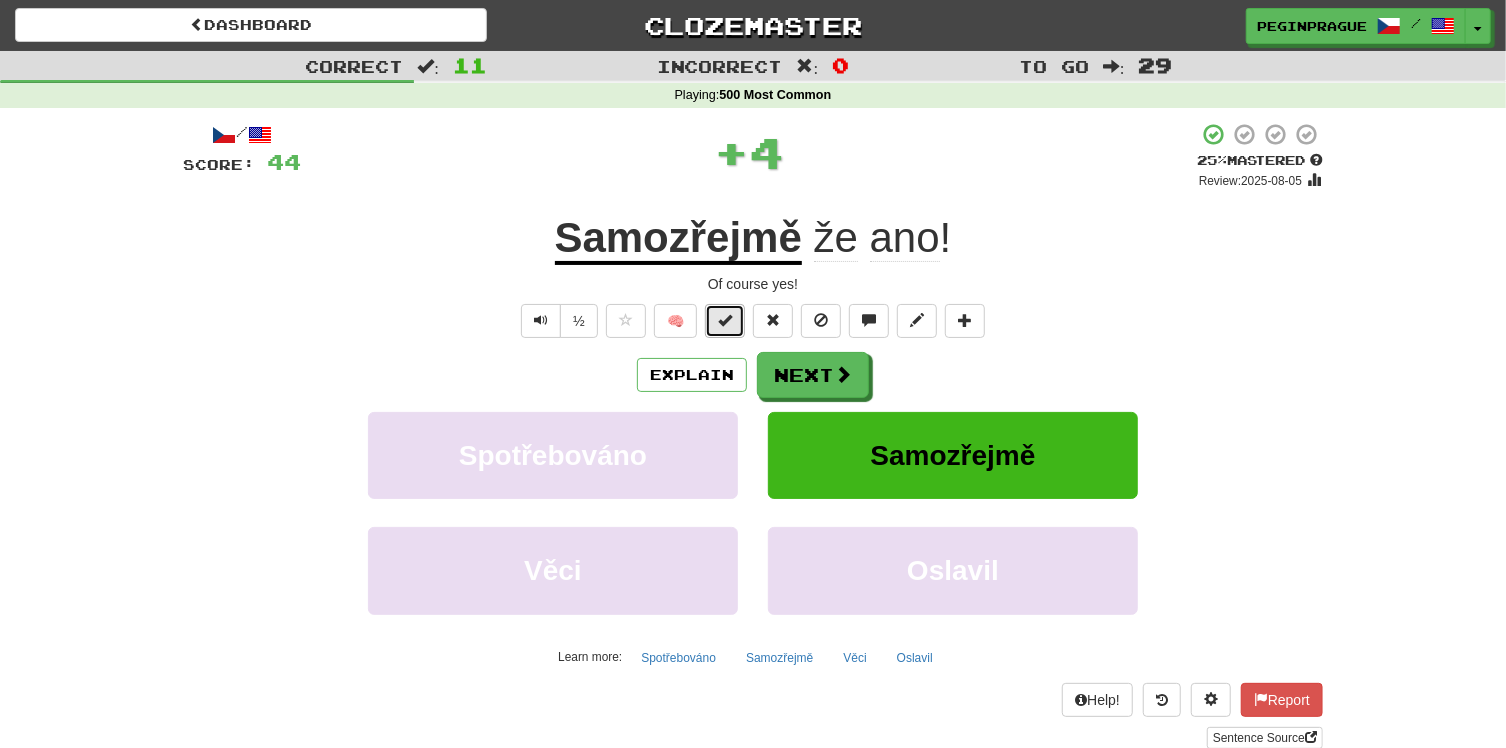 click at bounding box center [725, 320] 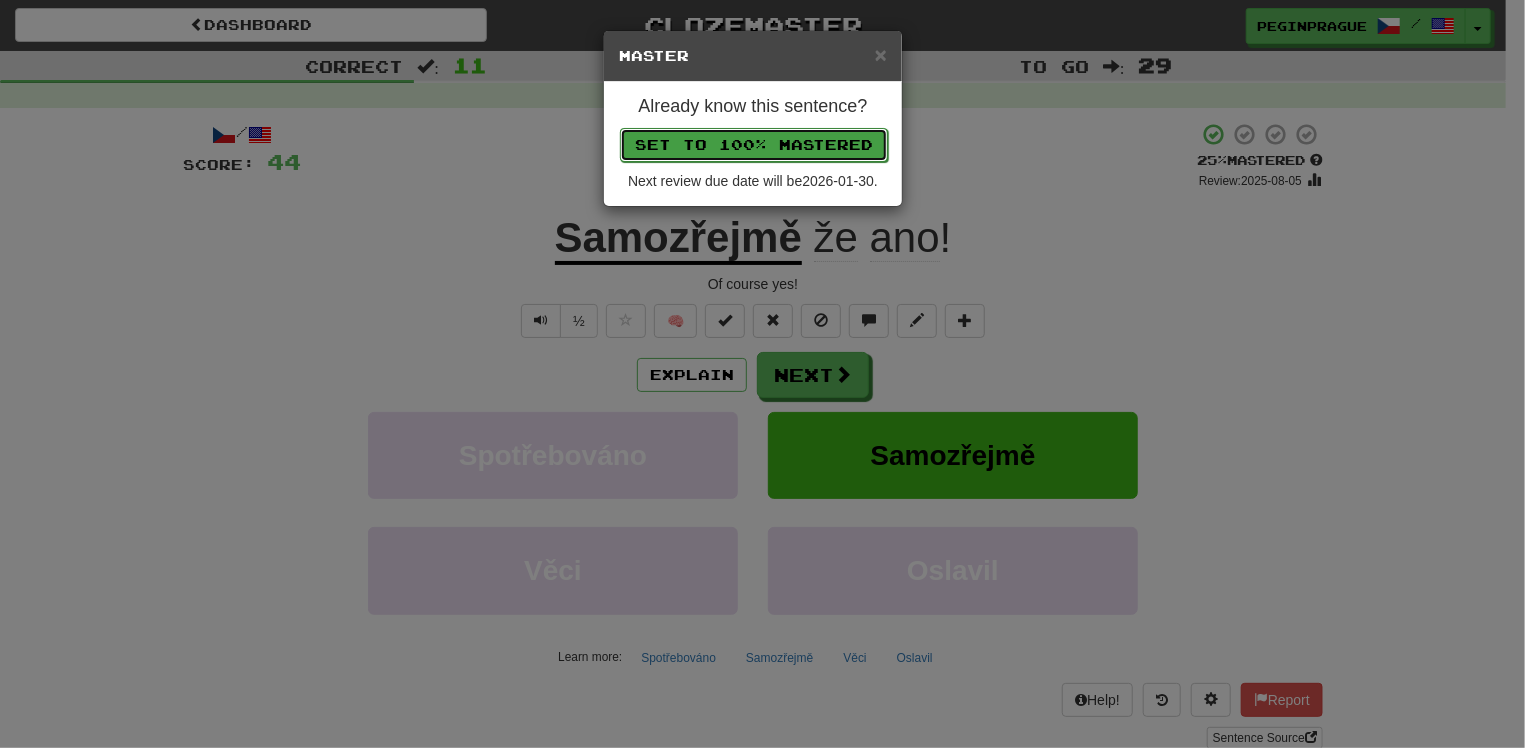 click on "Set to 100% Mastered" at bounding box center (754, 145) 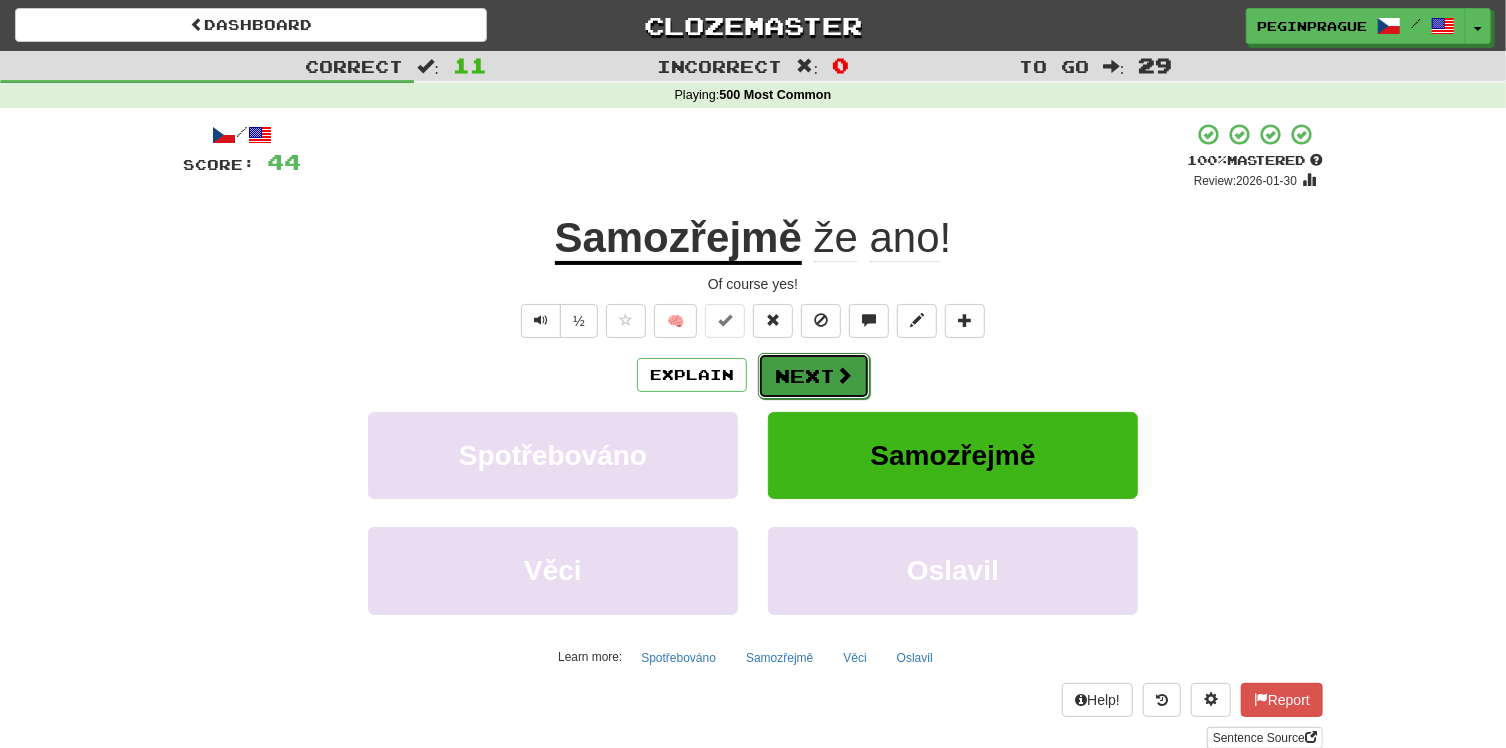 click on "Next" at bounding box center [814, 376] 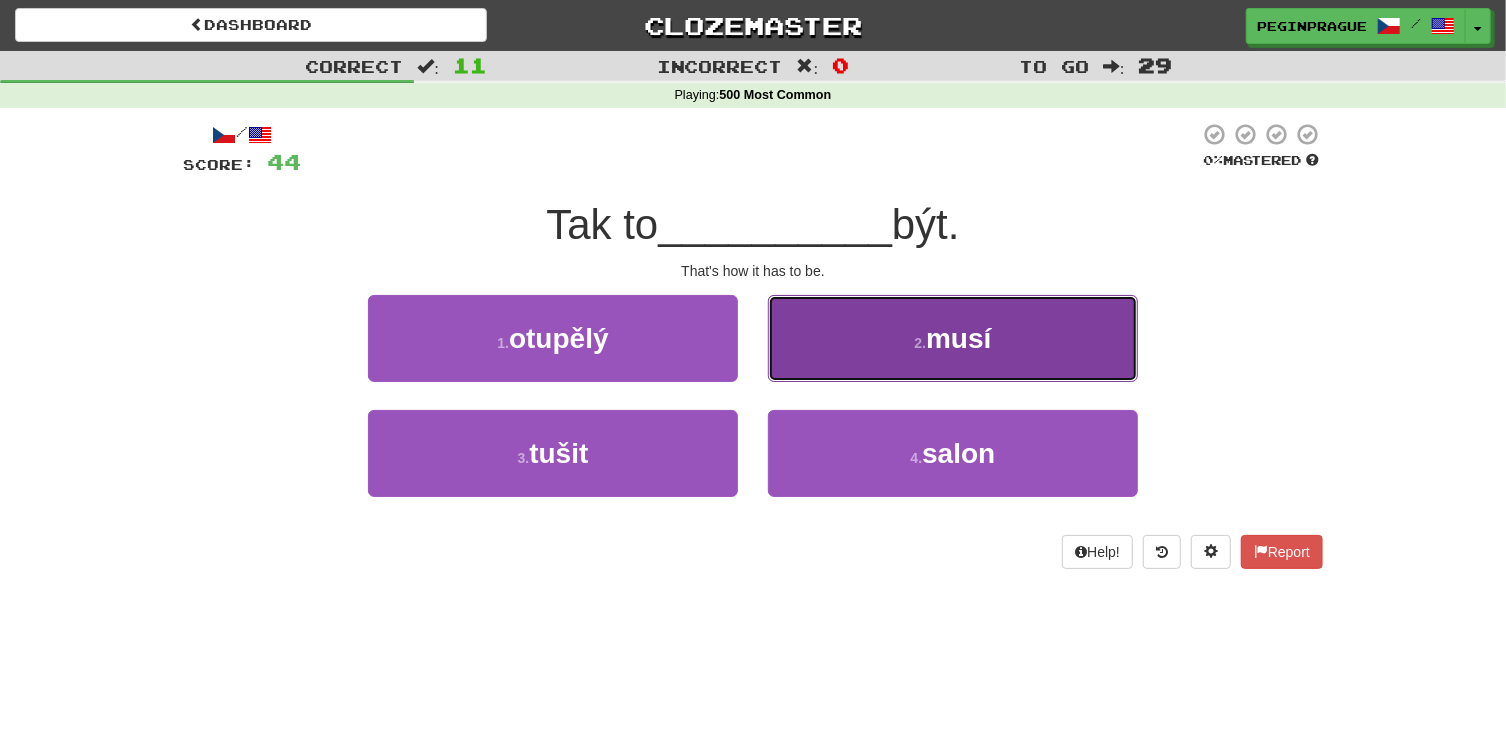 click on "musí" at bounding box center (958, 338) 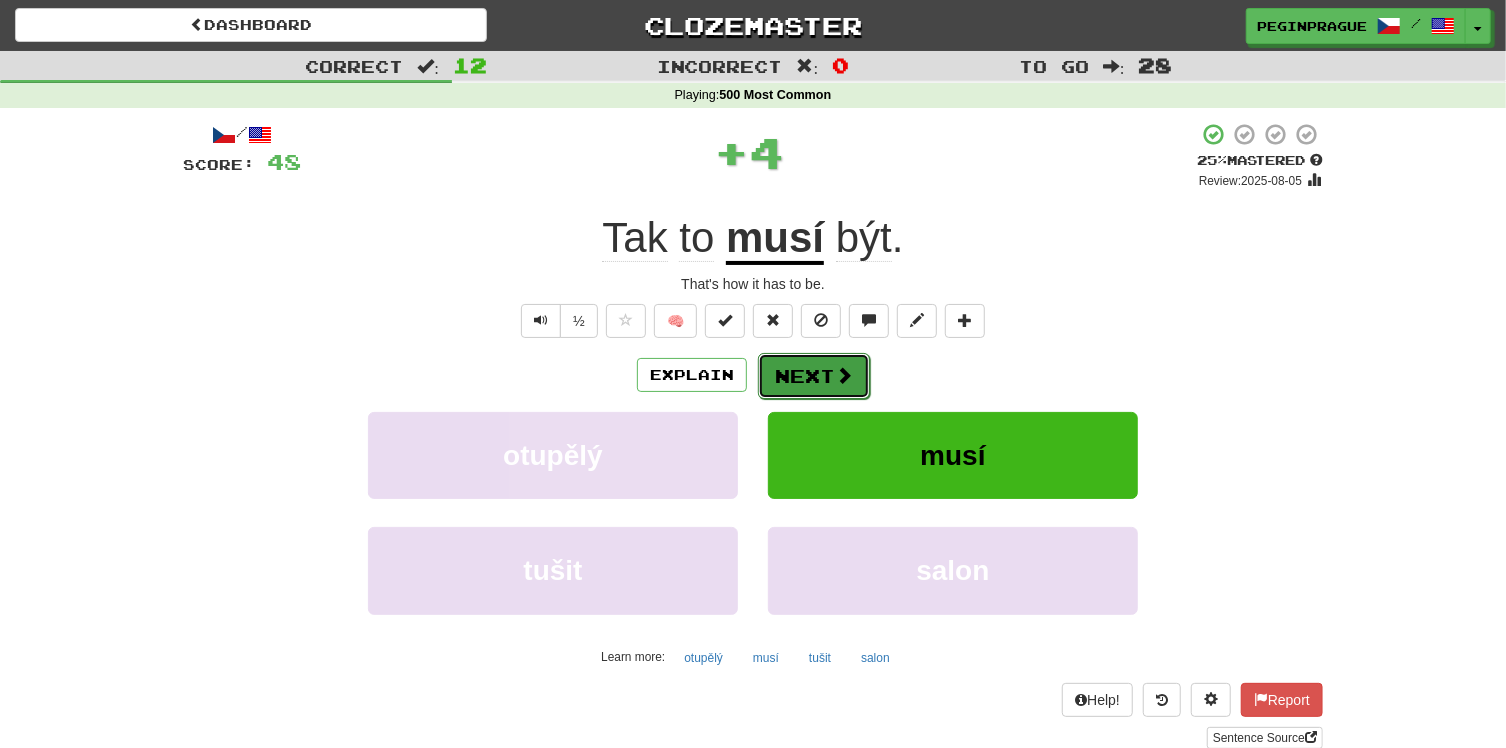 click at bounding box center (844, 375) 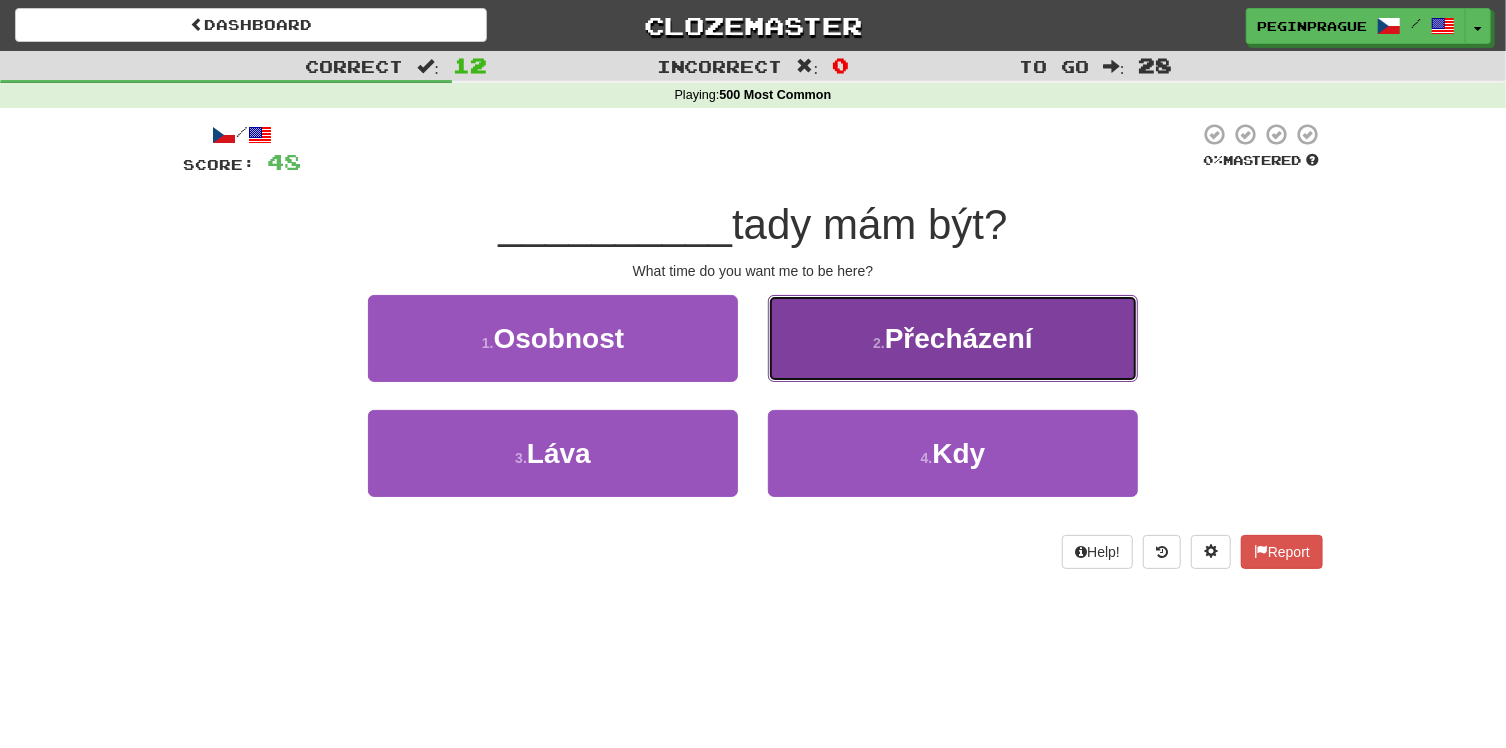 click on "Přecházení" at bounding box center [959, 338] 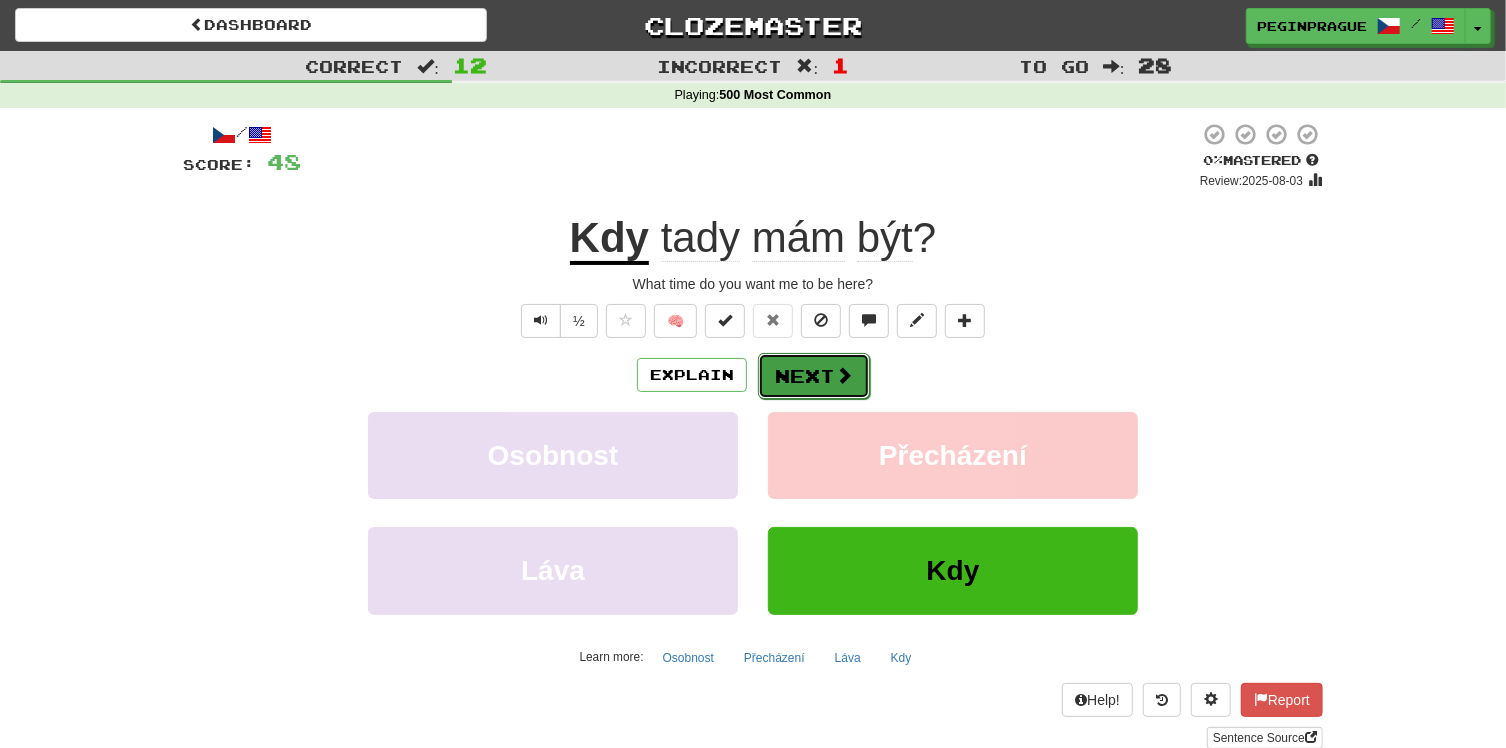 click on "Next" at bounding box center [814, 376] 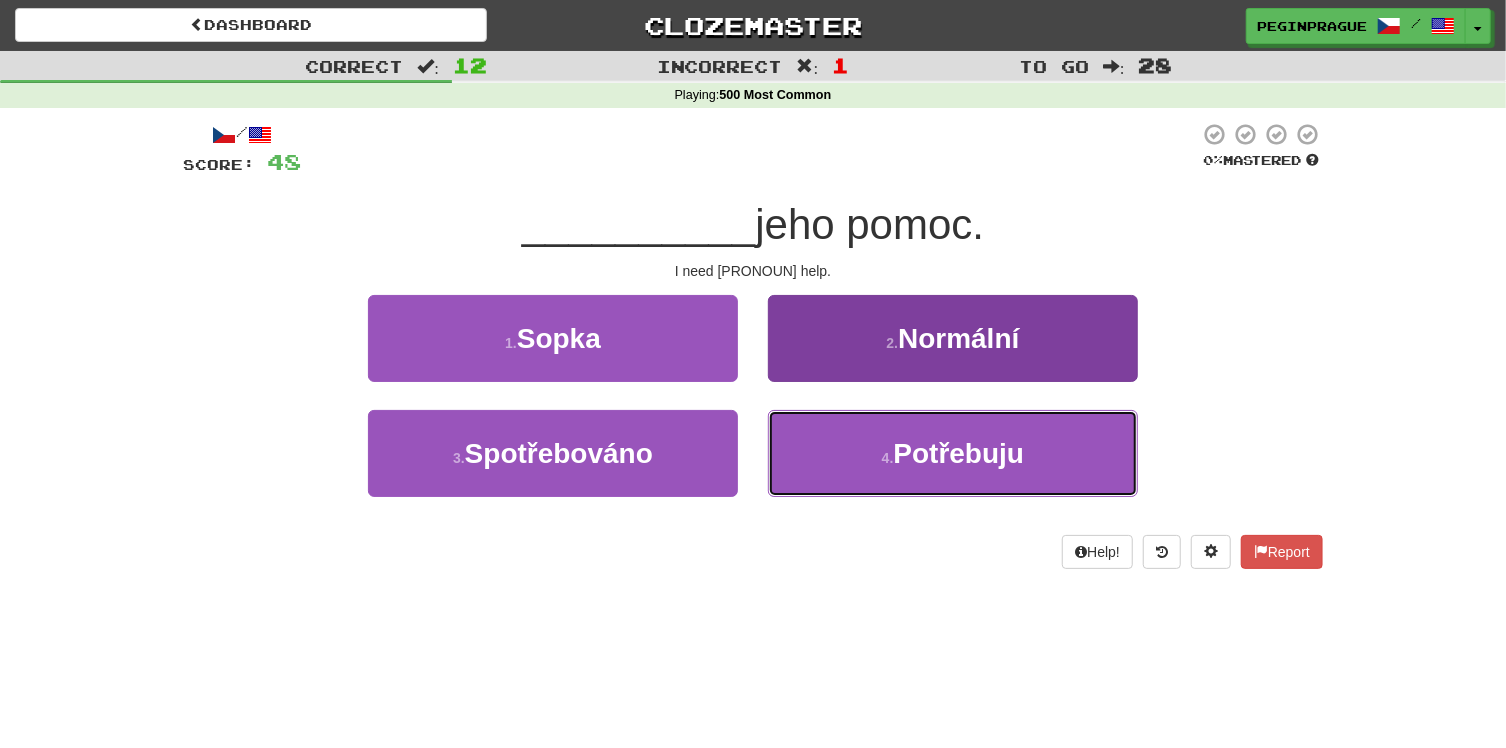 click on "Potřebuju" at bounding box center [959, 453] 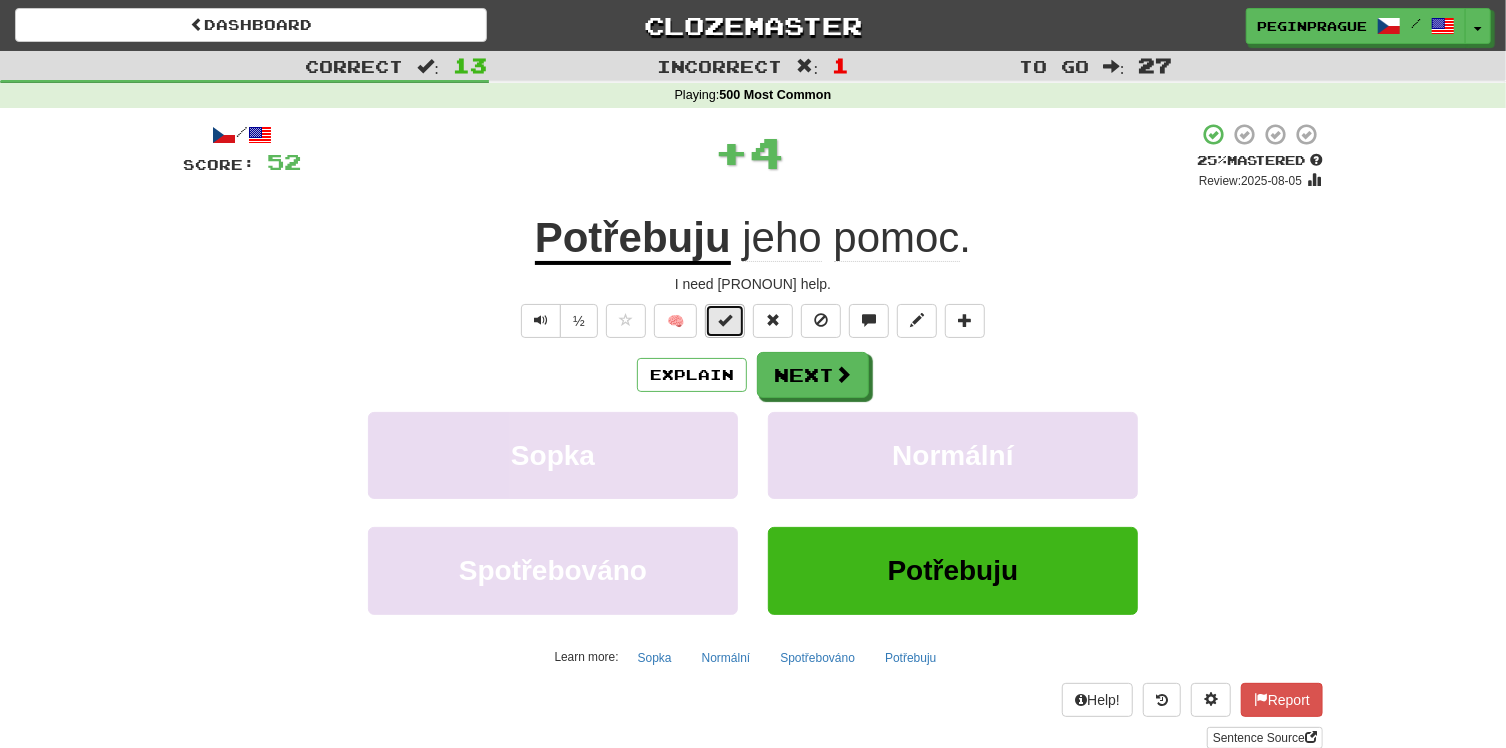 click at bounding box center (725, 321) 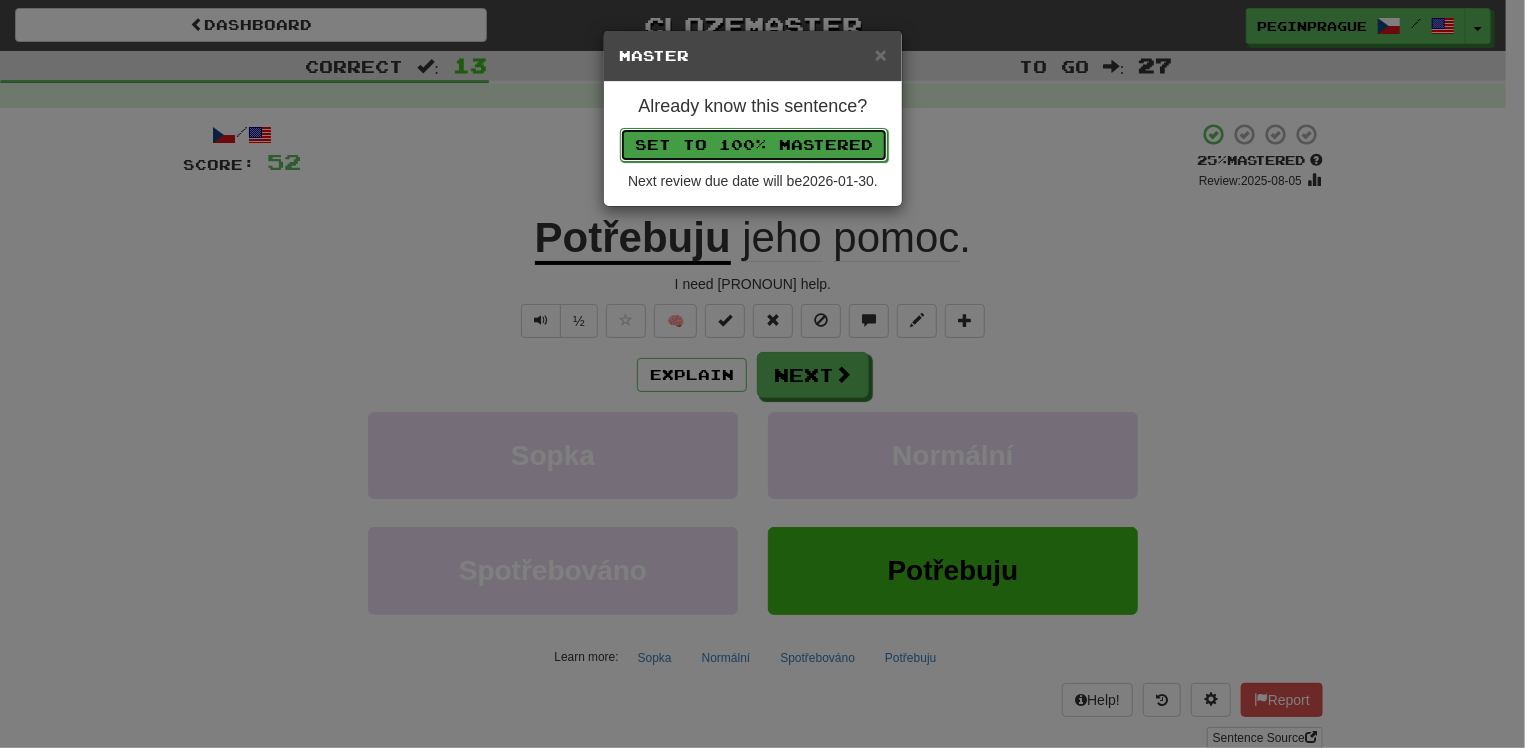 click on "Set to 100% Mastered" at bounding box center [754, 145] 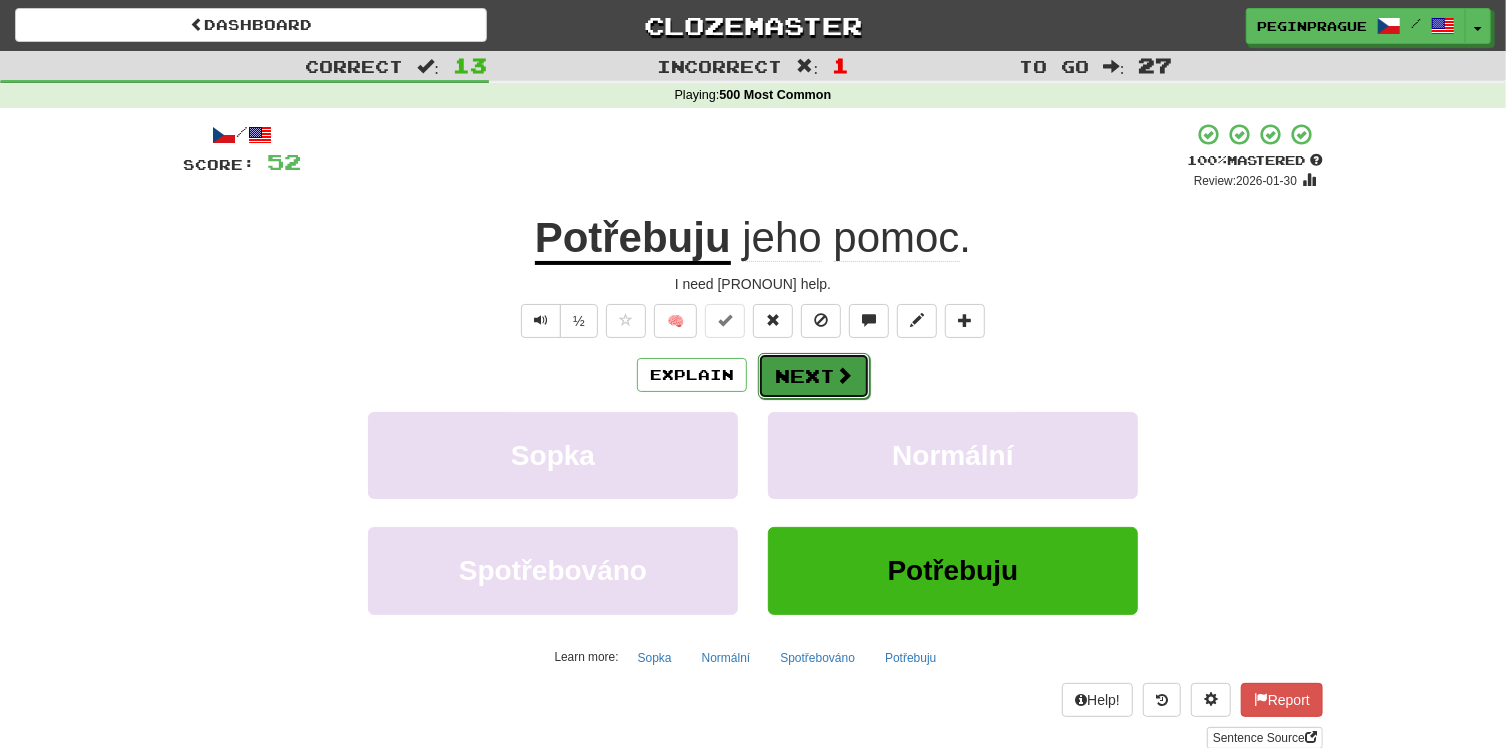 click at bounding box center [844, 375] 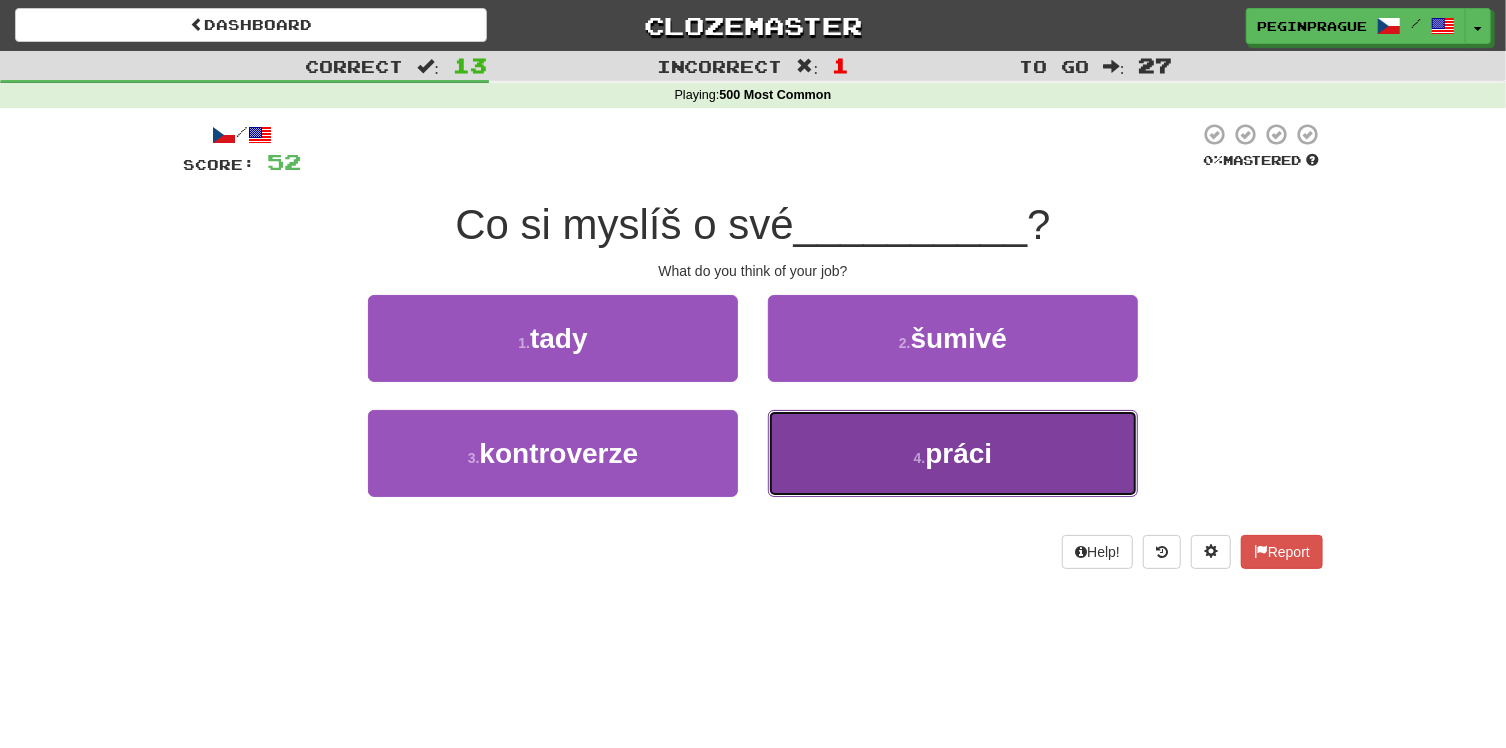 click on "práci" at bounding box center [958, 453] 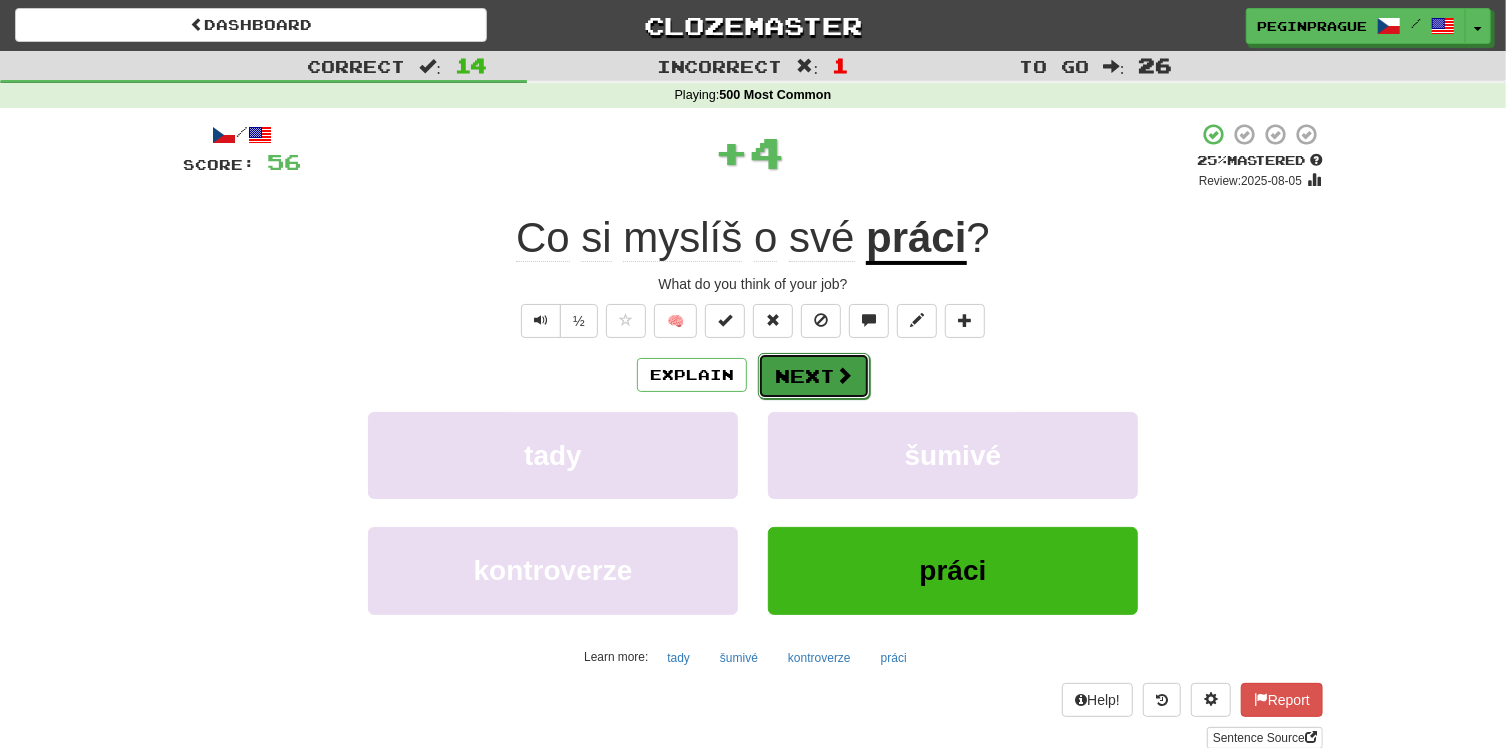 click on "Next" at bounding box center (814, 376) 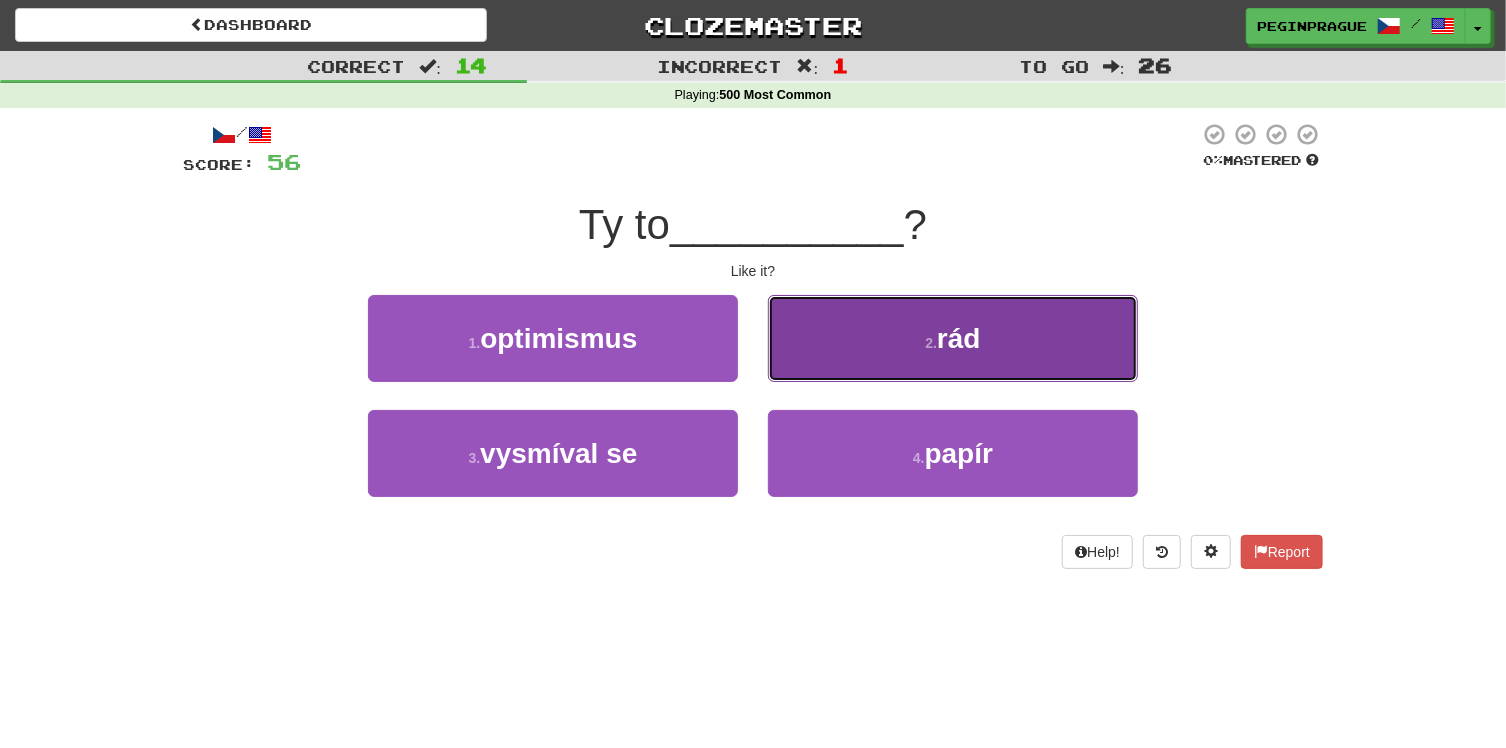 click on "rád" at bounding box center (959, 338) 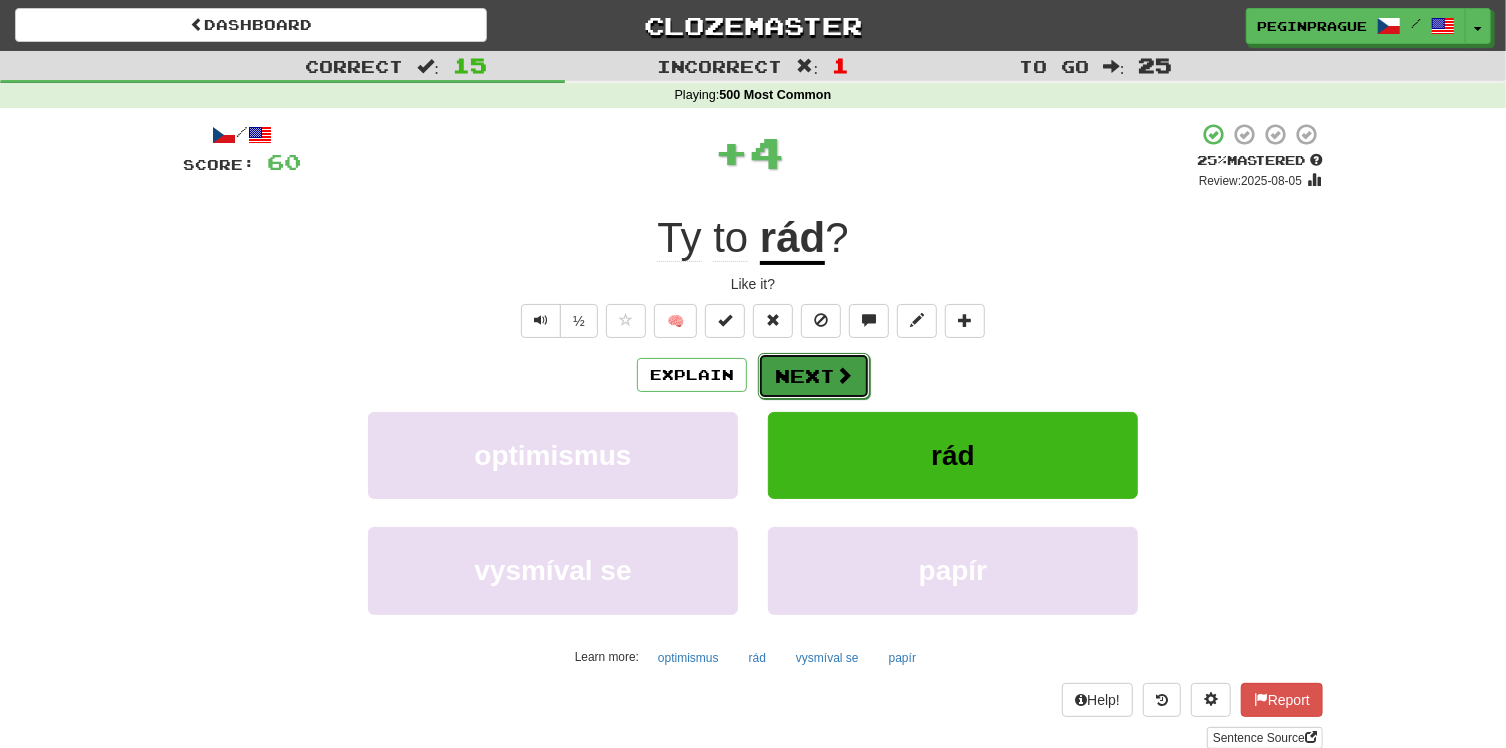 click on "Next" at bounding box center (814, 376) 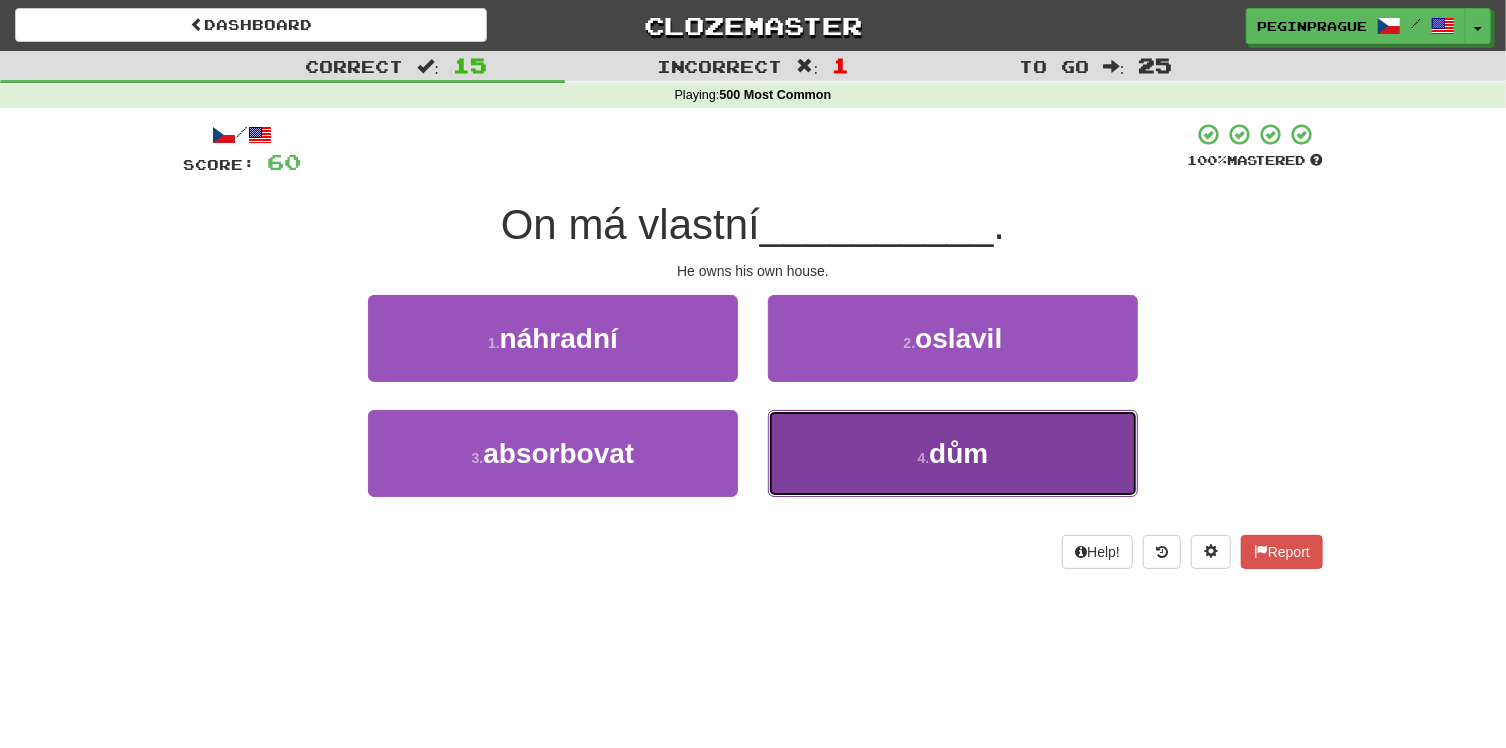 click on "dům" at bounding box center (958, 453) 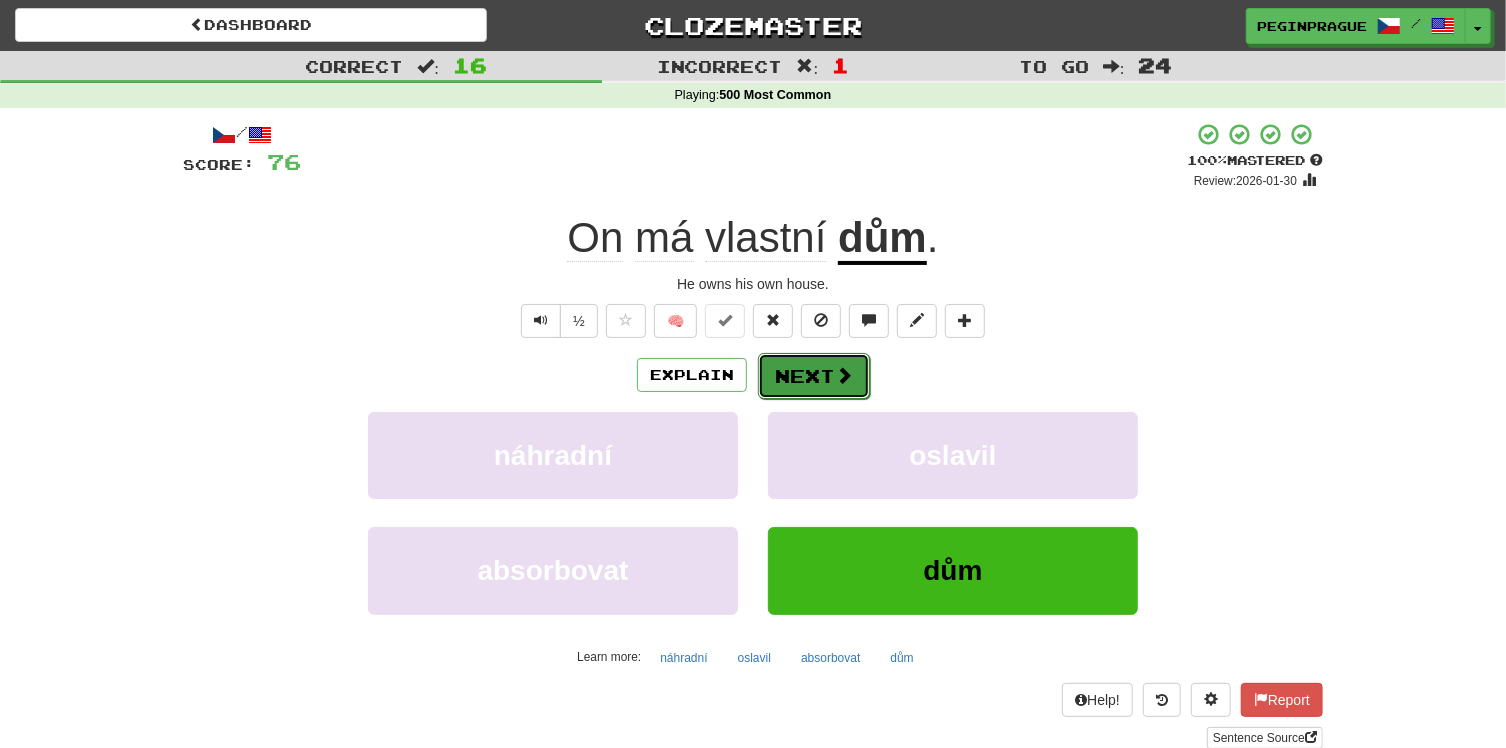 click on "Next" at bounding box center (814, 376) 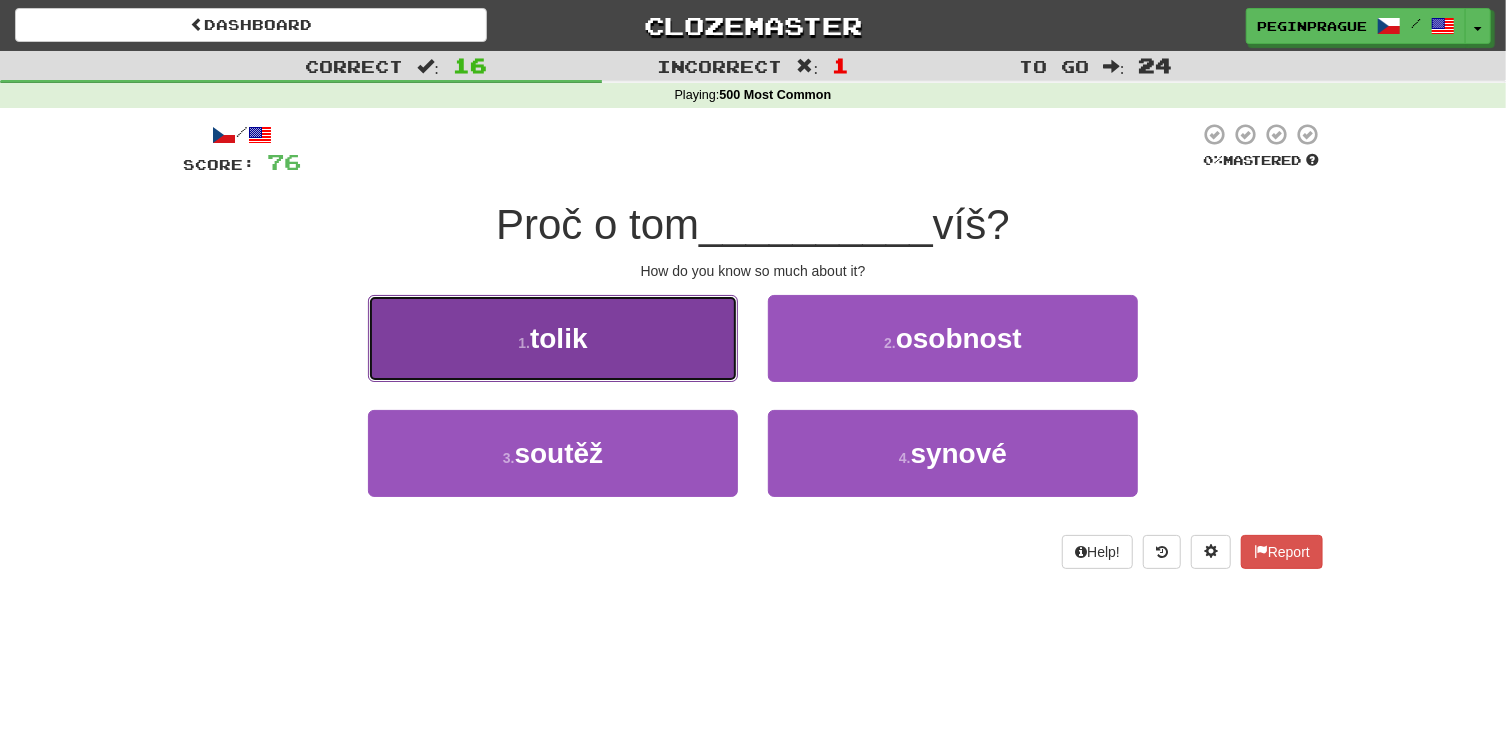 click on "tolik" at bounding box center (559, 338) 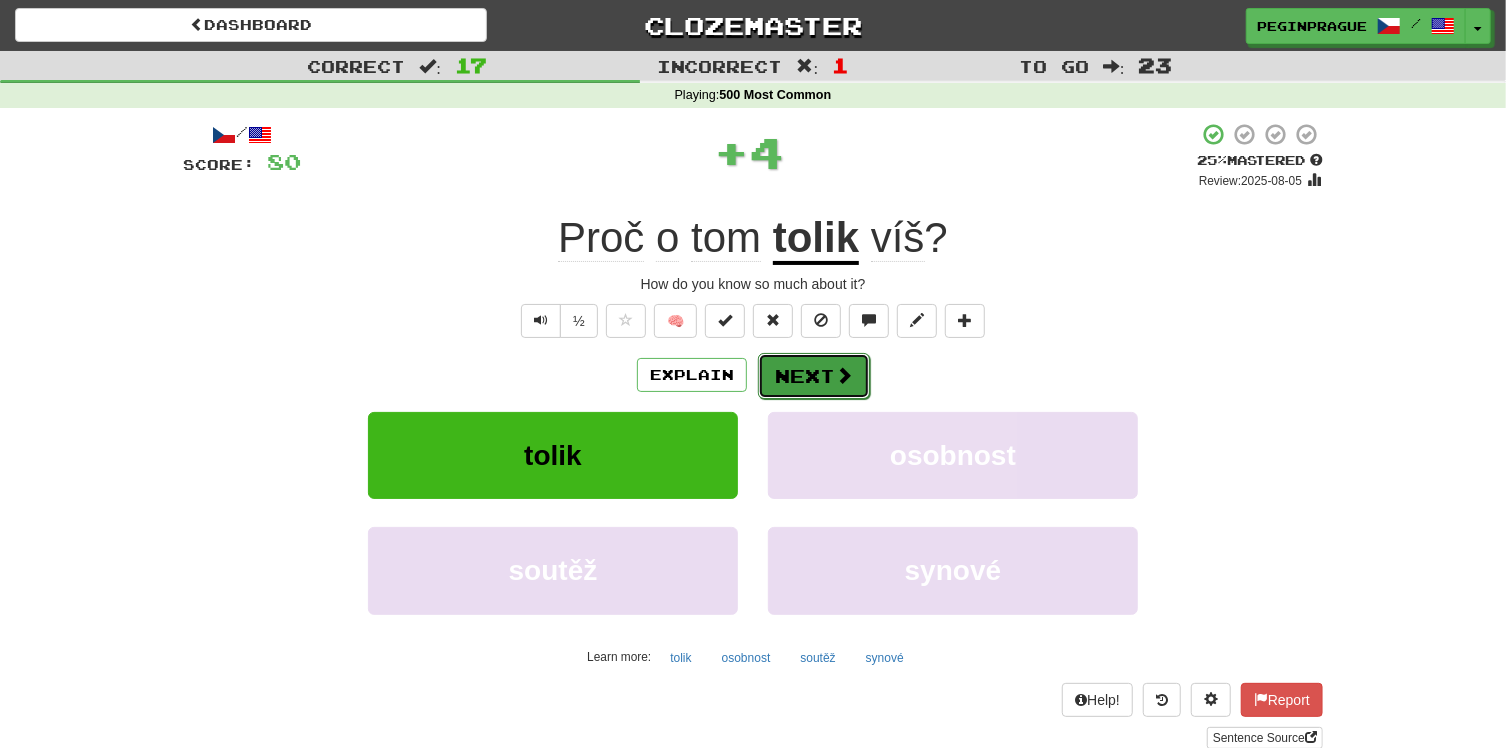 click on "Next" at bounding box center (814, 376) 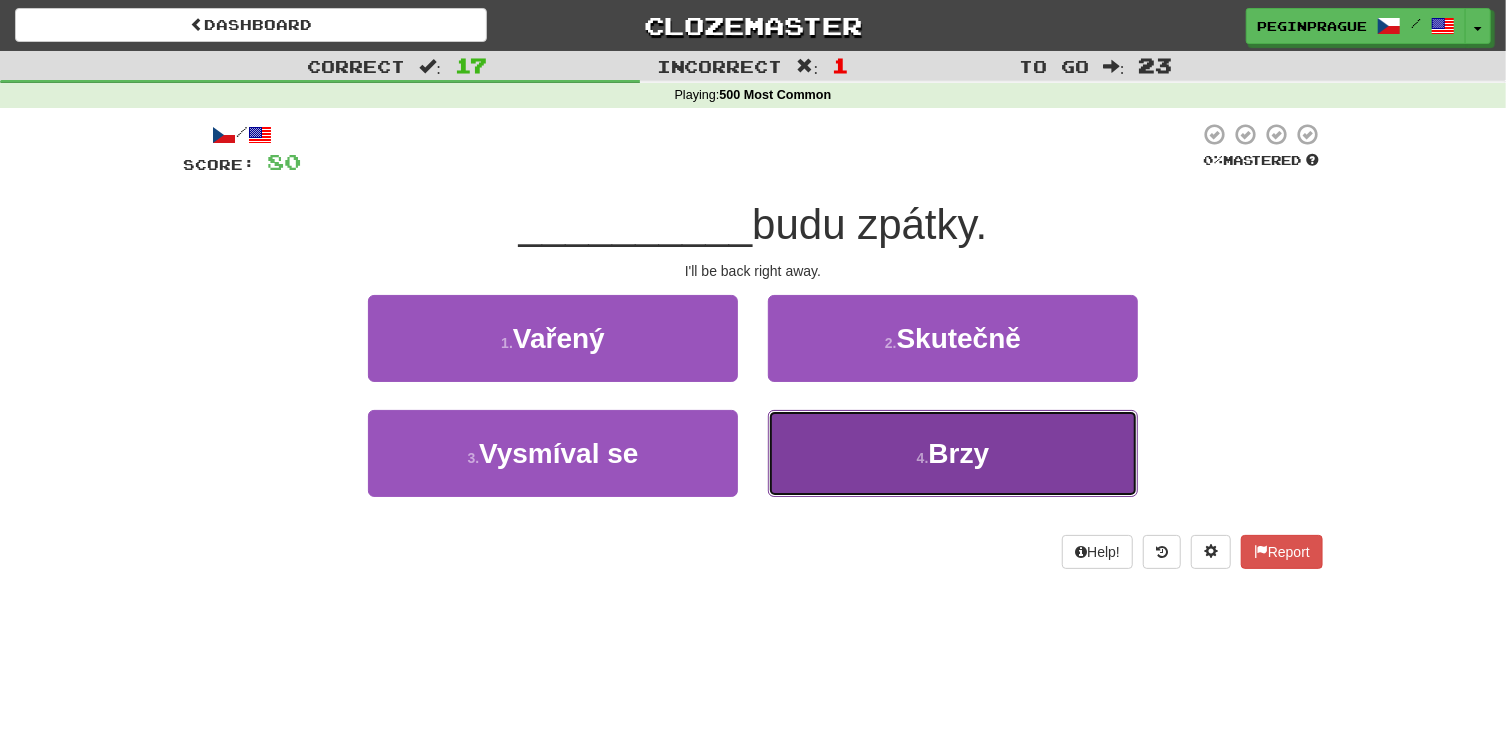 click on "Brzy" at bounding box center [958, 453] 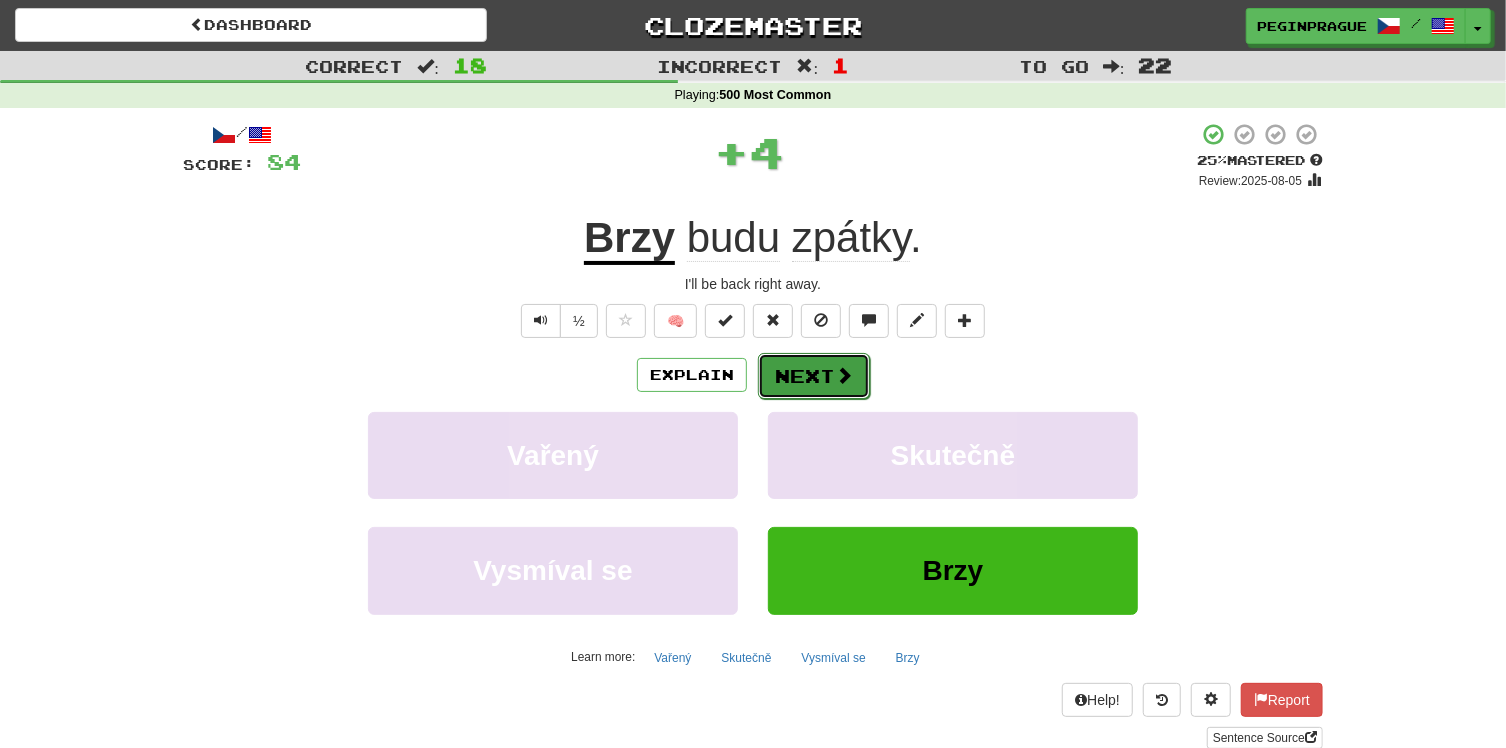 click on "Next" at bounding box center [814, 376] 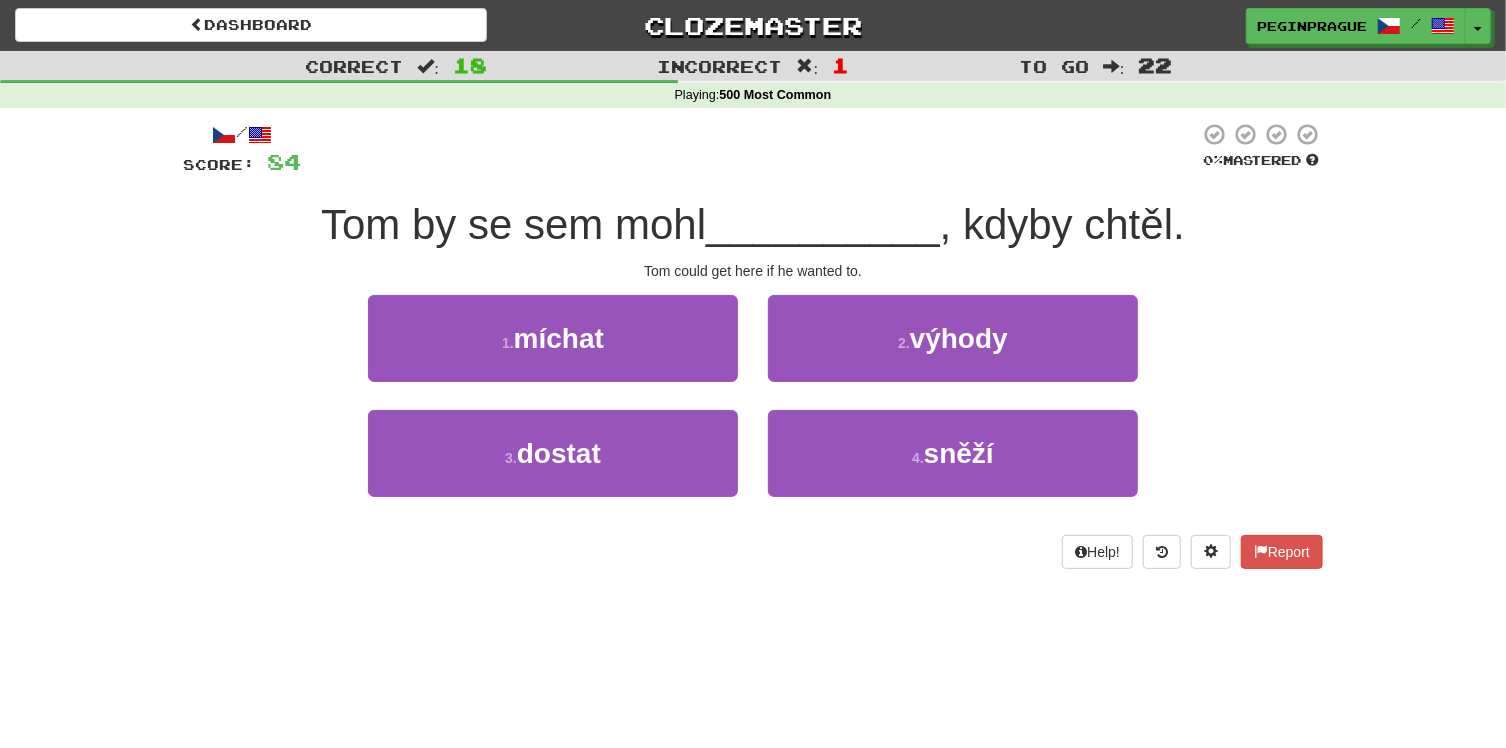 drag, startPoint x: 717, startPoint y: 219, endPoint x: 811, endPoint y: 176, distance: 103.36827 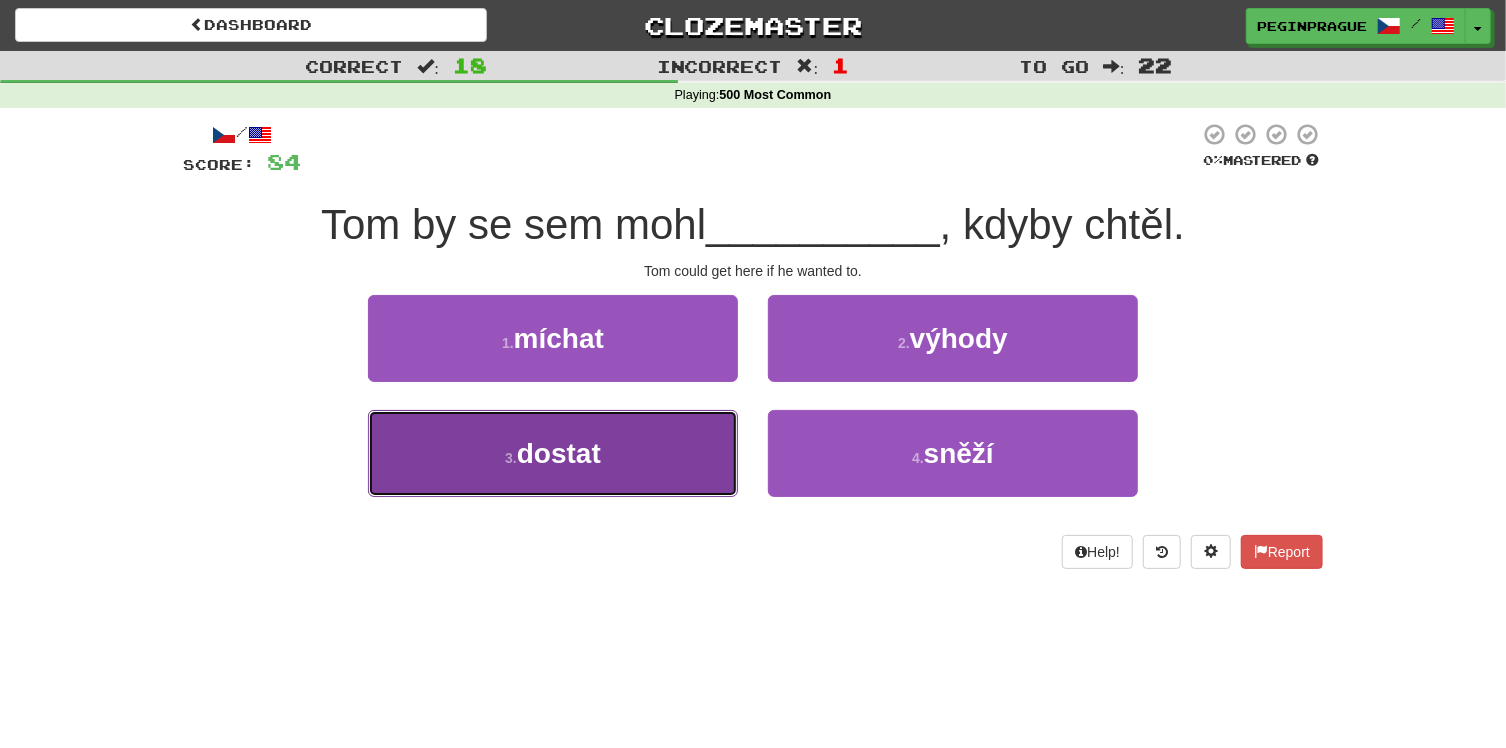 click on "dostat" at bounding box center [559, 453] 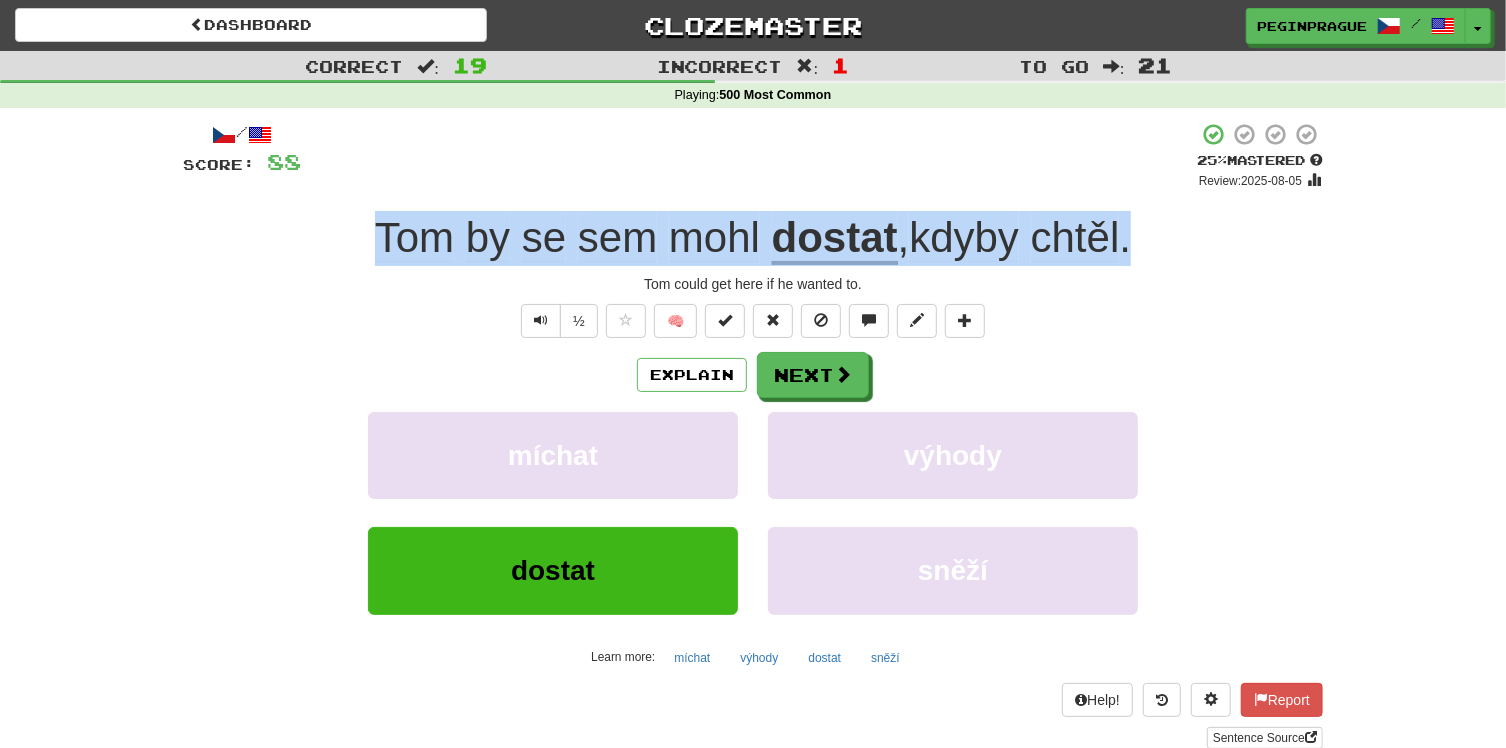 drag, startPoint x: 1171, startPoint y: 235, endPoint x: 367, endPoint y: 247, distance: 804.08954 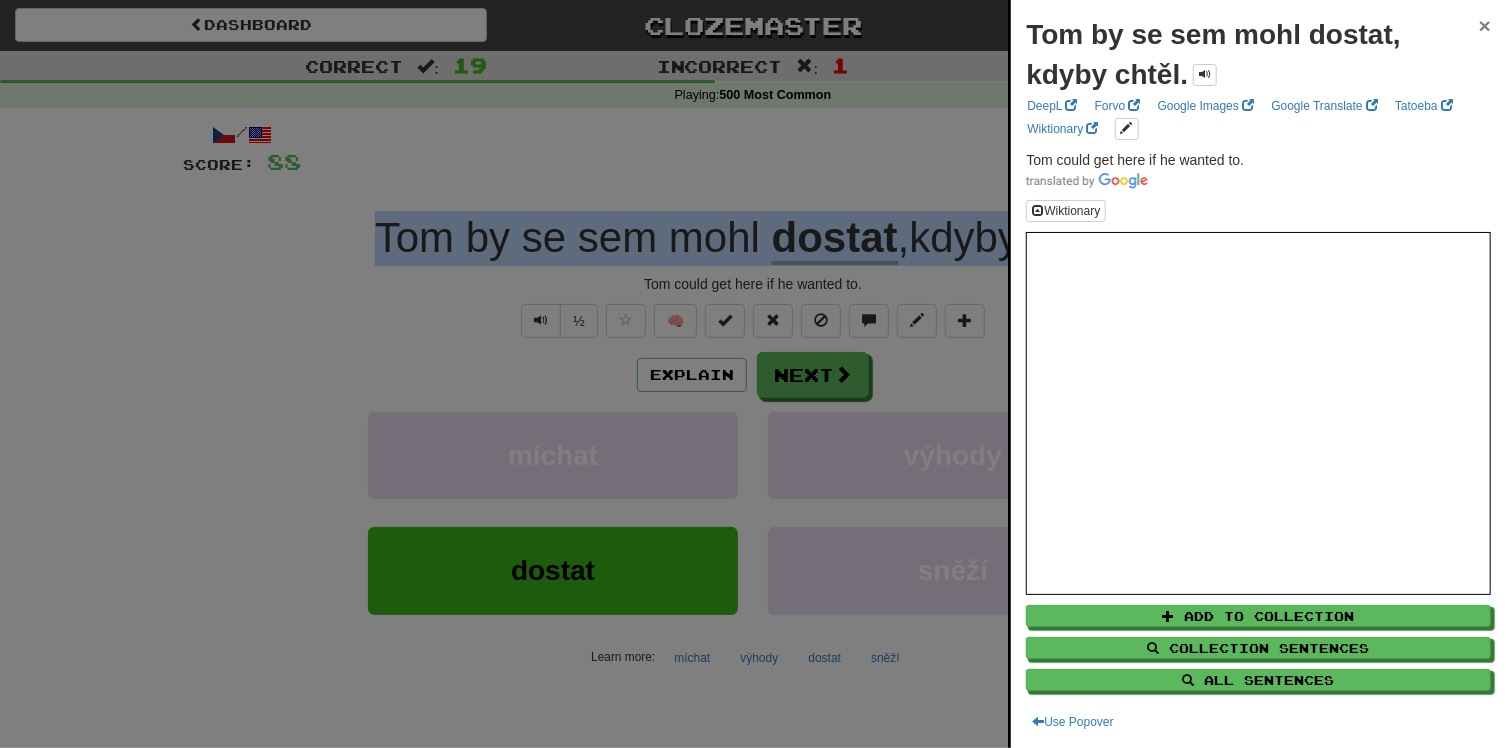 click on "×" at bounding box center [1485, 25] 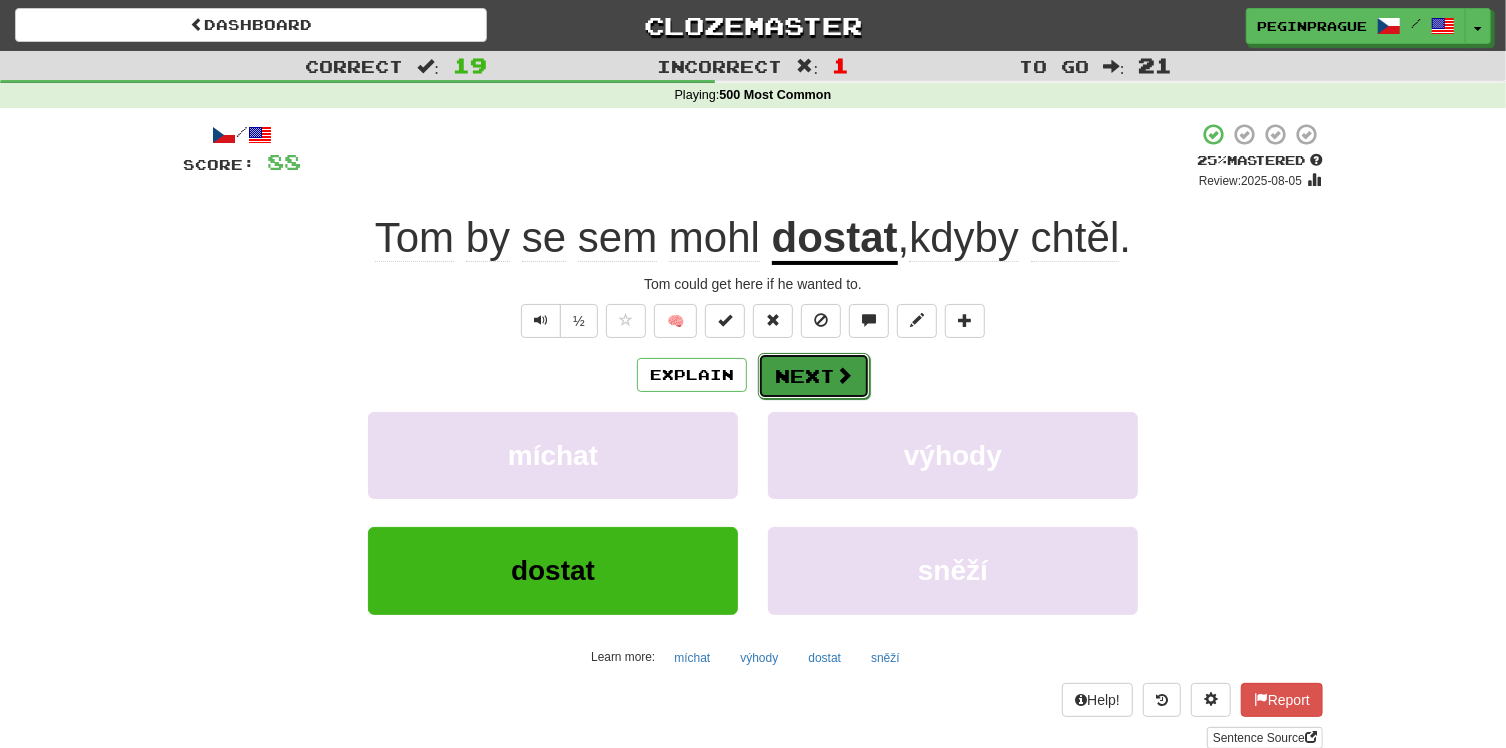 click on "Next" at bounding box center [814, 376] 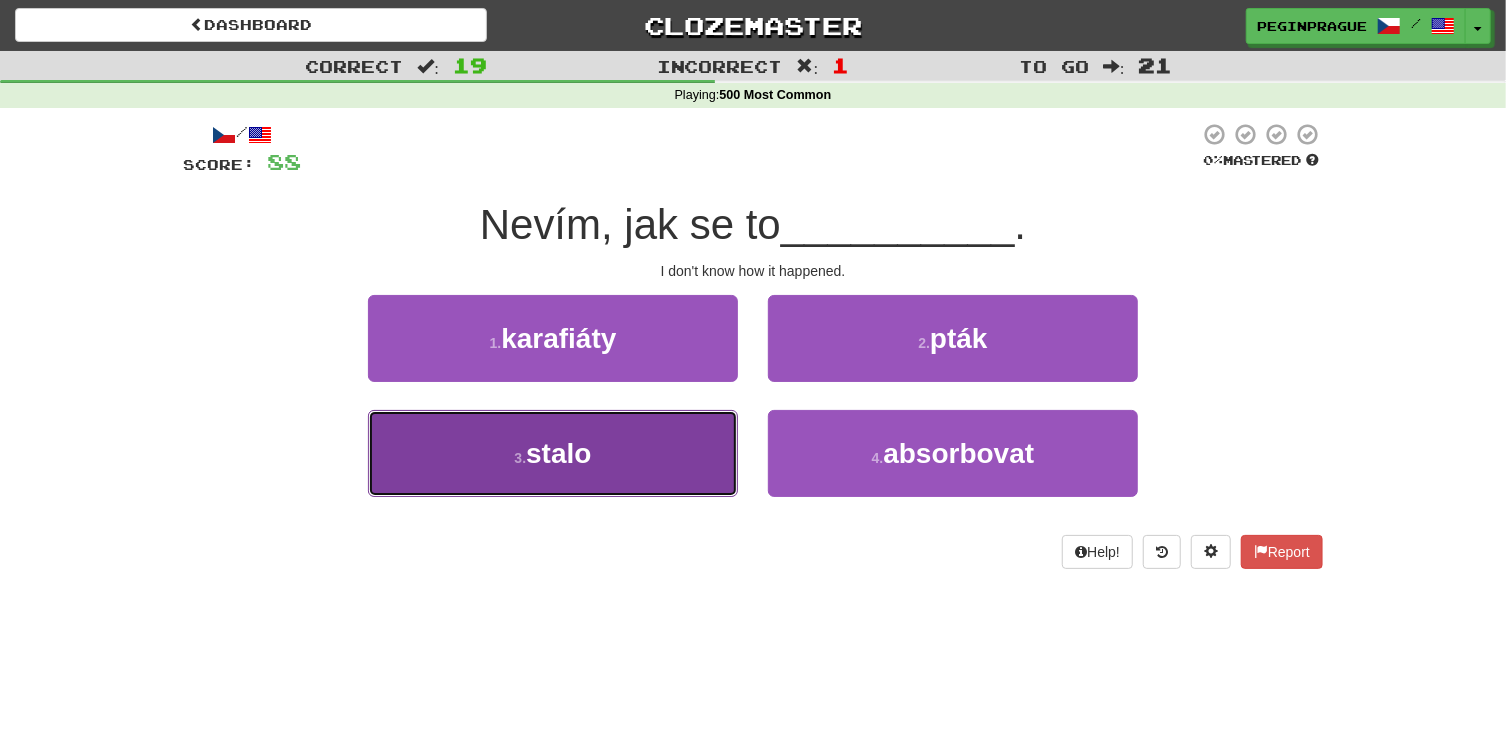 click on "stalo" at bounding box center [558, 453] 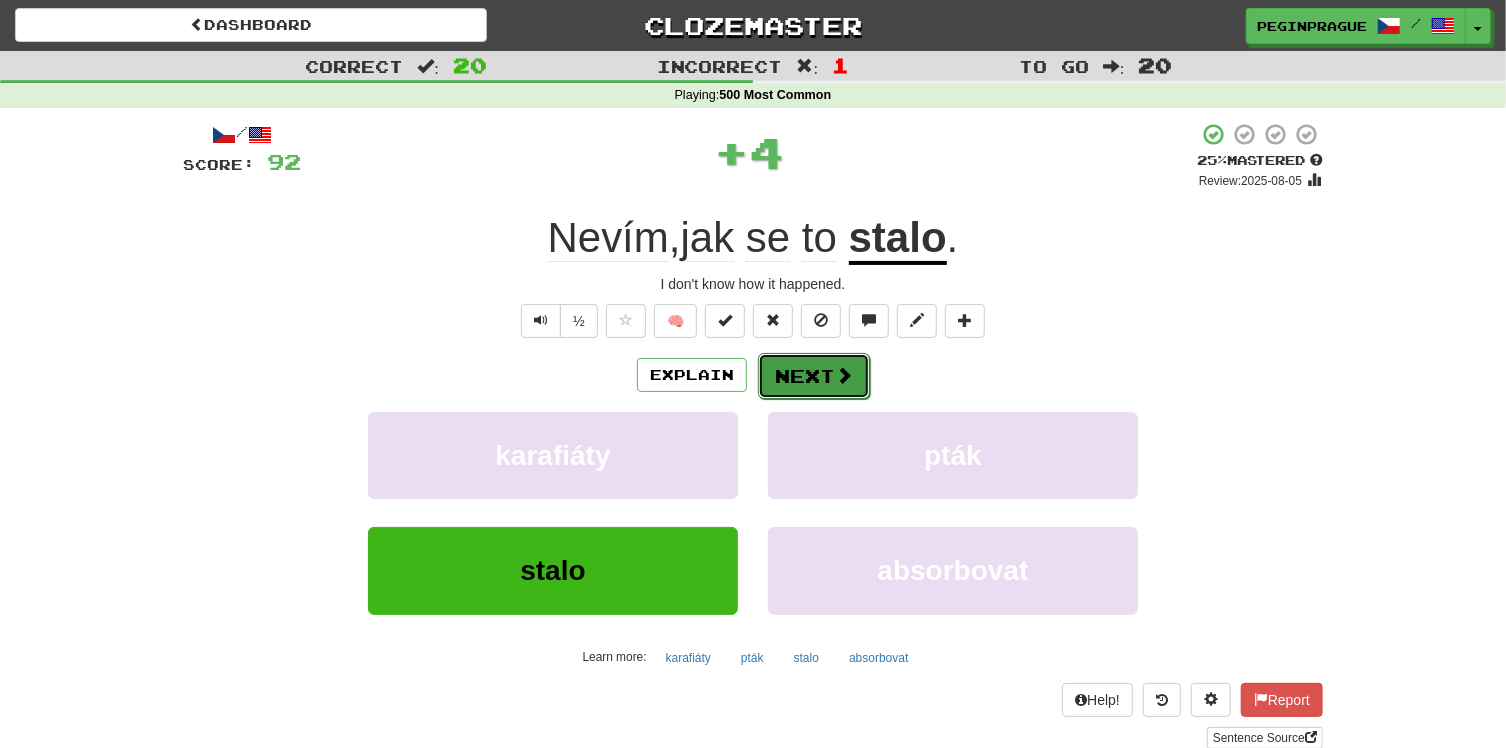click on "Next" at bounding box center (814, 376) 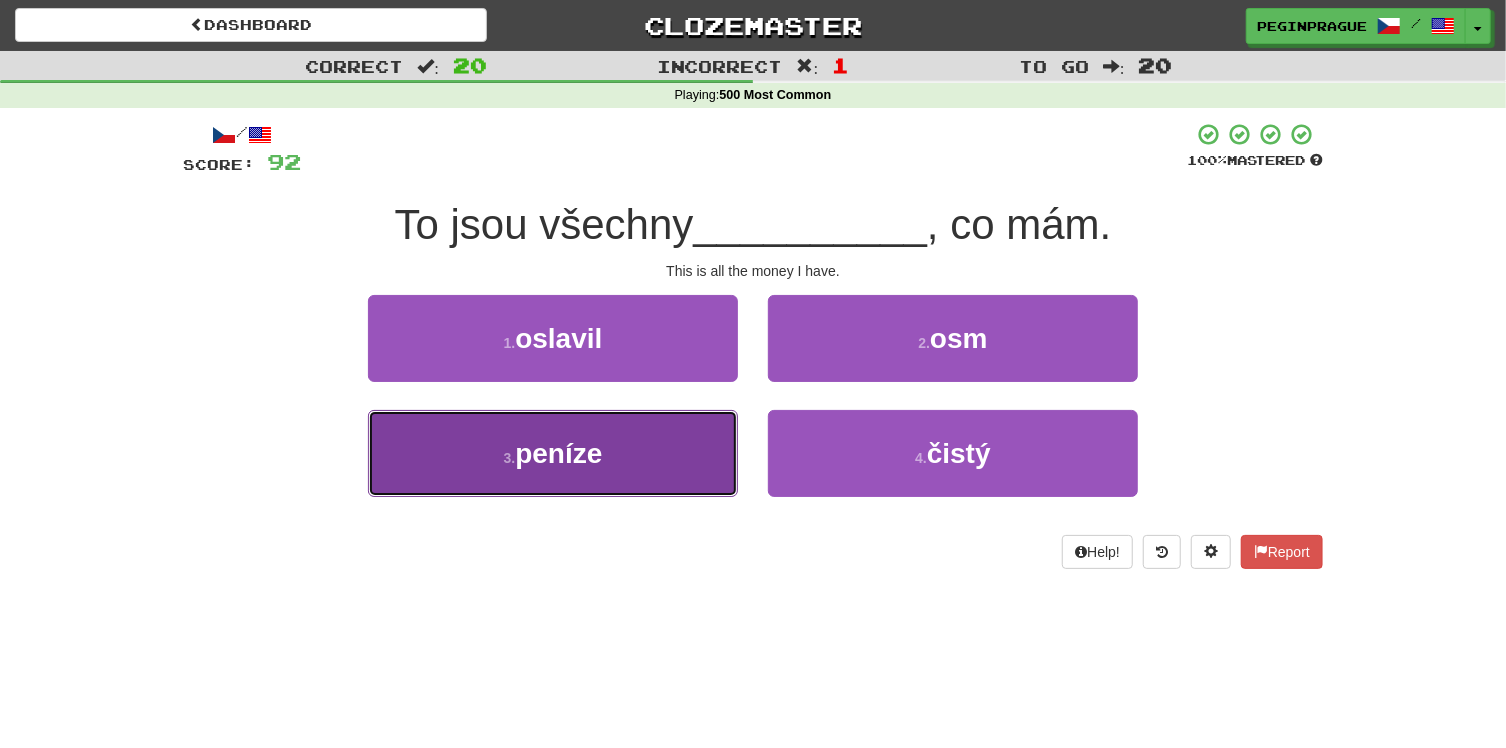 click on "peníze" at bounding box center [558, 453] 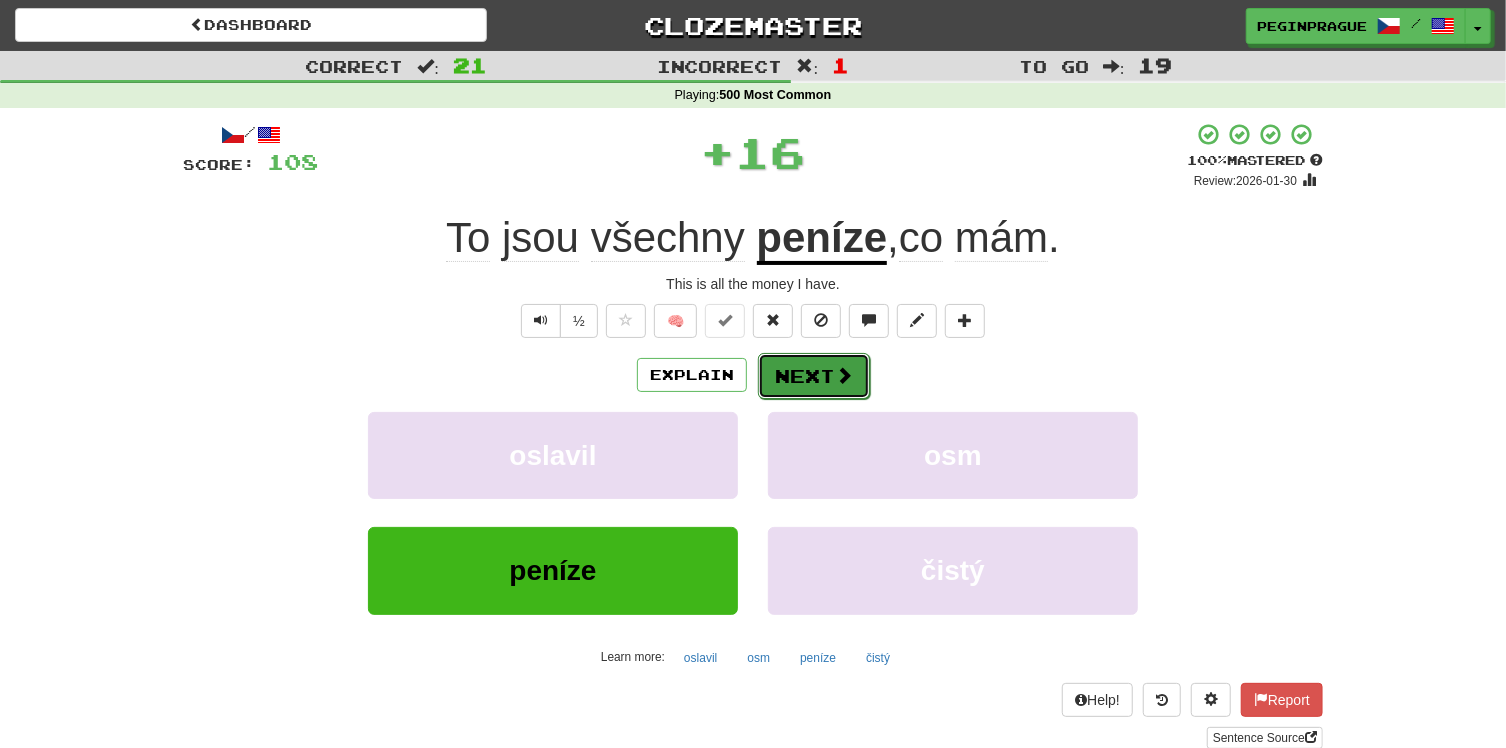 click at bounding box center (844, 375) 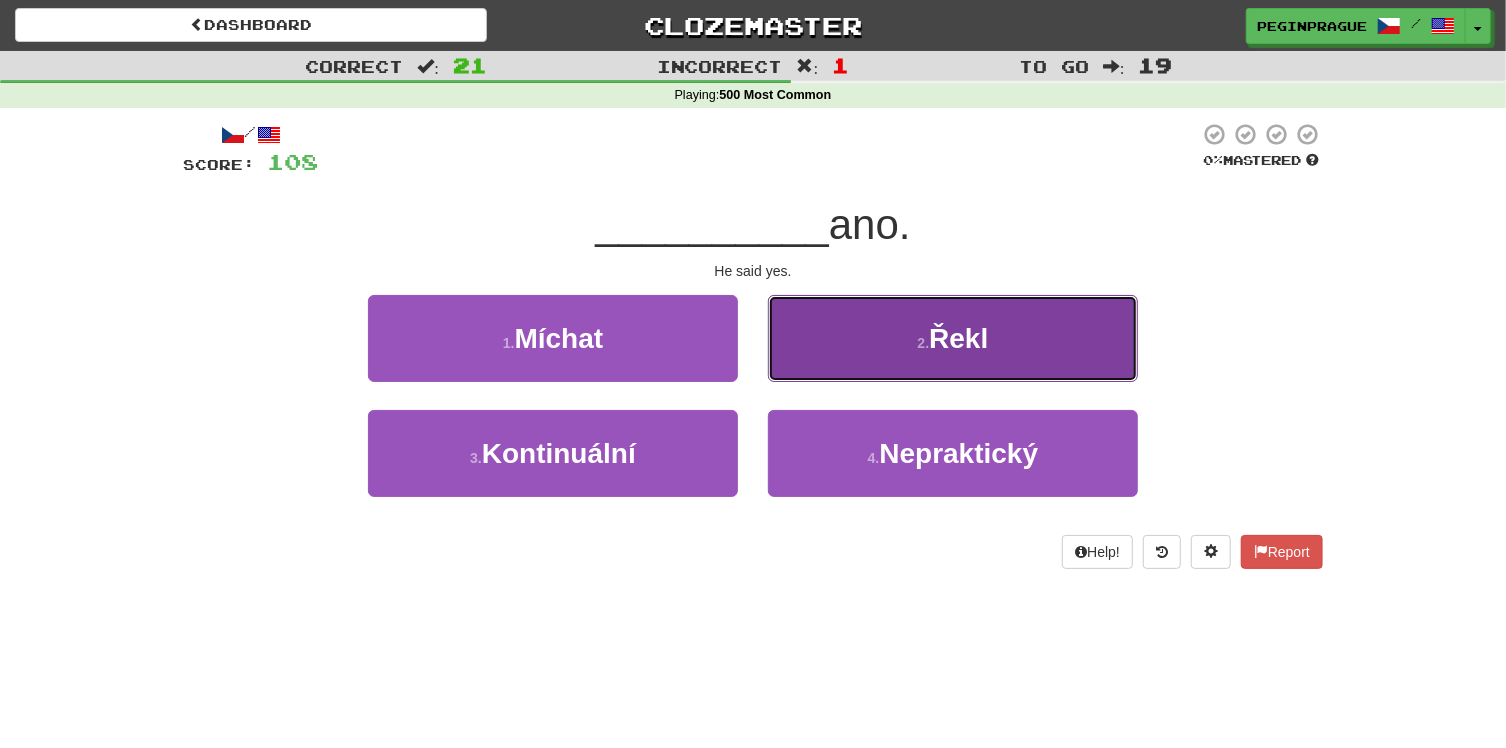 click on "Řekl" at bounding box center [958, 338] 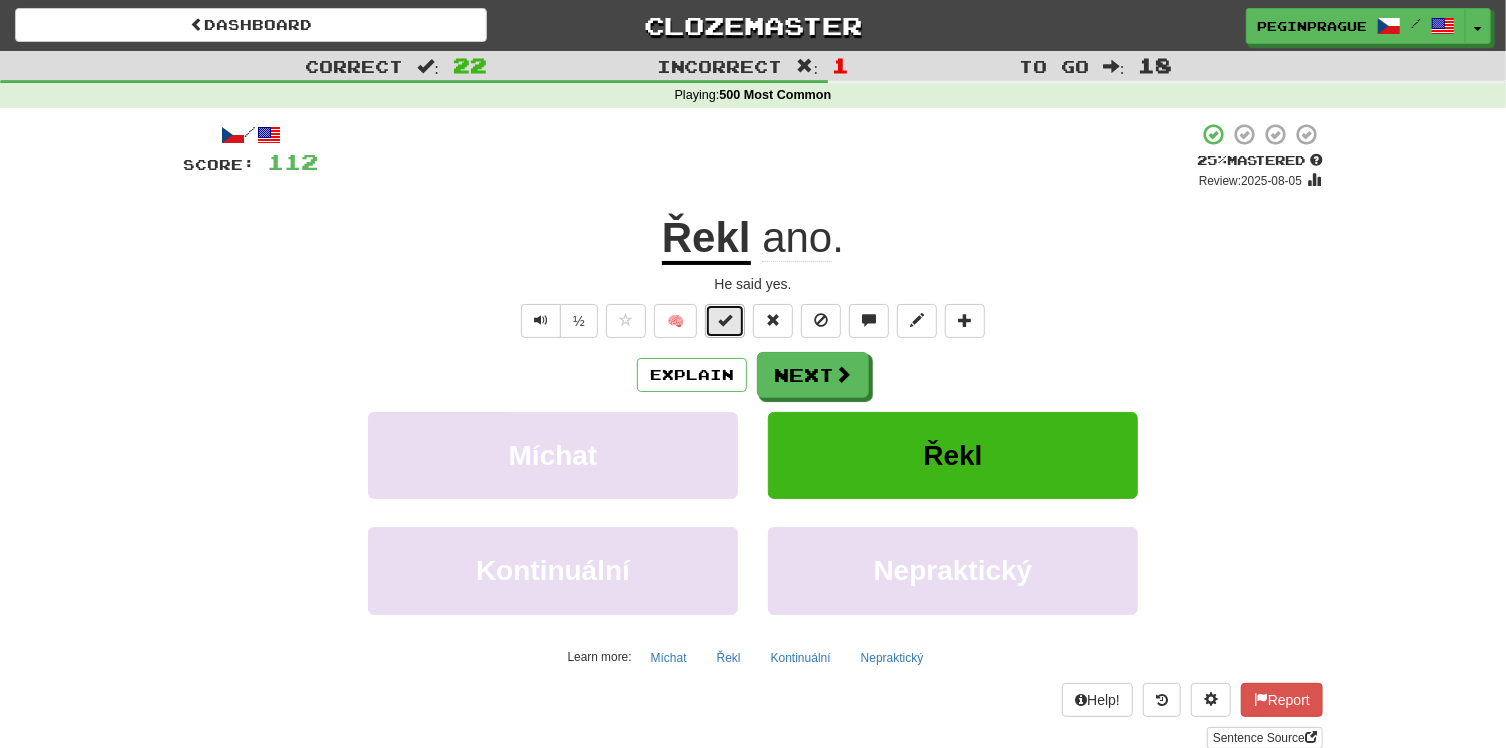 click at bounding box center (725, 321) 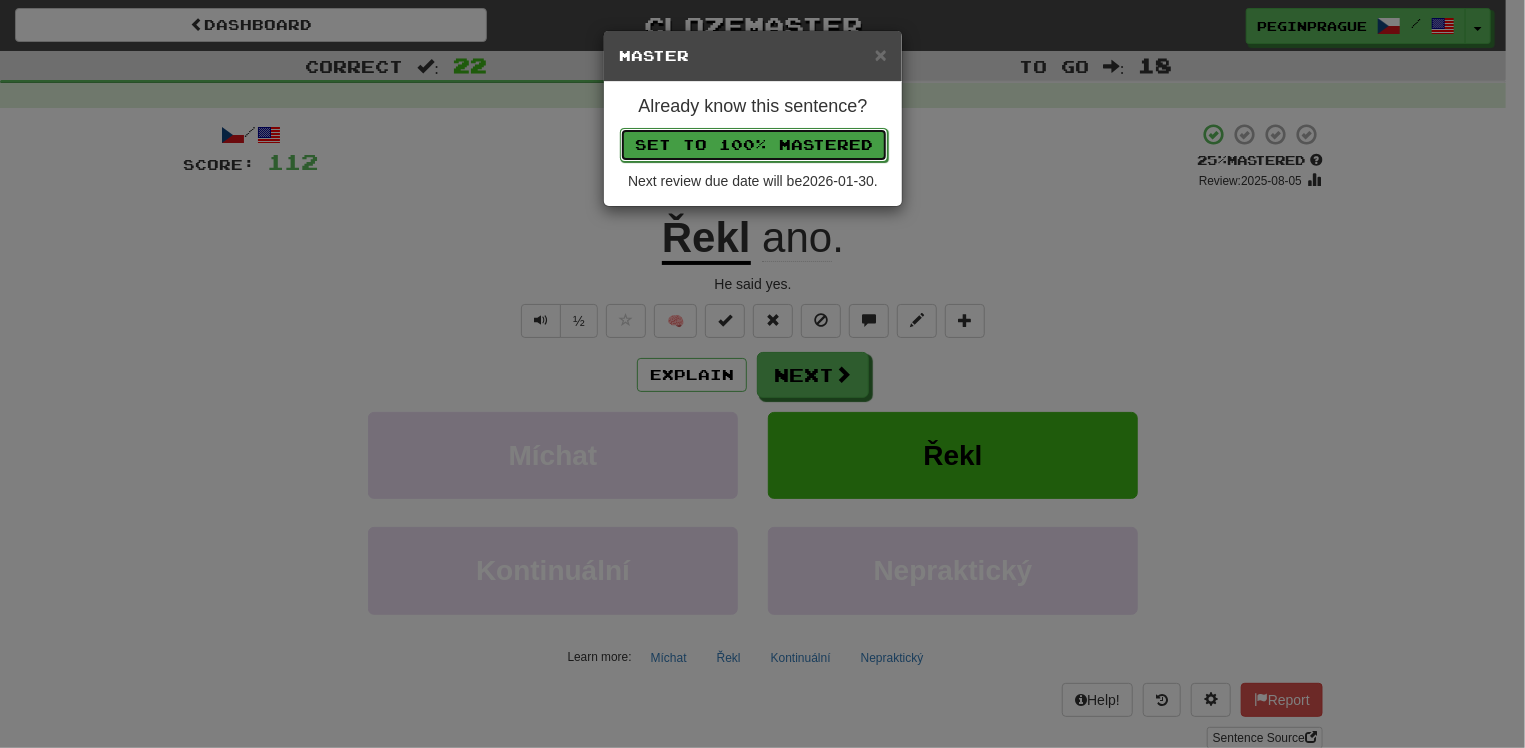 click on "Set to 100% Mastered" at bounding box center (754, 145) 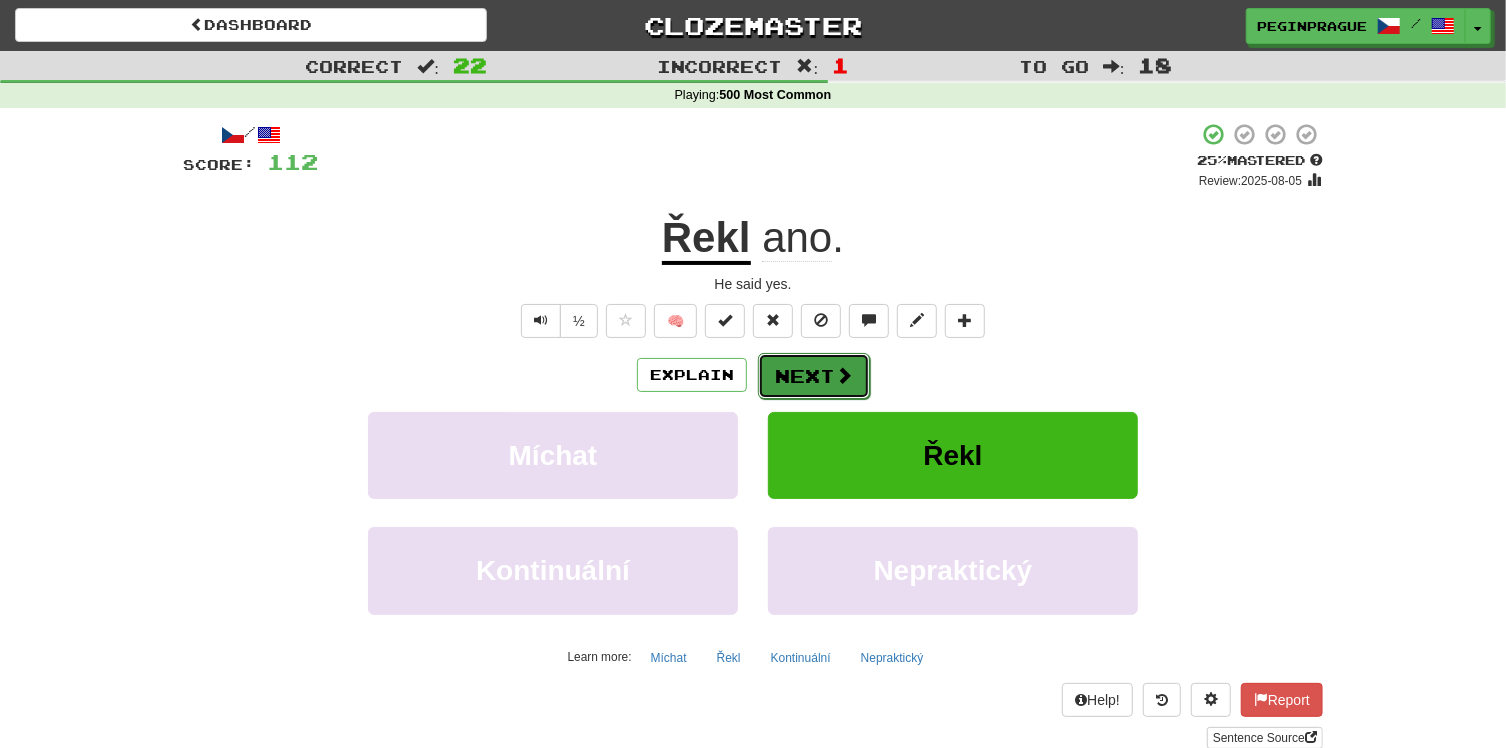 click on "Next" at bounding box center [814, 376] 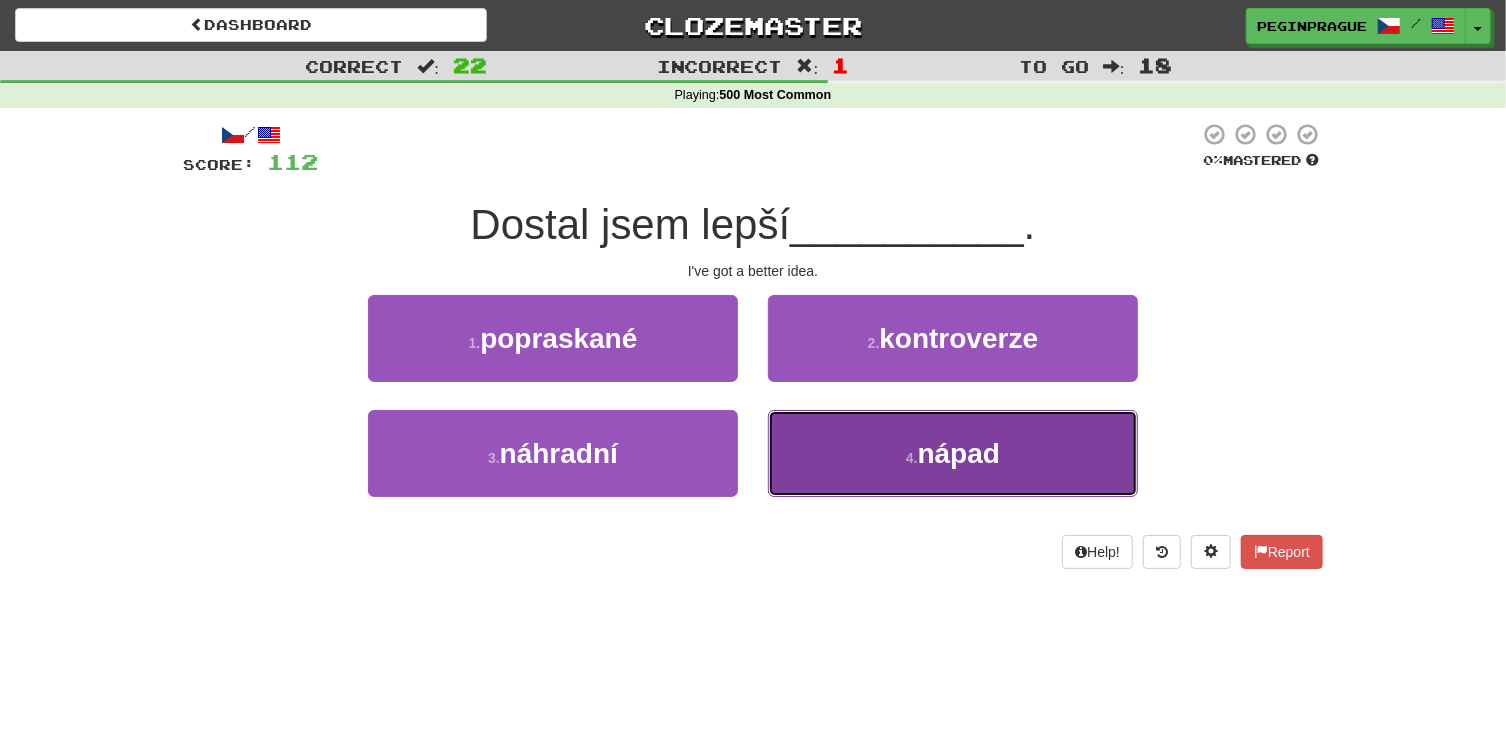 click on "nápad" at bounding box center (959, 453) 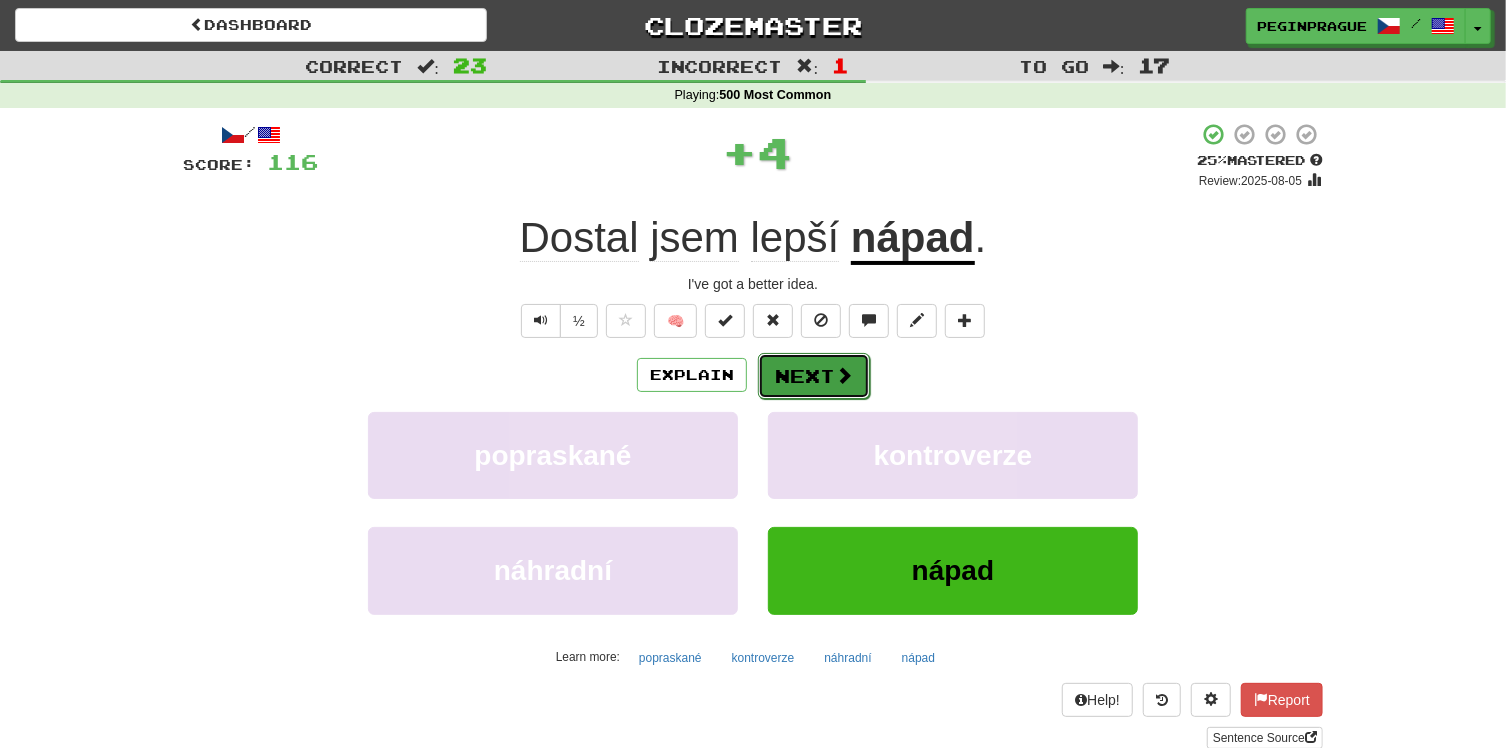 click on "Next" at bounding box center (814, 376) 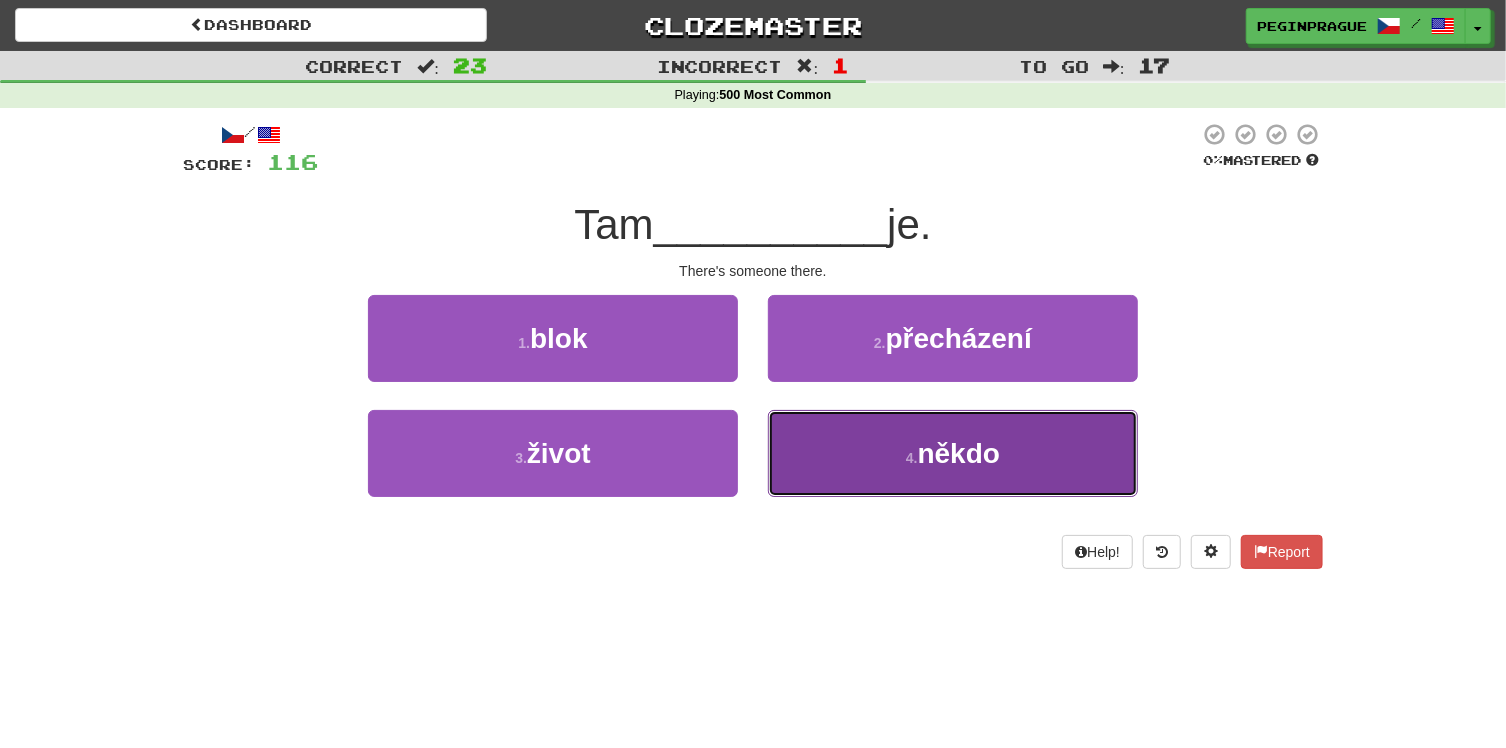click on "někdo" at bounding box center (959, 453) 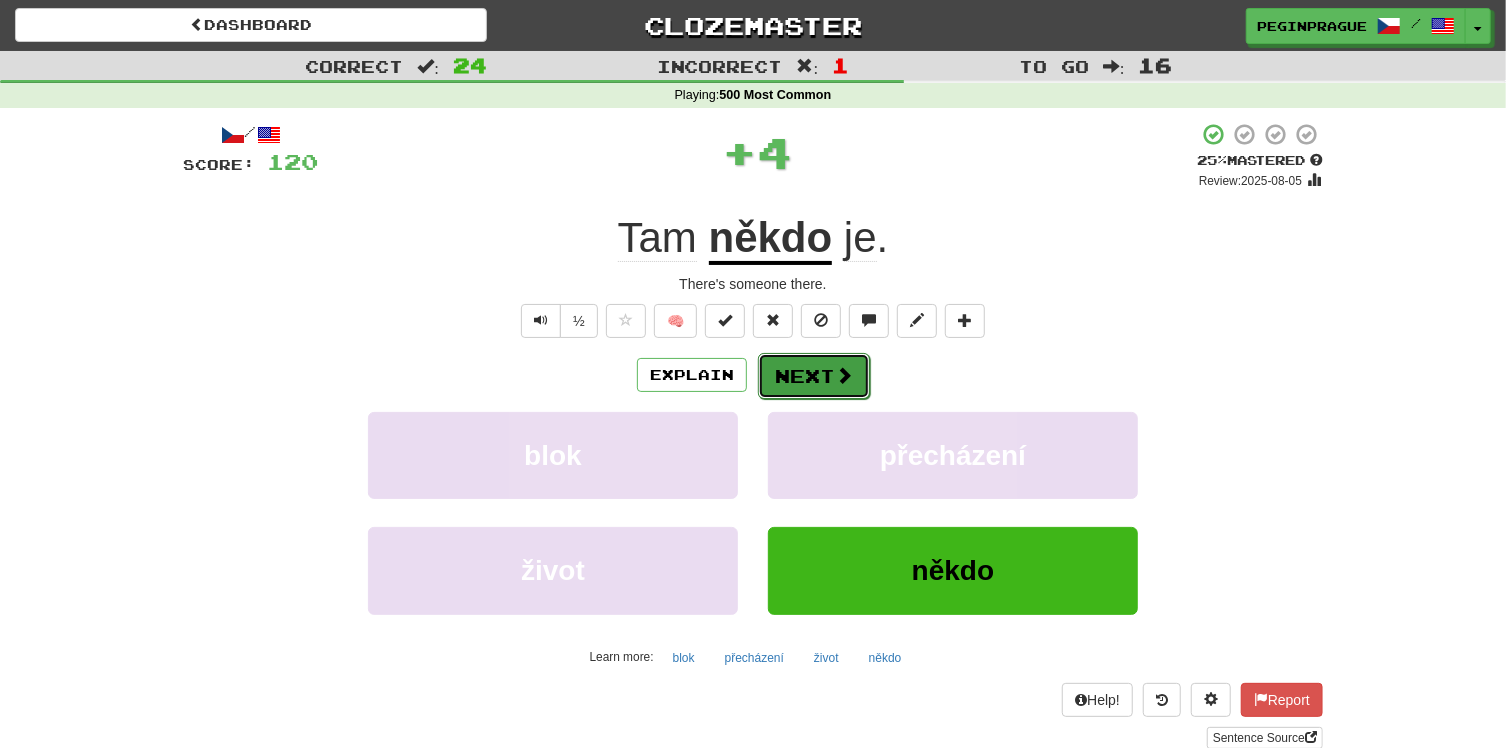click on "Next" at bounding box center (814, 376) 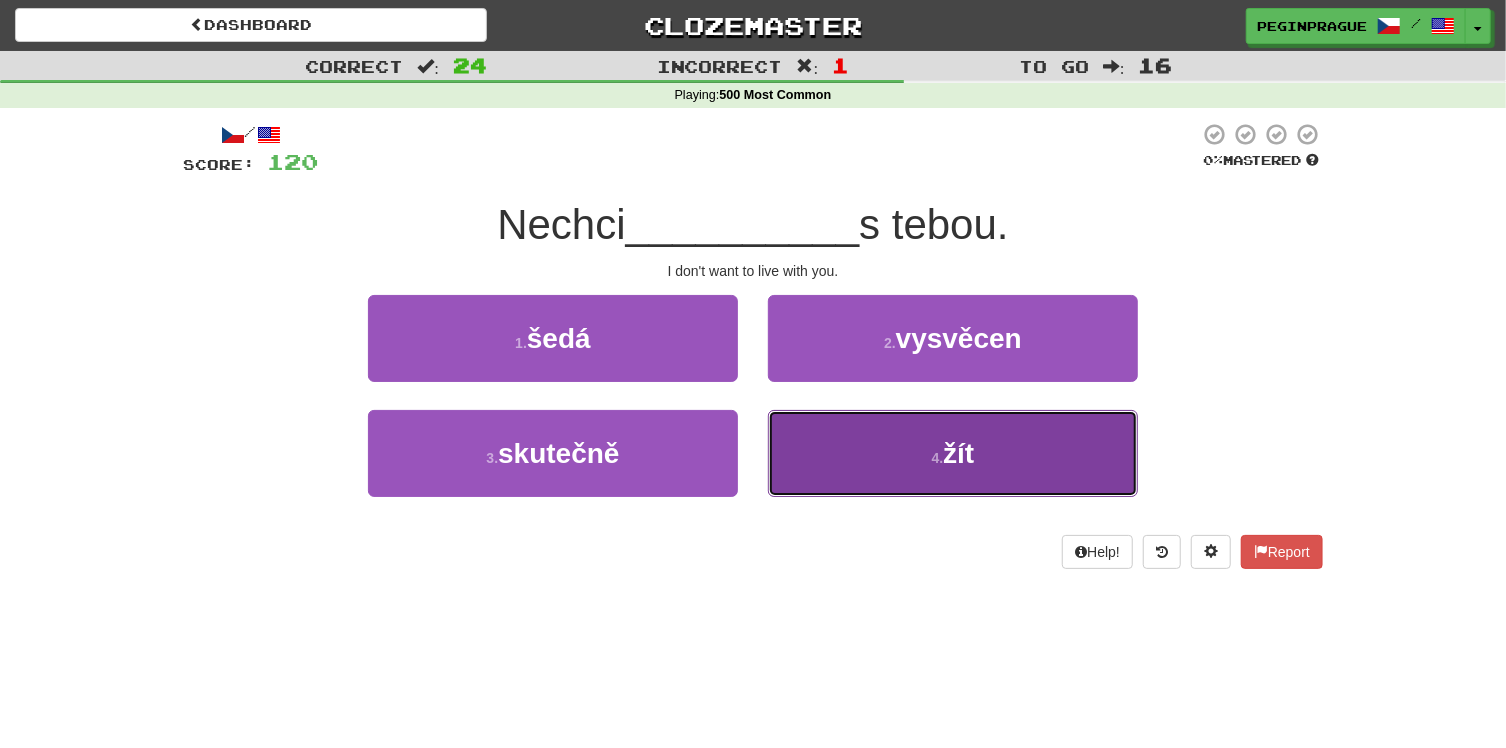 click on "žít" at bounding box center [958, 453] 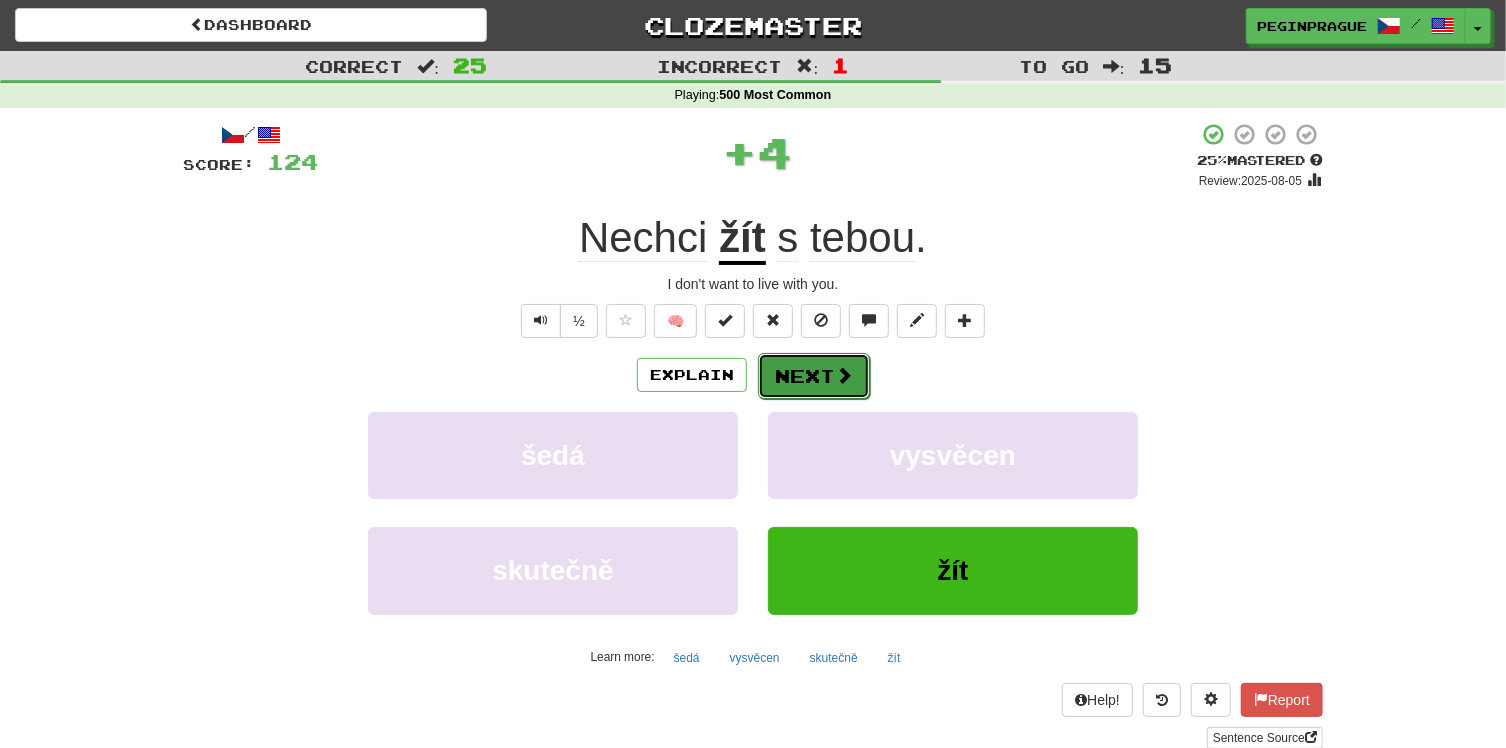 click on "Next" at bounding box center [814, 376] 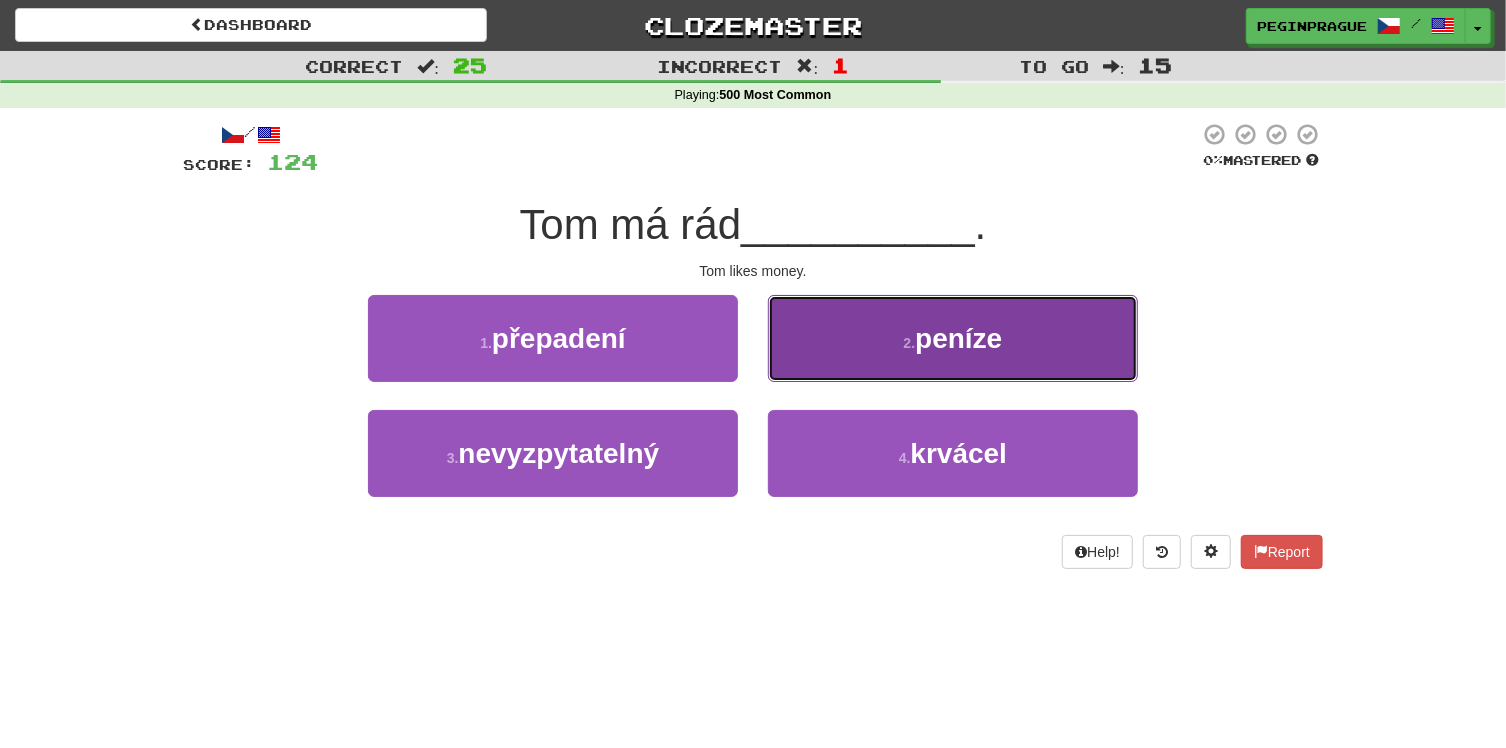 click on "peníze" at bounding box center [958, 338] 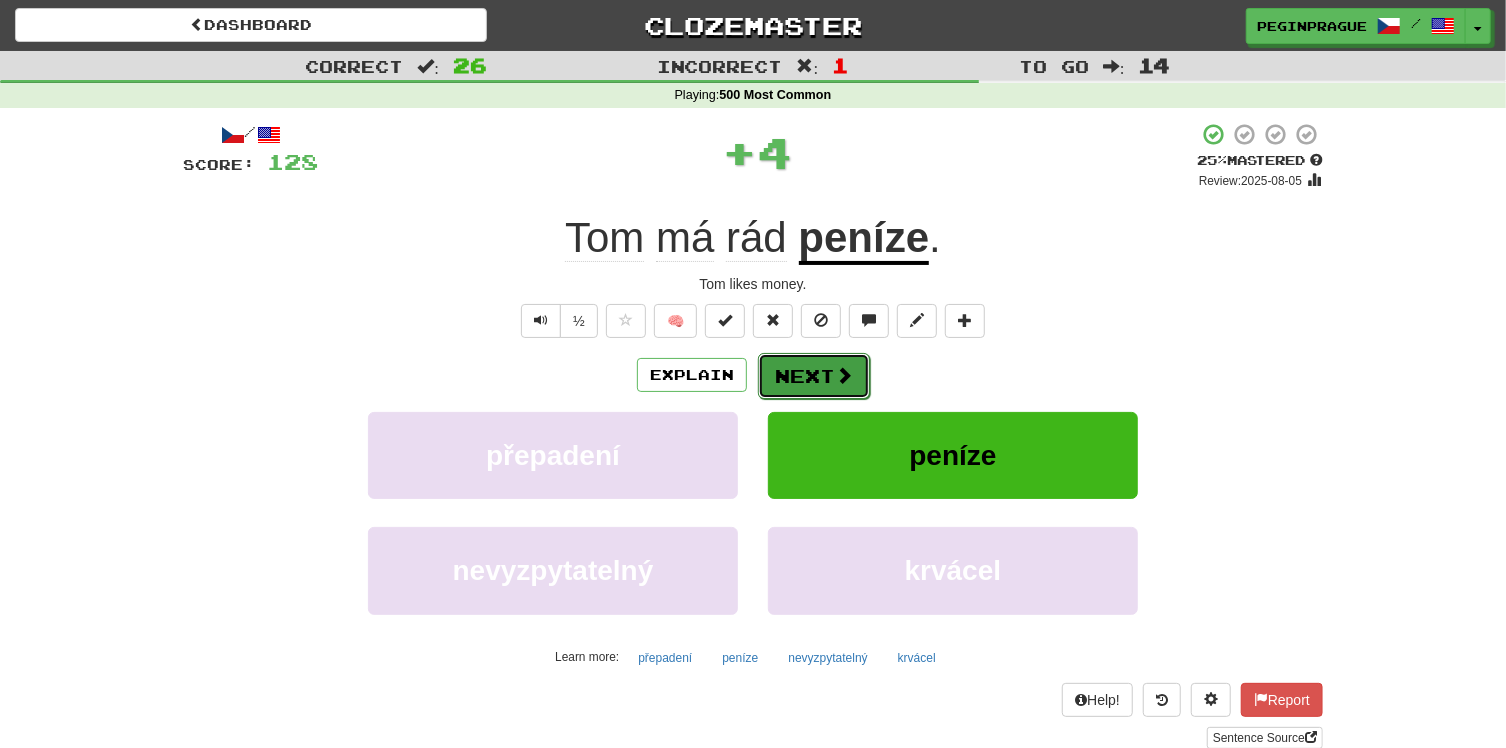 click on "Next" at bounding box center (814, 376) 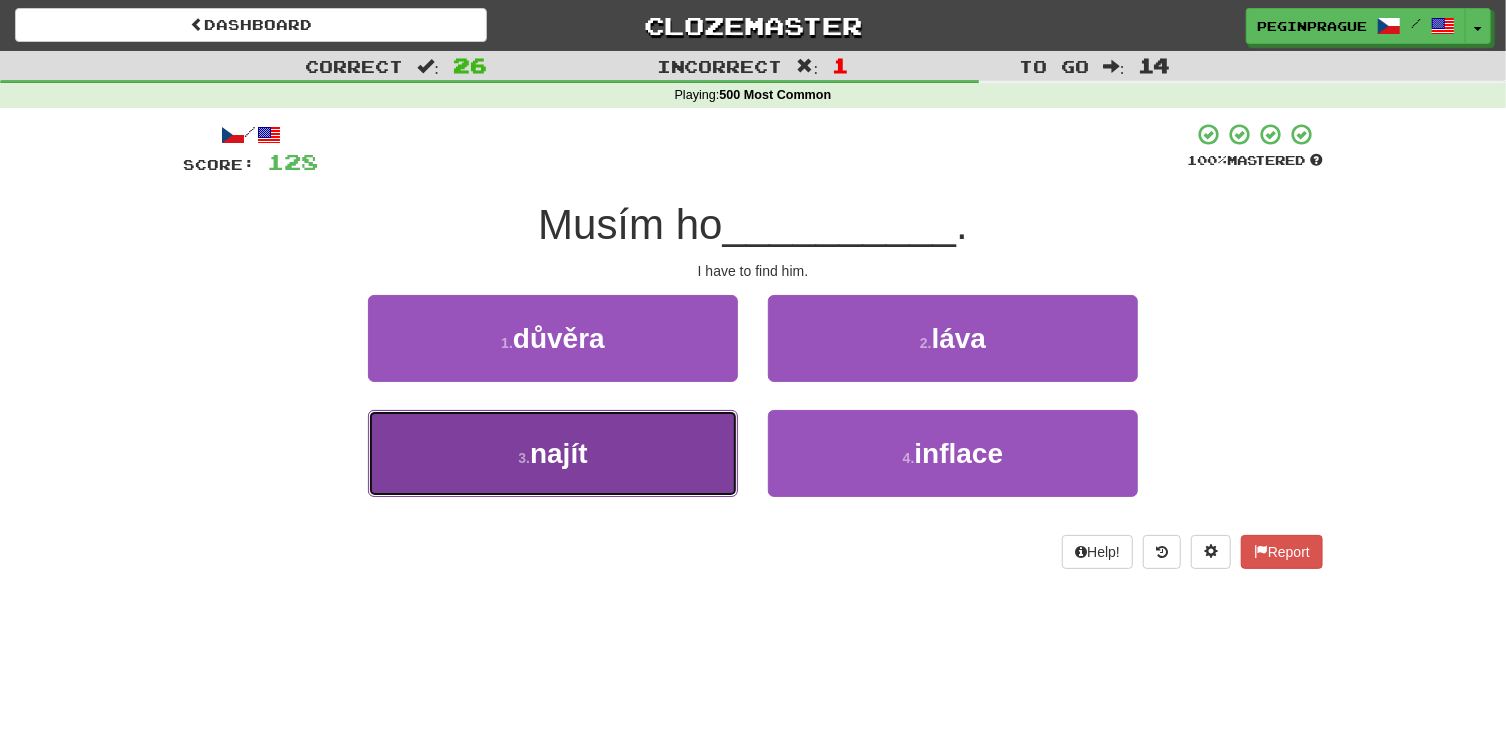 click on "najít" at bounding box center (559, 453) 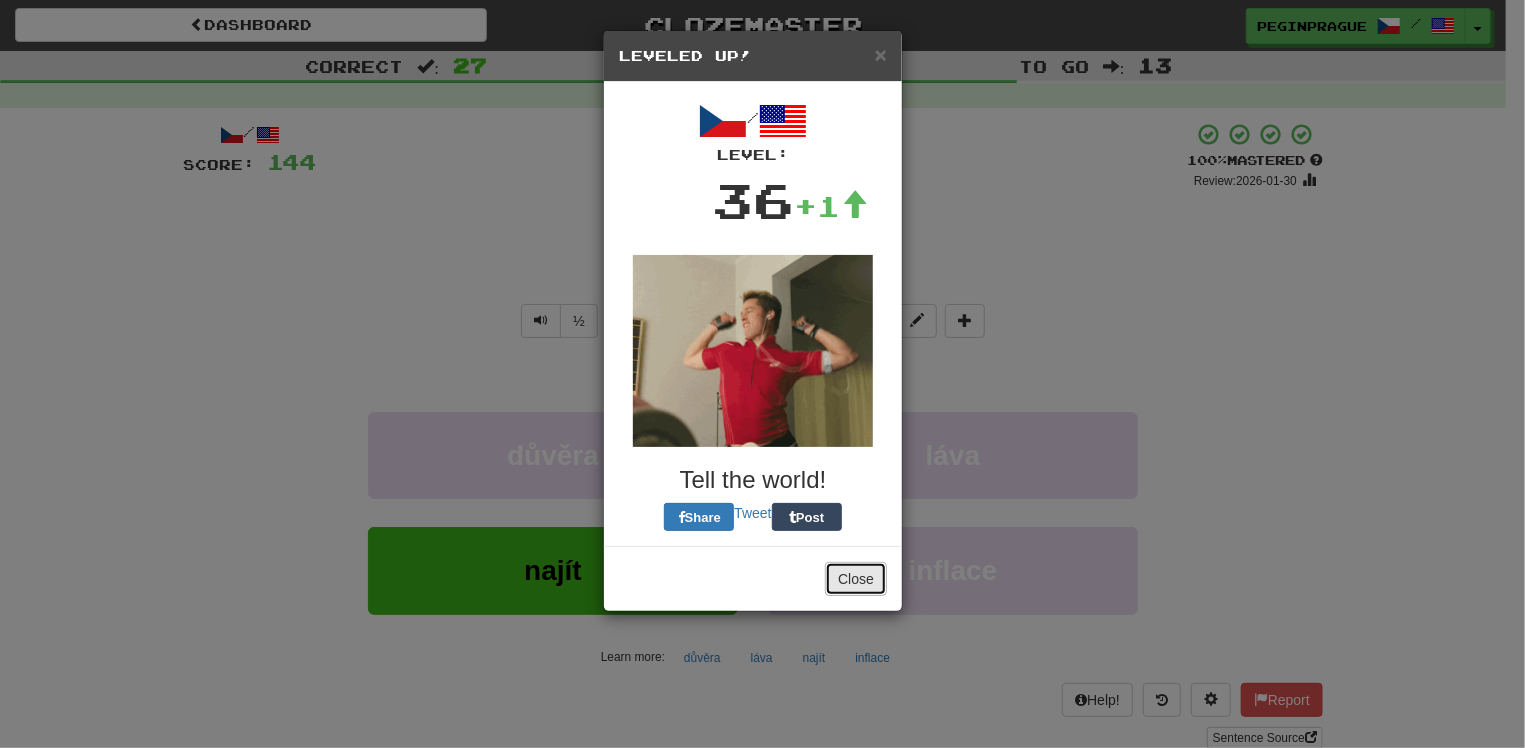 click on "Close" at bounding box center (856, 579) 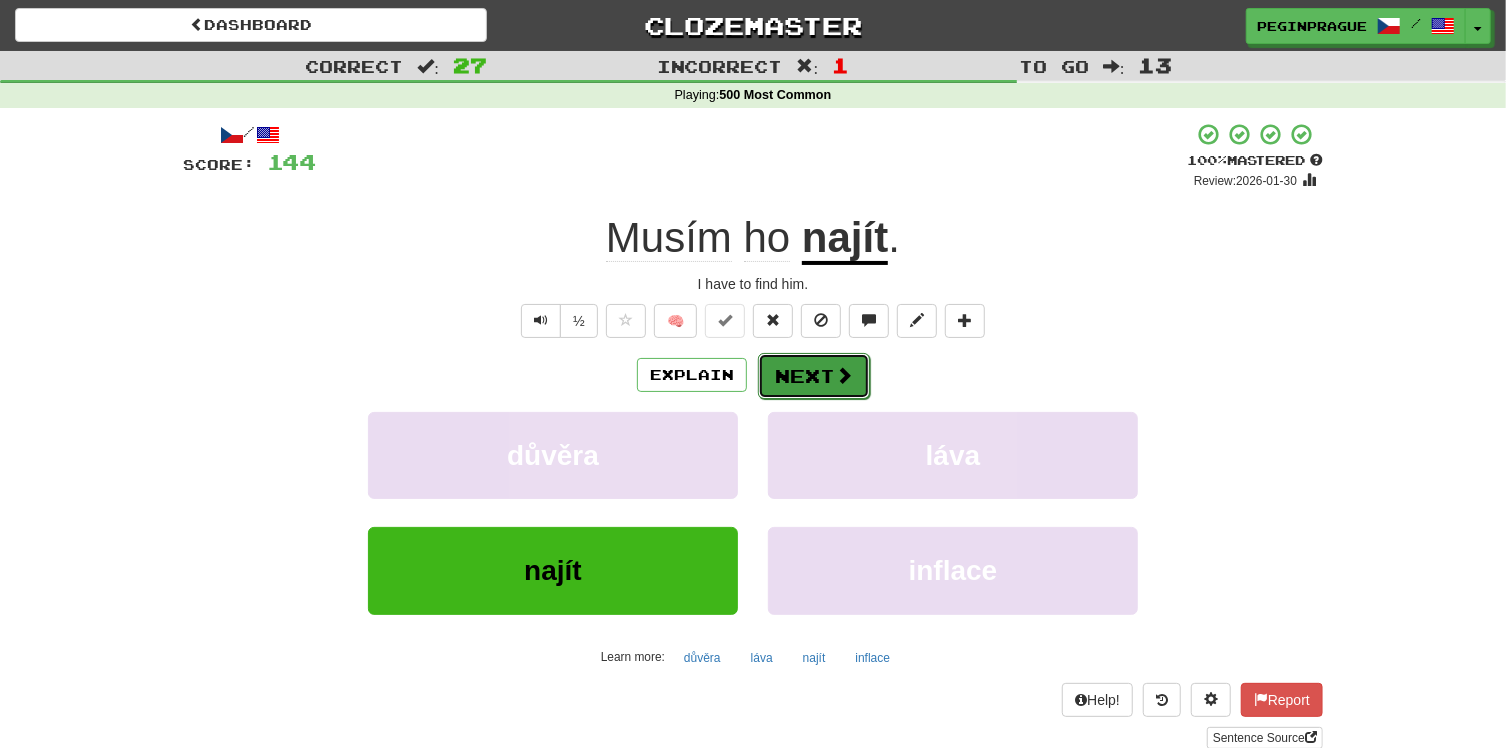 click on "Next" at bounding box center (814, 376) 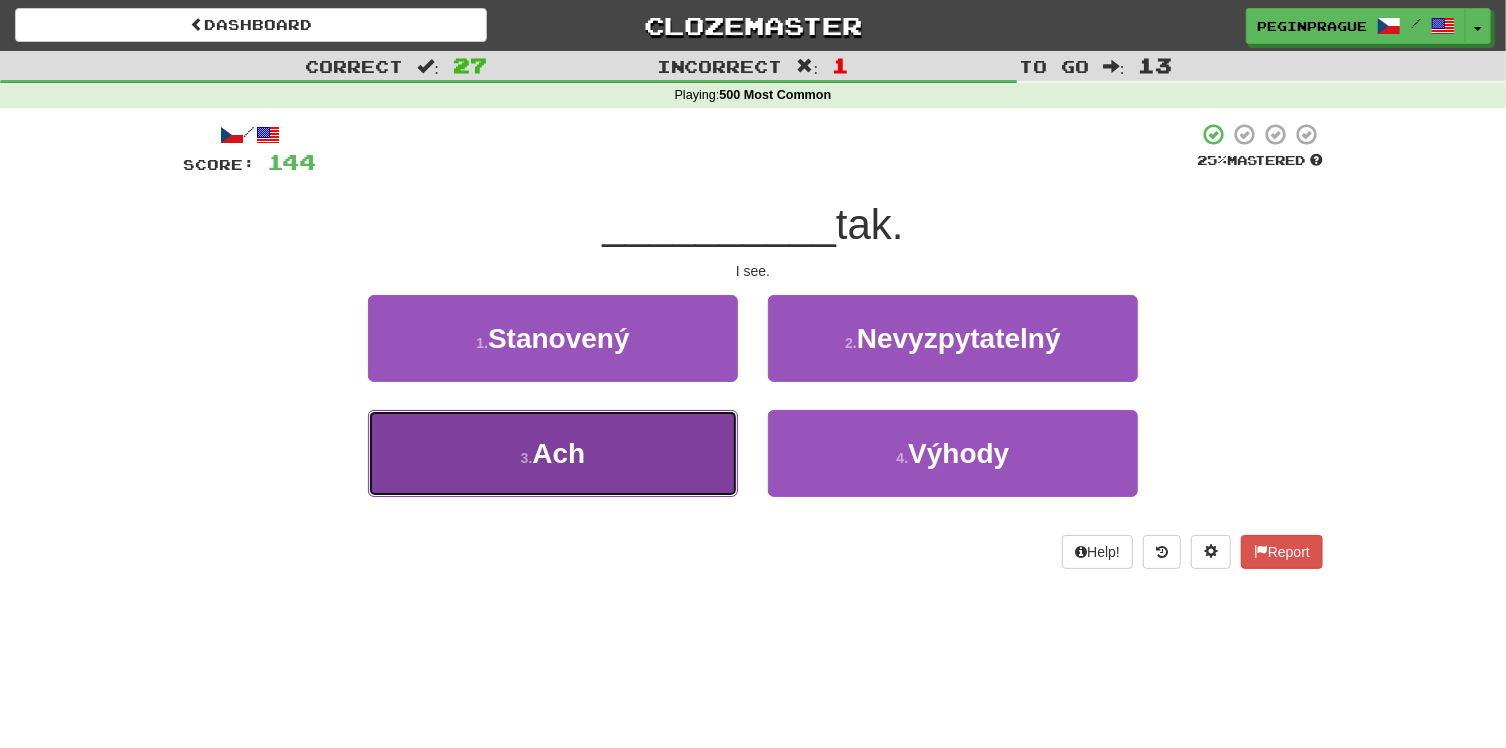 click on "Ach" at bounding box center [558, 453] 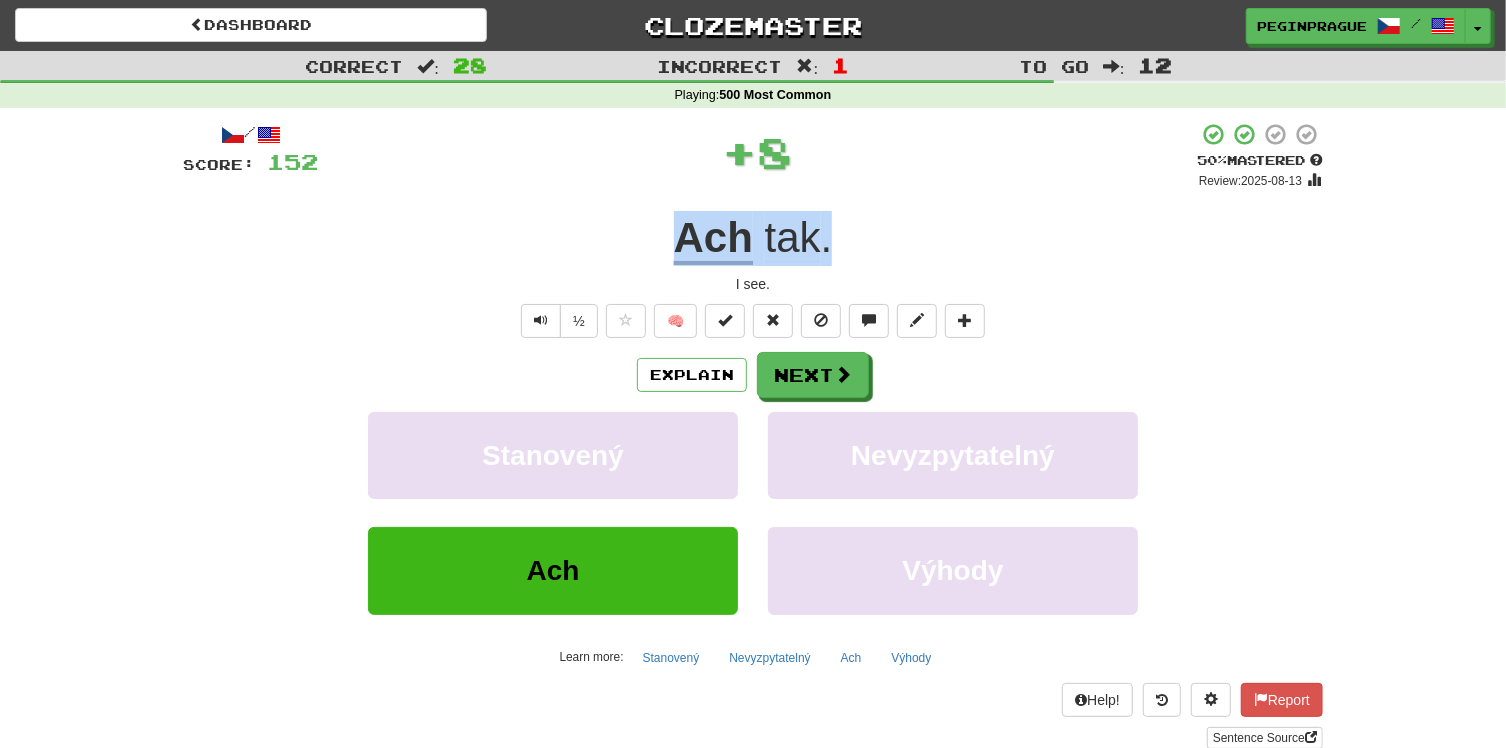 drag, startPoint x: 838, startPoint y: 233, endPoint x: 670, endPoint y: 259, distance: 170 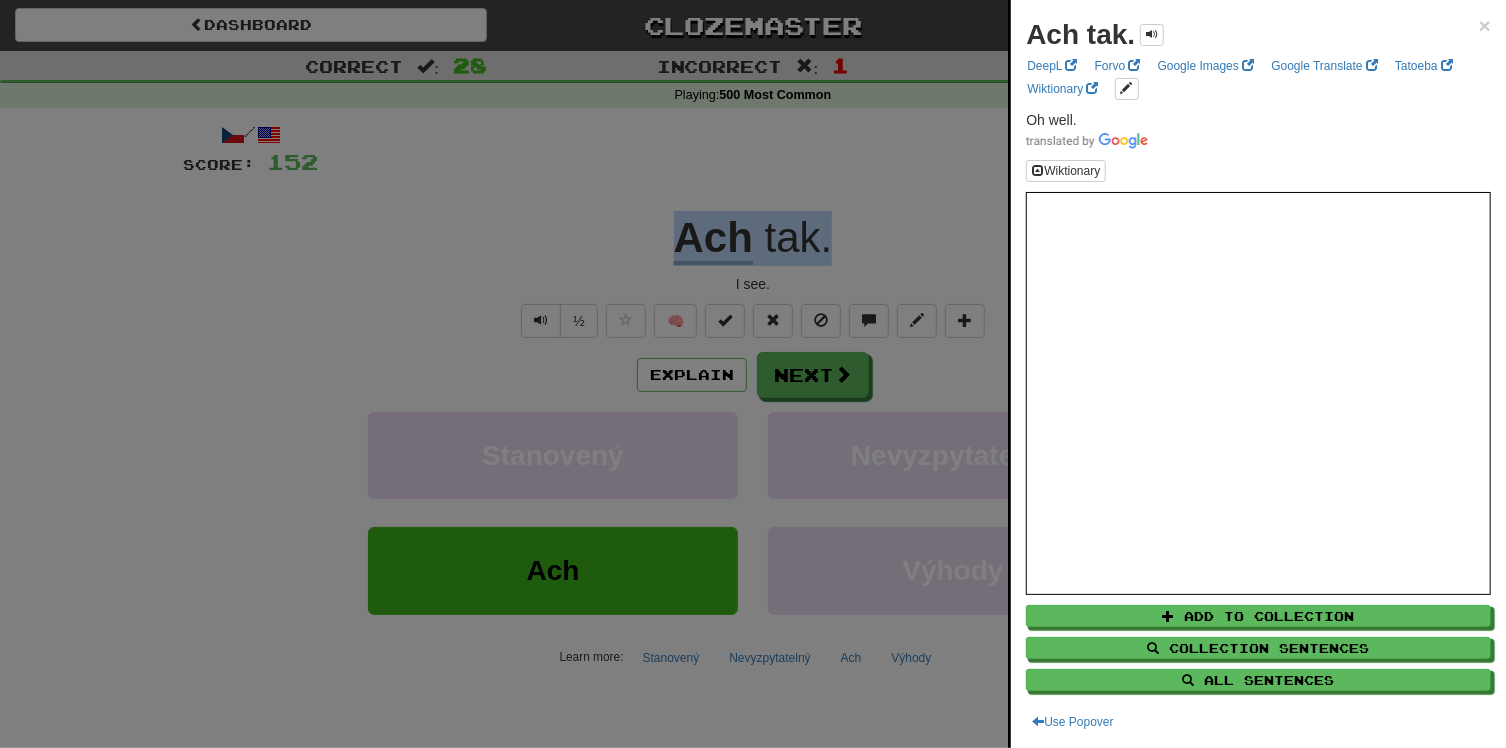 copy on "Ach   tak ." 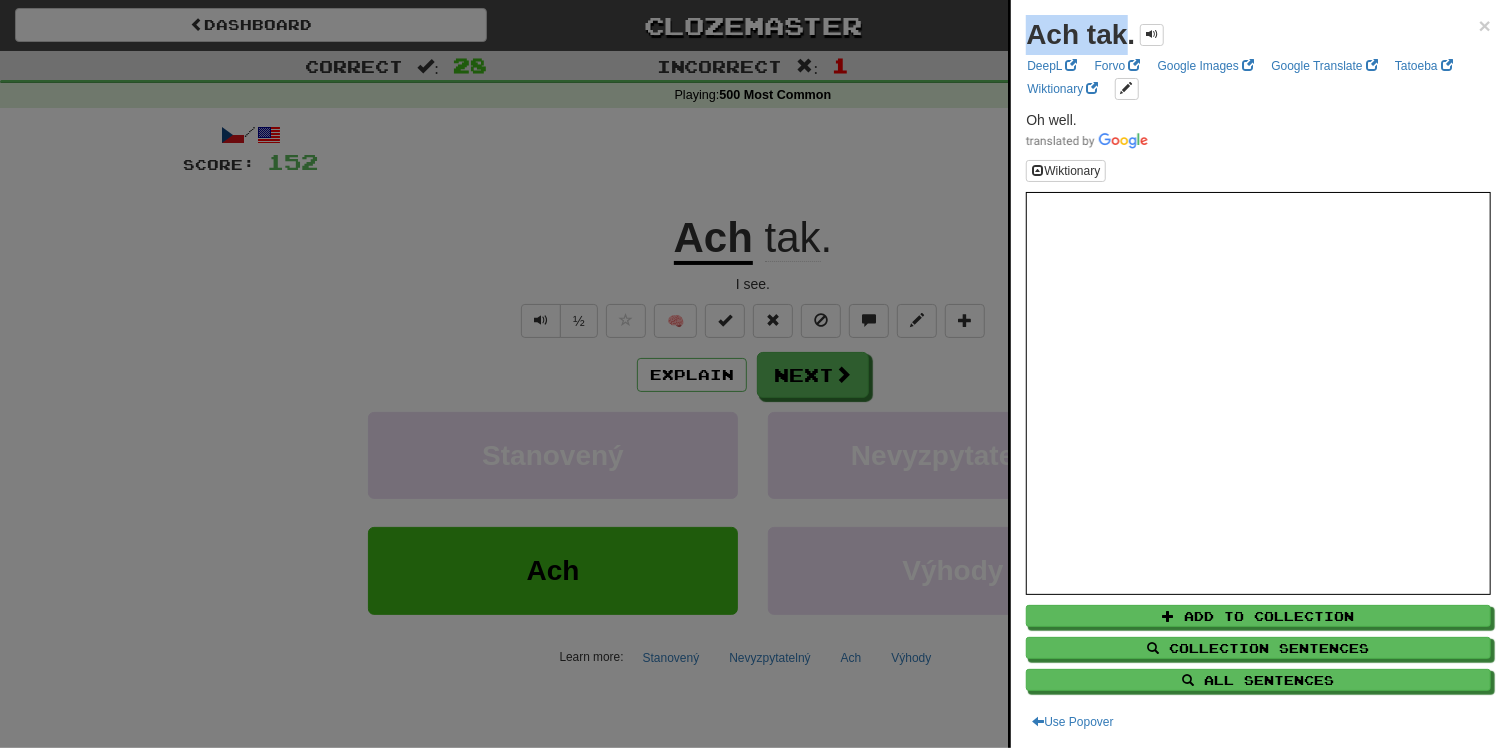 drag, startPoint x: 1130, startPoint y: 29, endPoint x: 1021, endPoint y: 43, distance: 109.89541 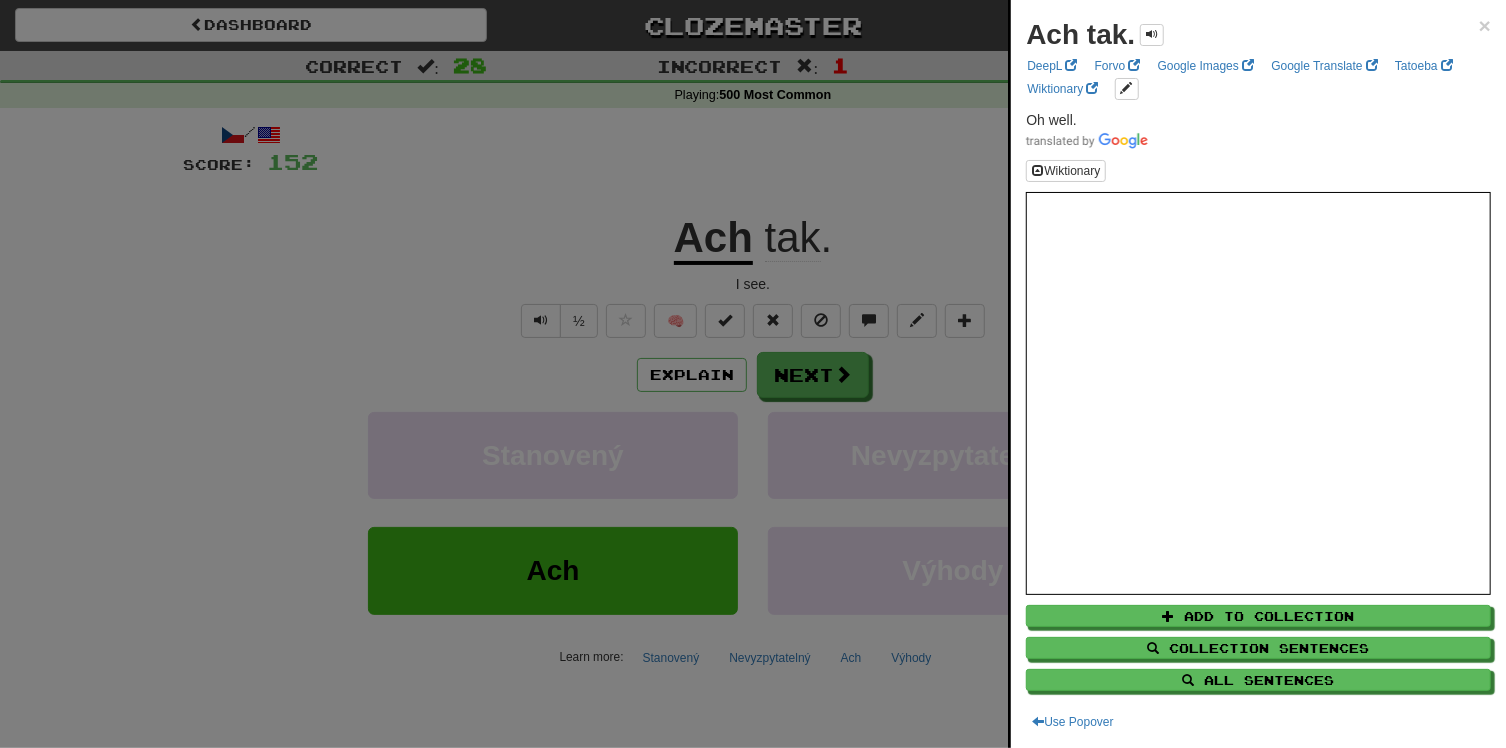 click at bounding box center (753, 374) 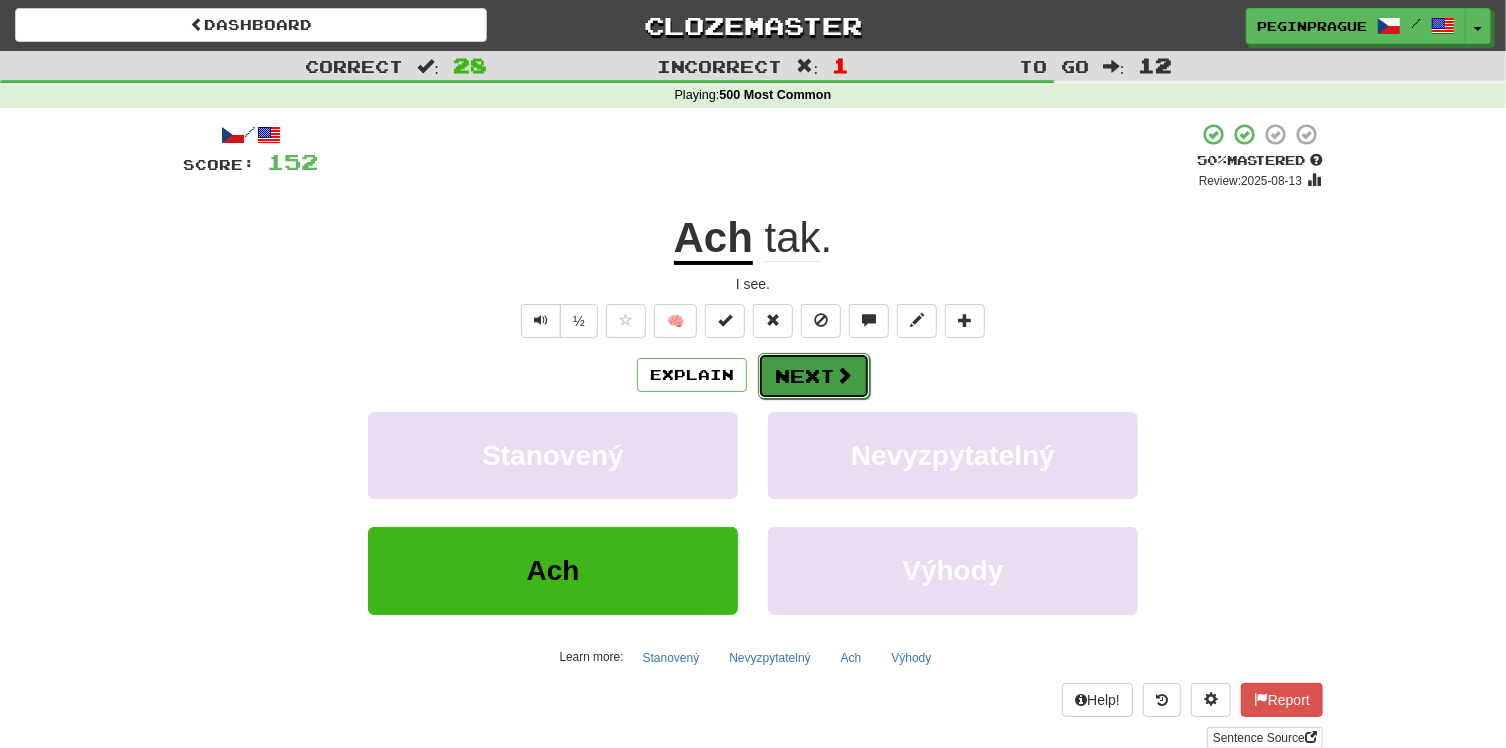 click on "Next" at bounding box center [814, 376] 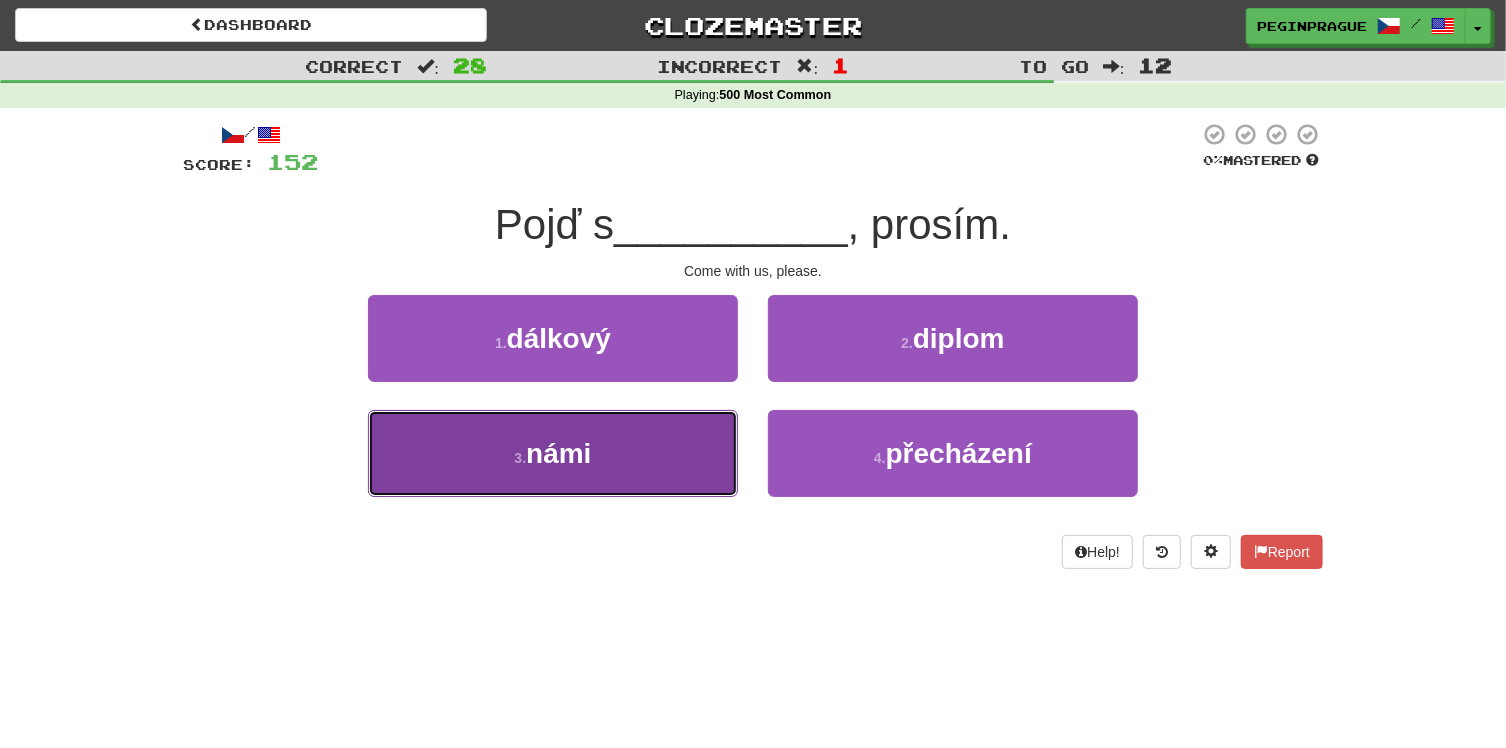 click on "námi" at bounding box center [558, 453] 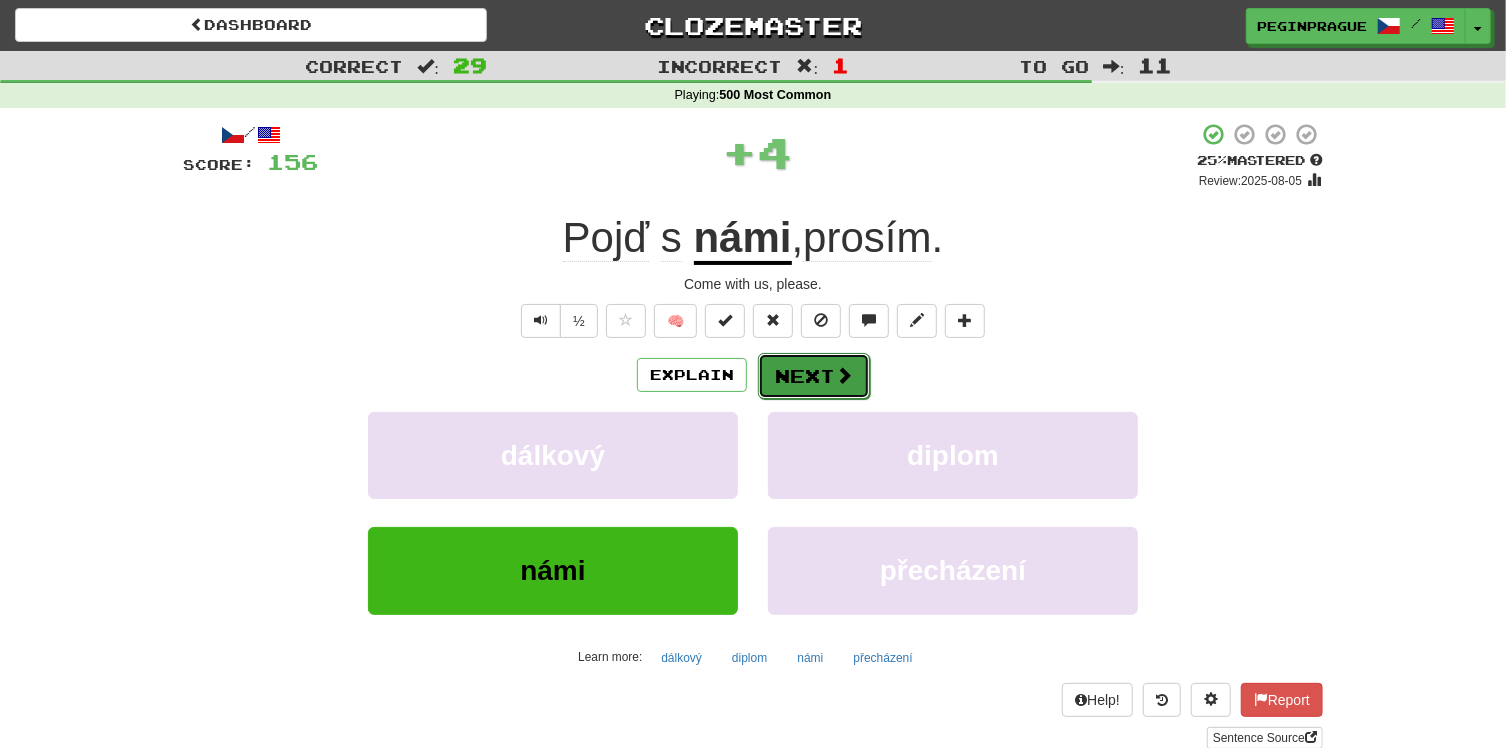 click on "Next" at bounding box center (814, 376) 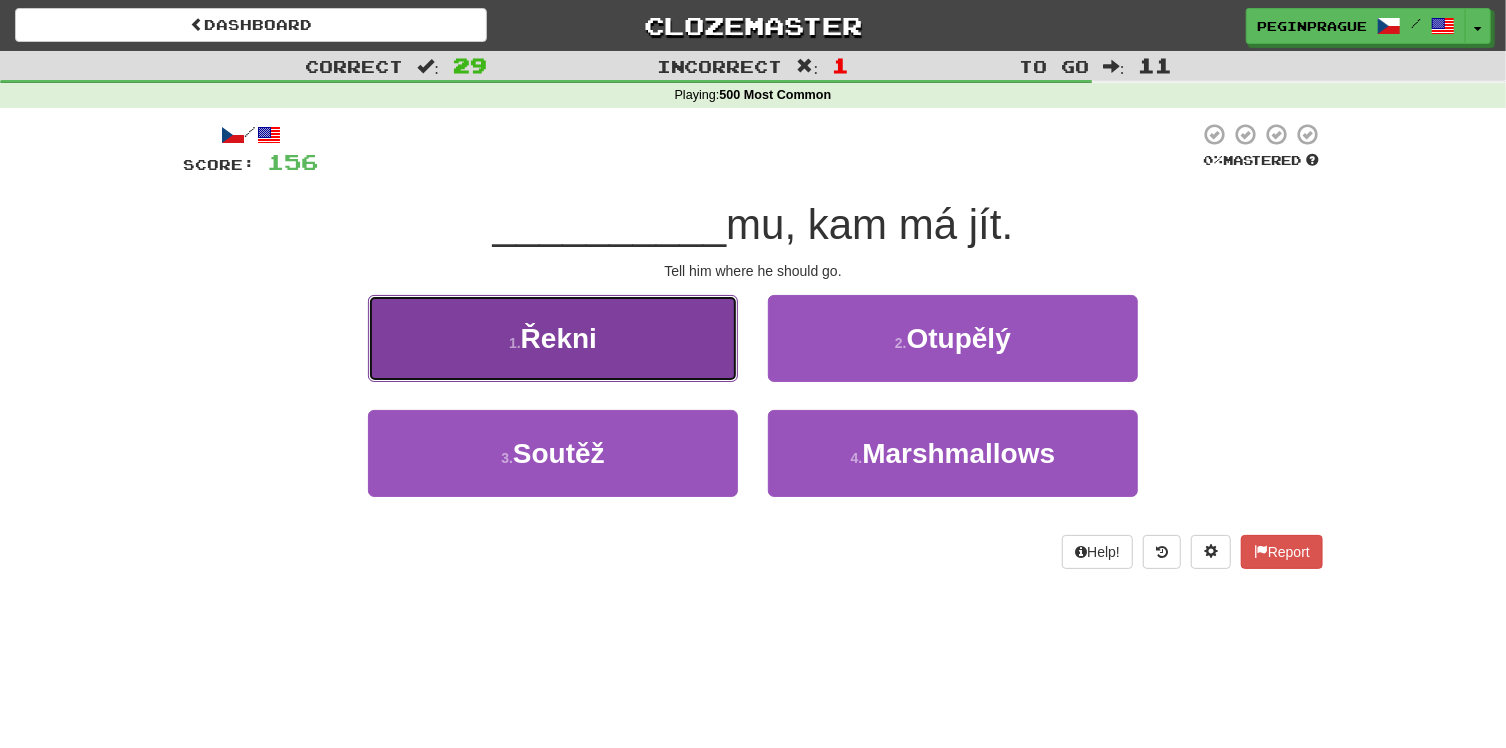 click on "1 .  Řekni" at bounding box center (553, 338) 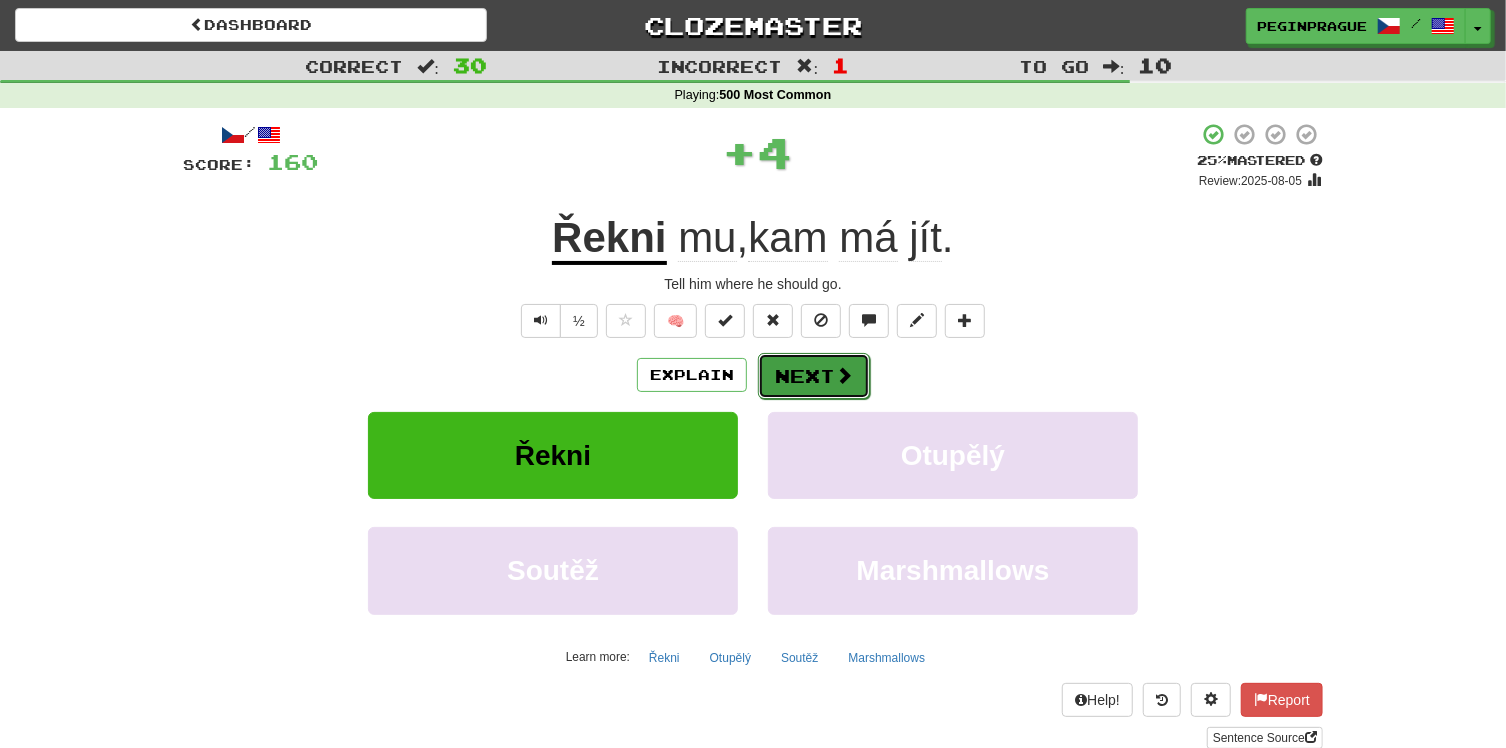 click on "Next" at bounding box center [814, 376] 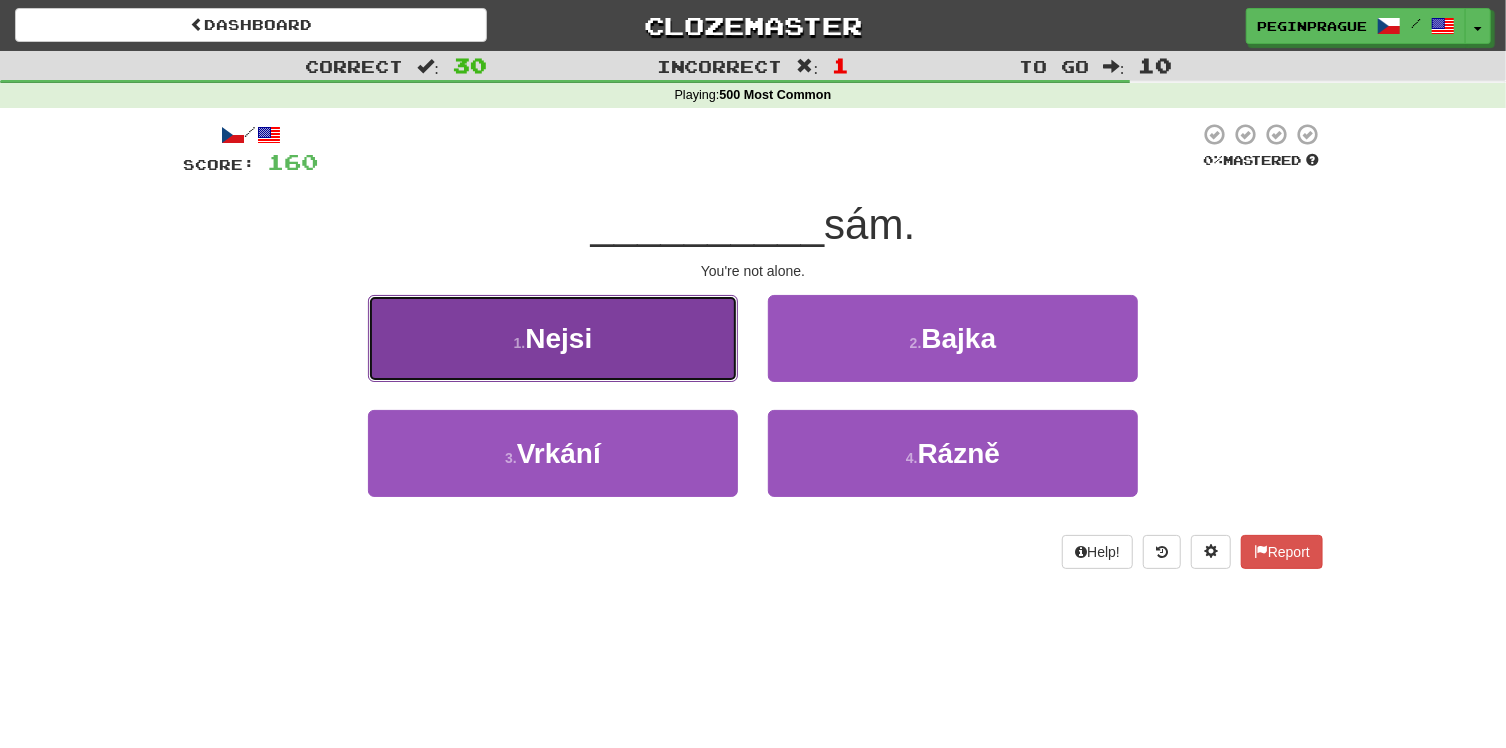 click on "Nejsi" at bounding box center [558, 338] 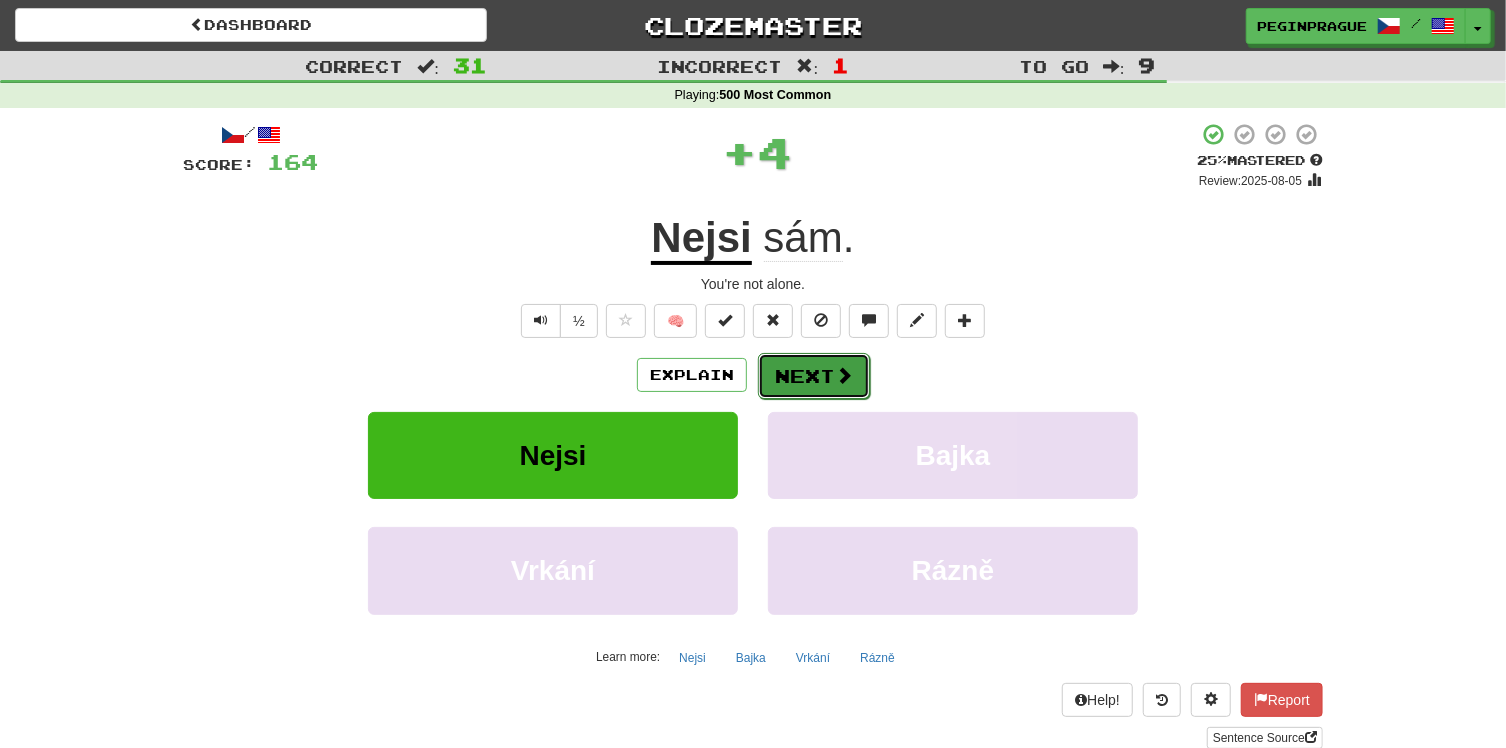 click at bounding box center [844, 375] 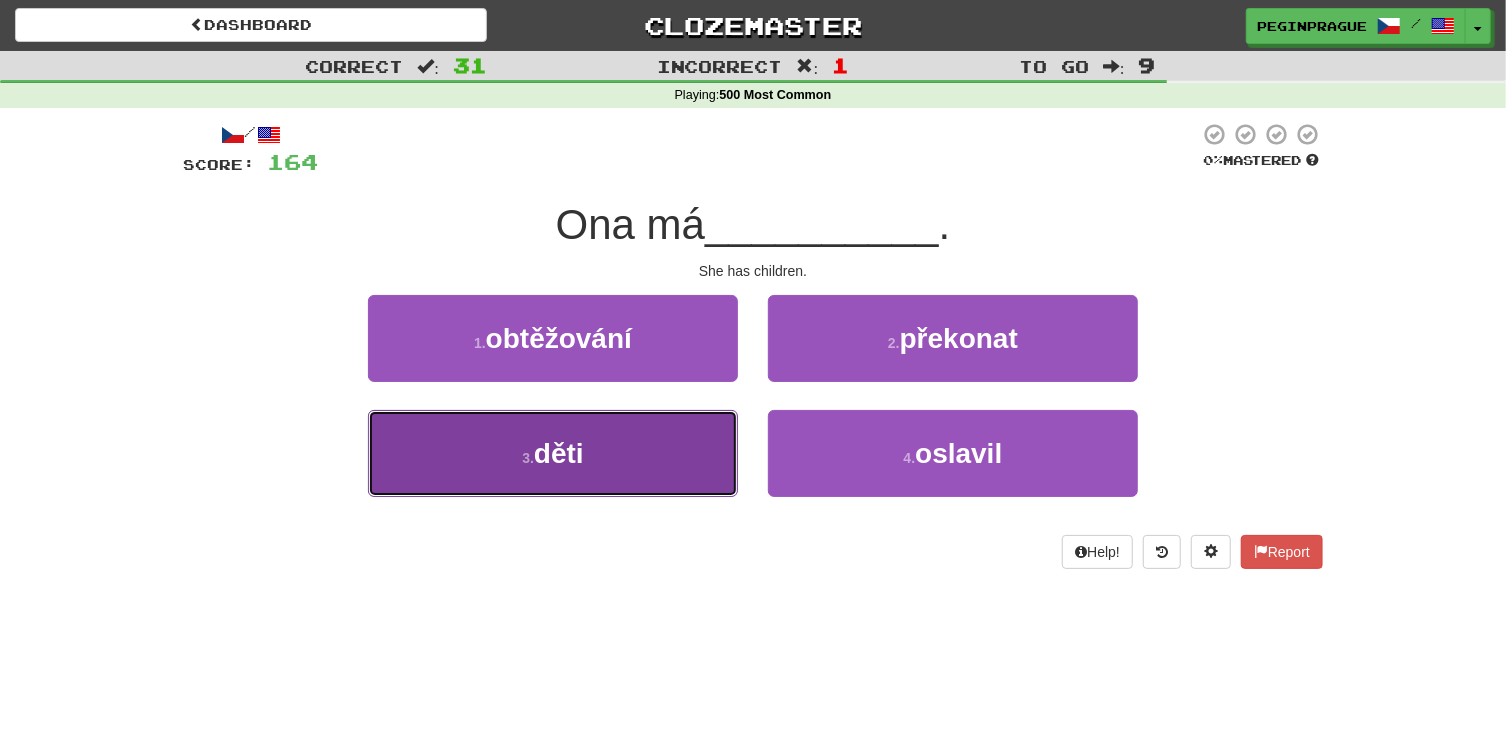 click on "děti" at bounding box center (559, 453) 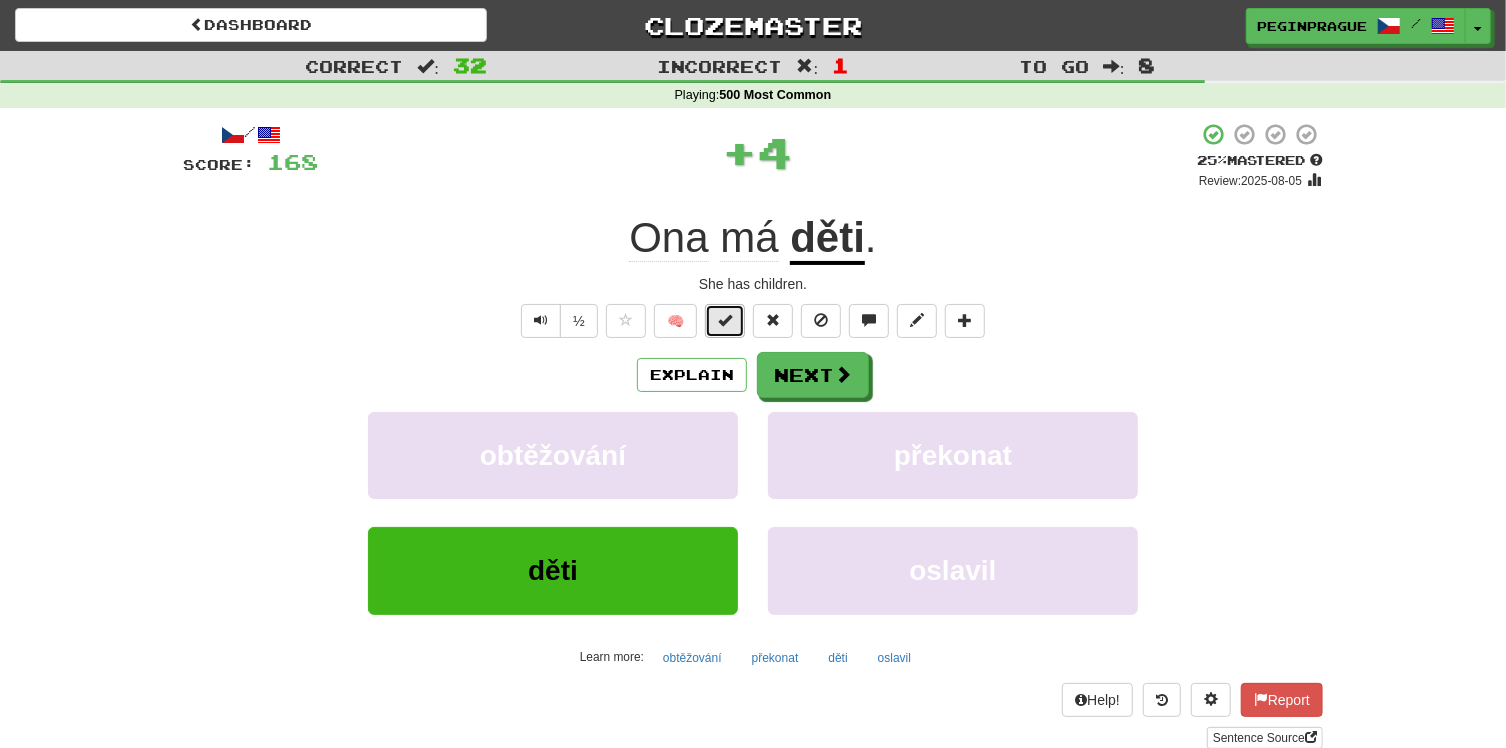 click at bounding box center (725, 320) 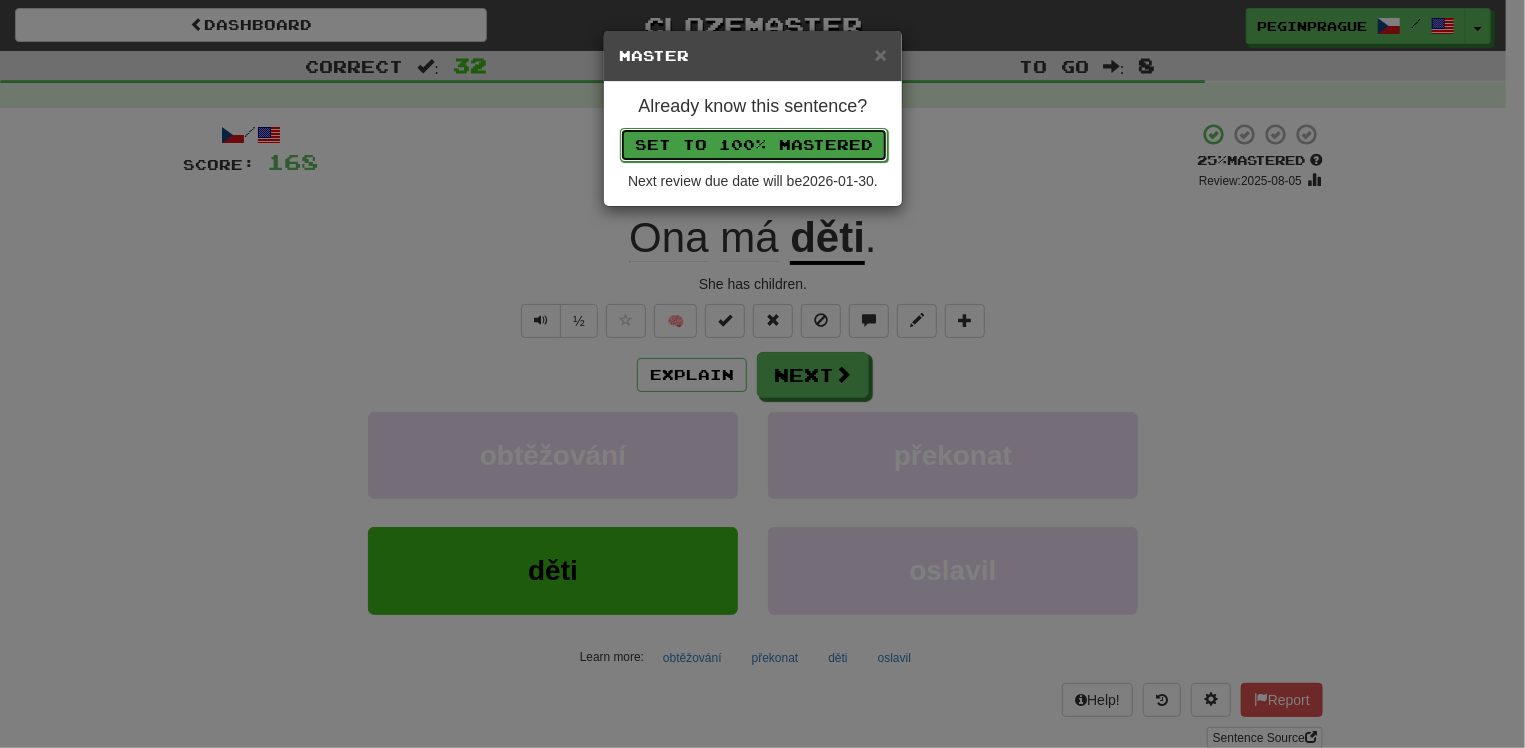 click on "Set to 100% Mastered" at bounding box center (754, 145) 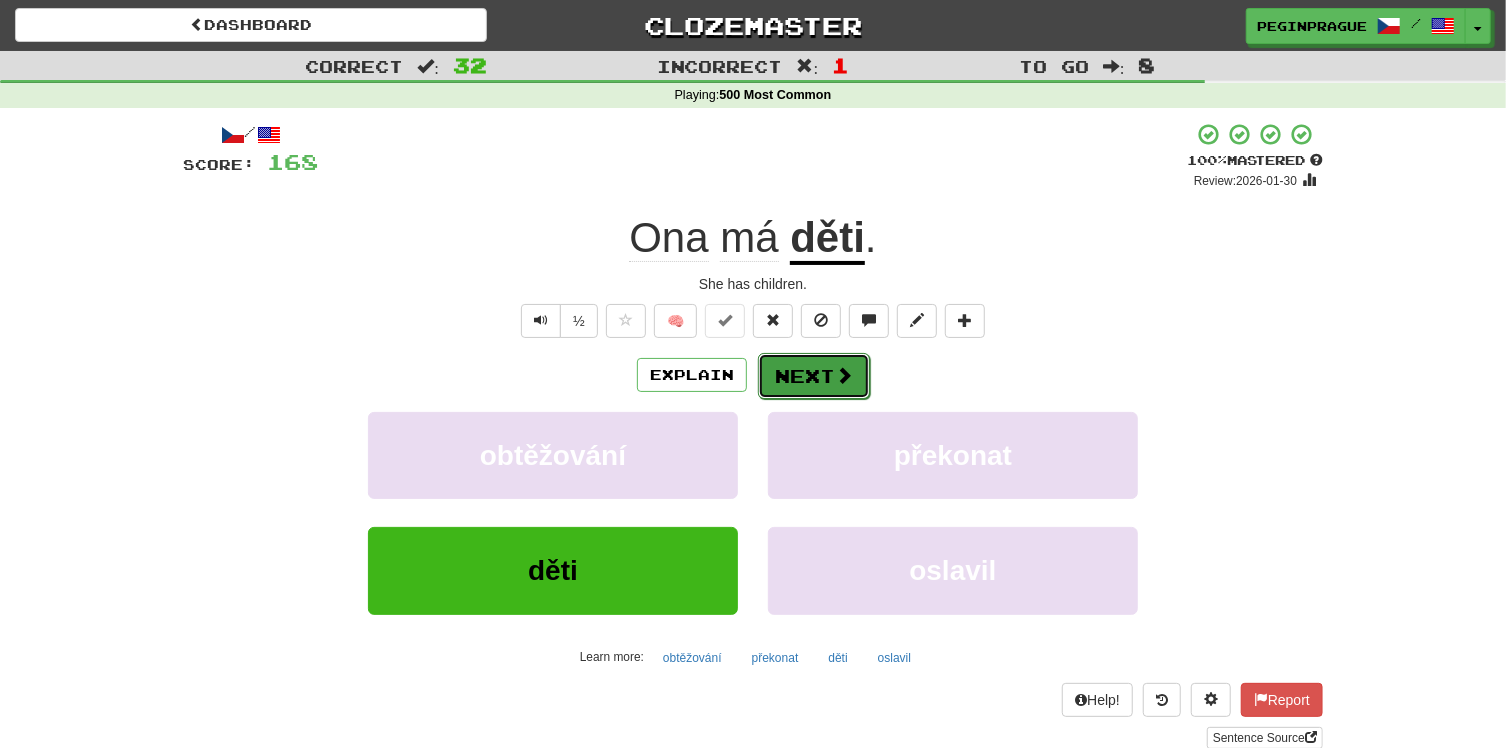 click on "Next" at bounding box center [814, 376] 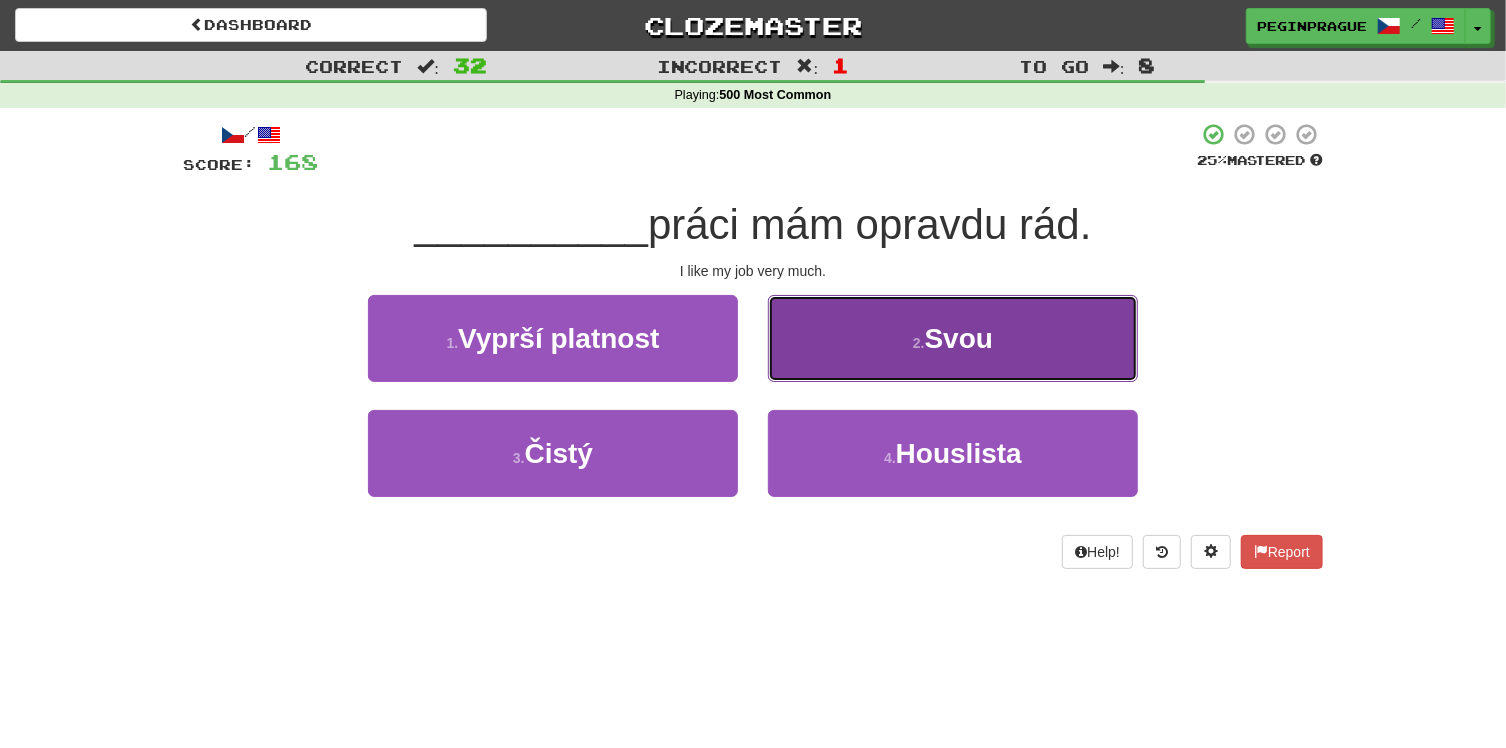 click on "Svou" at bounding box center (959, 338) 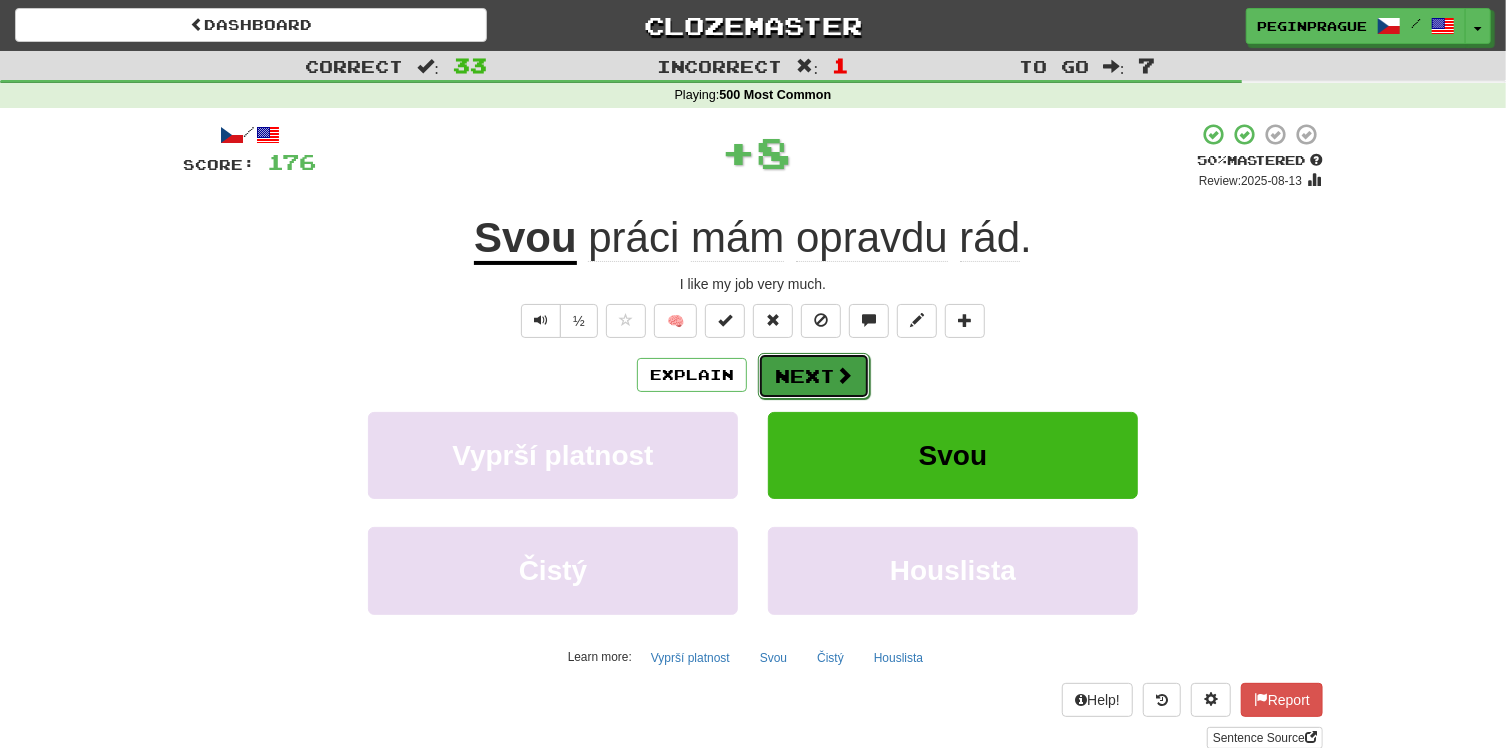 click on "Next" at bounding box center [814, 376] 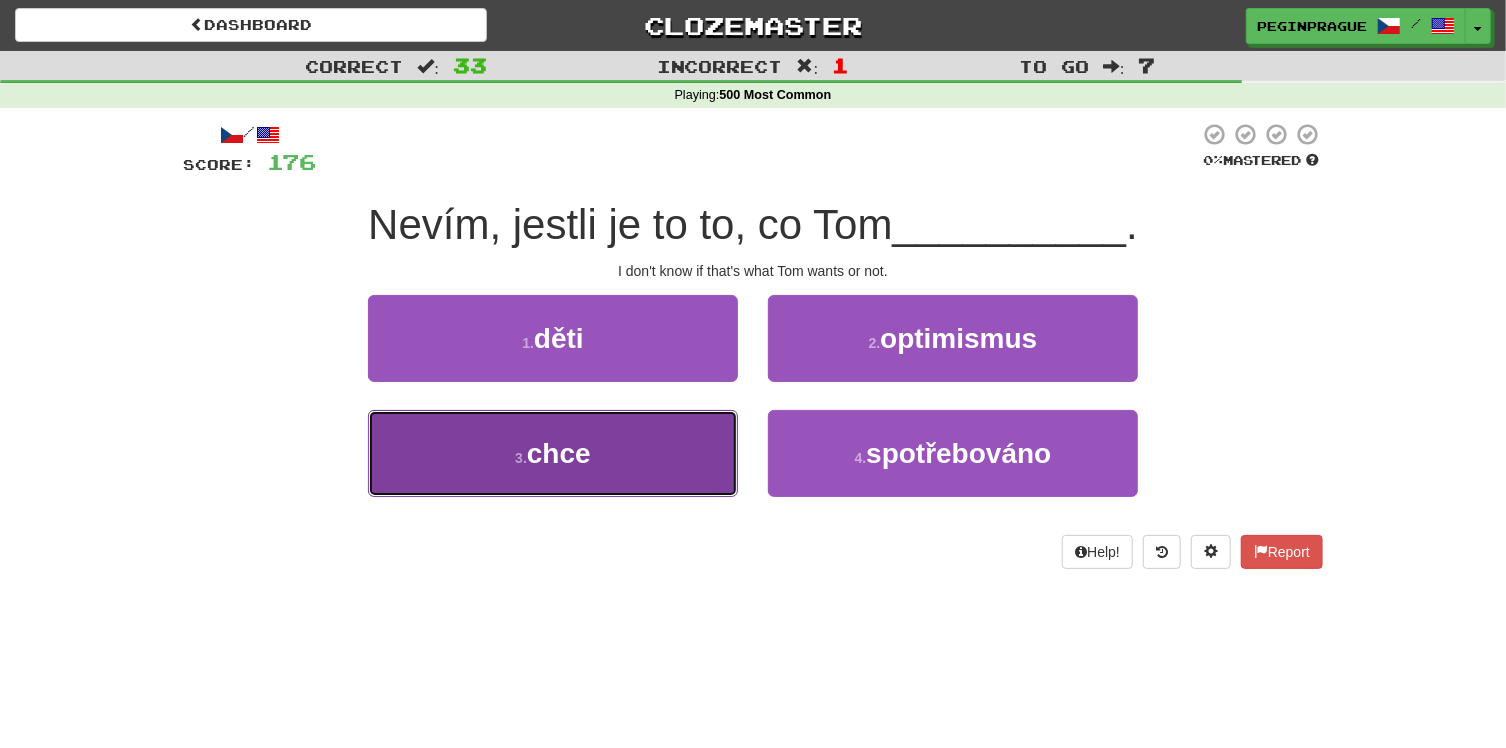 click on "chce" at bounding box center [559, 453] 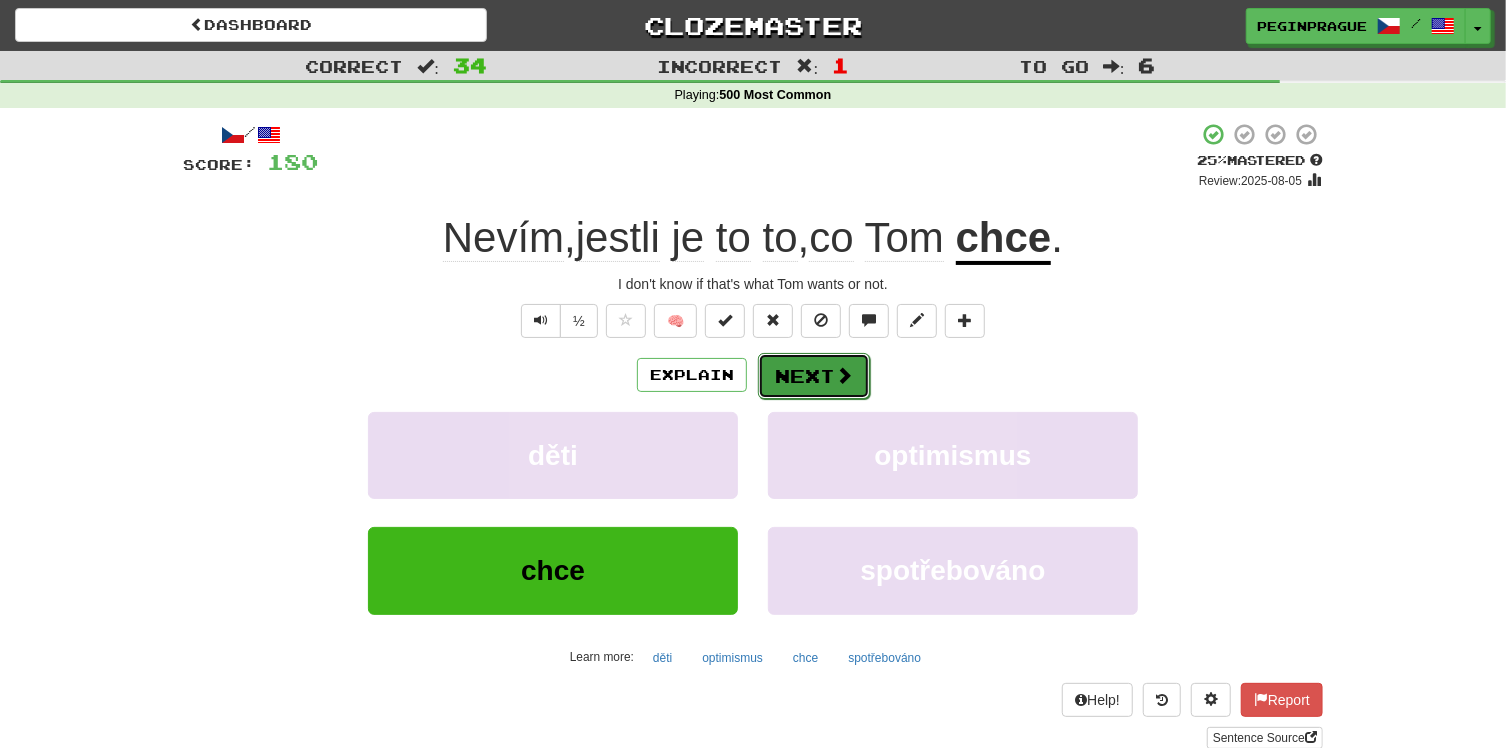 click on "Next" at bounding box center [814, 376] 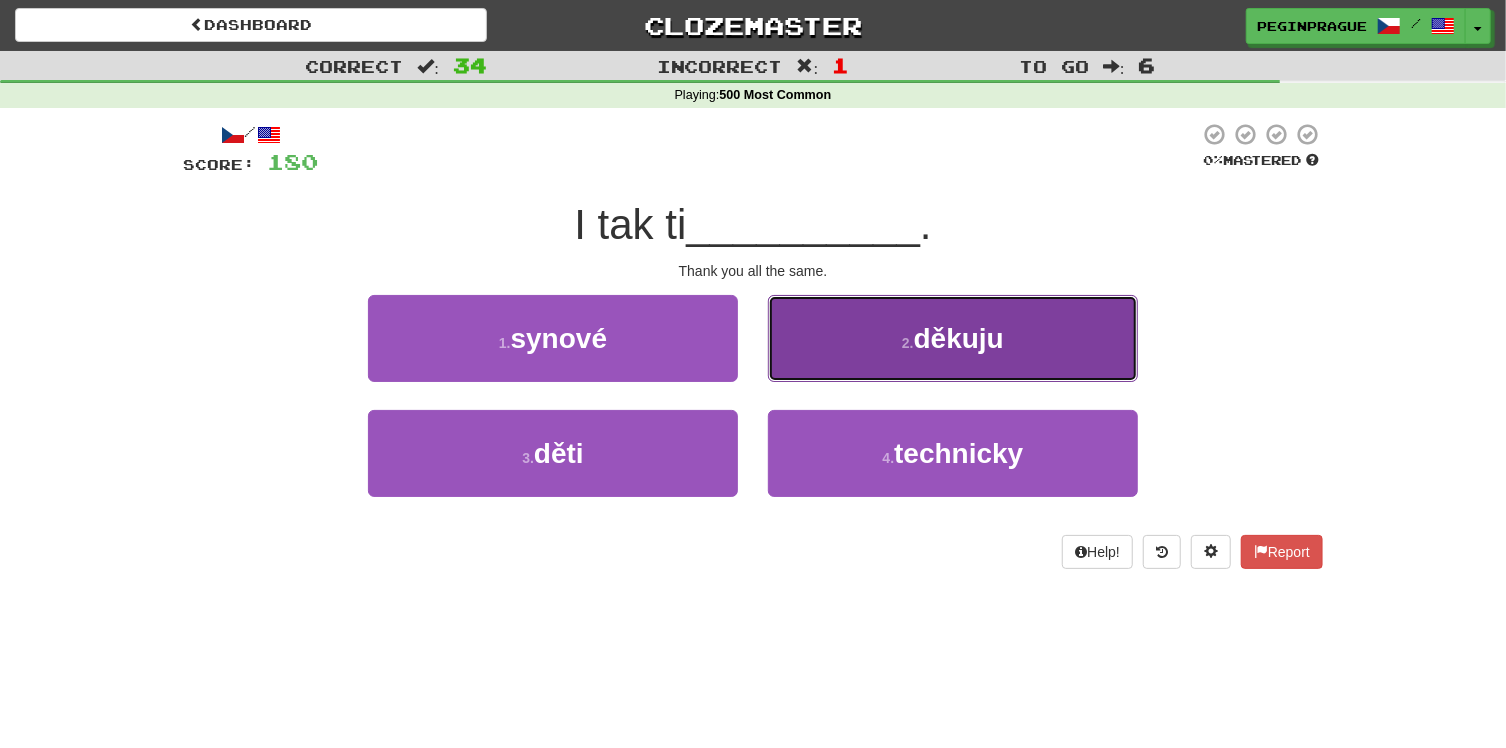 click on "děkuju" at bounding box center (959, 338) 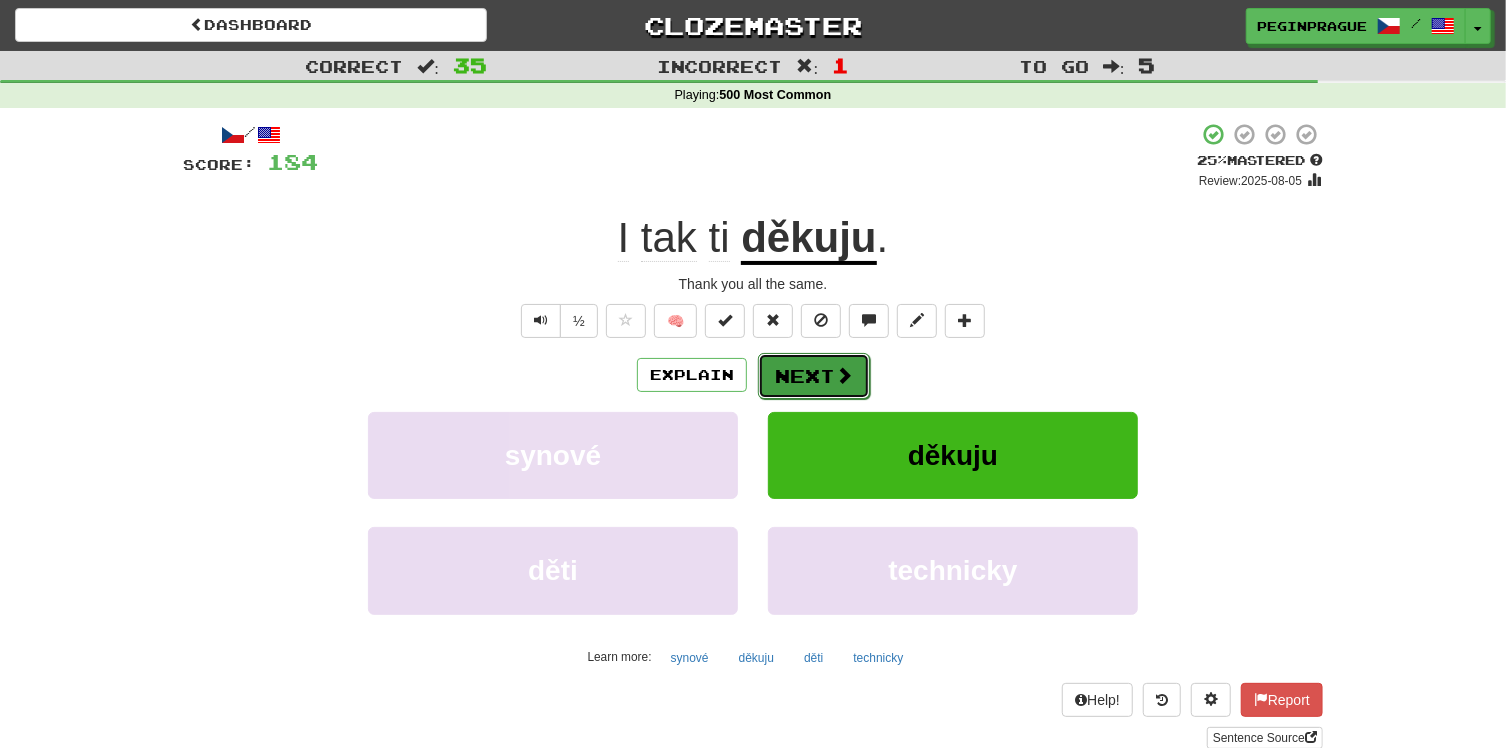 click on "Next" at bounding box center (814, 376) 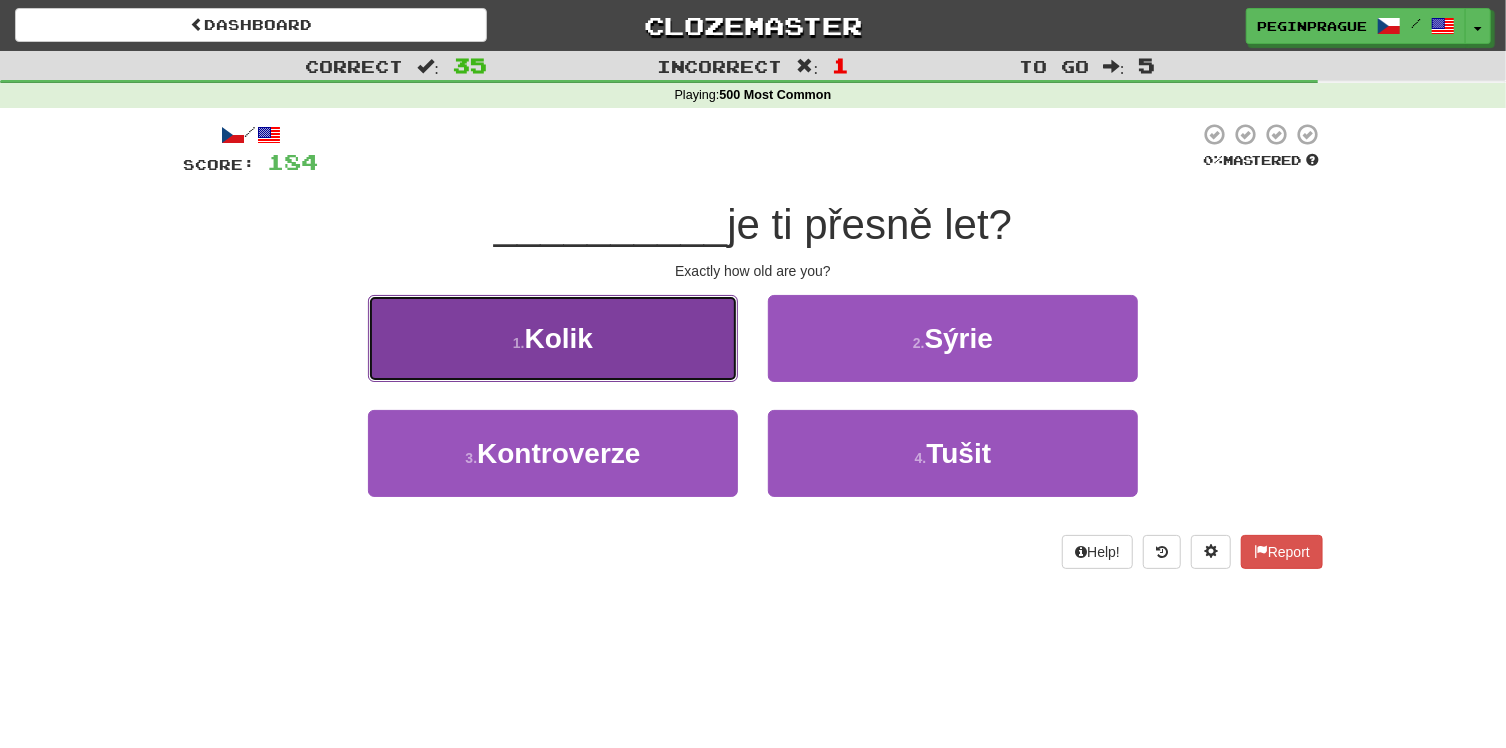 click on "Kolik" at bounding box center [559, 338] 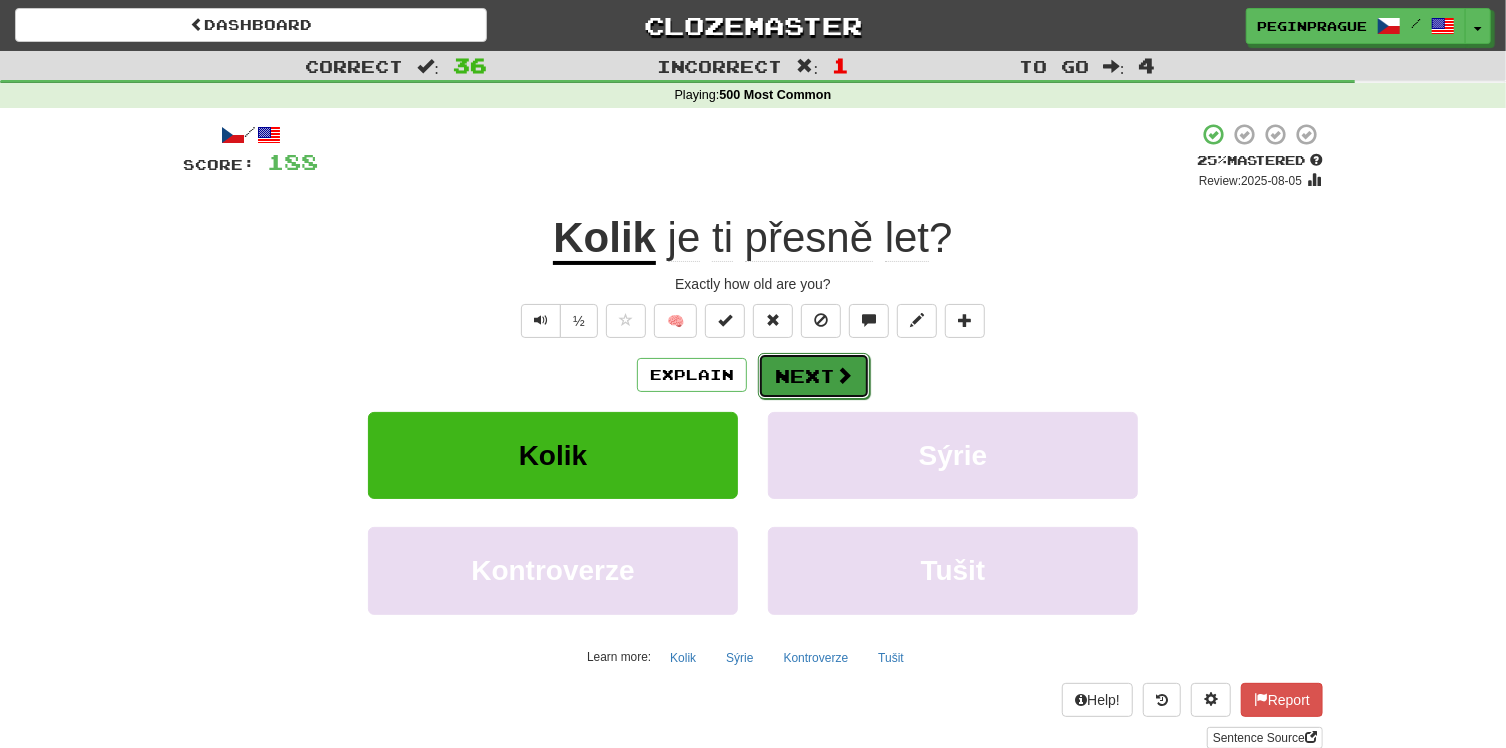 click on "Next" at bounding box center (814, 376) 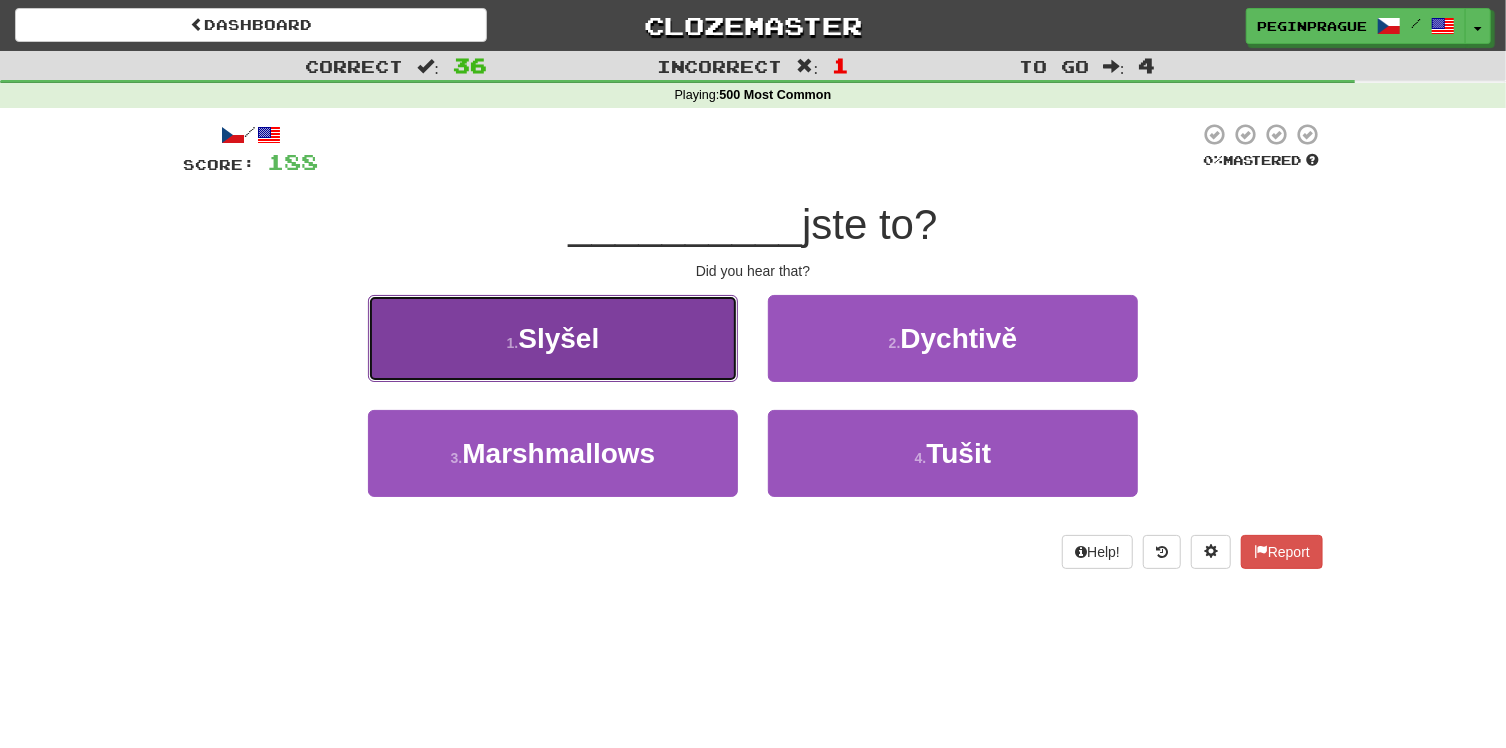 click on "Slyšel" at bounding box center (558, 338) 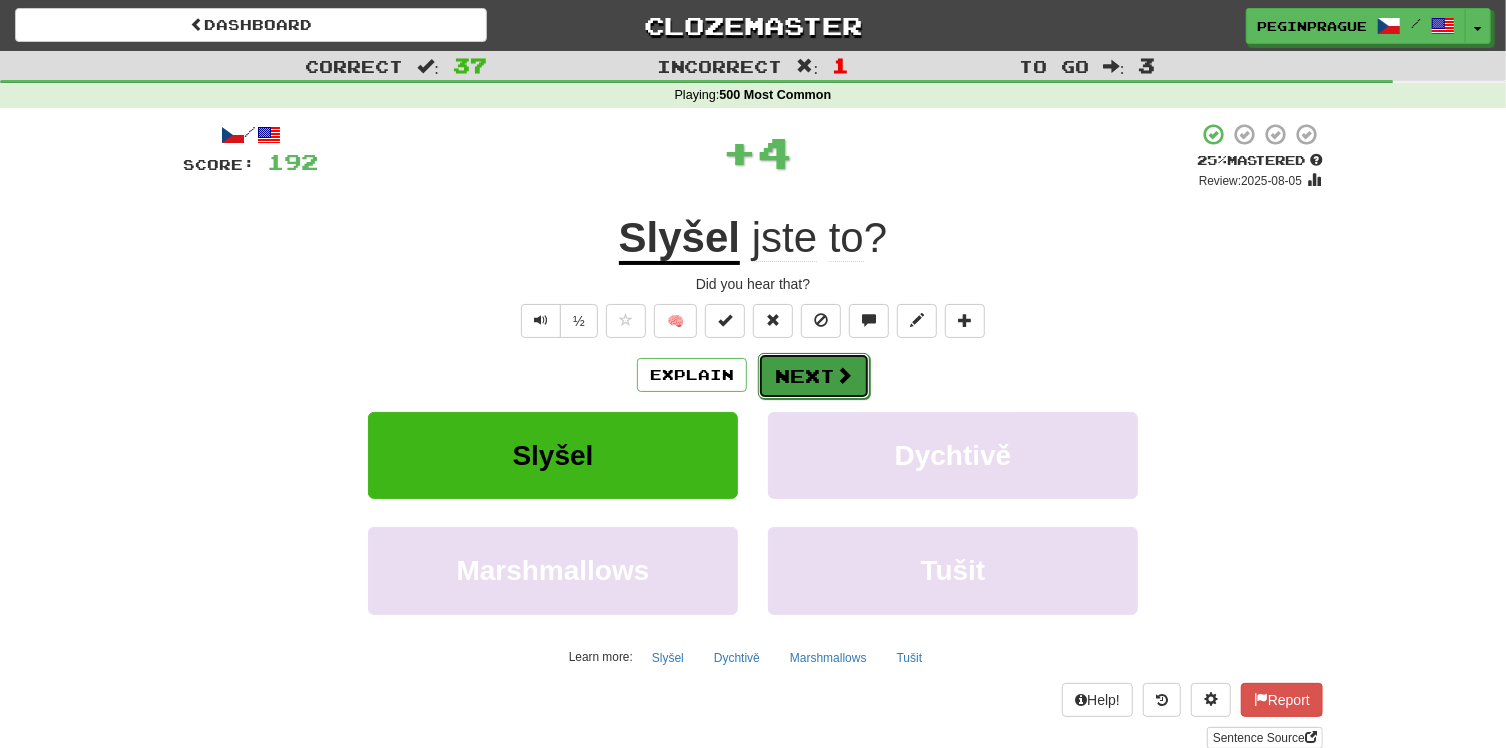 click on "Next" at bounding box center (814, 376) 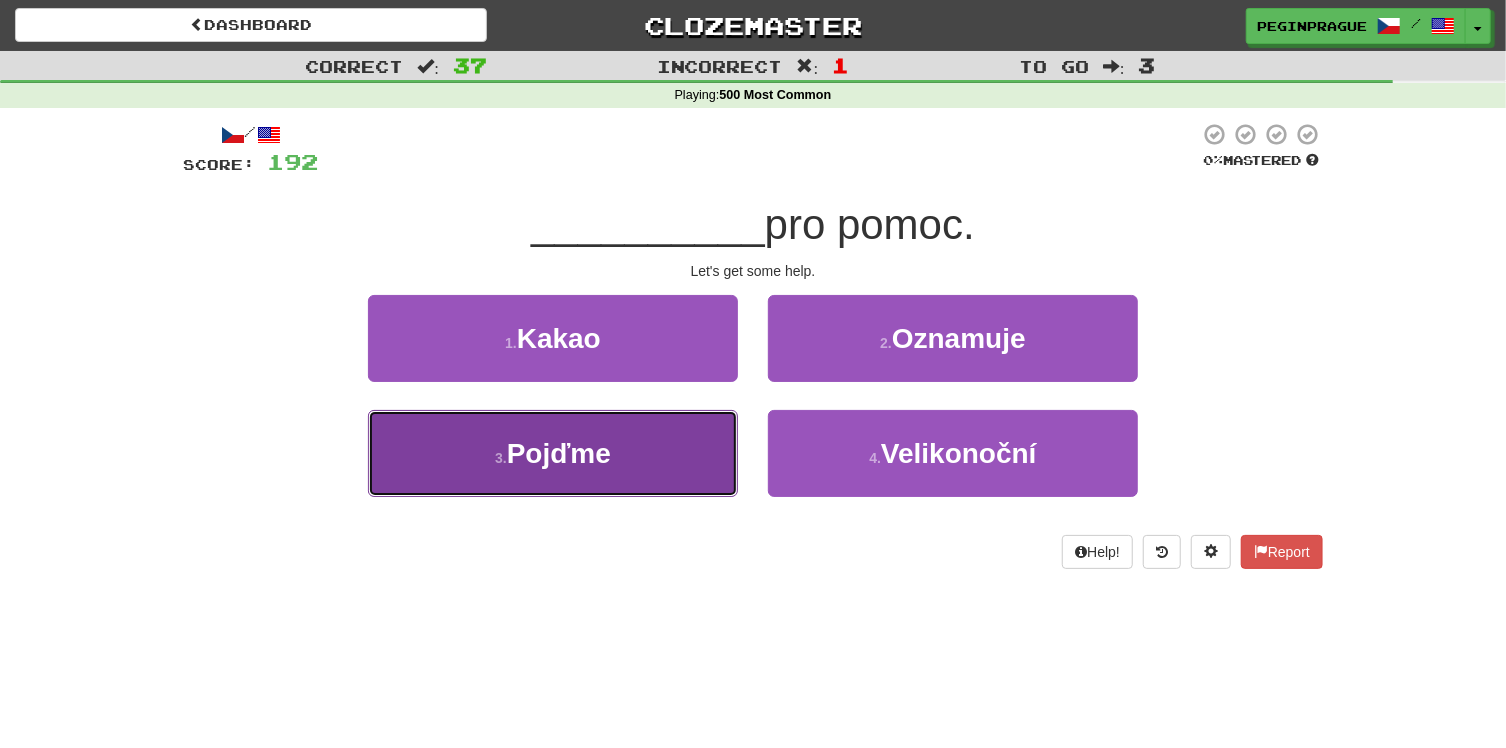 click on "Pojďme" at bounding box center [559, 453] 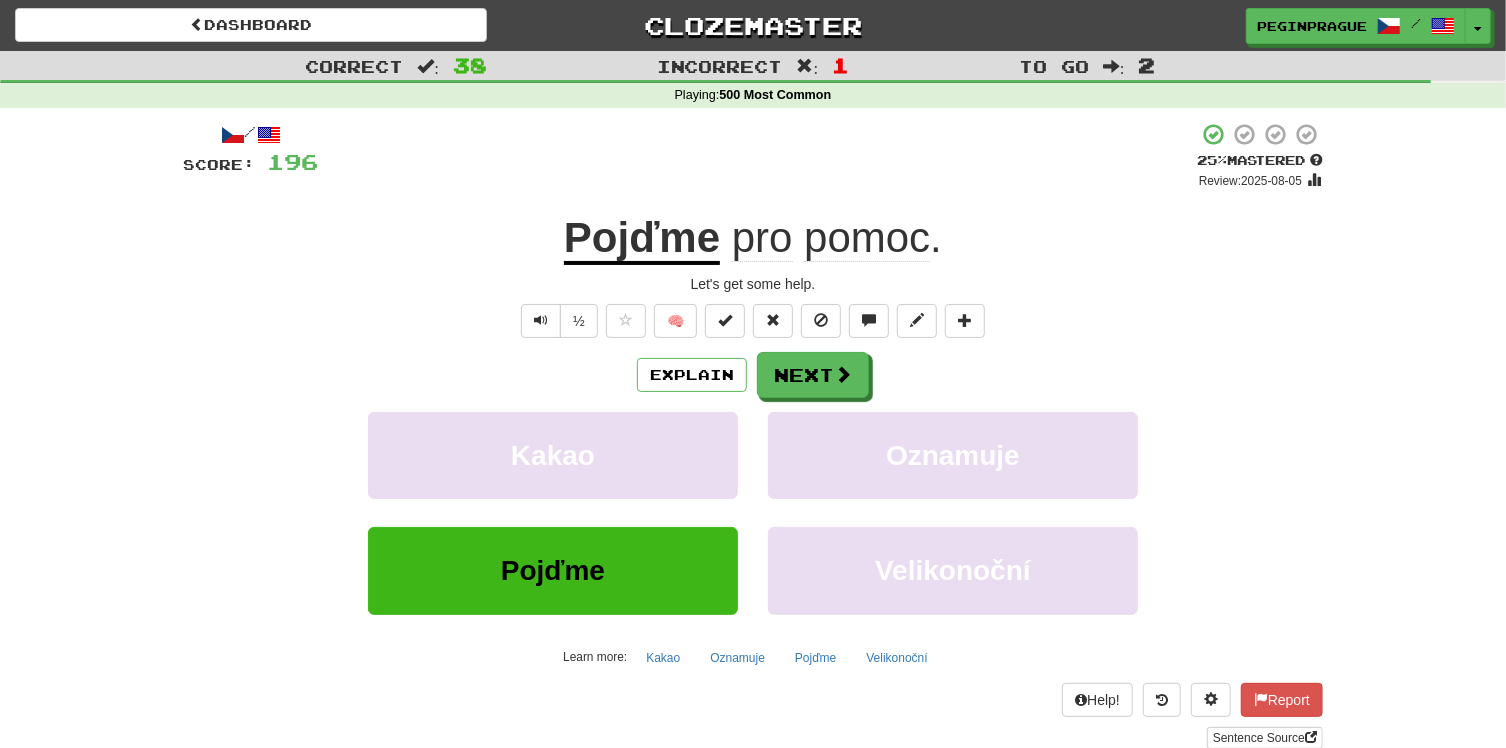 click on "Pojďme   pro   pomoc ." at bounding box center (753, 238) 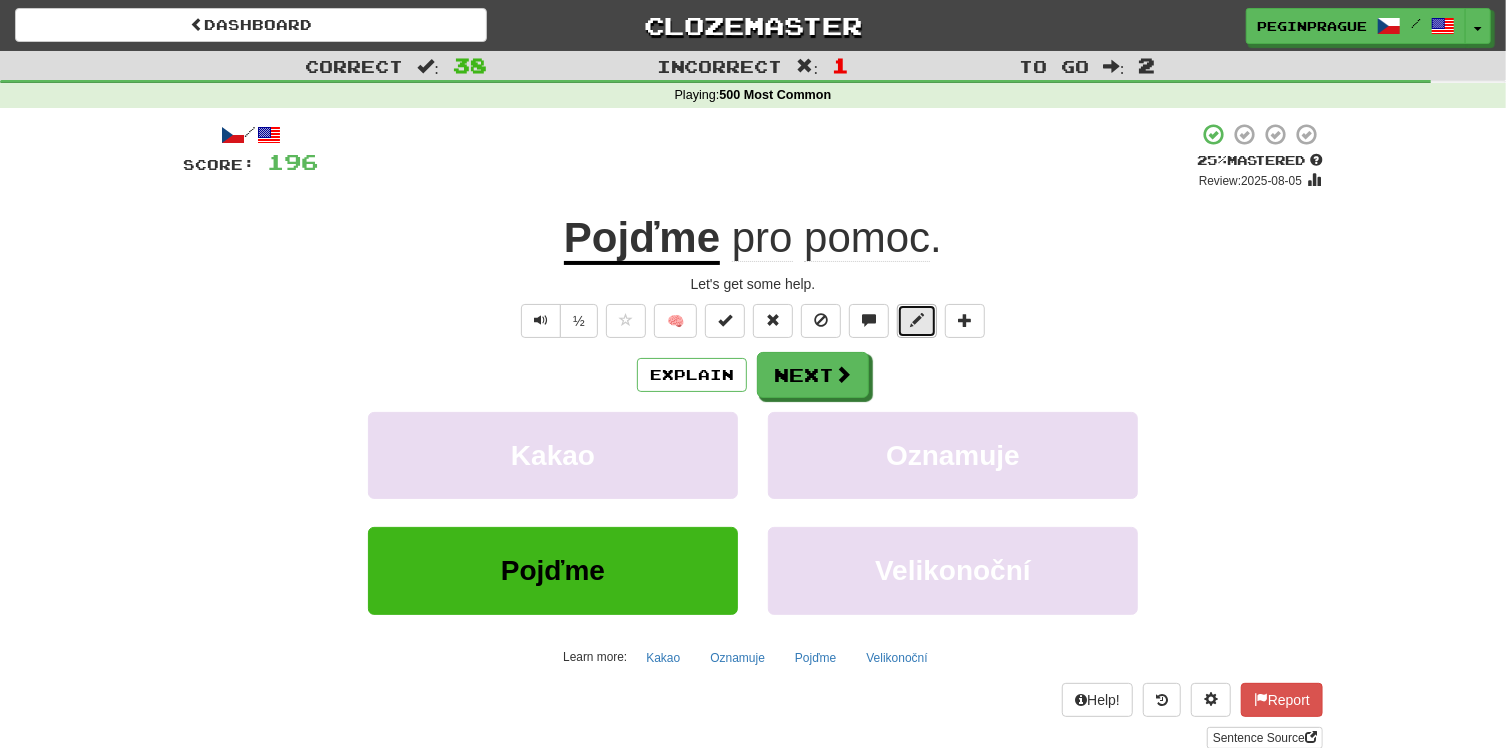 click at bounding box center (917, 321) 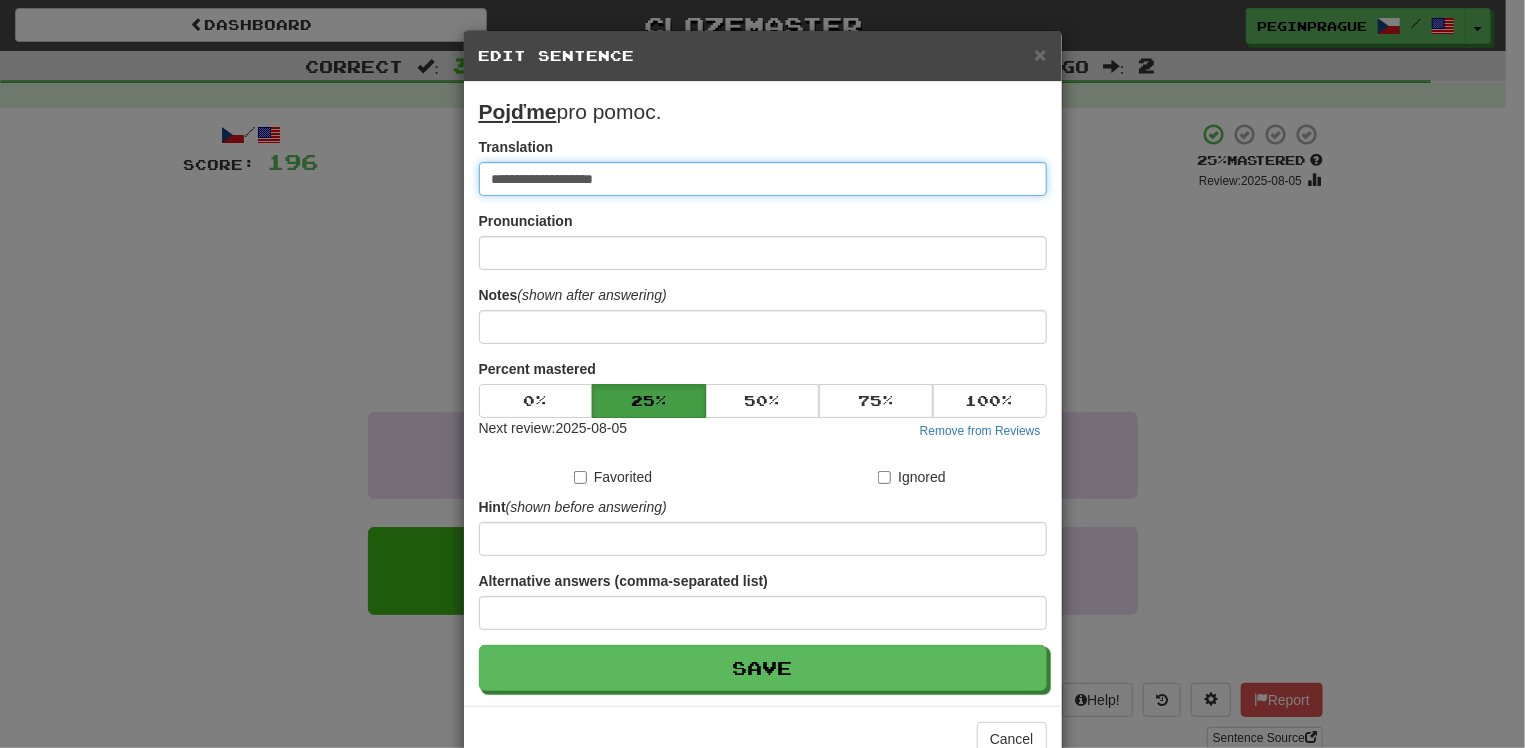 drag, startPoint x: 572, startPoint y: 179, endPoint x: 519, endPoint y: 179, distance: 53 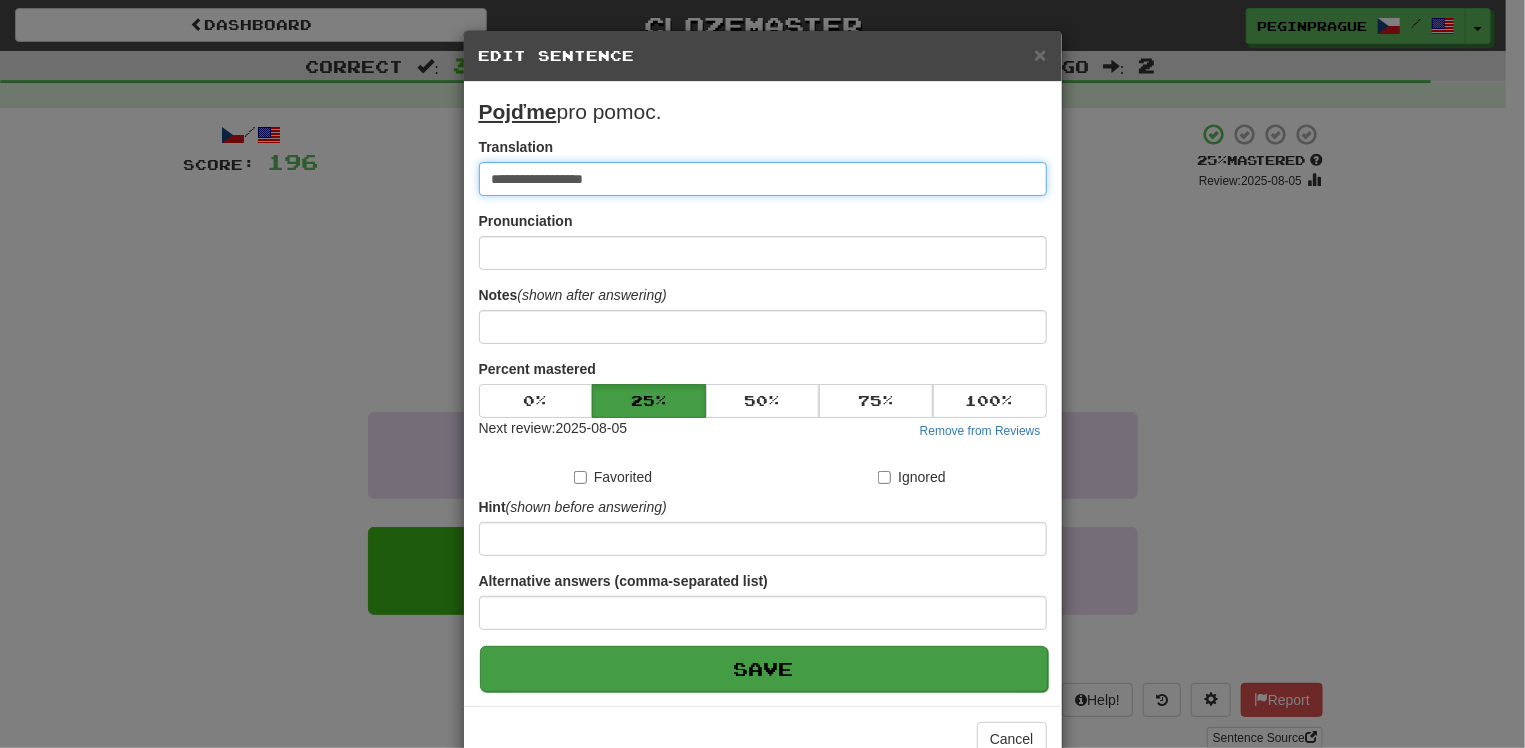 type on "**********" 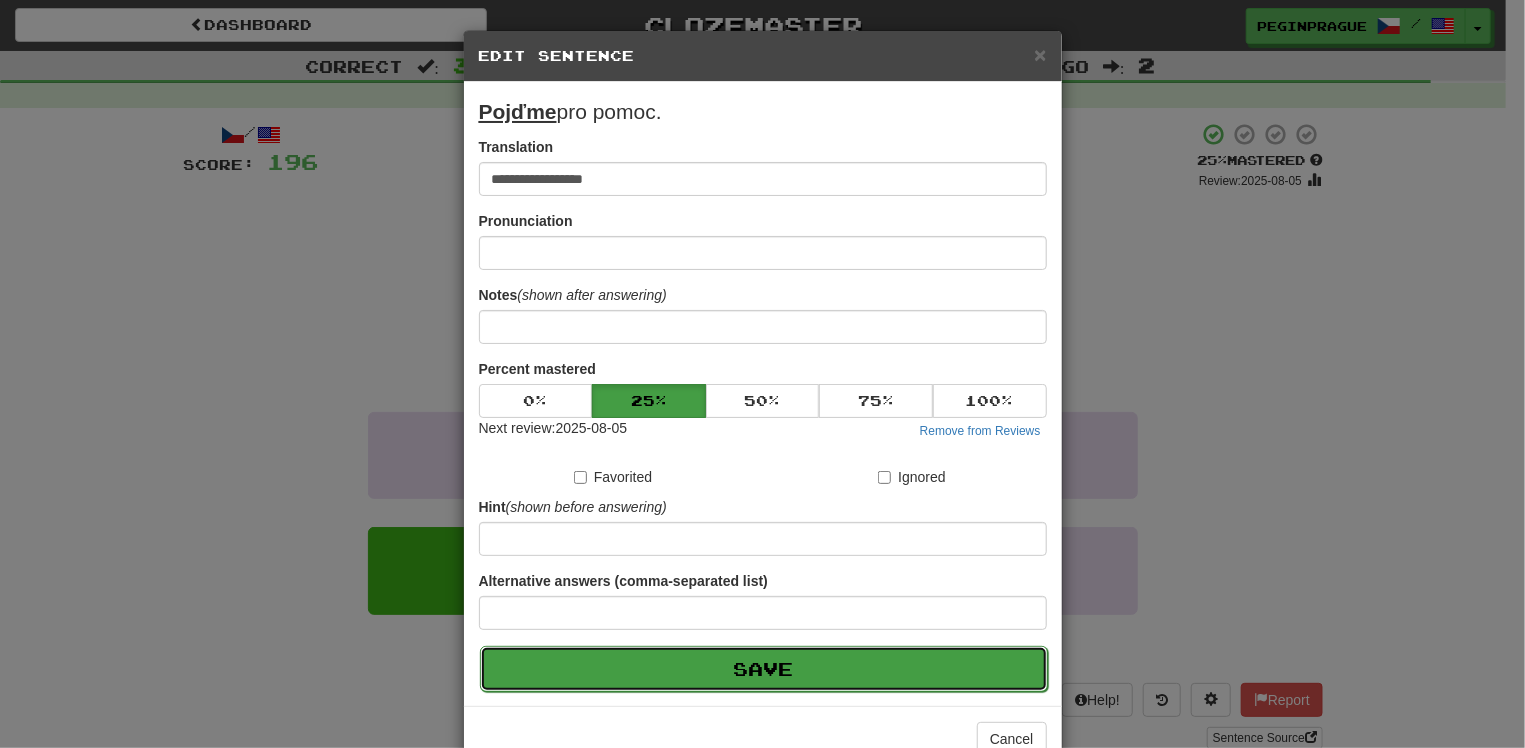 click on "Save" at bounding box center (764, 669) 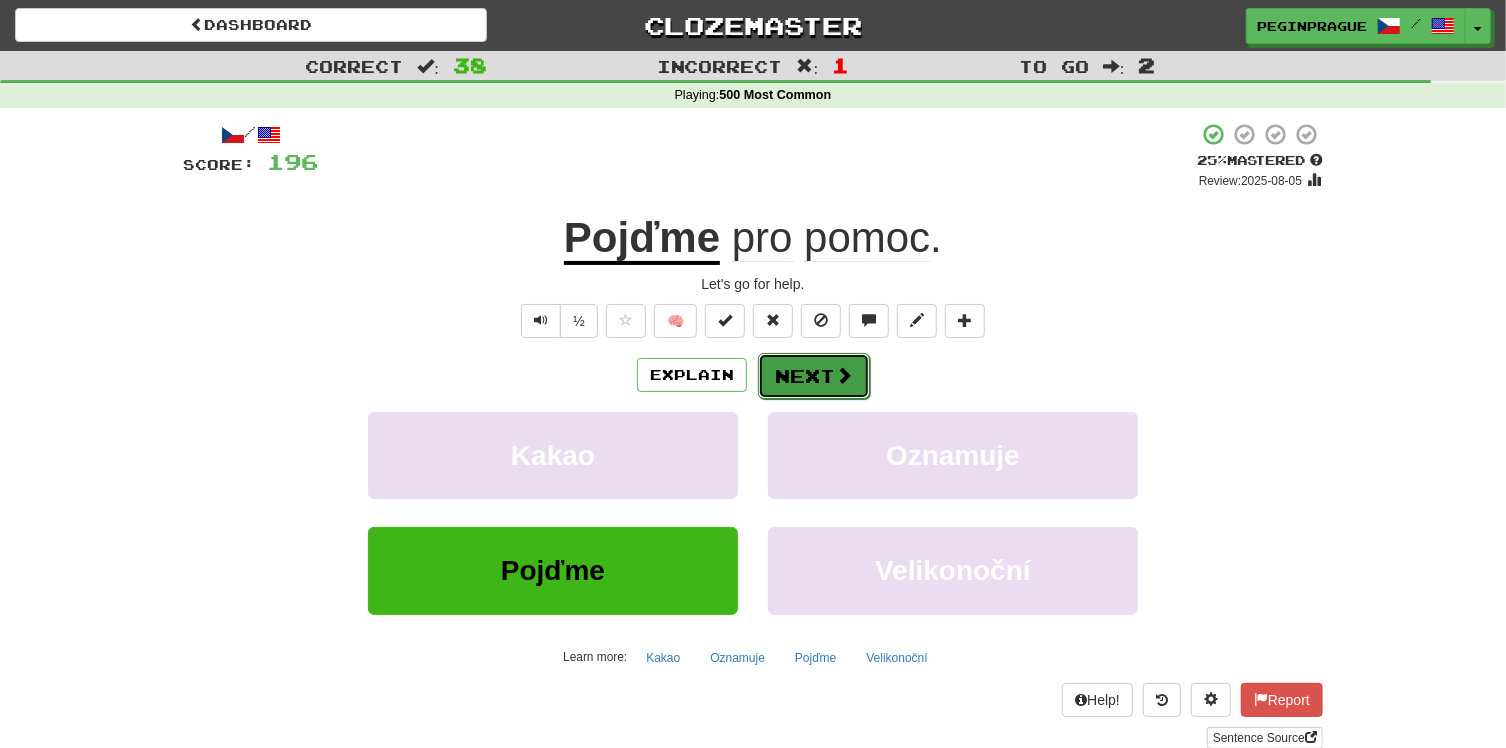 click on "Next" at bounding box center (814, 376) 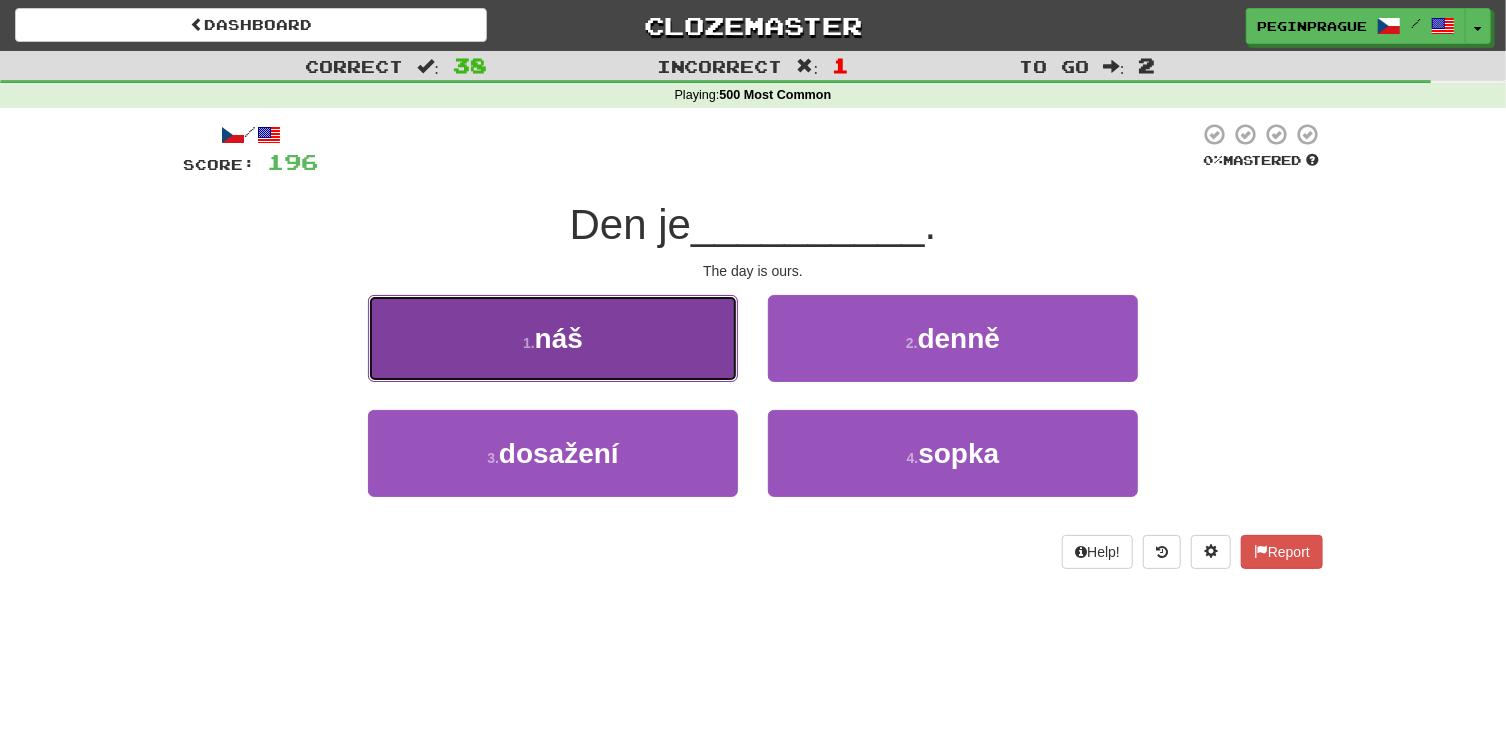 click on "náš" at bounding box center (559, 338) 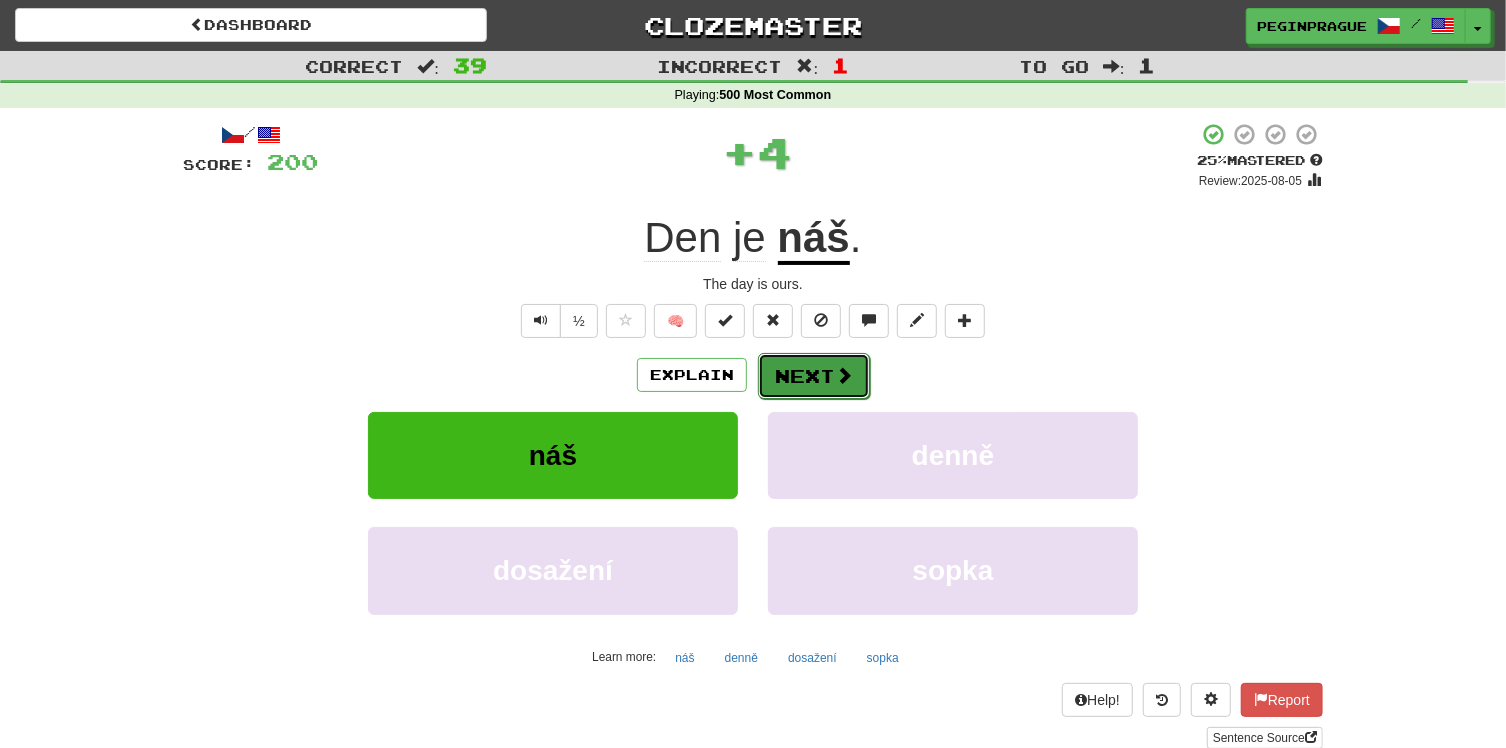 click on "Next" at bounding box center [814, 376] 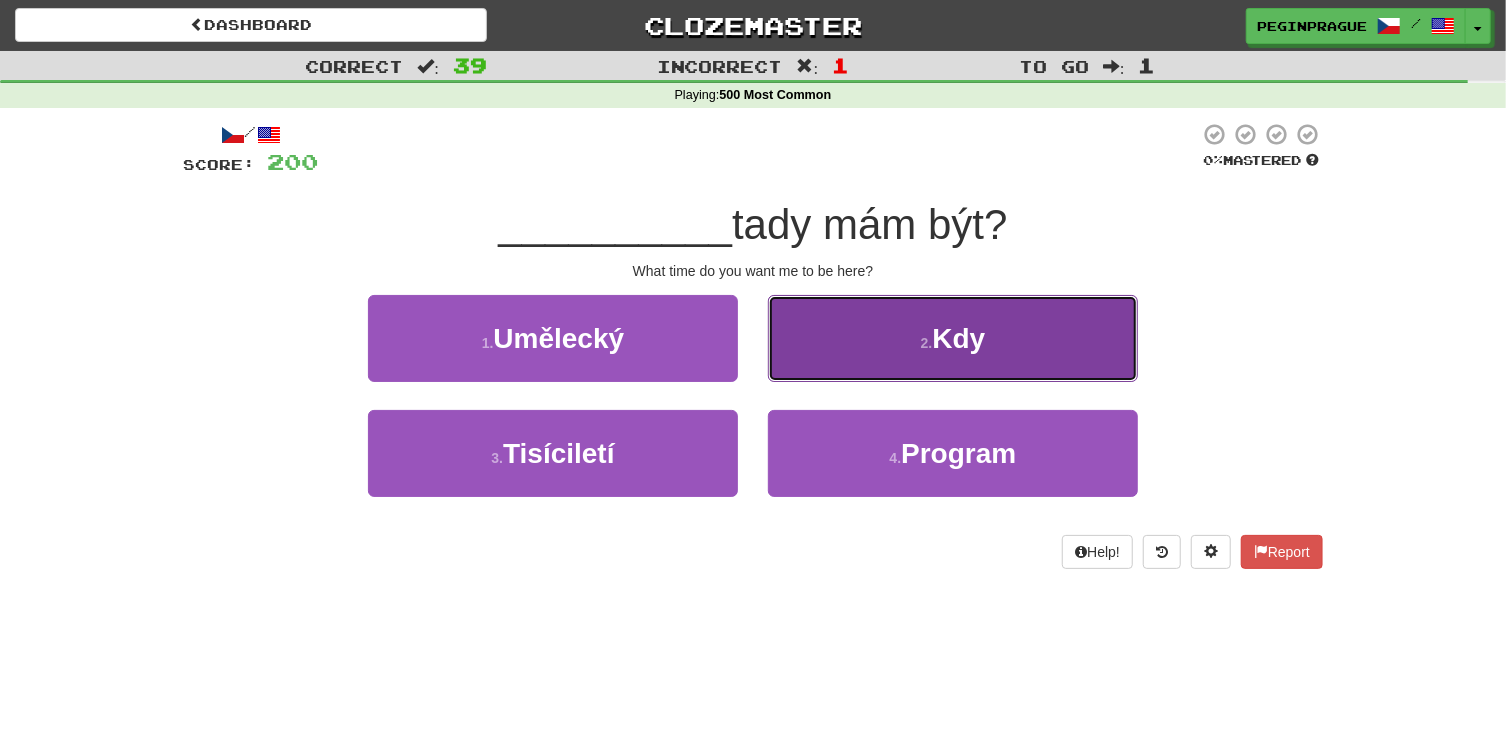 click on "2 .  Kdy" at bounding box center [953, 338] 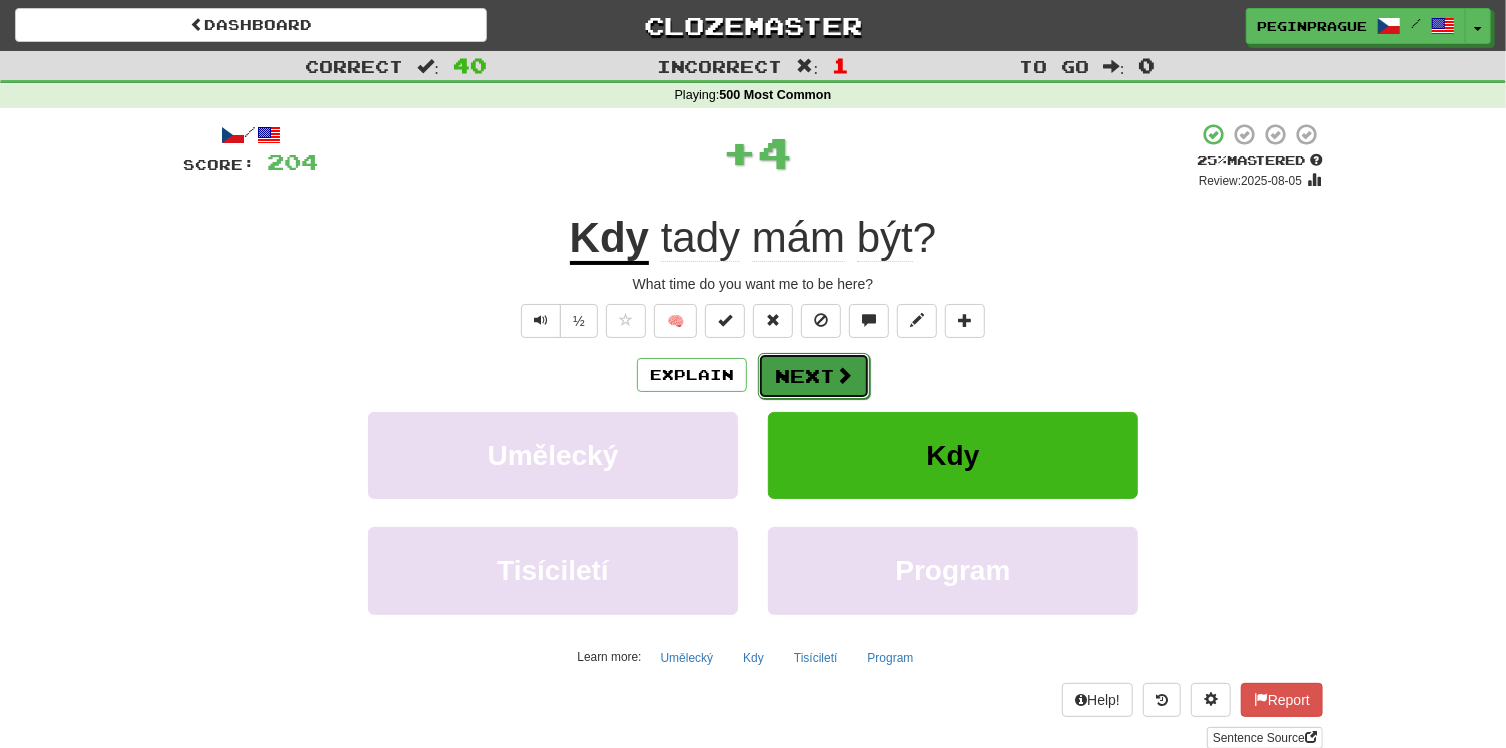 click on "Next" at bounding box center [814, 376] 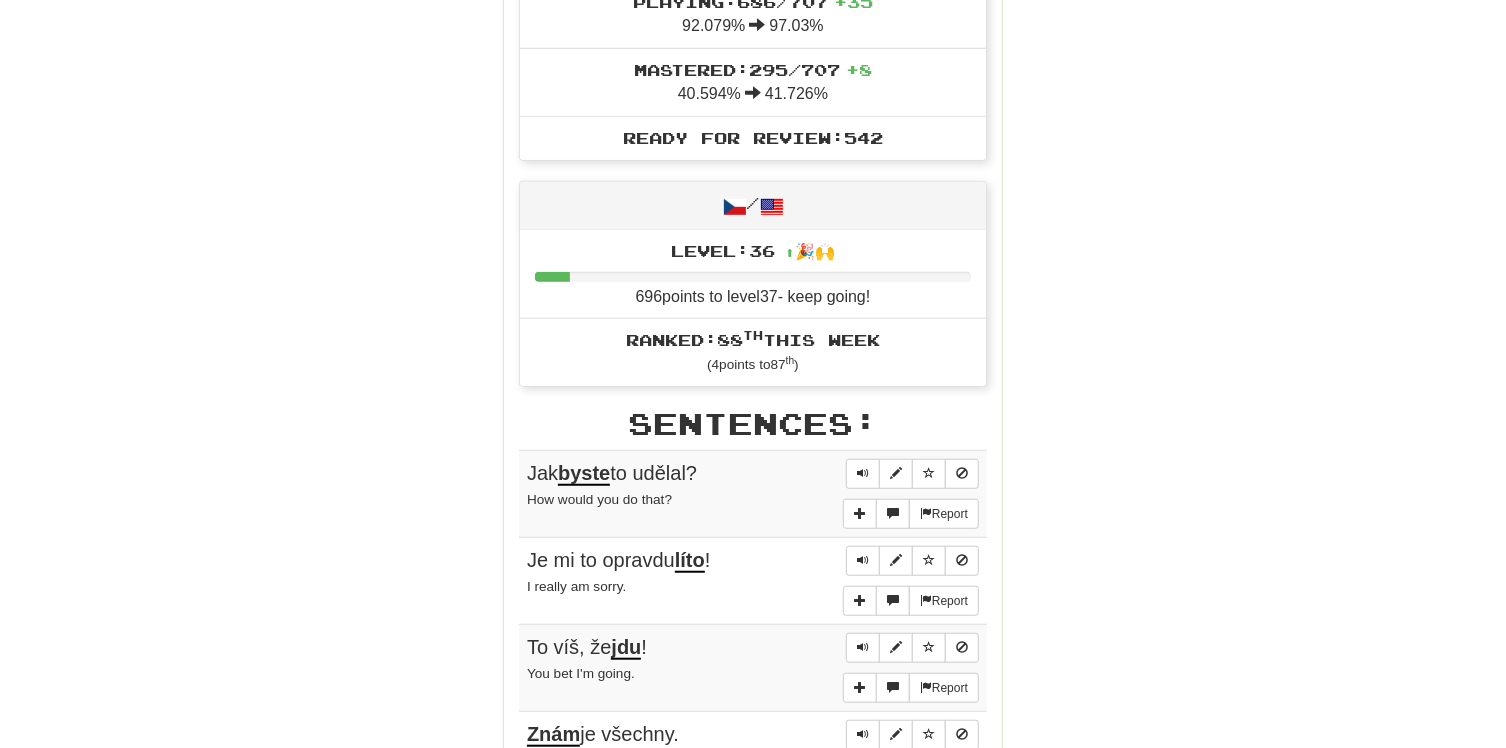scroll, scrollTop: 833, scrollLeft: 0, axis: vertical 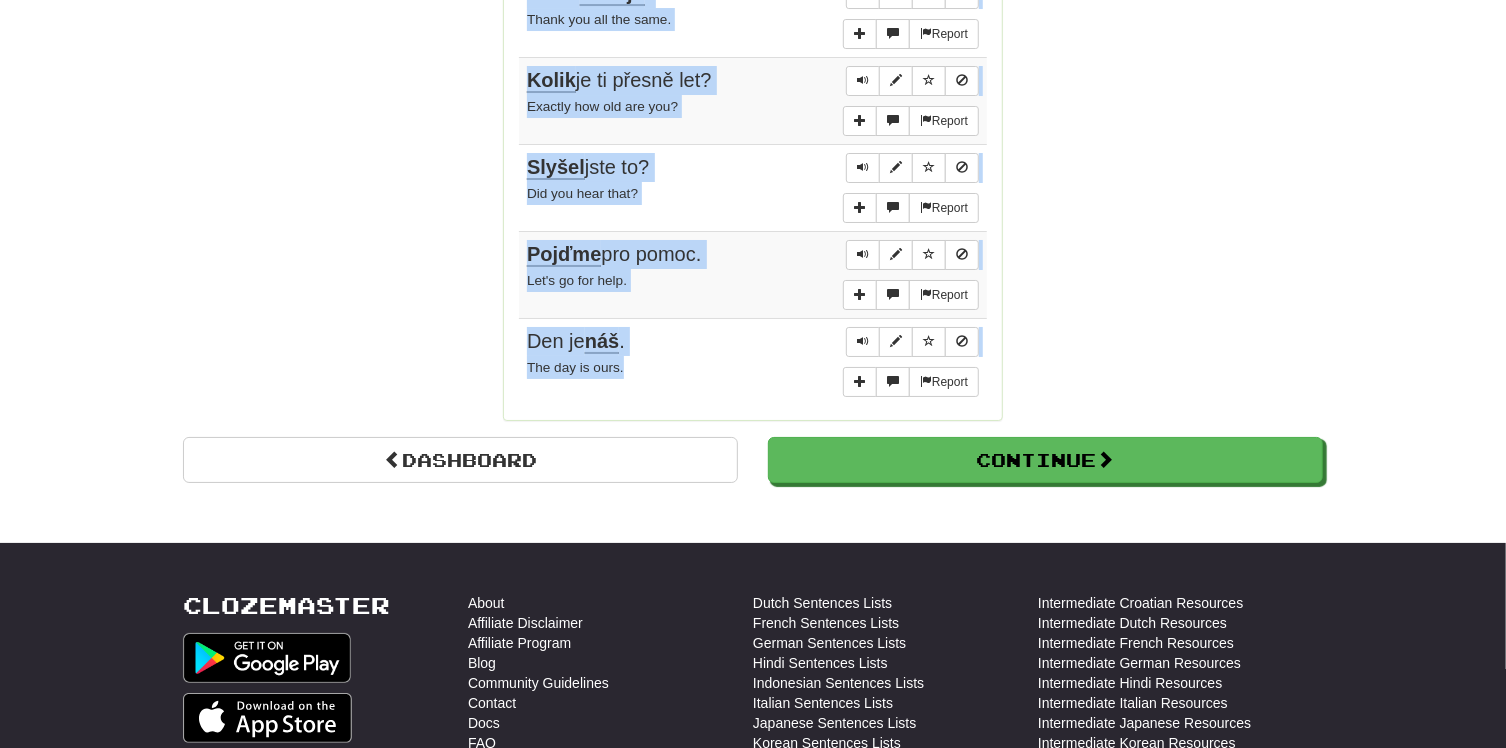 drag, startPoint x: 526, startPoint y: 253, endPoint x: 656, endPoint y: 335, distance: 153.701 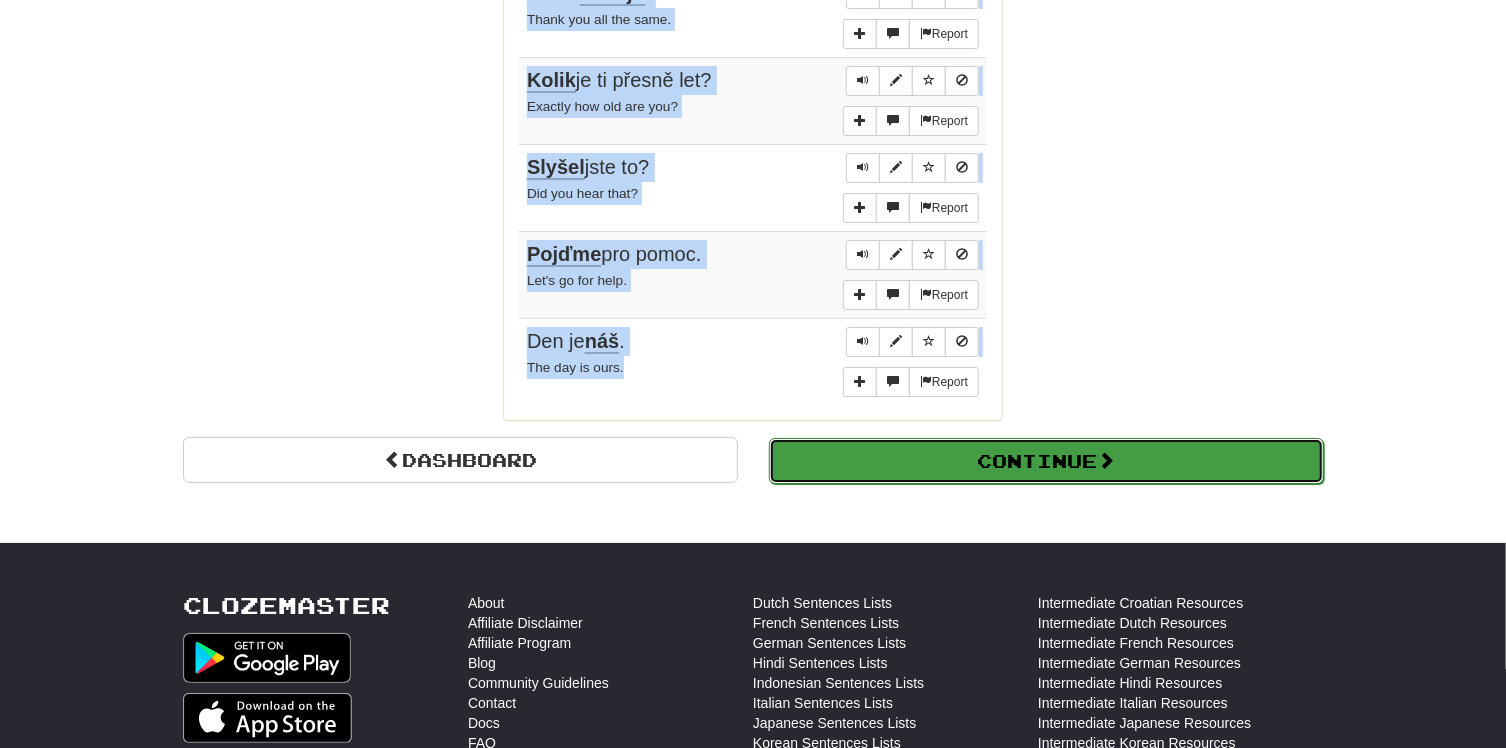 click on "Continue" at bounding box center (1046, 461) 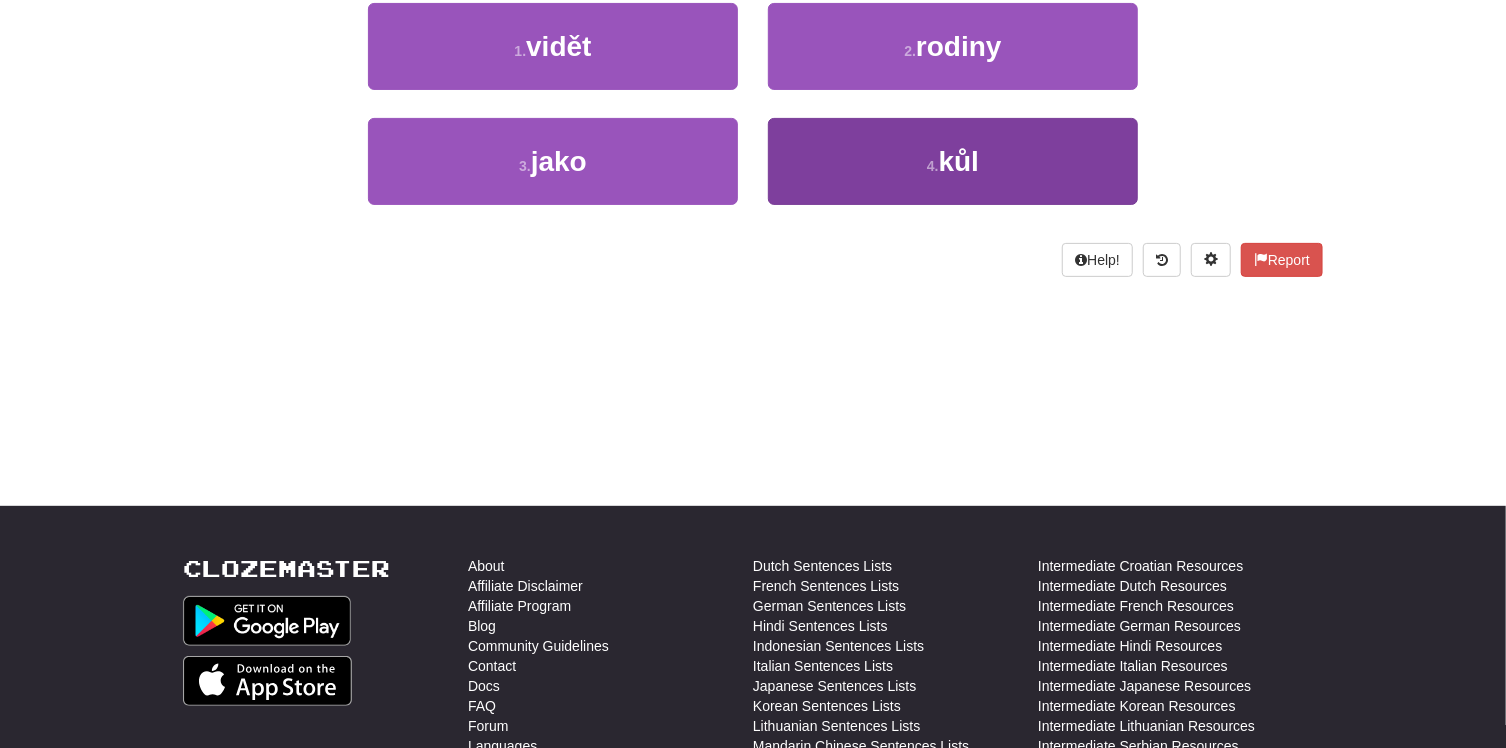 scroll, scrollTop: 0, scrollLeft: 0, axis: both 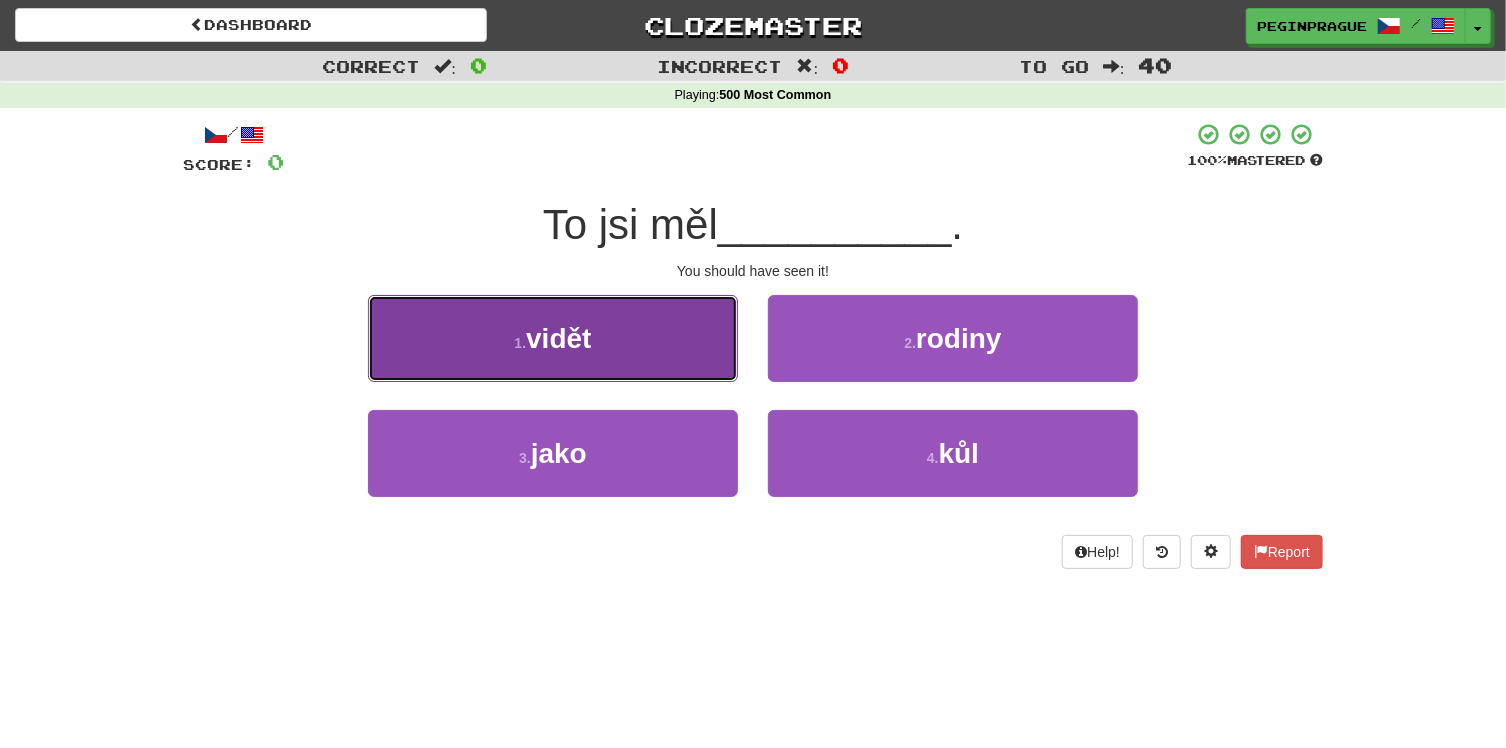 click on "vidět" at bounding box center [558, 338] 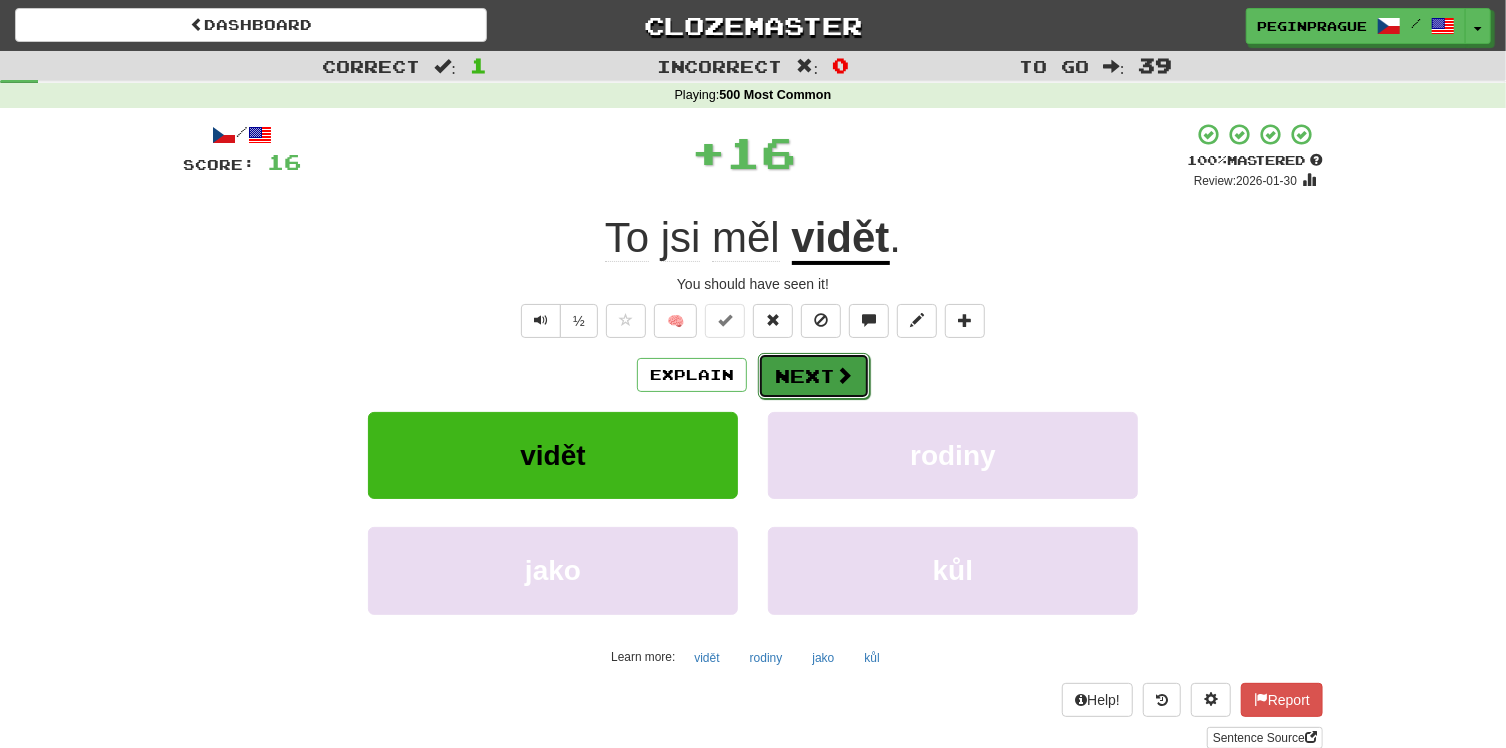 click on "Next" at bounding box center [814, 376] 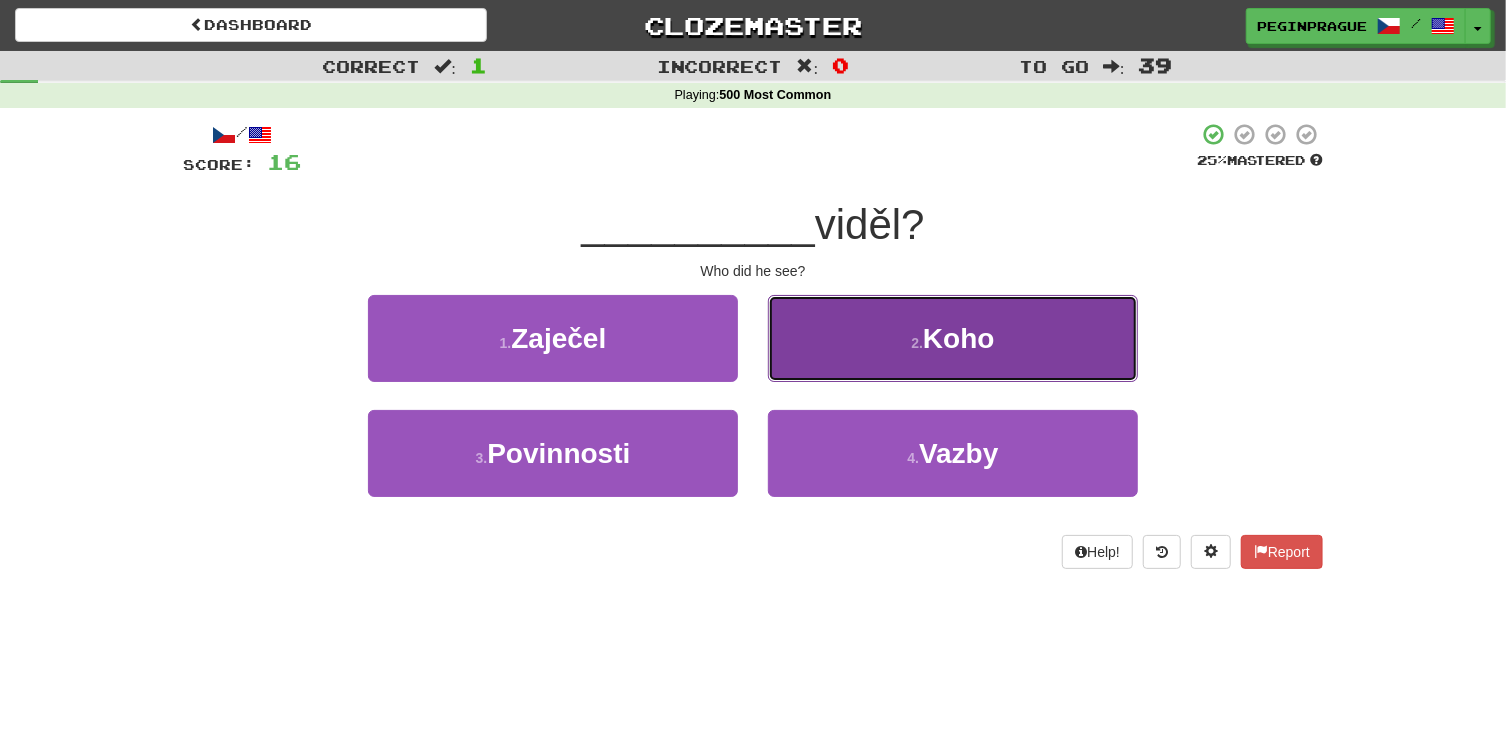 click on "Koho" at bounding box center (959, 338) 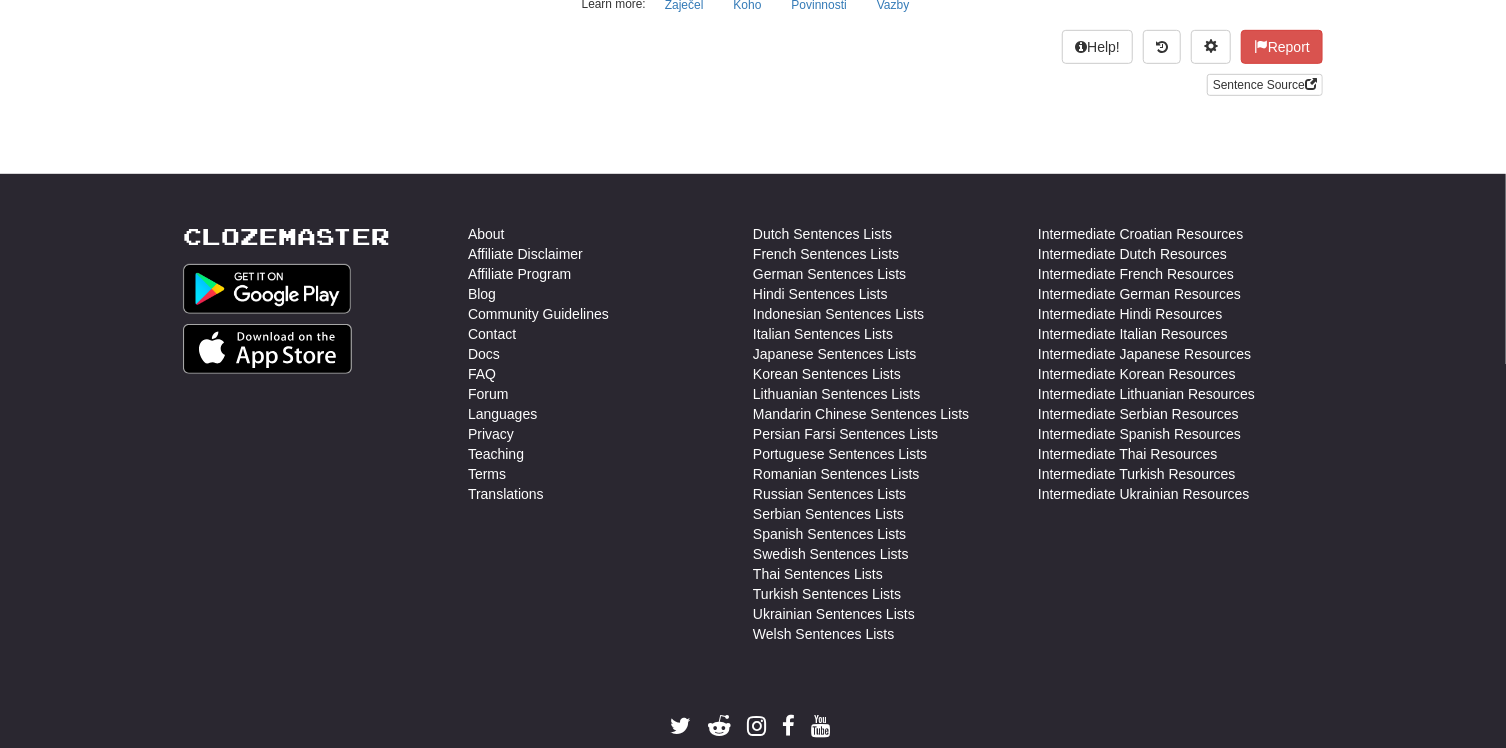 scroll, scrollTop: 0, scrollLeft: 0, axis: both 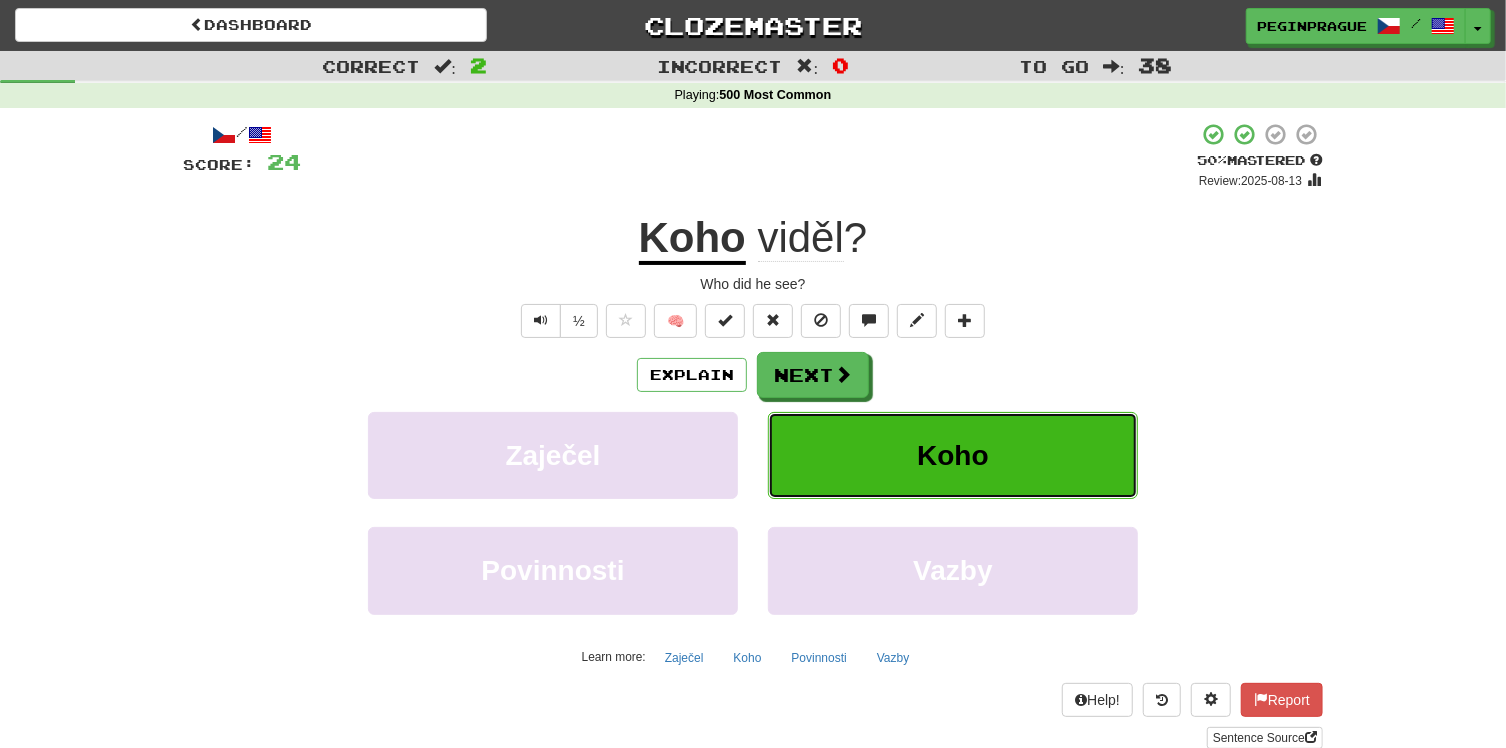 drag, startPoint x: 1227, startPoint y: 196, endPoint x: 1000, endPoint y: 122, distance: 238.7572 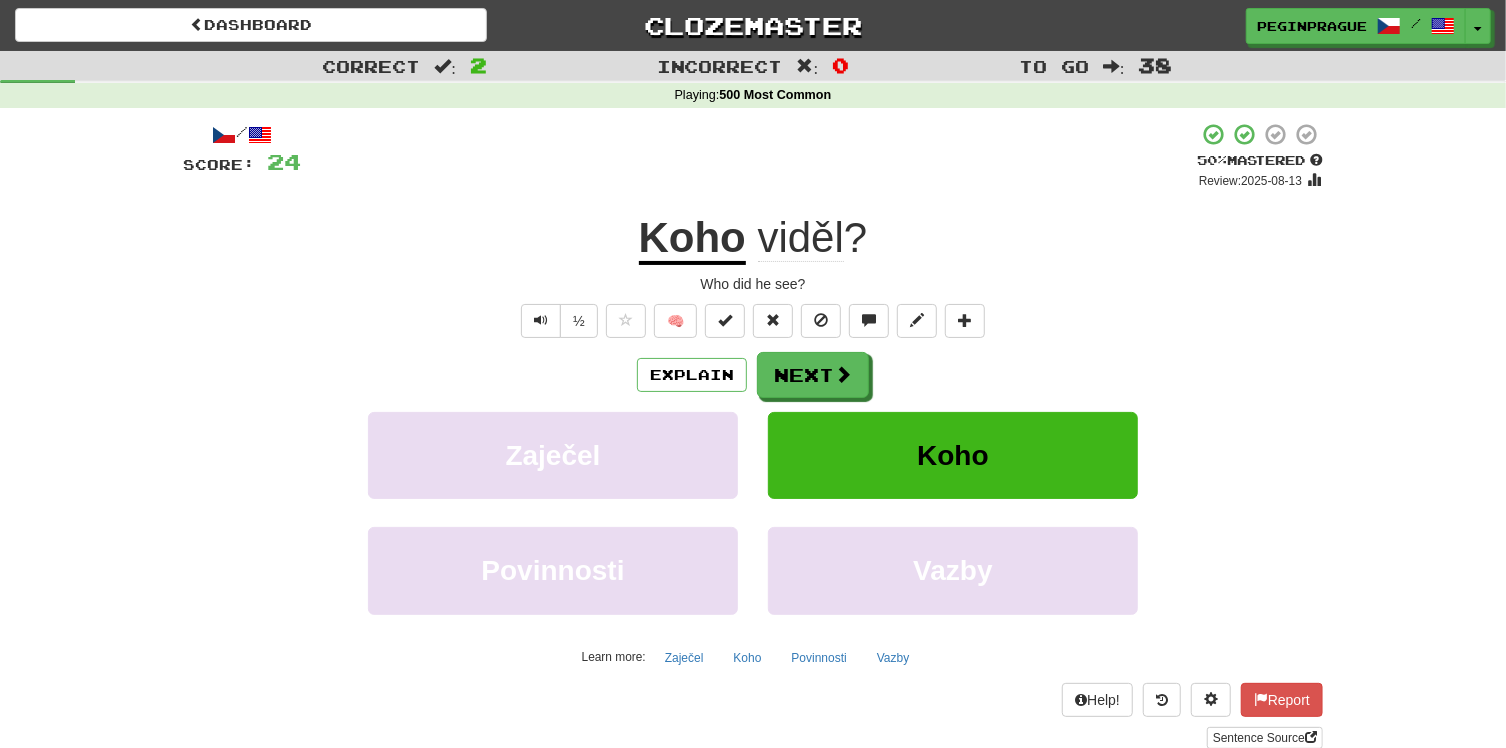 click on "Who did he see?" at bounding box center [753, 284] 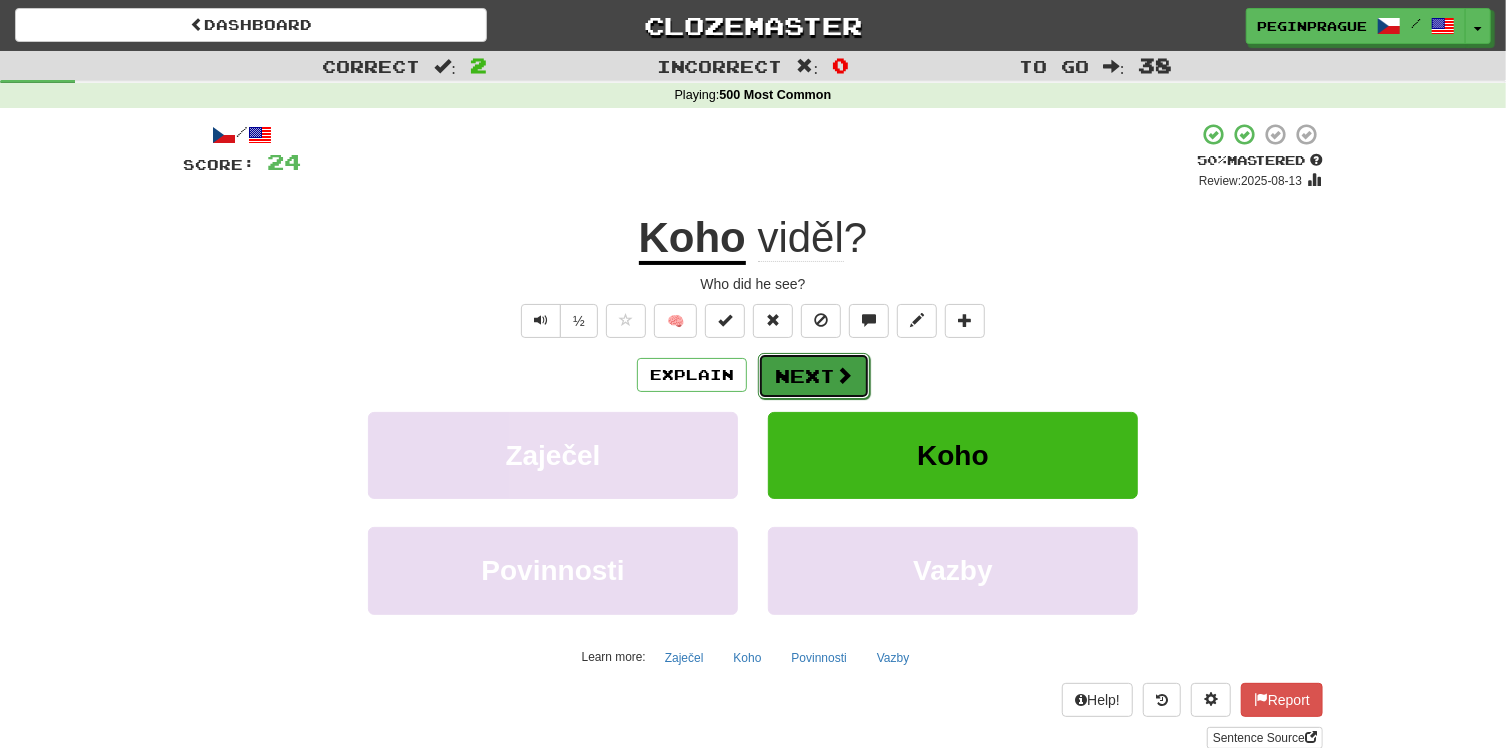 click on "Next" at bounding box center [814, 376] 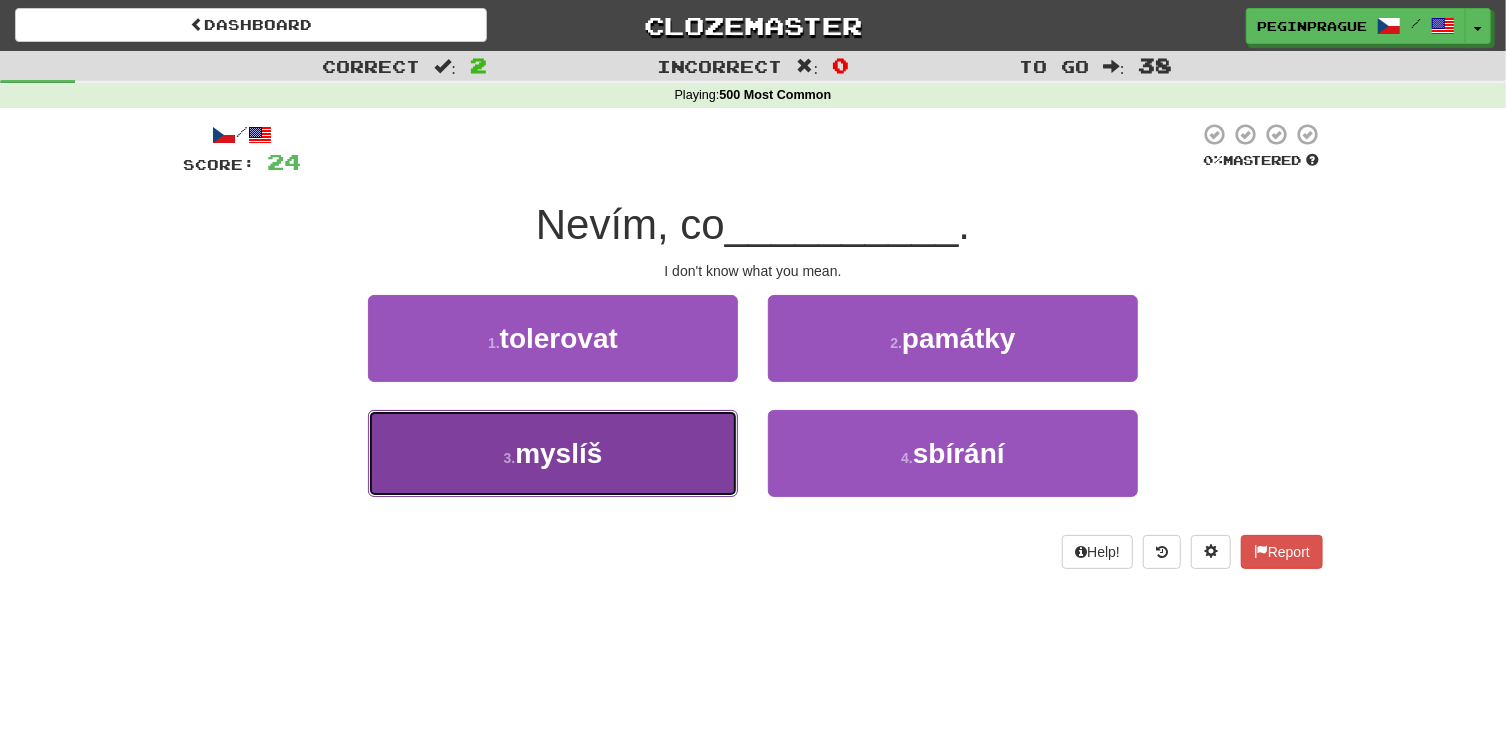 click on "myslíš" at bounding box center (558, 453) 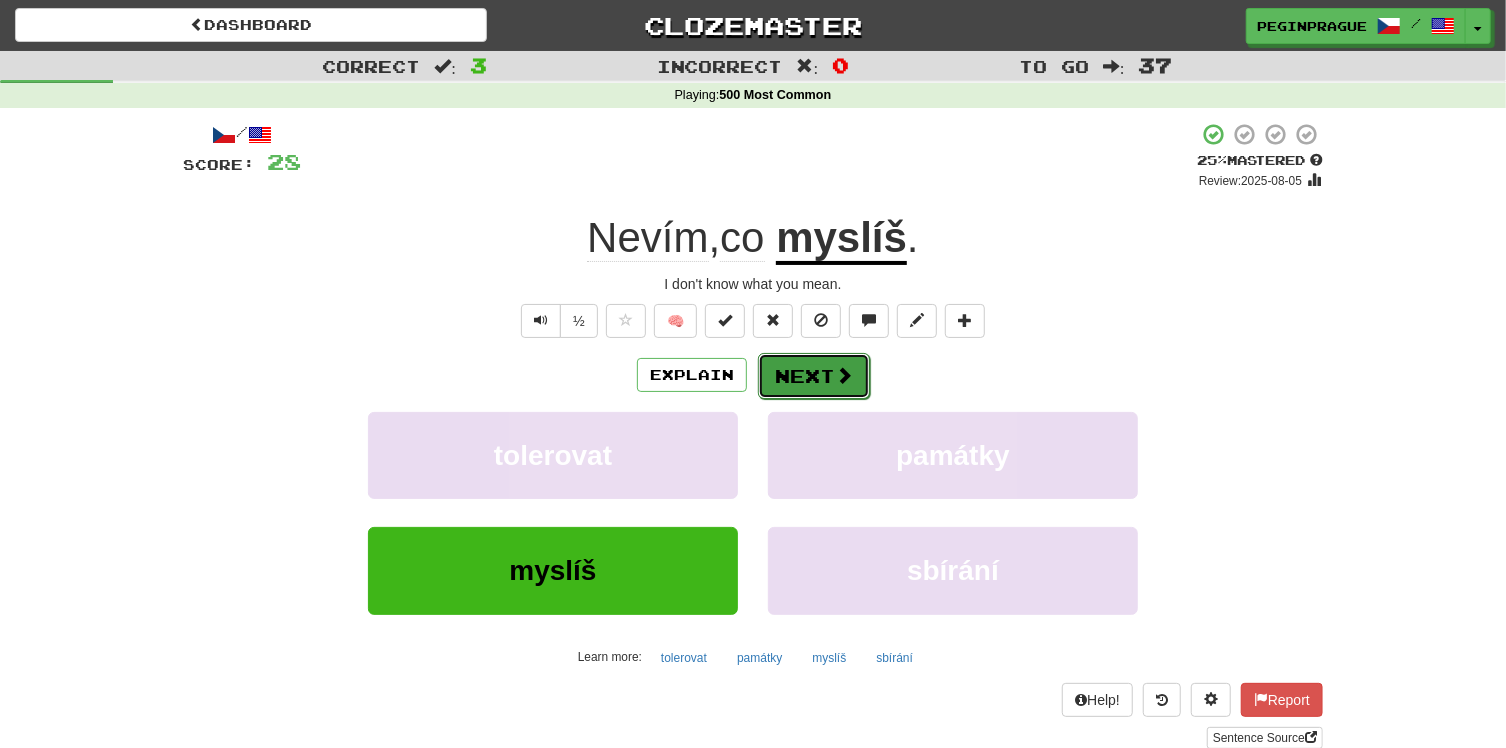 click on "Next" at bounding box center (814, 376) 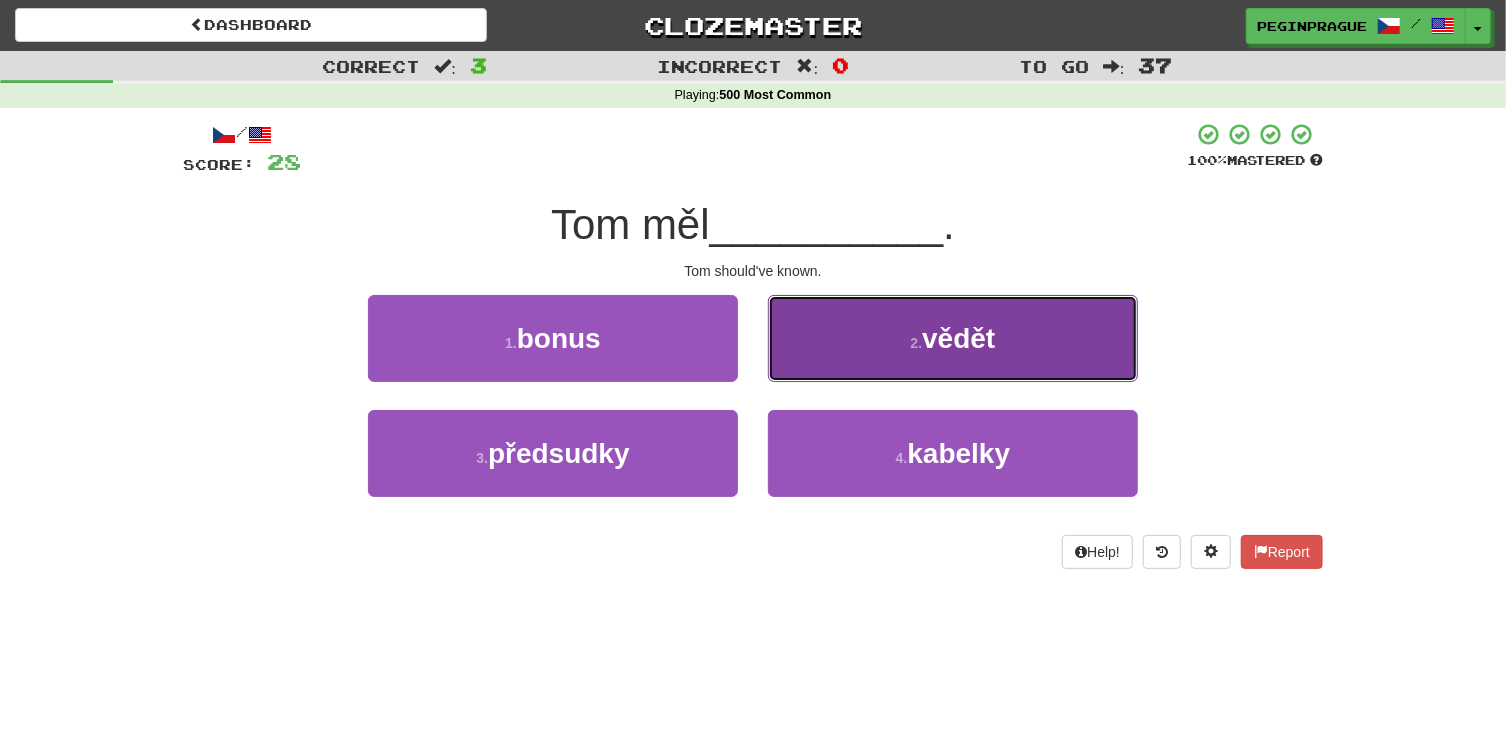 click on "vědět" at bounding box center (958, 338) 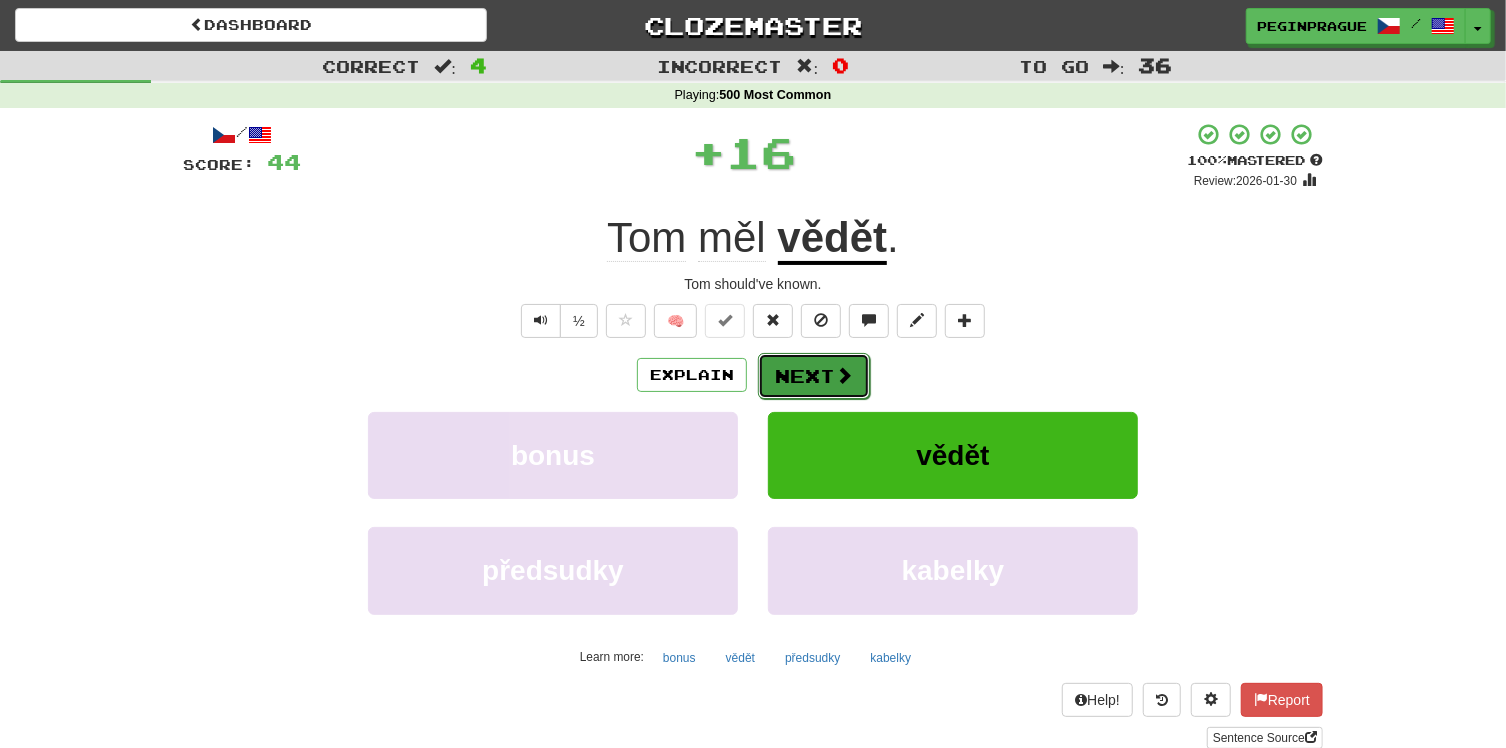 click on "Next" at bounding box center (814, 376) 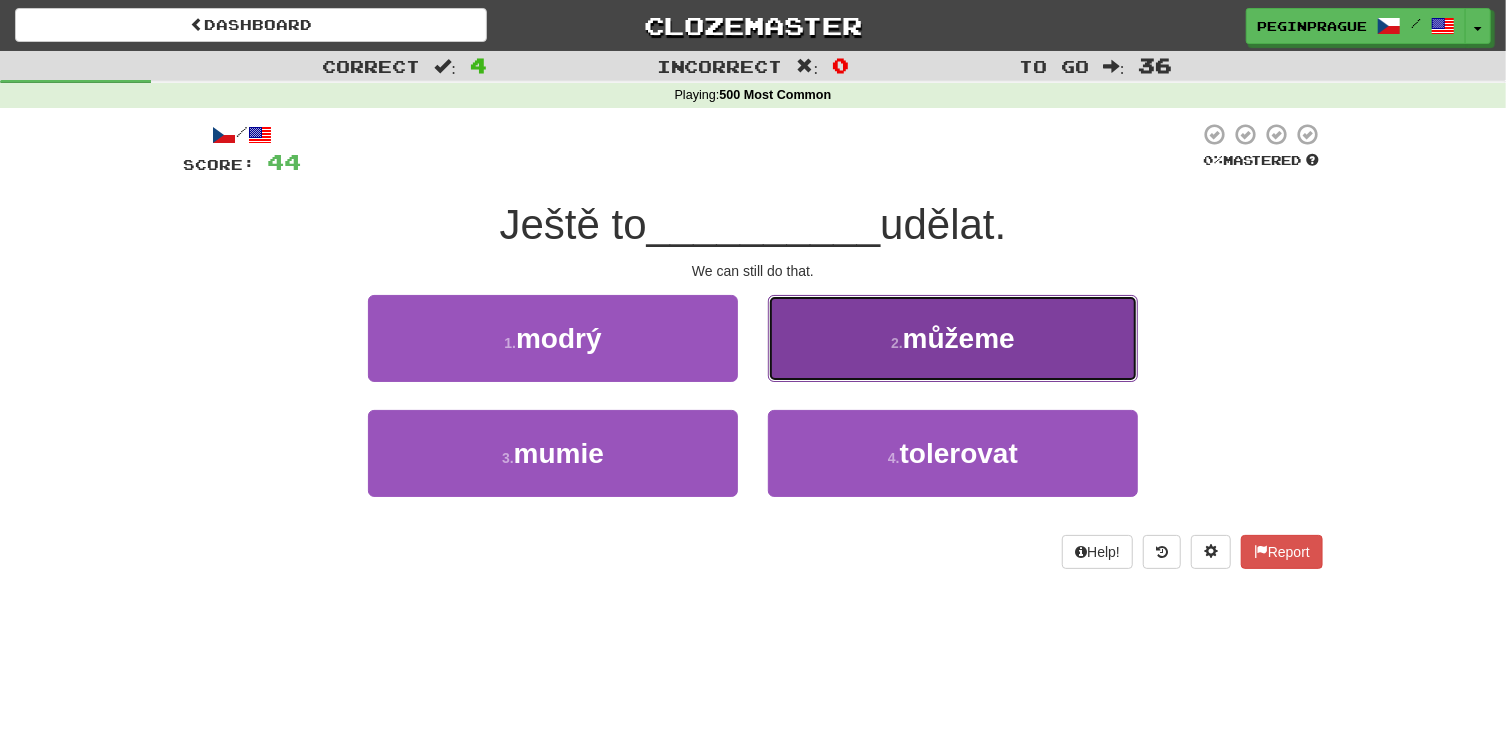 click on "můžeme" at bounding box center (959, 338) 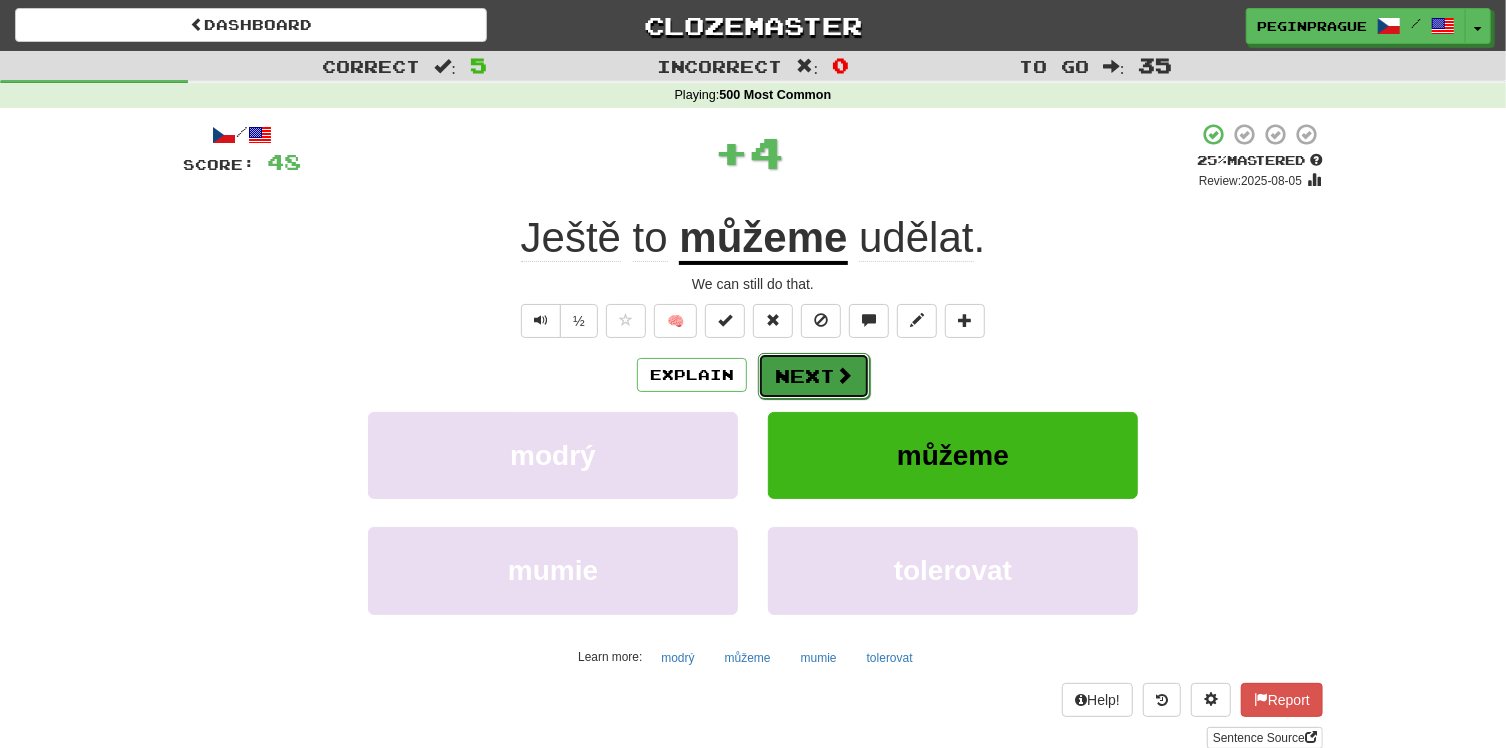 click on "Next" at bounding box center [814, 376] 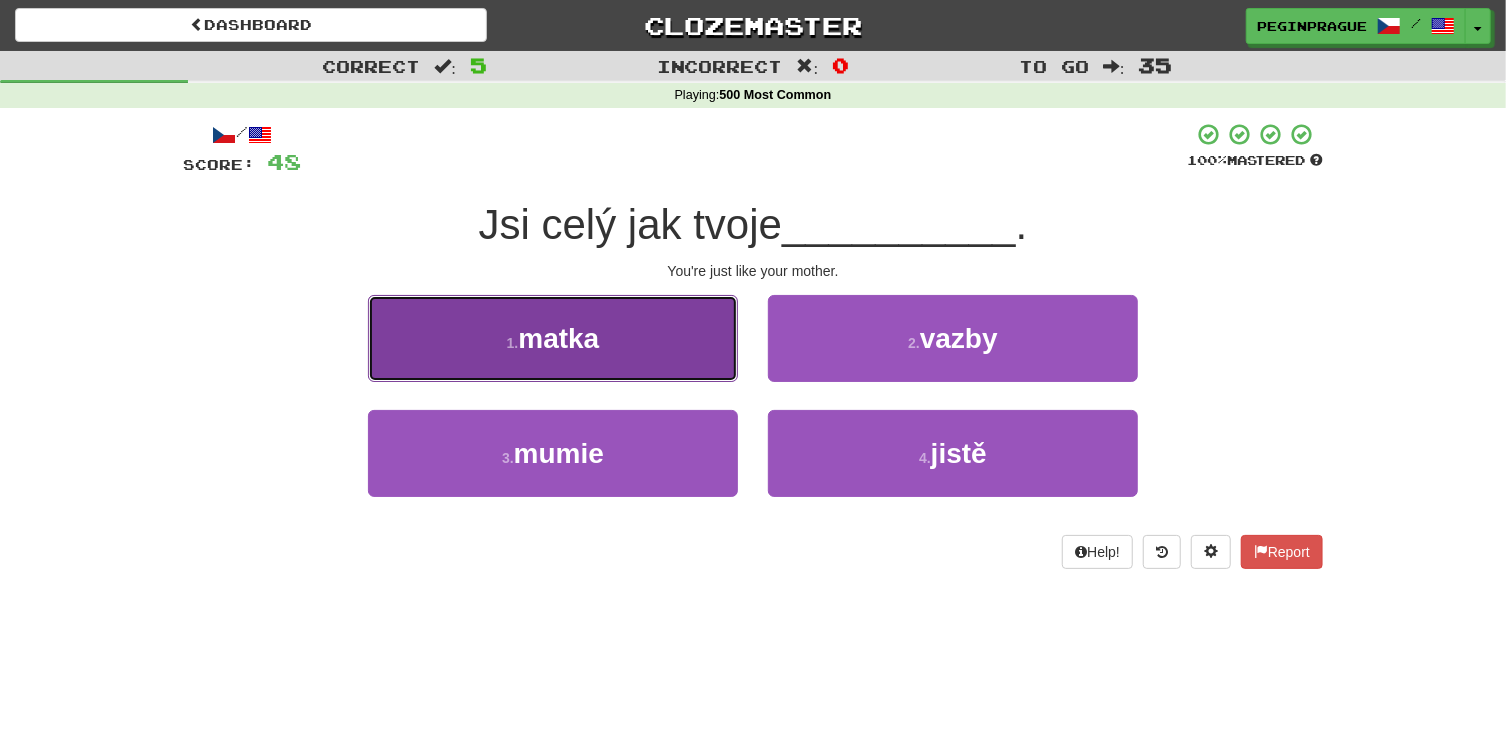 click on "matka" at bounding box center [558, 338] 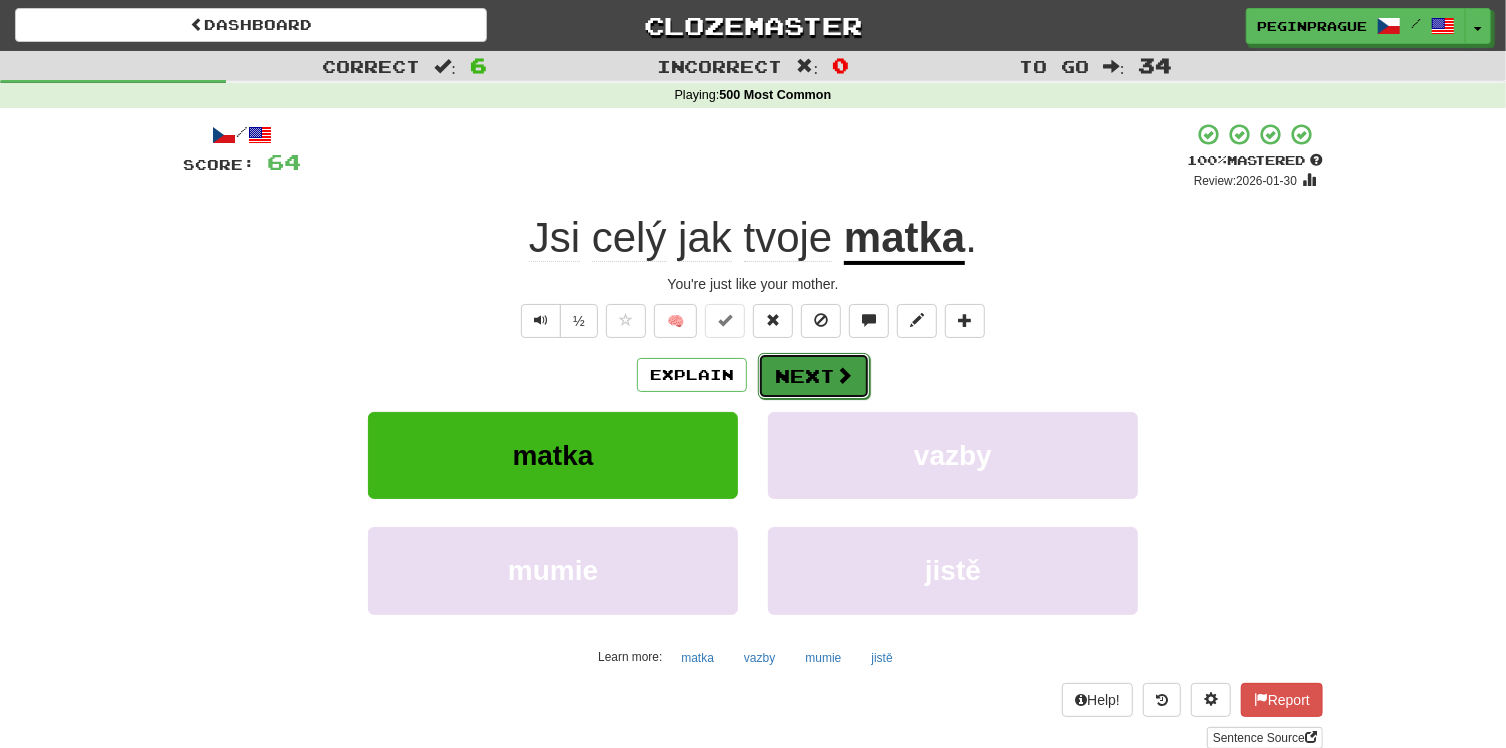 click at bounding box center (844, 375) 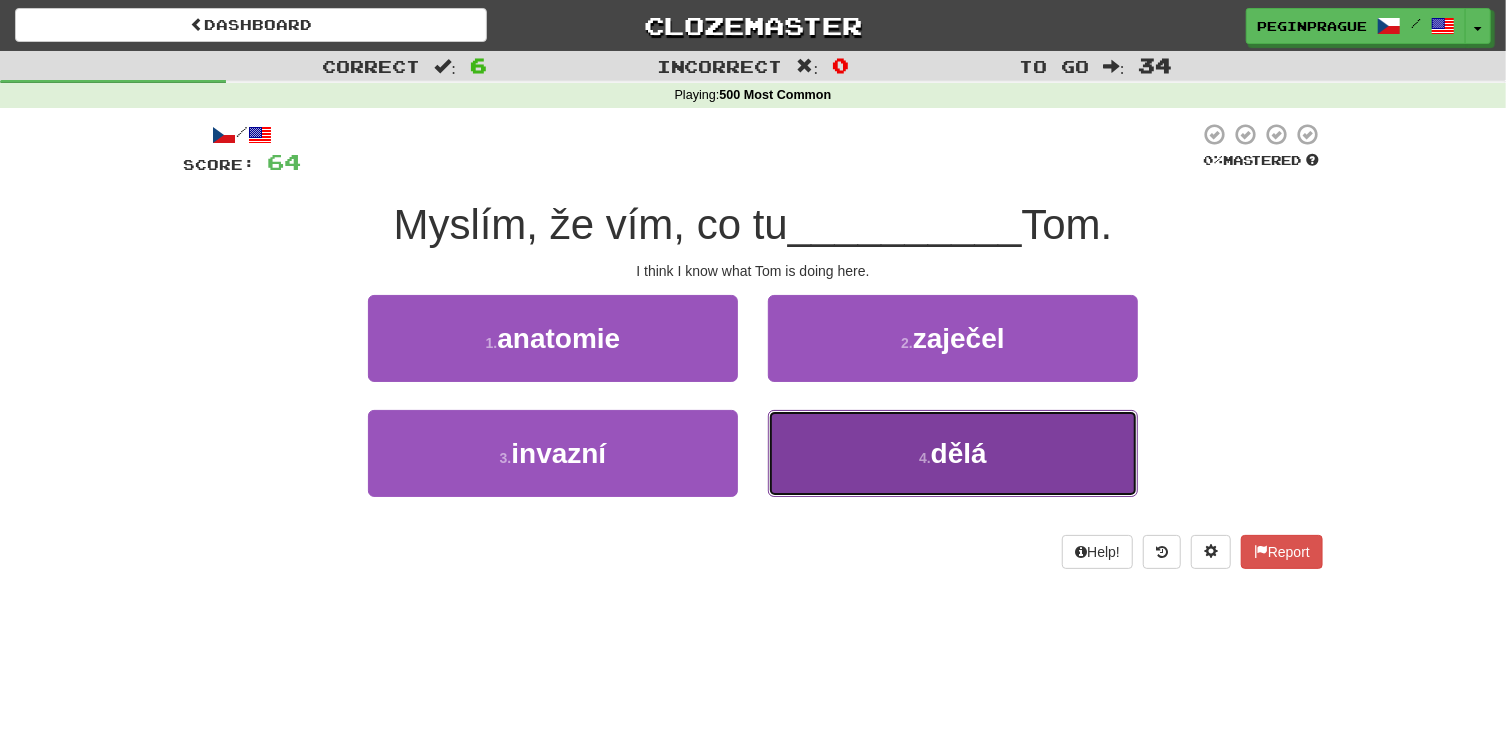 click on "dělá" at bounding box center [959, 453] 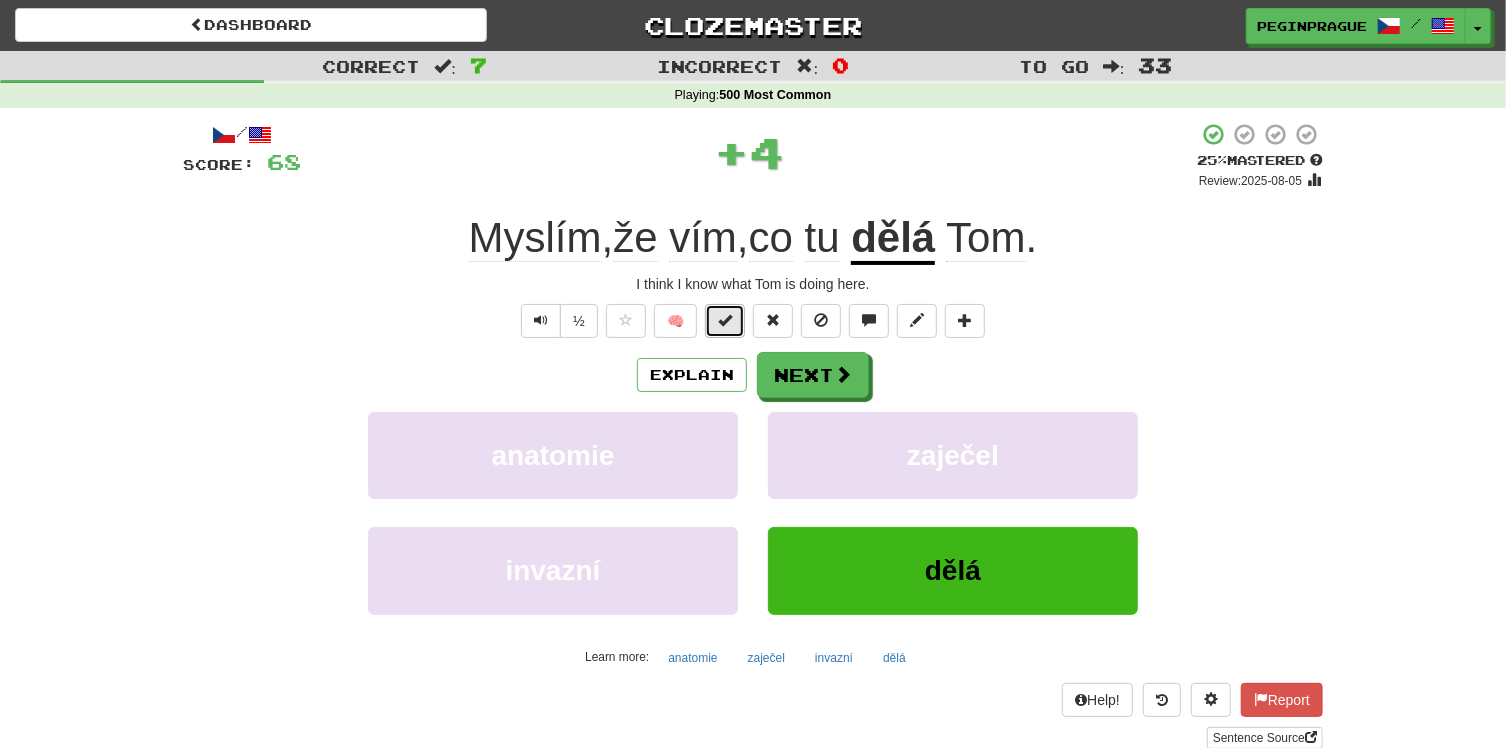 click at bounding box center [725, 321] 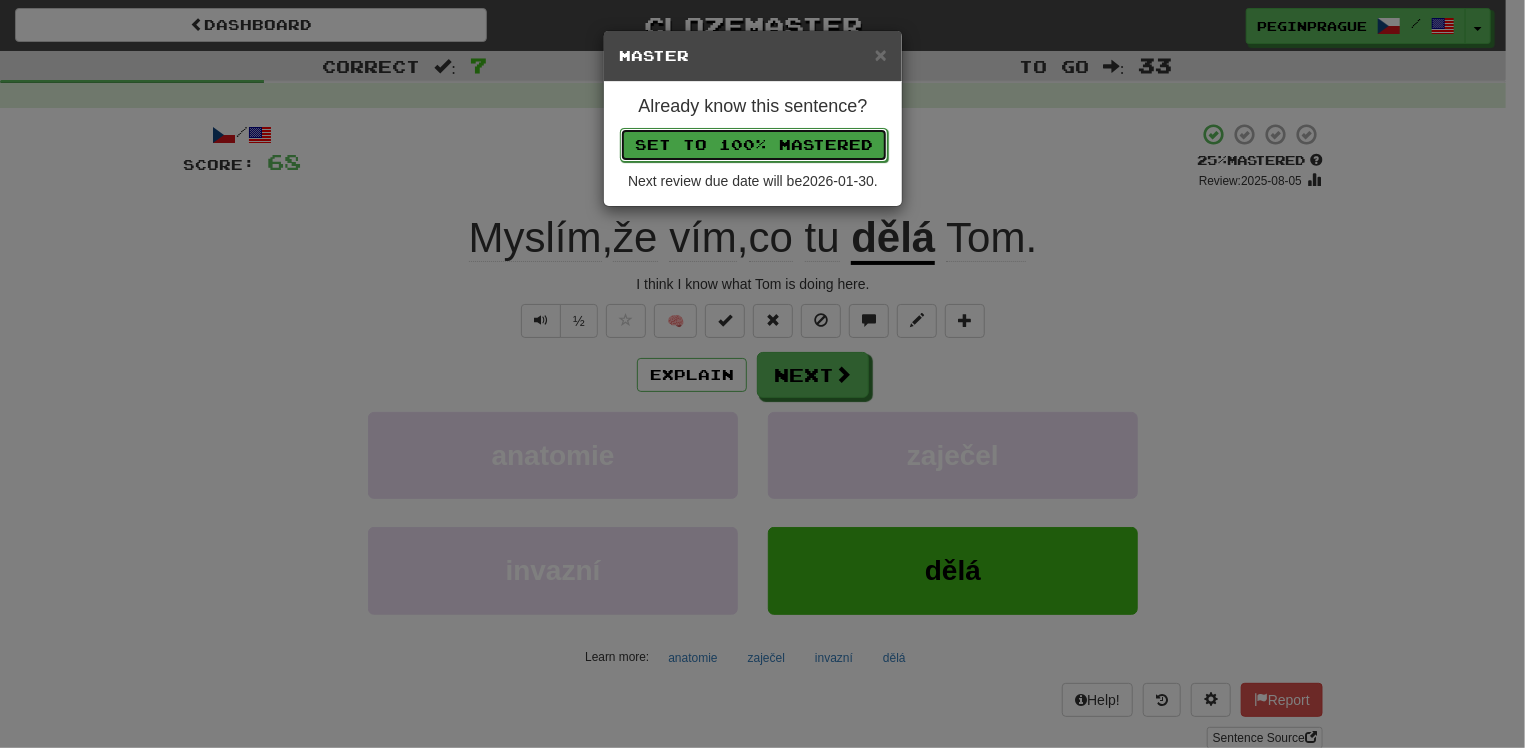 click on "Set to 100% Mastered" at bounding box center (754, 145) 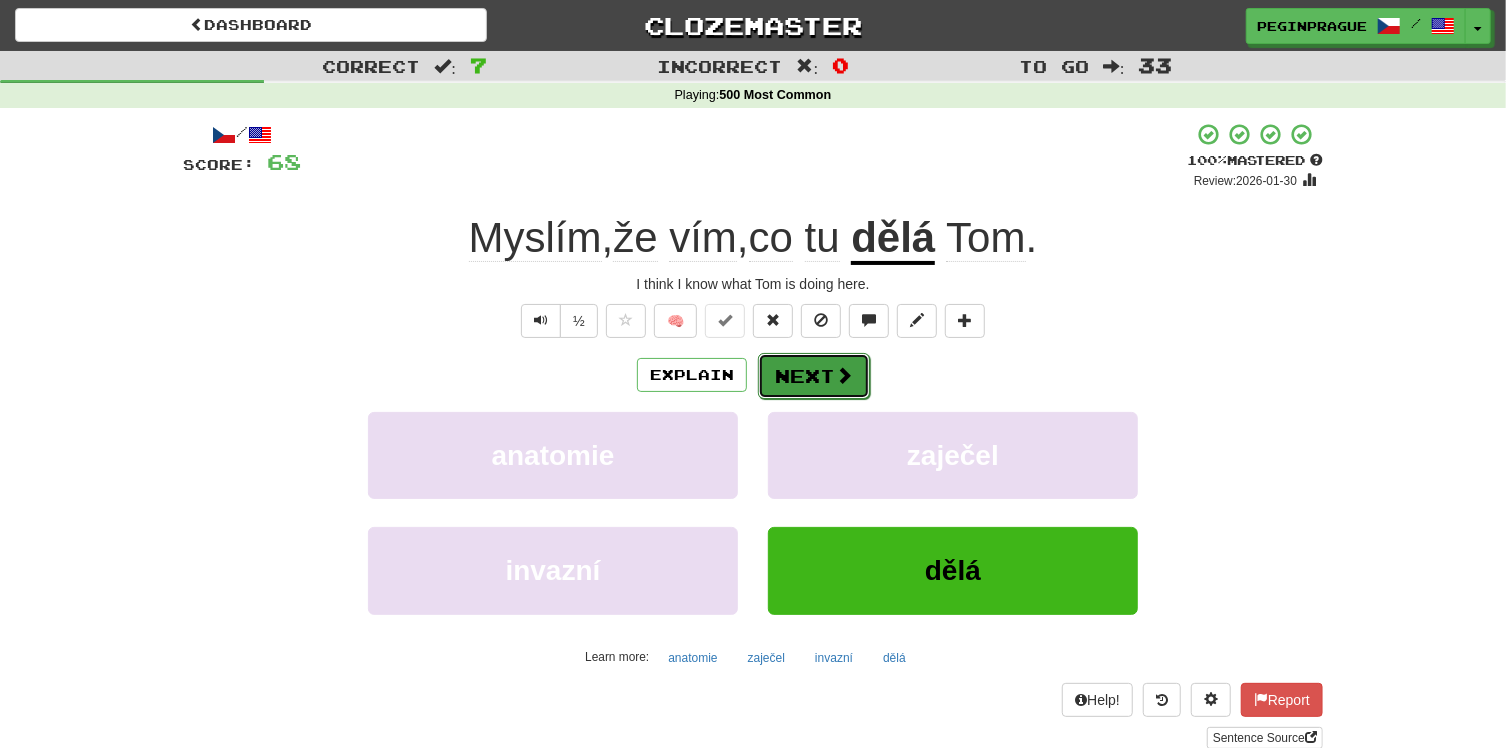click at bounding box center [844, 375] 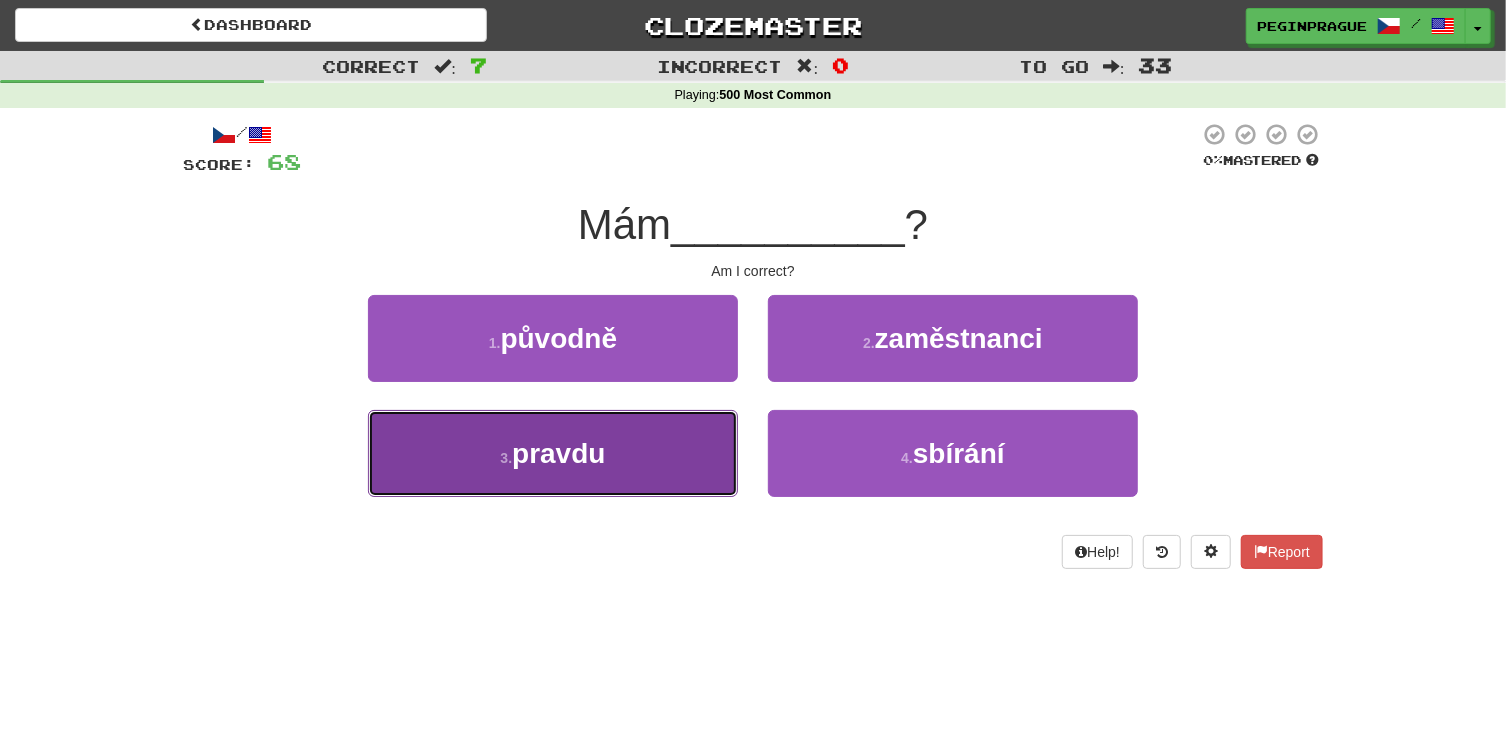 click on "pravdu" at bounding box center [558, 453] 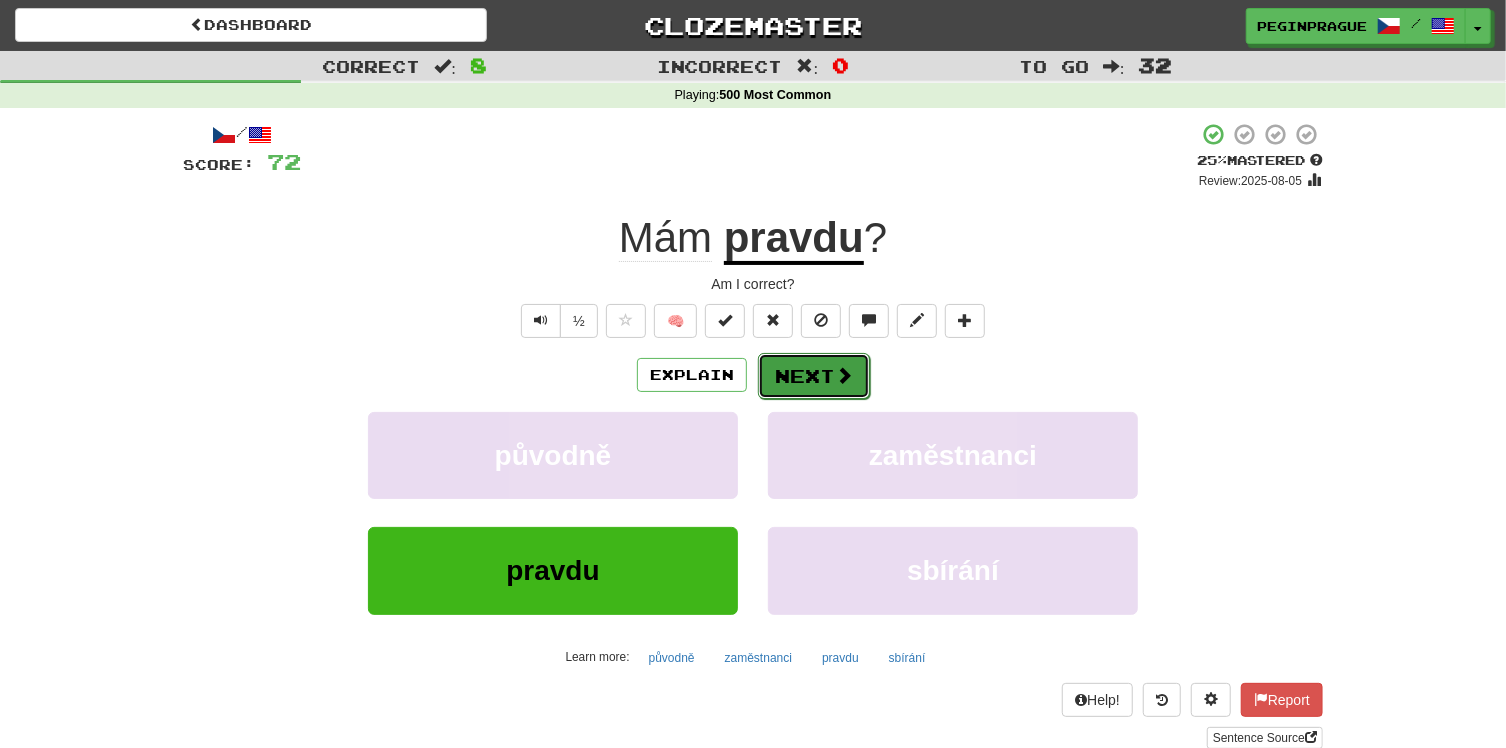 click on "Next" at bounding box center [814, 376] 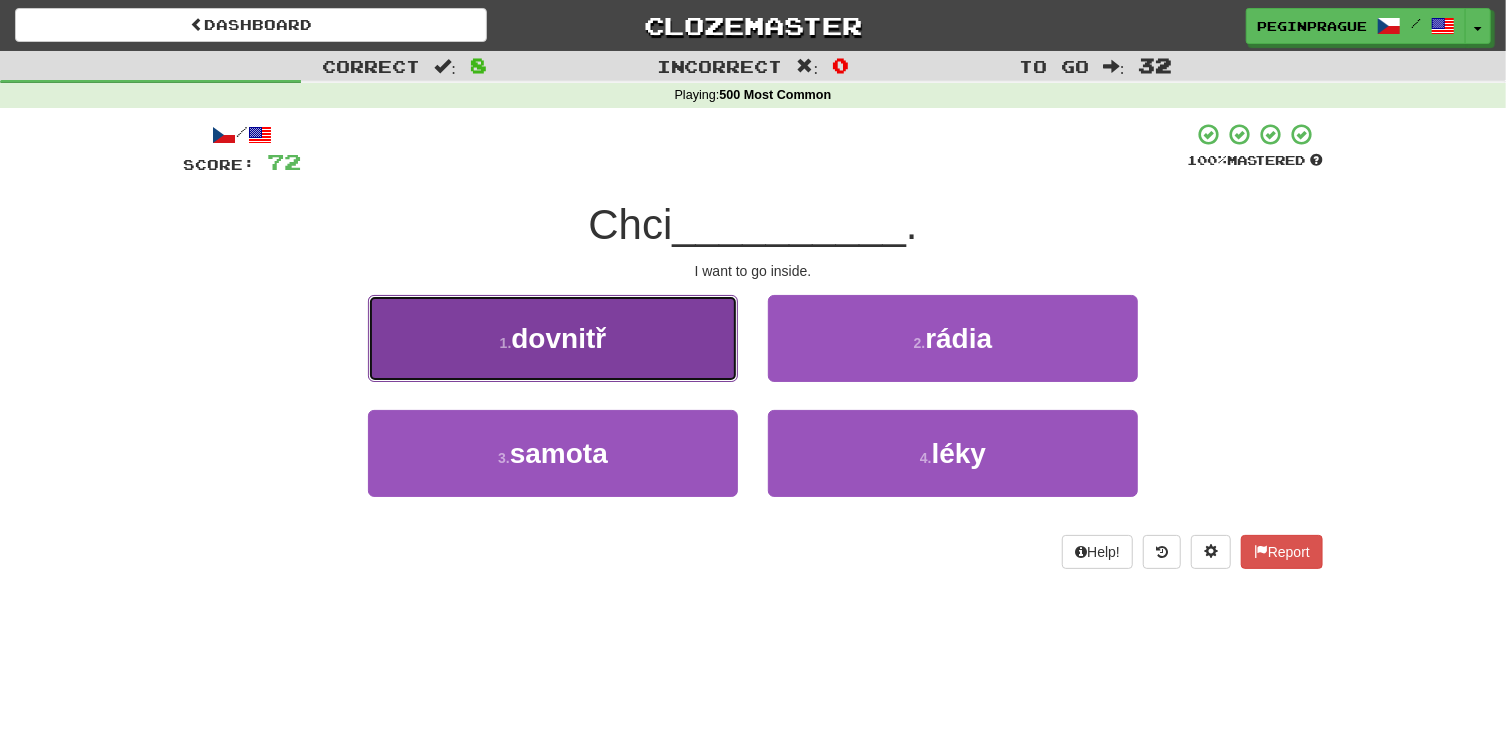 click on "dovnitř" at bounding box center (558, 338) 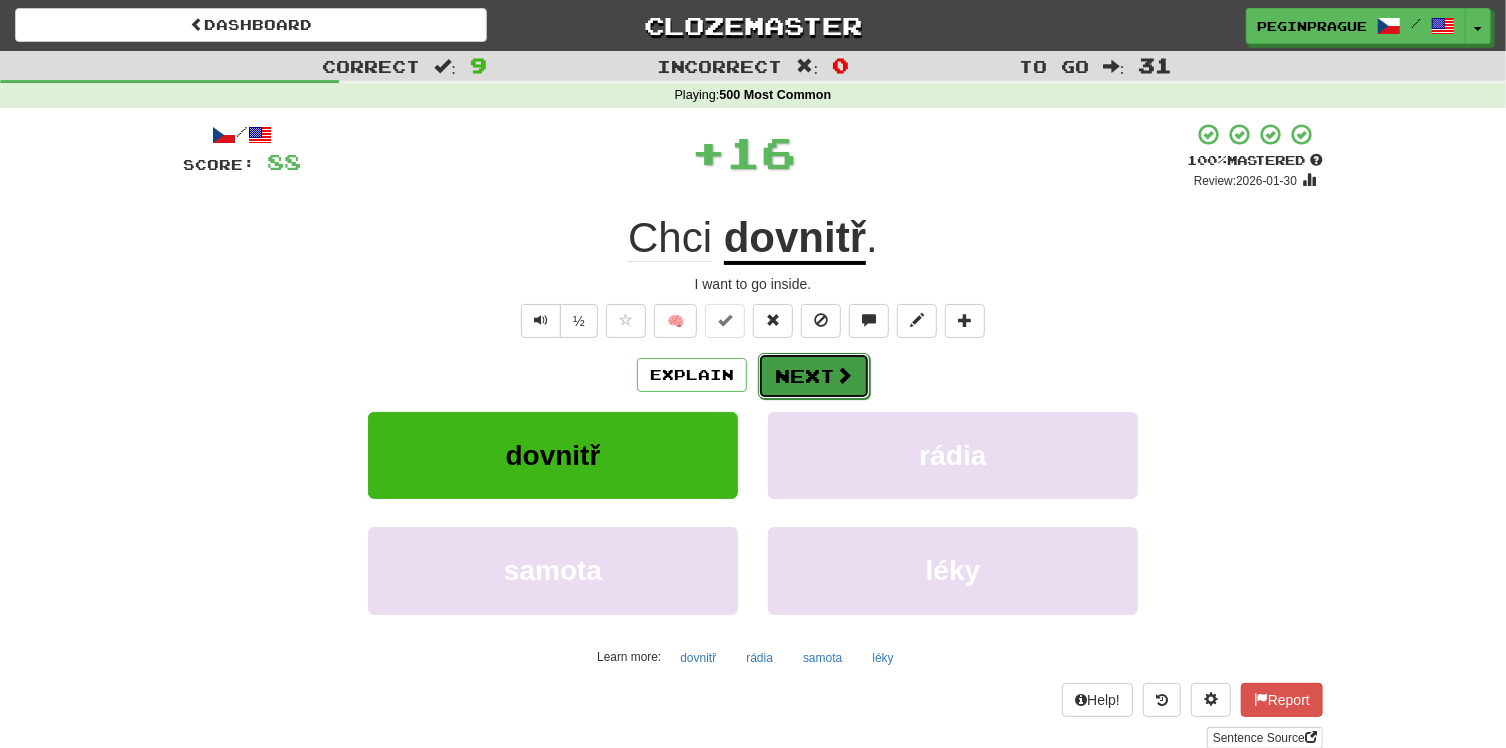 click on "Next" at bounding box center (814, 376) 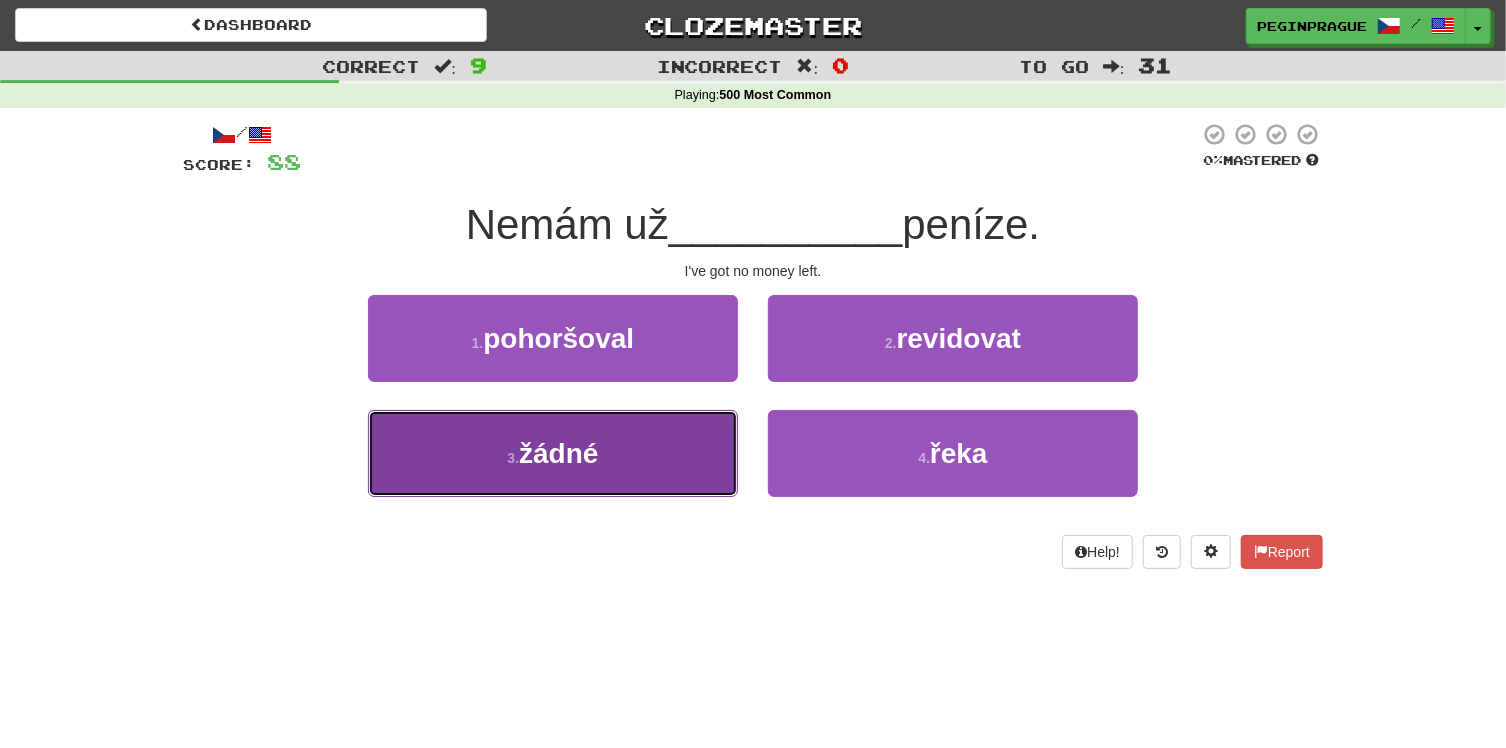 click on "žádné" at bounding box center (558, 453) 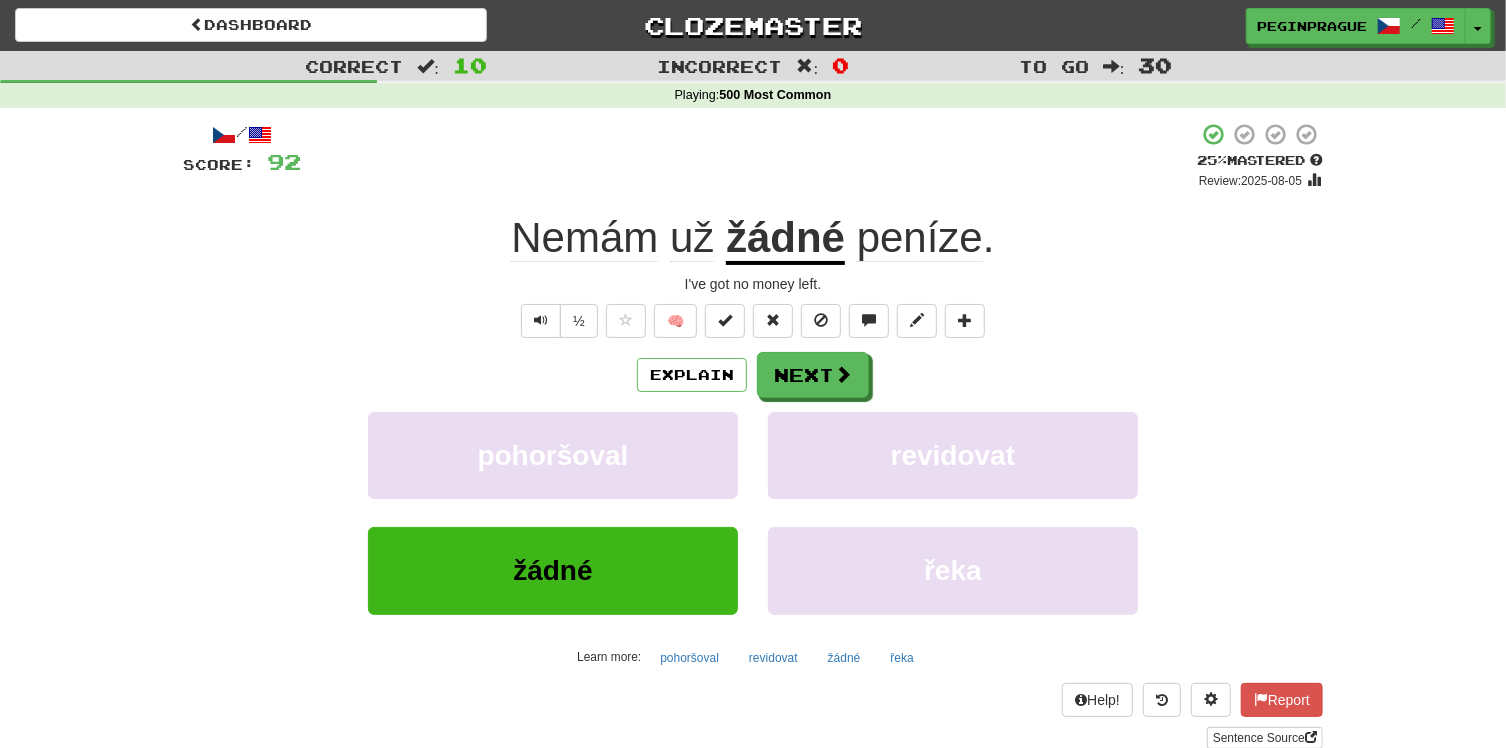 click on "peníze" at bounding box center [920, 238] 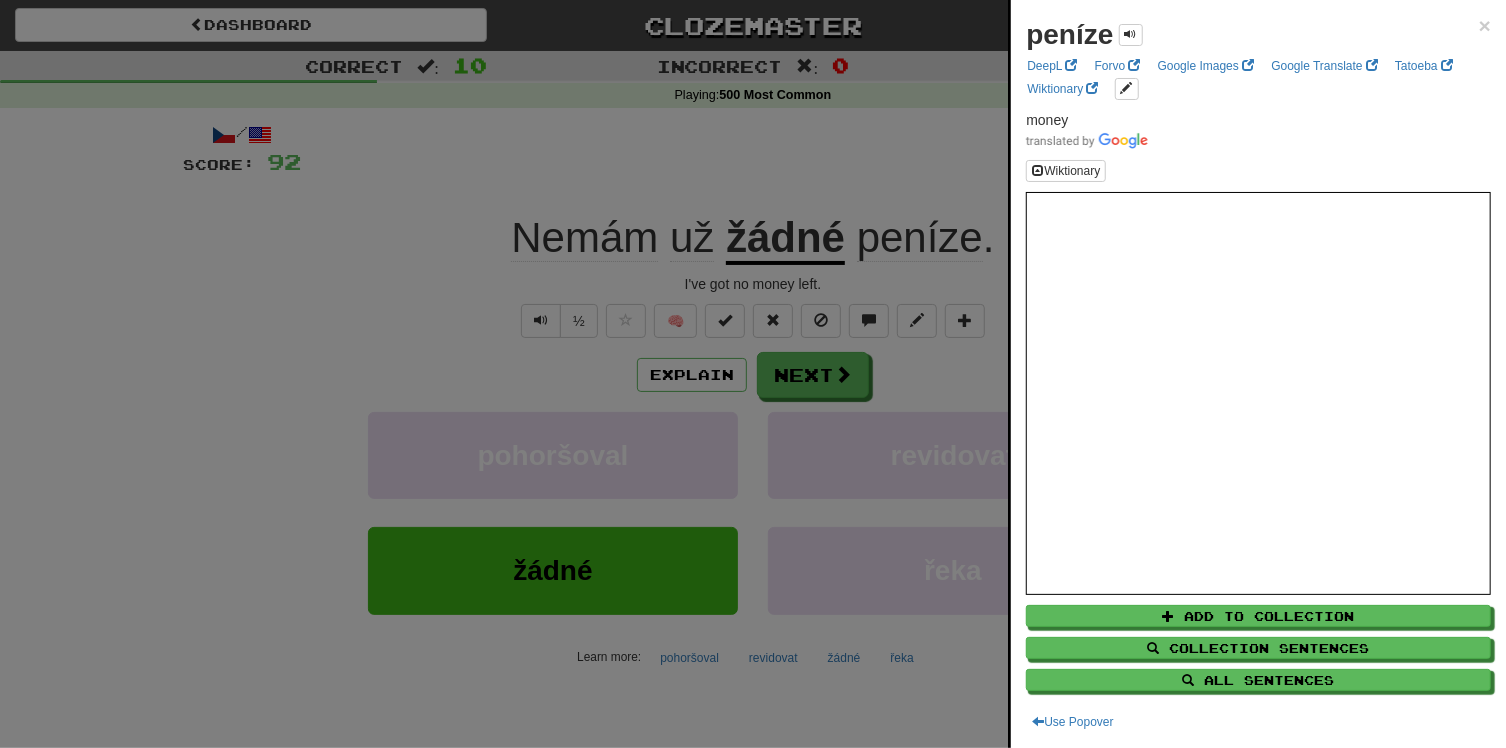 click at bounding box center [753, 374] 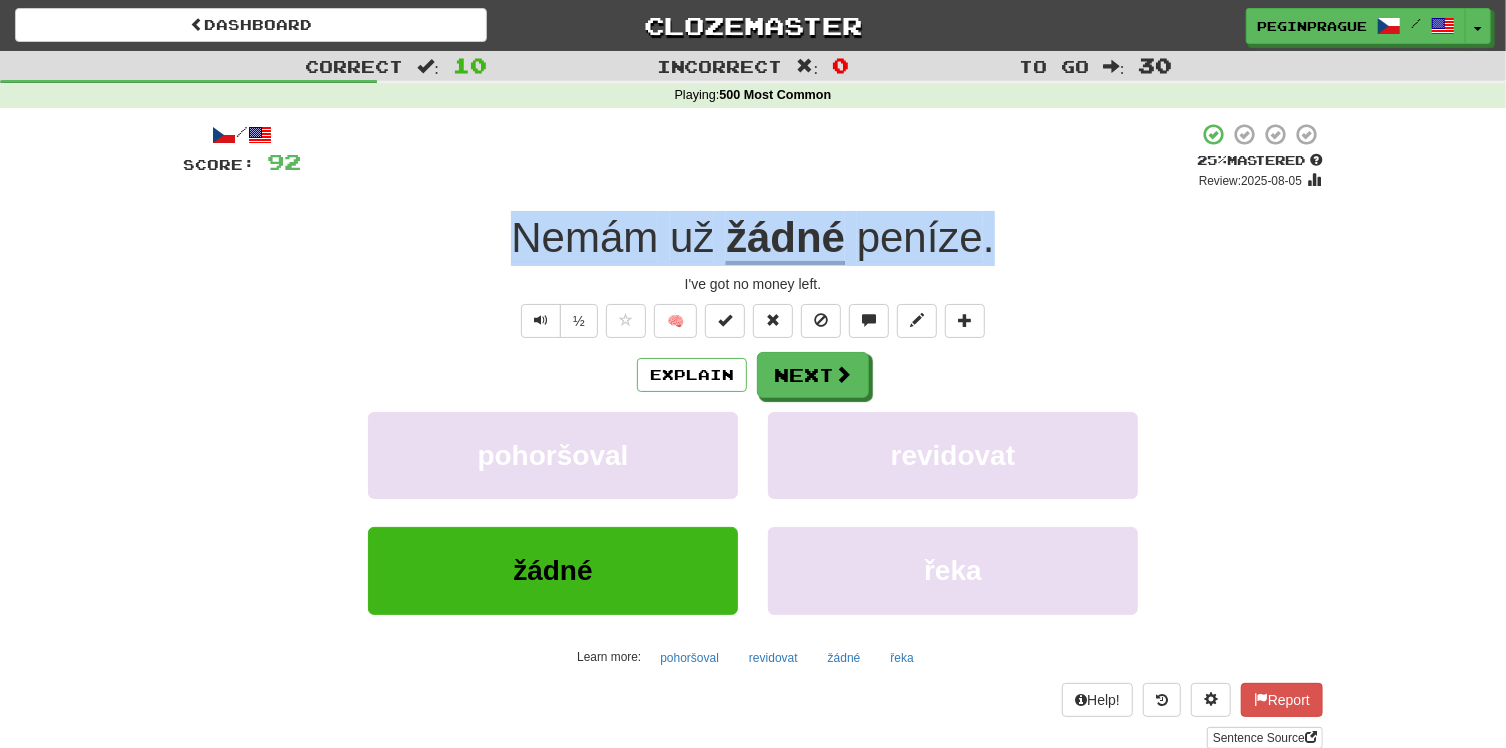 drag, startPoint x: 499, startPoint y: 235, endPoint x: 1111, endPoint y: 226, distance: 612.06616 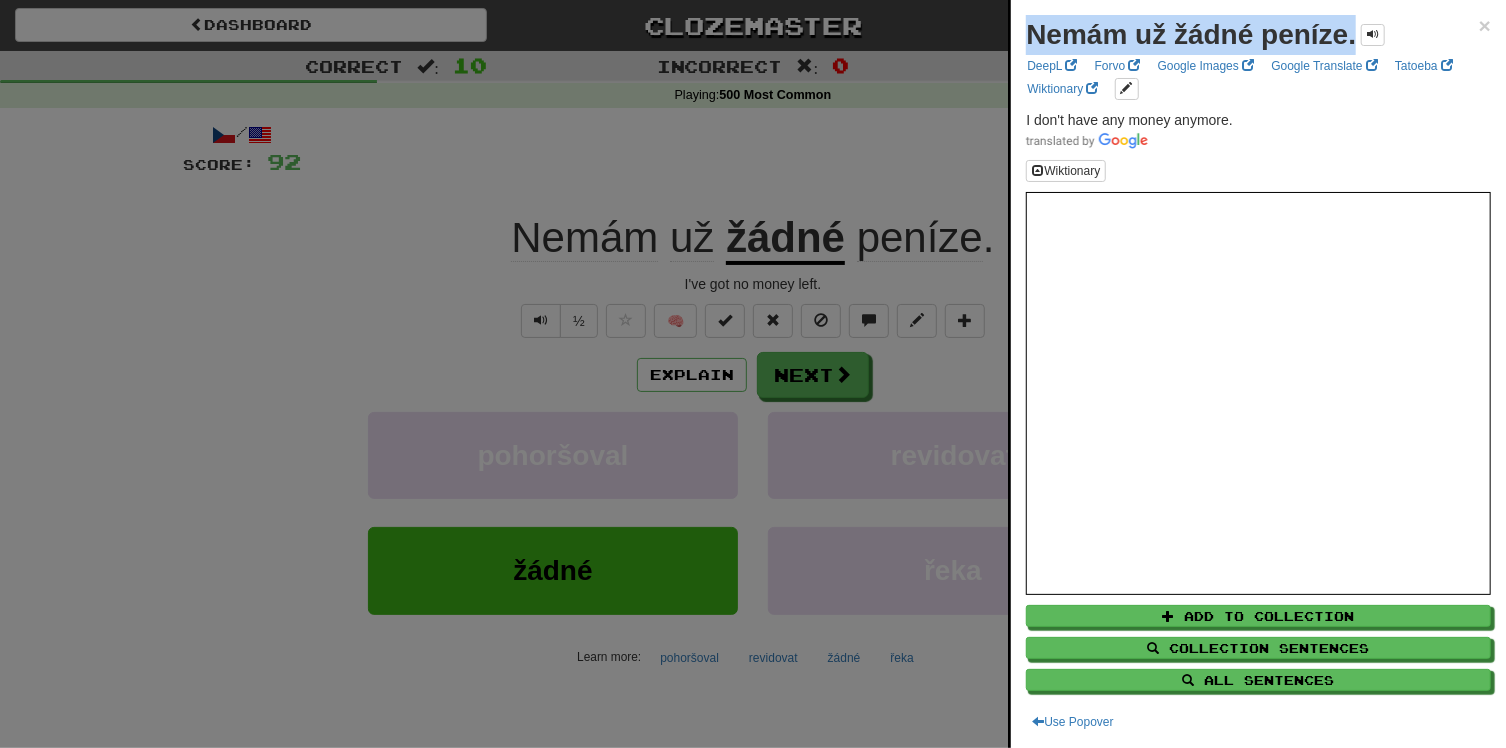drag, startPoint x: 1357, startPoint y: 27, endPoint x: 1018, endPoint y: 46, distance: 339.53204 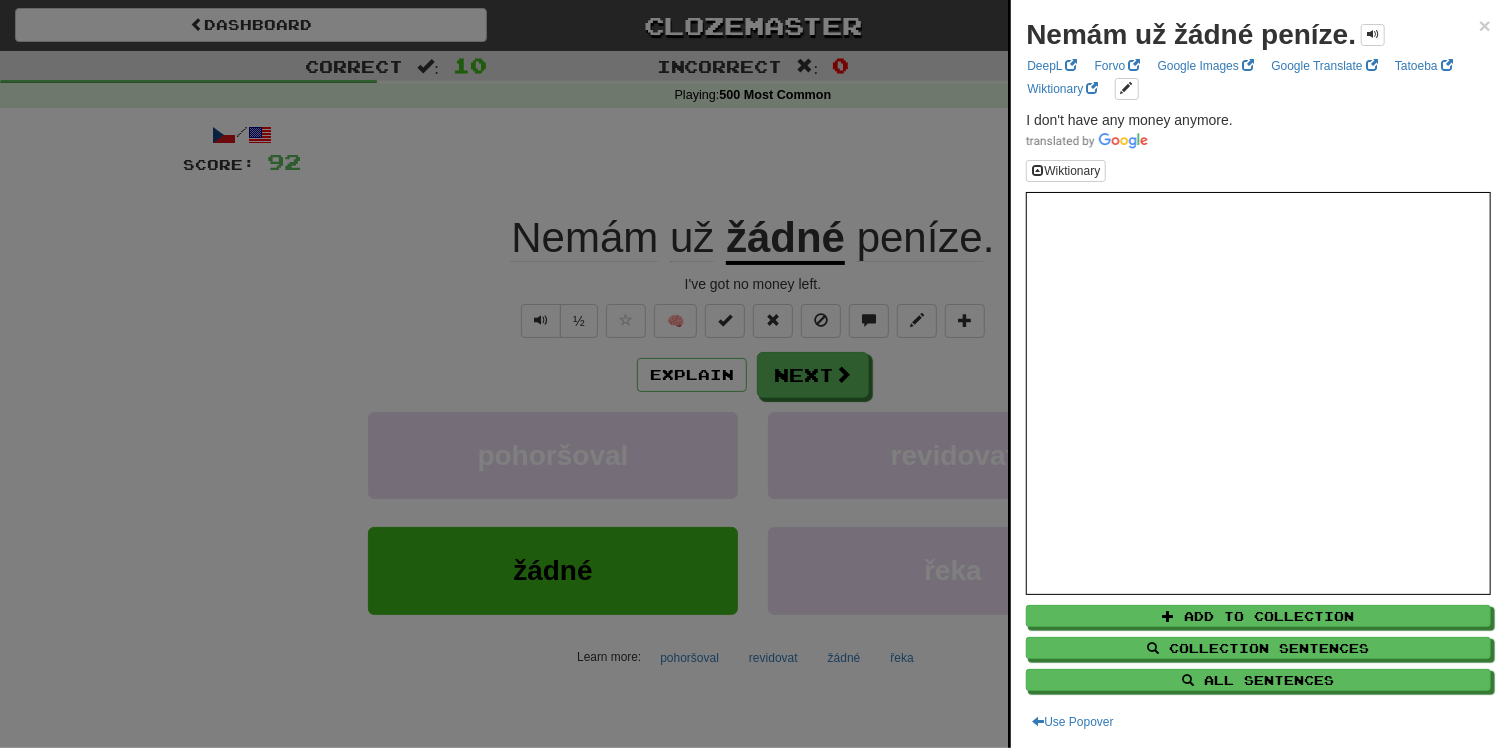 click at bounding box center (753, 374) 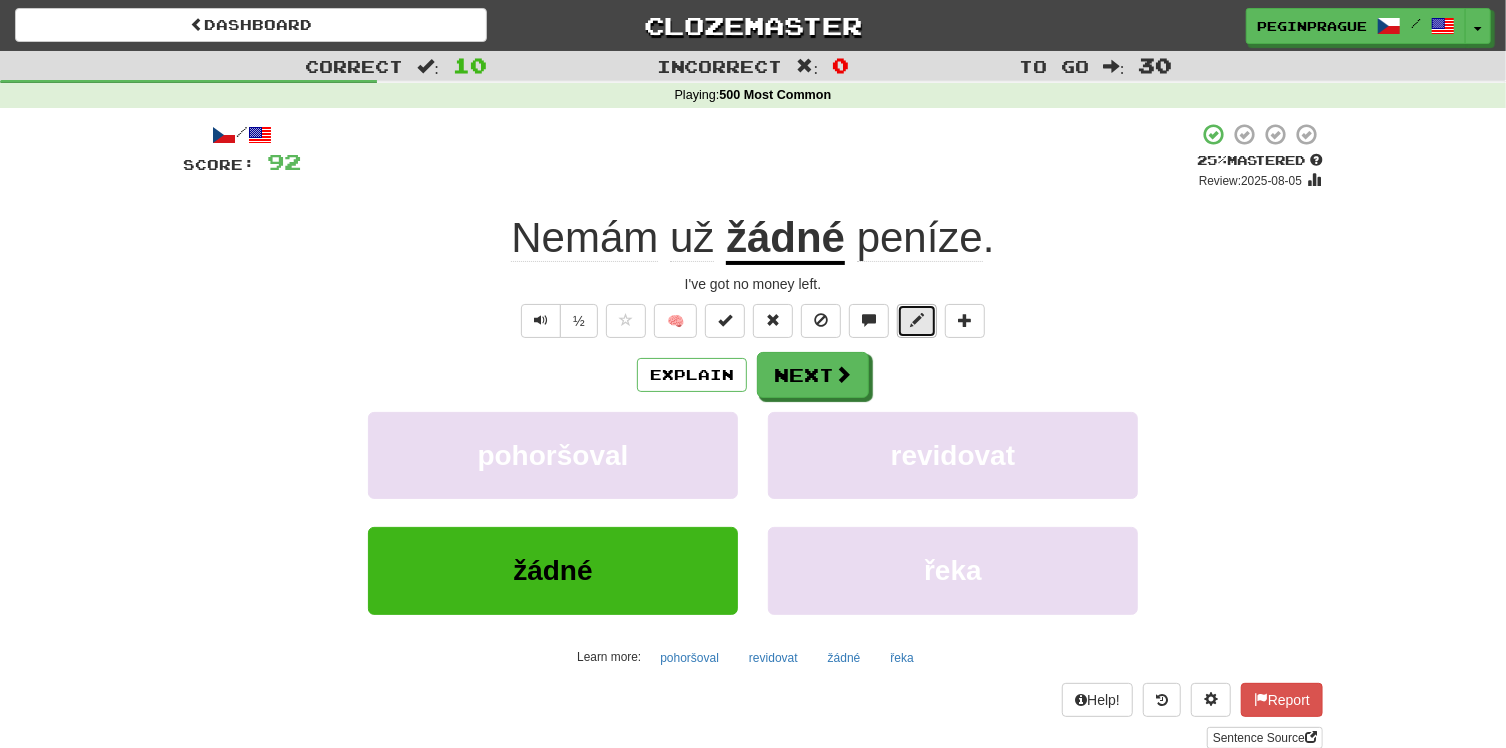 click at bounding box center [917, 320] 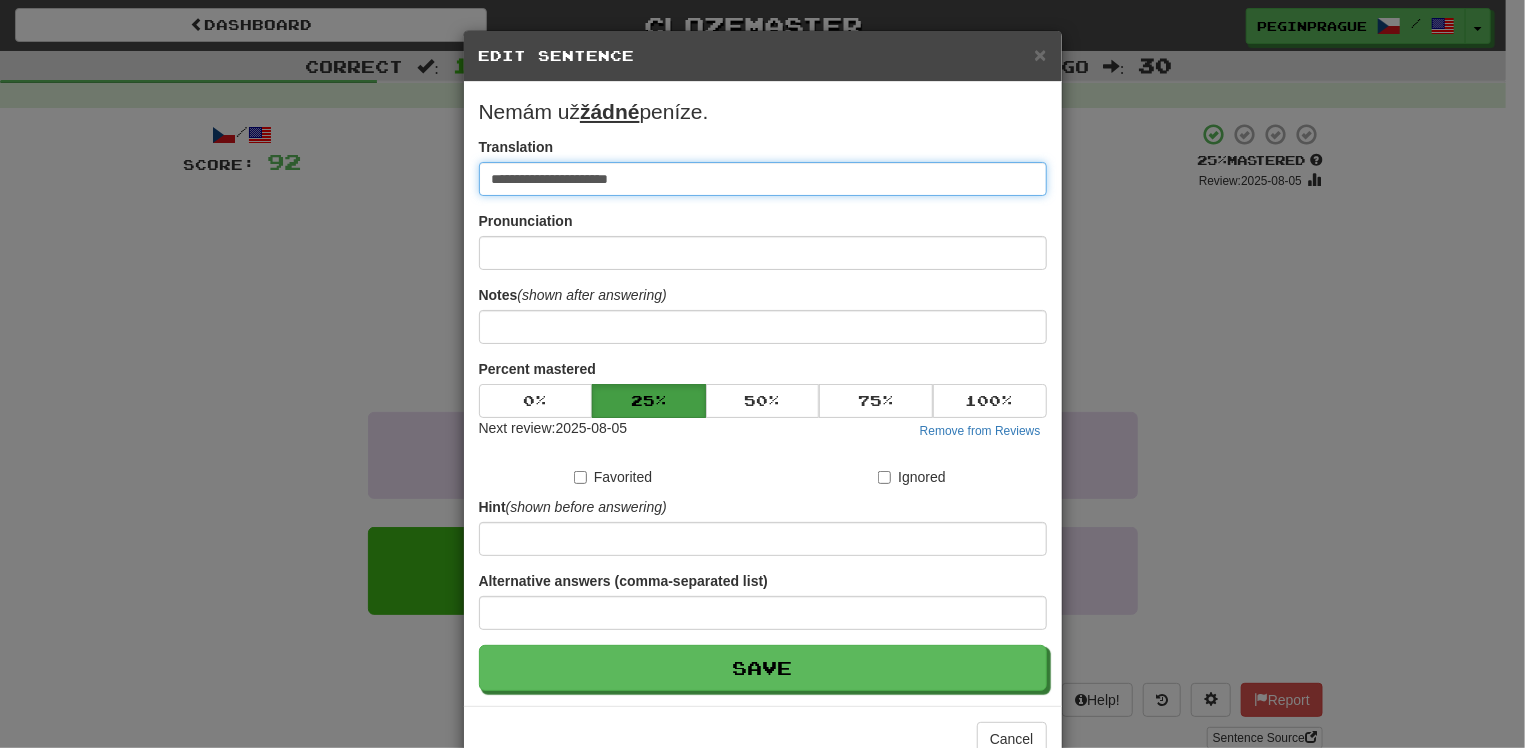 click on "**********" at bounding box center (763, 179) 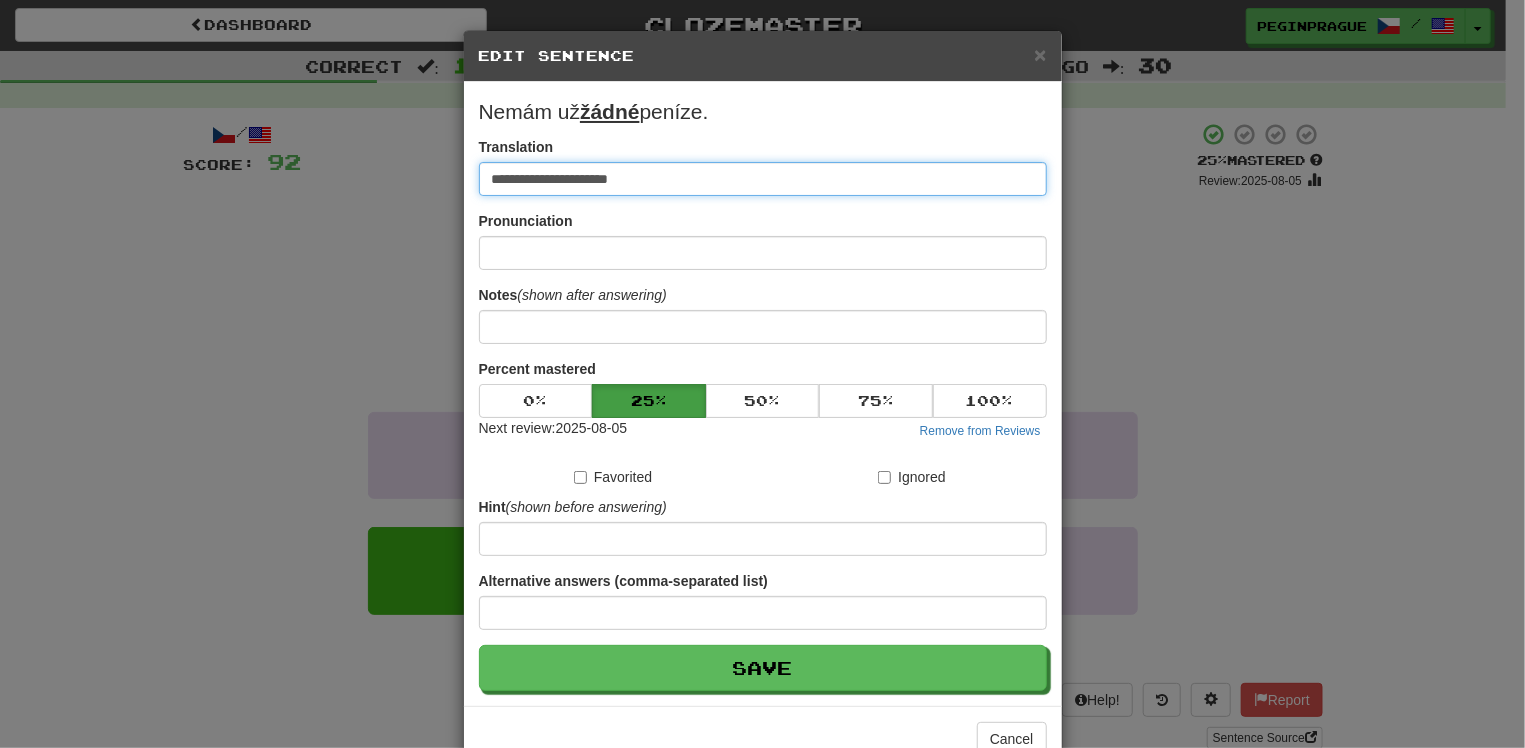drag, startPoint x: 484, startPoint y: 171, endPoint x: 588, endPoint y: 172, distance: 104.00481 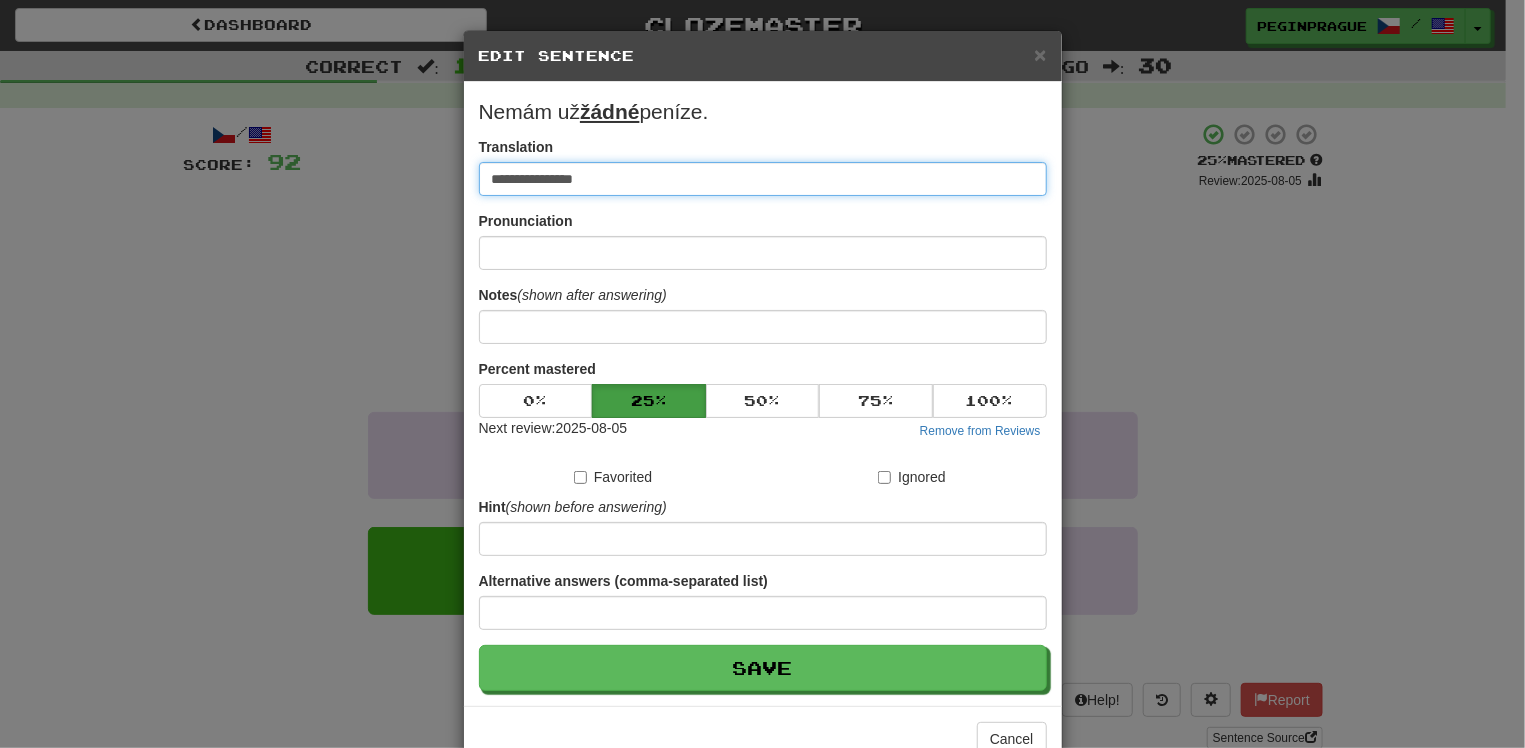 click on "**********" at bounding box center (763, 179) 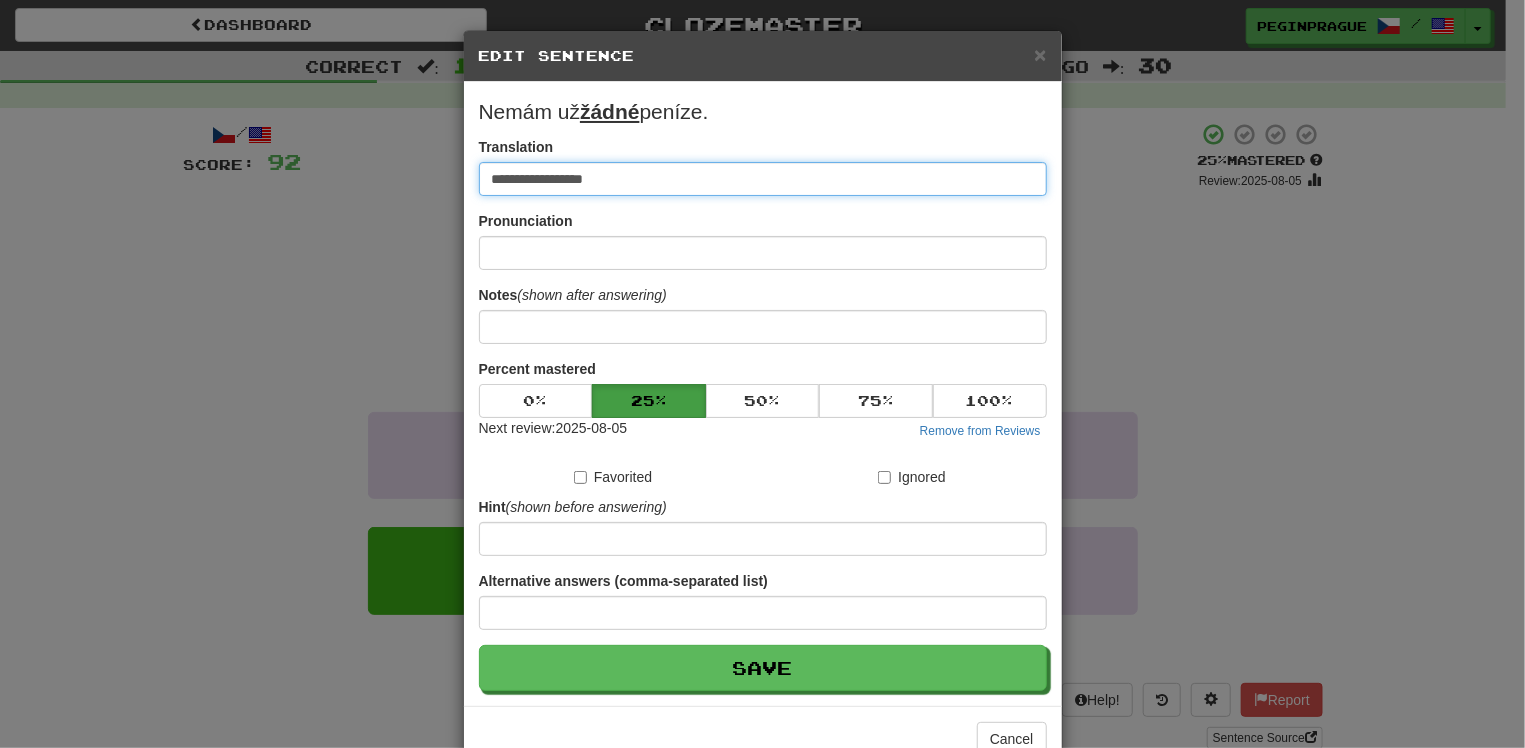 click on "**********" at bounding box center (763, 179) 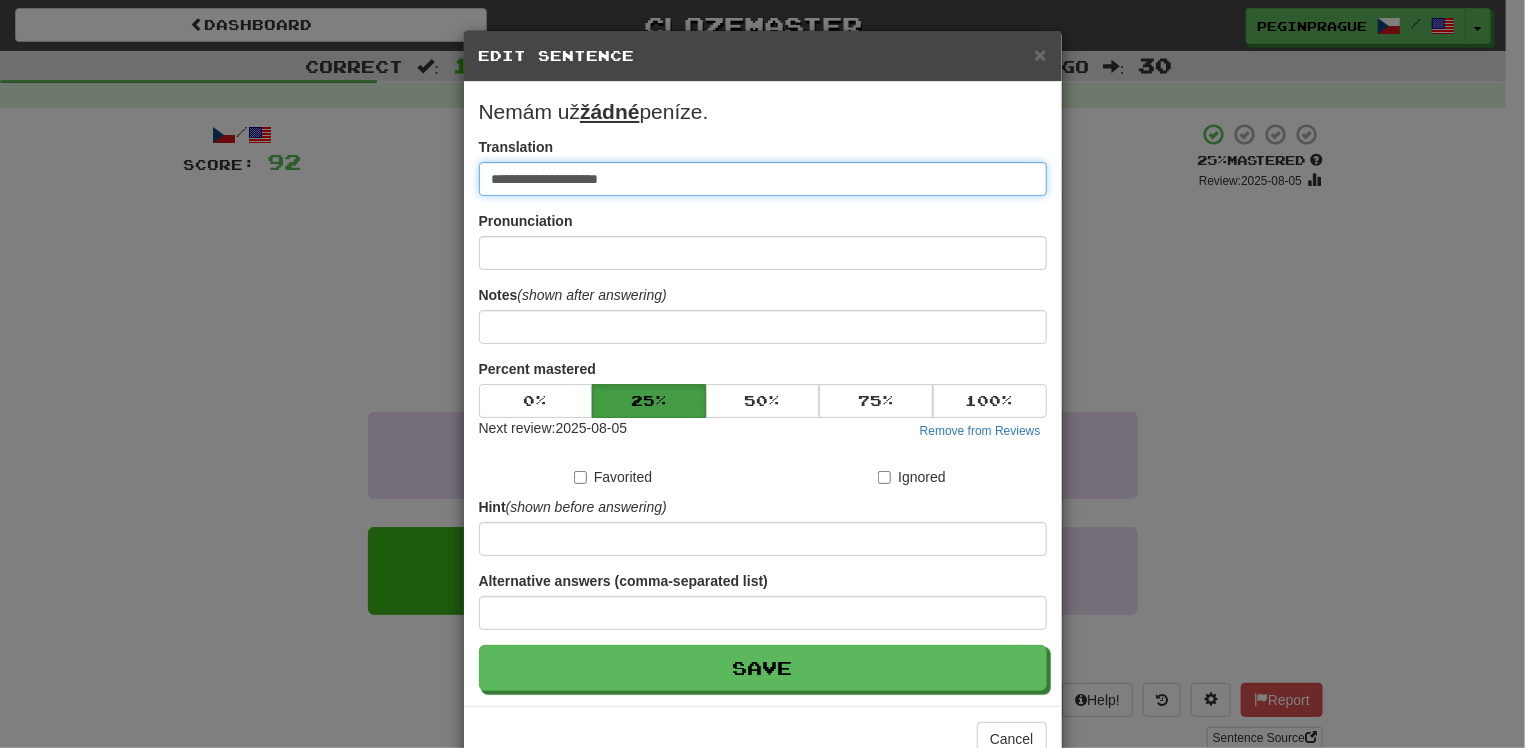 click on "**********" at bounding box center [763, 179] 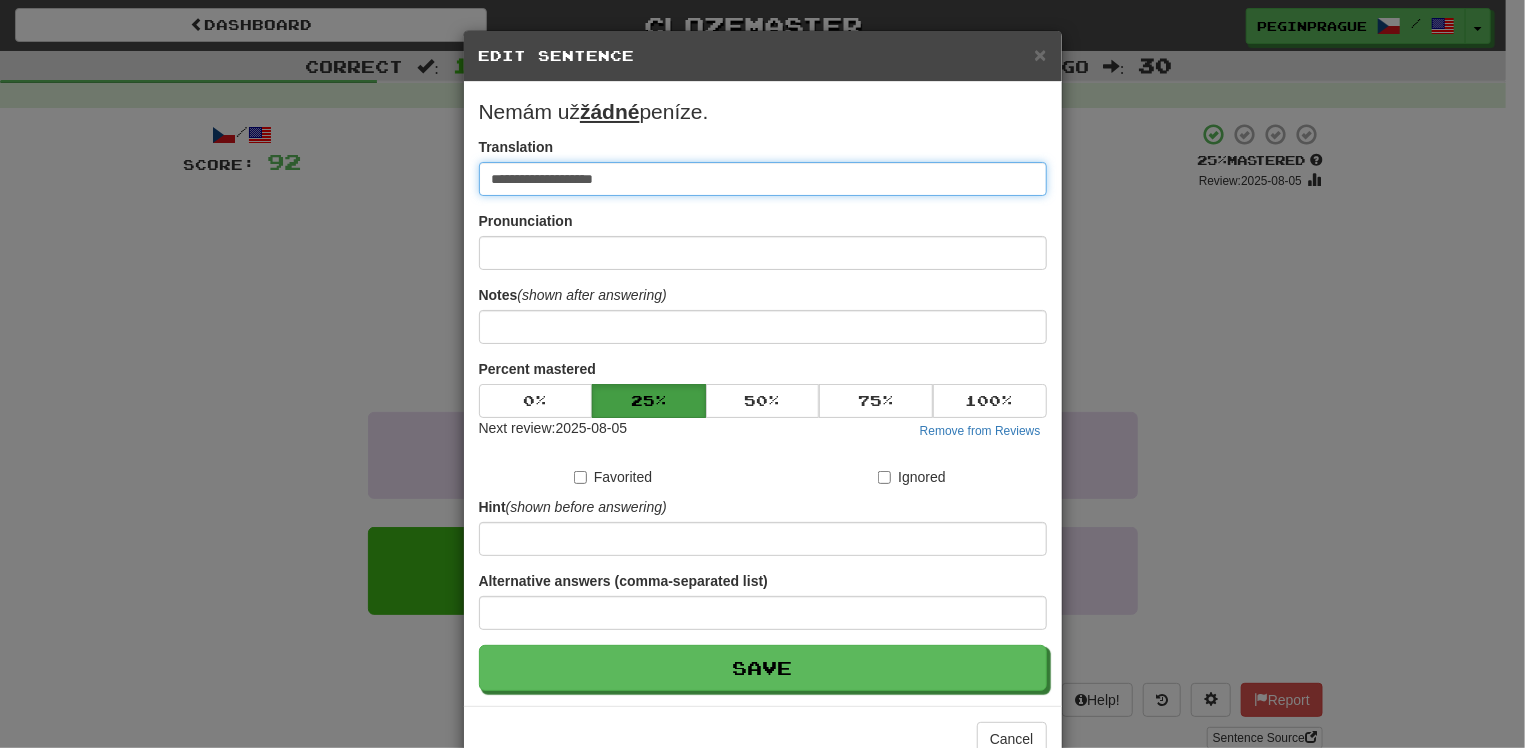 drag, startPoint x: 541, startPoint y: 171, endPoint x: 489, endPoint y: 179, distance: 52.611786 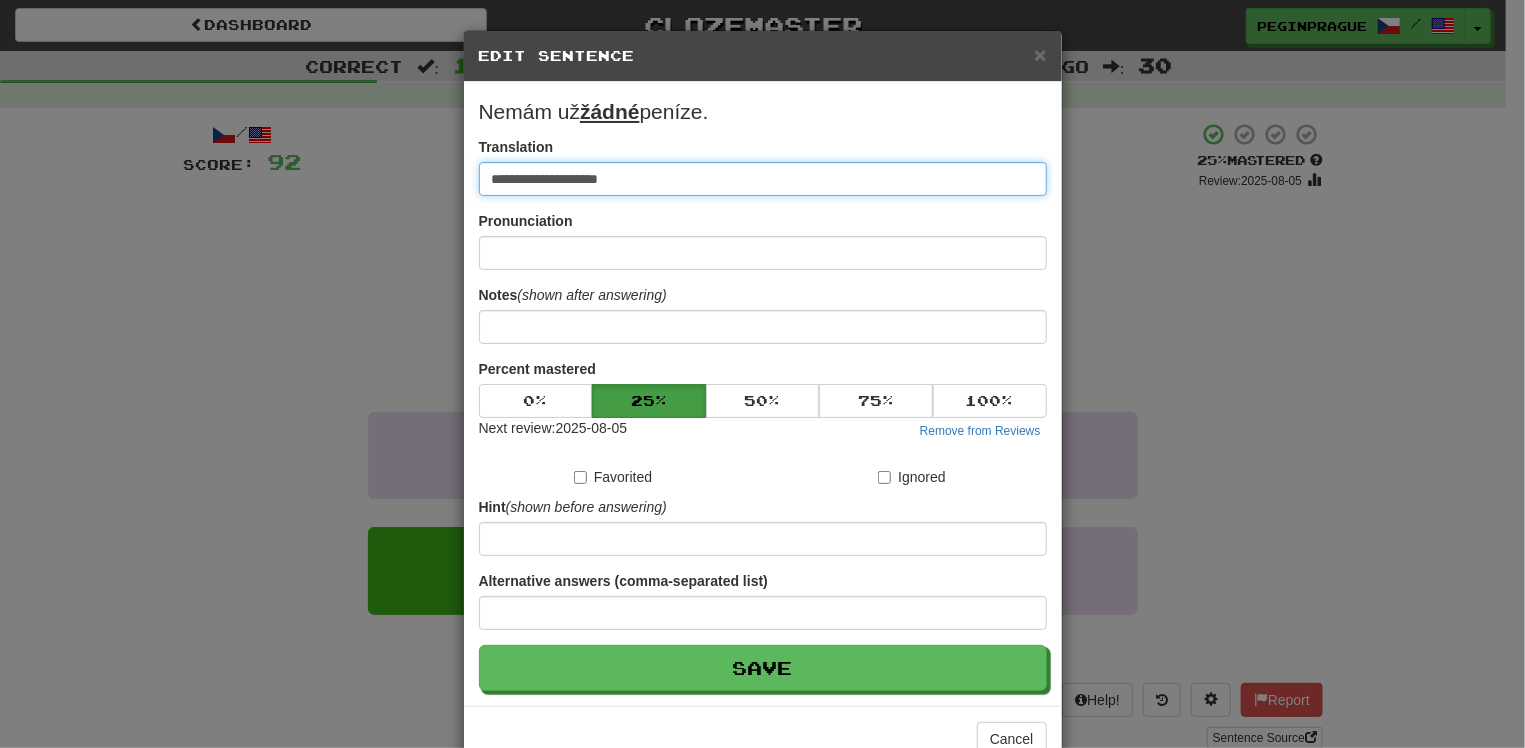 click on "**********" at bounding box center [763, 179] 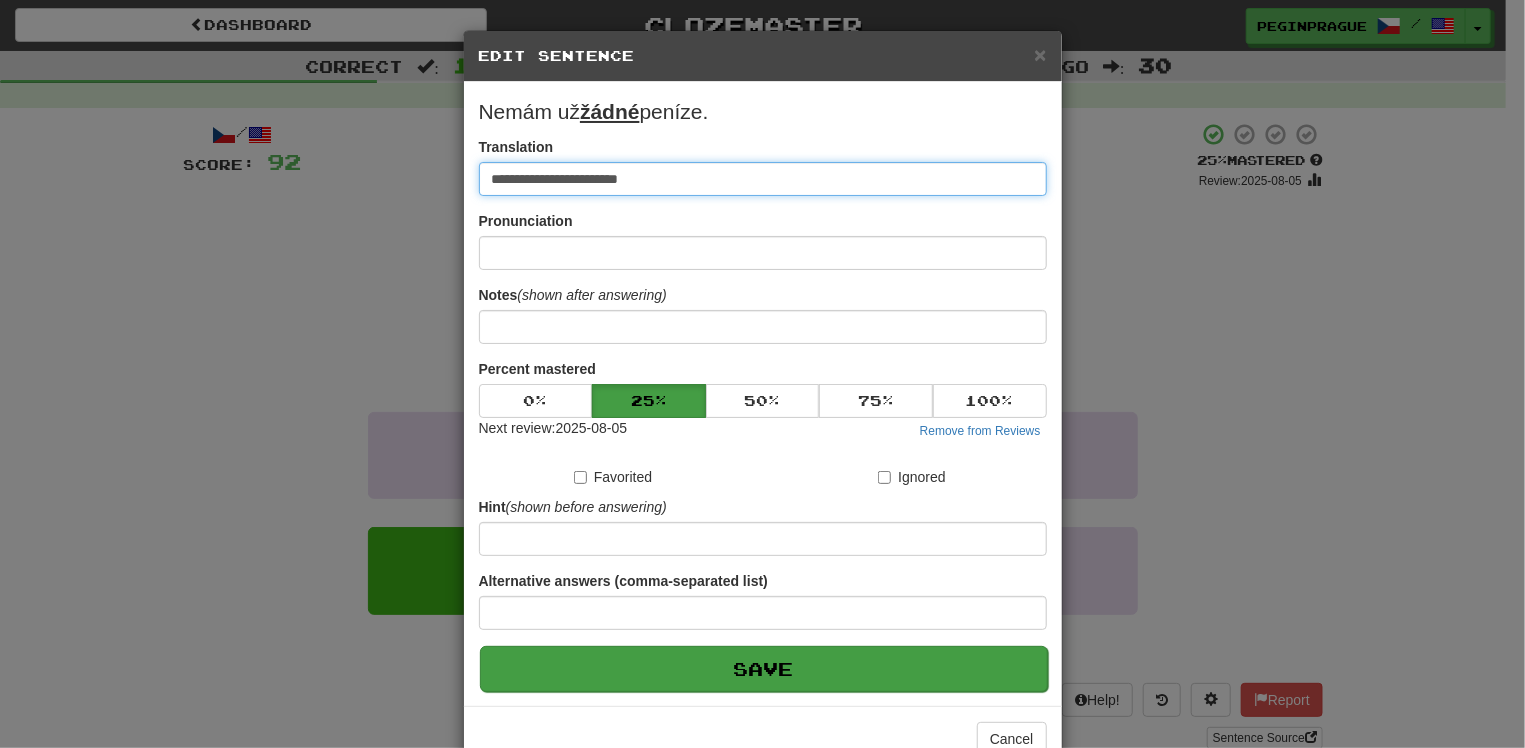 type on "**********" 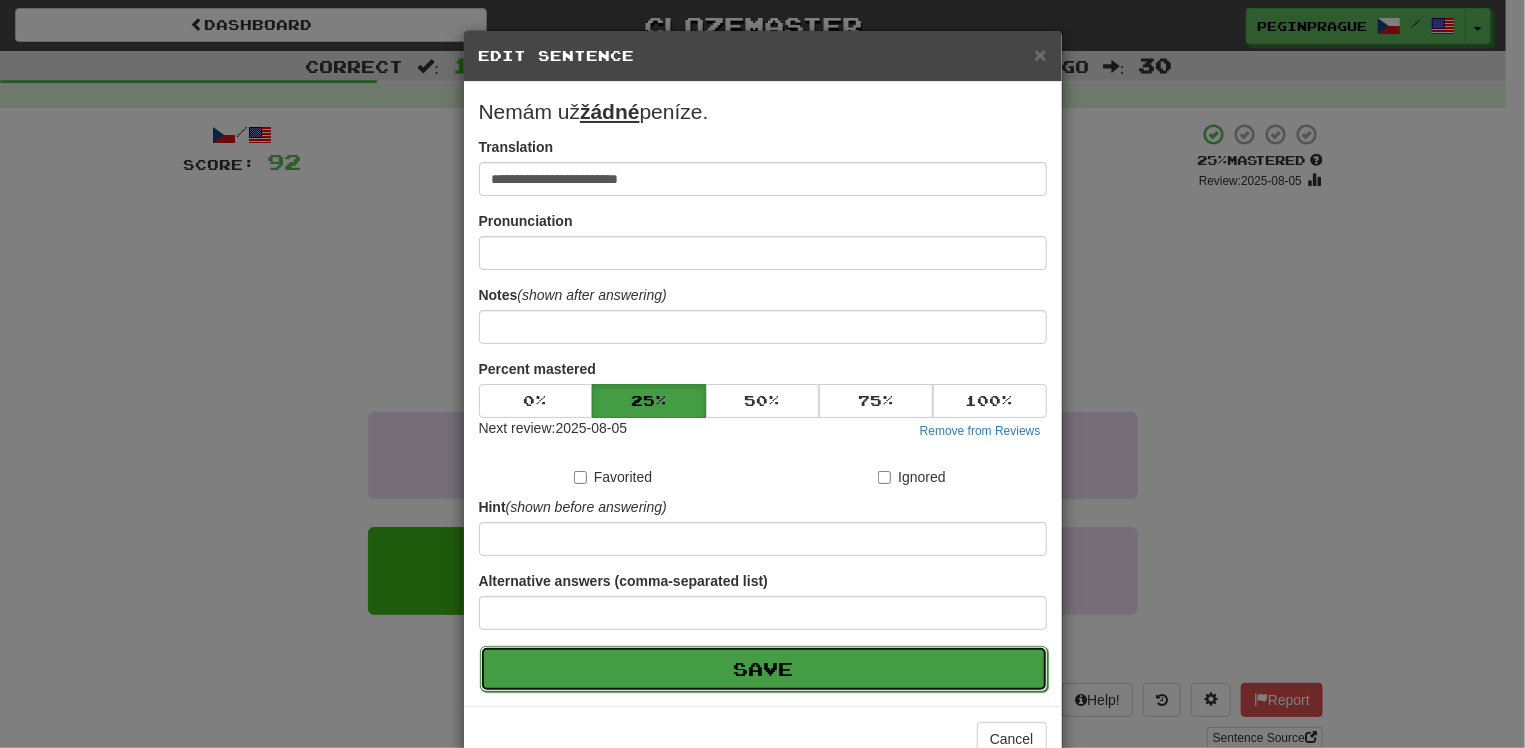 click on "Save" at bounding box center (764, 669) 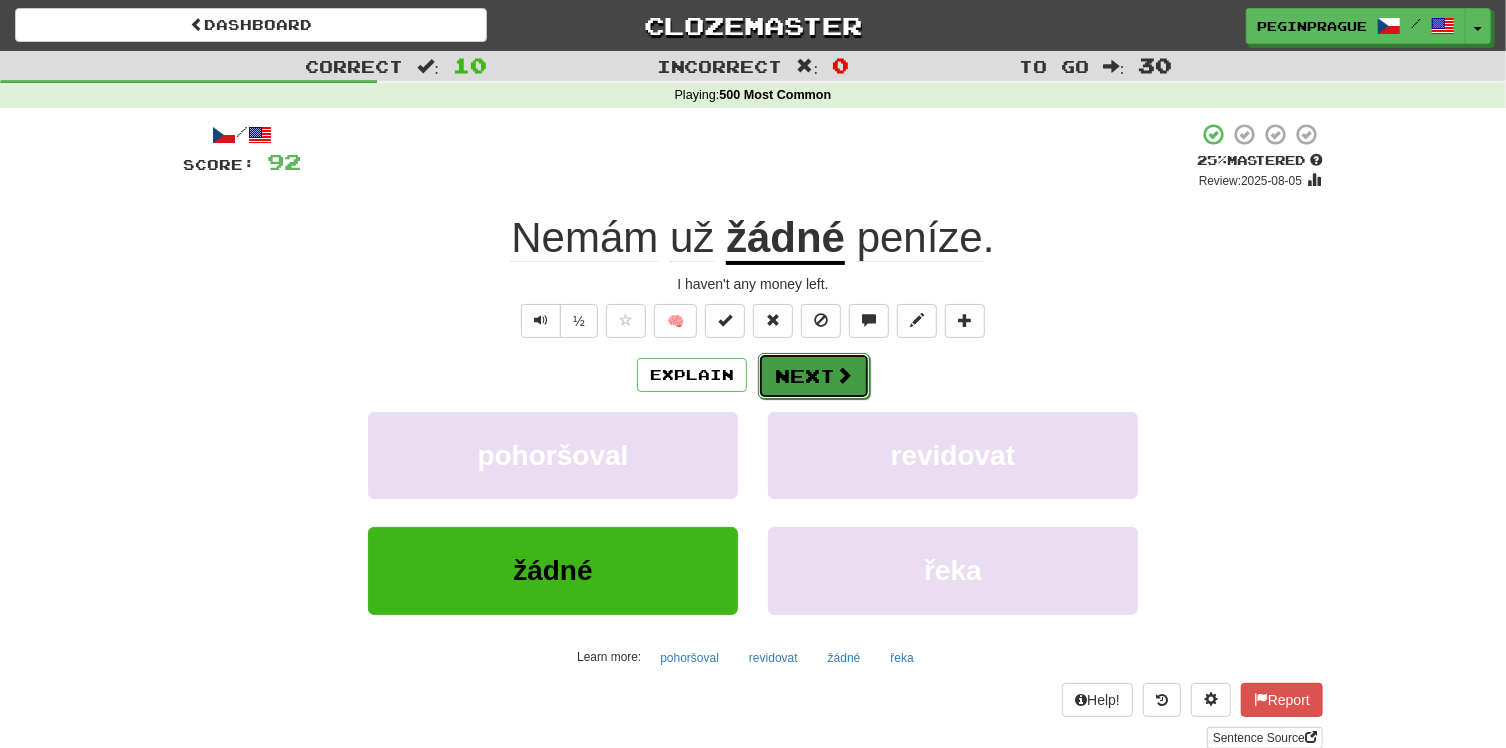 click on "Next" at bounding box center [814, 376] 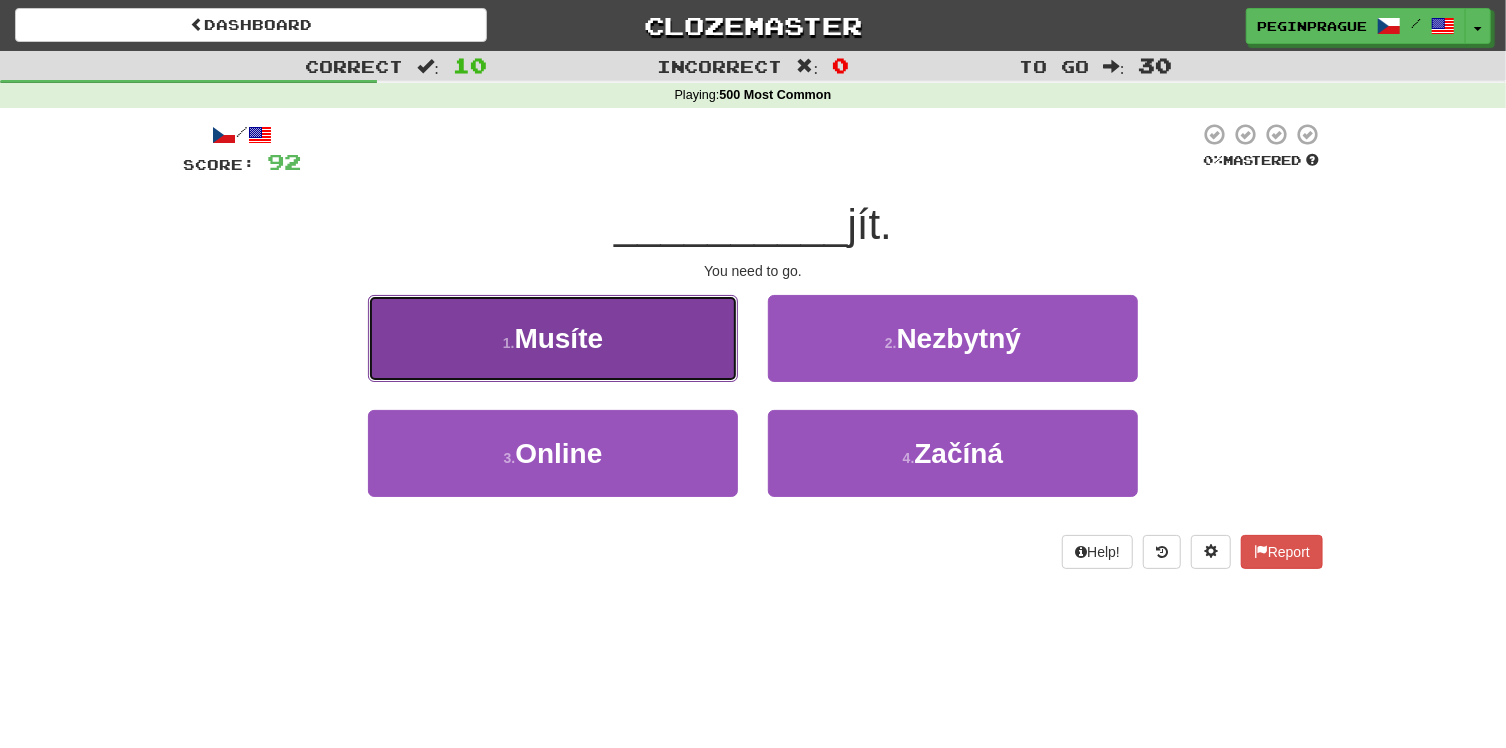 drag, startPoint x: 0, startPoint y: 34, endPoint x: 560, endPoint y: 336, distance: 636.24207 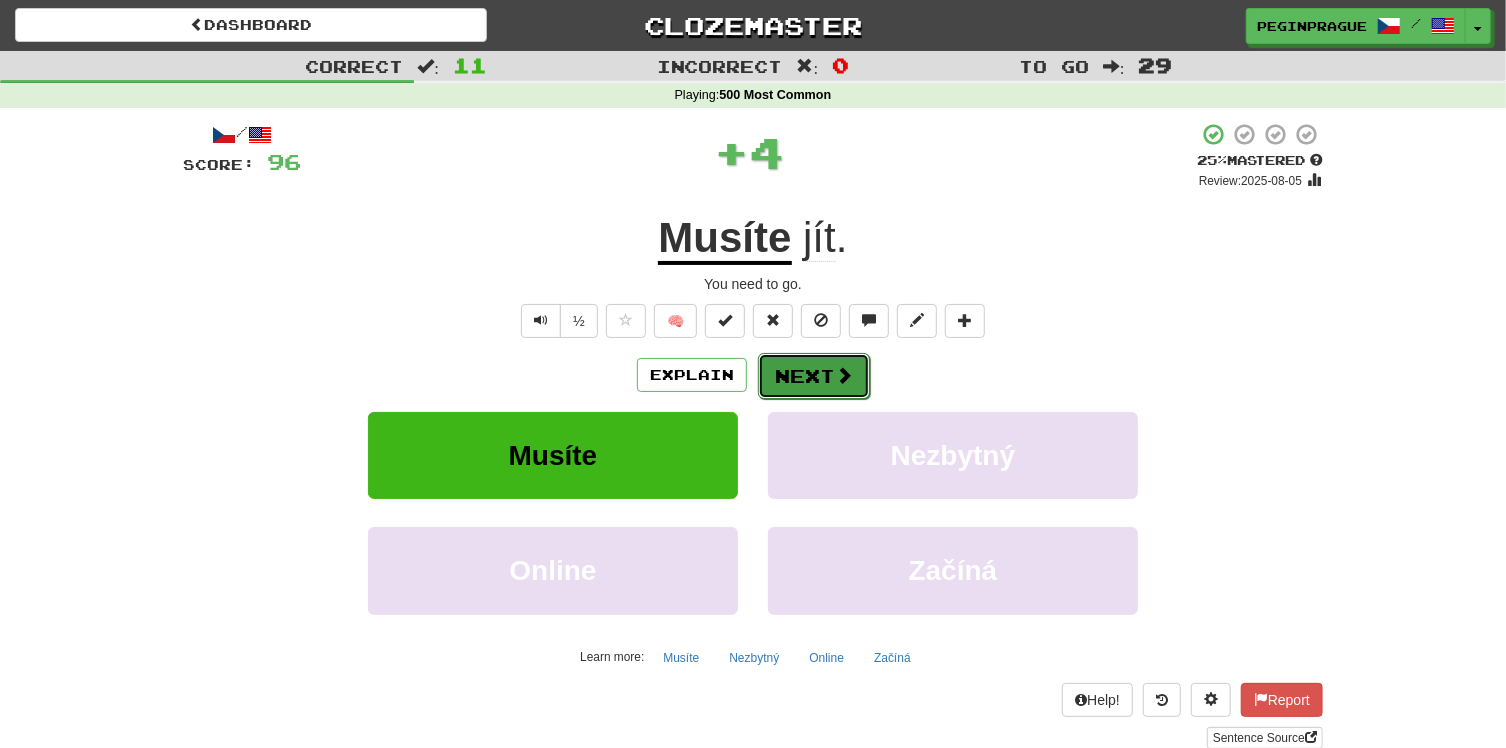 click at bounding box center (844, 375) 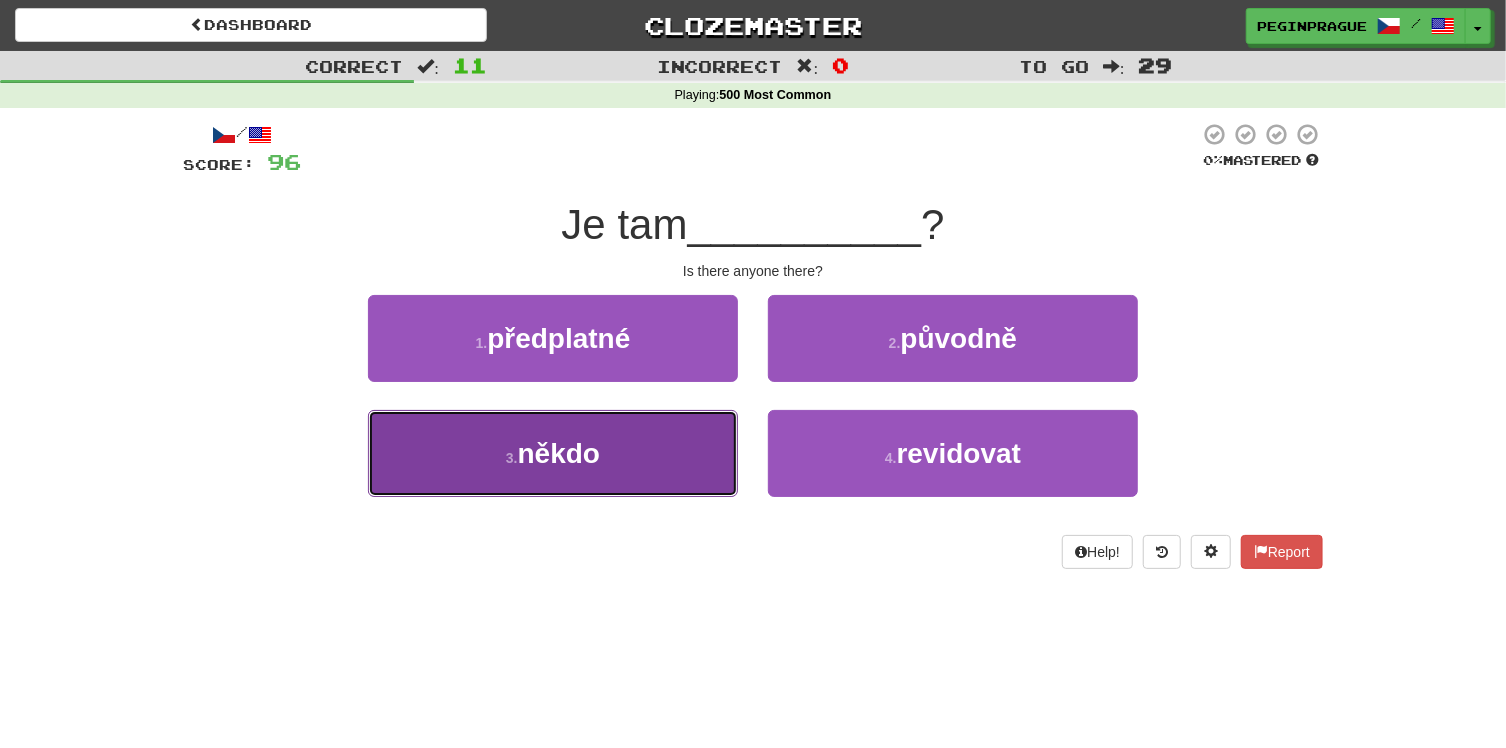 click on "někdo" at bounding box center (559, 453) 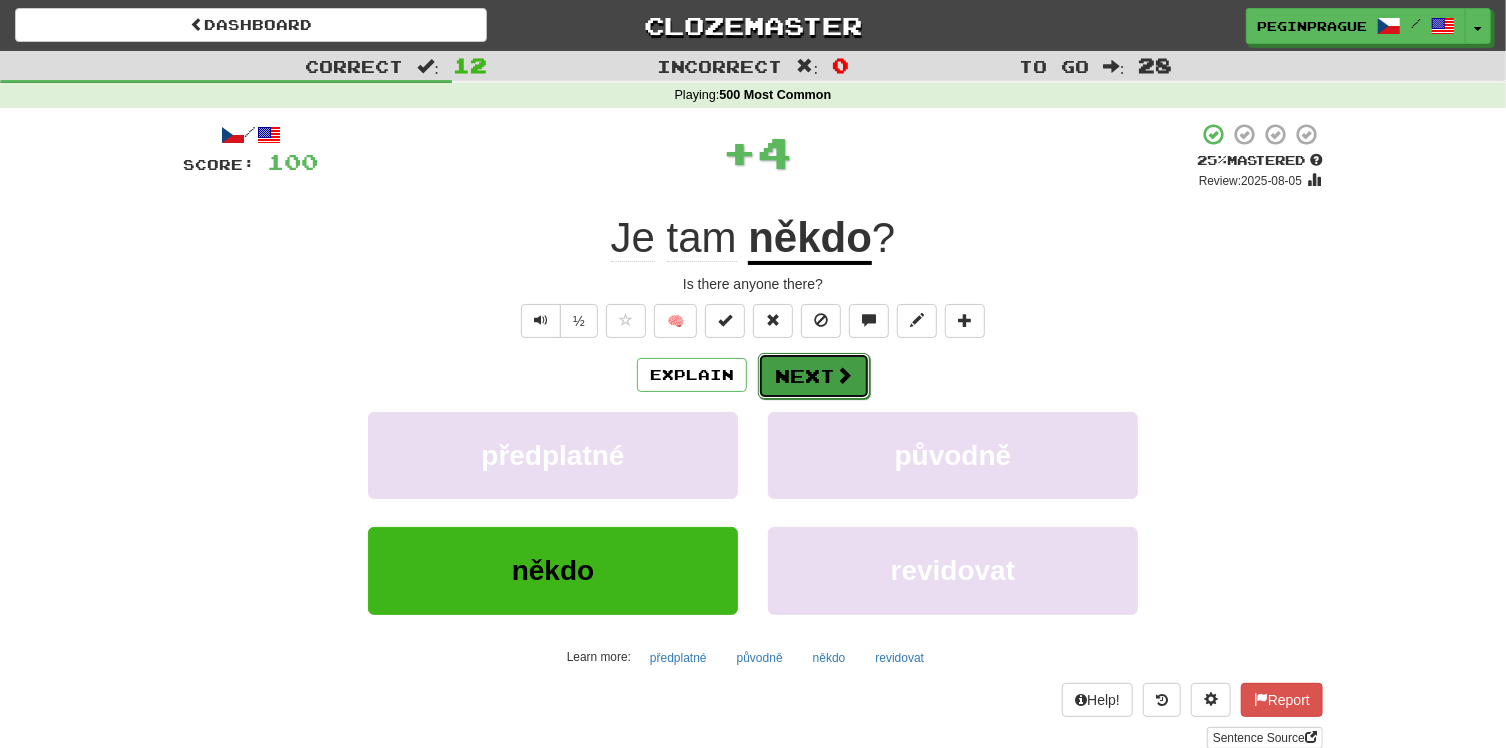 click on "Next" at bounding box center [814, 376] 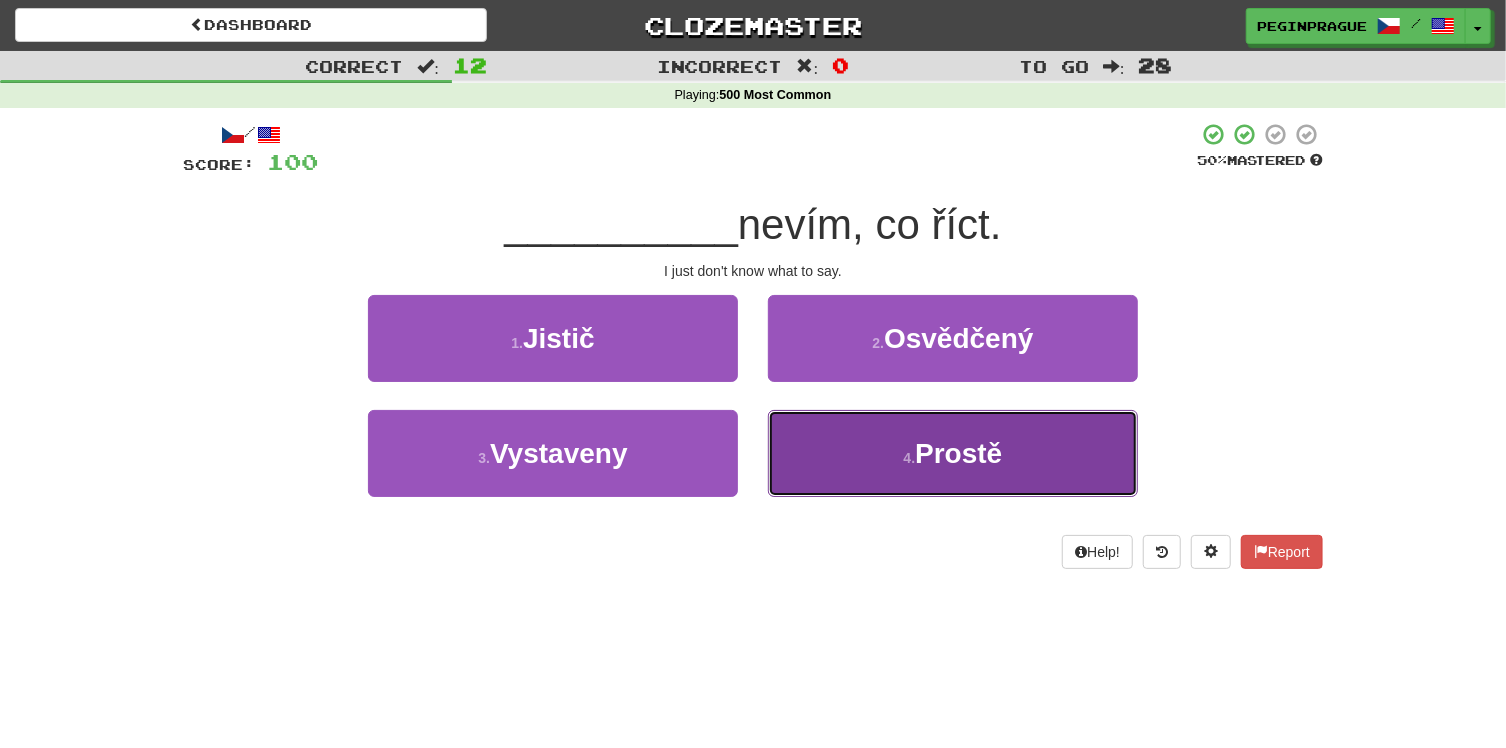 click on "4 .  Prostě" at bounding box center [953, 453] 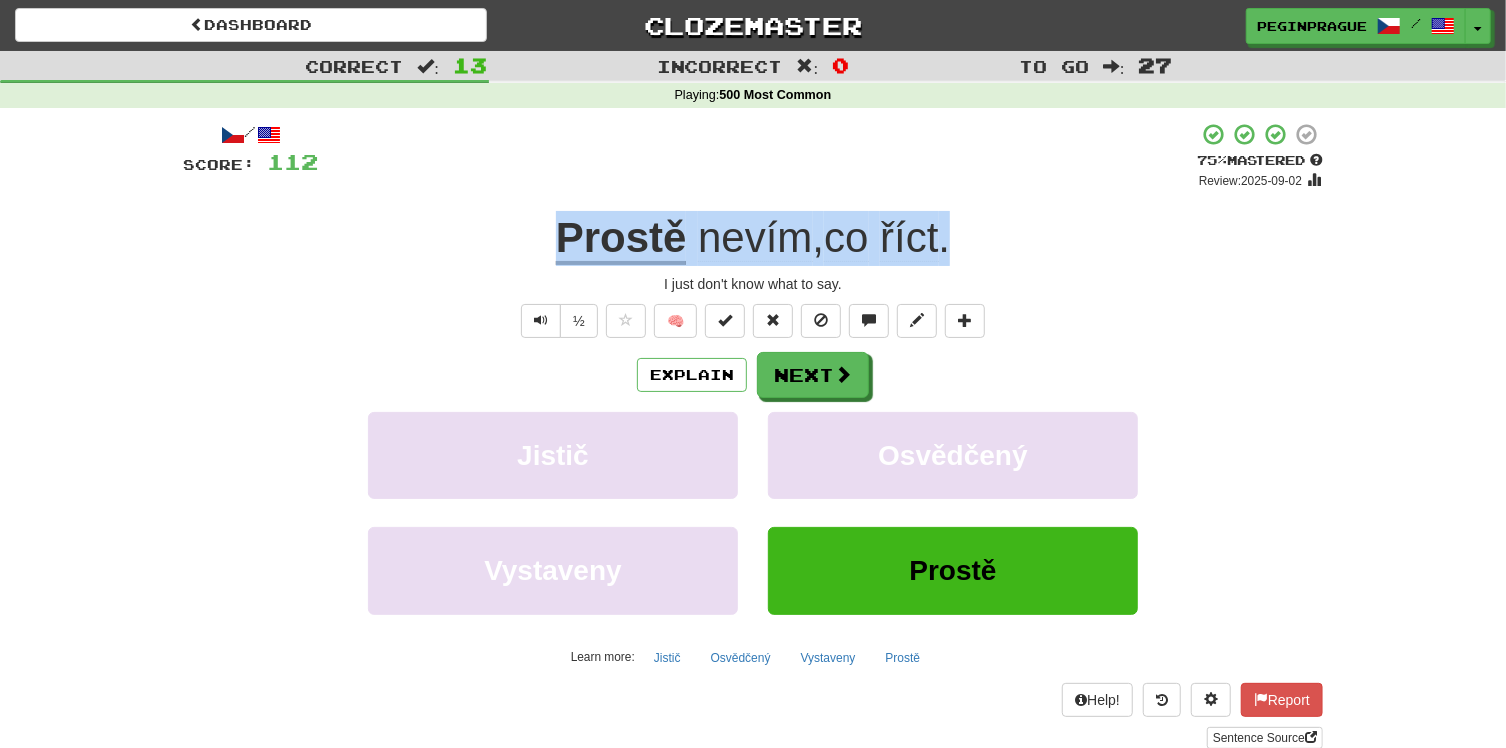 drag, startPoint x: 967, startPoint y: 232, endPoint x: 561, endPoint y: 222, distance: 406.12314 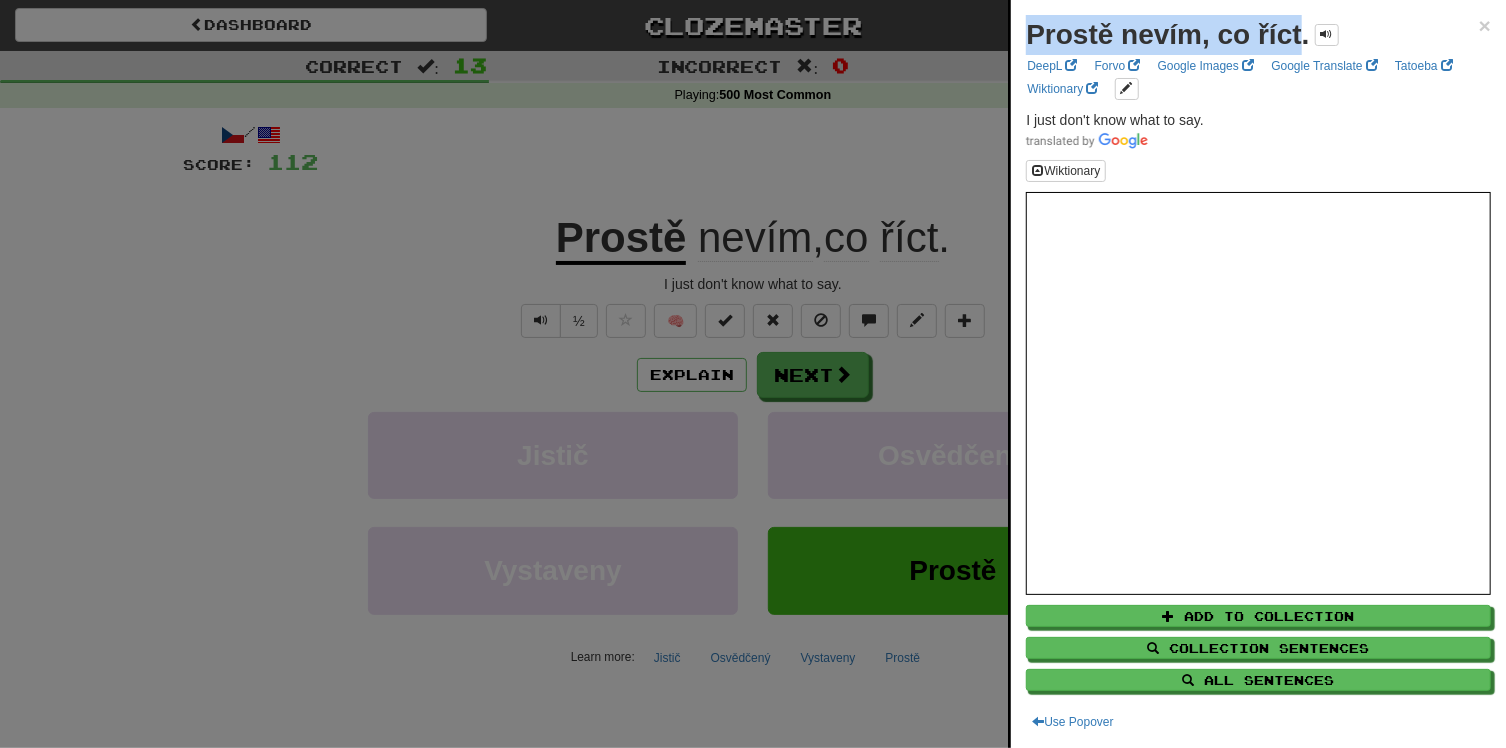 drag, startPoint x: 668, startPoint y: 236, endPoint x: 989, endPoint y: 41, distance: 375.58755 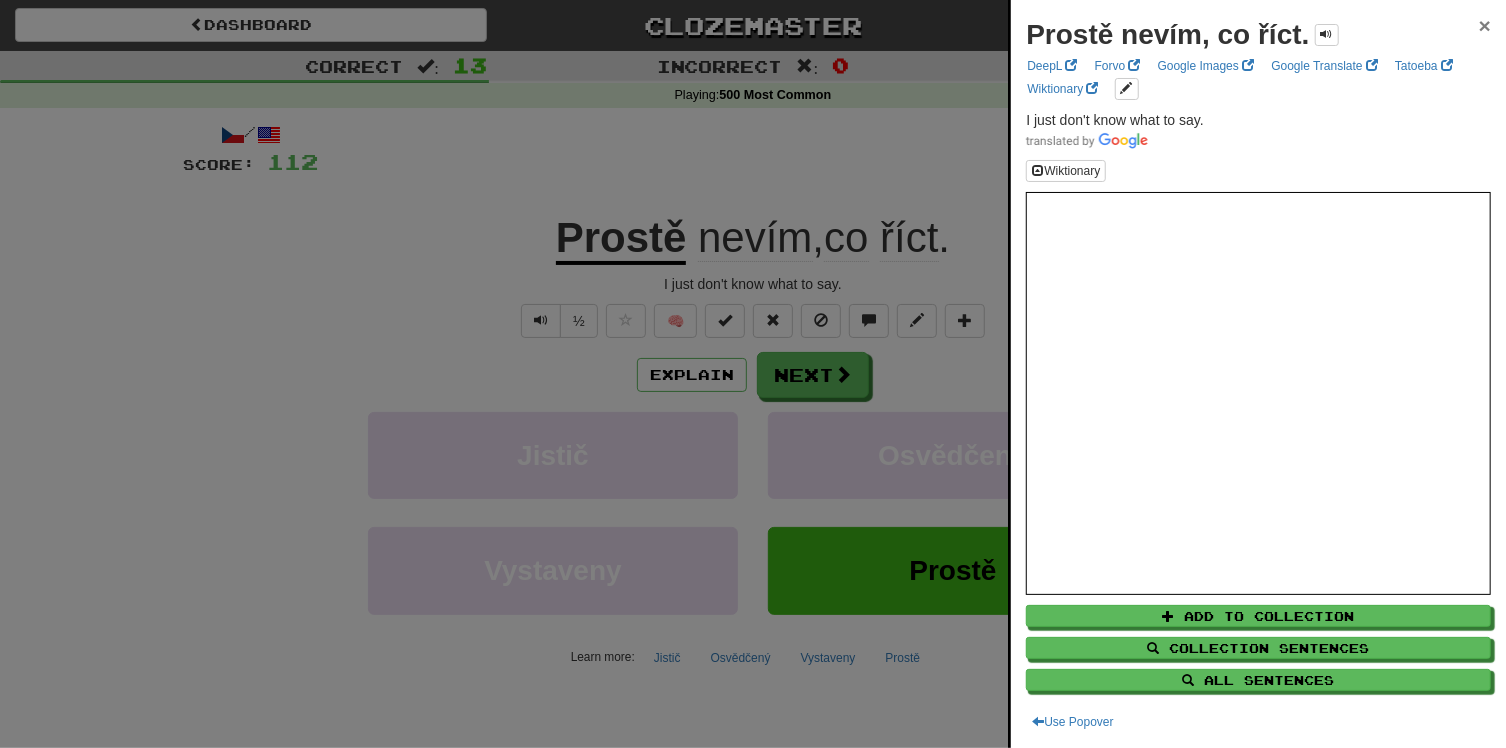 click on "×" at bounding box center [1485, 25] 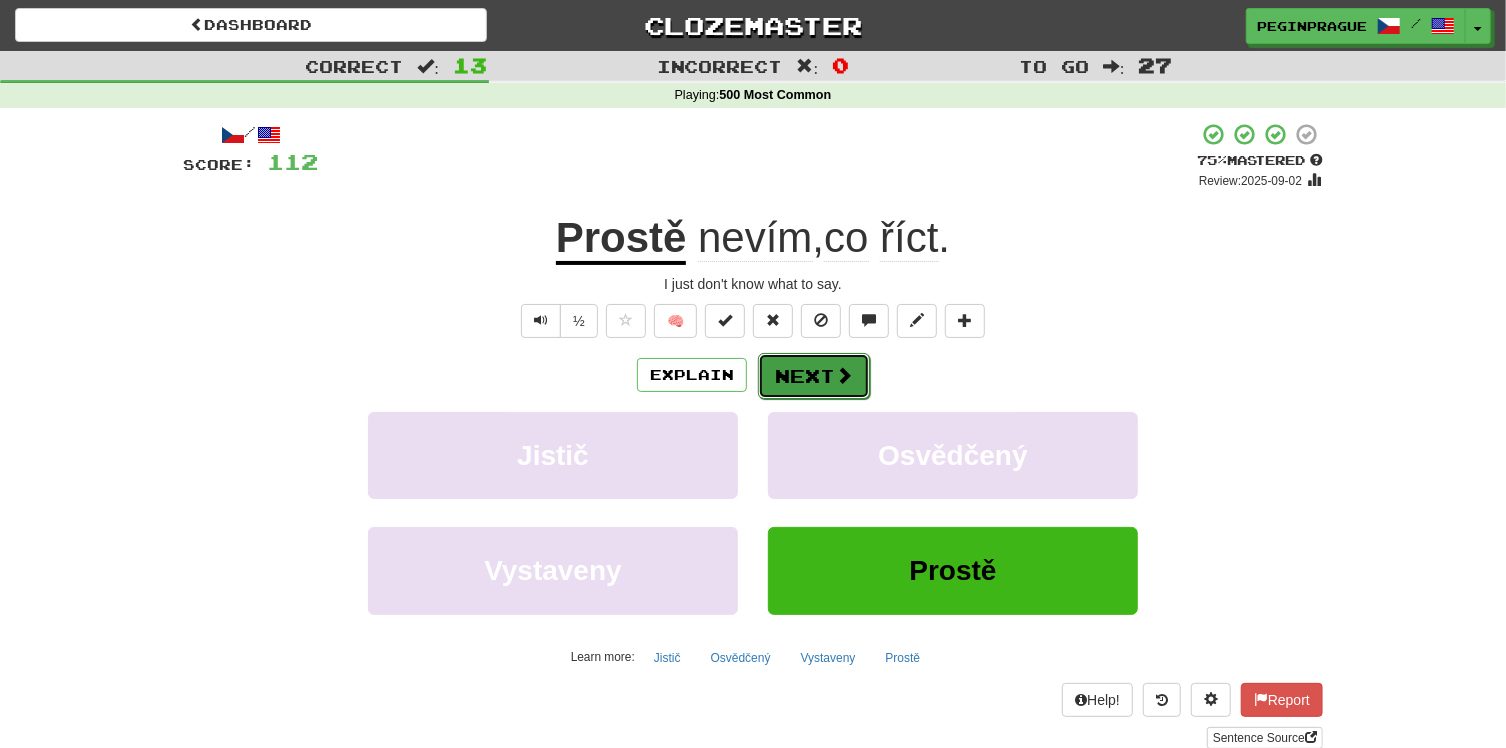 click on "Next" at bounding box center (814, 376) 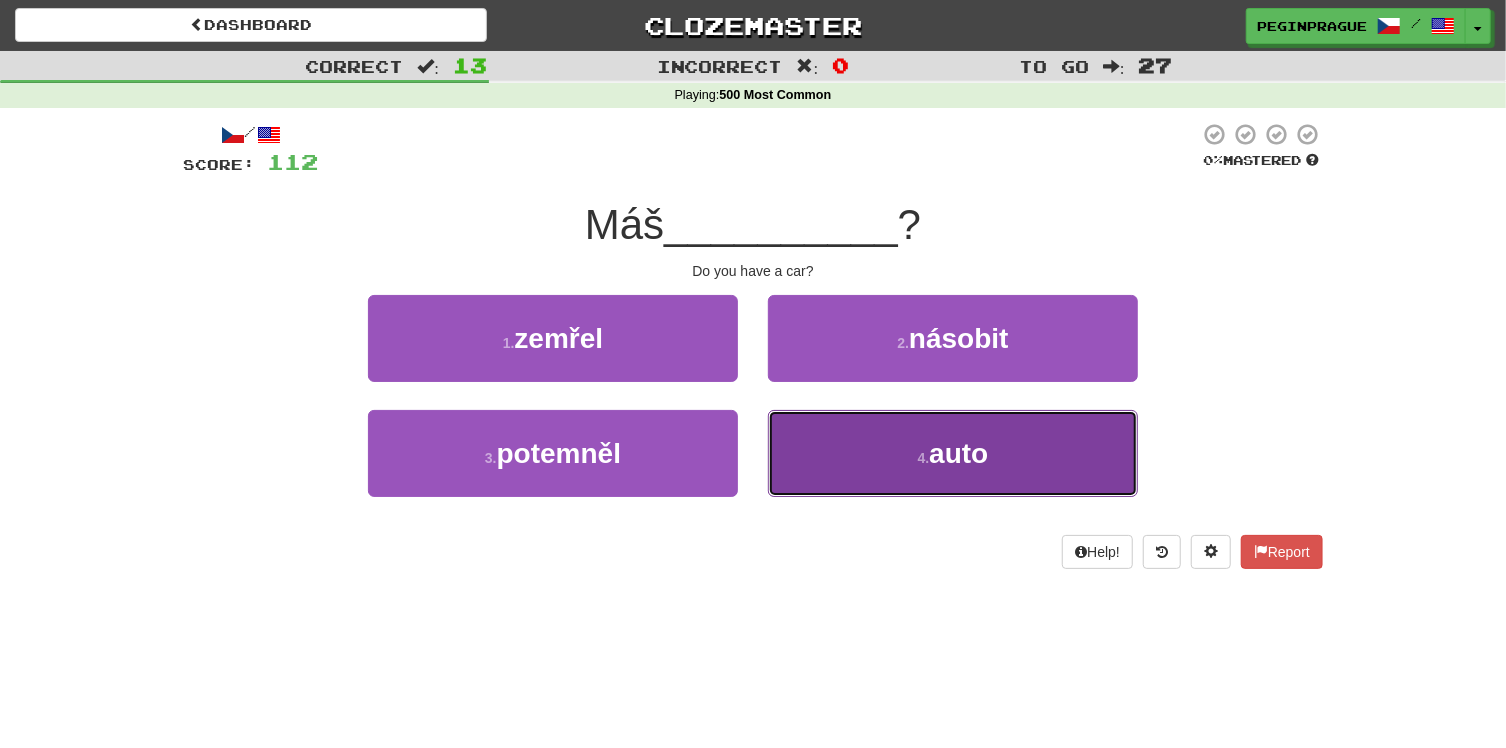 click on "auto" at bounding box center [958, 453] 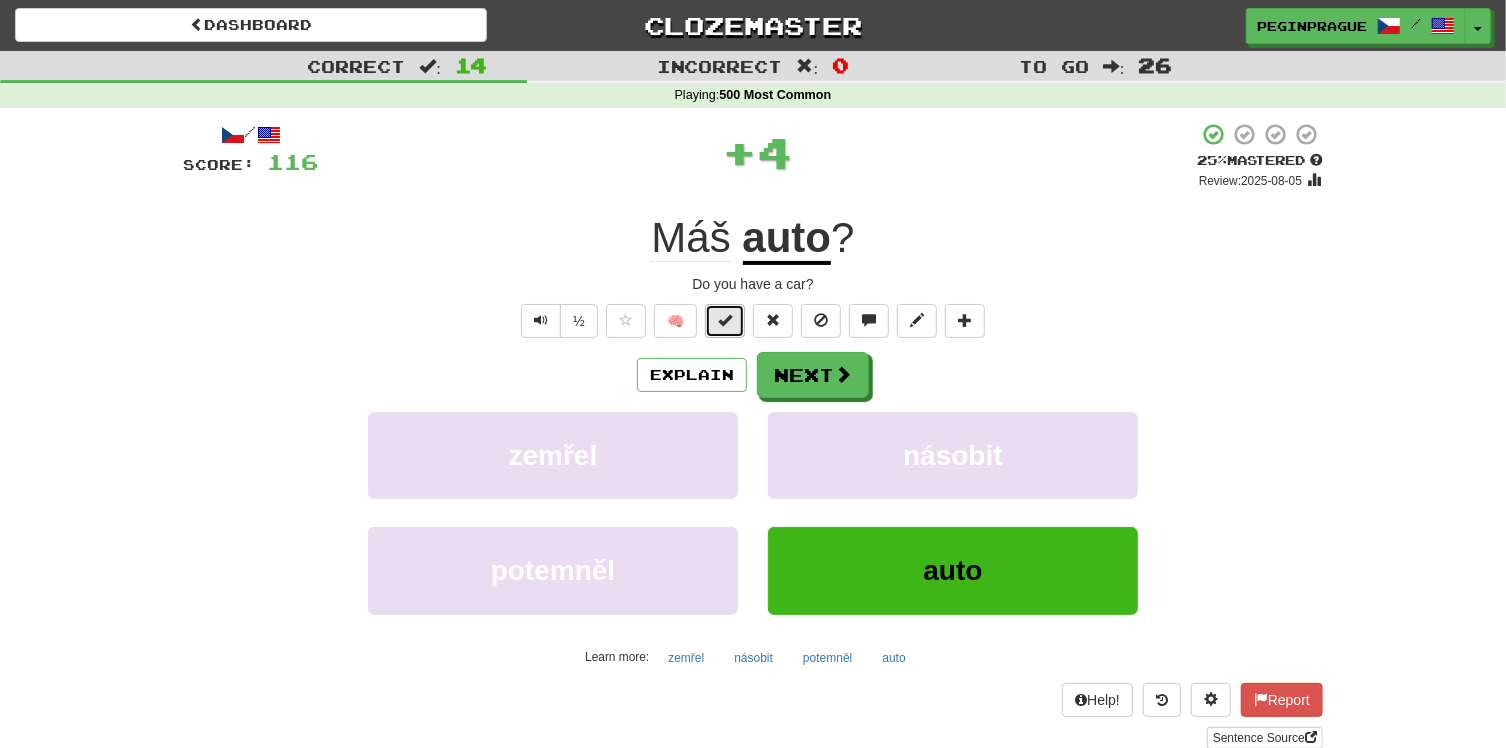click at bounding box center [725, 320] 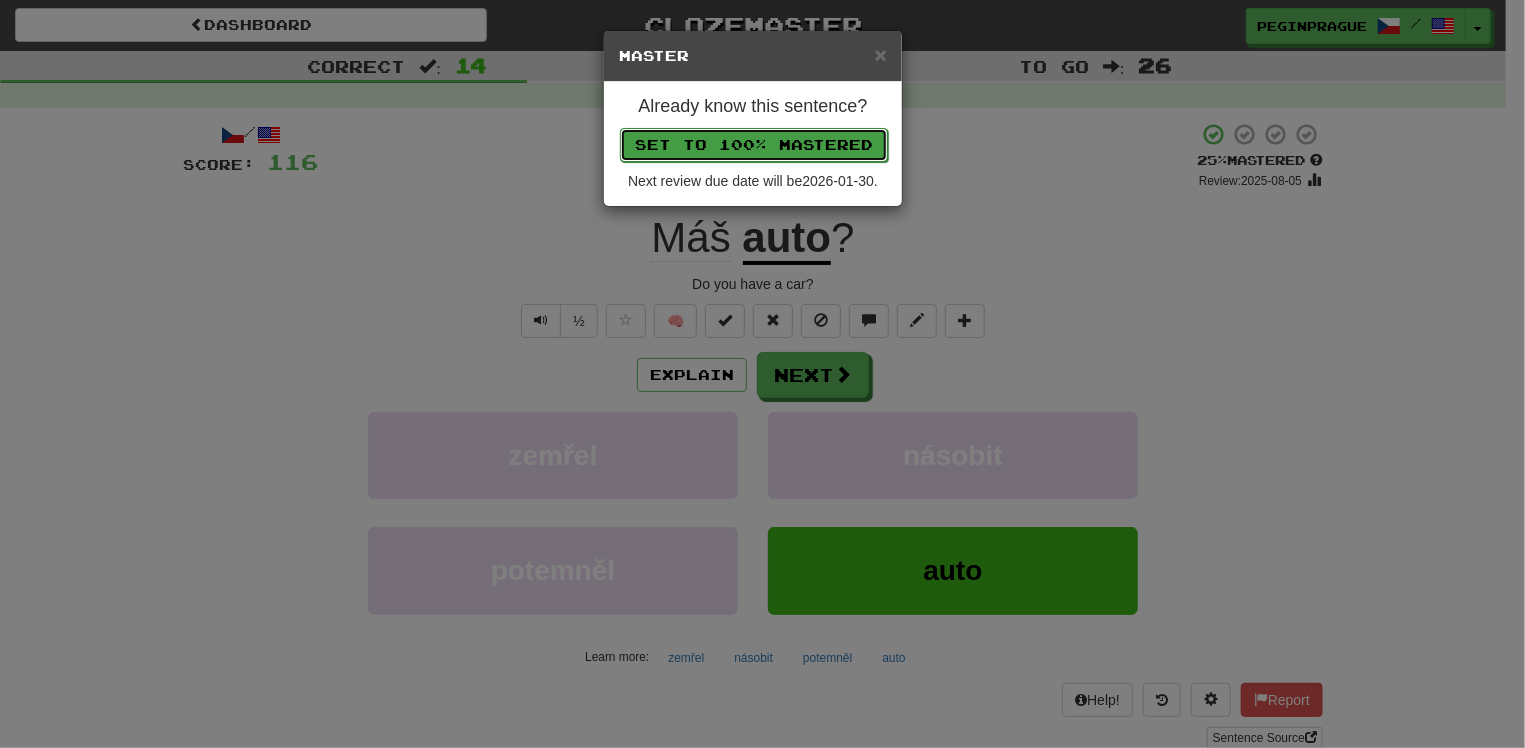 click on "Set to 100% Mastered" at bounding box center (754, 145) 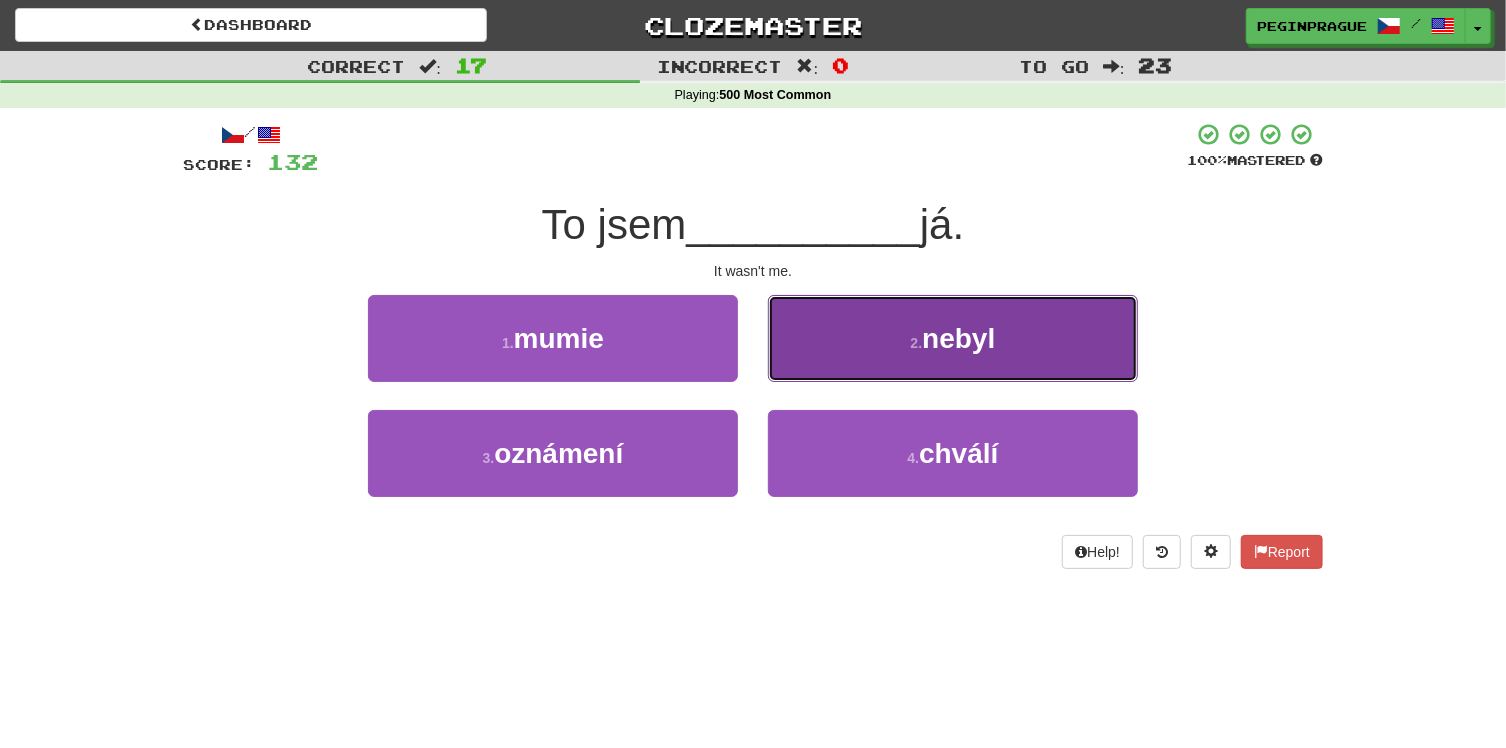 click on "nebyl" at bounding box center [958, 338] 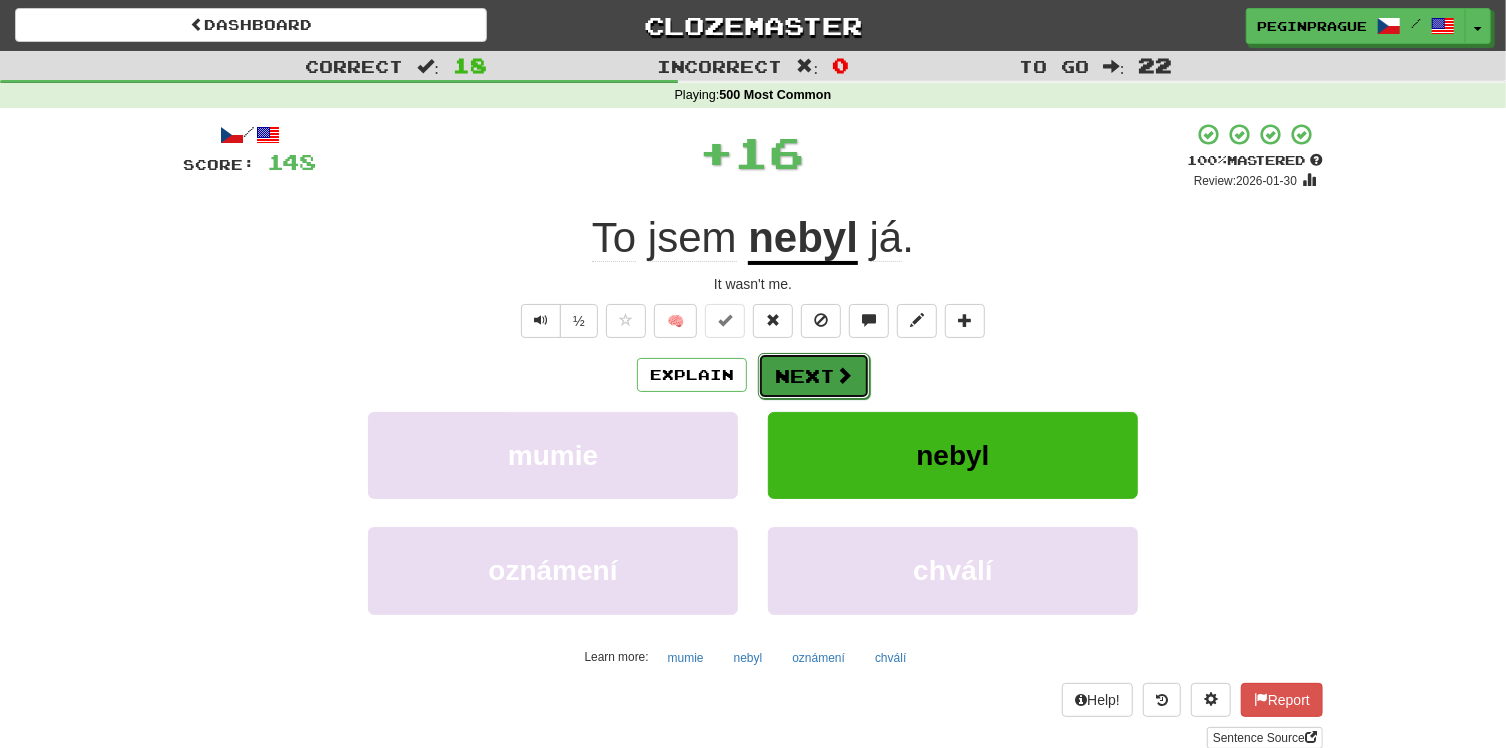 click on "Next" at bounding box center [814, 376] 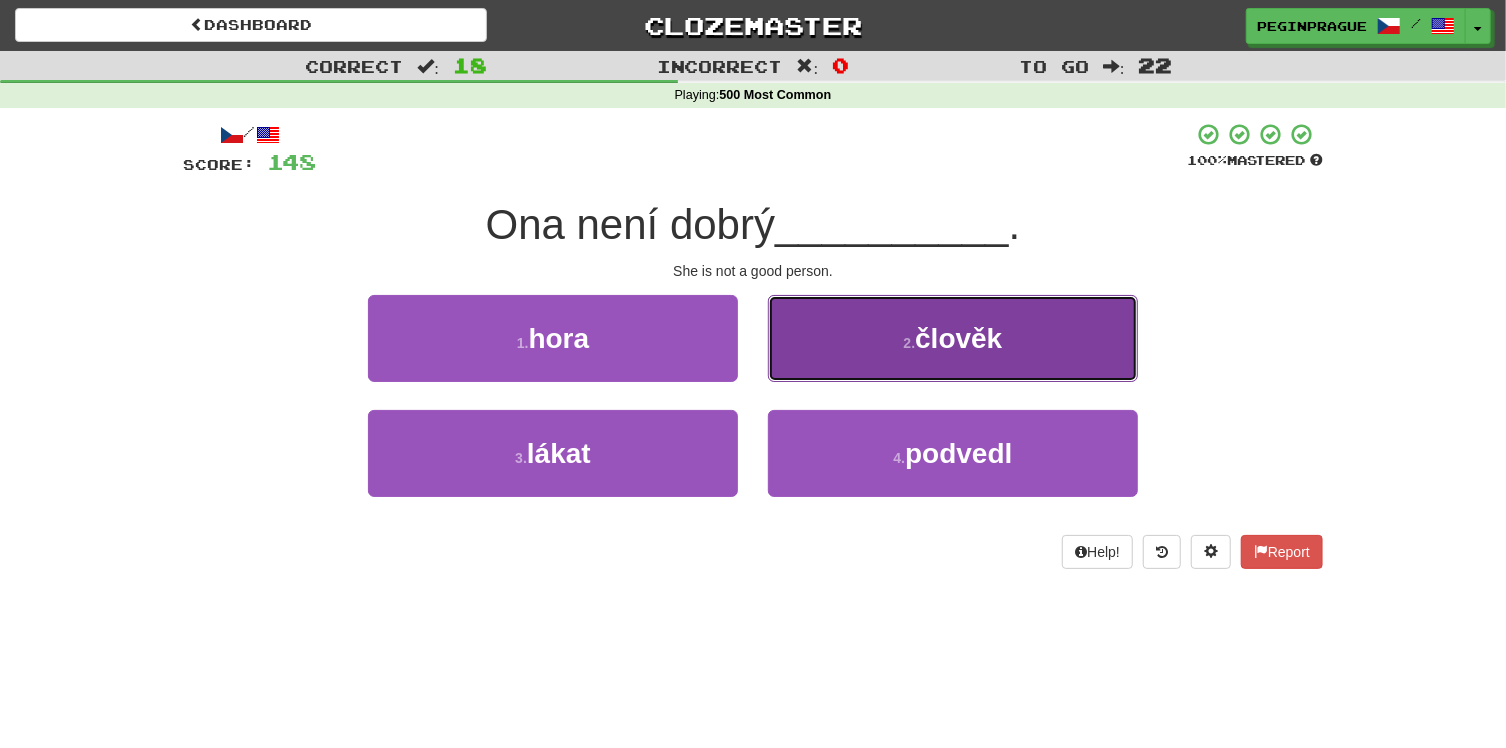click on "2 .  člověk" at bounding box center [953, 338] 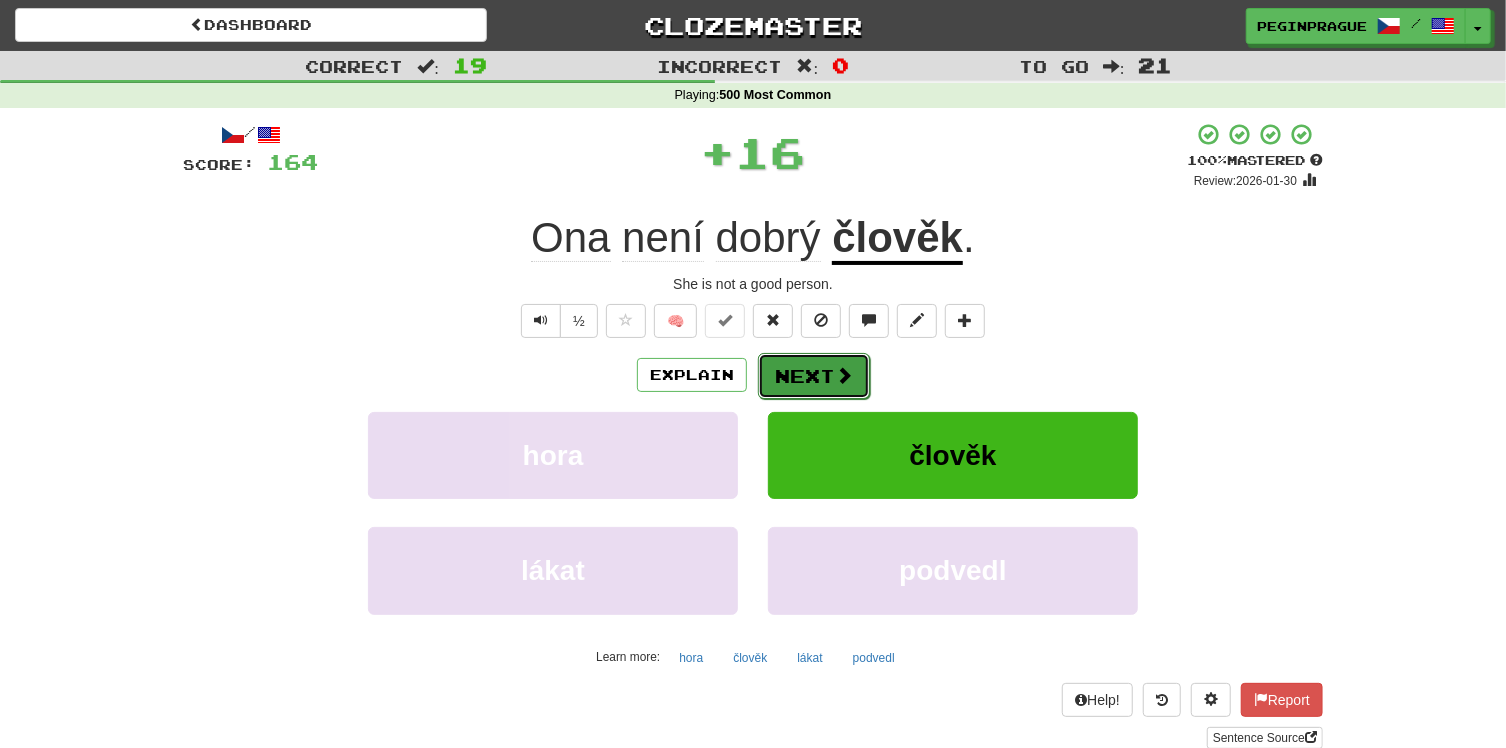 click on "Next" at bounding box center [814, 376] 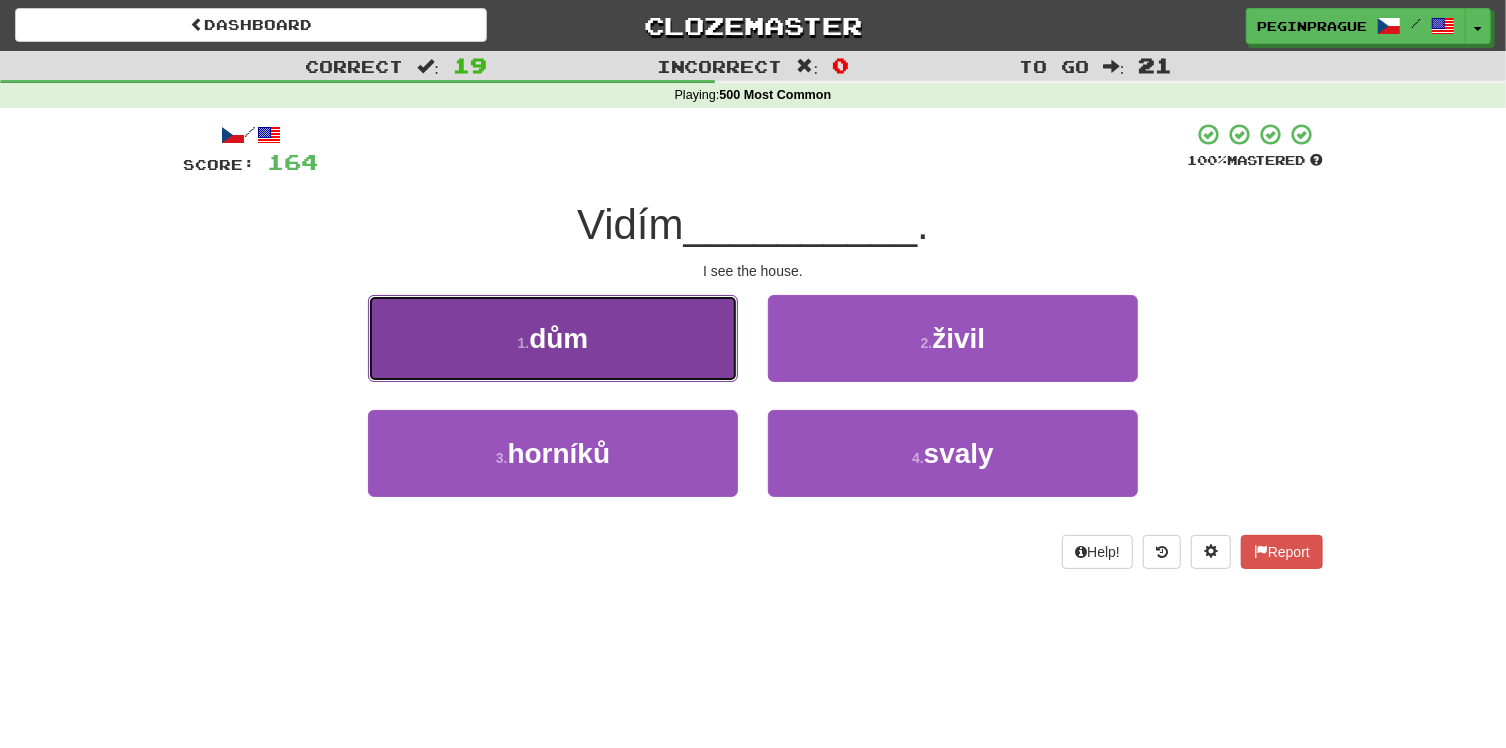click on "1 .  dům" at bounding box center (553, 338) 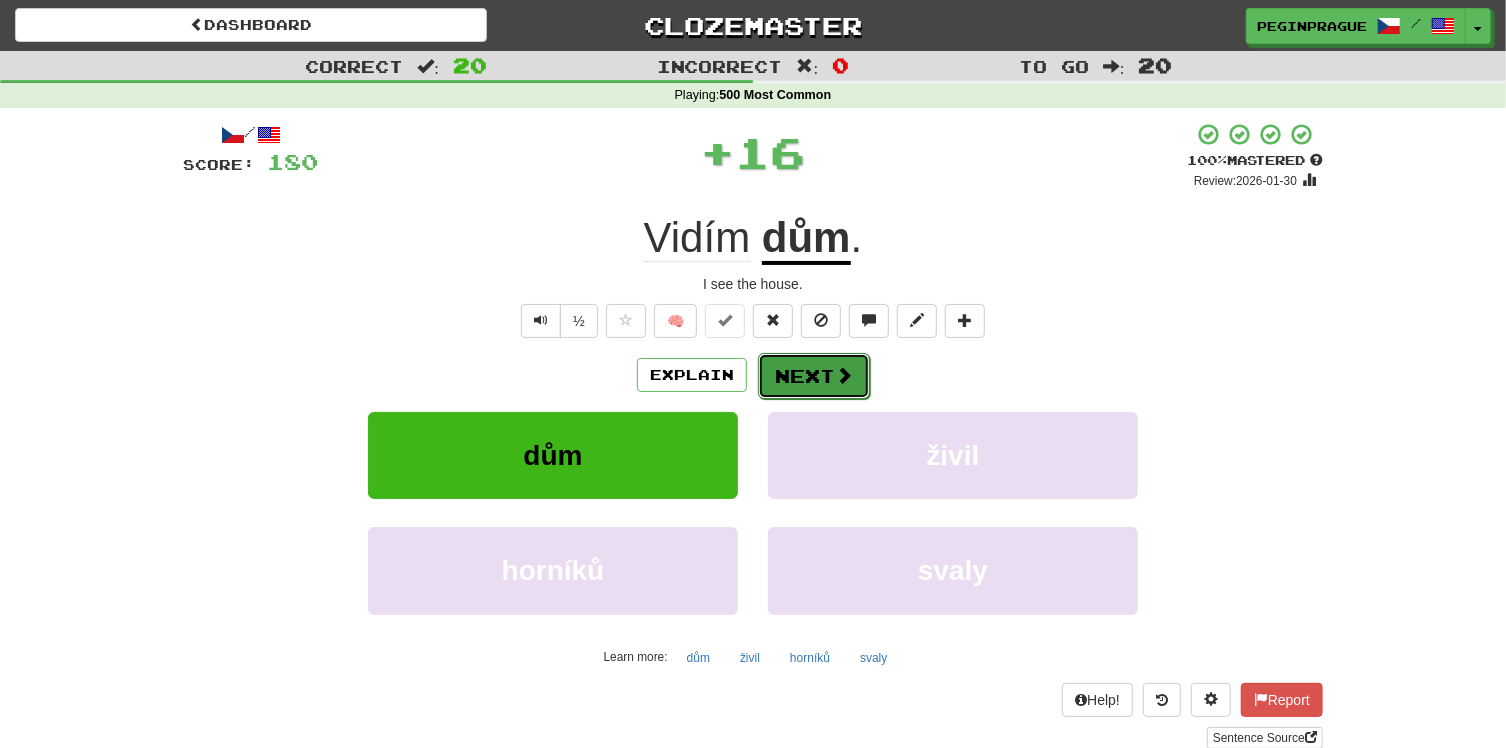 click on "Next" at bounding box center [814, 376] 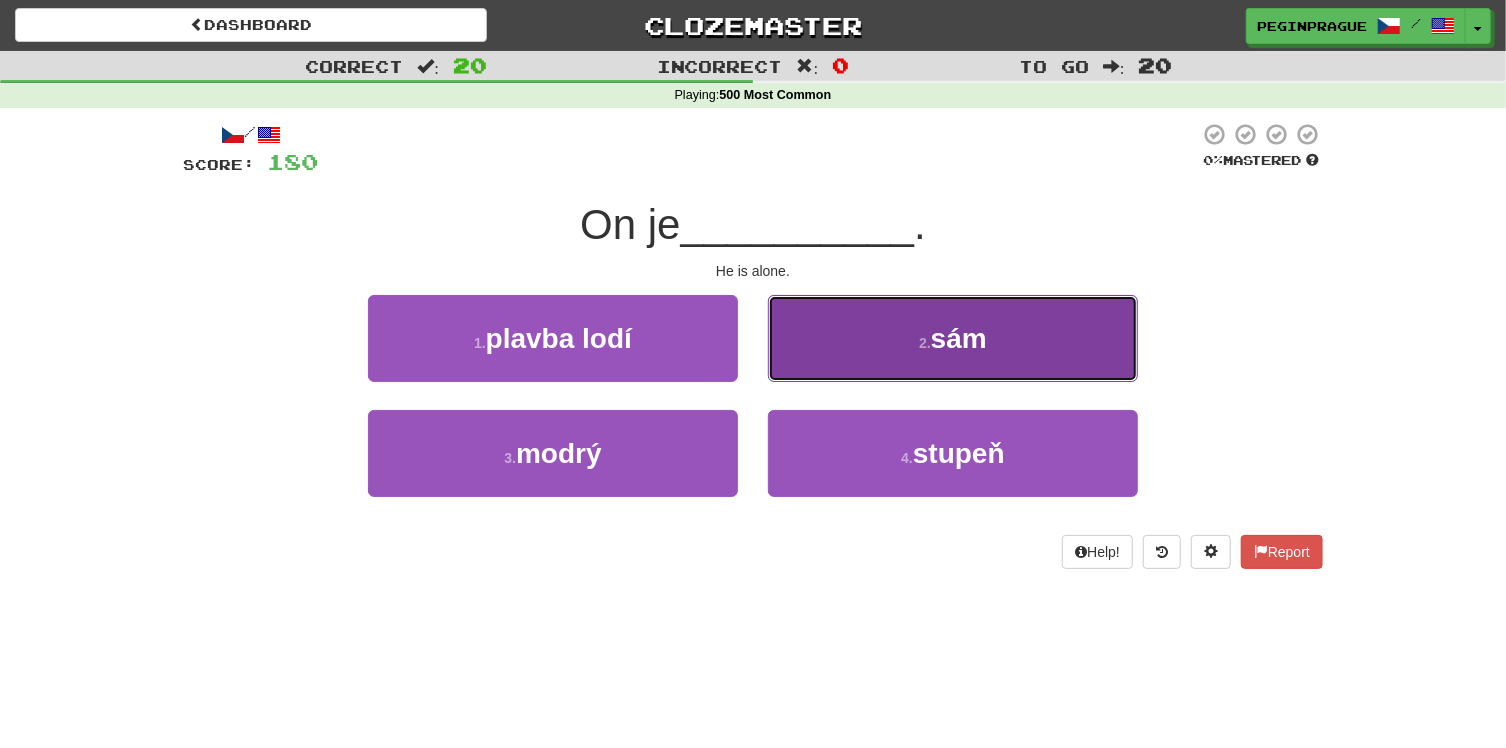type 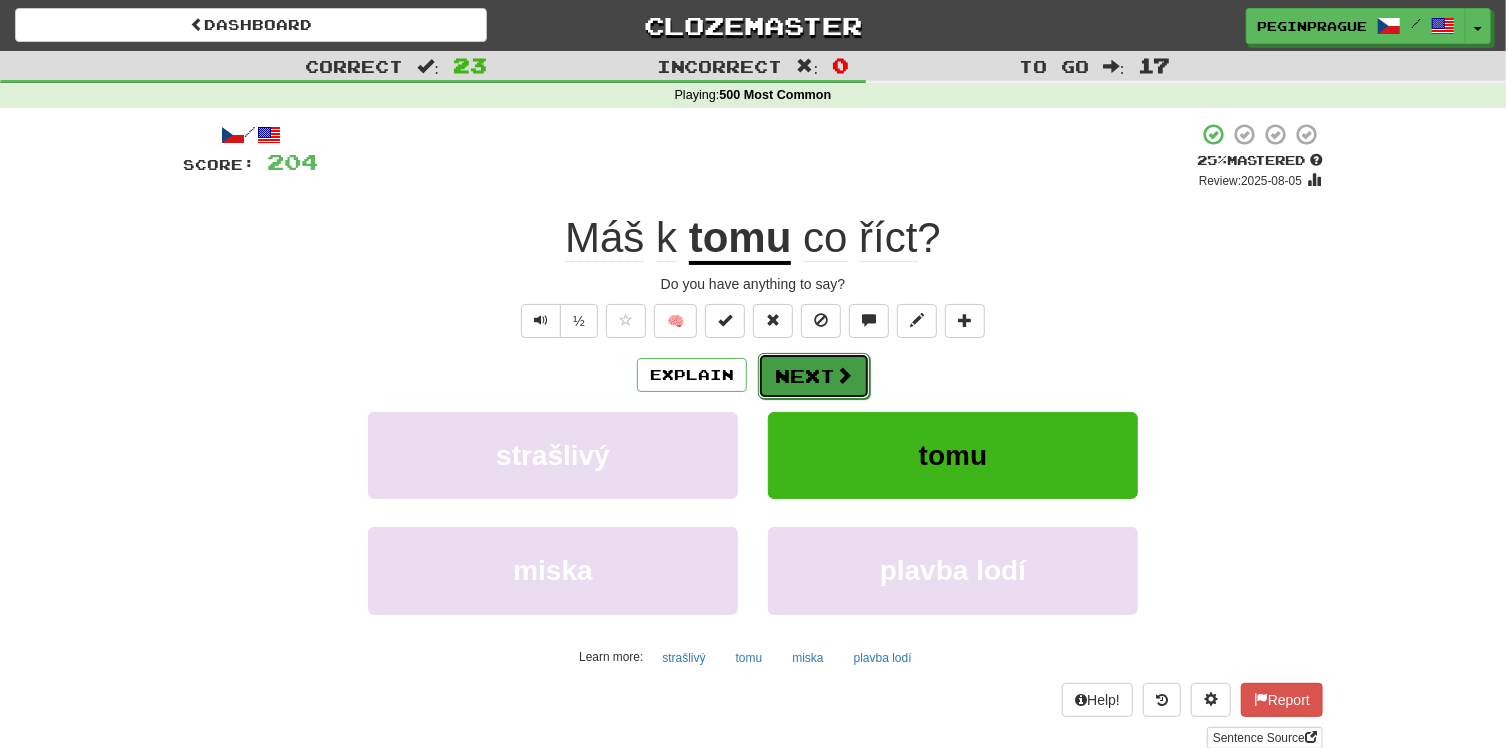 click on "Next" at bounding box center [814, 376] 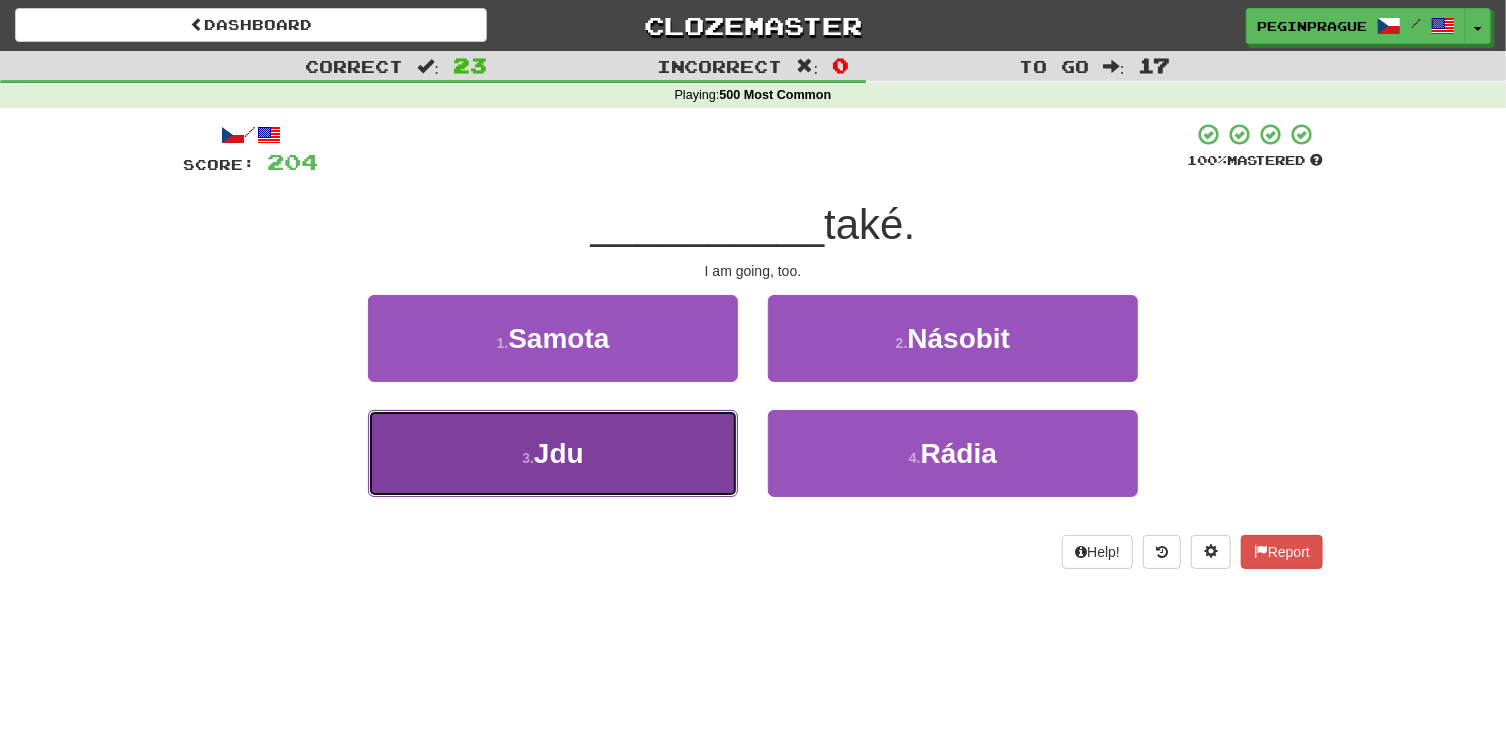 click on "Jdu" at bounding box center (559, 453) 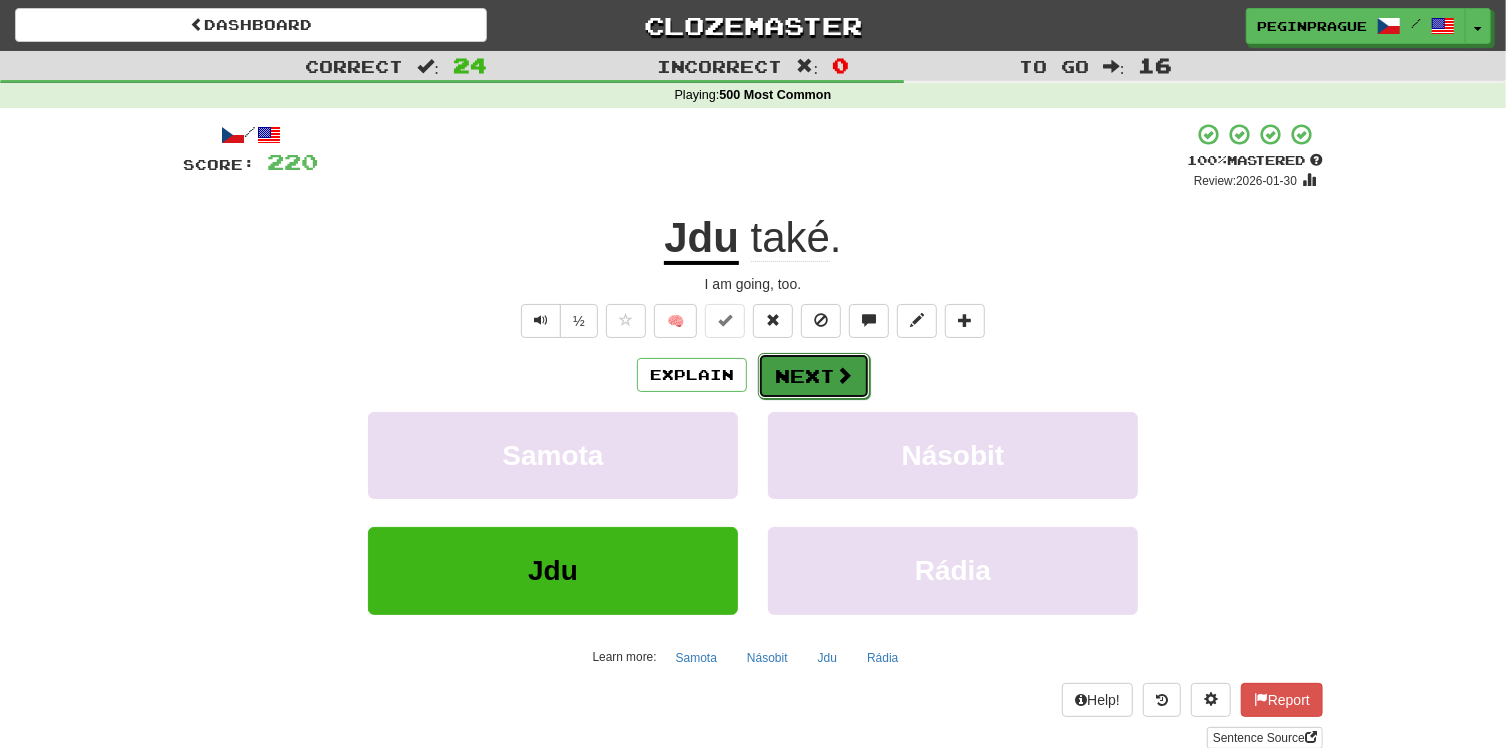 click on "Next" at bounding box center (814, 376) 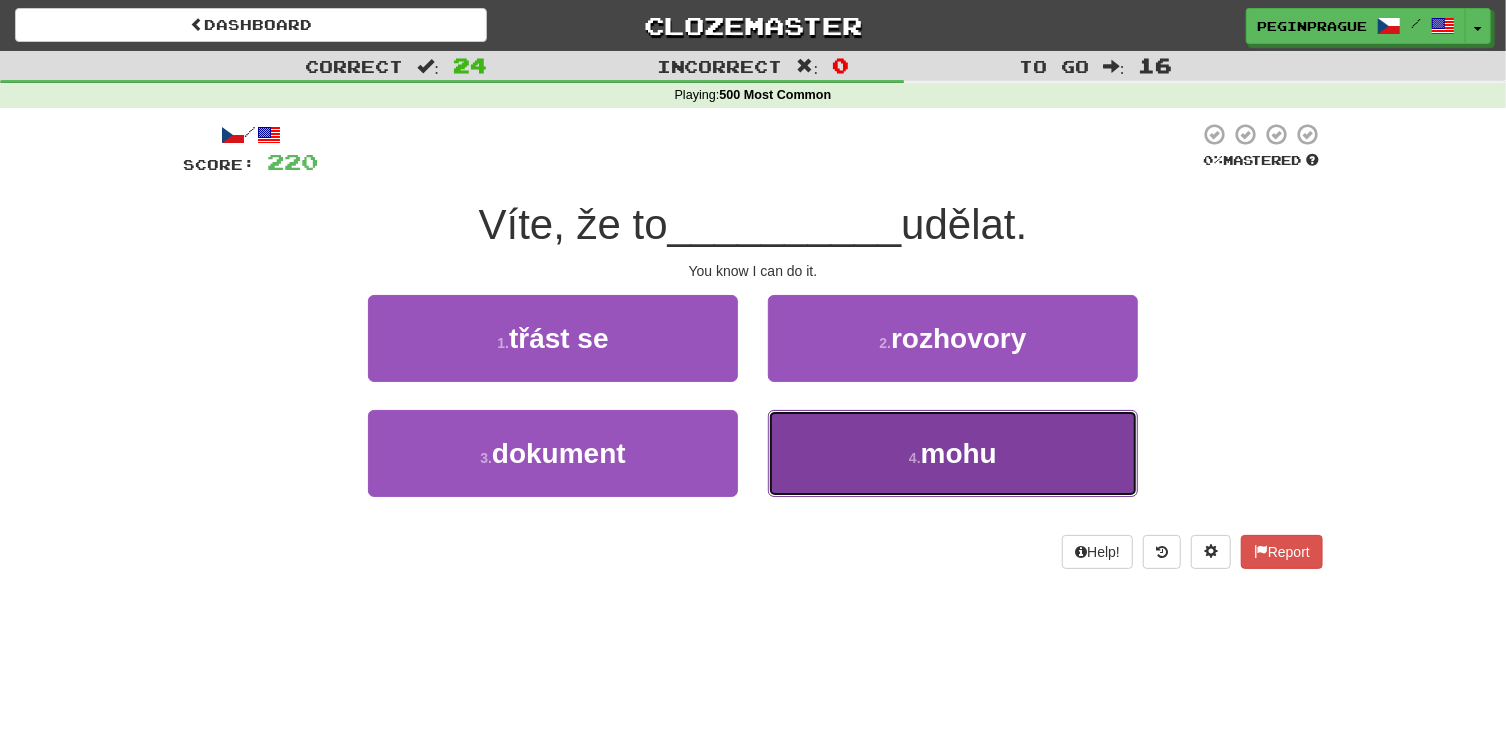 click on "mohu" at bounding box center (959, 453) 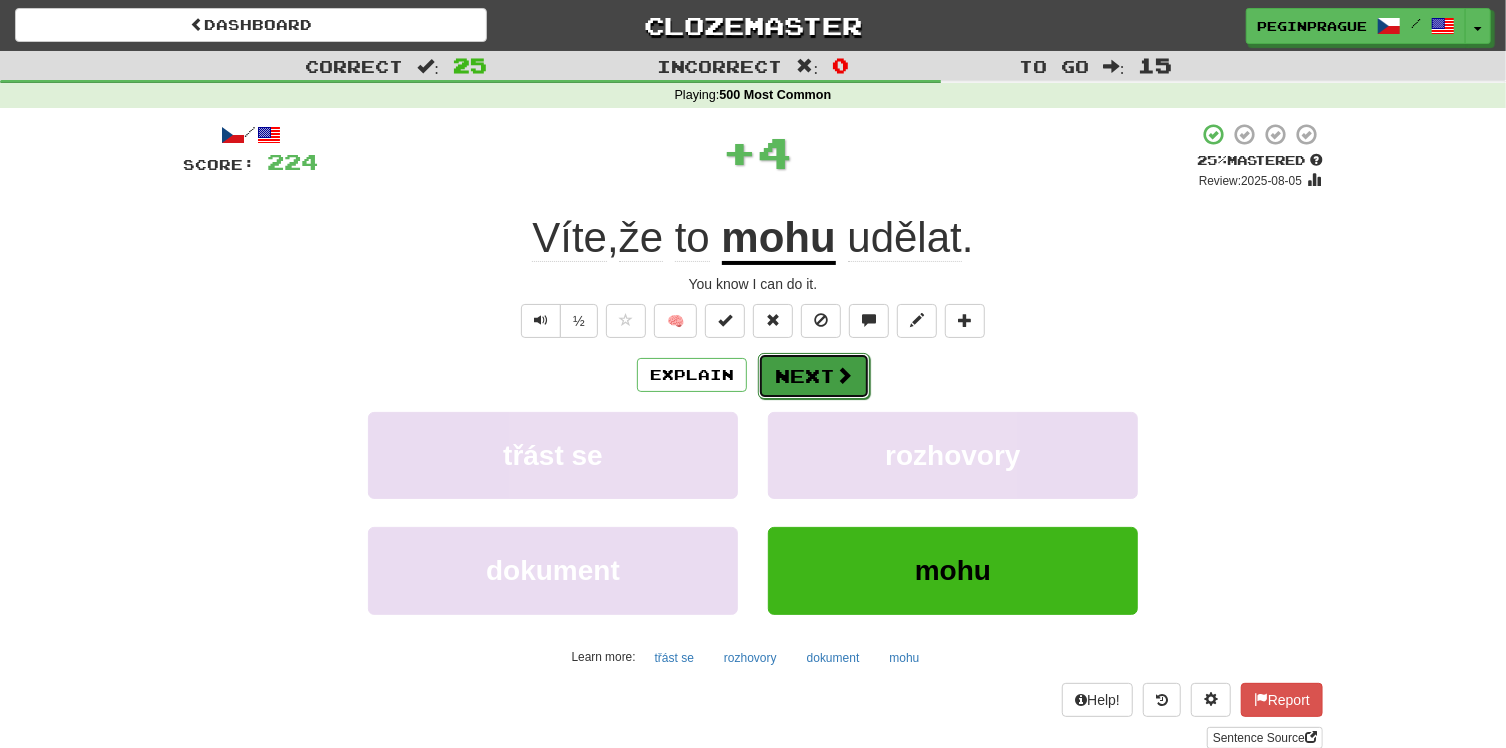 click on "Next" at bounding box center (814, 376) 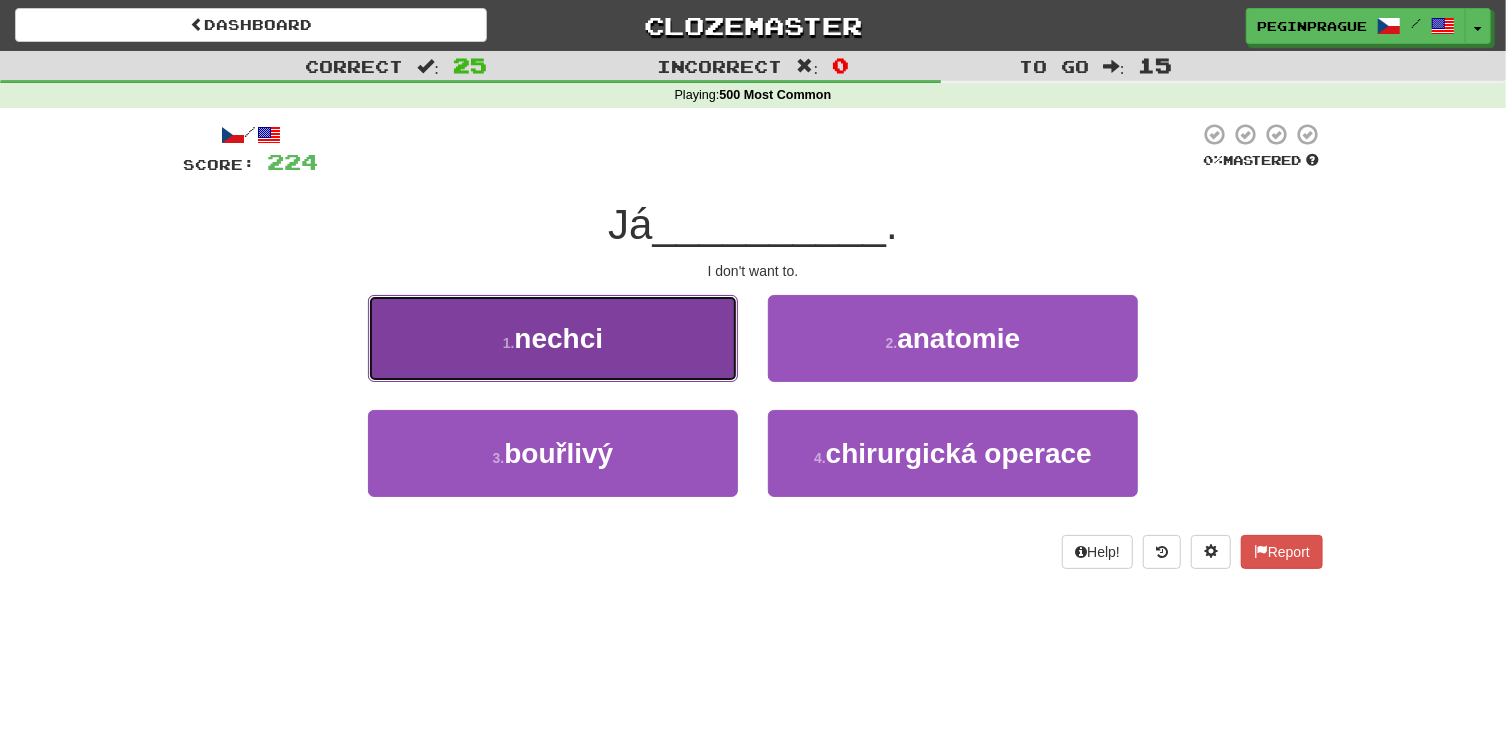 click on "nechci" at bounding box center [558, 338] 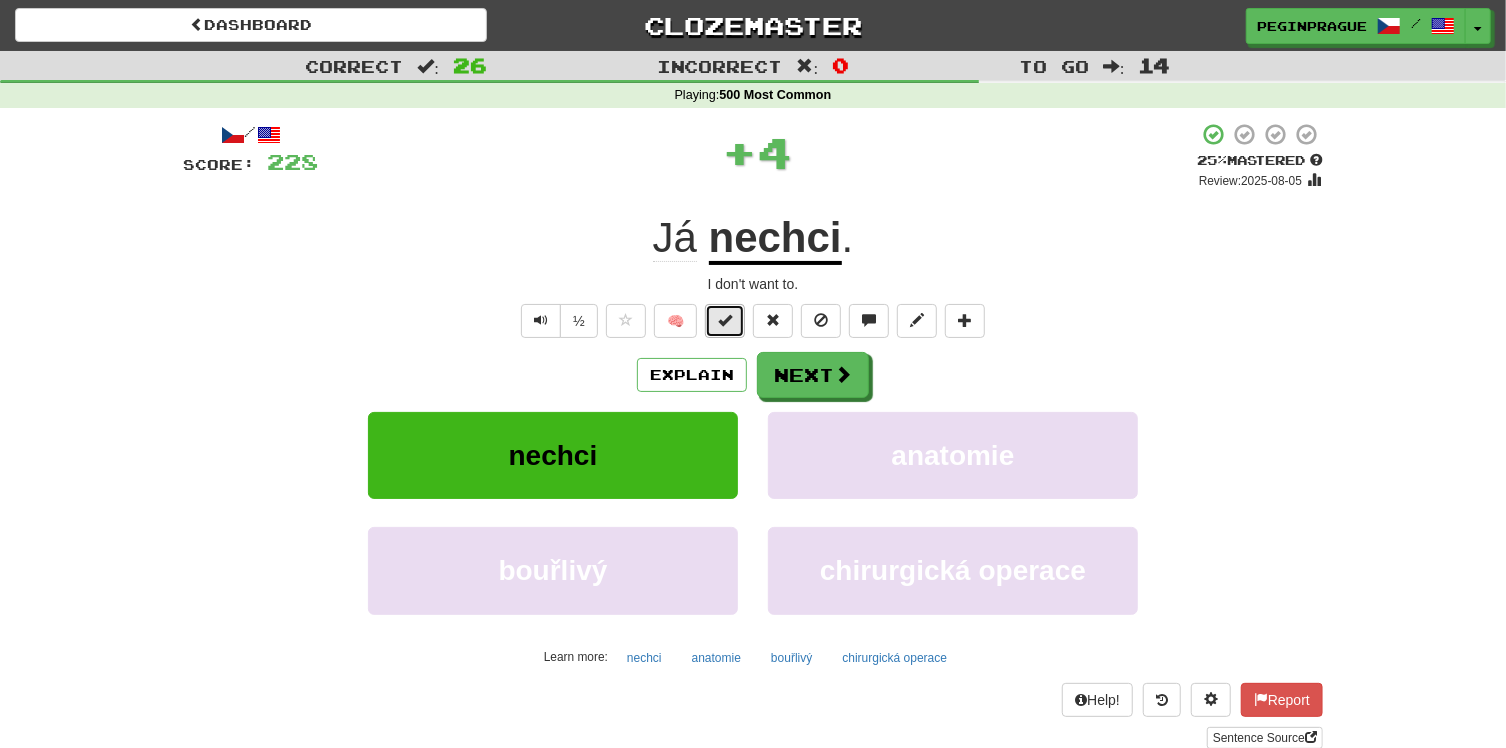 click at bounding box center (725, 320) 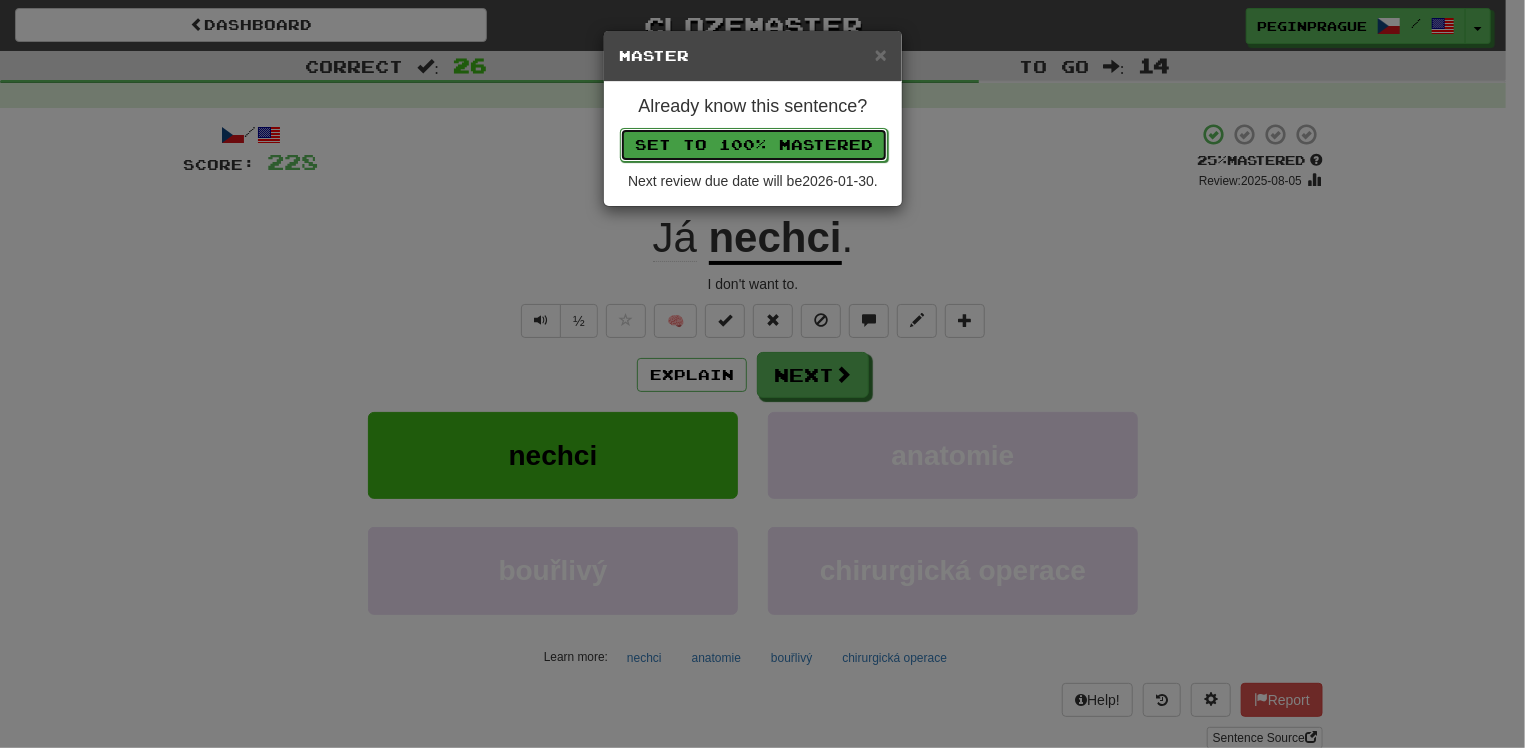 click on "Set to 100% Mastered" at bounding box center (754, 145) 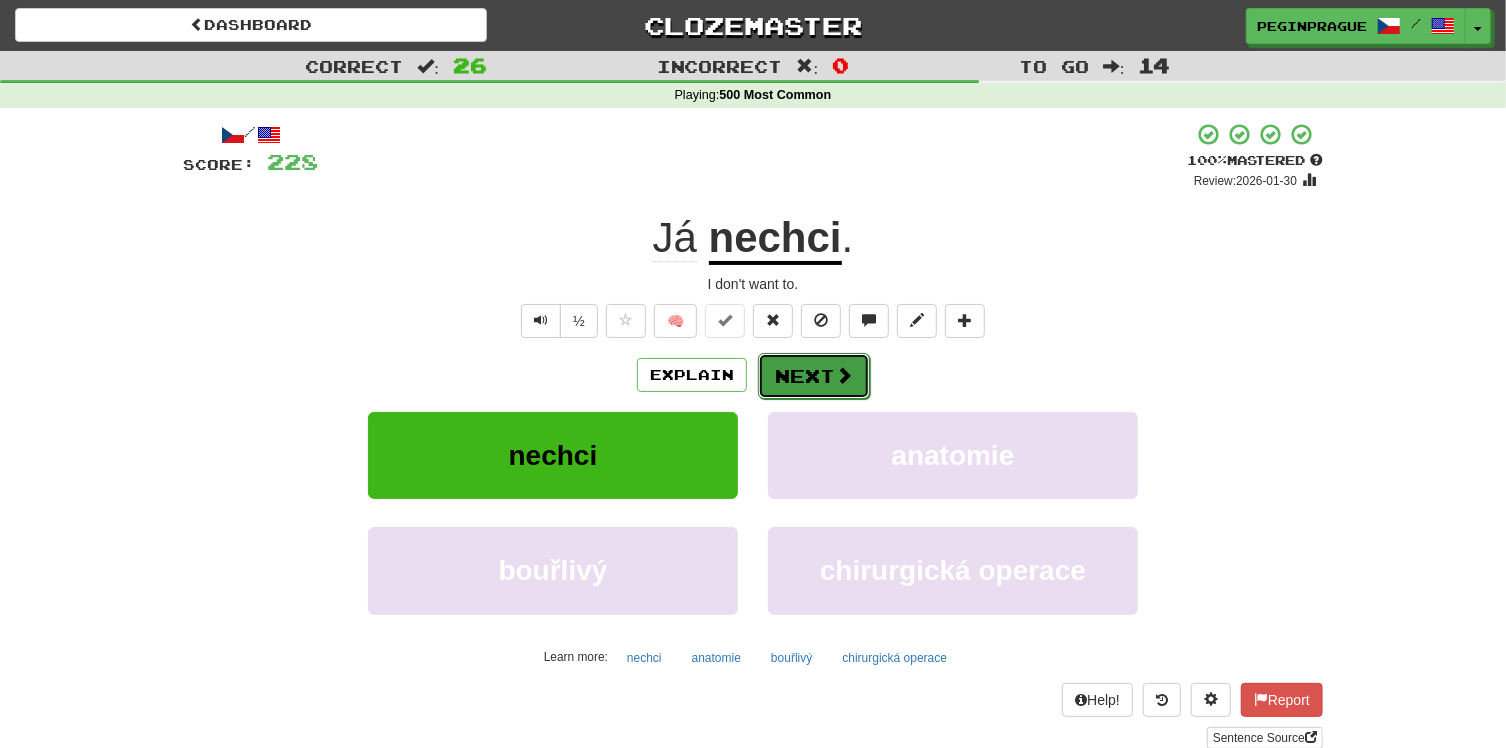 click on "Next" at bounding box center [814, 376] 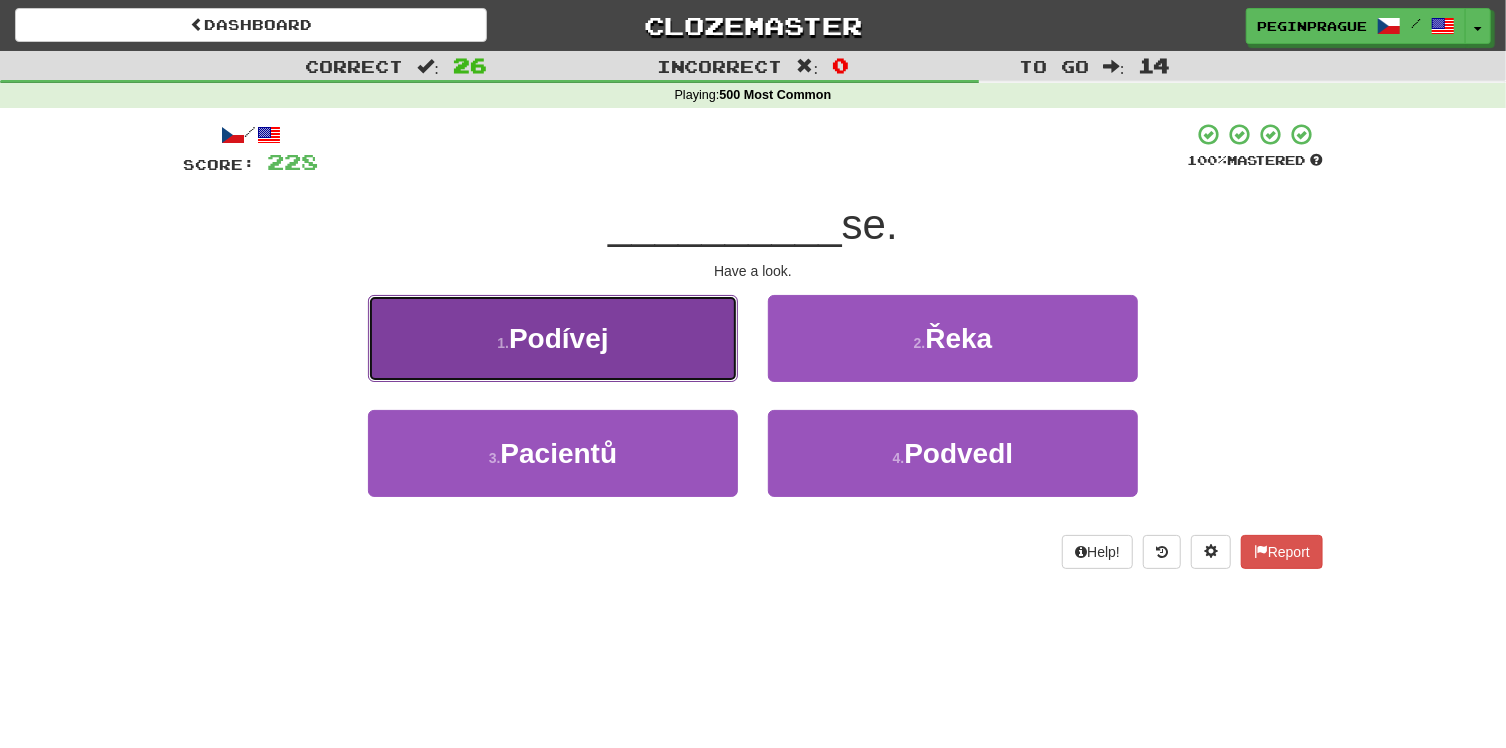 click on "Podívej" at bounding box center [559, 338] 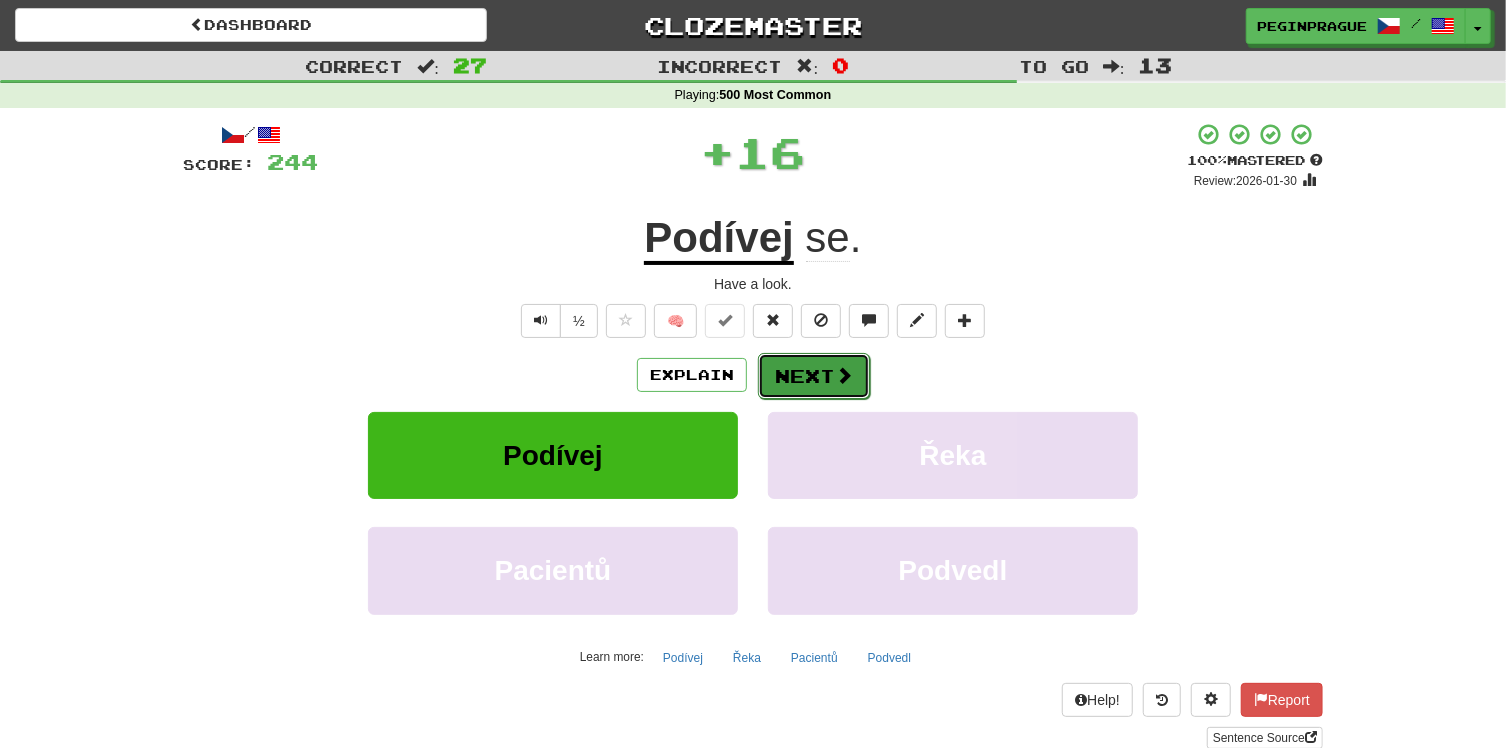 click on "Next" at bounding box center [814, 376] 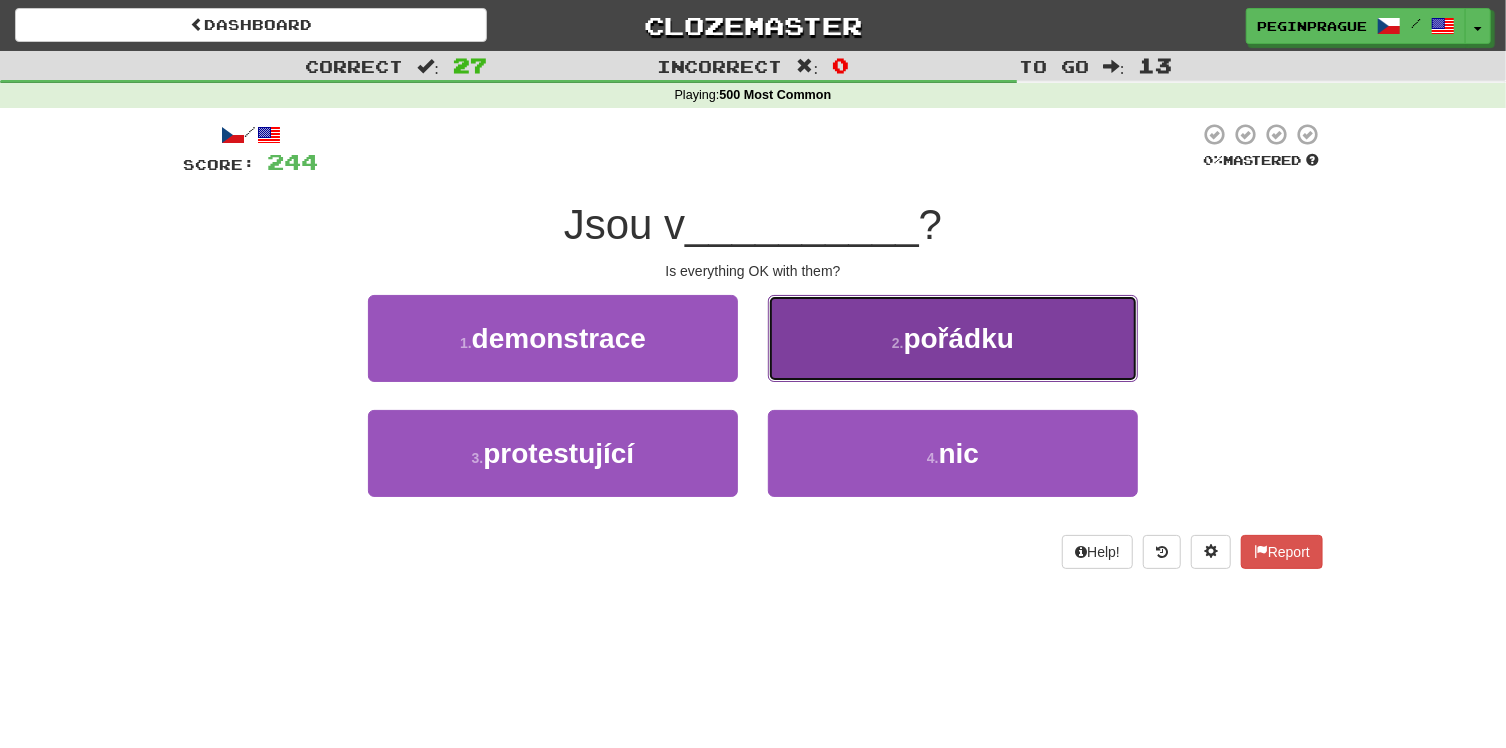 click on "pořádku" at bounding box center [959, 338] 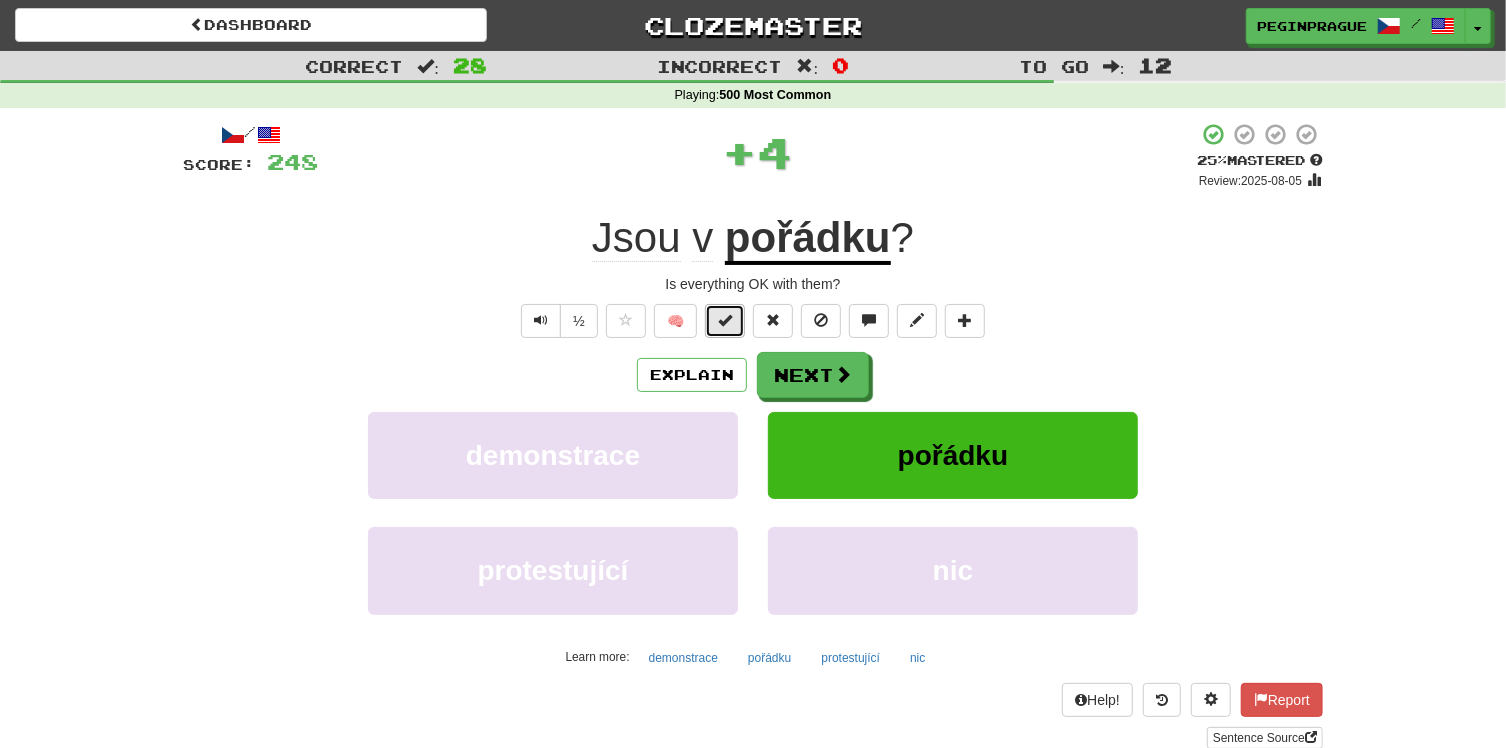 click at bounding box center (725, 320) 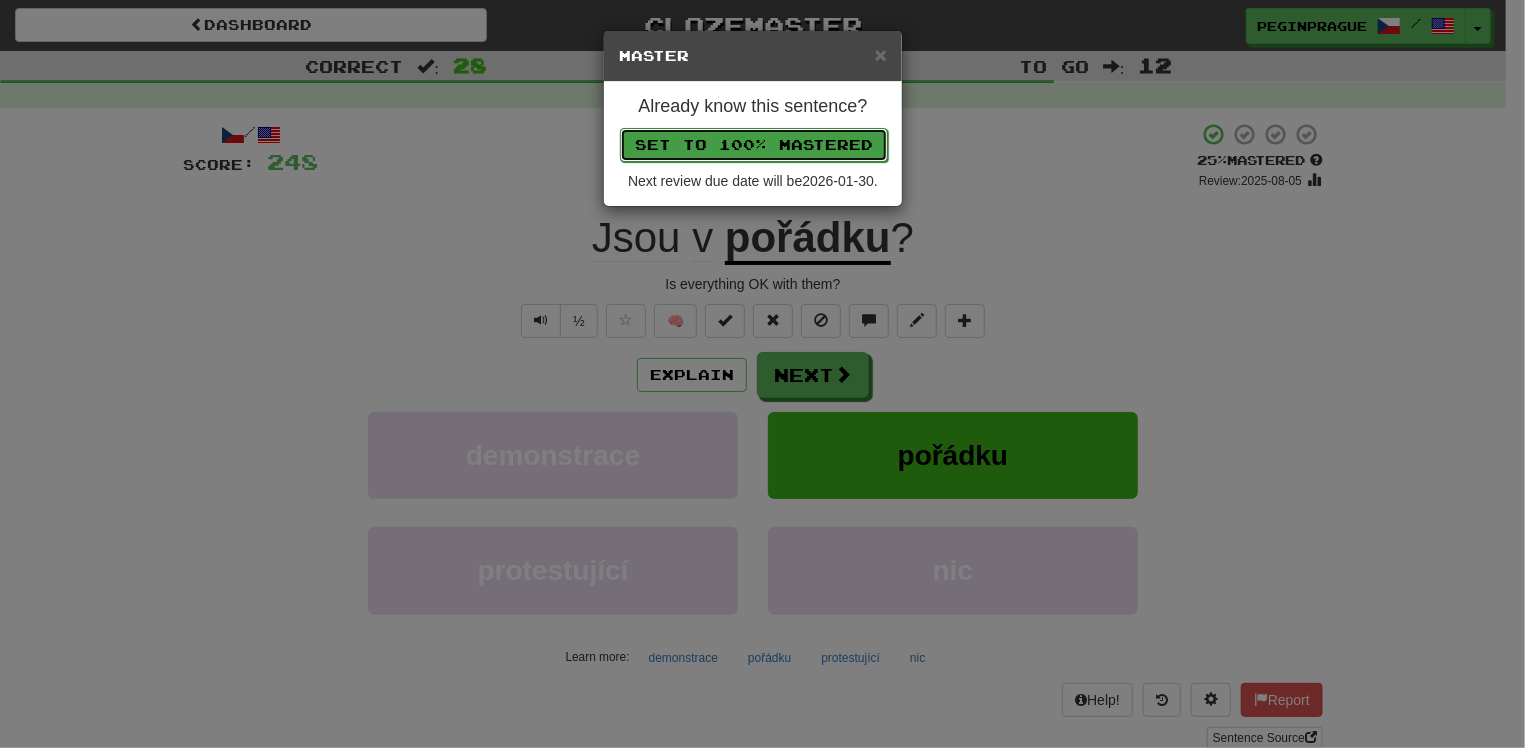 click on "Set to 100% Mastered" at bounding box center (754, 145) 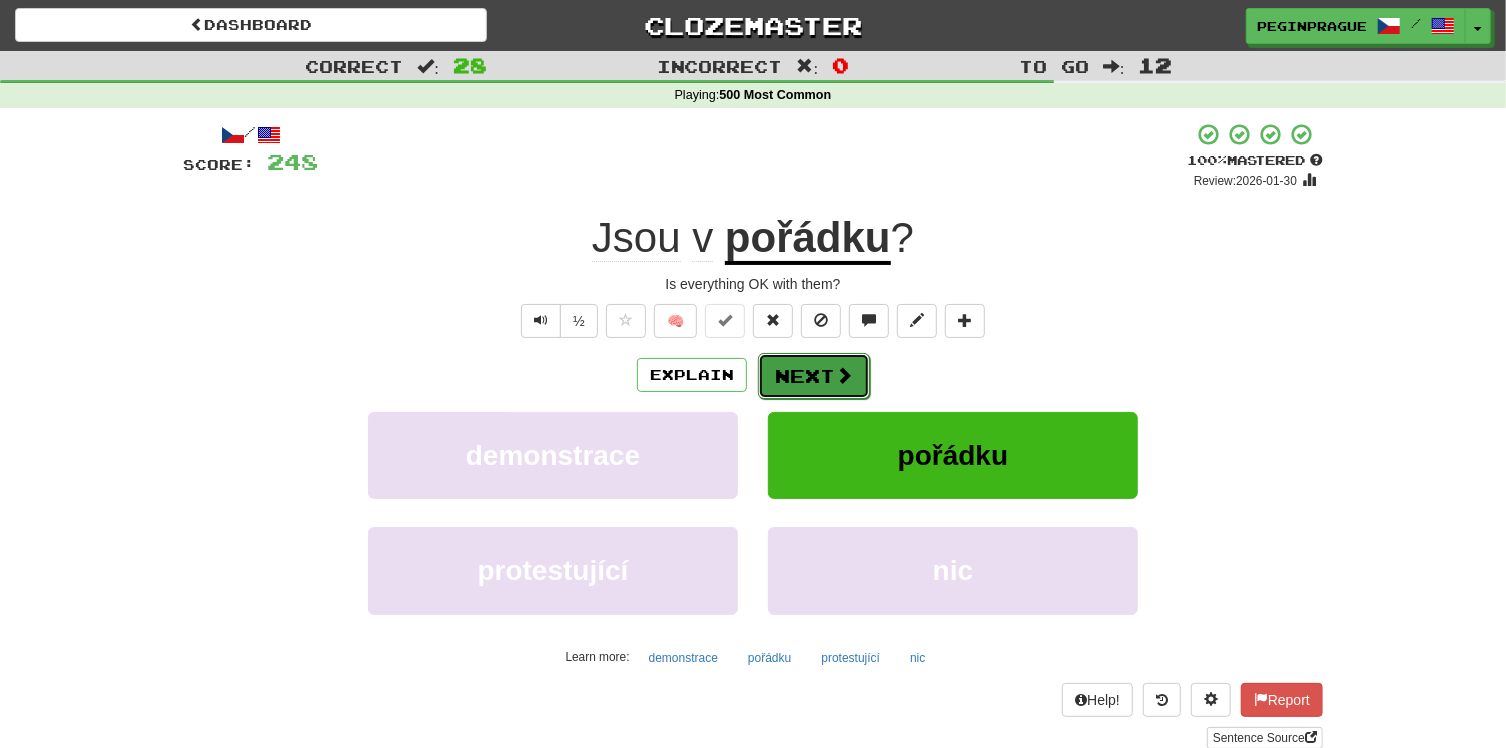 click on "Next" at bounding box center [814, 376] 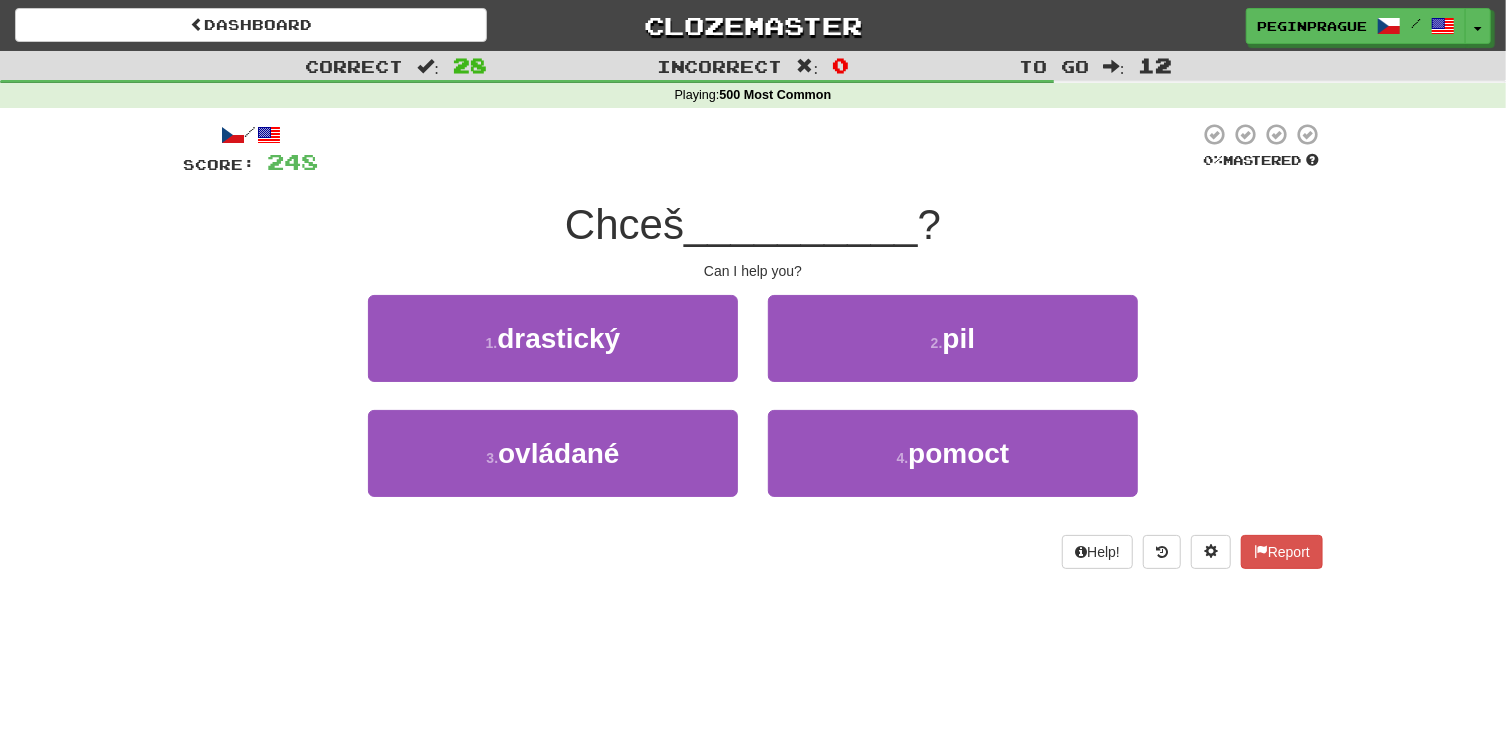 drag, startPoint x: 964, startPoint y: 322, endPoint x: 1235, endPoint y: 361, distance: 273.7919 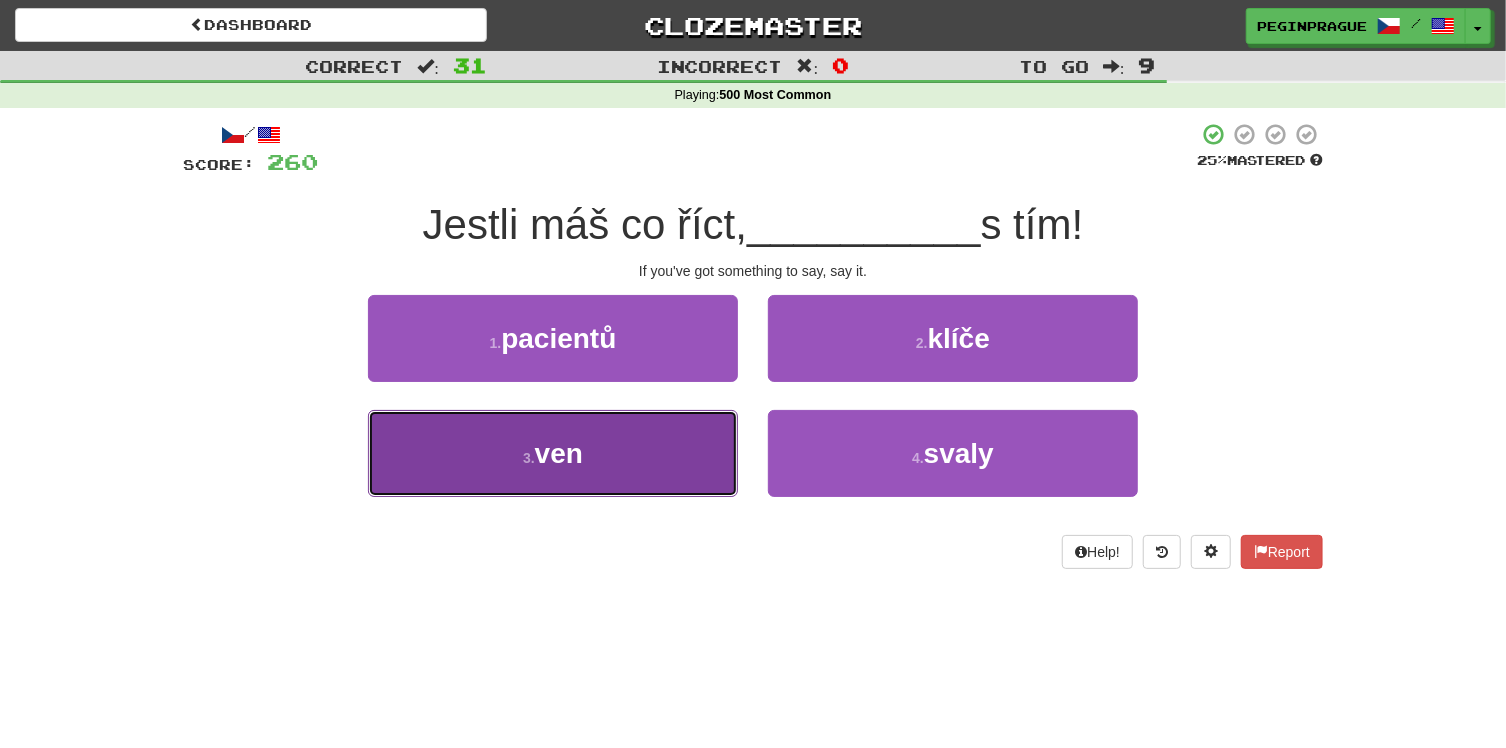 click on "ven" at bounding box center (559, 453) 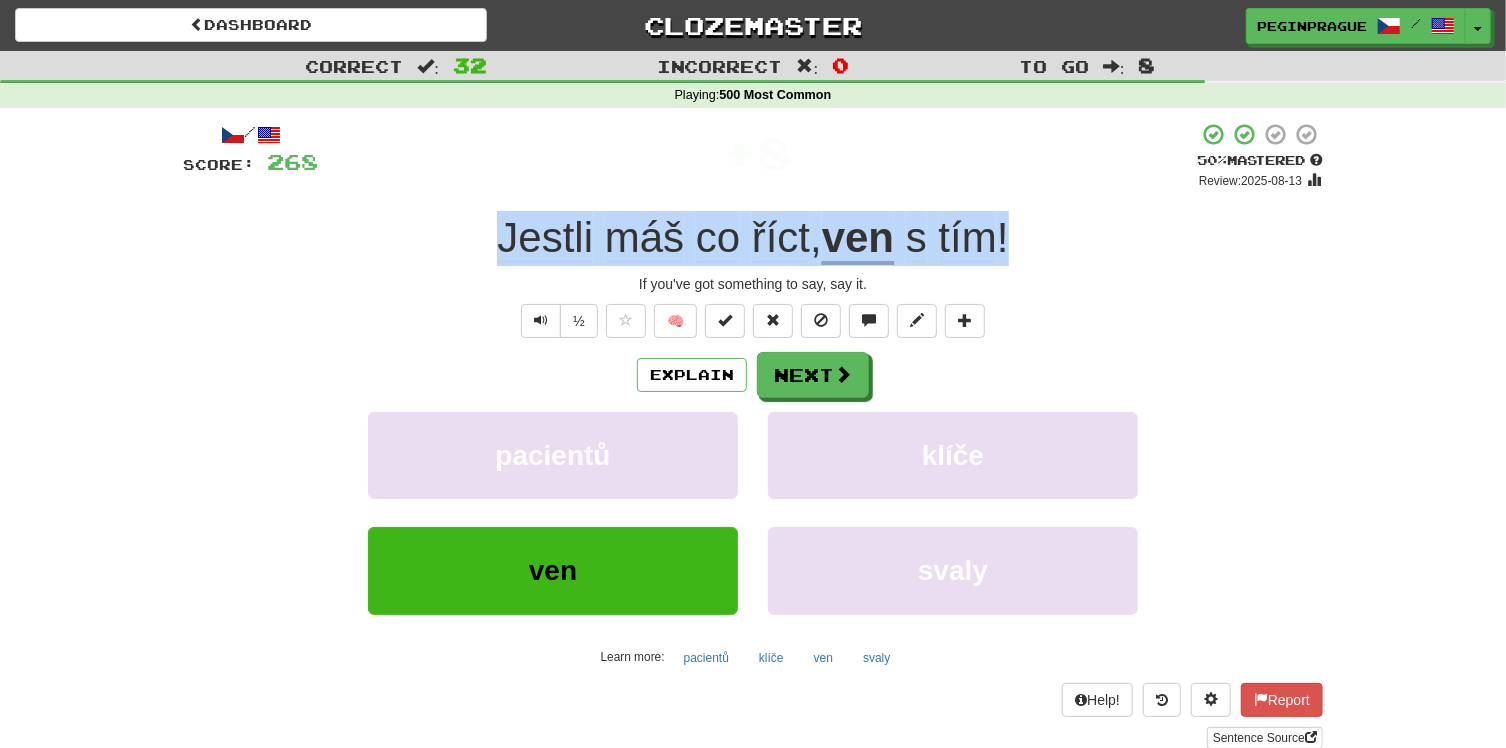 drag, startPoint x: 1037, startPoint y: 225, endPoint x: 482, endPoint y: 196, distance: 555.75714 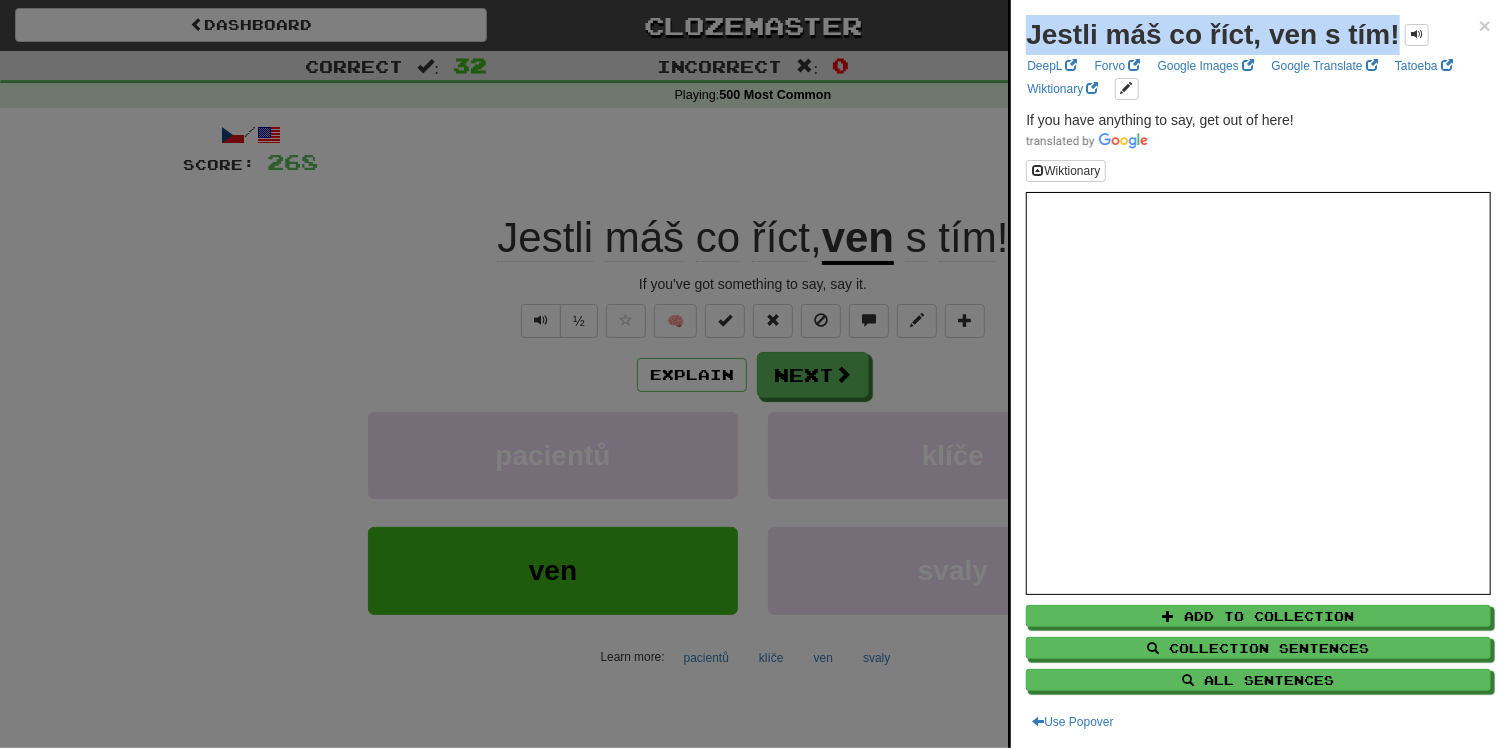drag, startPoint x: 1397, startPoint y: 25, endPoint x: 1027, endPoint y: 26, distance: 370.00134 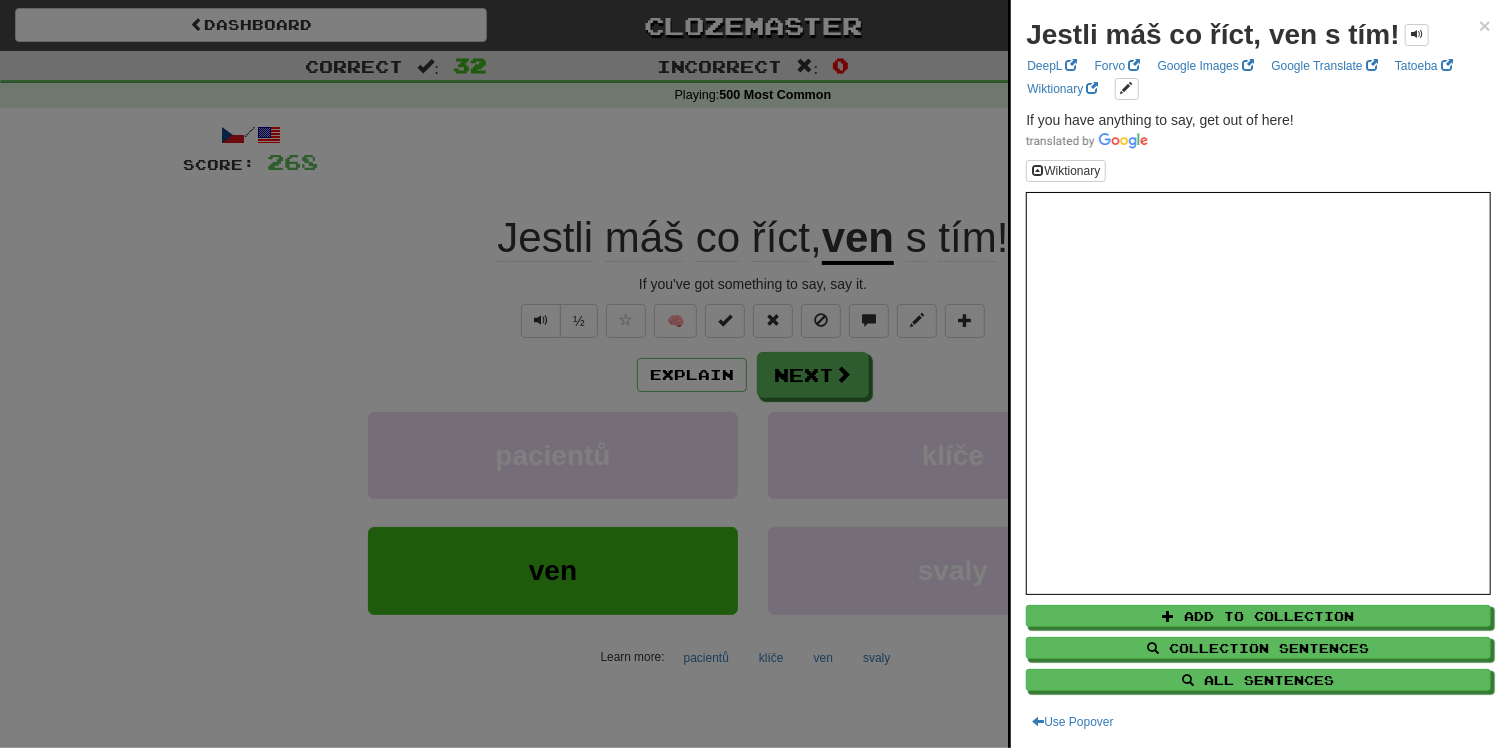 click at bounding box center (753, 374) 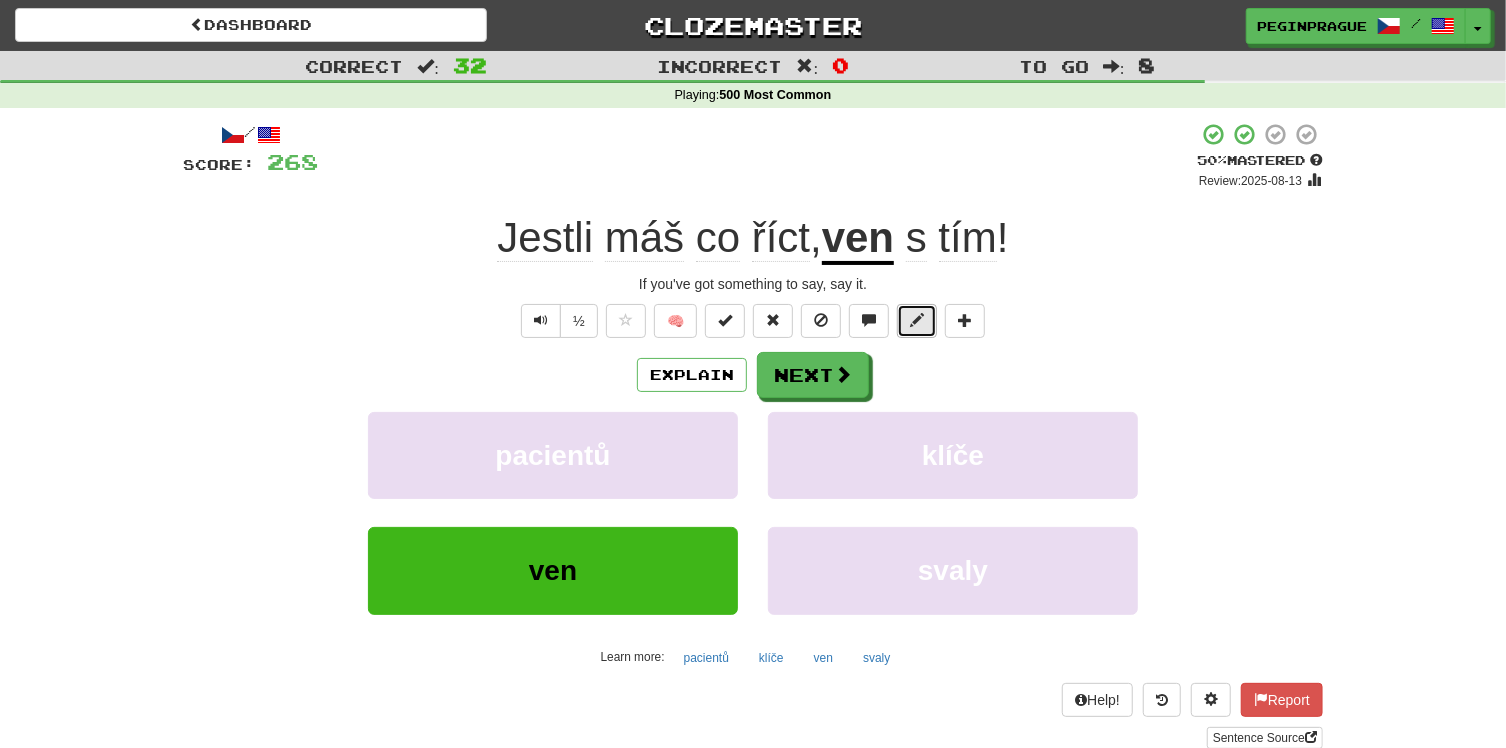 click at bounding box center (917, 320) 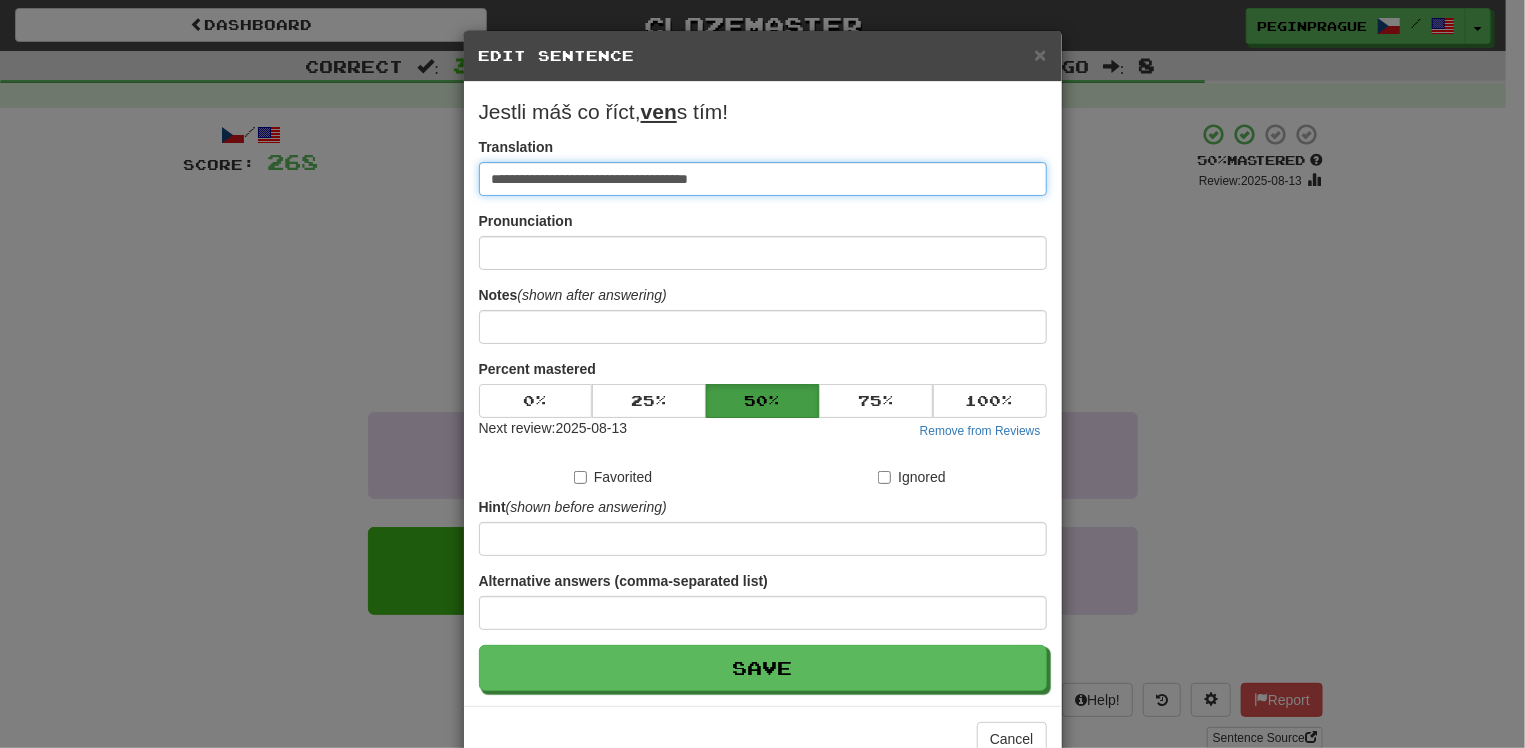 drag, startPoint x: 696, startPoint y: 176, endPoint x: 674, endPoint y: 176, distance: 22 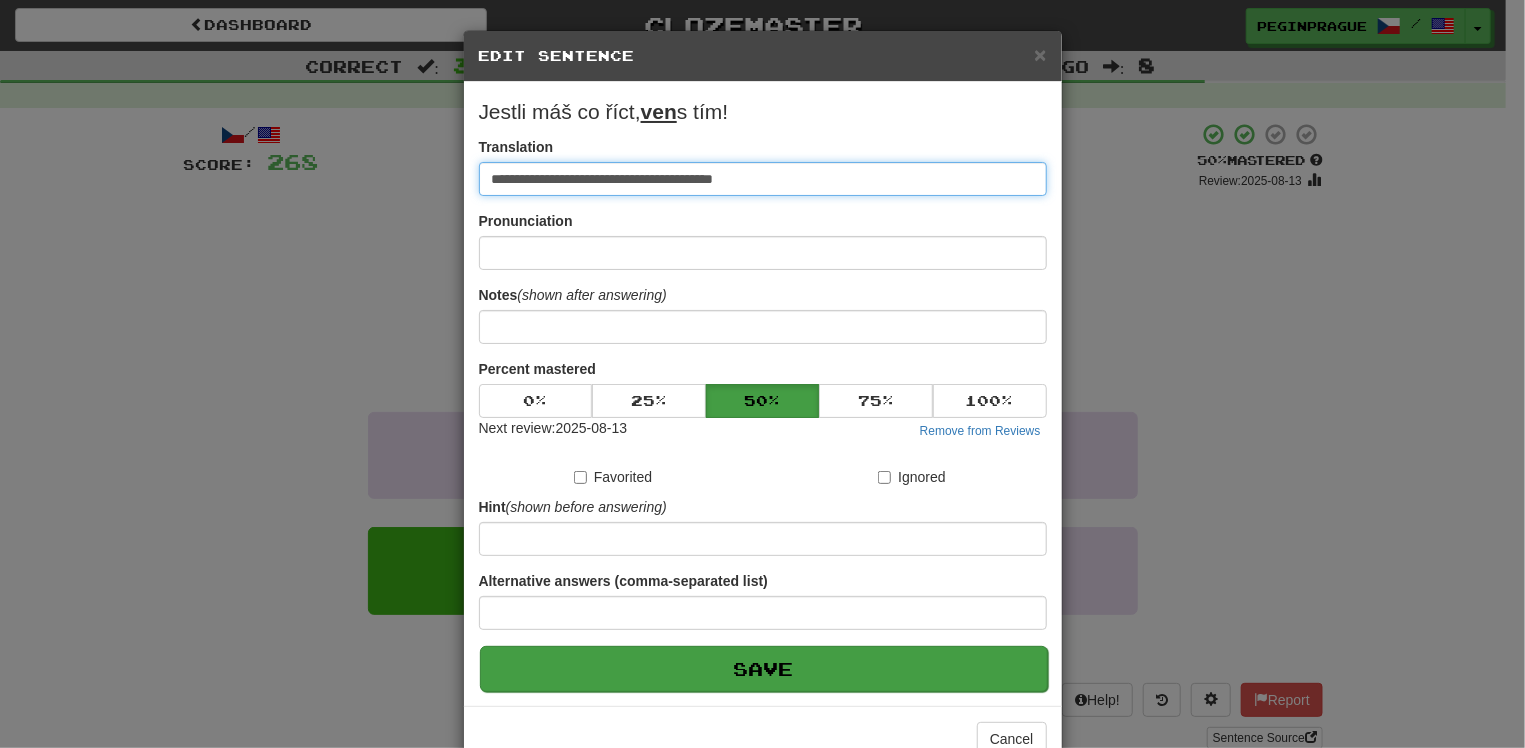 type on "**********" 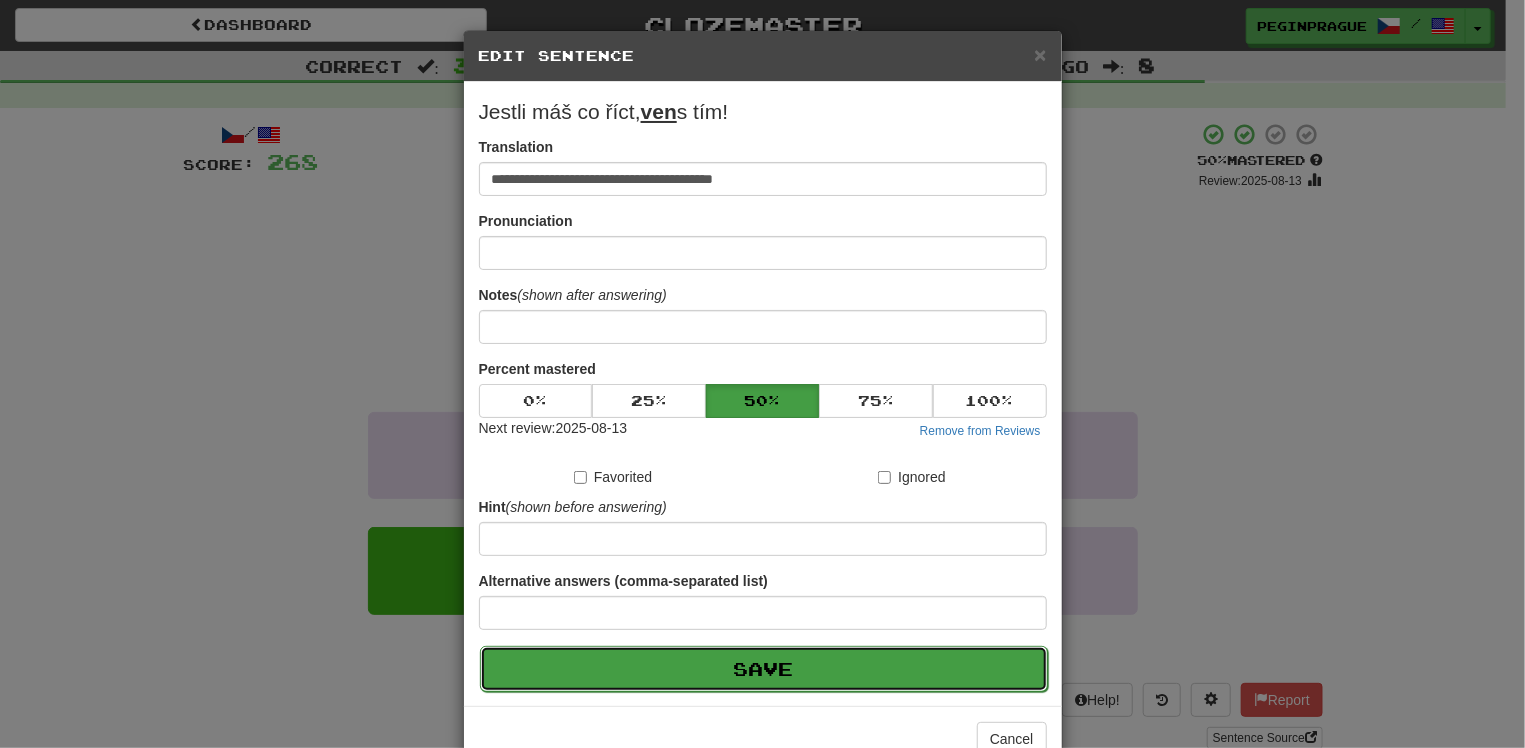 click on "Save" at bounding box center (764, 669) 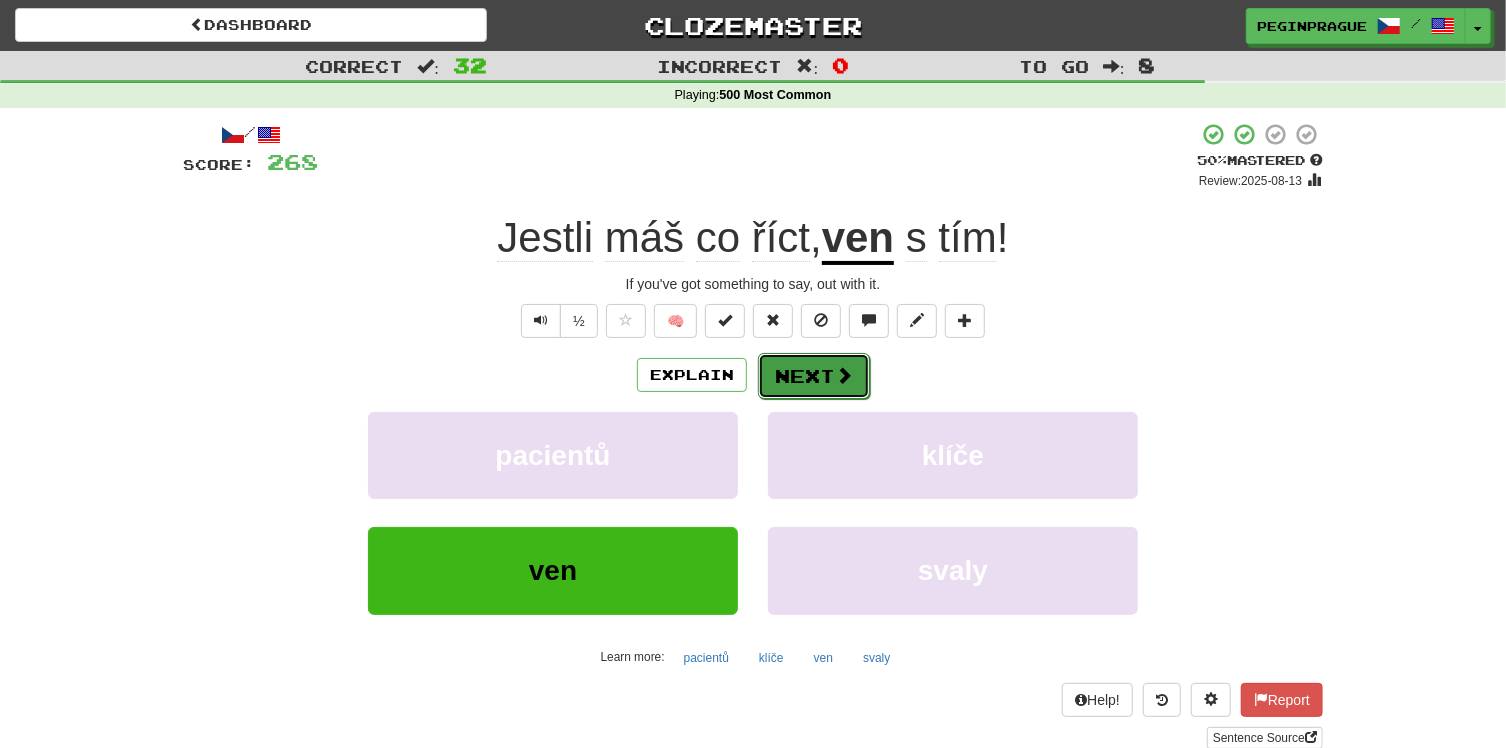 click on "Next" at bounding box center (814, 376) 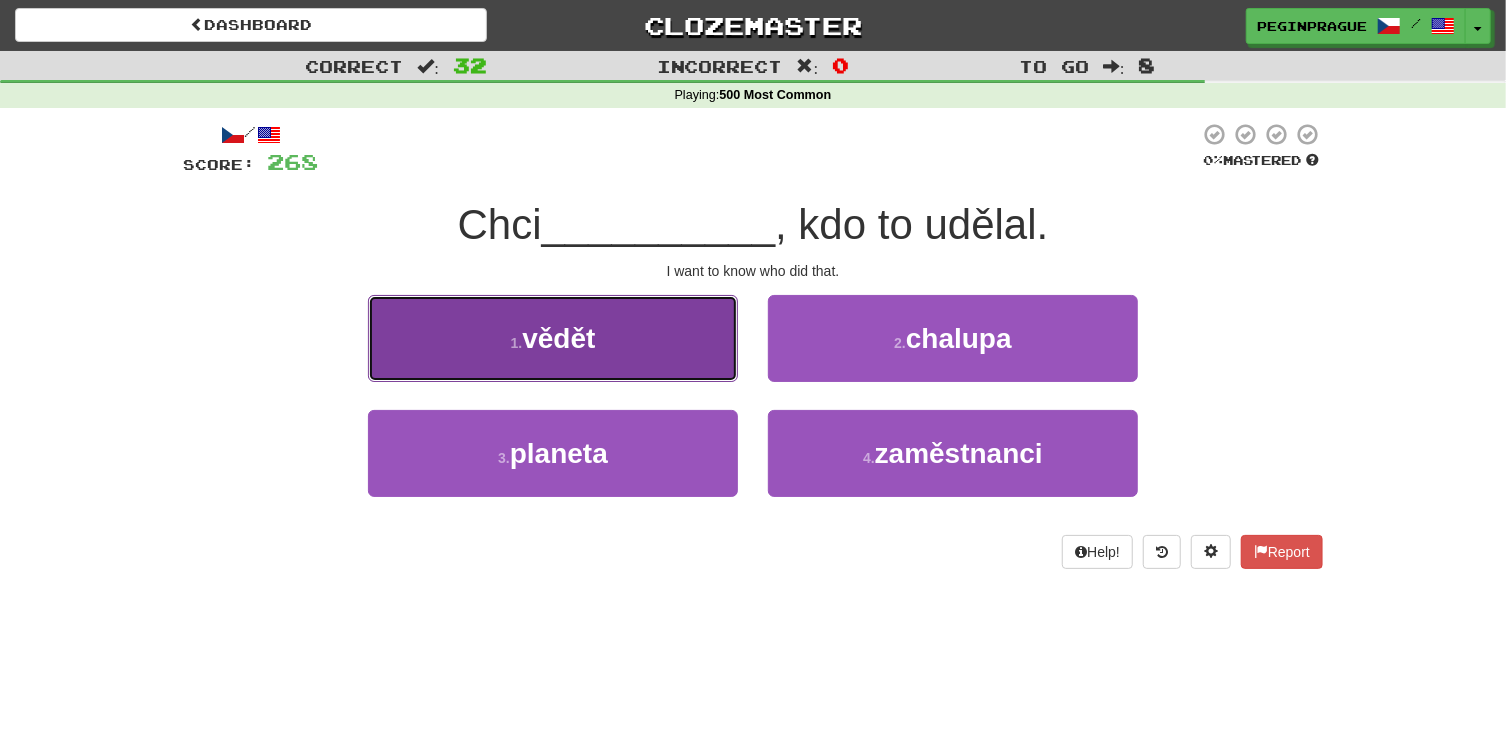 click on "1 .  vědět" at bounding box center (553, 338) 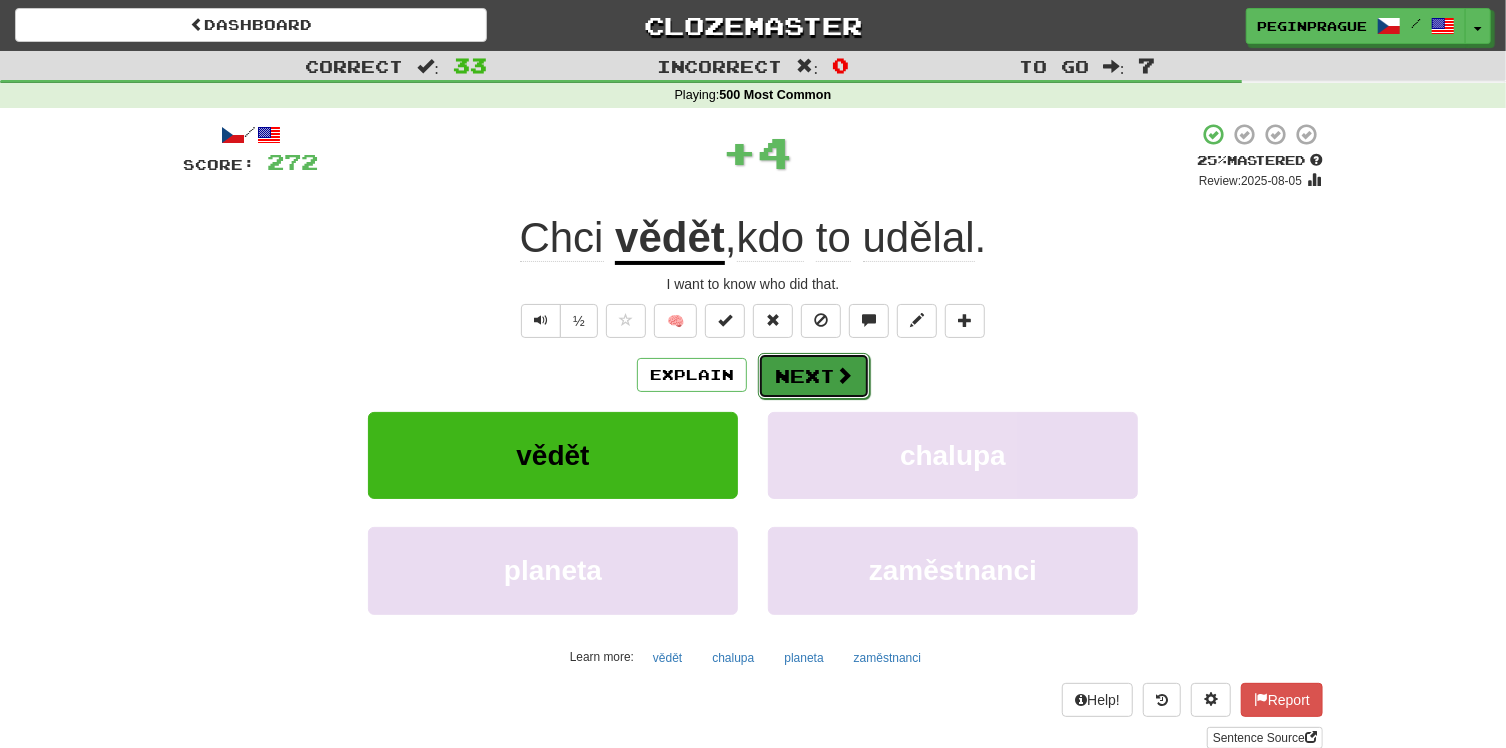 click at bounding box center (844, 375) 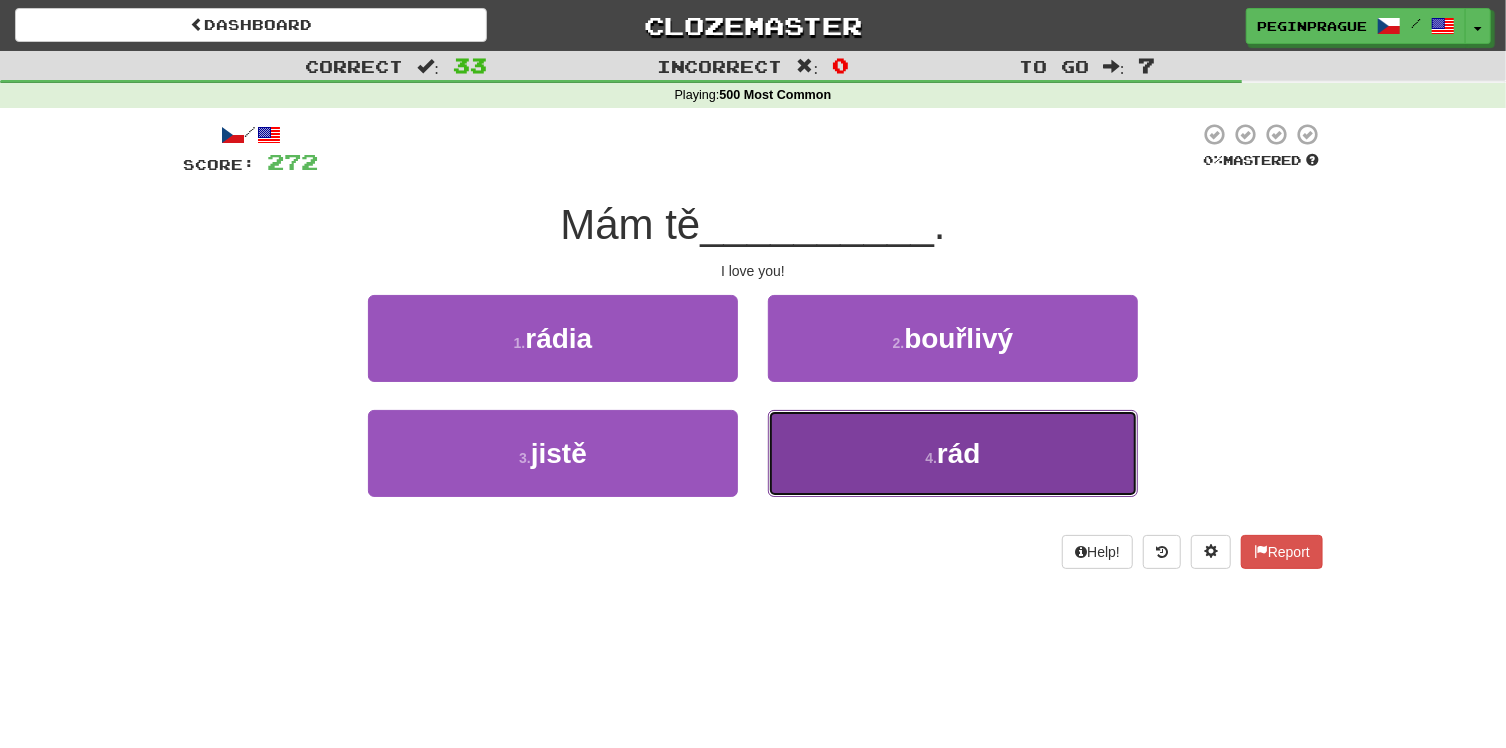click on "rád" at bounding box center [959, 453] 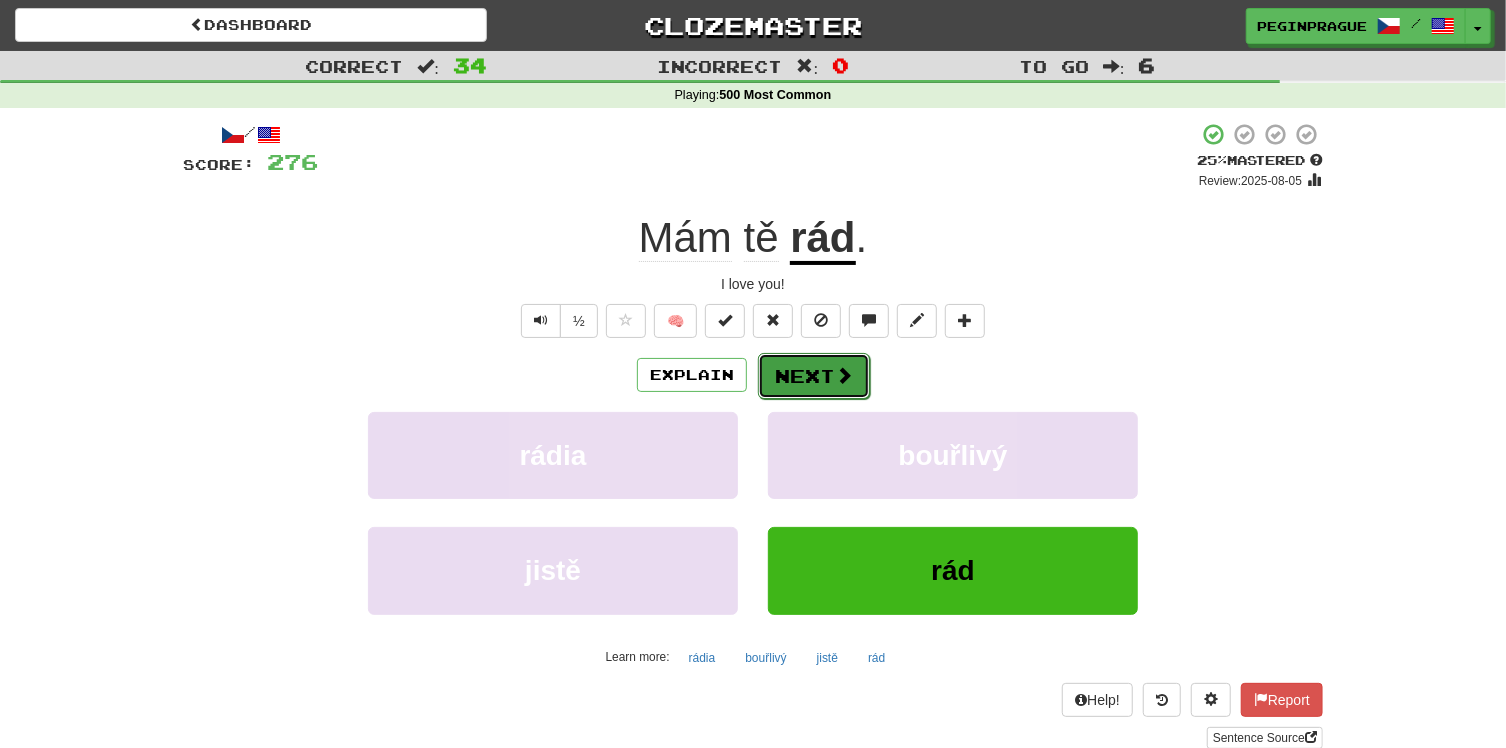 click on "Next" at bounding box center (814, 376) 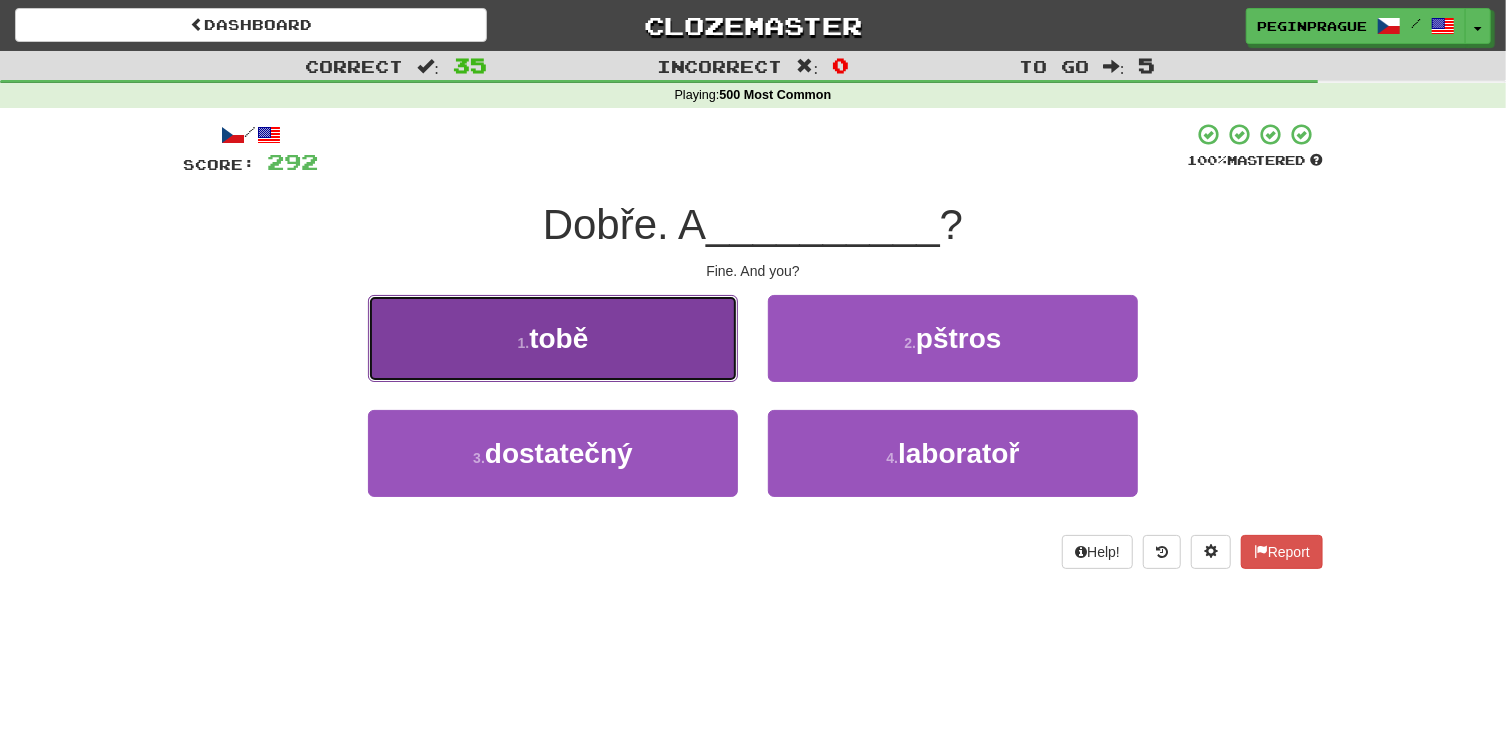 click on "1 .  tobě" at bounding box center [553, 338] 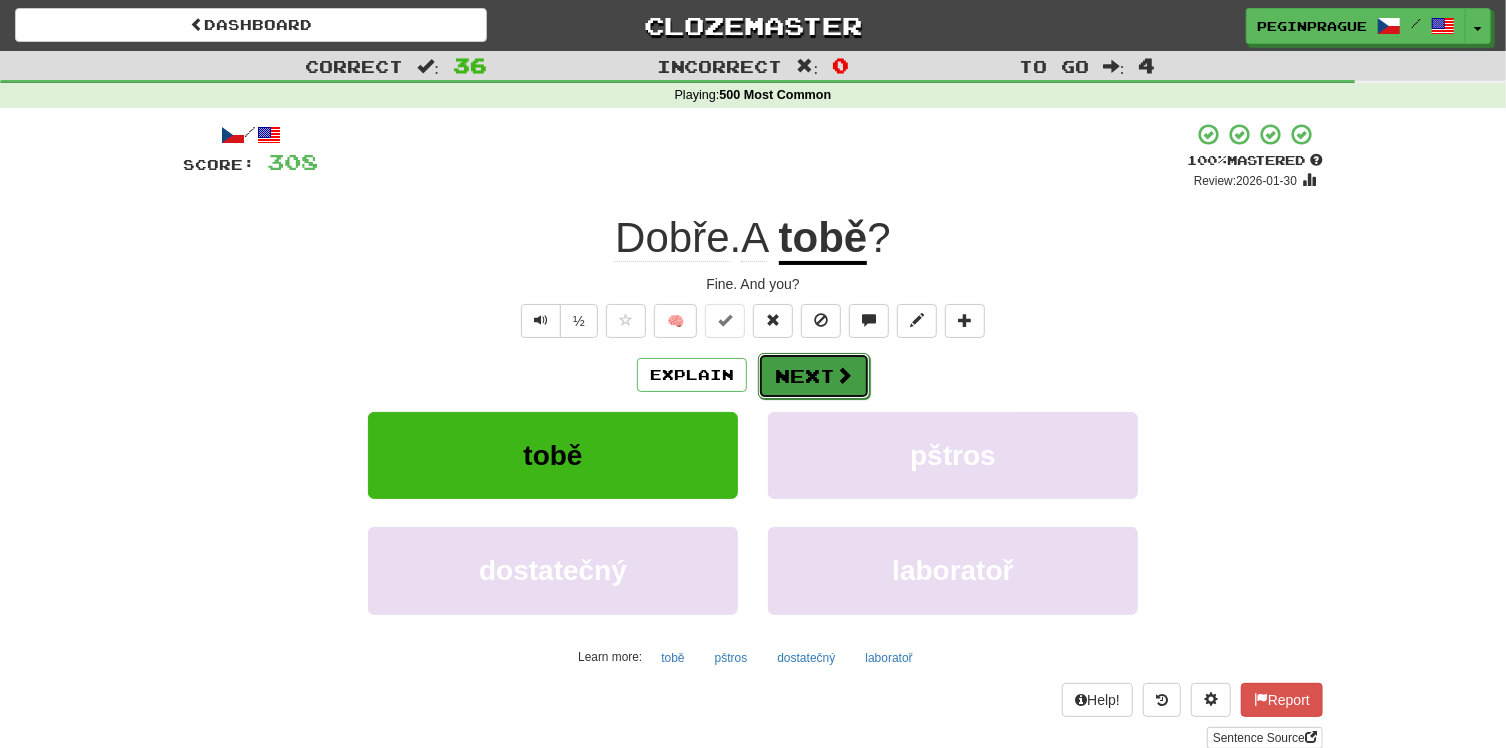 click on "Next" at bounding box center (814, 376) 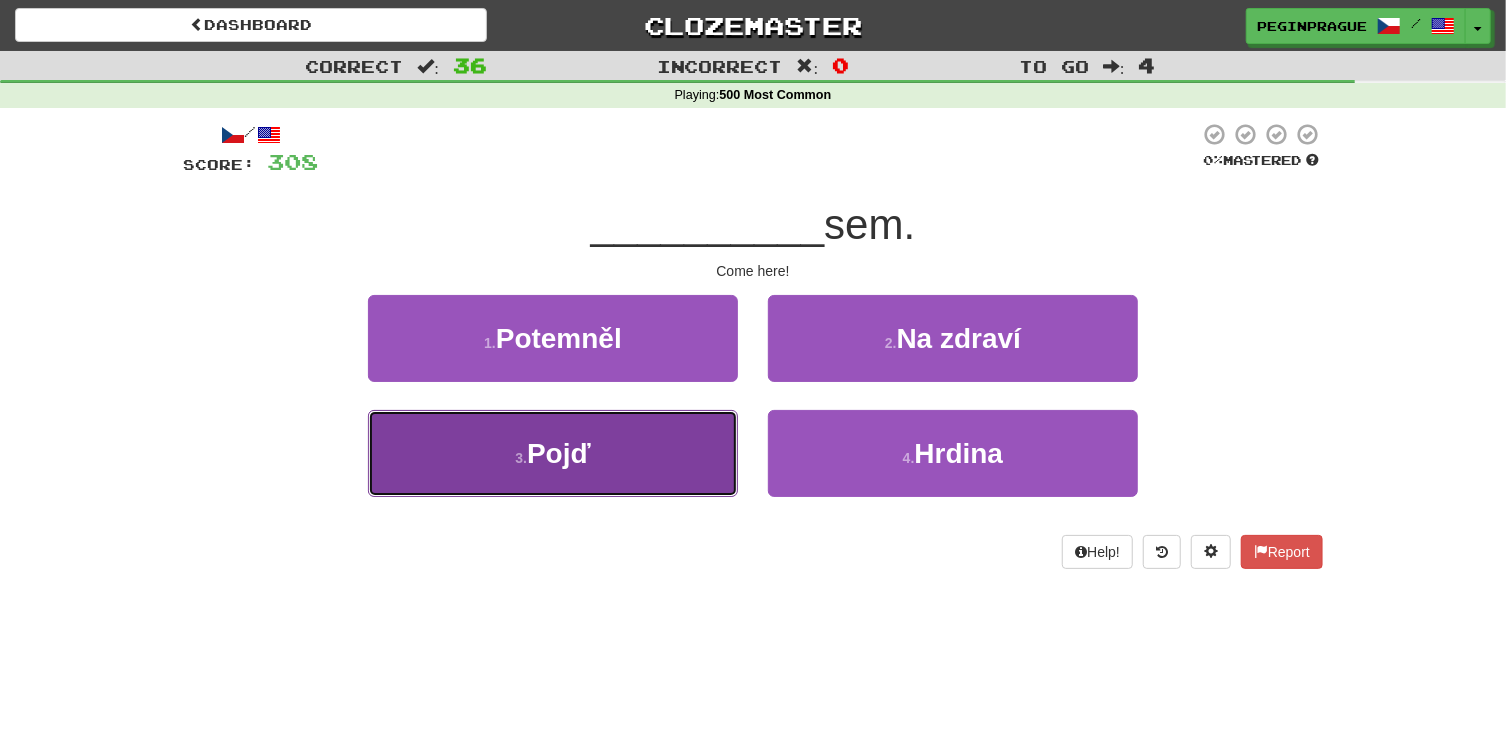 click on "Pojď" at bounding box center [559, 453] 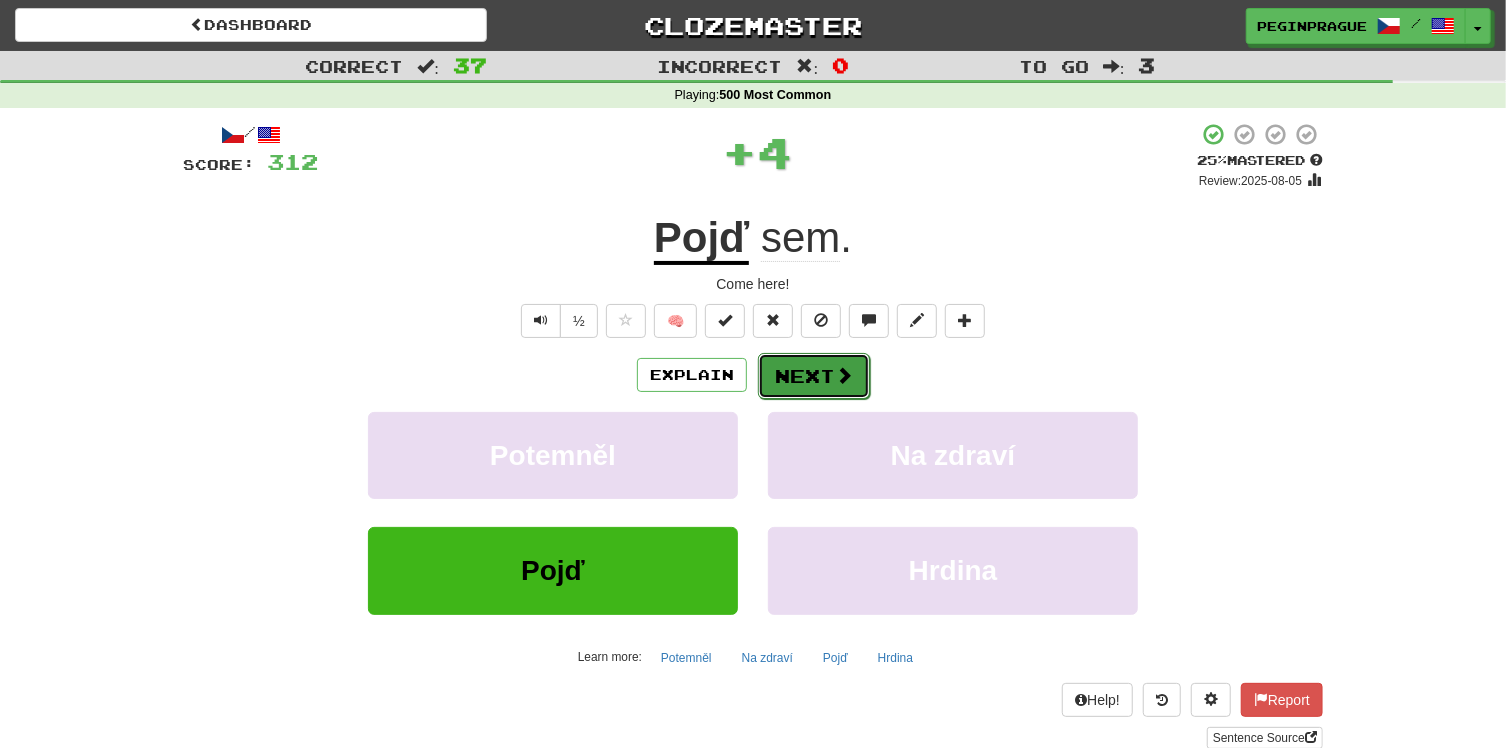click on "Next" at bounding box center [814, 376] 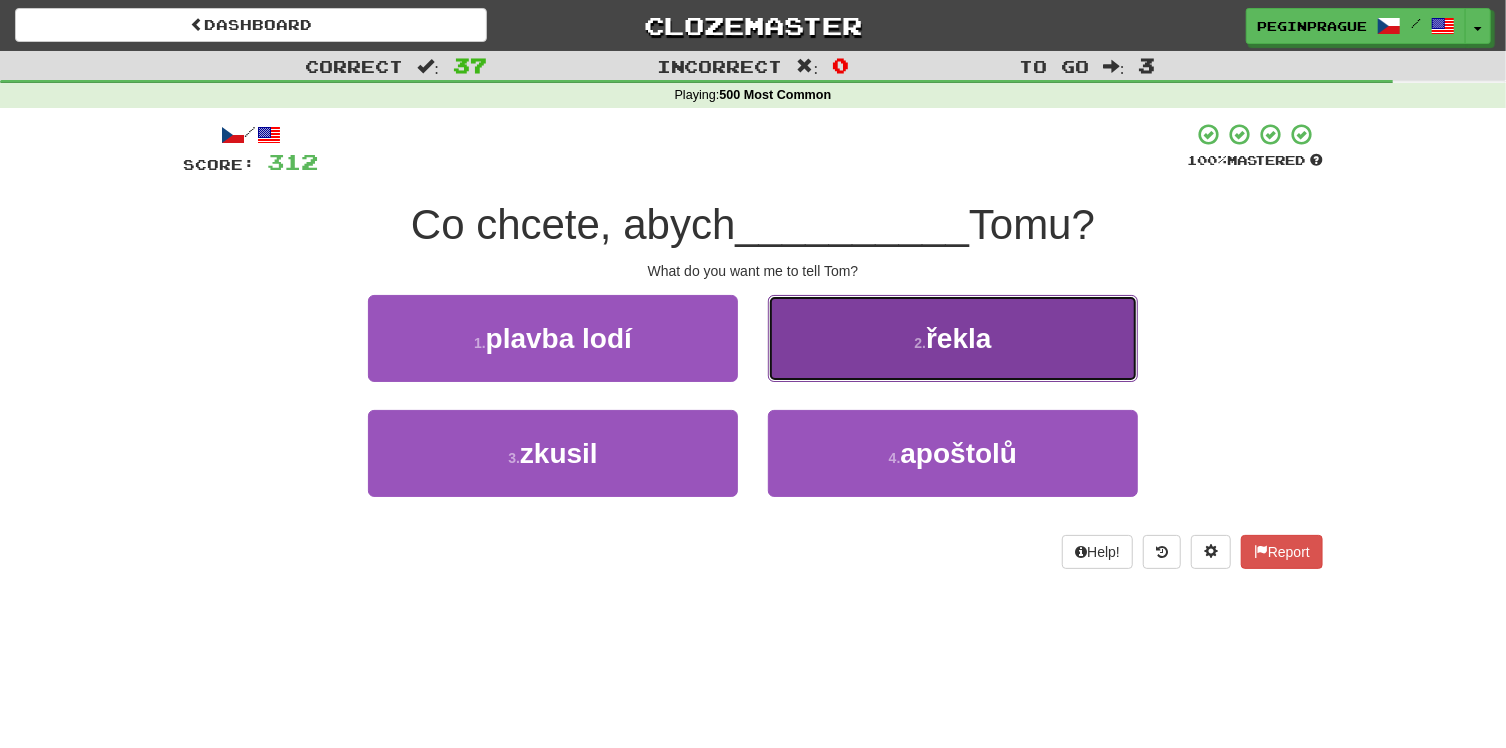 click on "řekla" at bounding box center [958, 338] 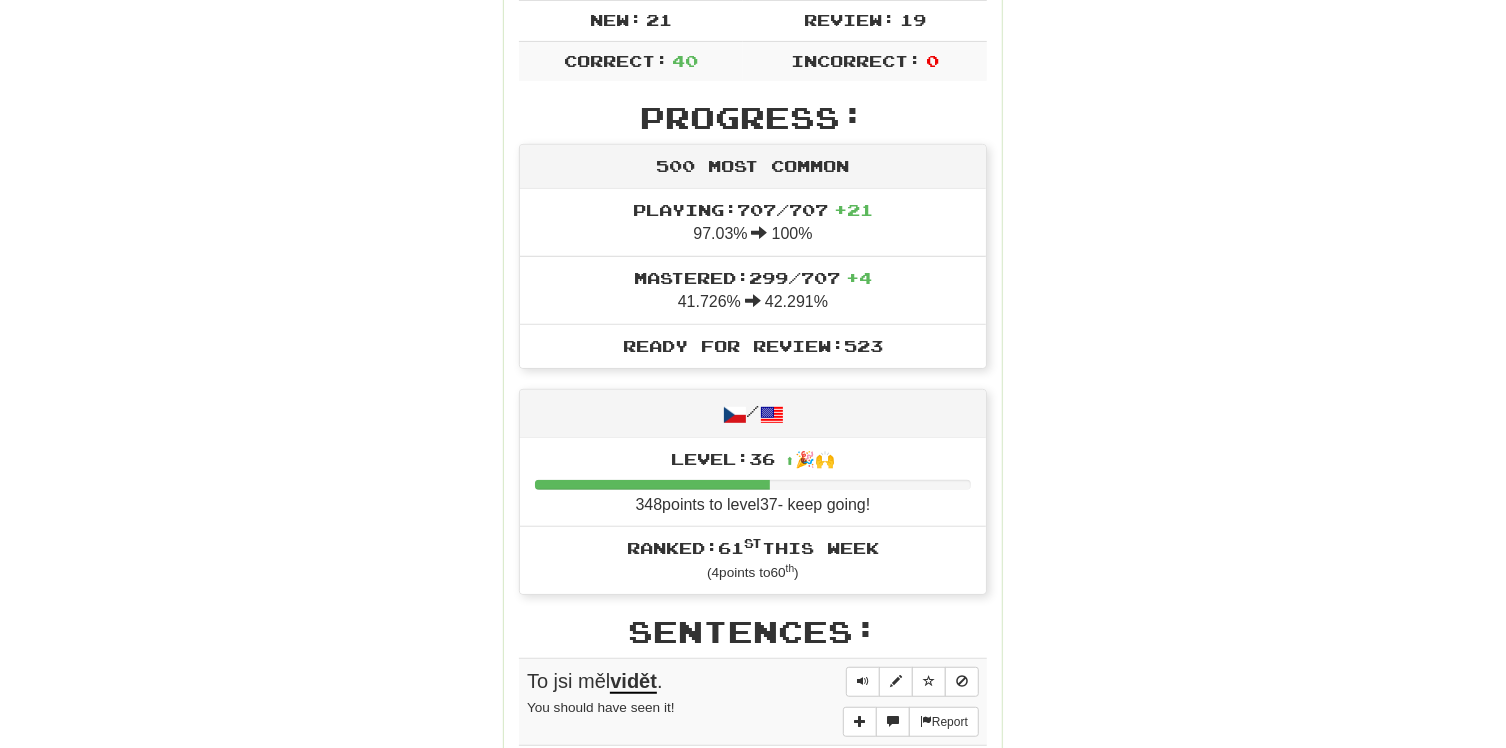 scroll, scrollTop: 833, scrollLeft: 0, axis: vertical 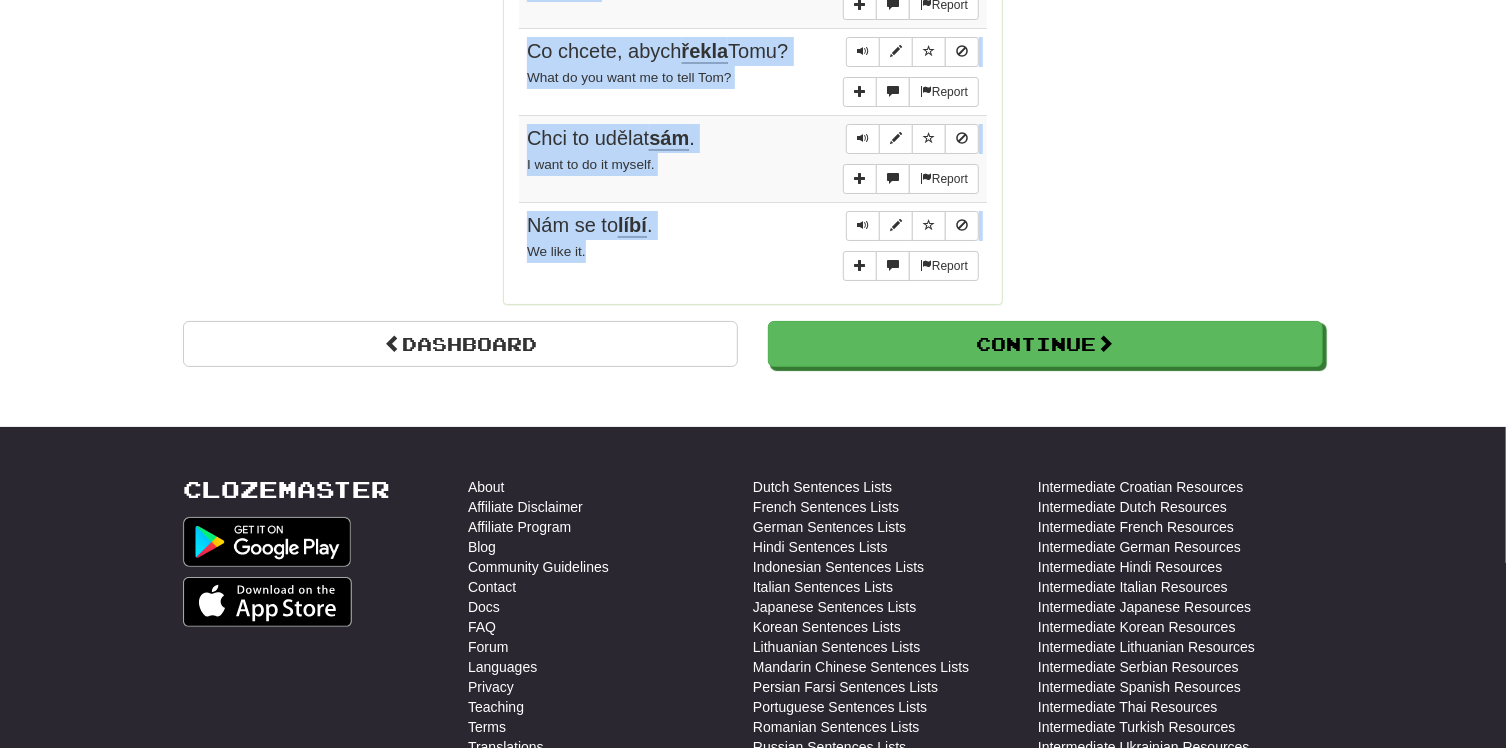 drag, startPoint x: 524, startPoint y: 252, endPoint x: 715, endPoint y: 203, distance: 197.1852 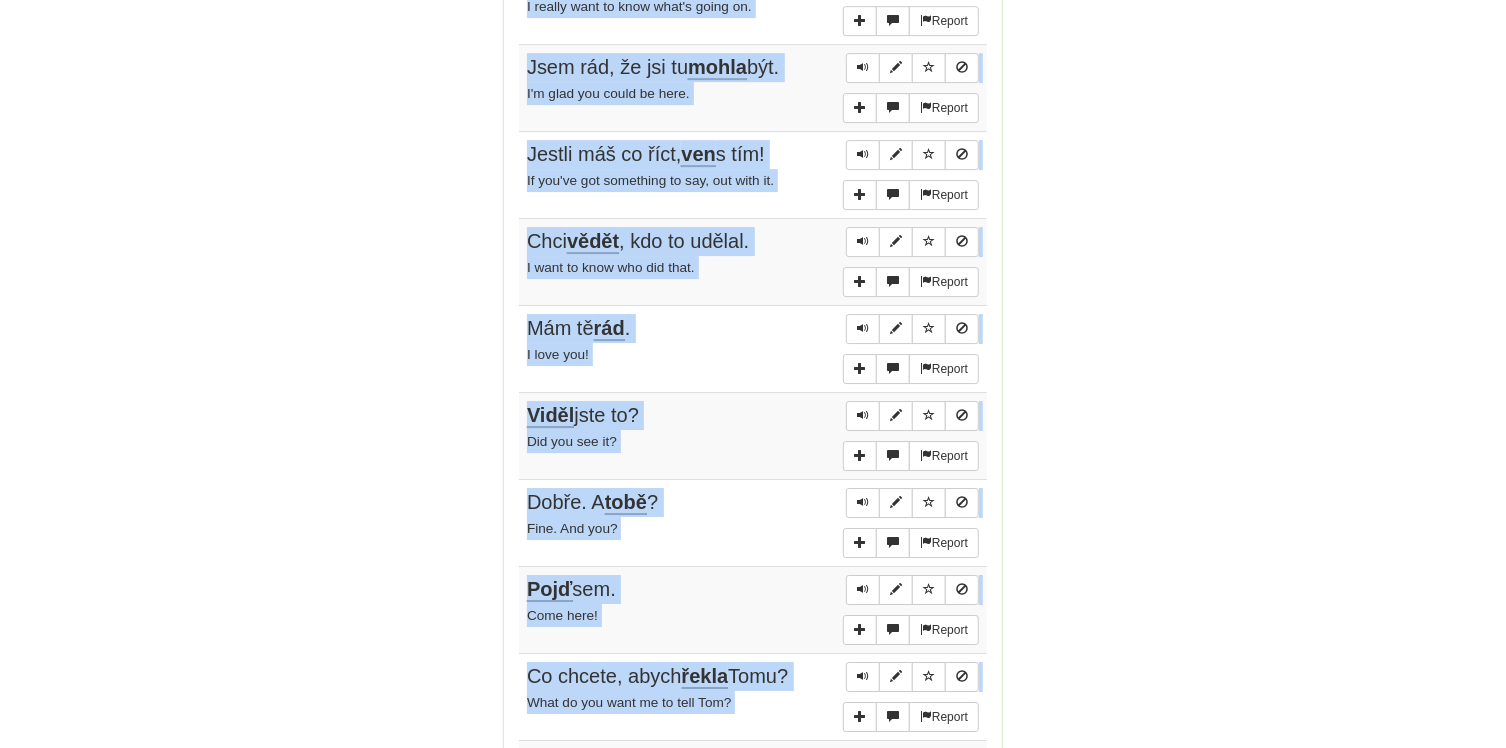 scroll, scrollTop: 4265, scrollLeft: 0, axis: vertical 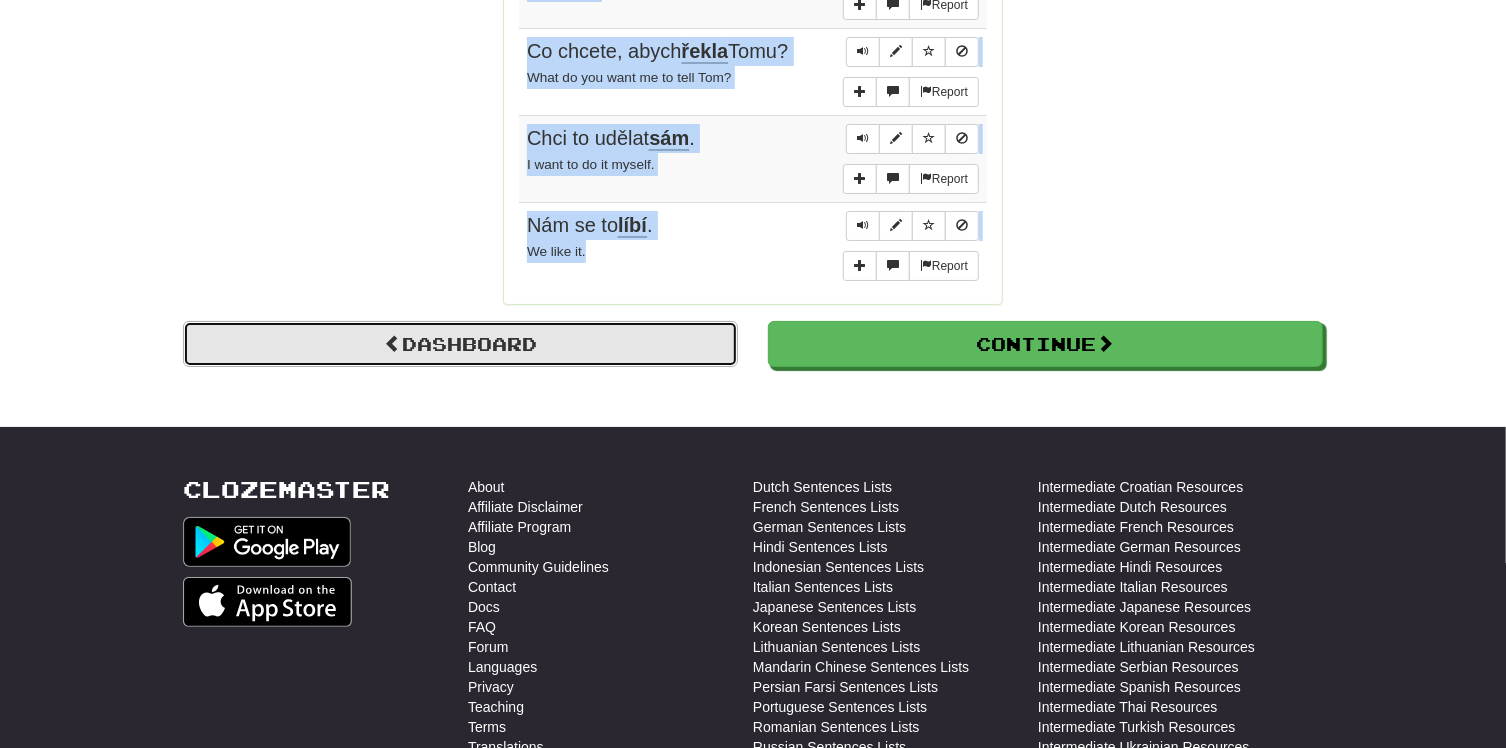 click on "Dashboard" at bounding box center [460, 344] 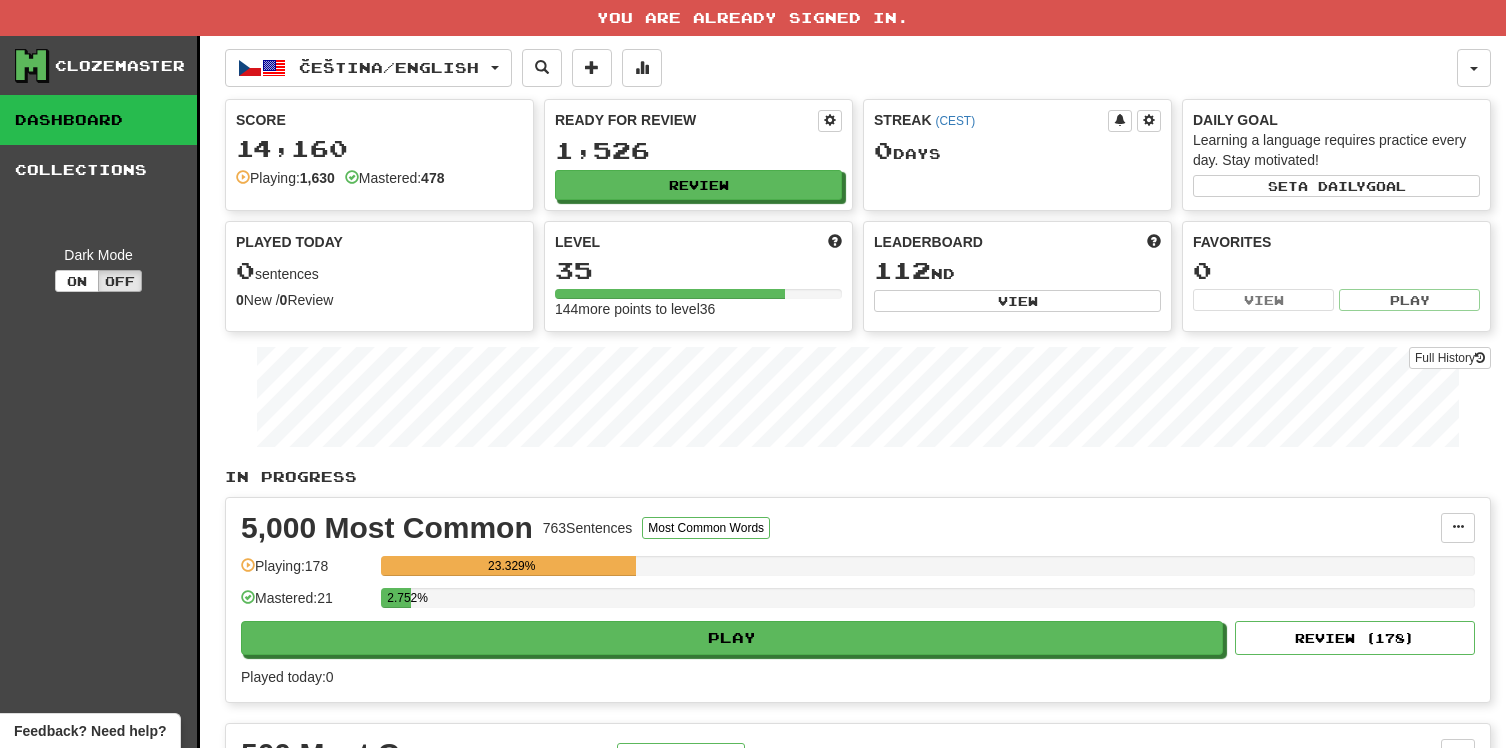 scroll, scrollTop: 624, scrollLeft: 0, axis: vertical 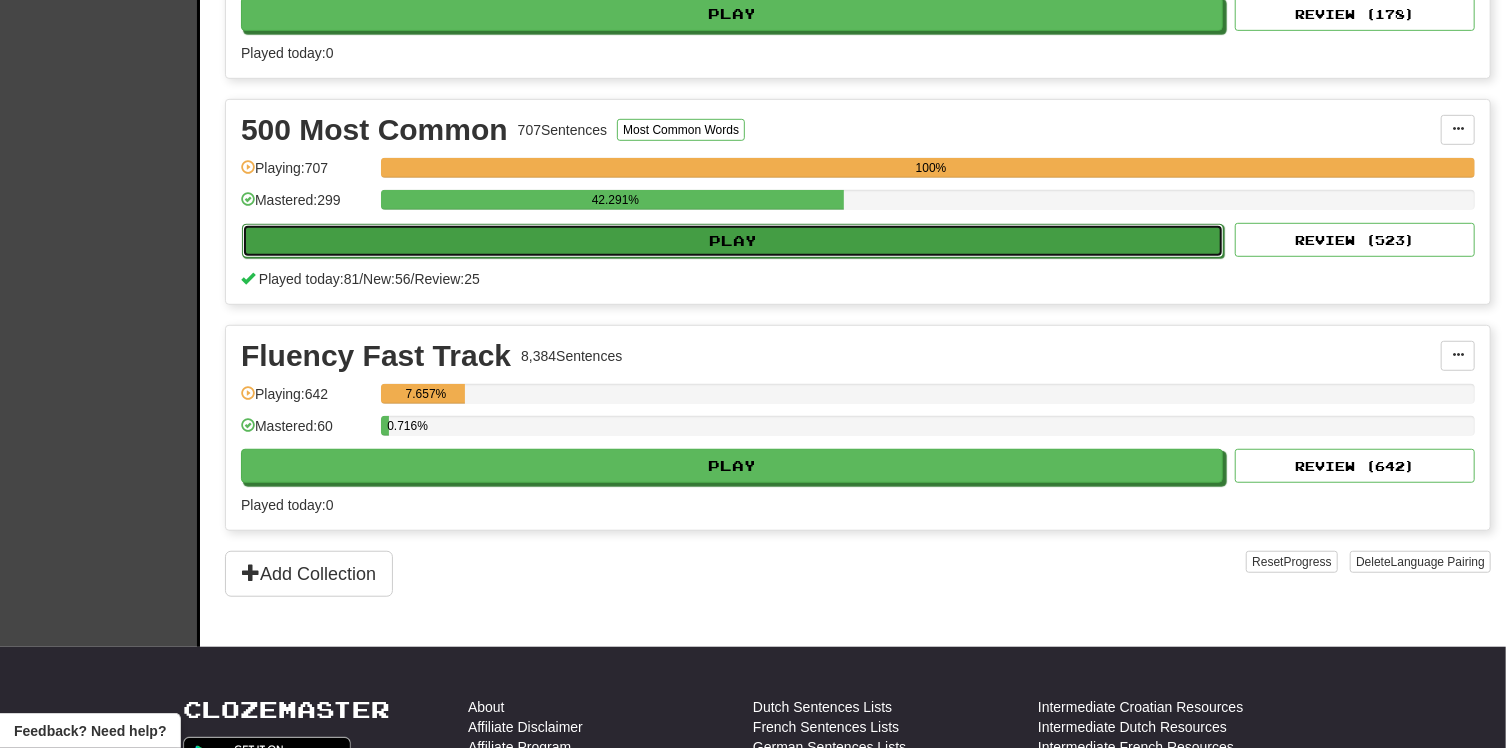 click on "Play" at bounding box center (733, 241) 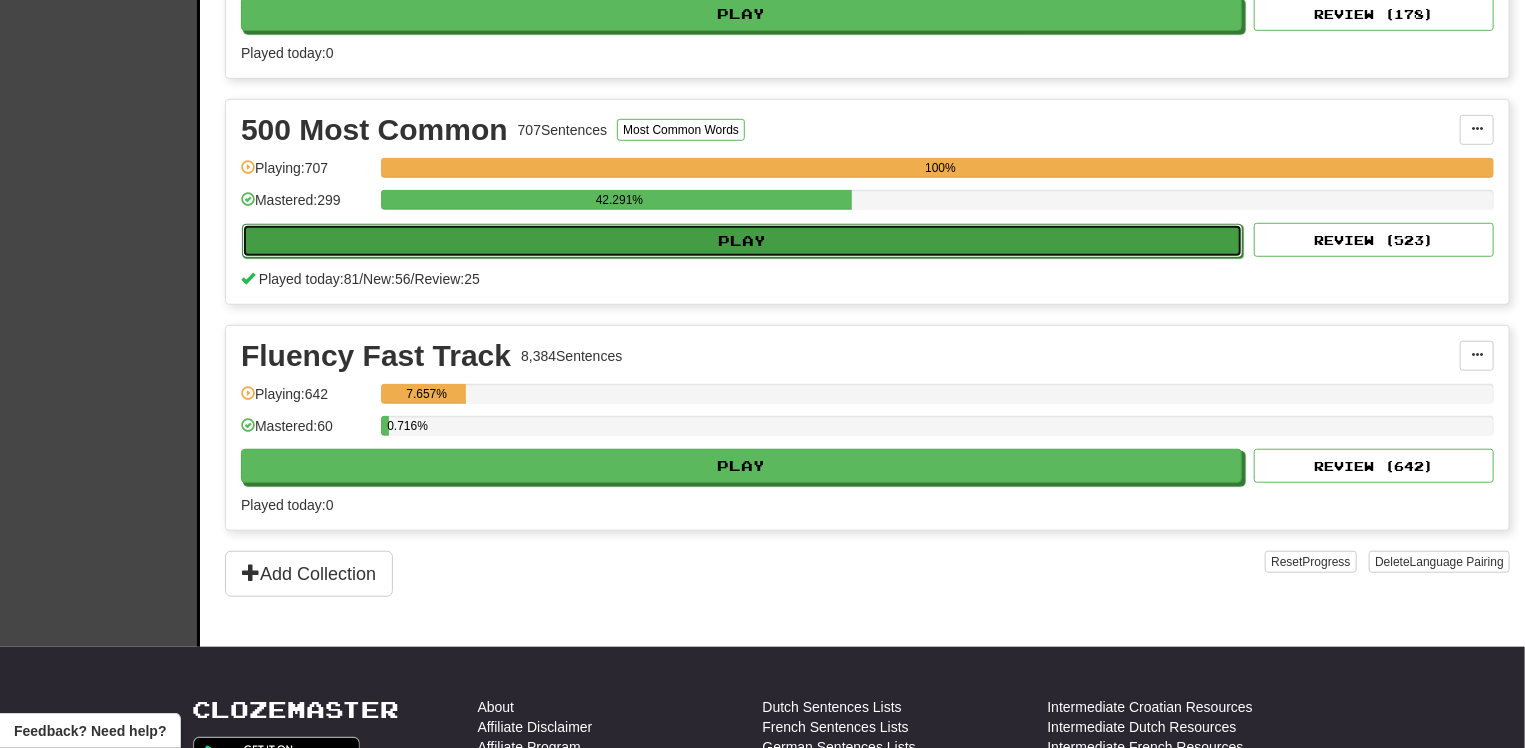 select on "**" 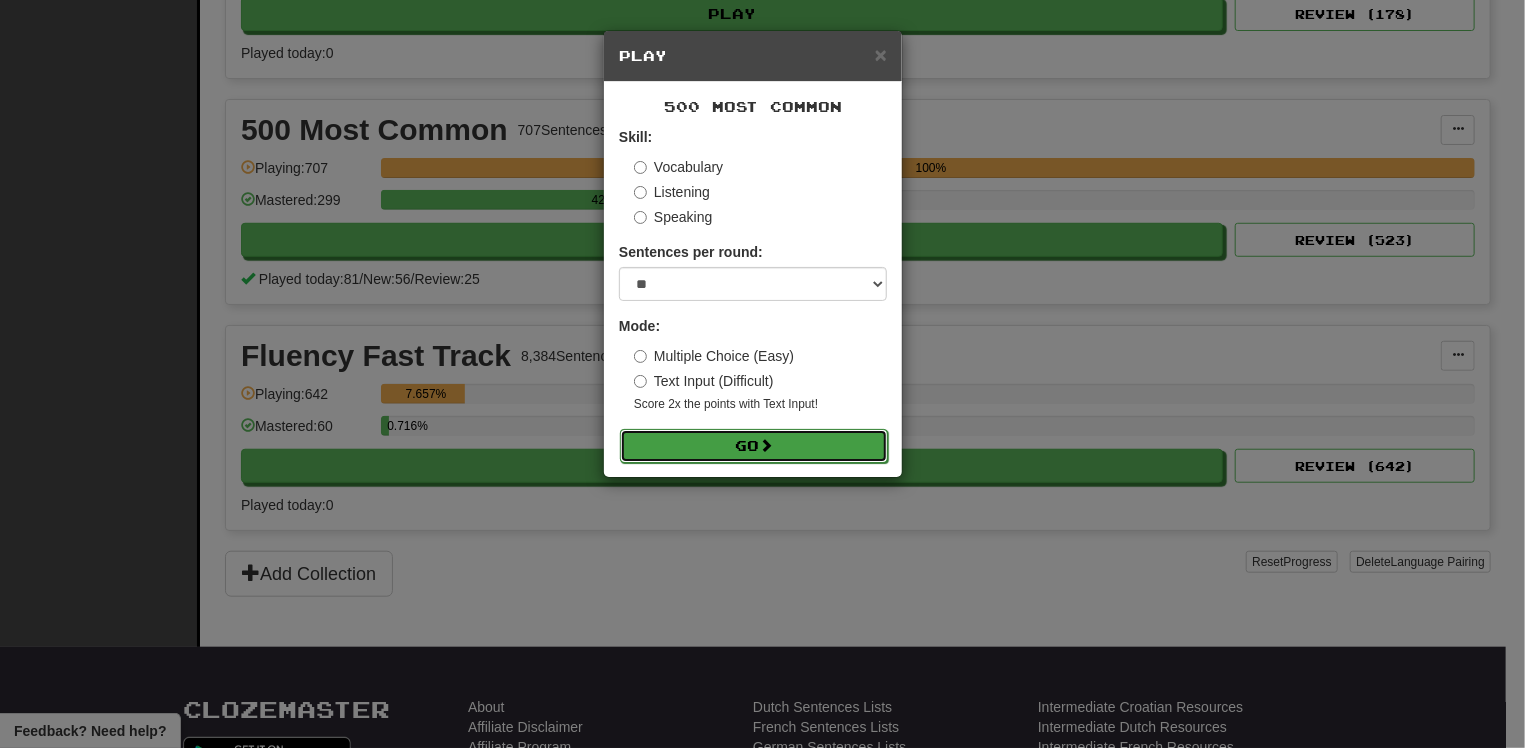 click on "Go" at bounding box center (754, 446) 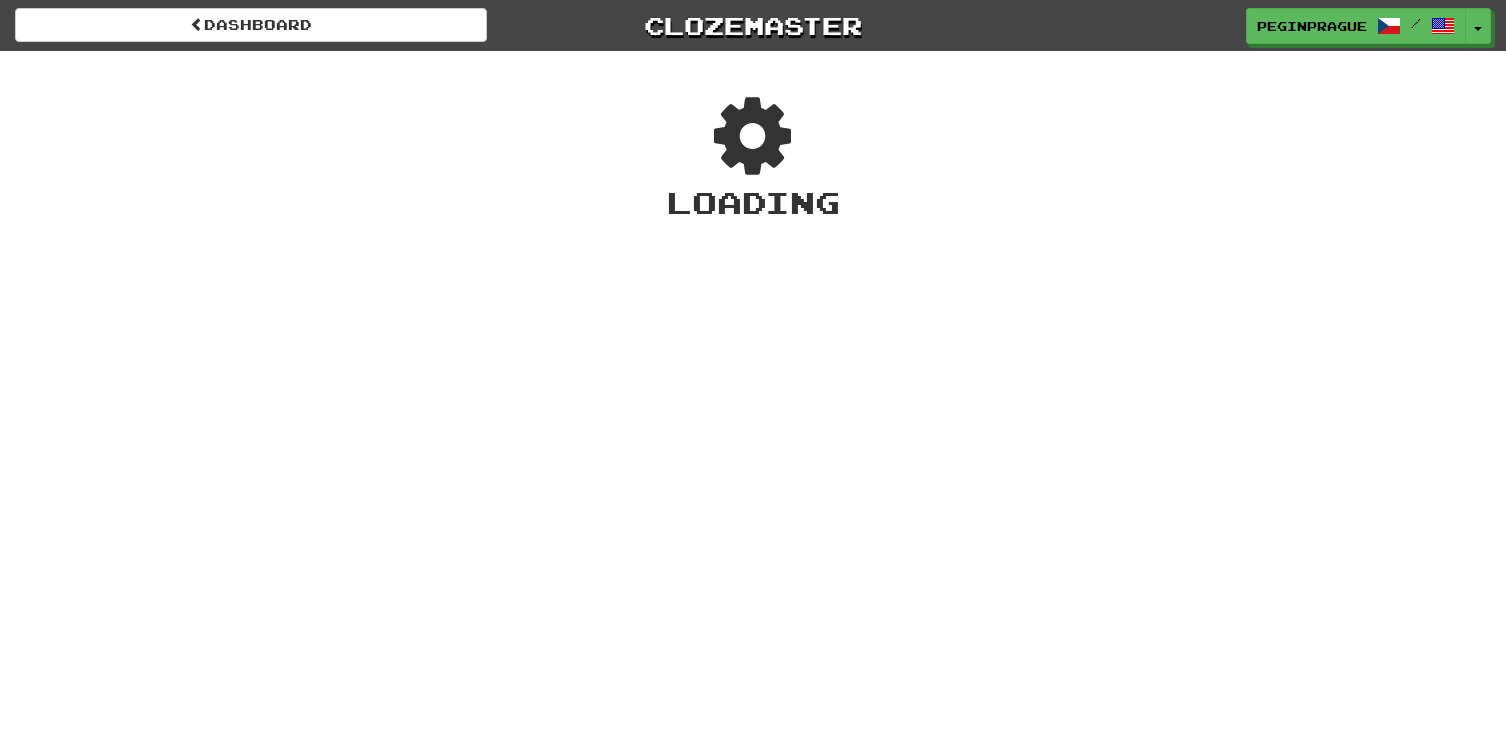 scroll, scrollTop: 0, scrollLeft: 0, axis: both 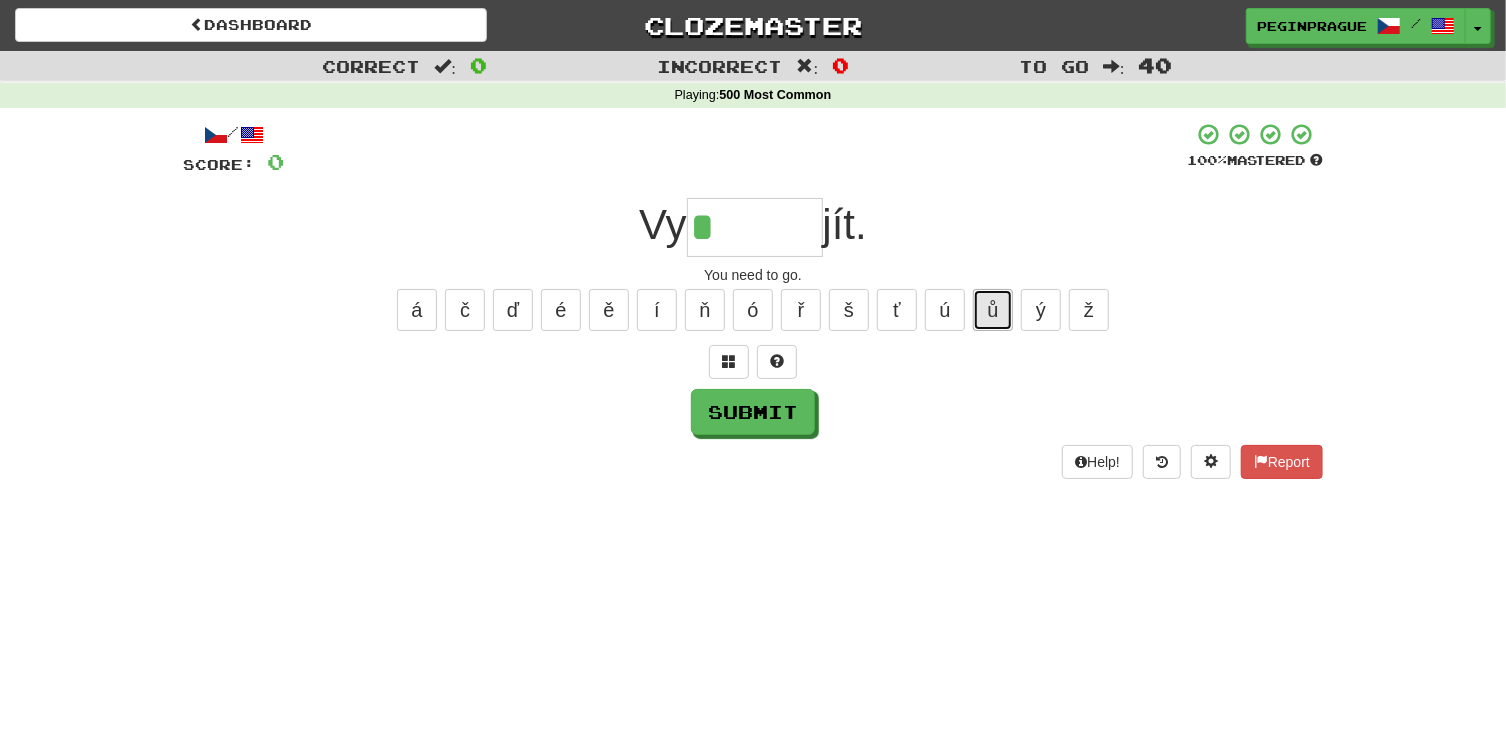 click on "ů" at bounding box center (993, 310) 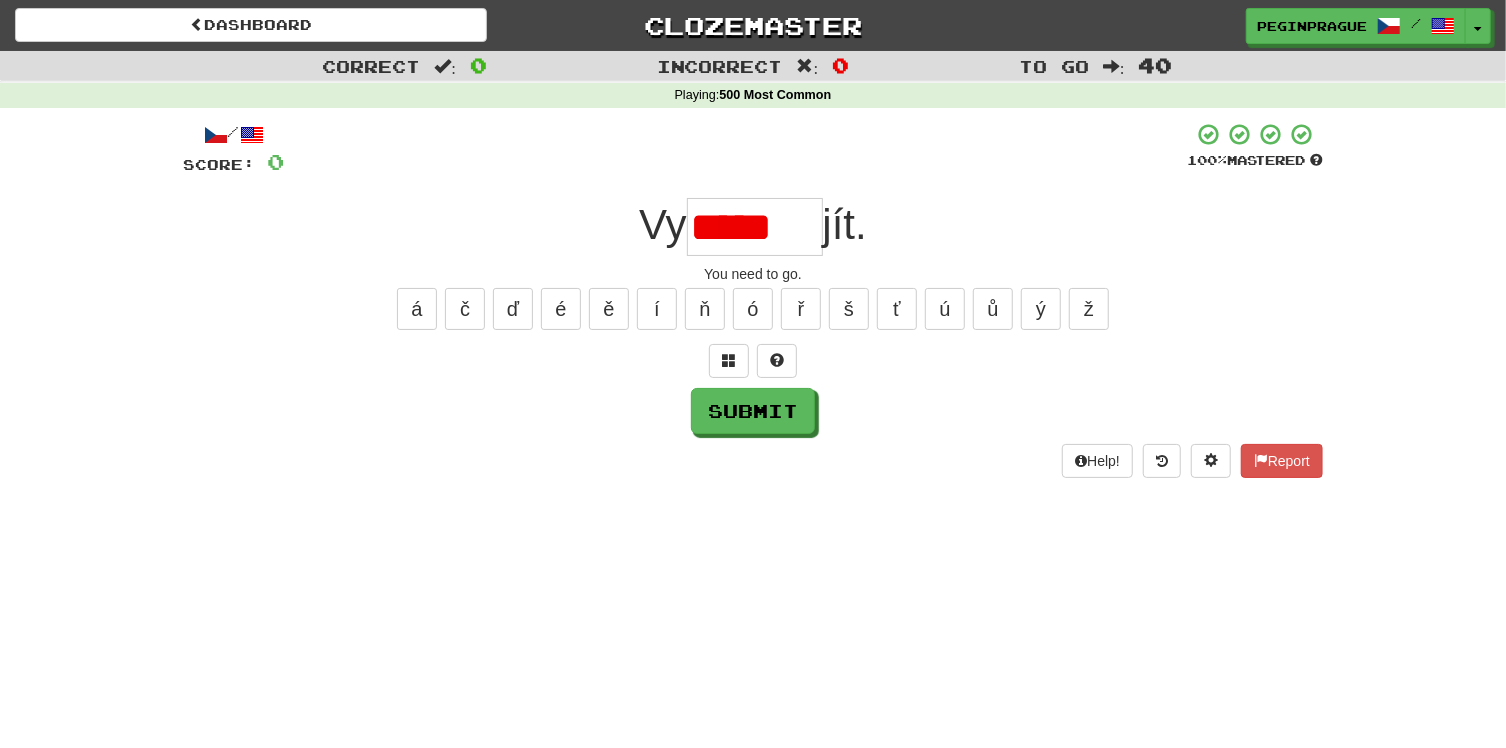 scroll, scrollTop: 0, scrollLeft: 0, axis: both 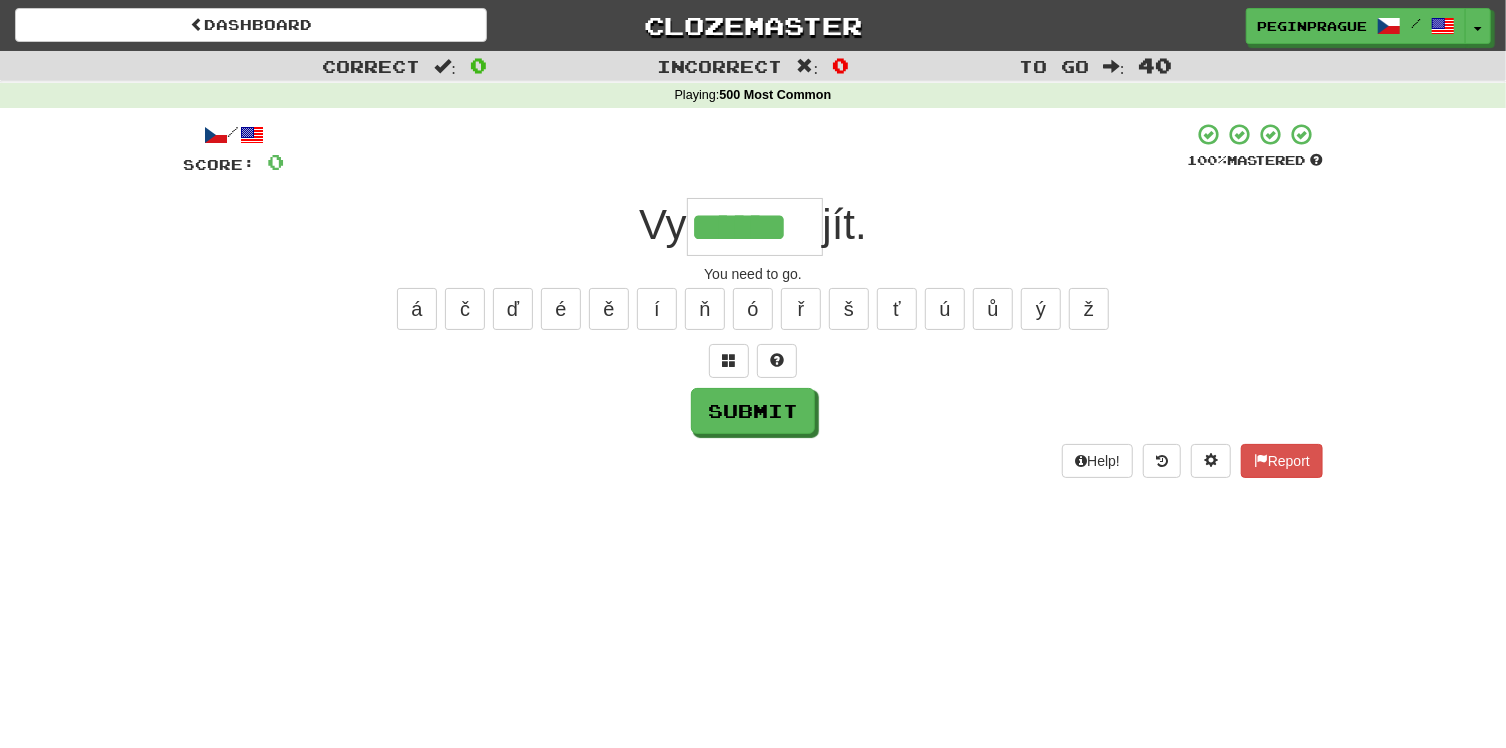 type on "******" 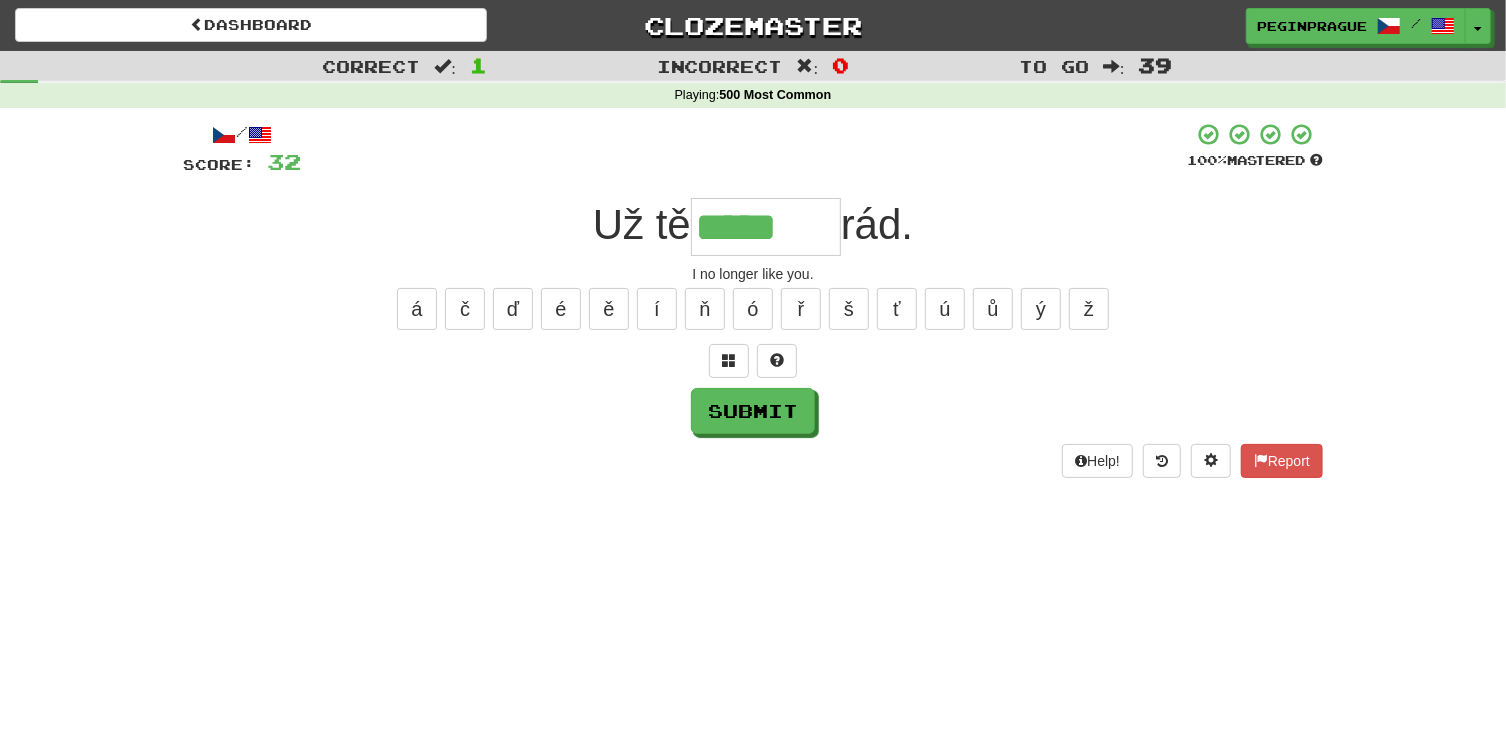 type on "*****" 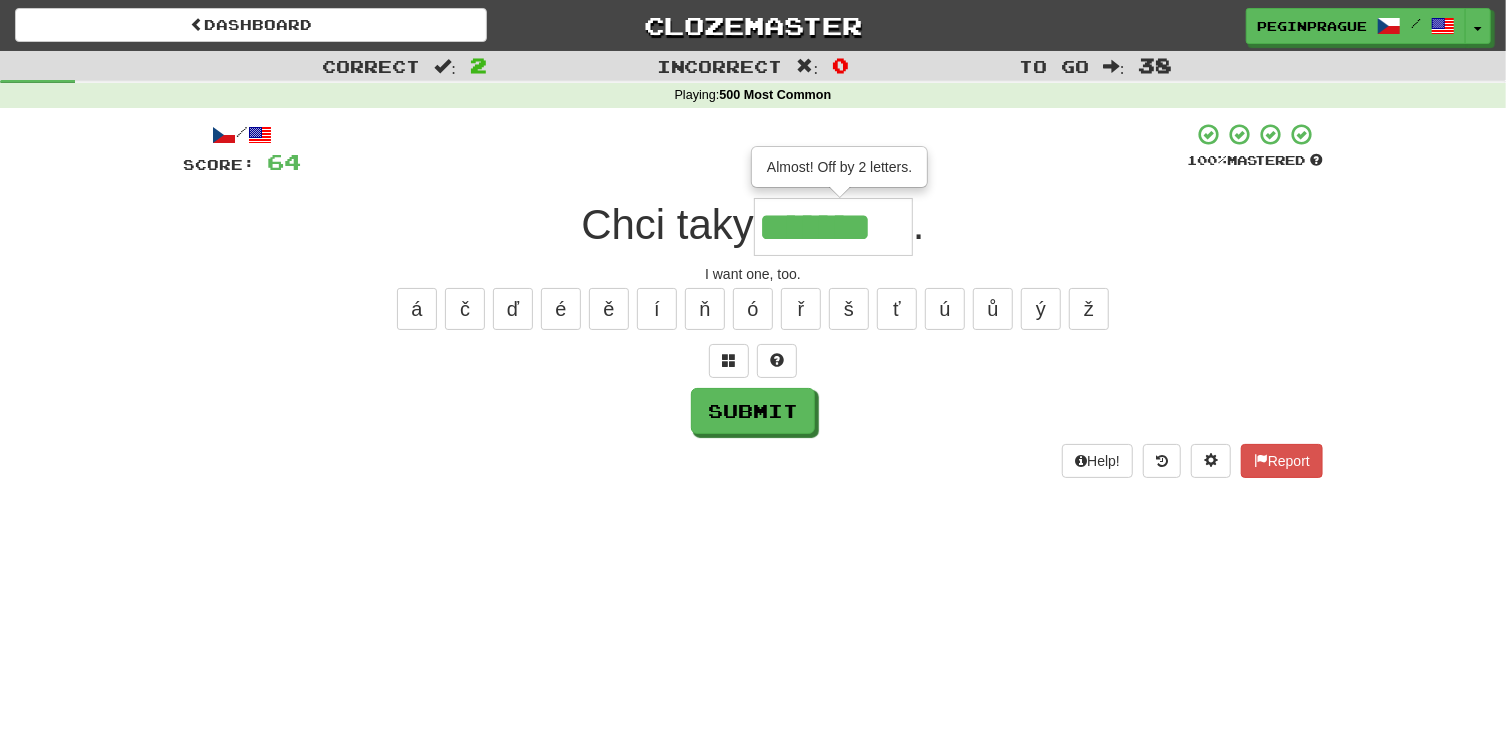 click on "*******" at bounding box center [833, 227] 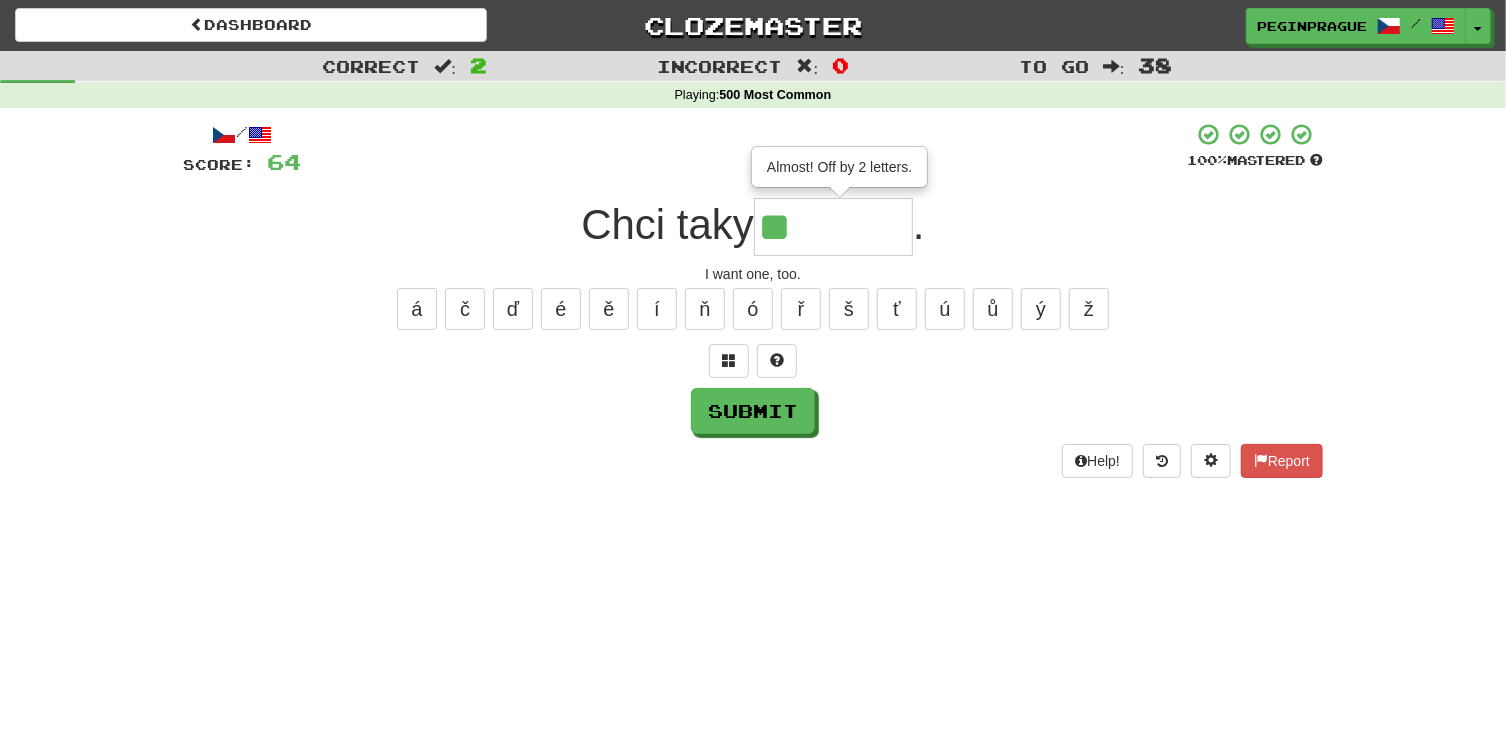 type on "*" 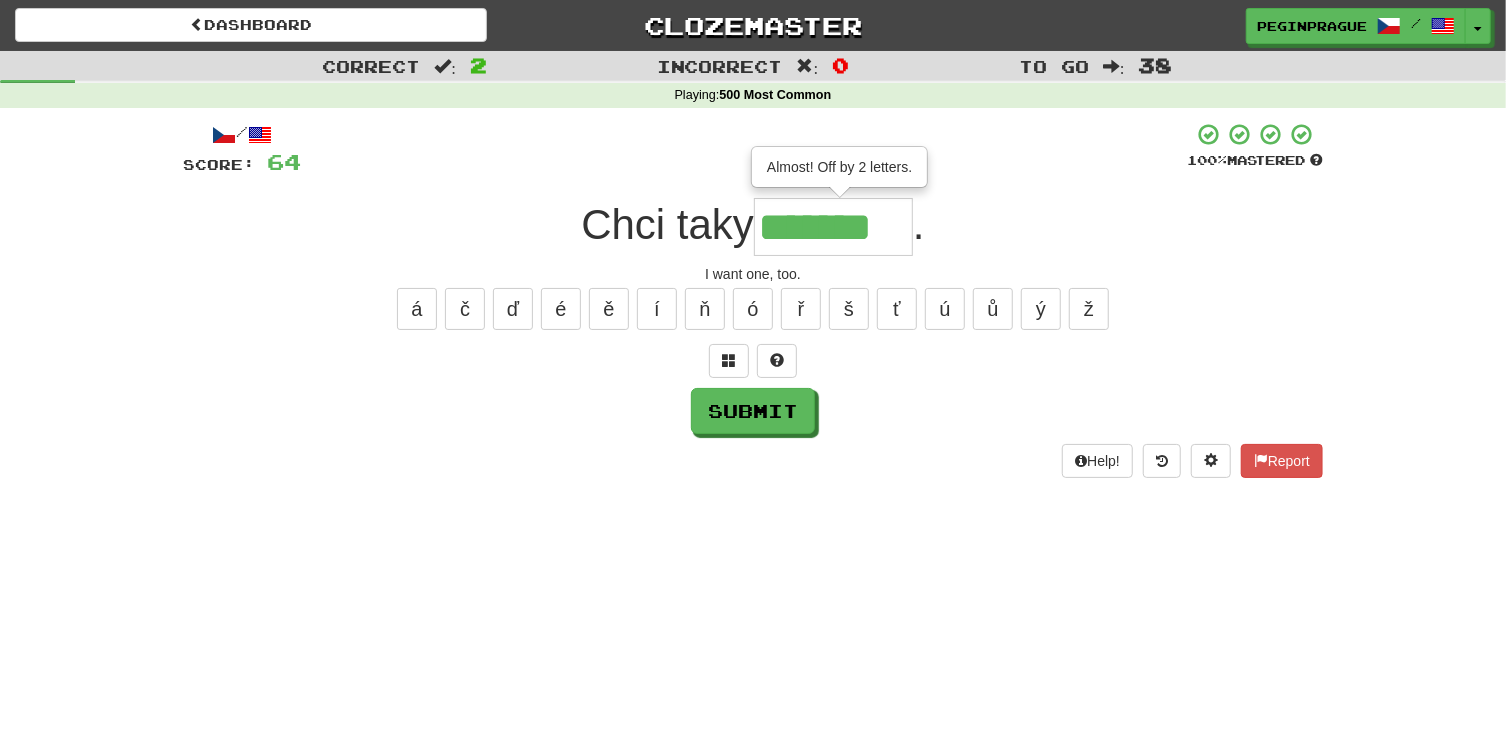 type on "*******" 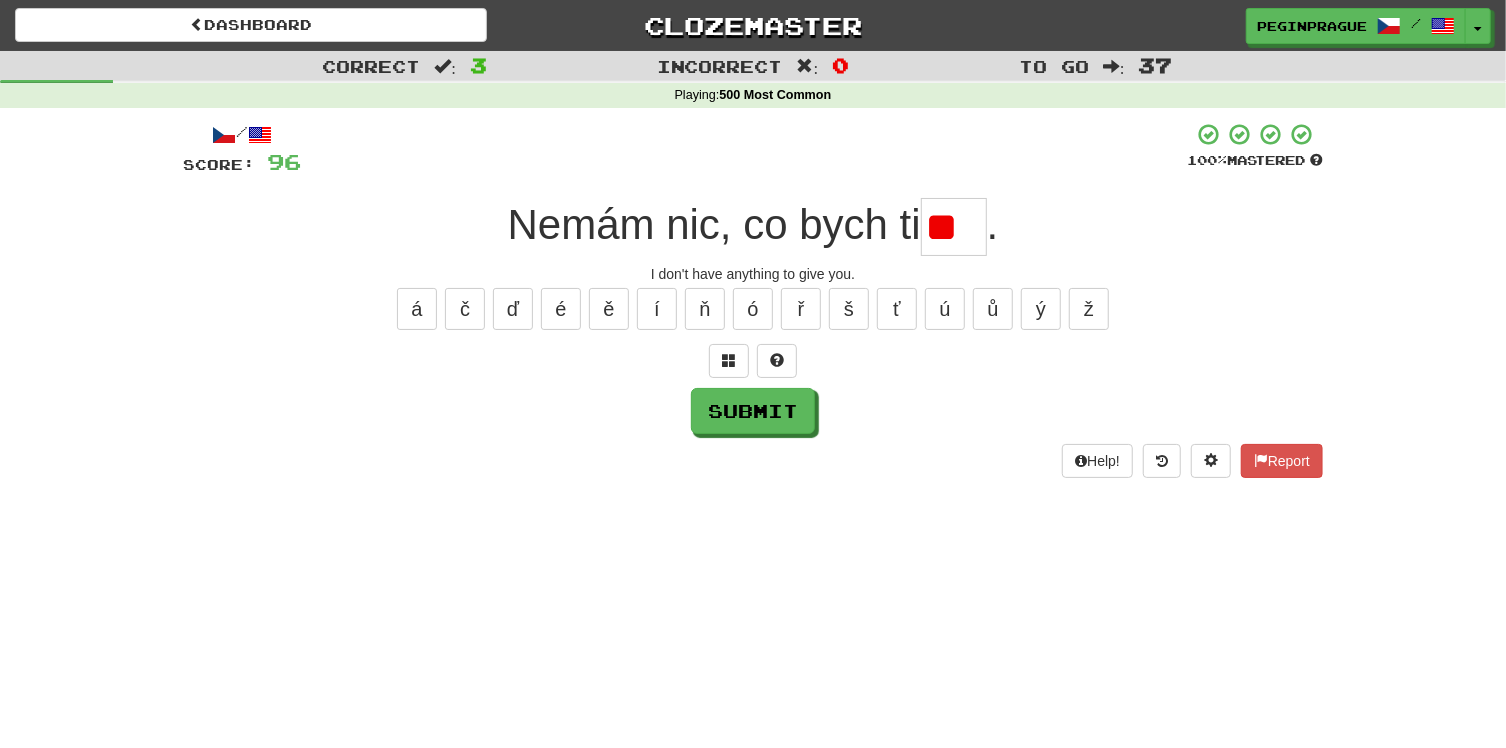 type on "*" 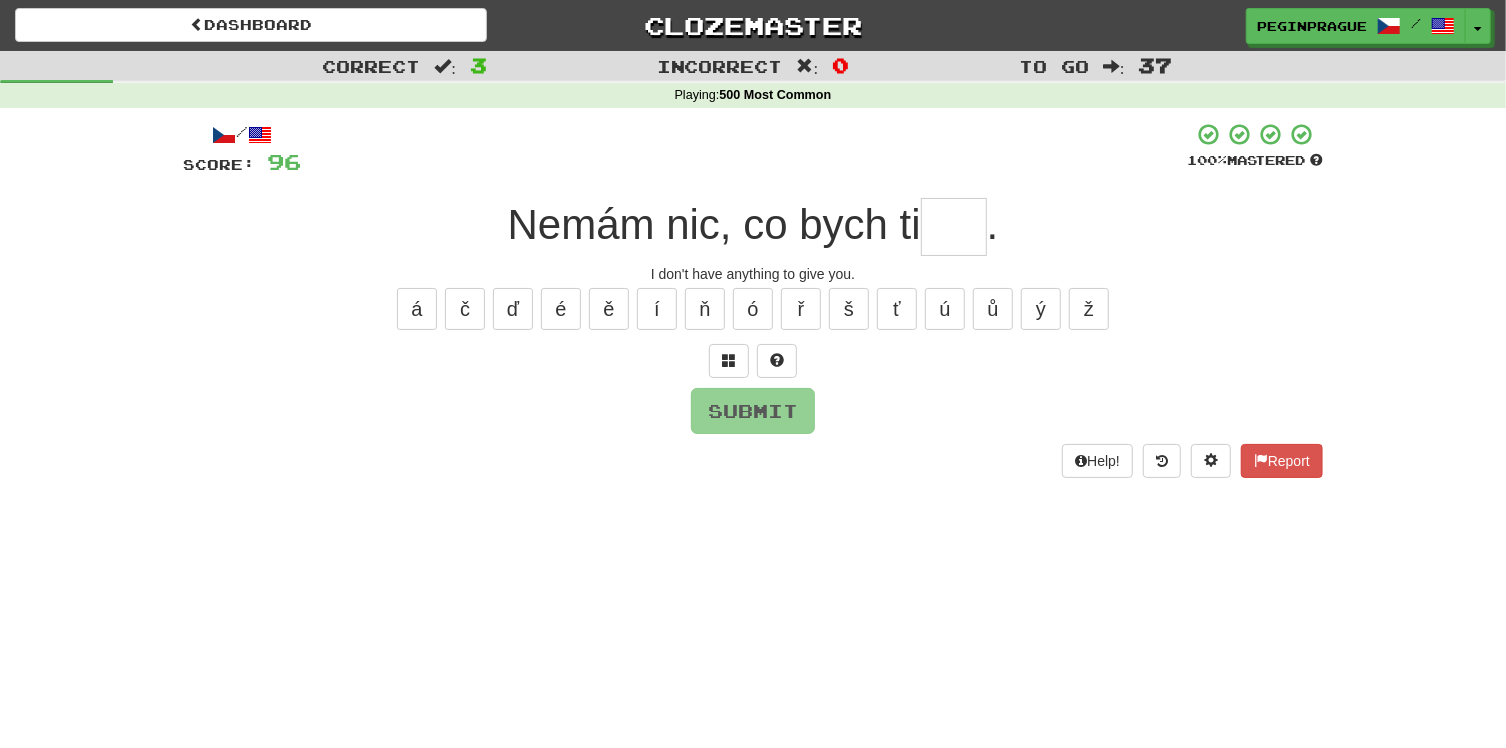 type on "*" 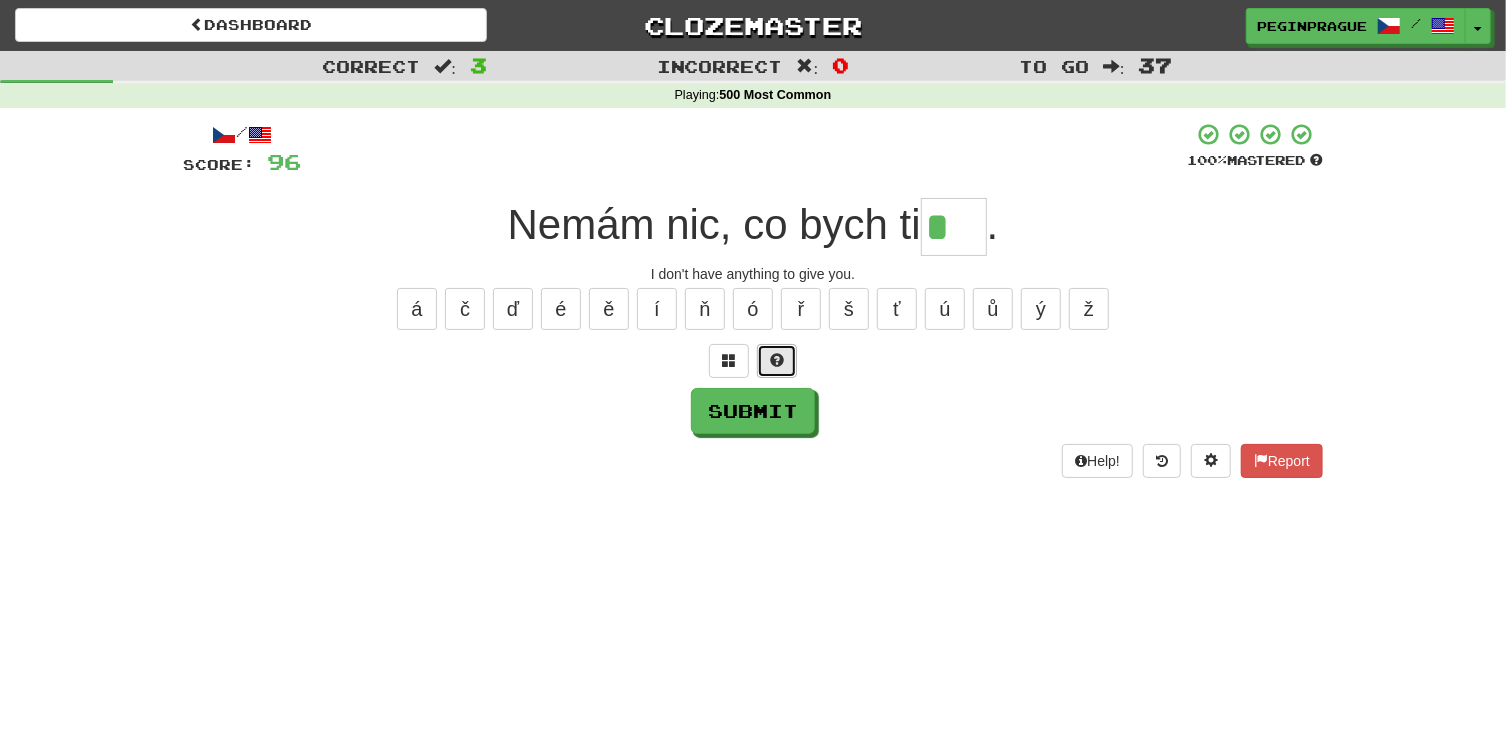click at bounding box center (777, 360) 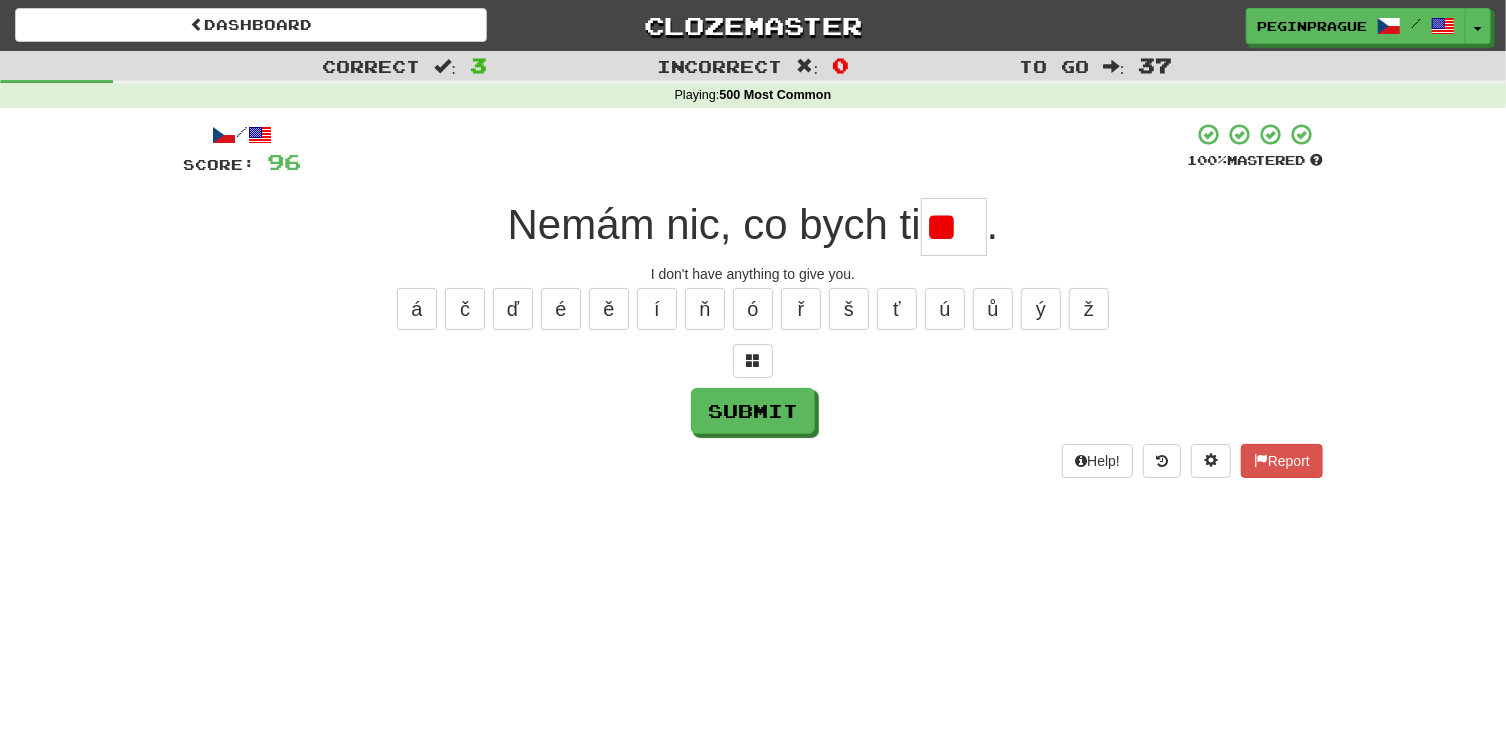 scroll, scrollTop: 0, scrollLeft: 0, axis: both 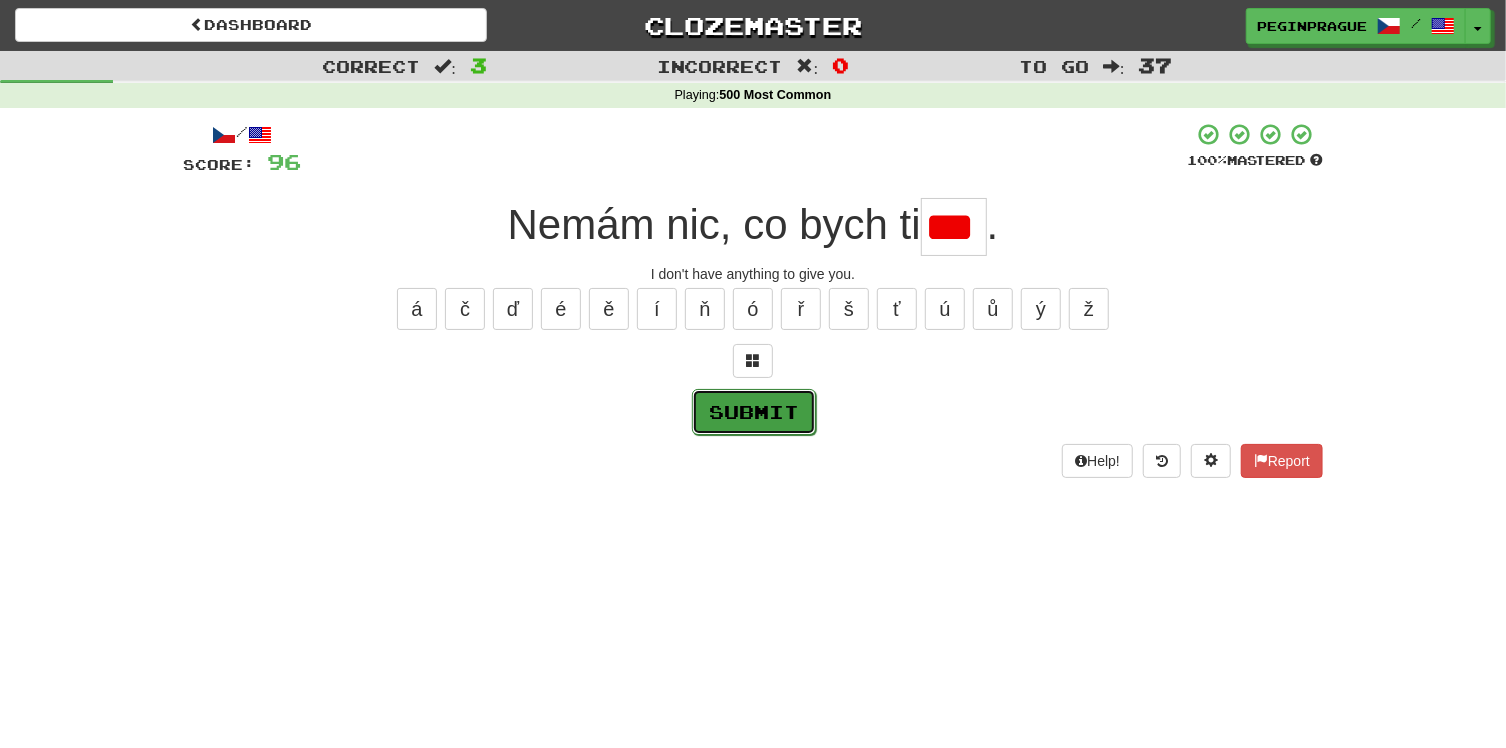 click on "Submit" at bounding box center (754, 412) 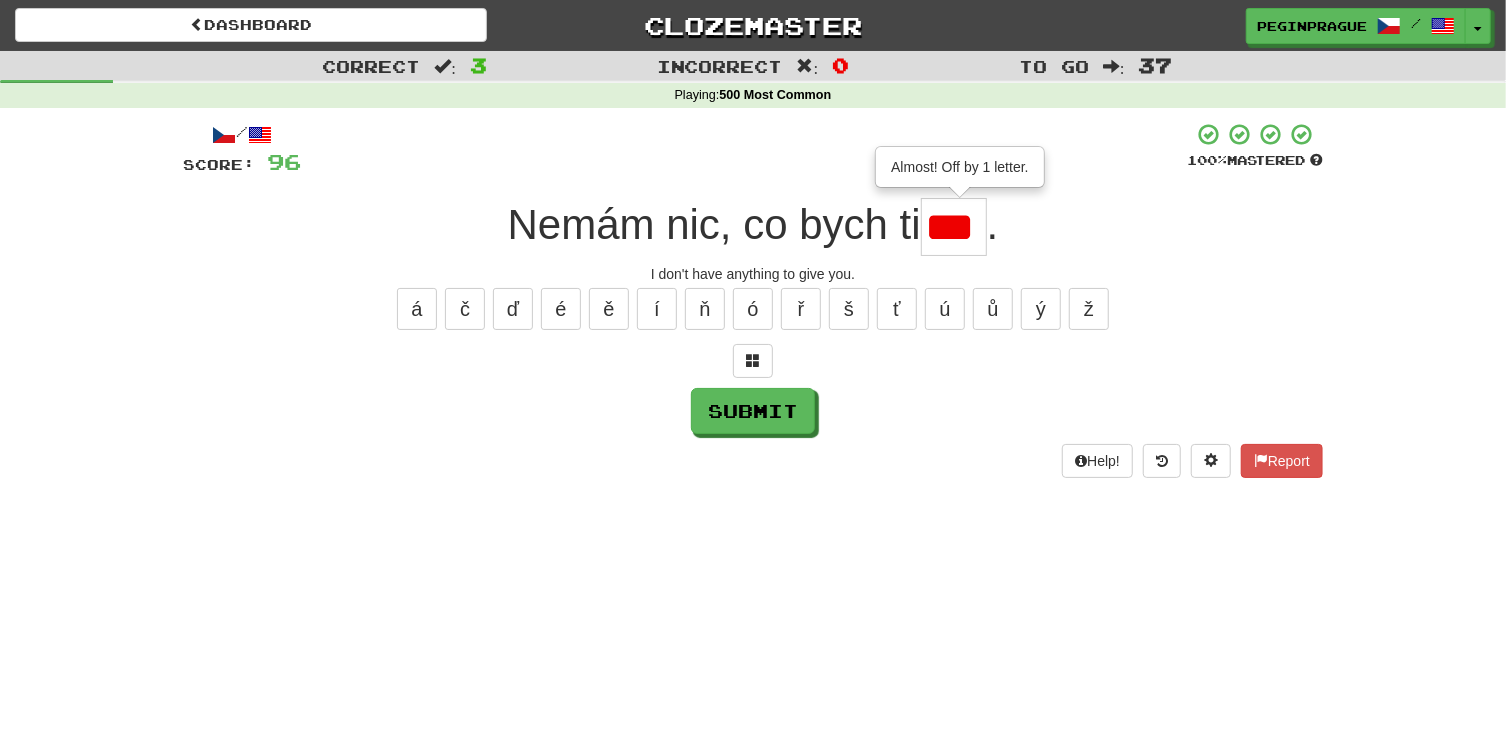 drag, startPoint x: 974, startPoint y: 226, endPoint x: 988, endPoint y: 220, distance: 15.231546 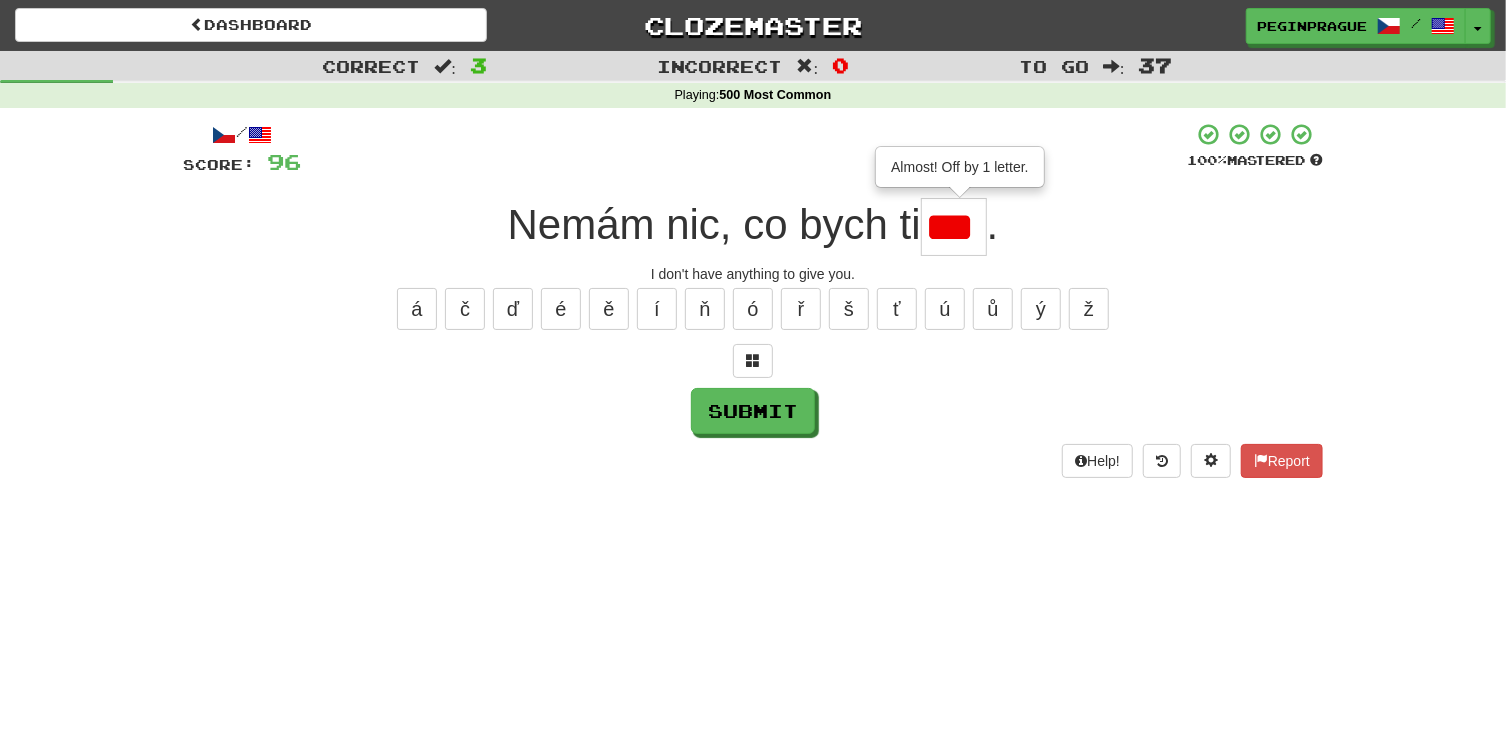 scroll, scrollTop: 0, scrollLeft: 8, axis: horizontal 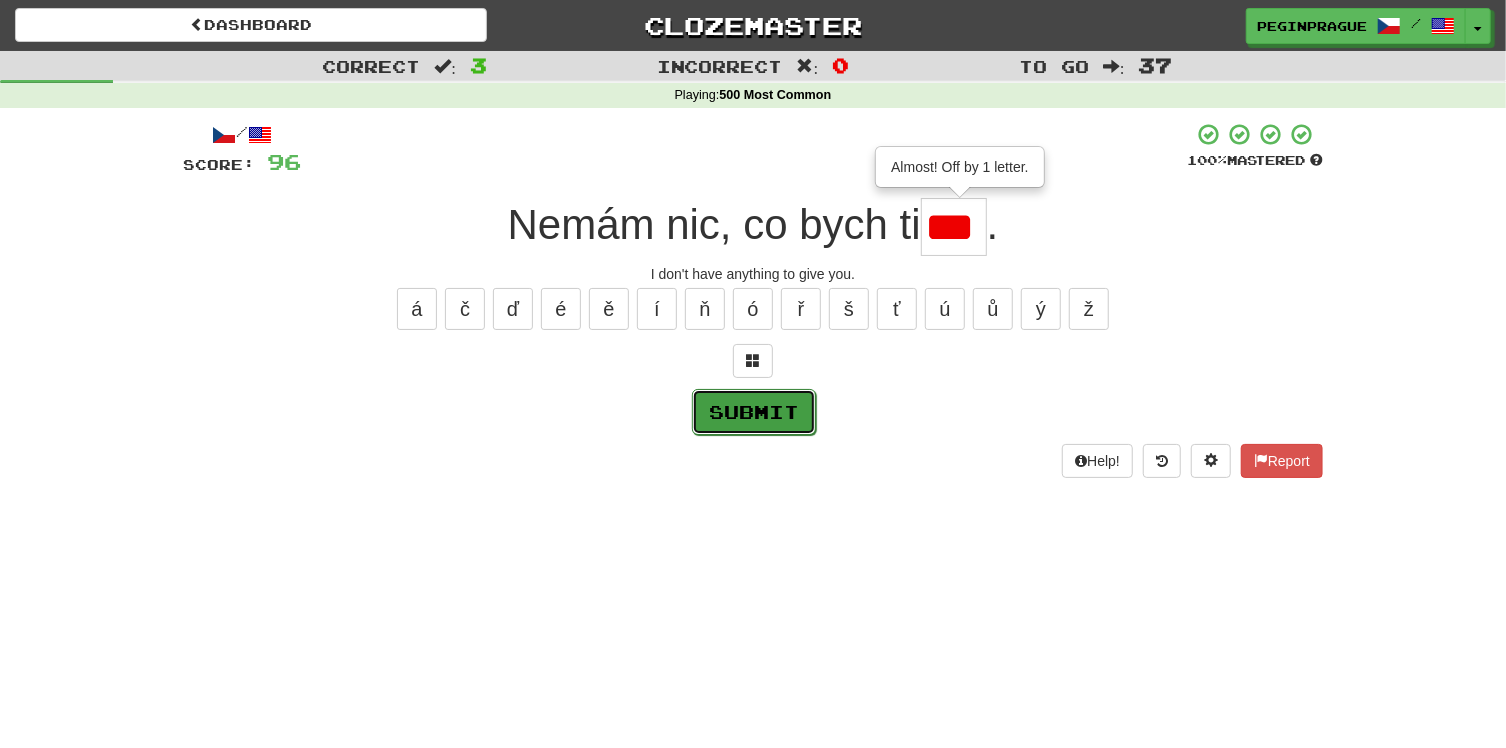 click on "Submit" at bounding box center (754, 412) 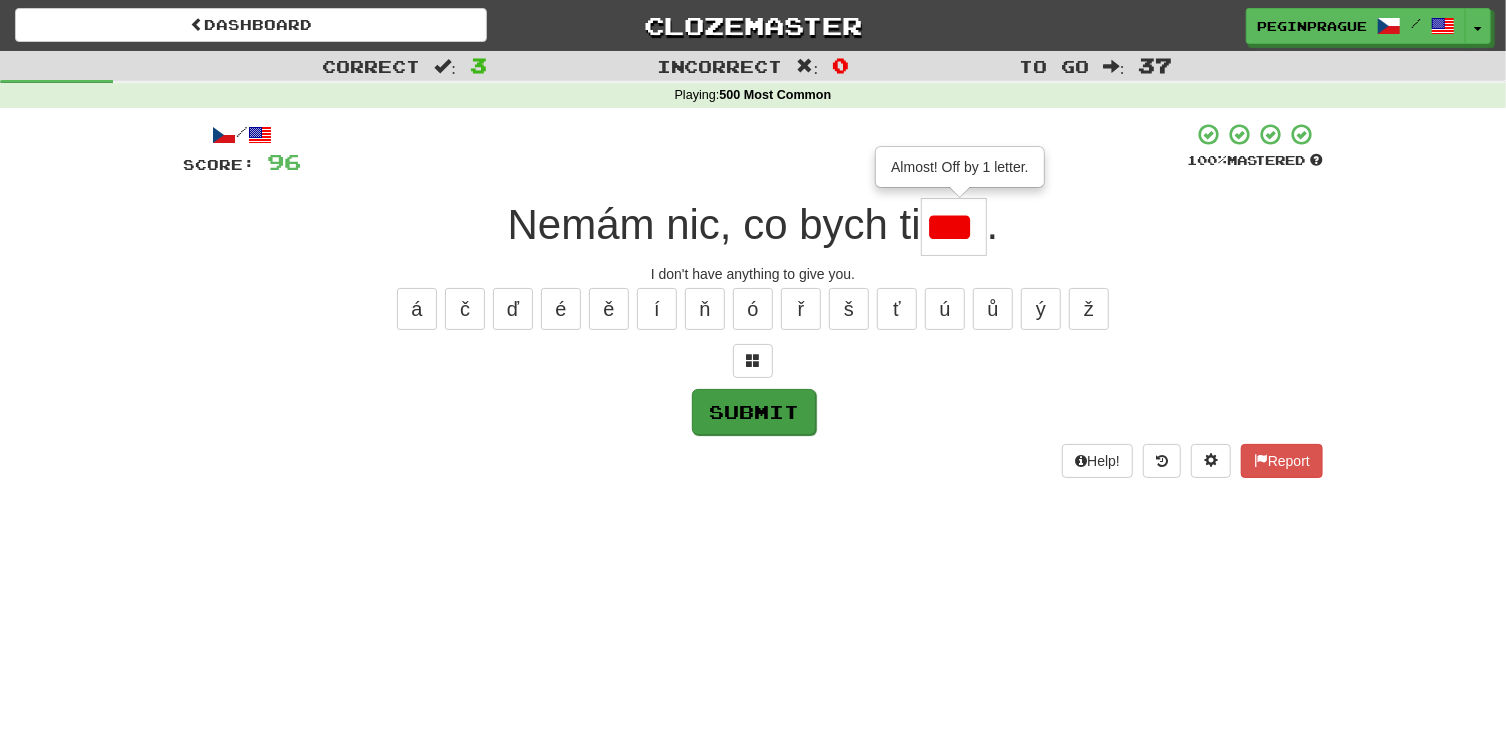type on "***" 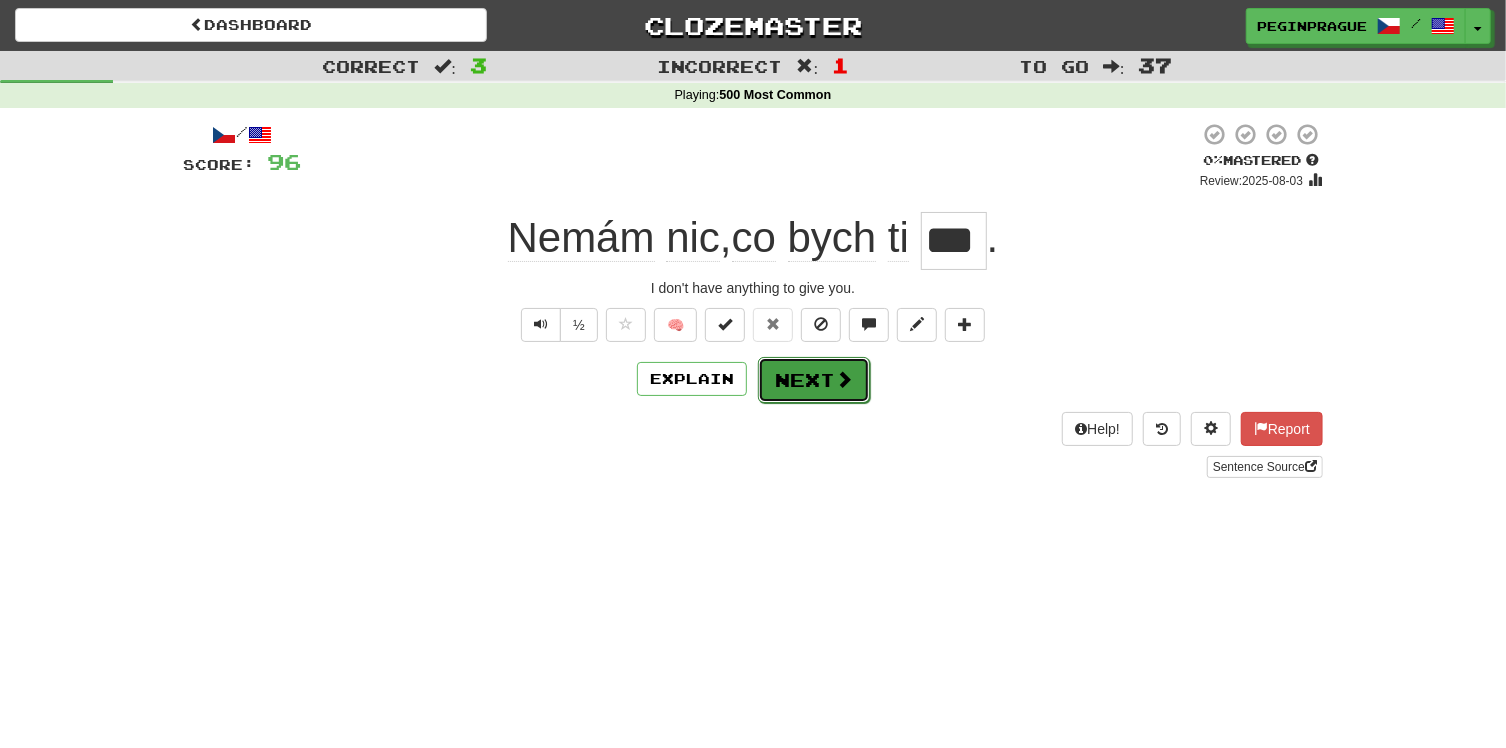 click on "Next" at bounding box center [814, 380] 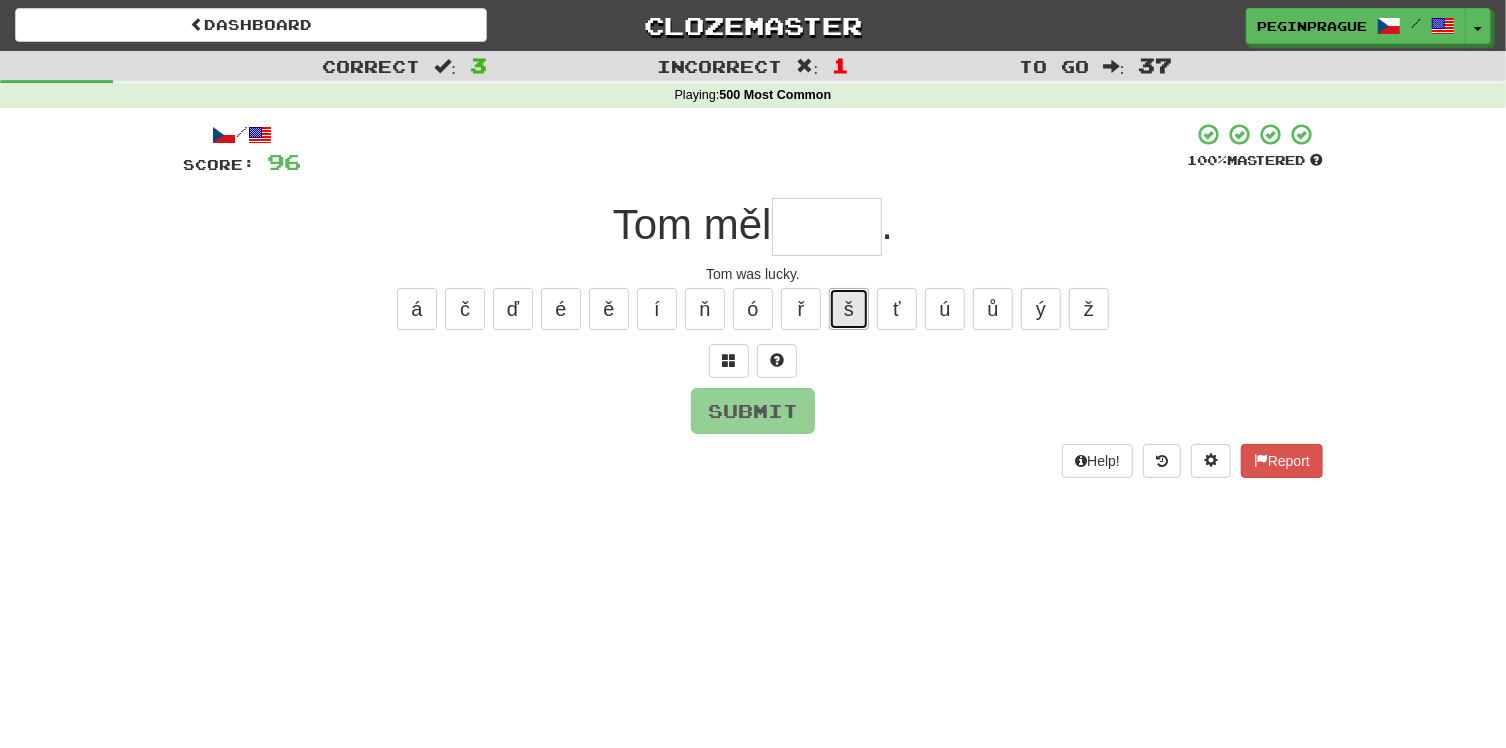 click on "š" at bounding box center (849, 309) 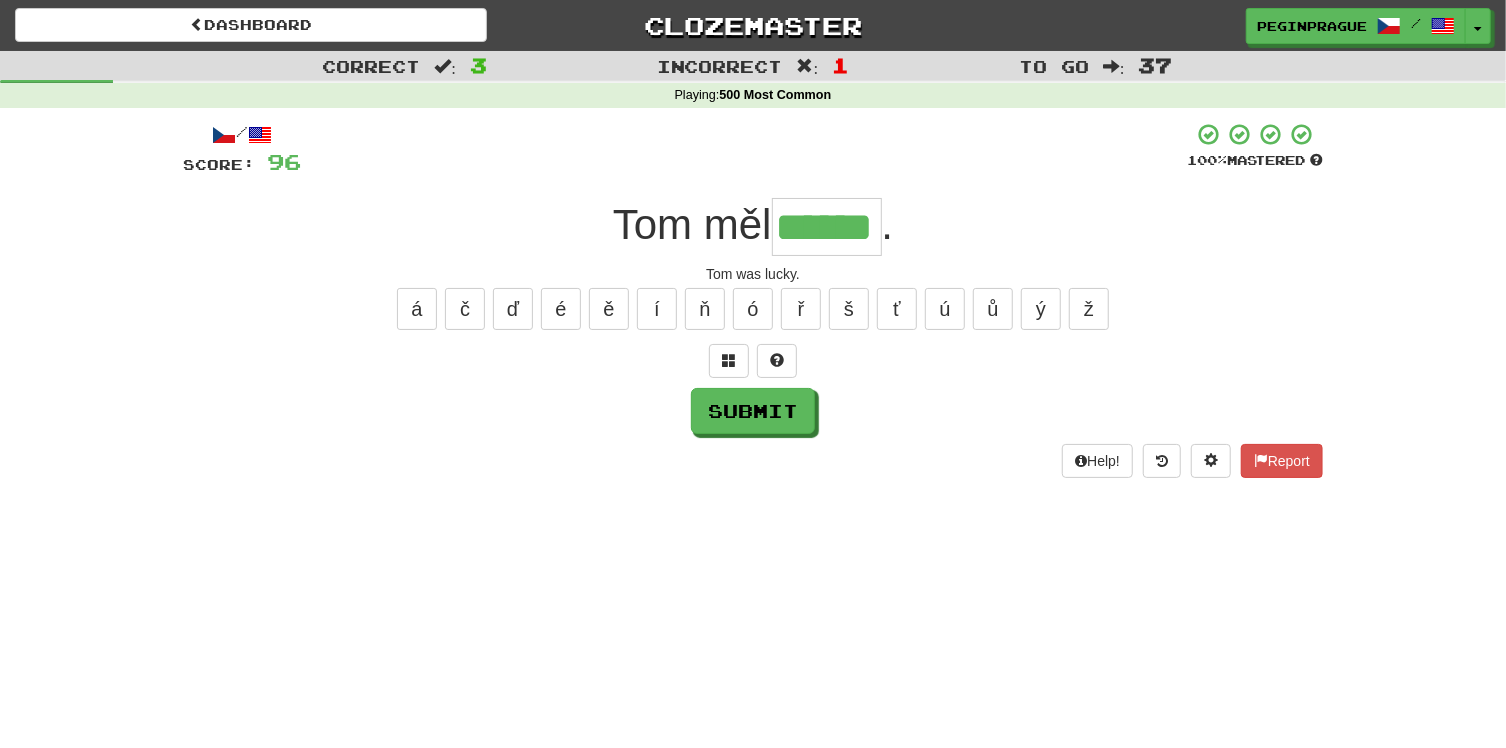 type on "******" 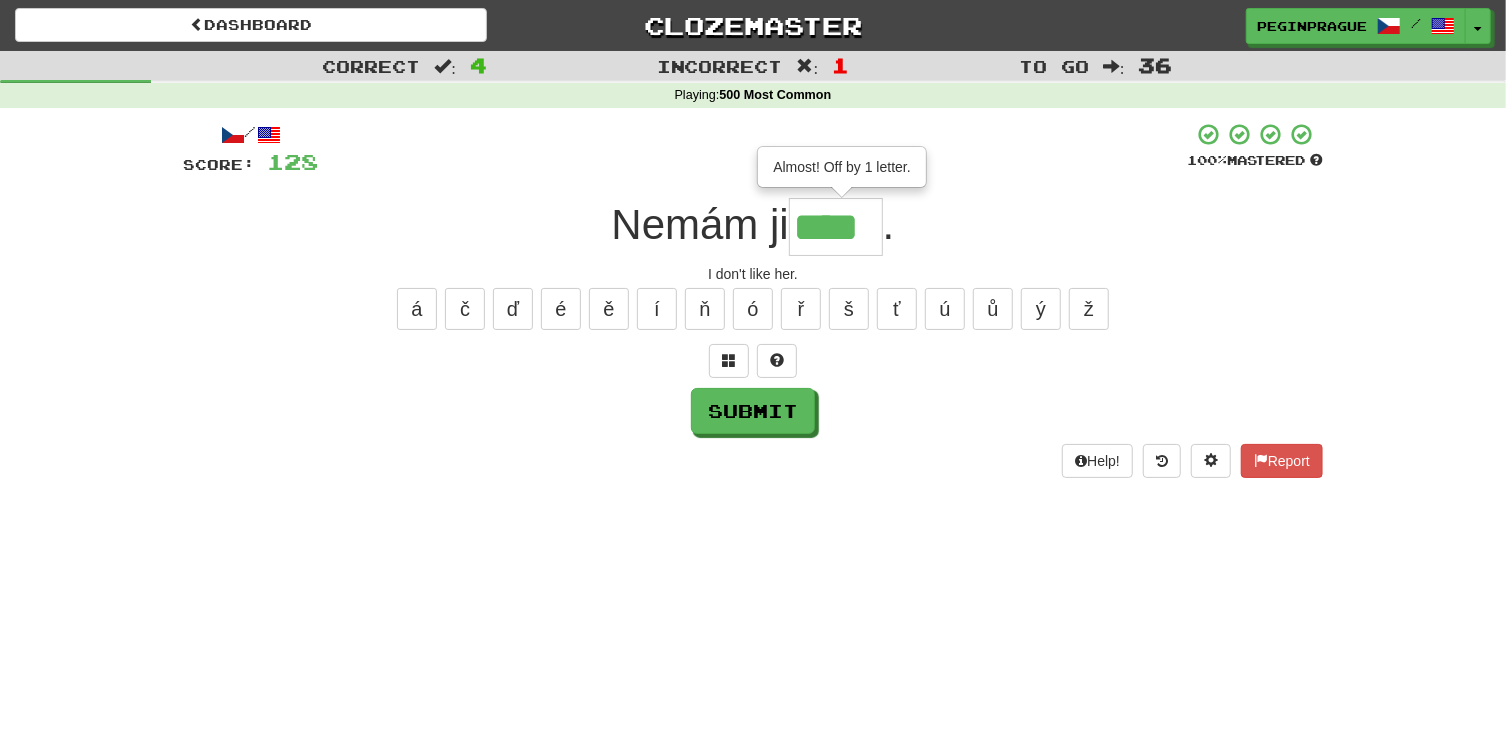 type on "****" 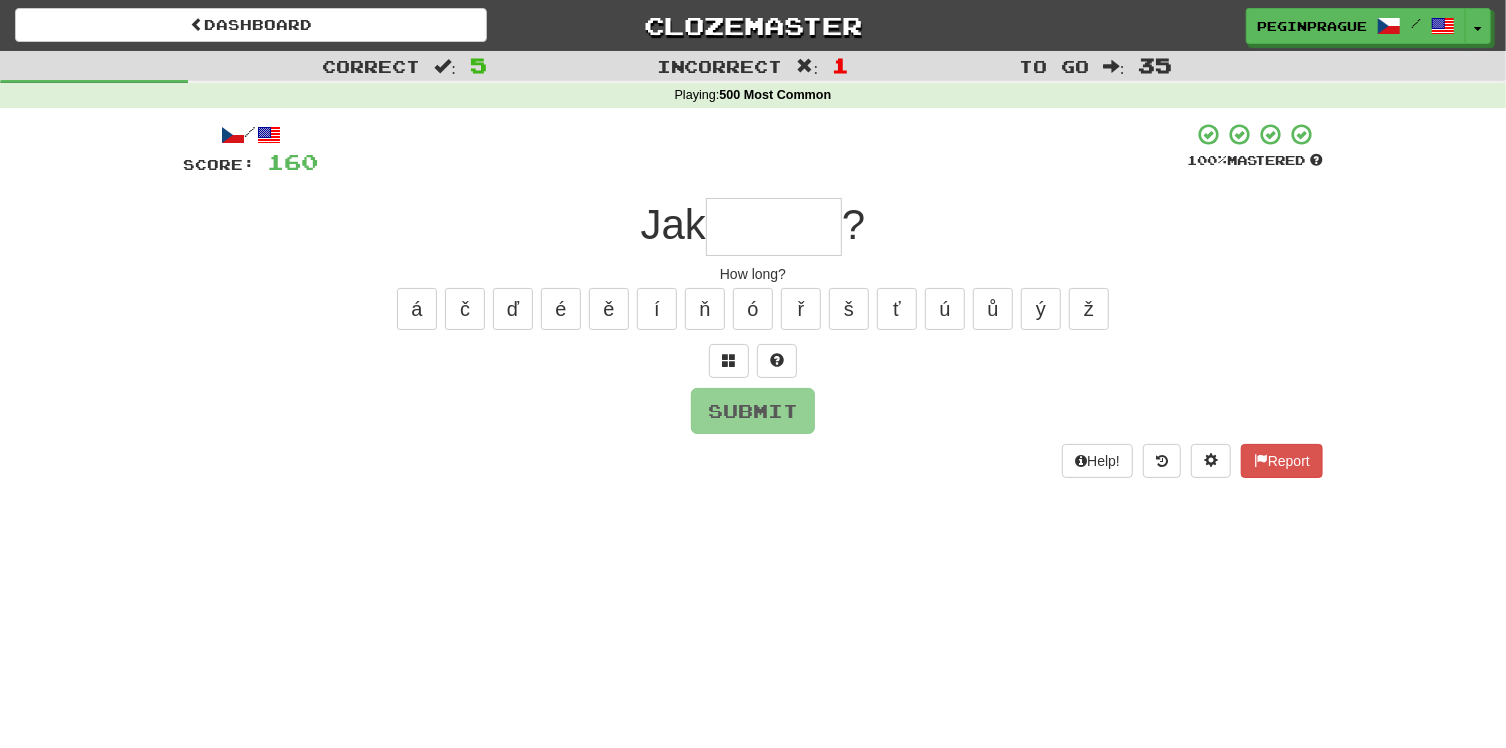 type on "*" 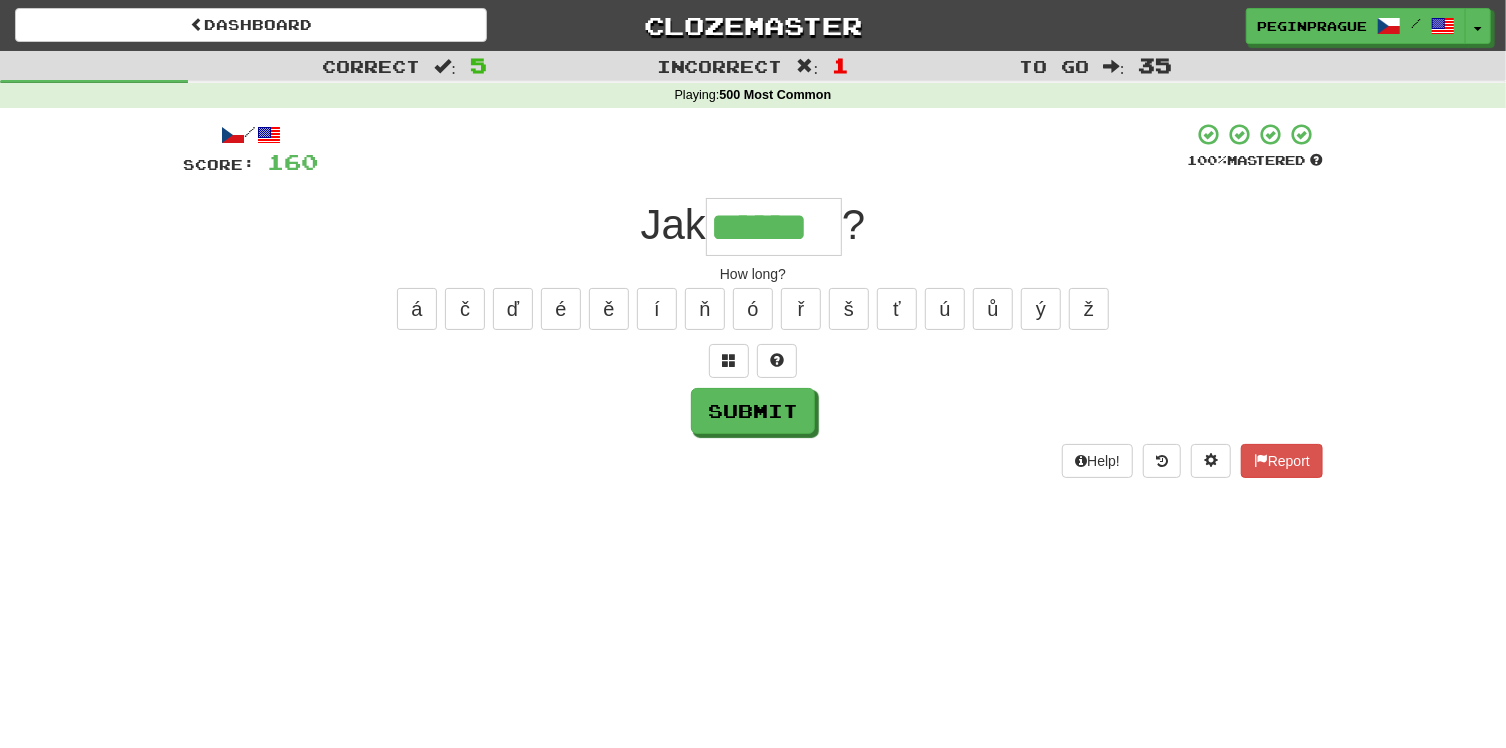 type on "******" 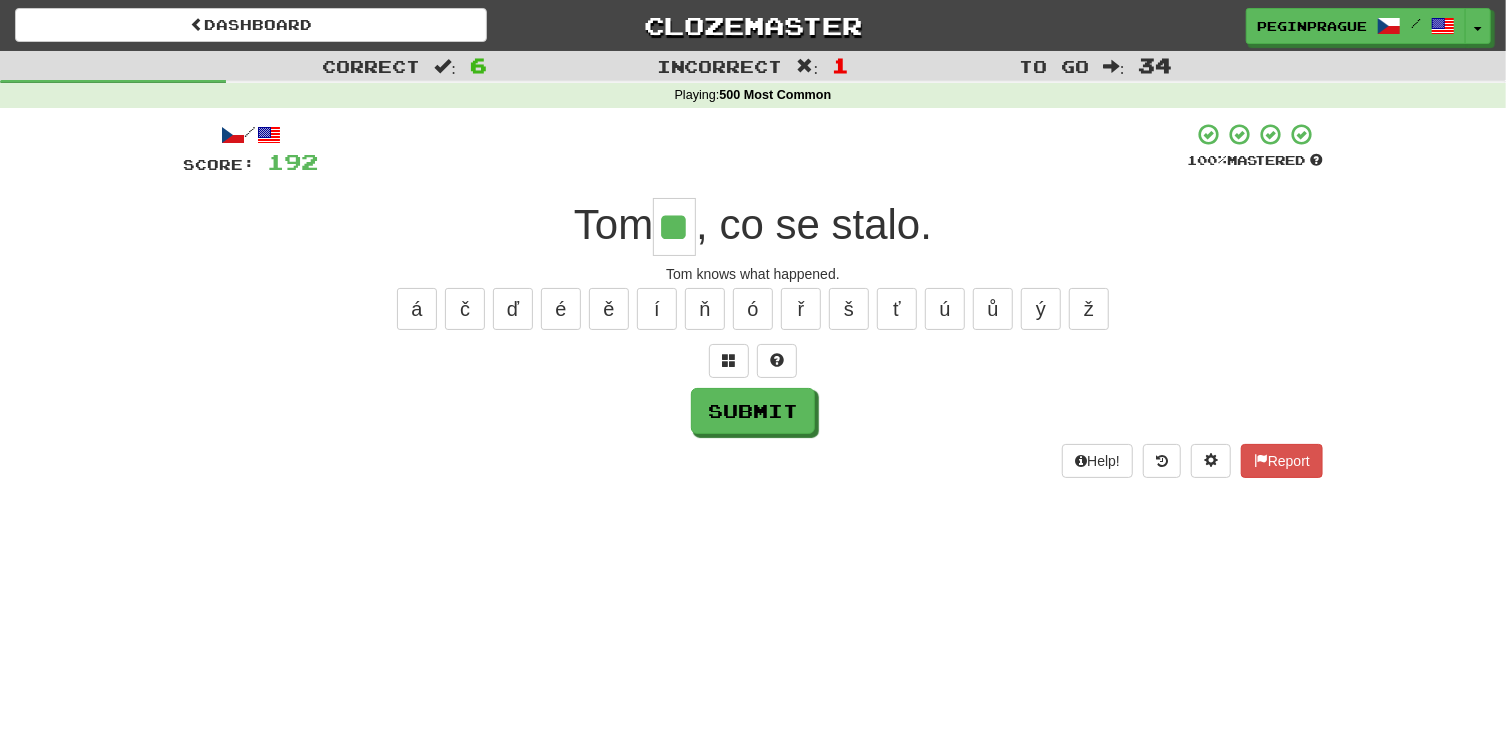 type on "**" 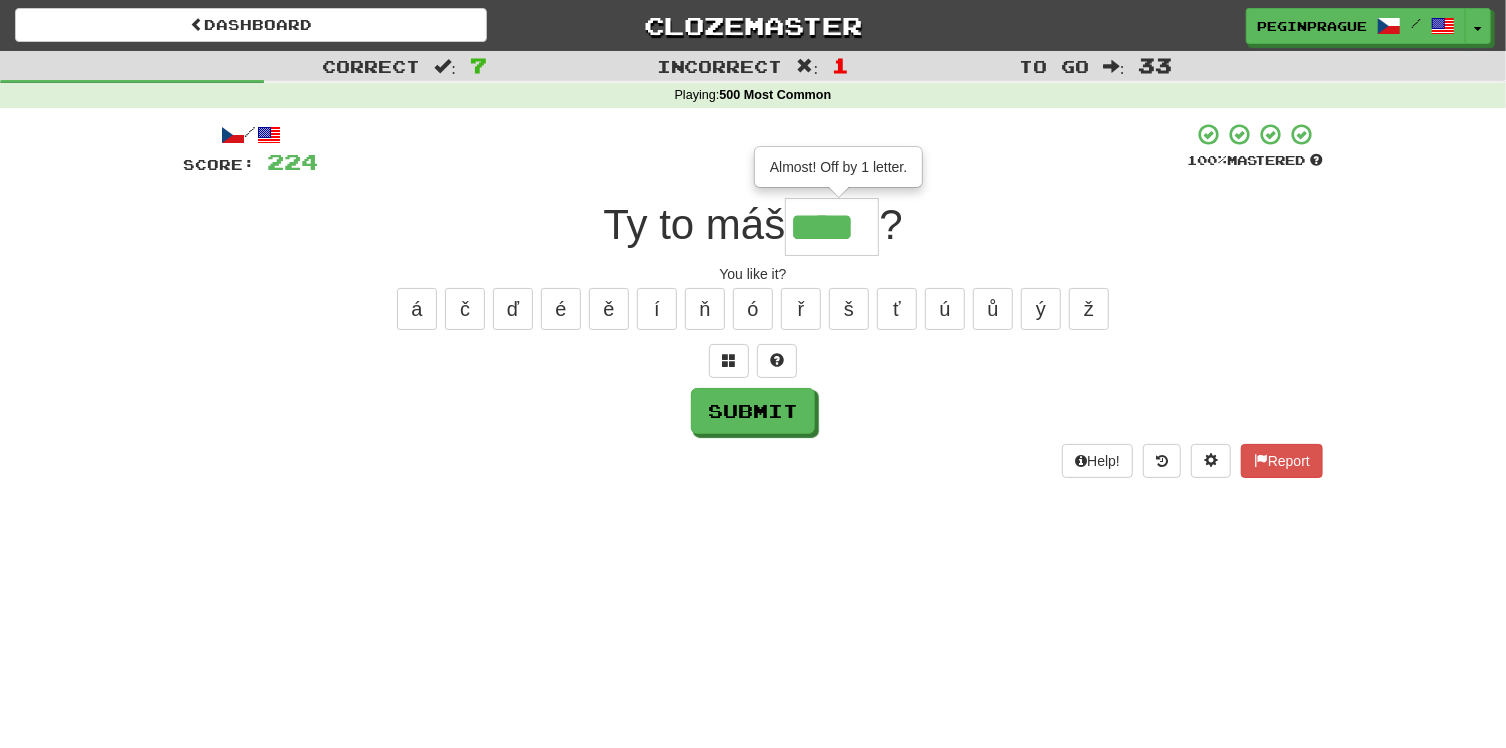 type on "****" 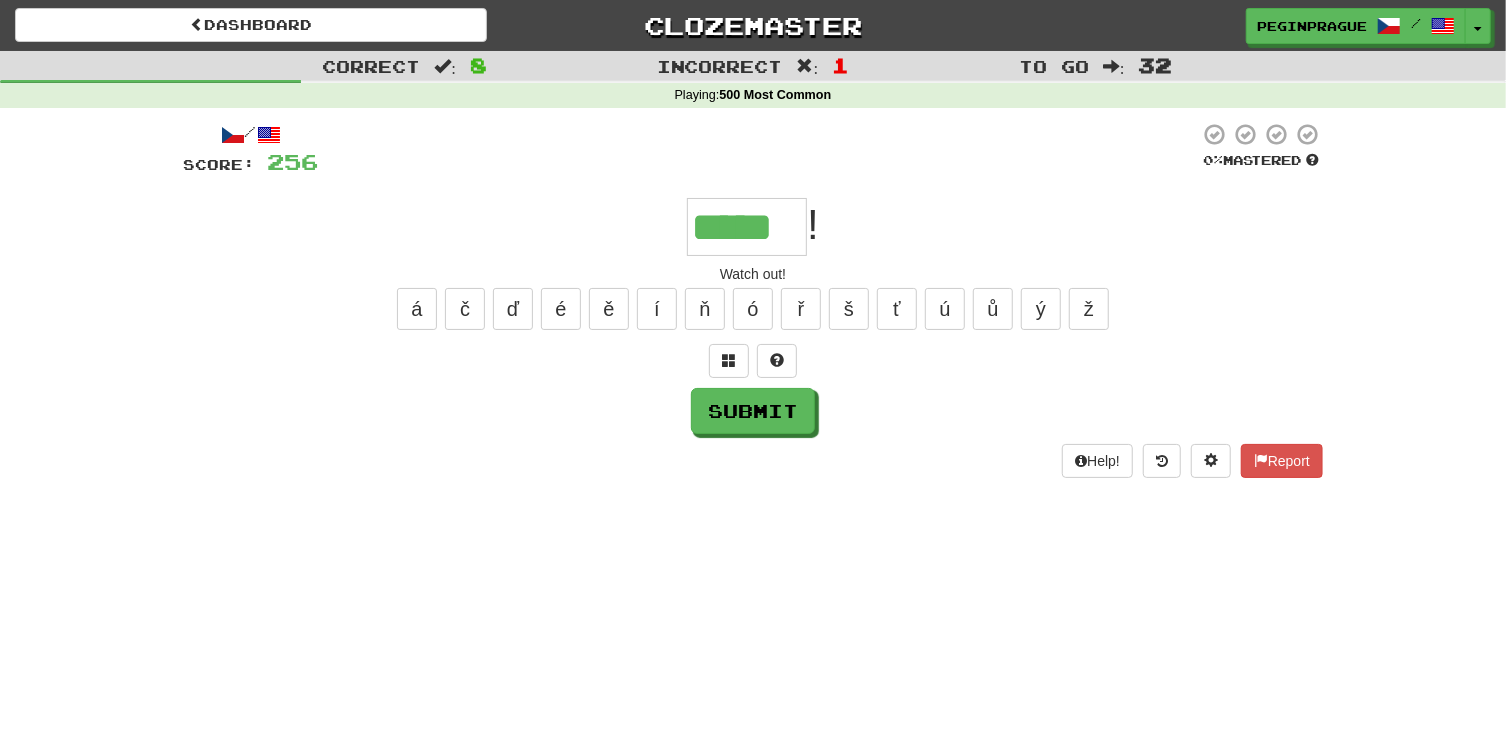 type on "*****" 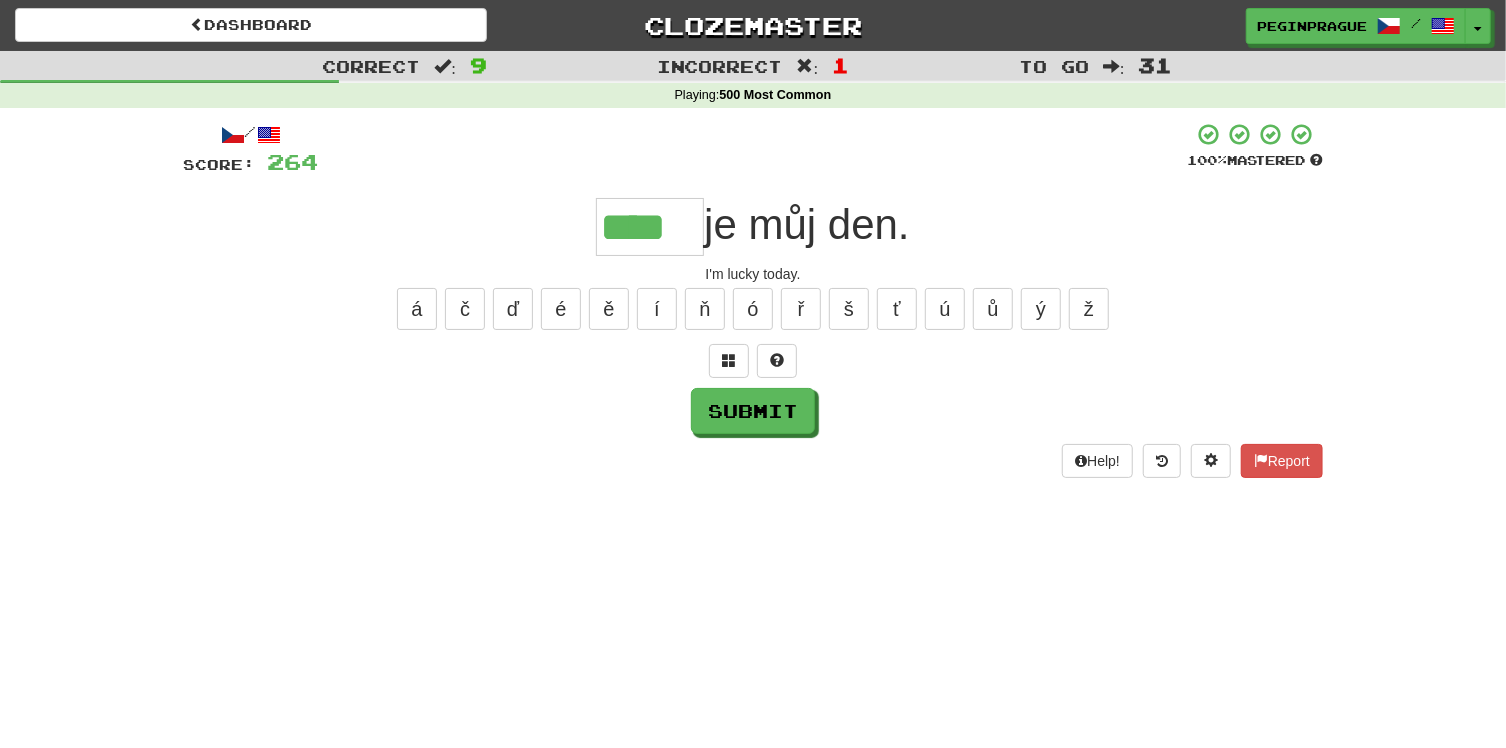 type on "****" 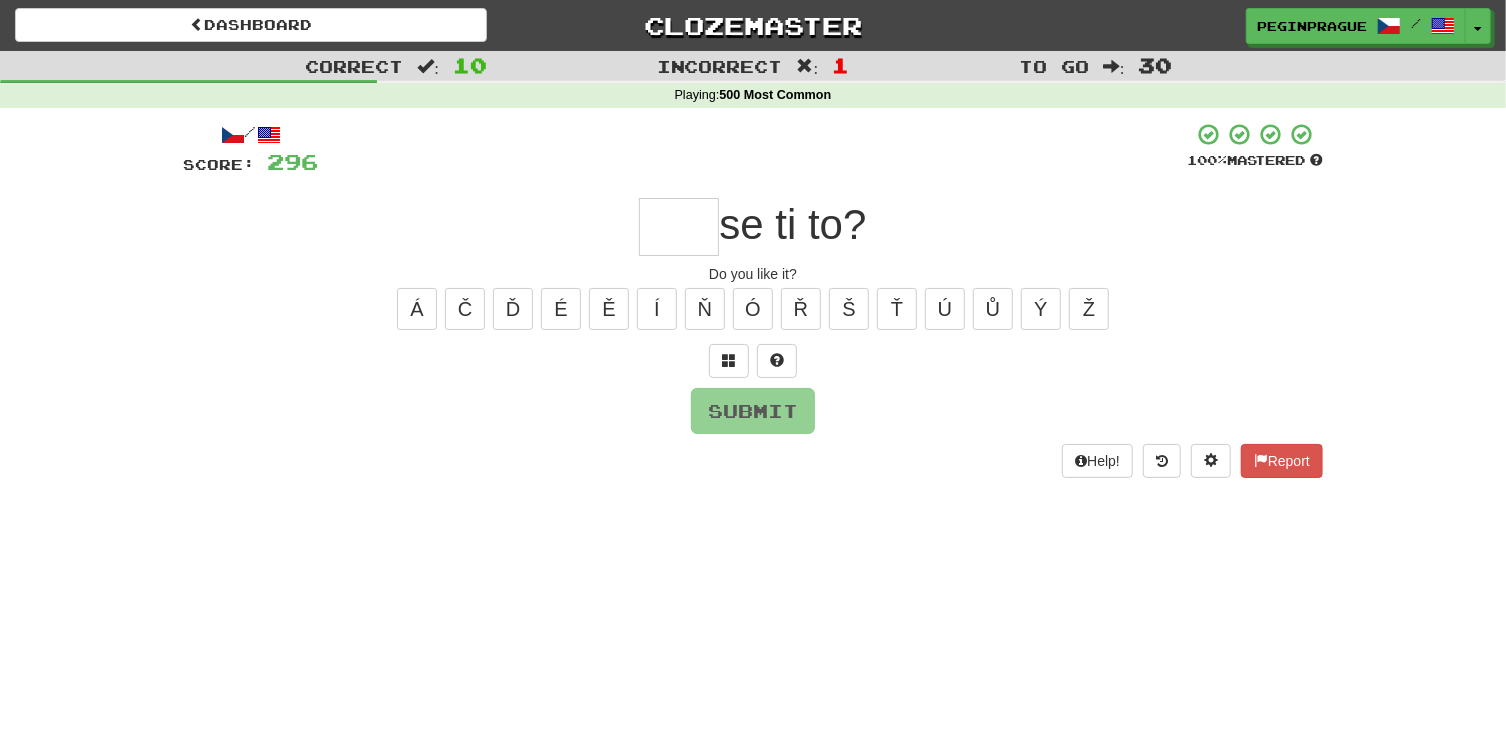 type on "*" 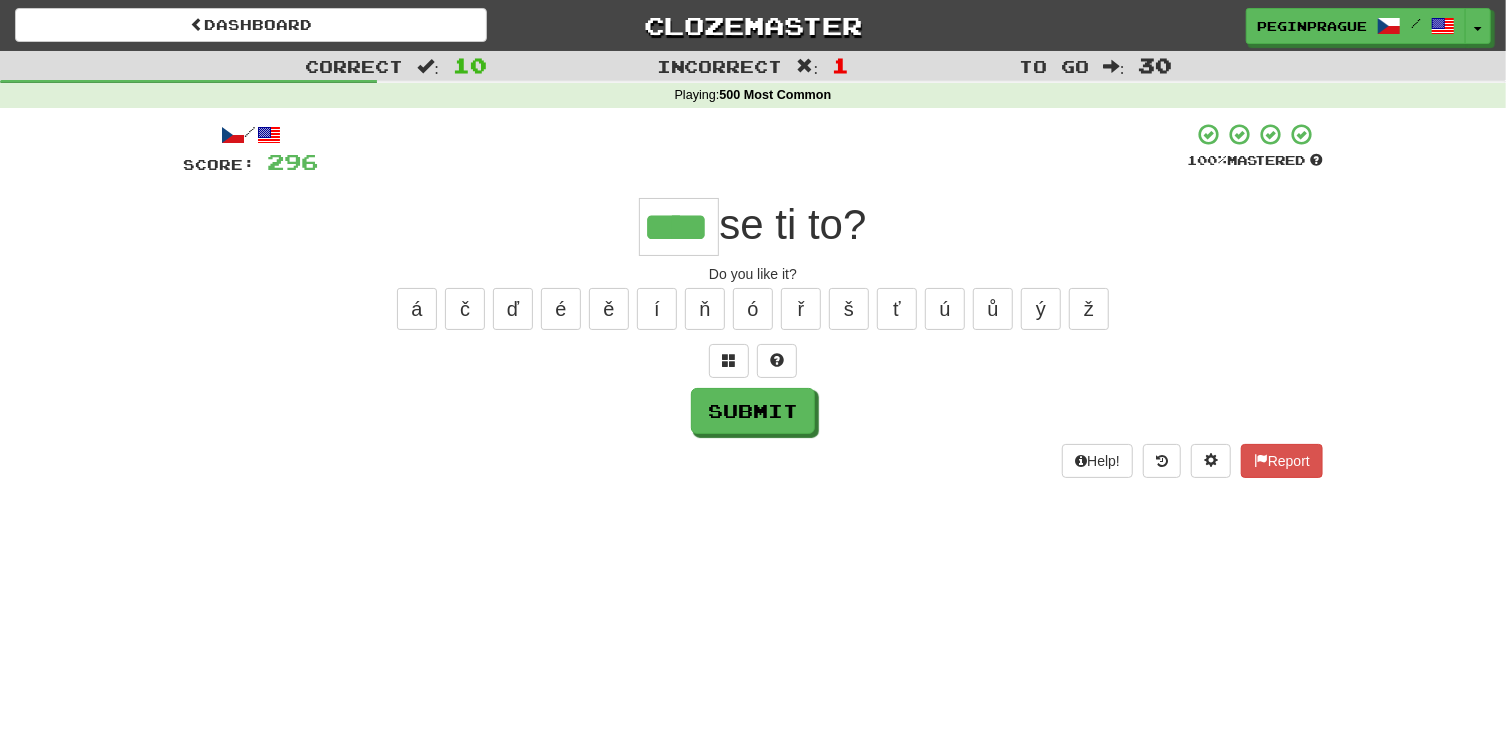 type on "****" 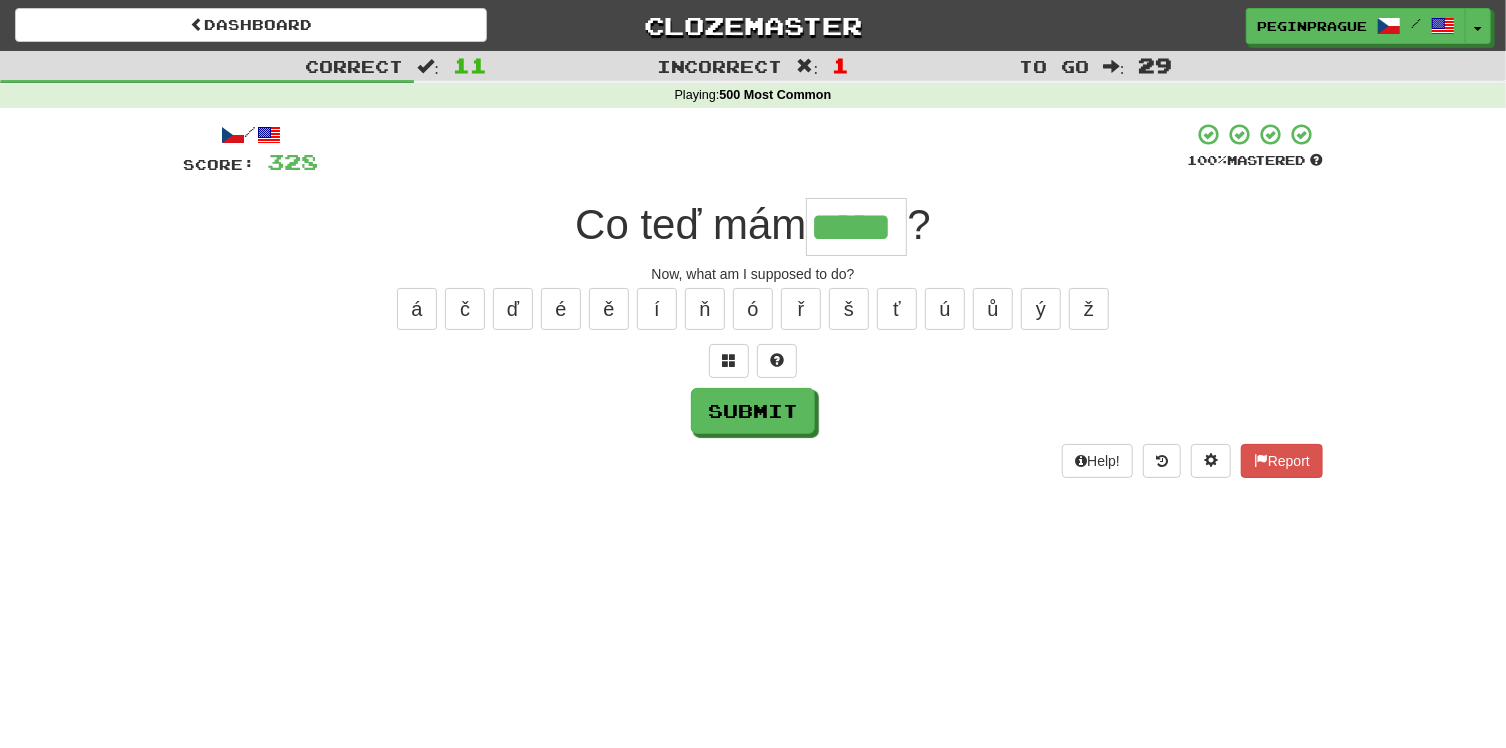 type on "*****" 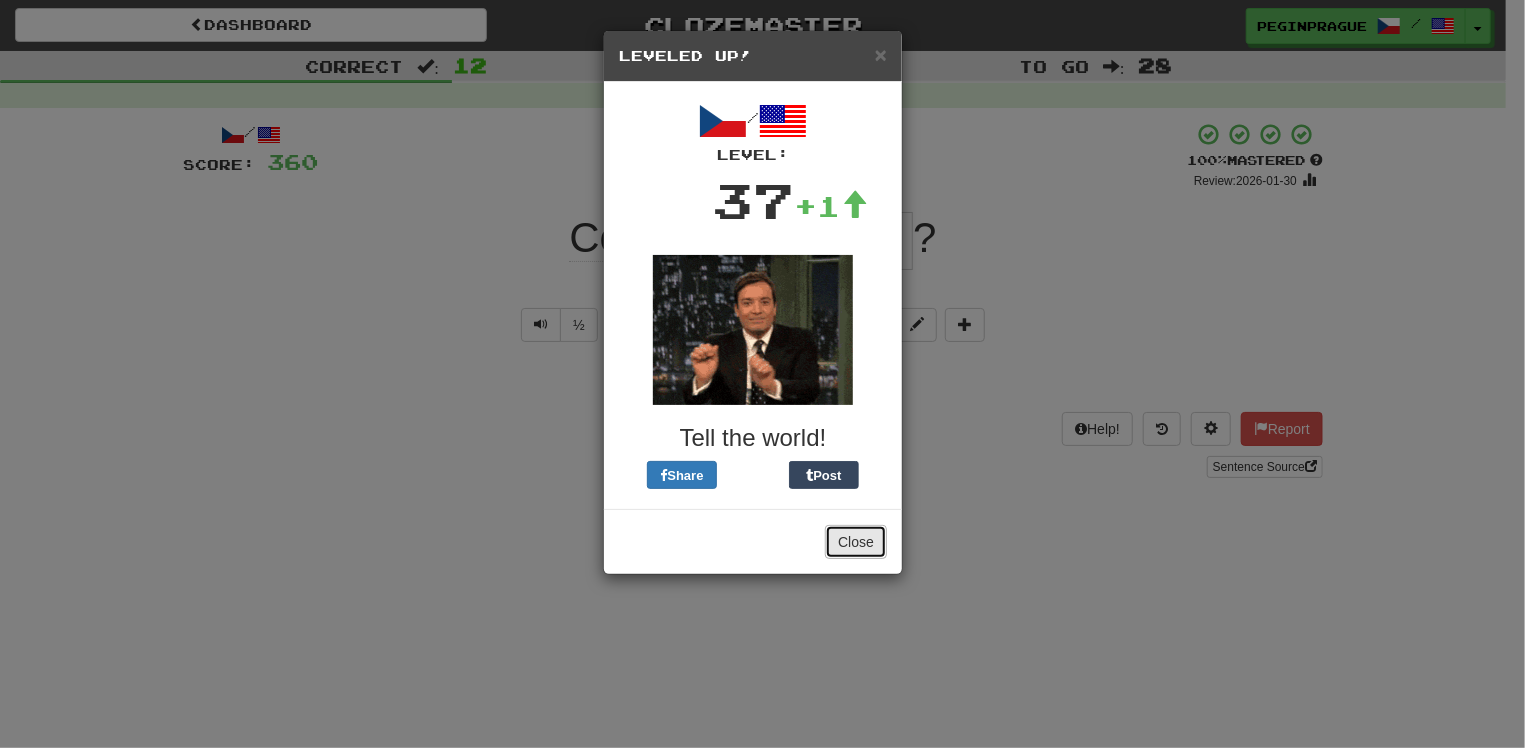 click on "Close" at bounding box center (856, 542) 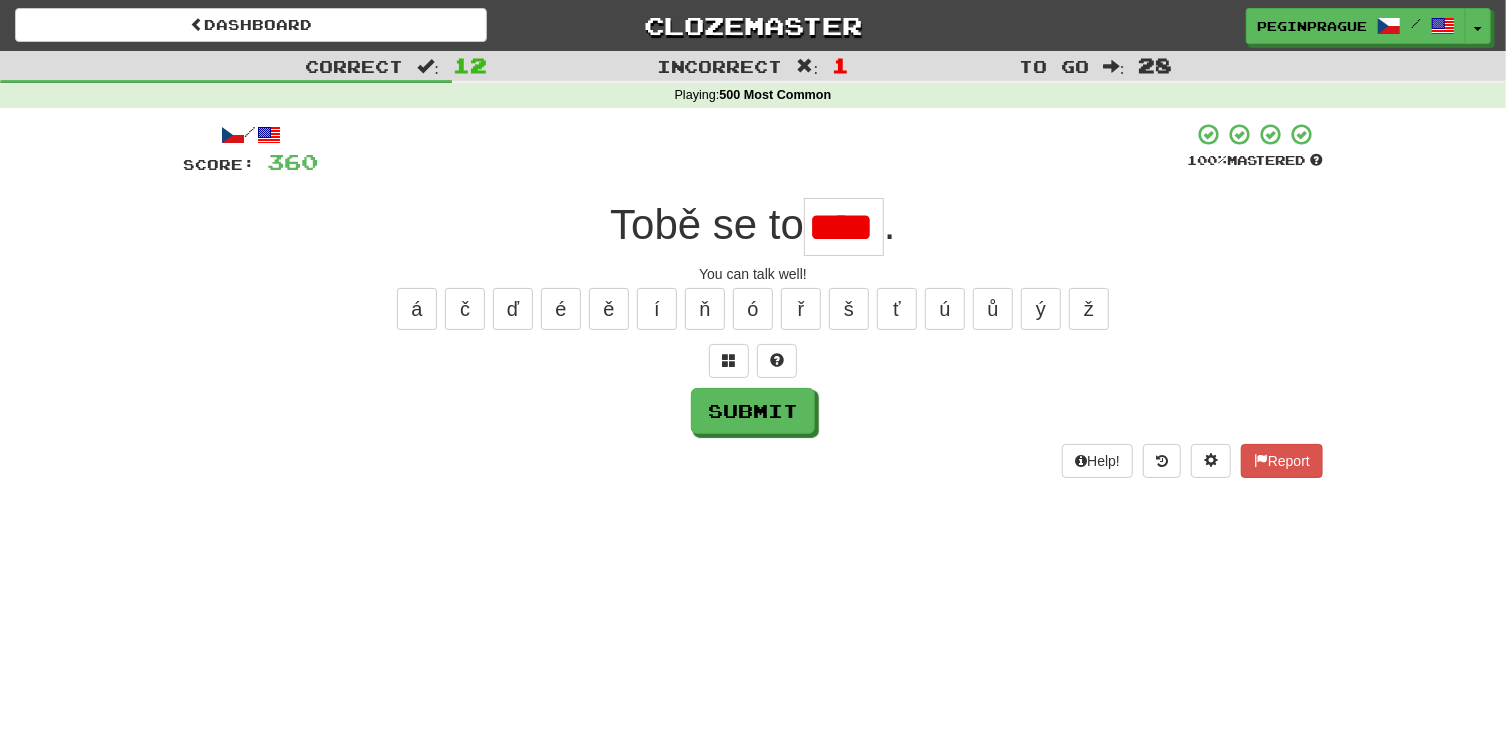 scroll, scrollTop: 0, scrollLeft: 0, axis: both 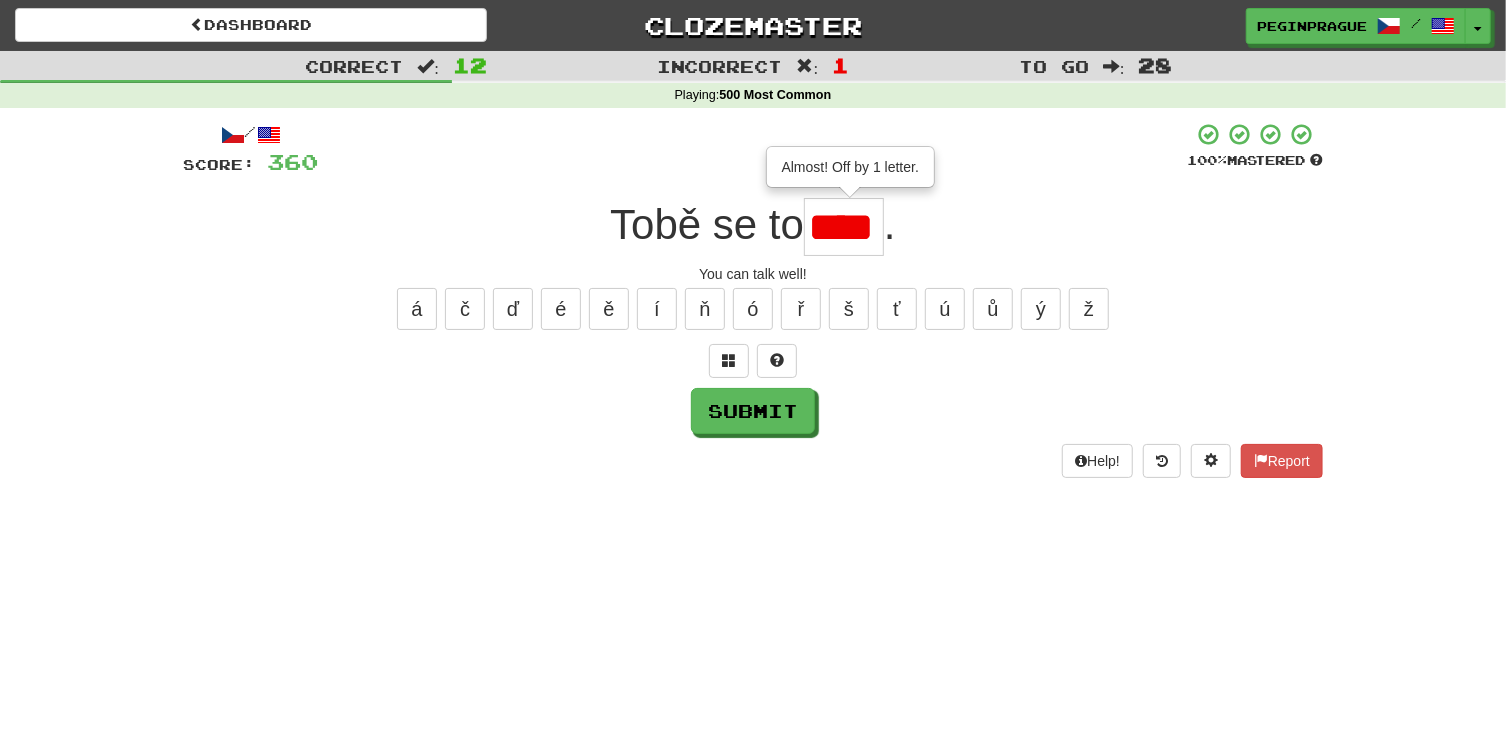 click on "Dashboard
Clozemaster
peginprague
/
Toggle Dropdown
Dashboard
Leaderboard
Activity Feed
Notifications
Profile
Discussions
Čeština
/
English
Streak:
1
Review:
1,502
Points Today: 552
Languages
Account
Logout
peginprague
/
Toggle Dropdown
Dashboard
Leaderboard
Activity Feed
Notifications
Profile
Discussions
Čeština
/
English
Streak:
1
Review:
1,502
Points Today: 552
Languages
Account
Logout
clozemaster
Correct   :   12 Incorrect   :   1 To go   :   28 Playing :  500 Most Common  /  Score:   360 100 %  Mastered Tobě se to  **** Almost! Off by 1 letter. . You can talk well! á č ď é ě í ň ó ř š ť ú ů ý ž" at bounding box center (753, 374) 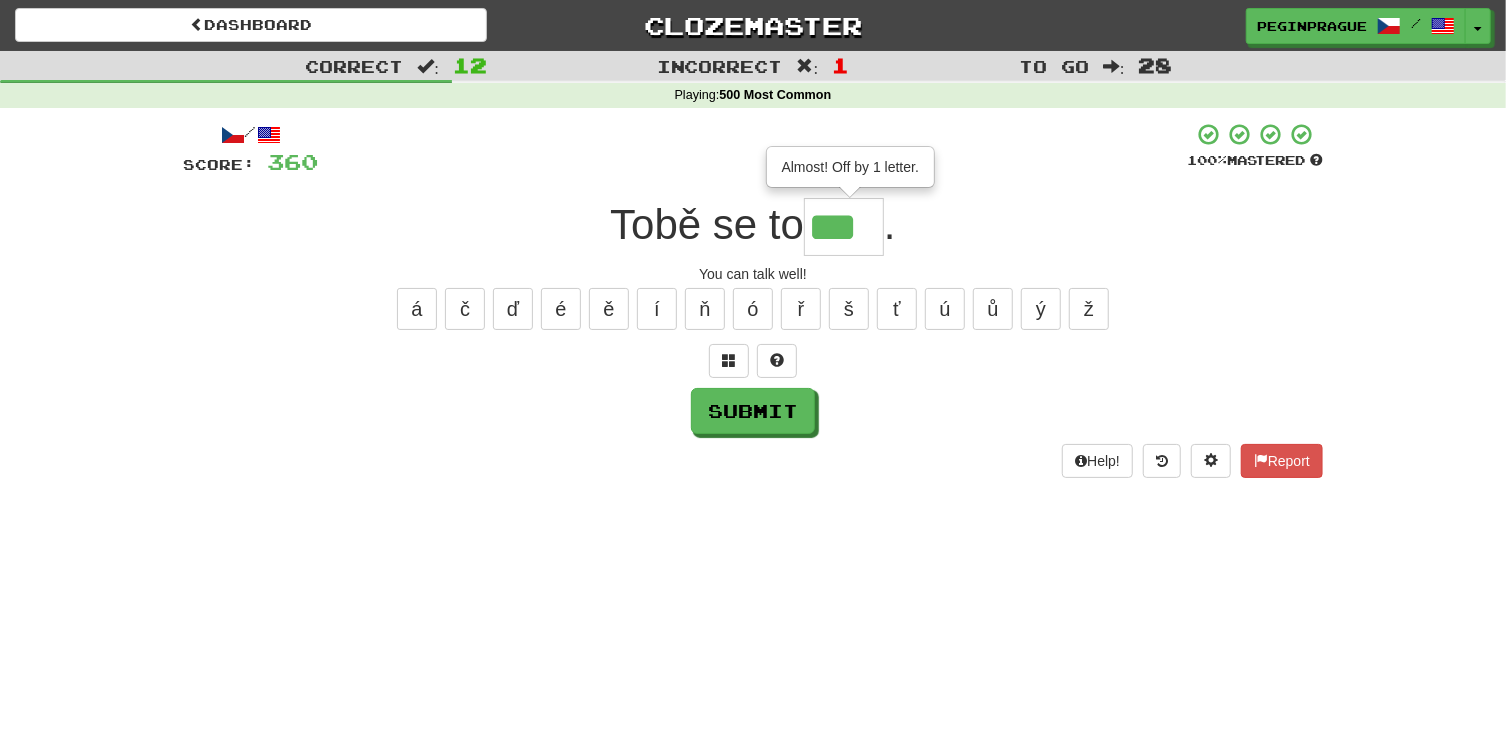 type on "****" 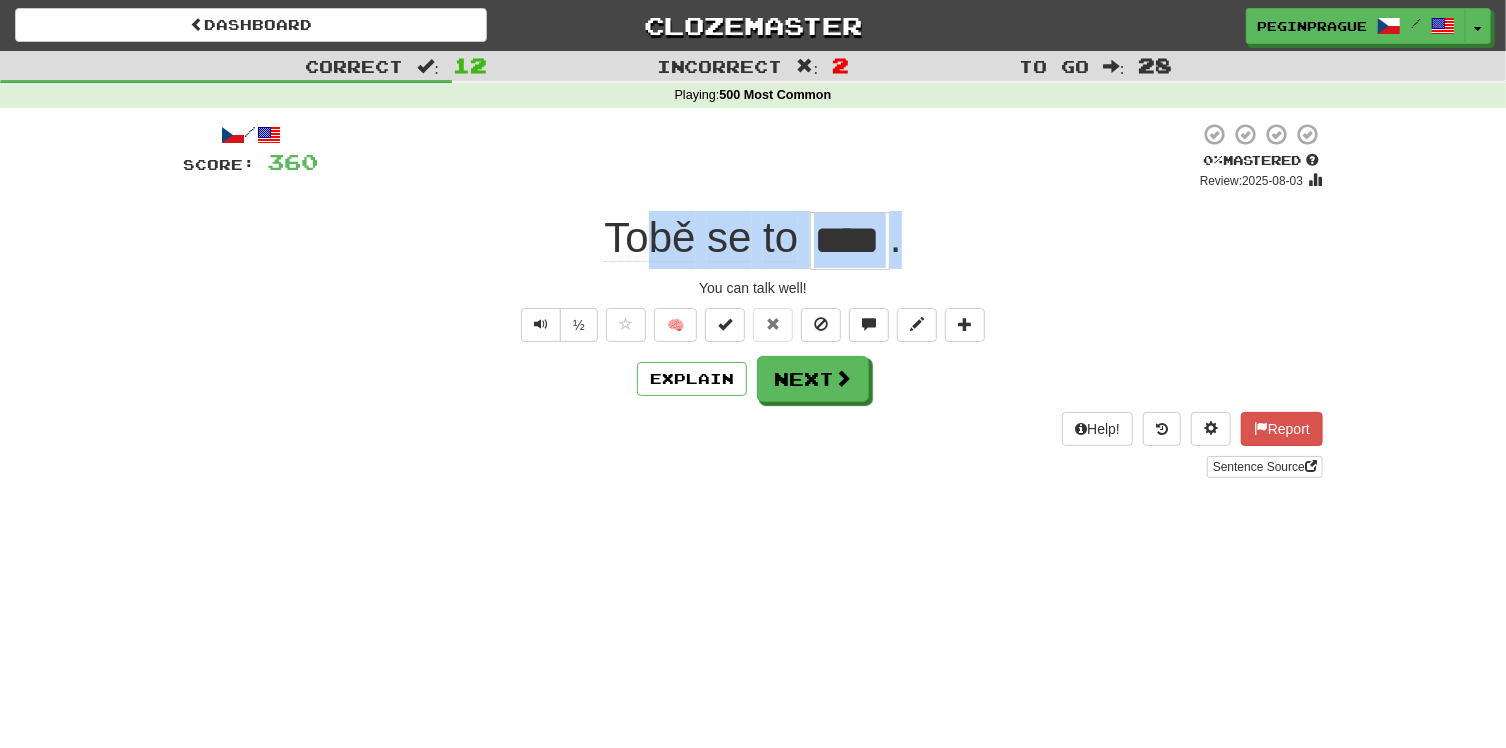 drag, startPoint x: 905, startPoint y: 228, endPoint x: 642, endPoint y: 234, distance: 263.06842 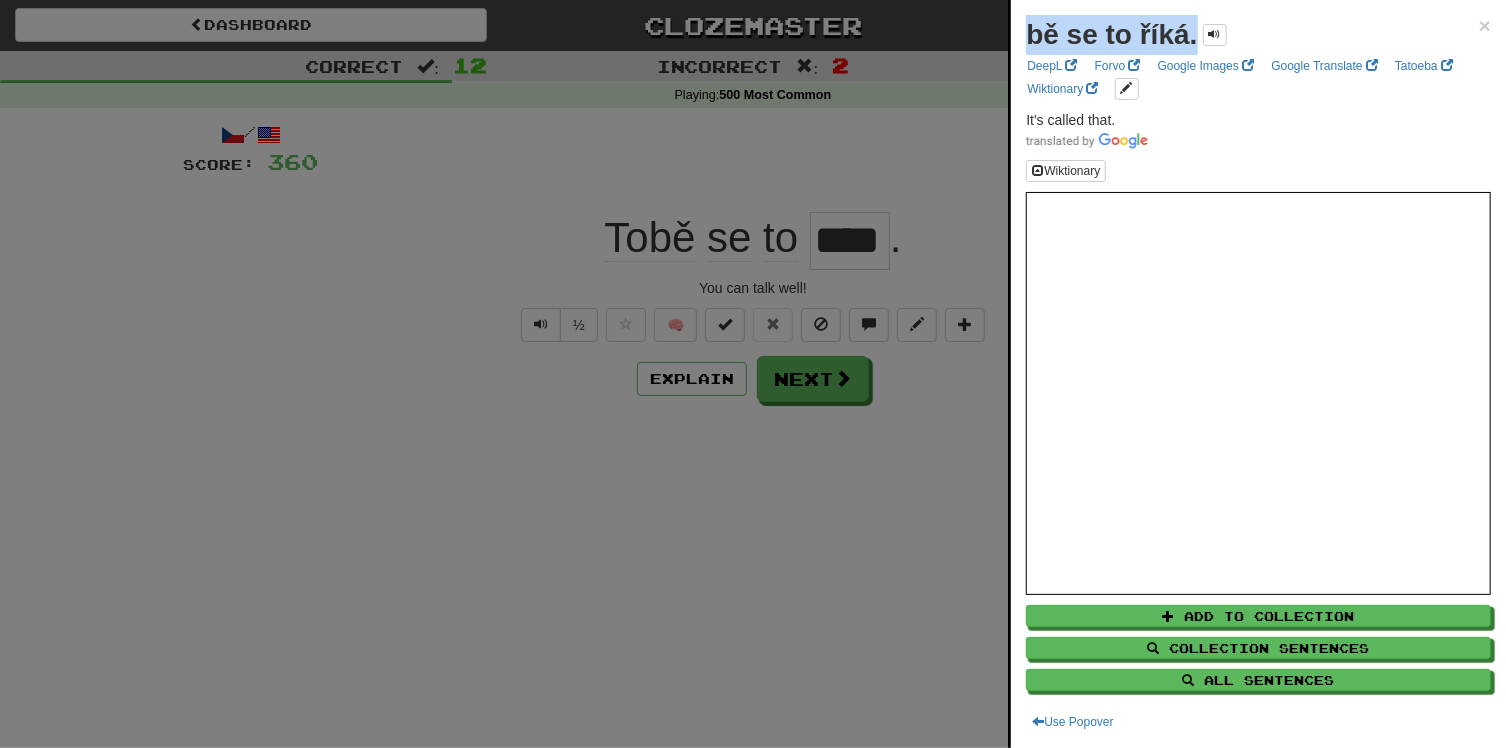 drag, startPoint x: 1195, startPoint y: 38, endPoint x: 1007, endPoint y: 30, distance: 188.17014 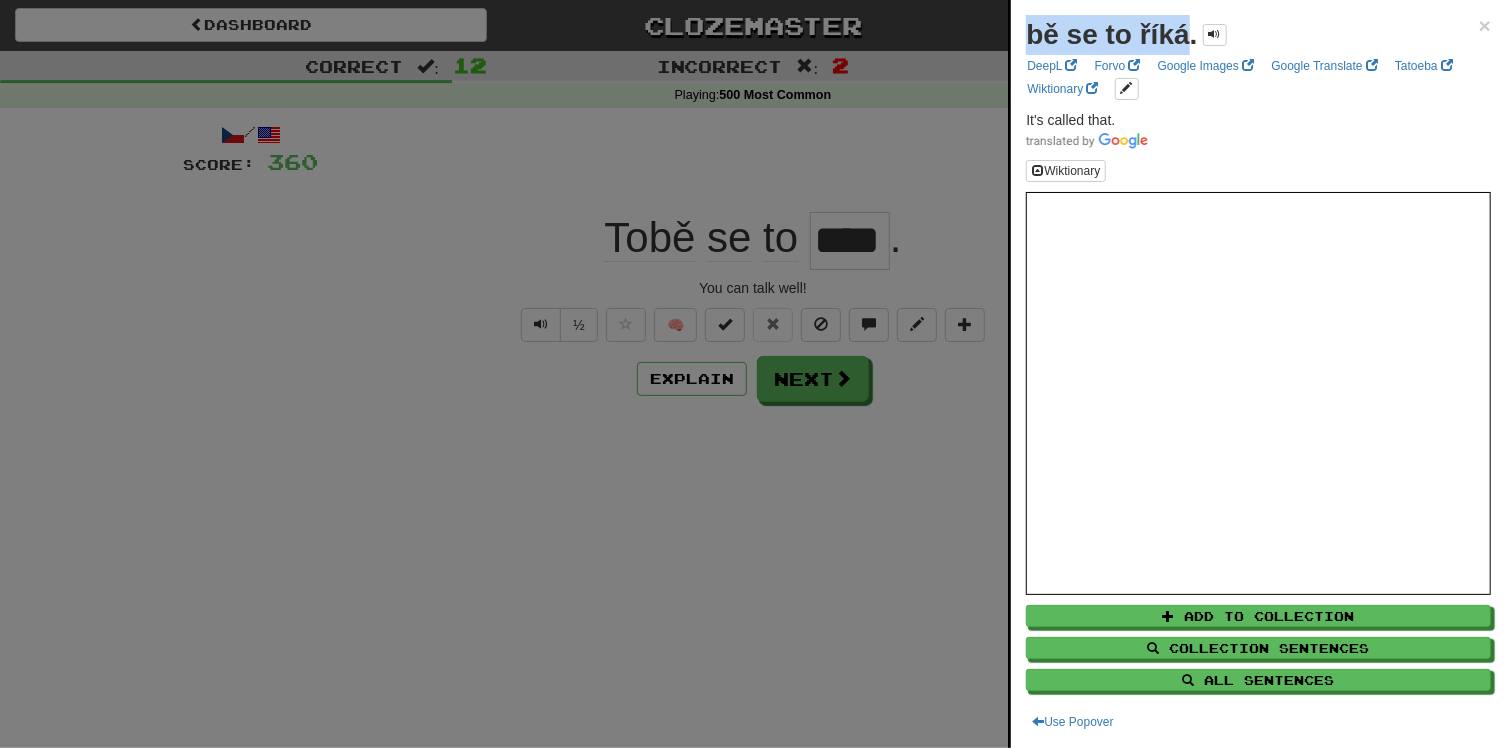 drag, startPoint x: 1192, startPoint y: 32, endPoint x: 957, endPoint y: 33, distance: 235.00212 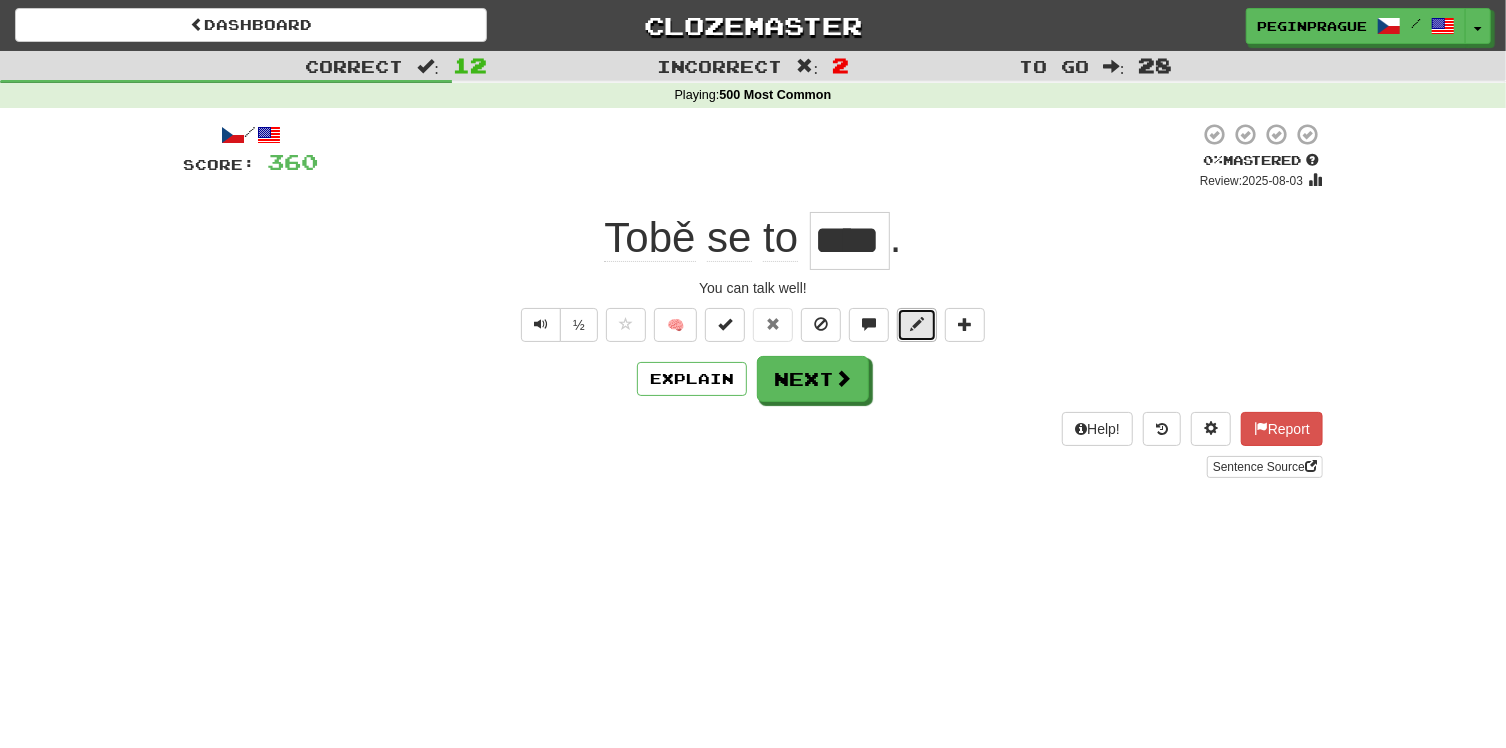 click at bounding box center (917, 324) 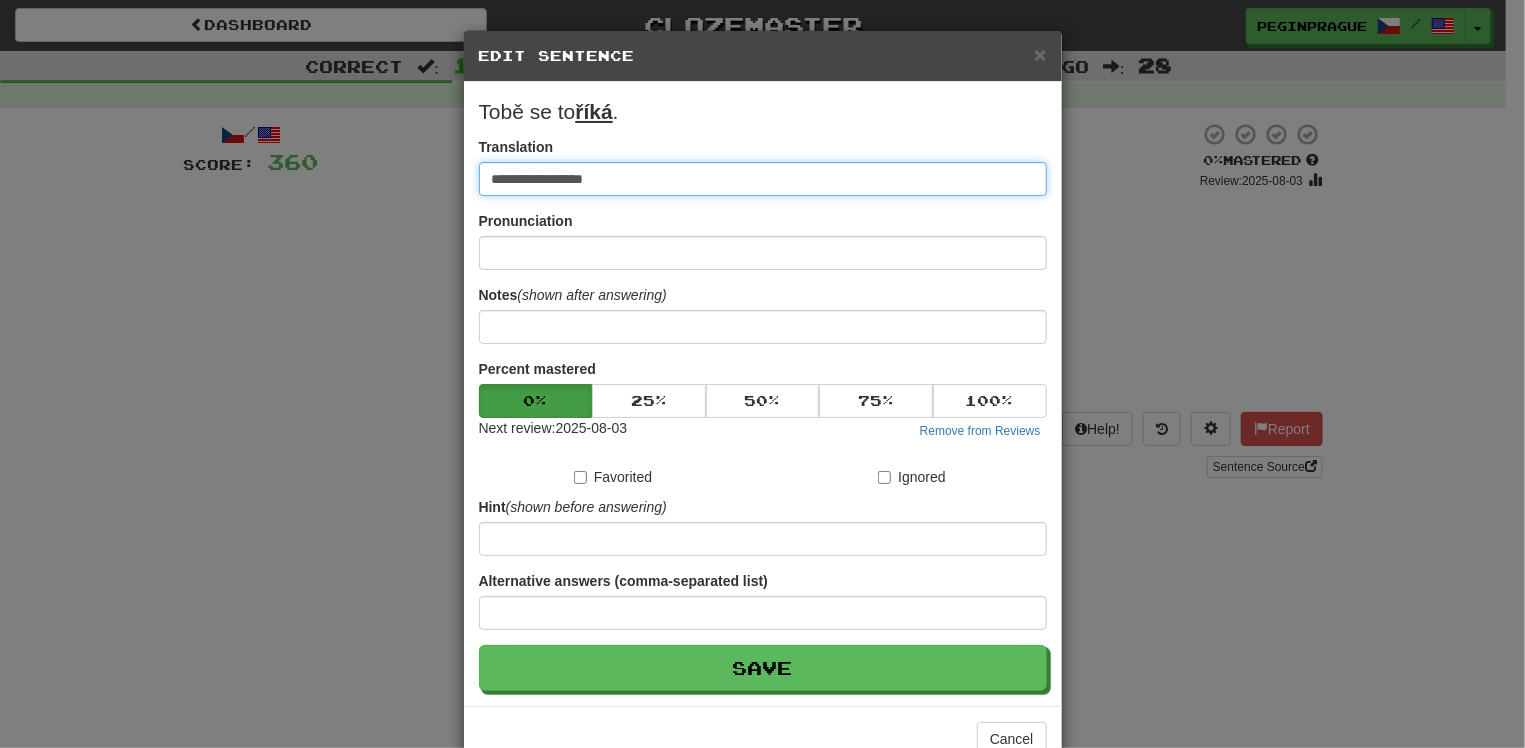 drag, startPoint x: 646, startPoint y: 165, endPoint x: 465, endPoint y: 184, distance: 181.9945 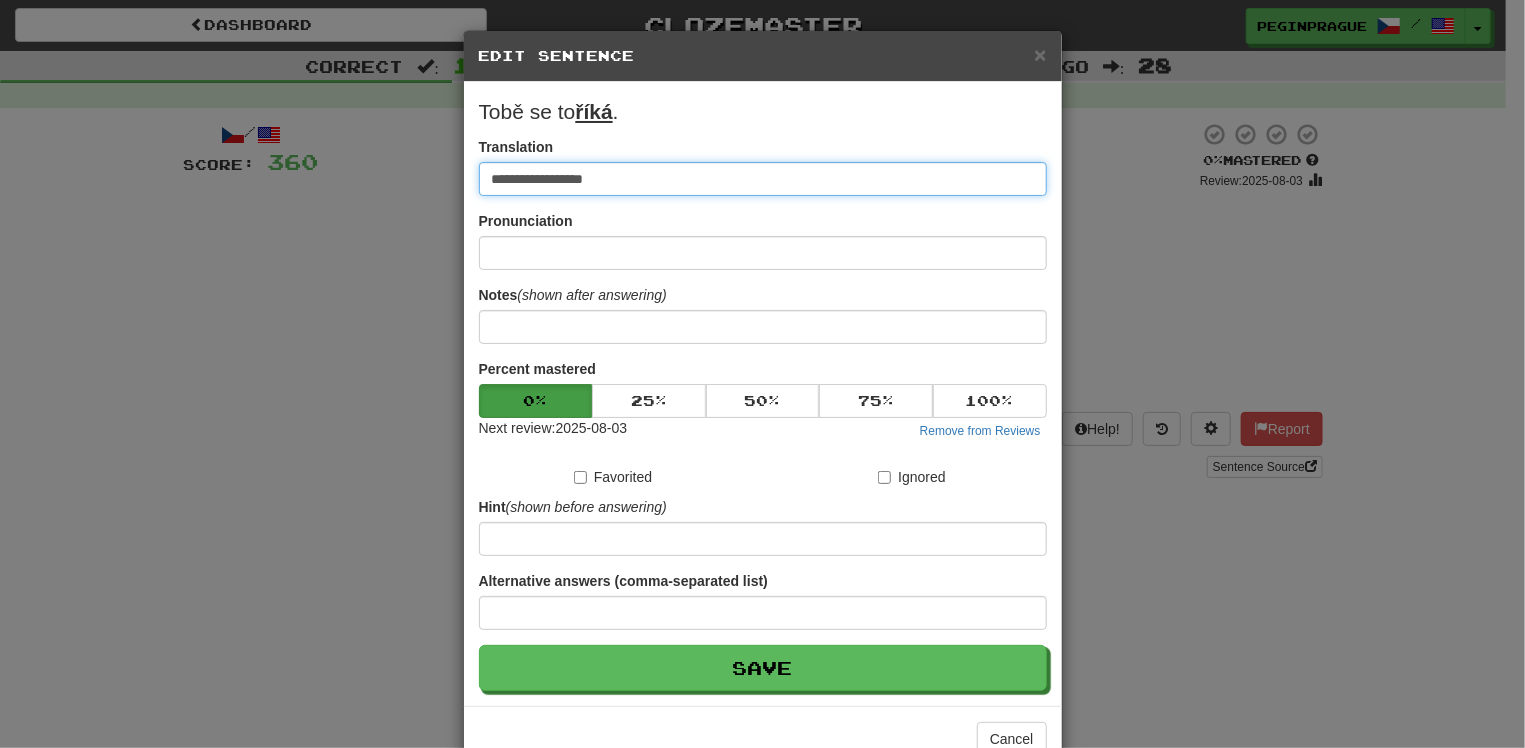 paste on "**********" 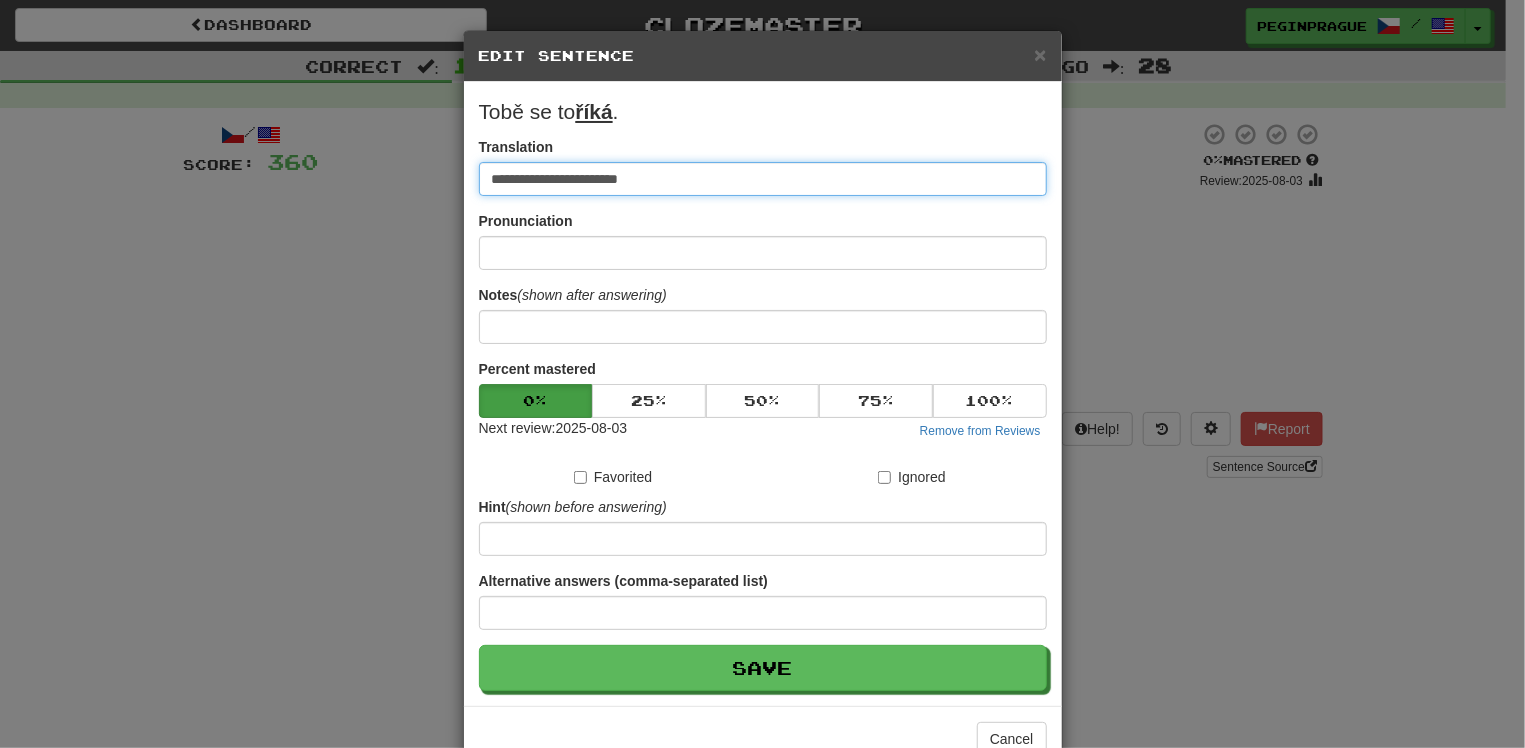 type on "**********" 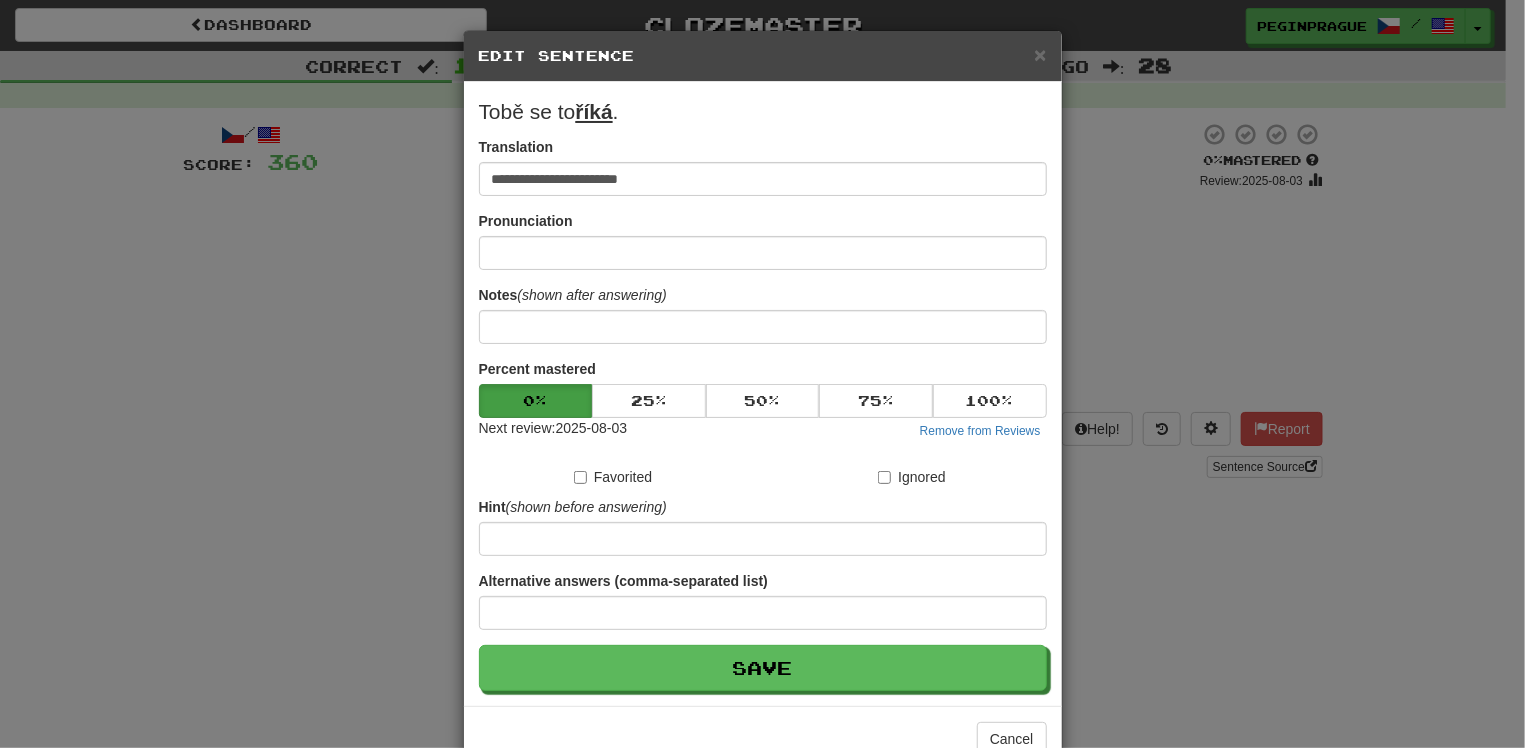 click on "**********" at bounding box center (762, 374) 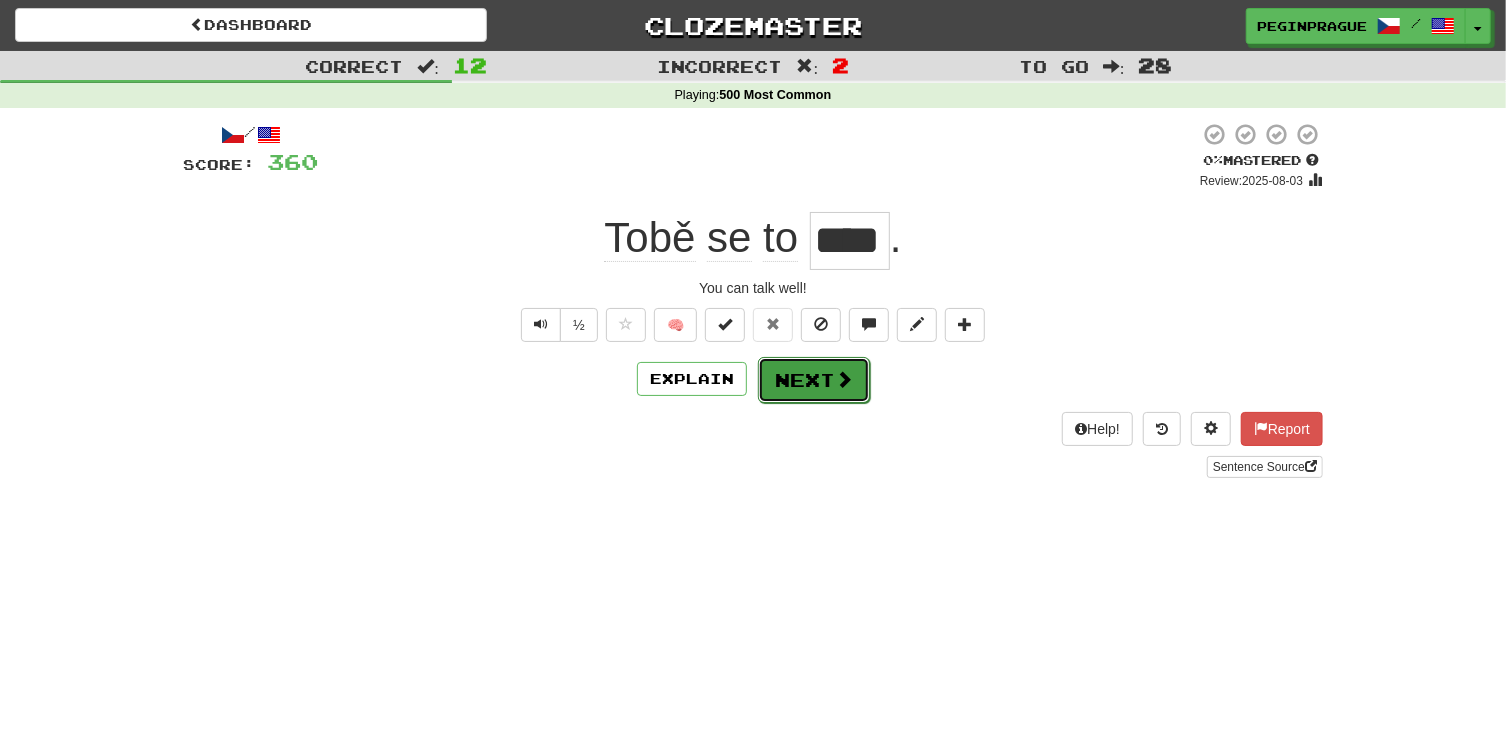 click on "Next" at bounding box center (814, 380) 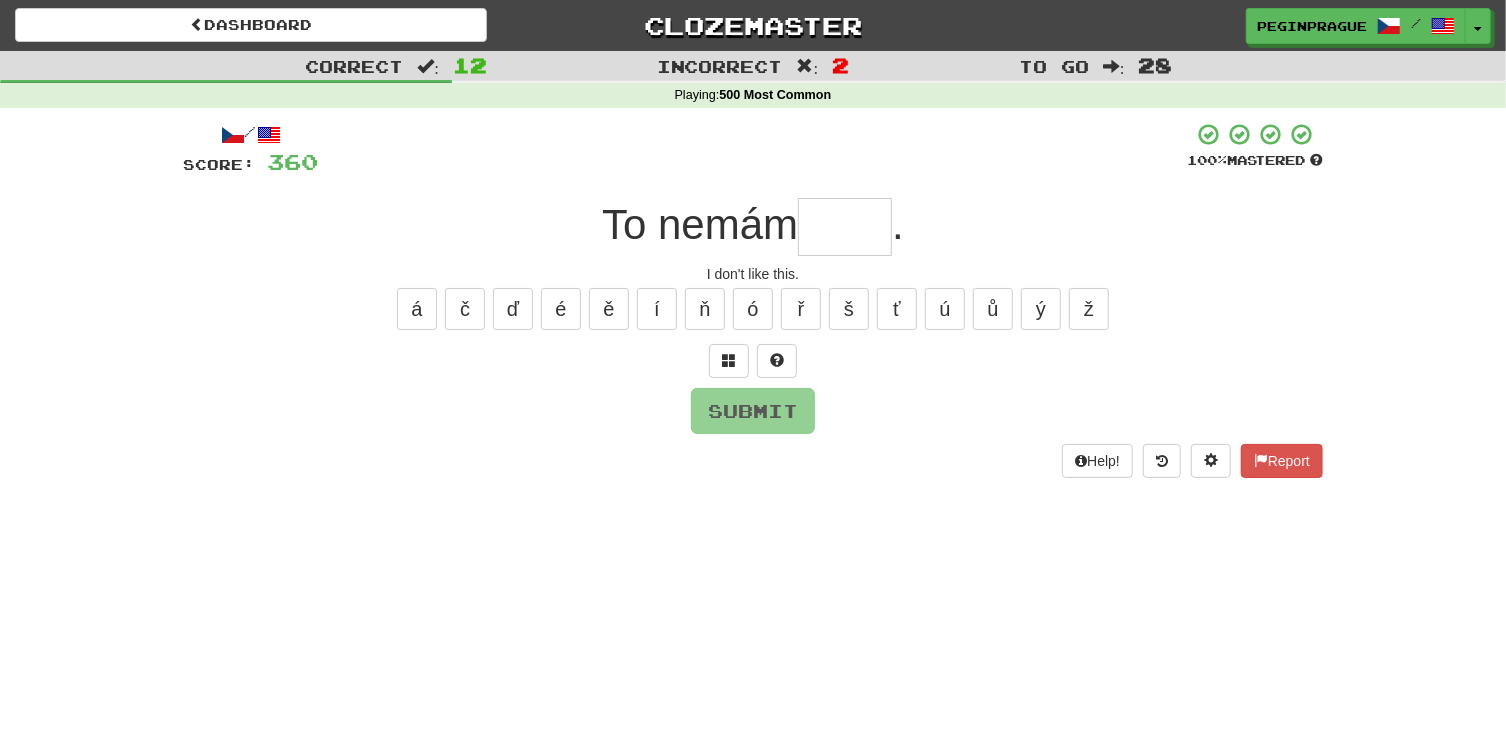 click at bounding box center (845, 227) 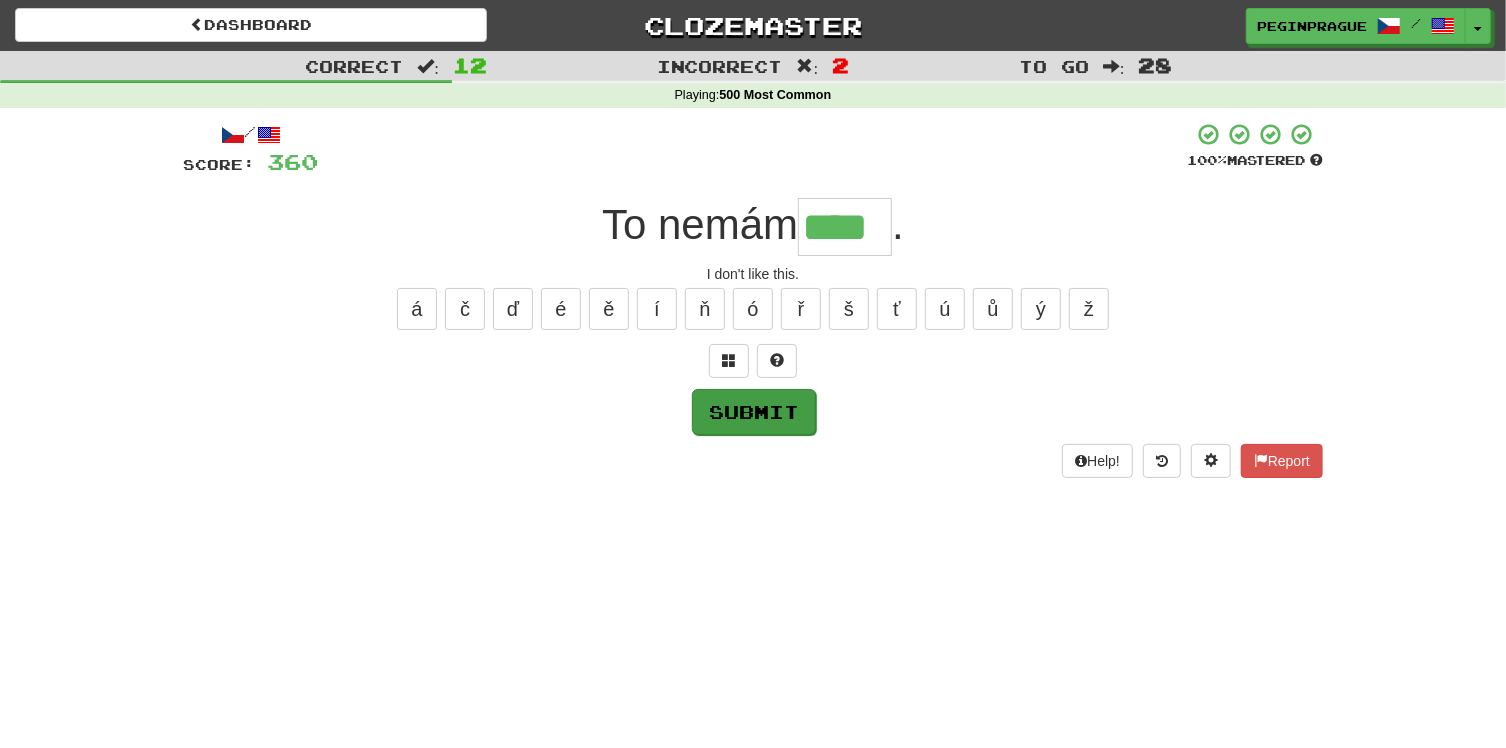 type on "****" 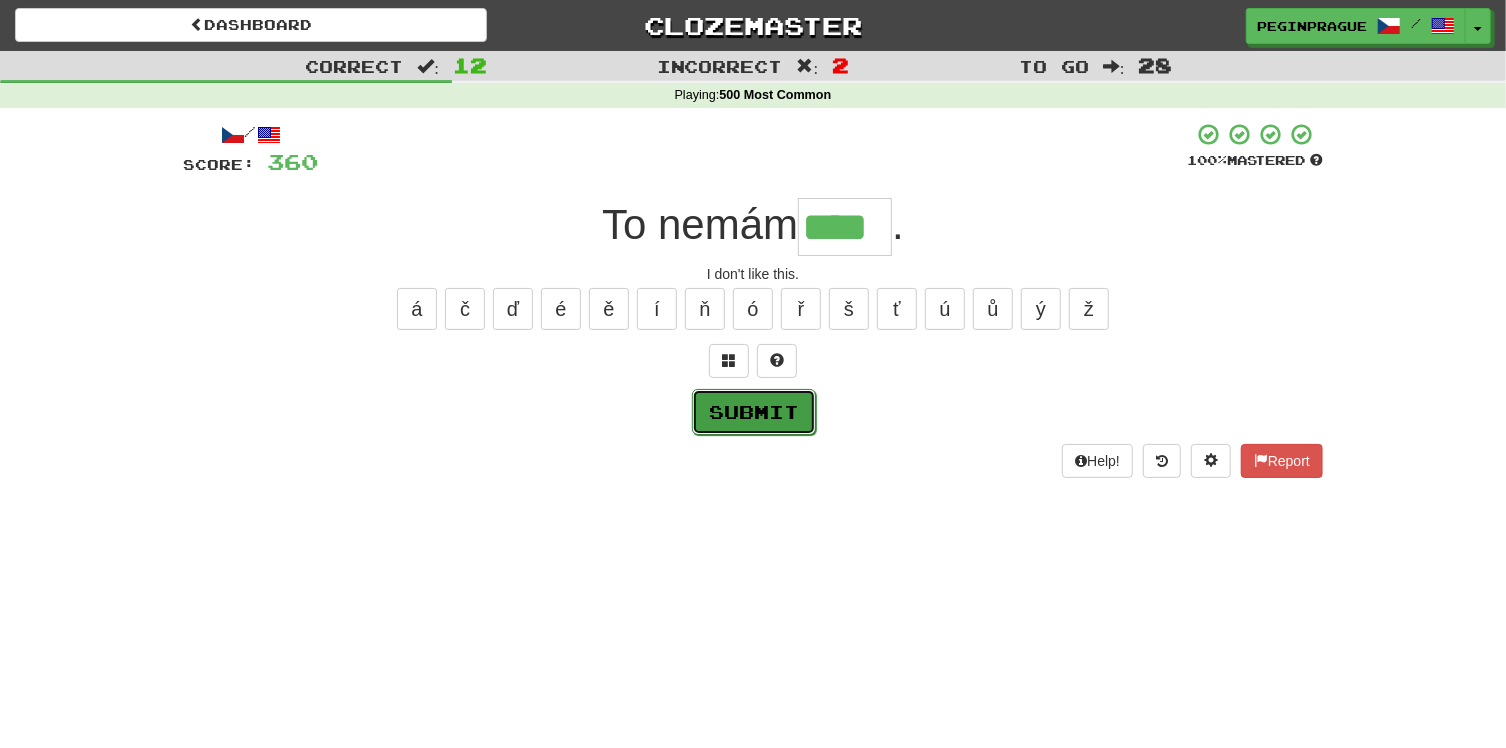 click on "Submit" at bounding box center [754, 412] 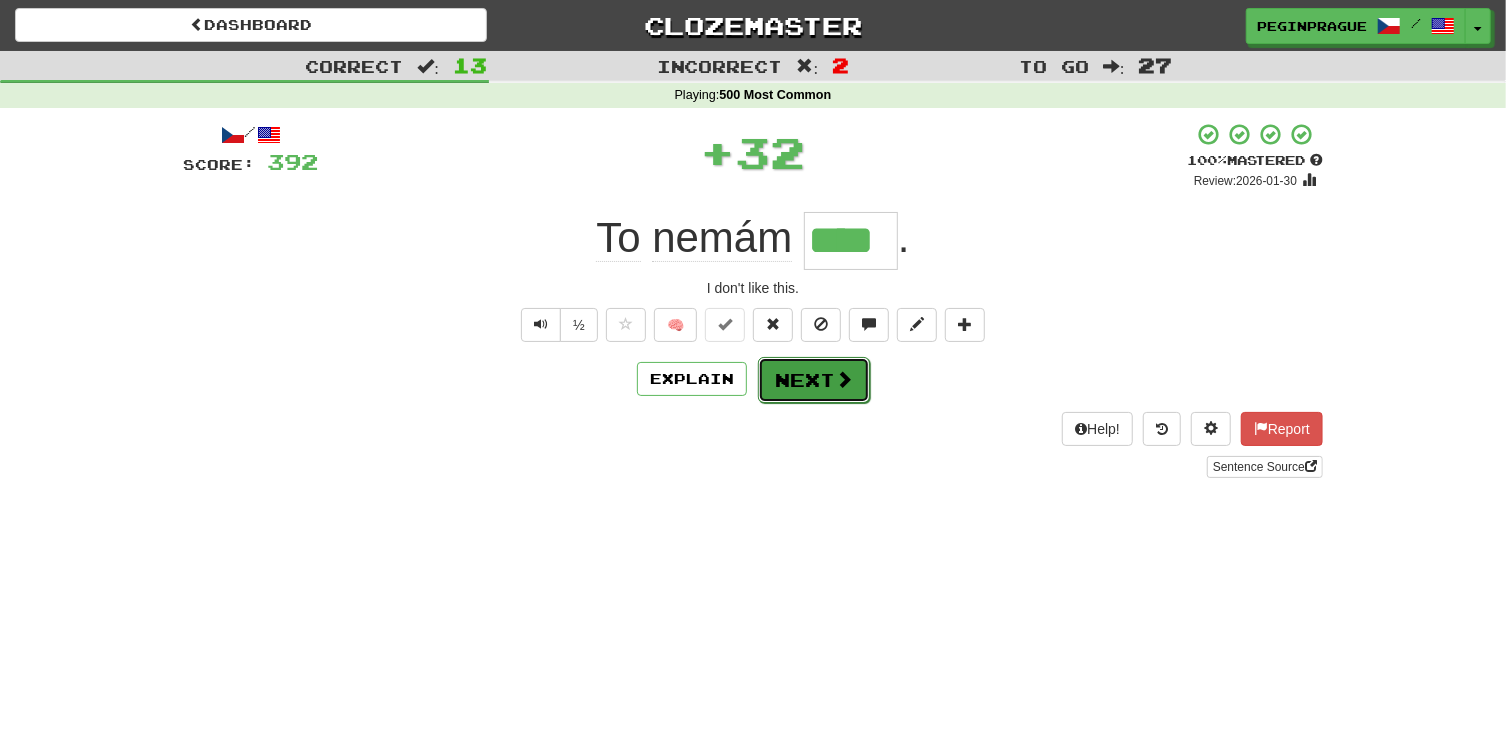 click on "Next" at bounding box center (814, 380) 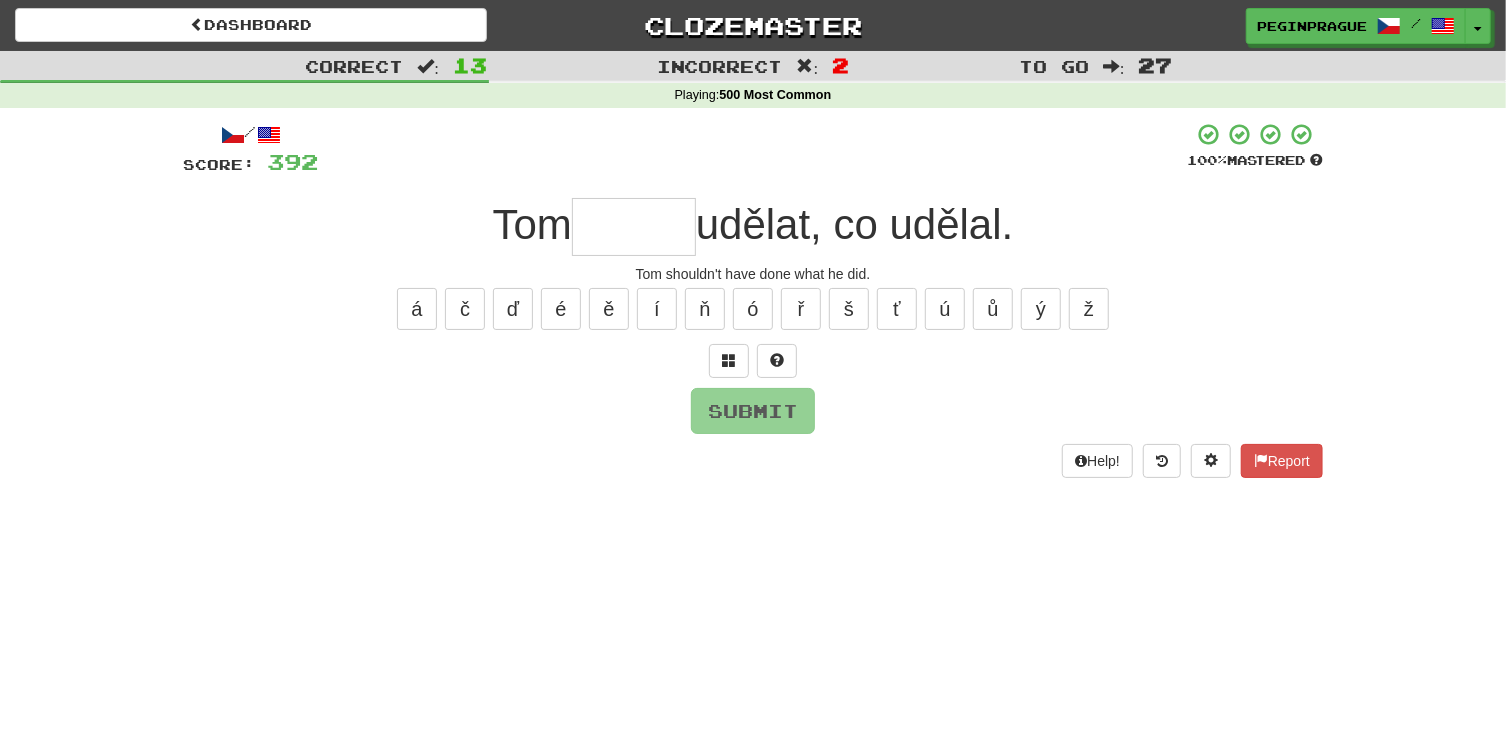 click at bounding box center [634, 227] 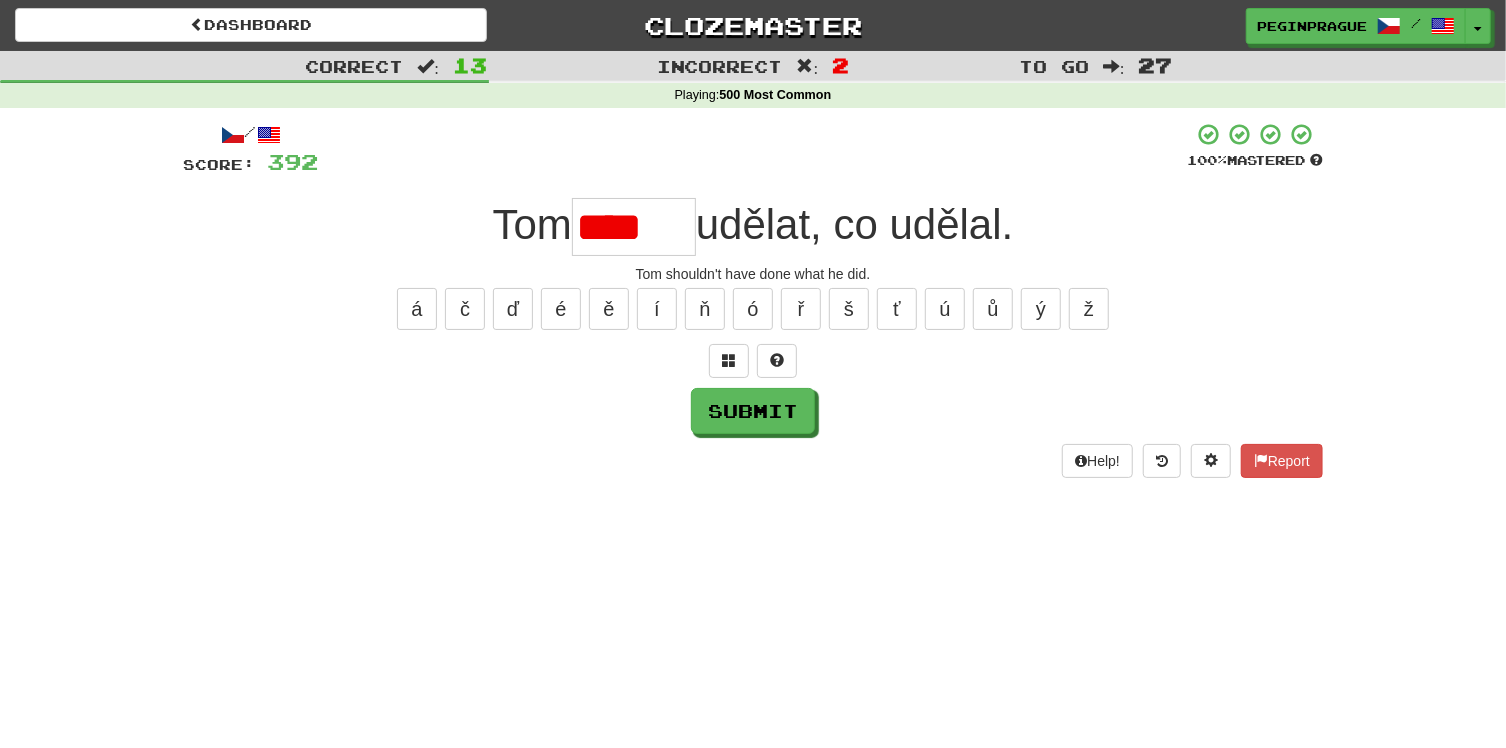 scroll, scrollTop: 0, scrollLeft: 0, axis: both 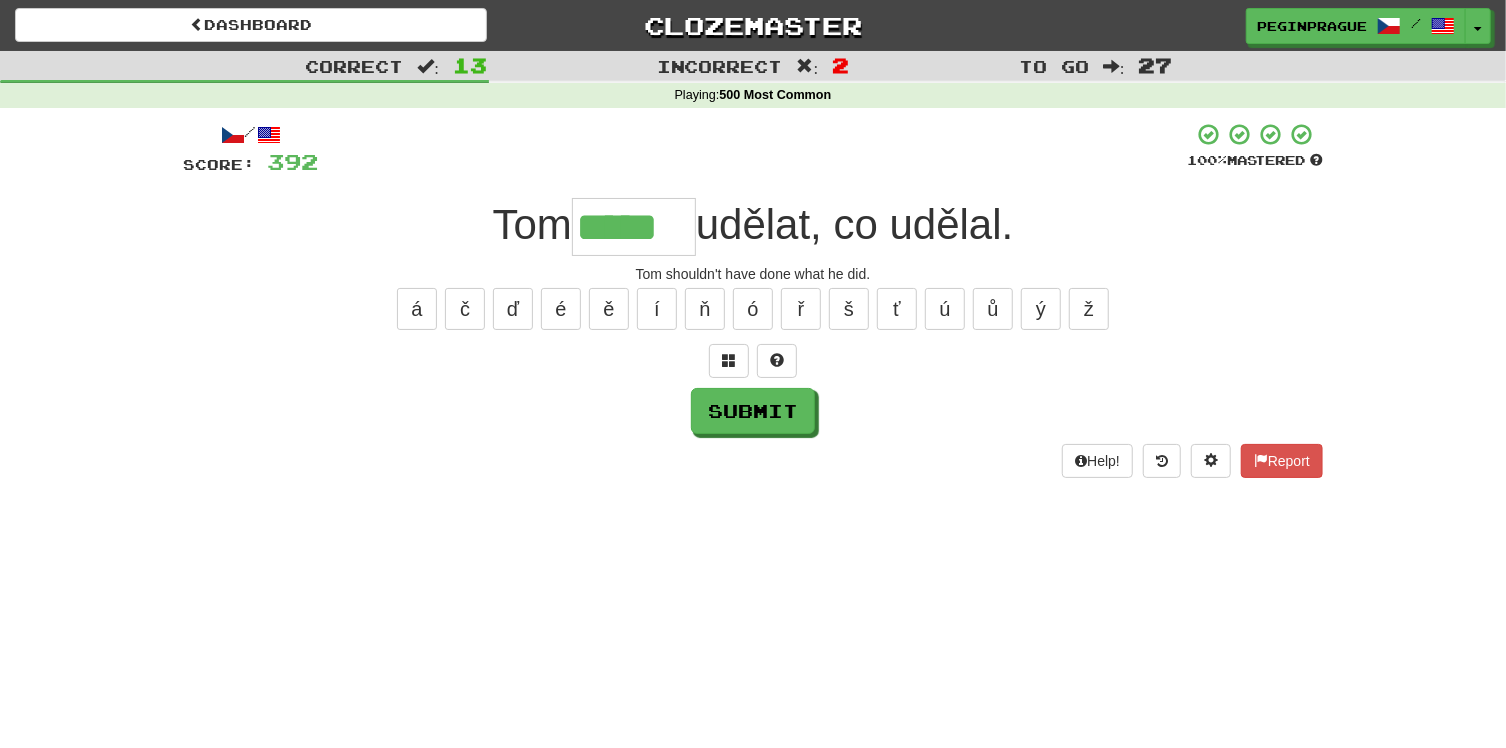 type on "*****" 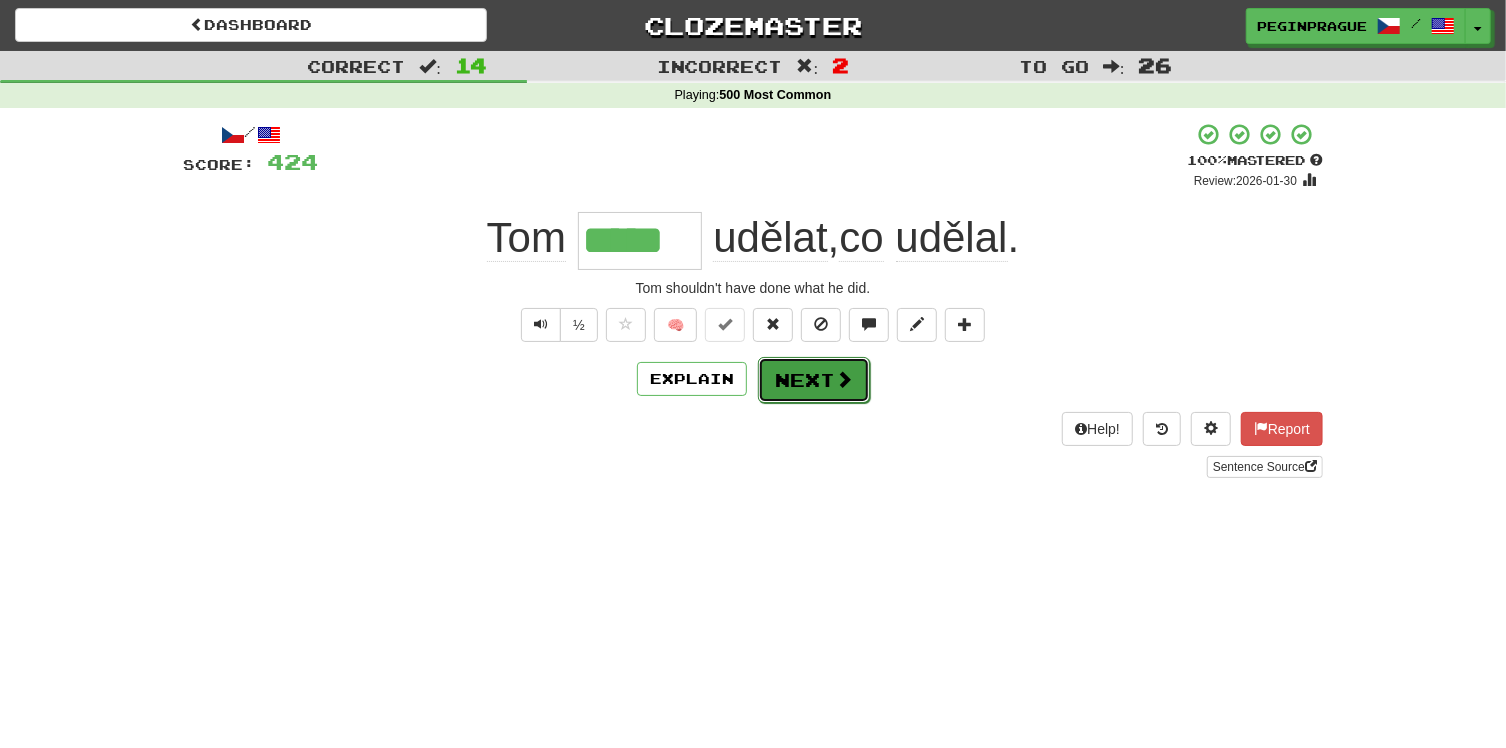 click on "Next" at bounding box center (814, 380) 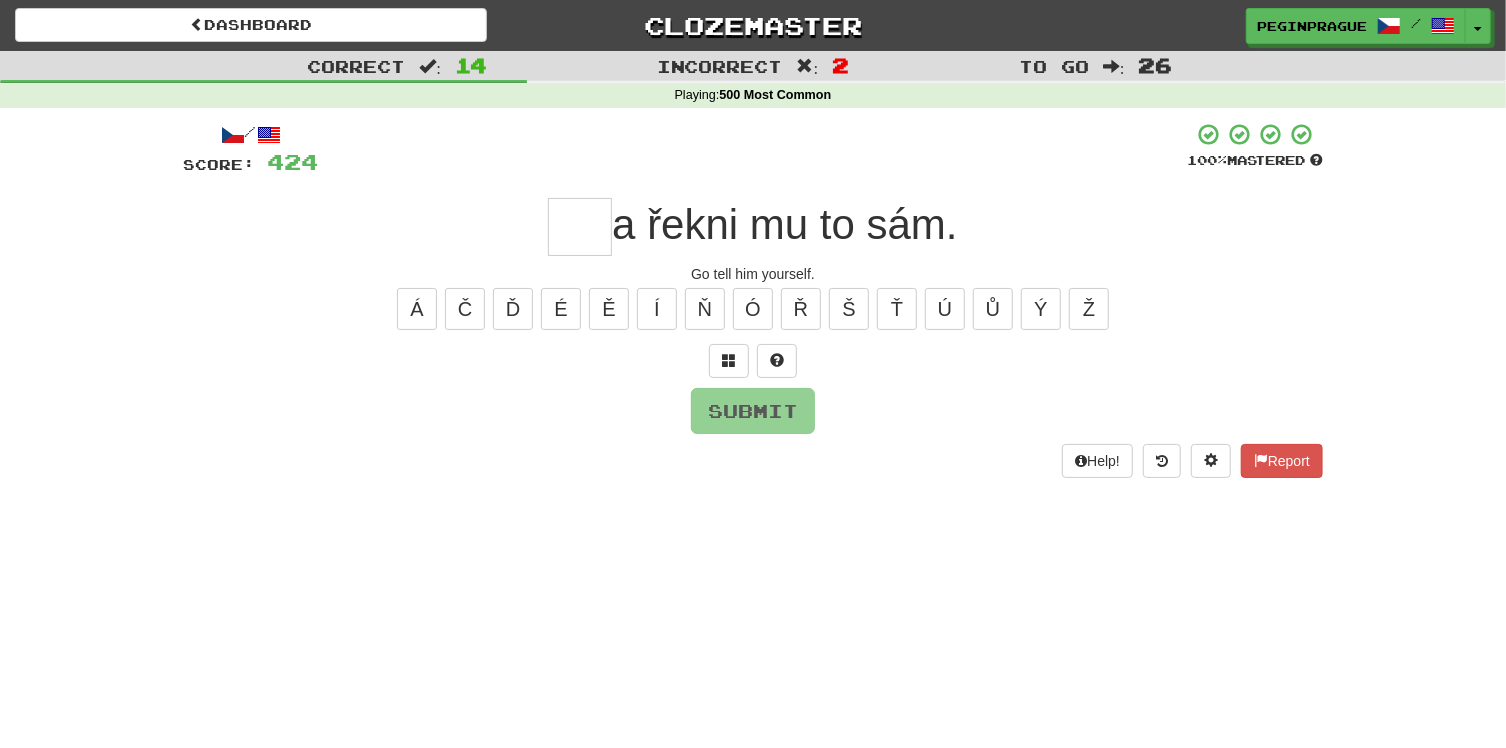 type on "*" 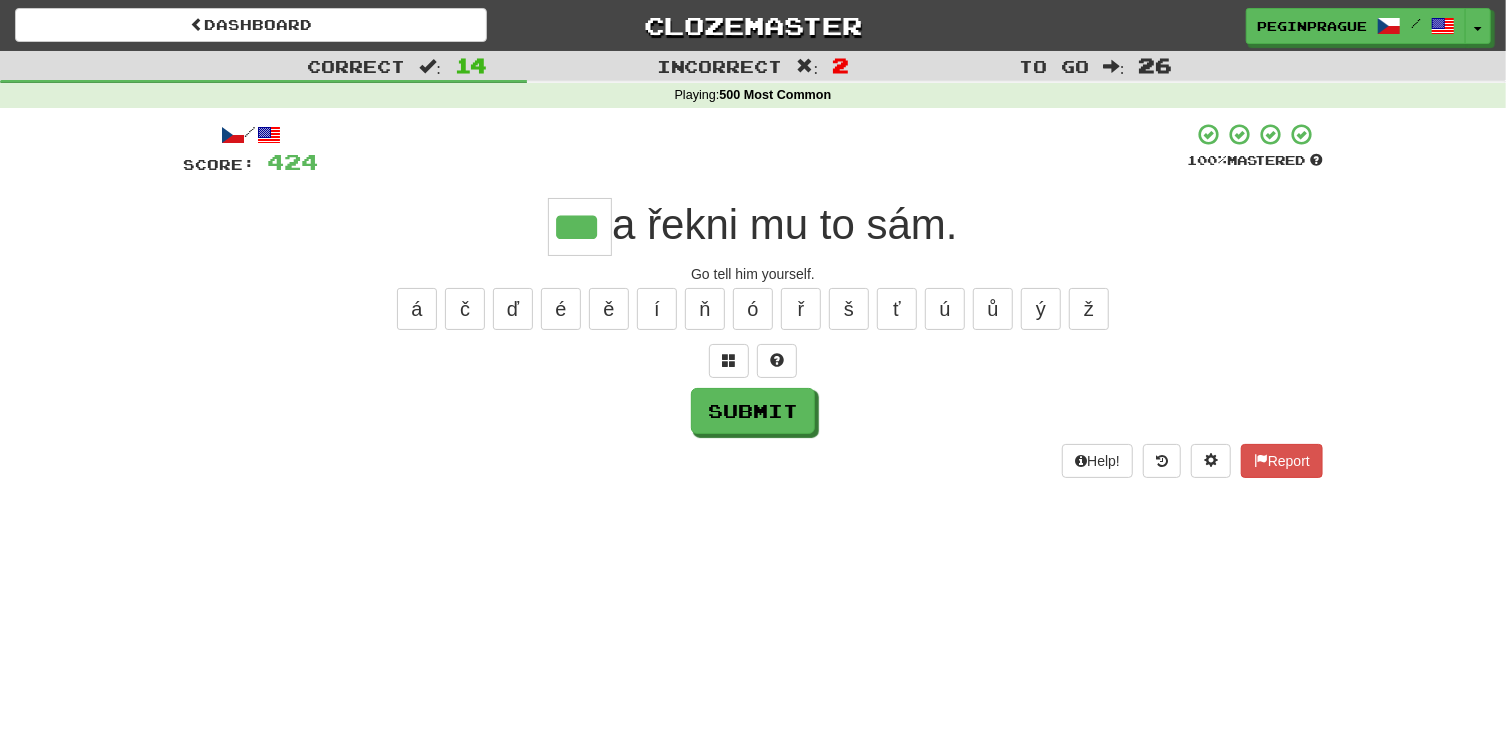 scroll, scrollTop: 0, scrollLeft: 0, axis: both 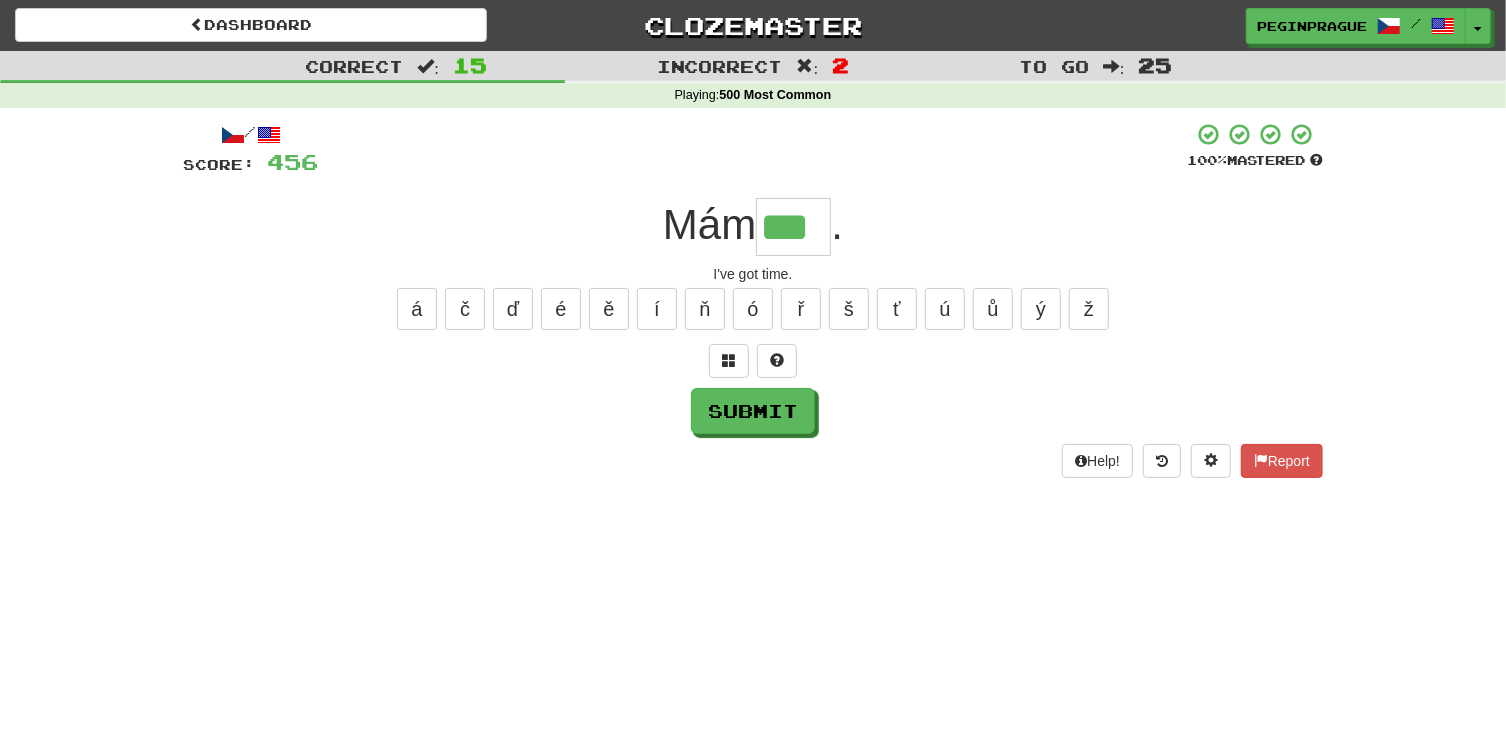 type on "***" 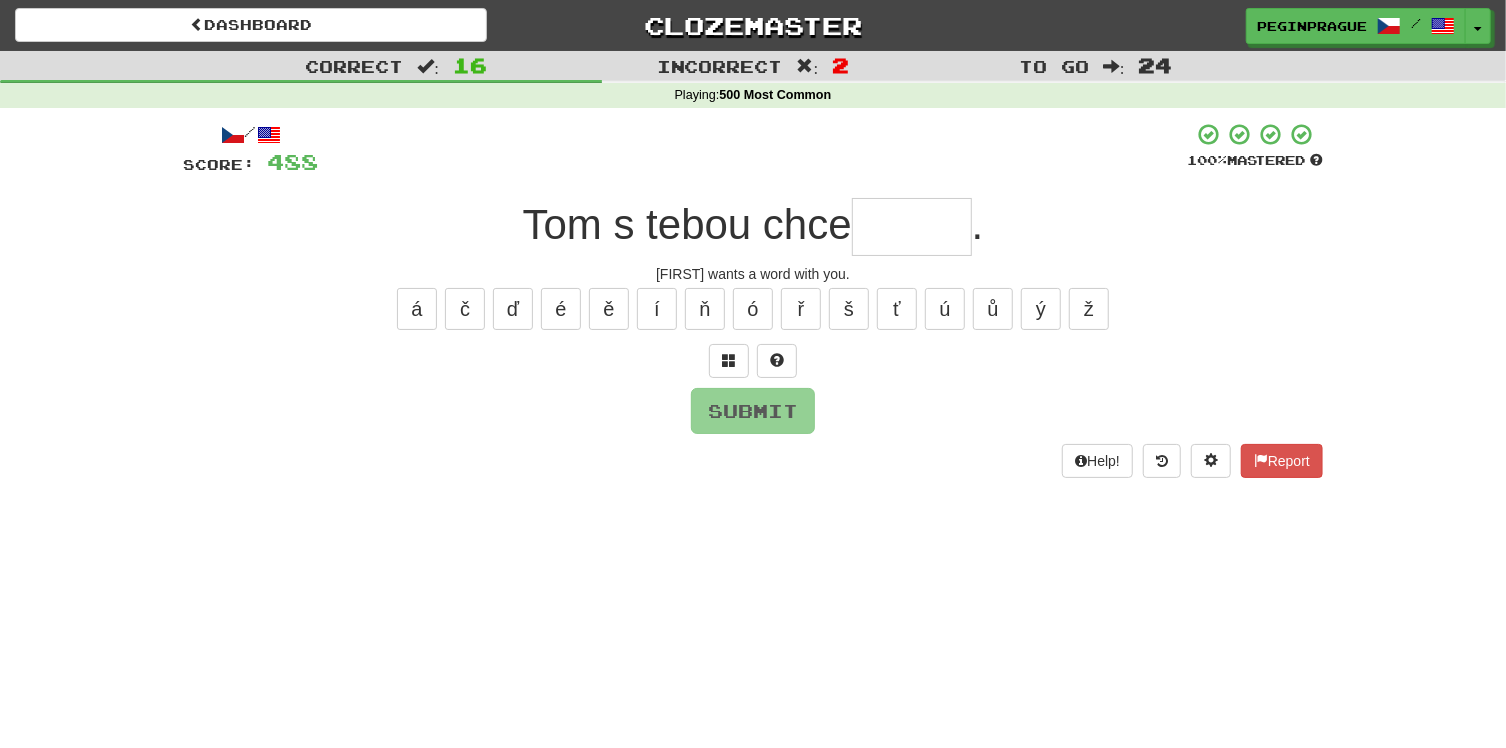 type on "*" 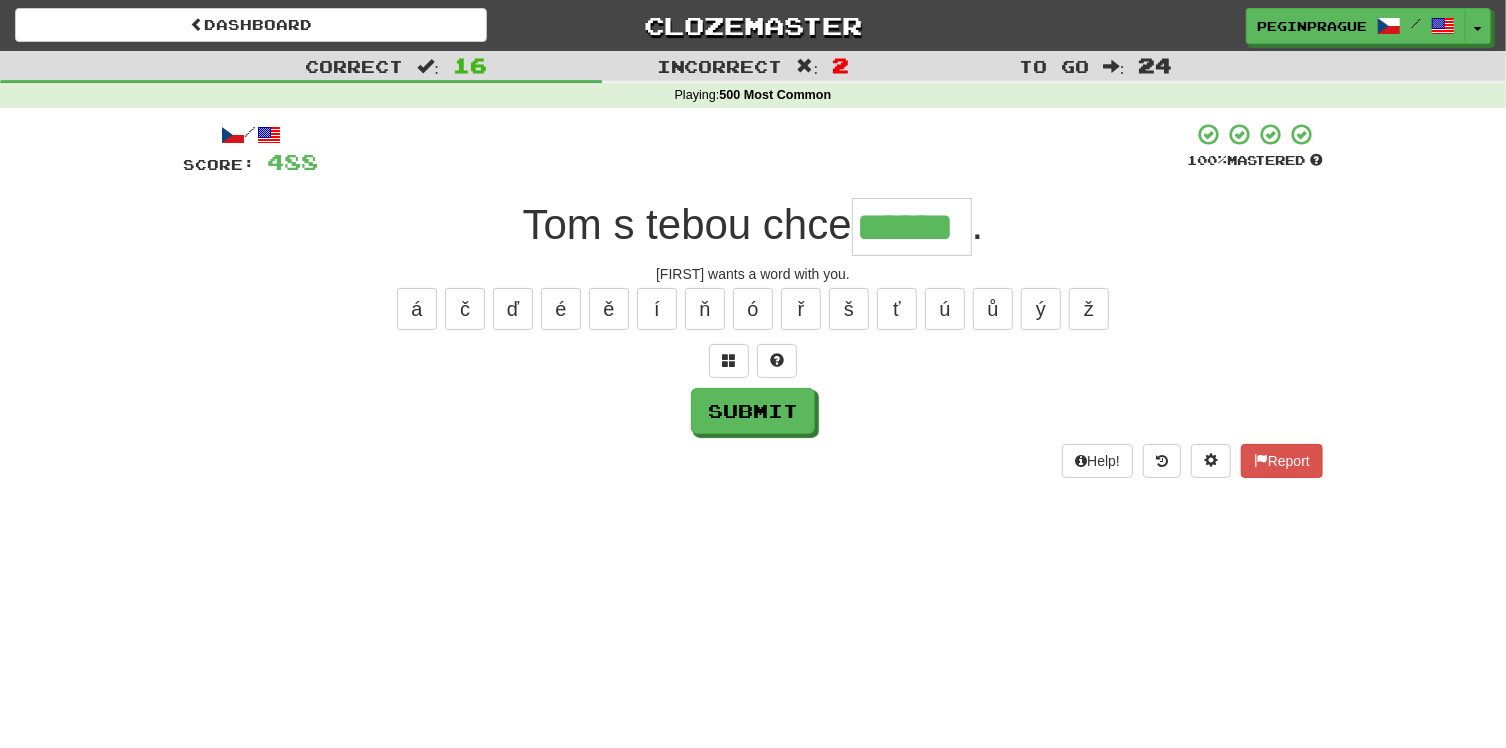 type on "******" 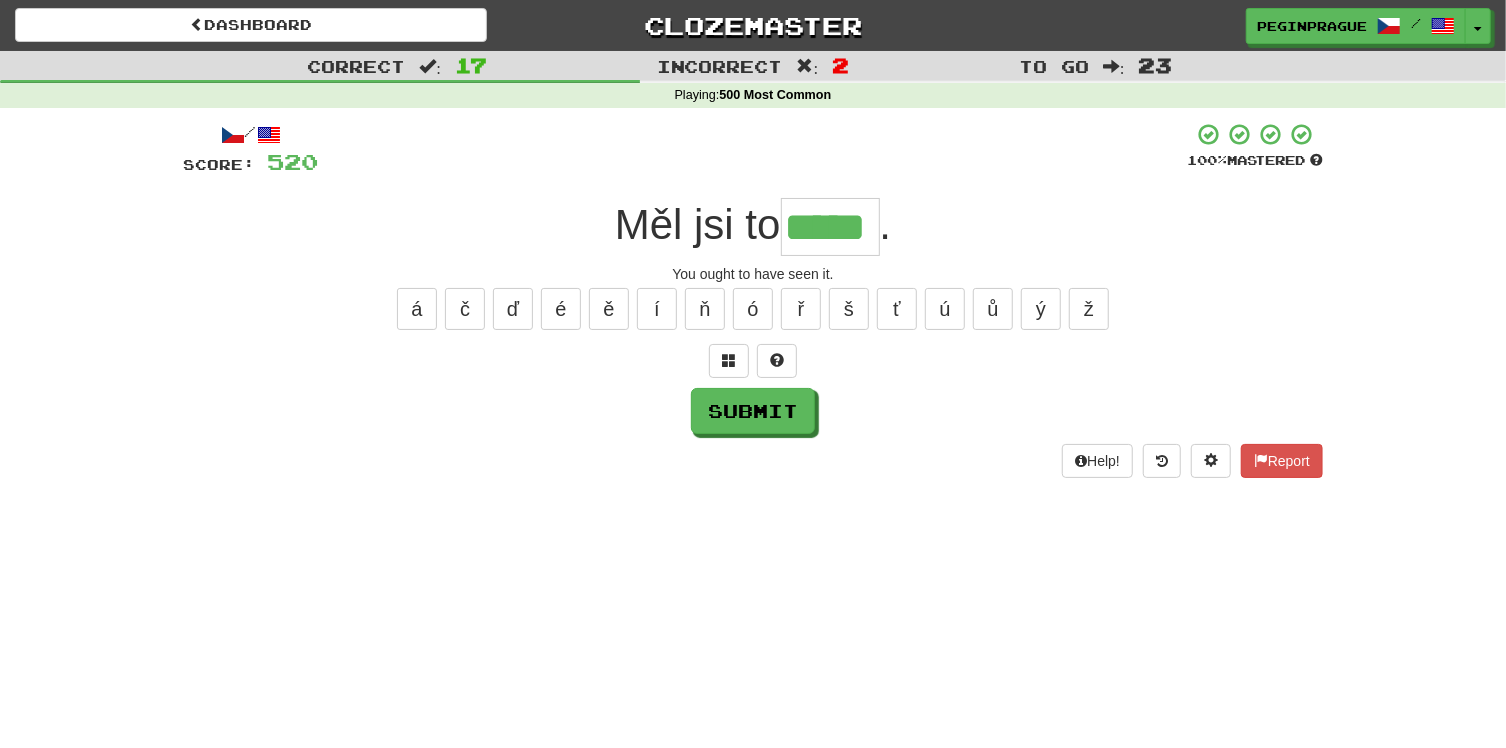 type on "*****" 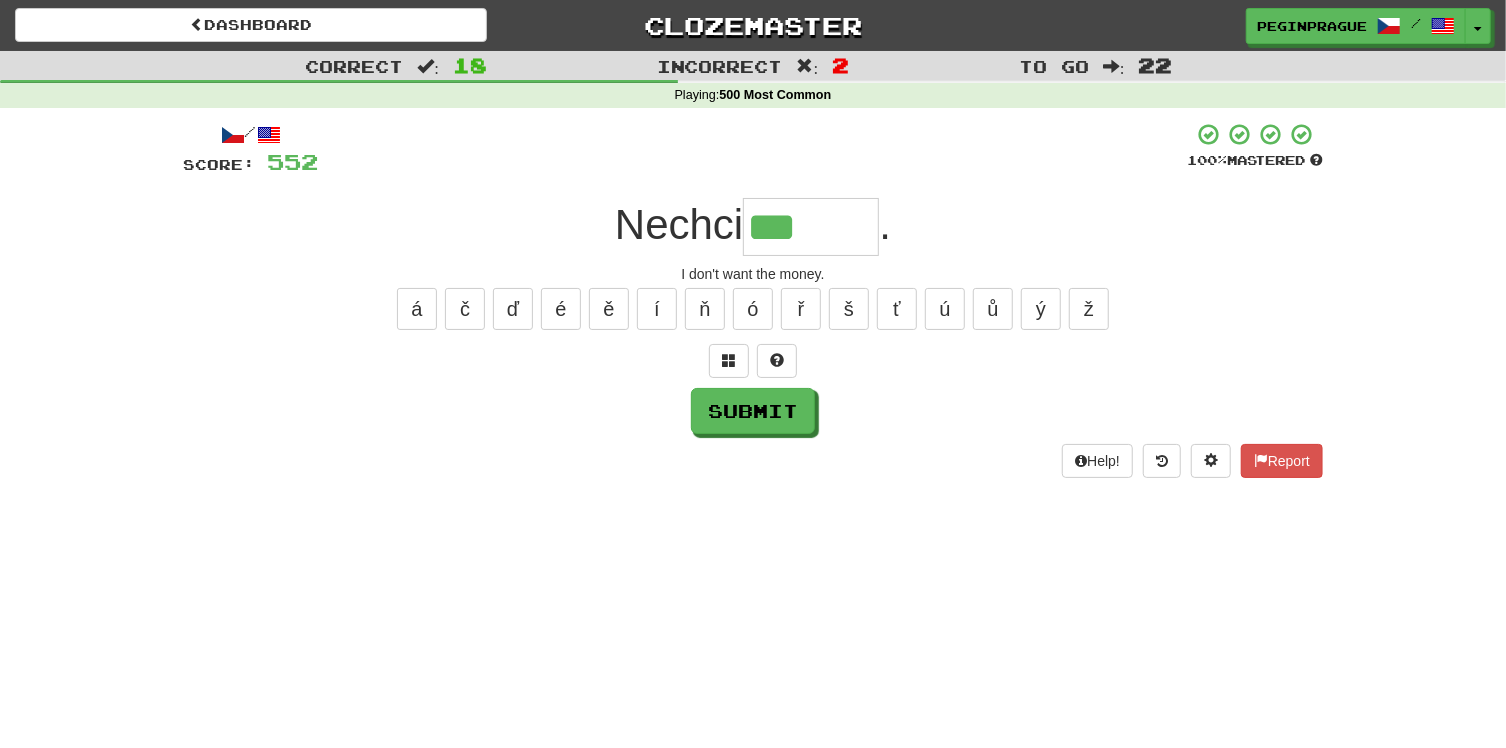 drag, startPoint x: 820, startPoint y: 240, endPoint x: 796, endPoint y: 233, distance: 25 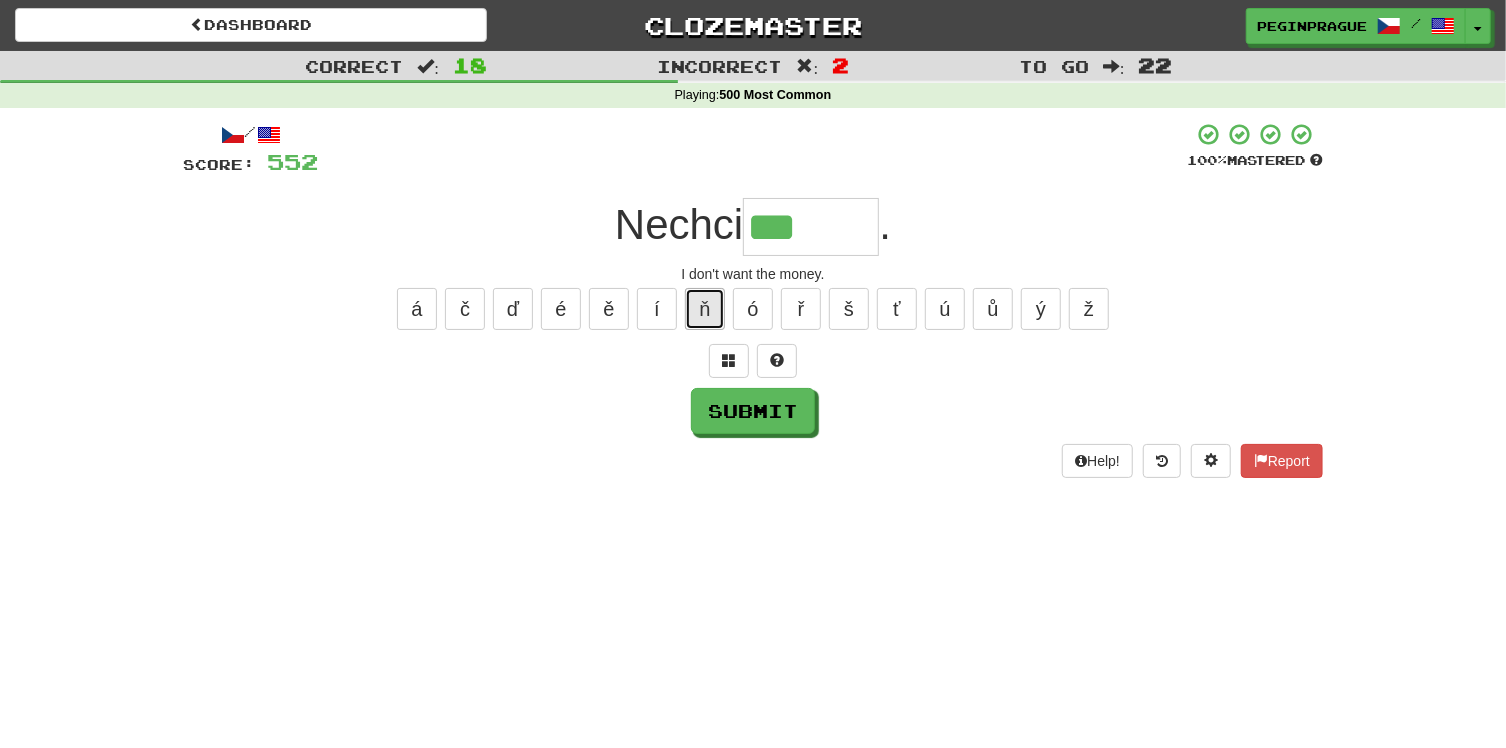 click on "ň" at bounding box center (705, 309) 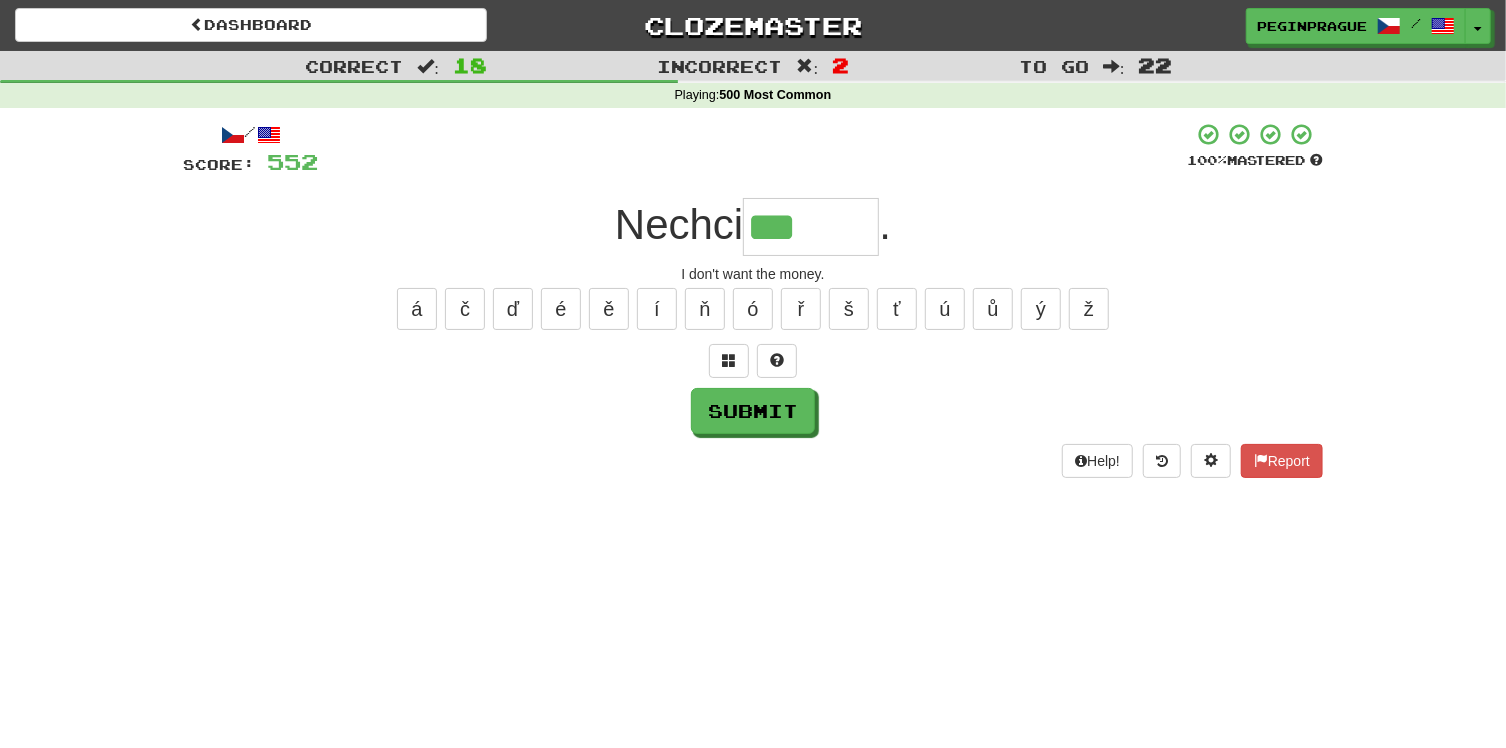 click on "***" at bounding box center (811, 227) 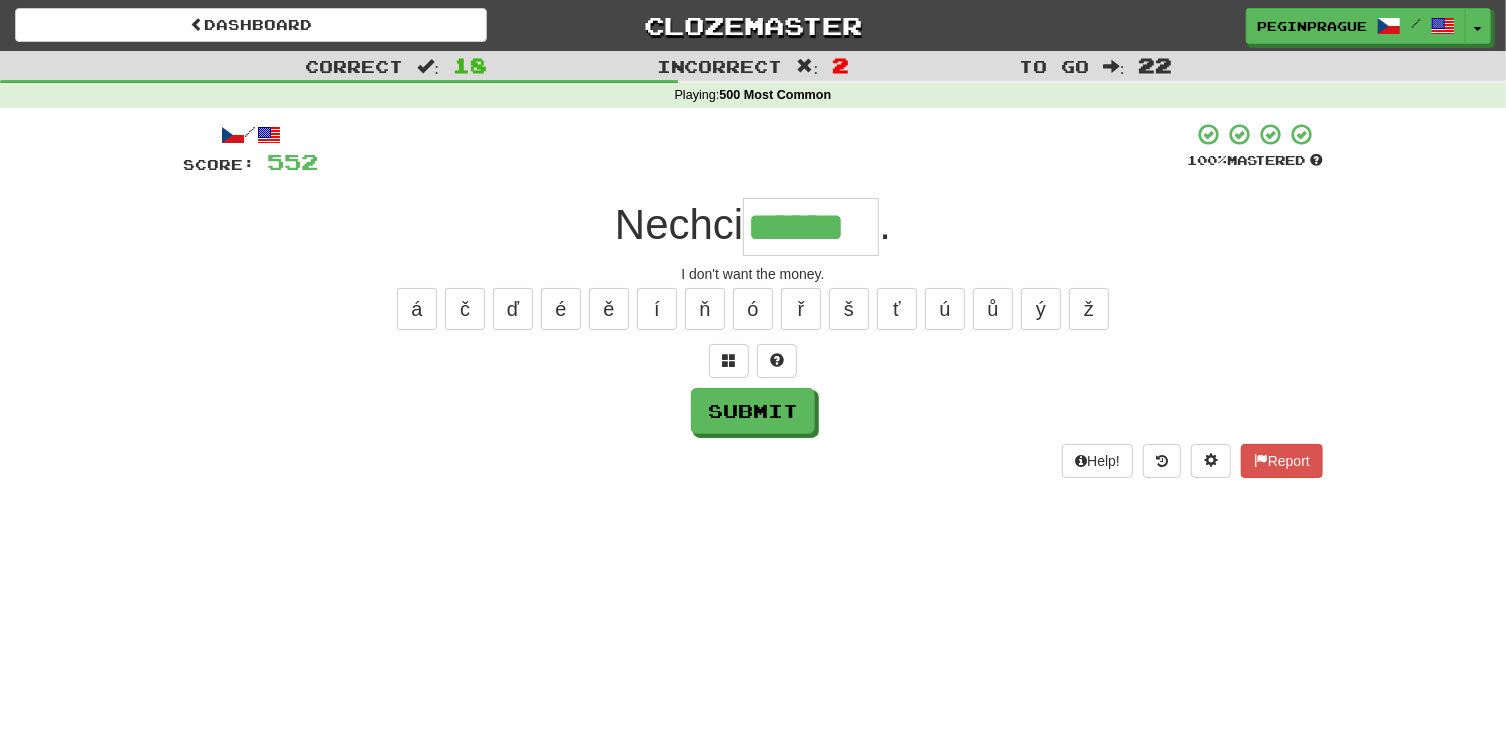type on "******" 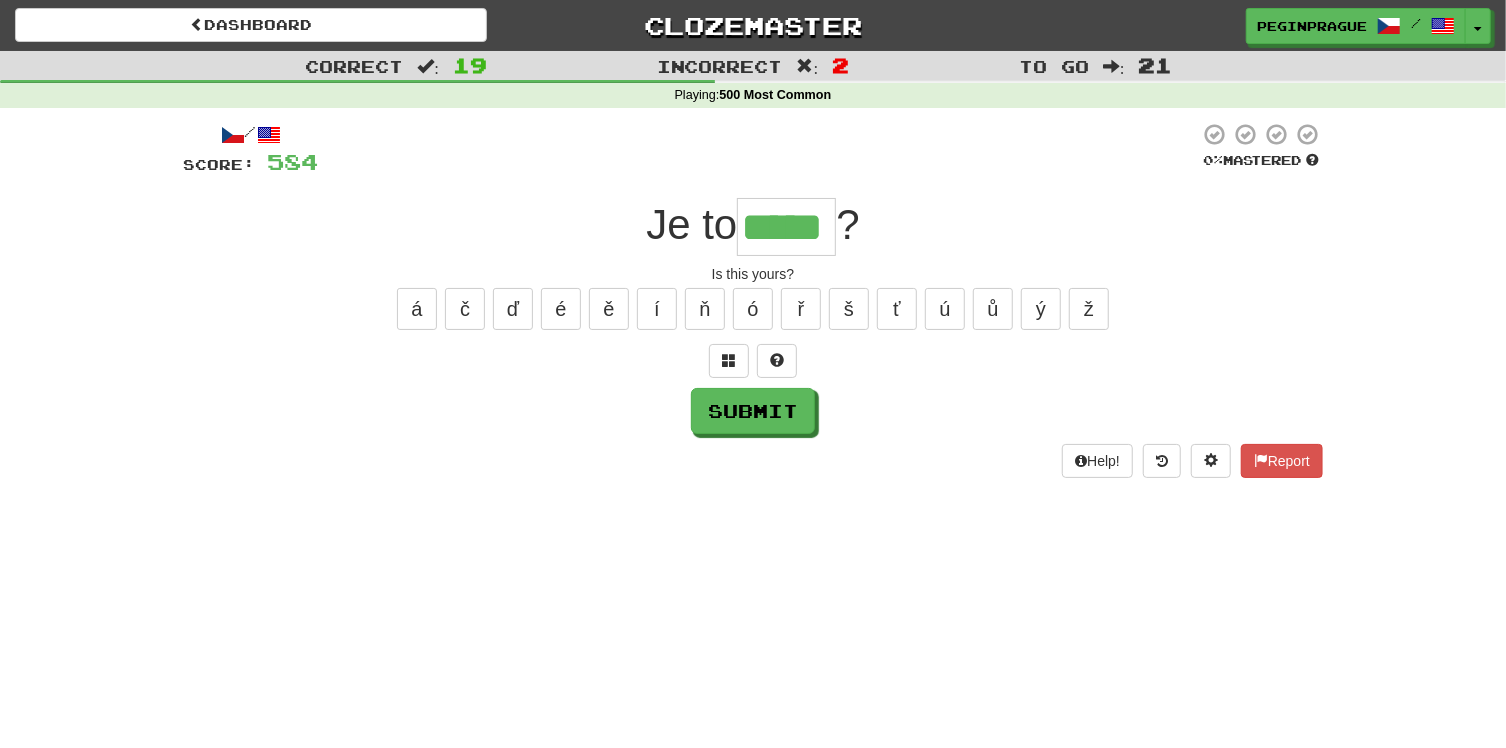 type on "*****" 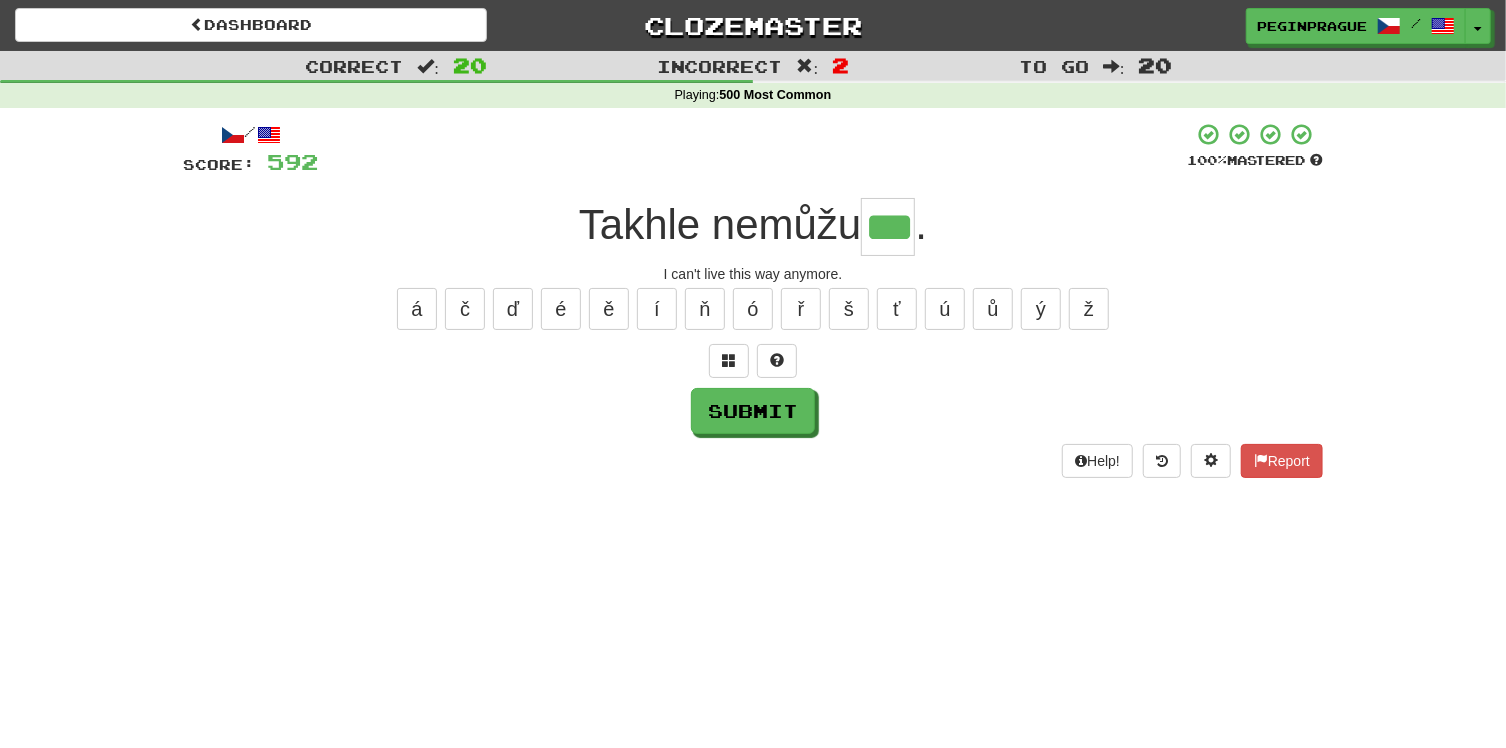 type on "***" 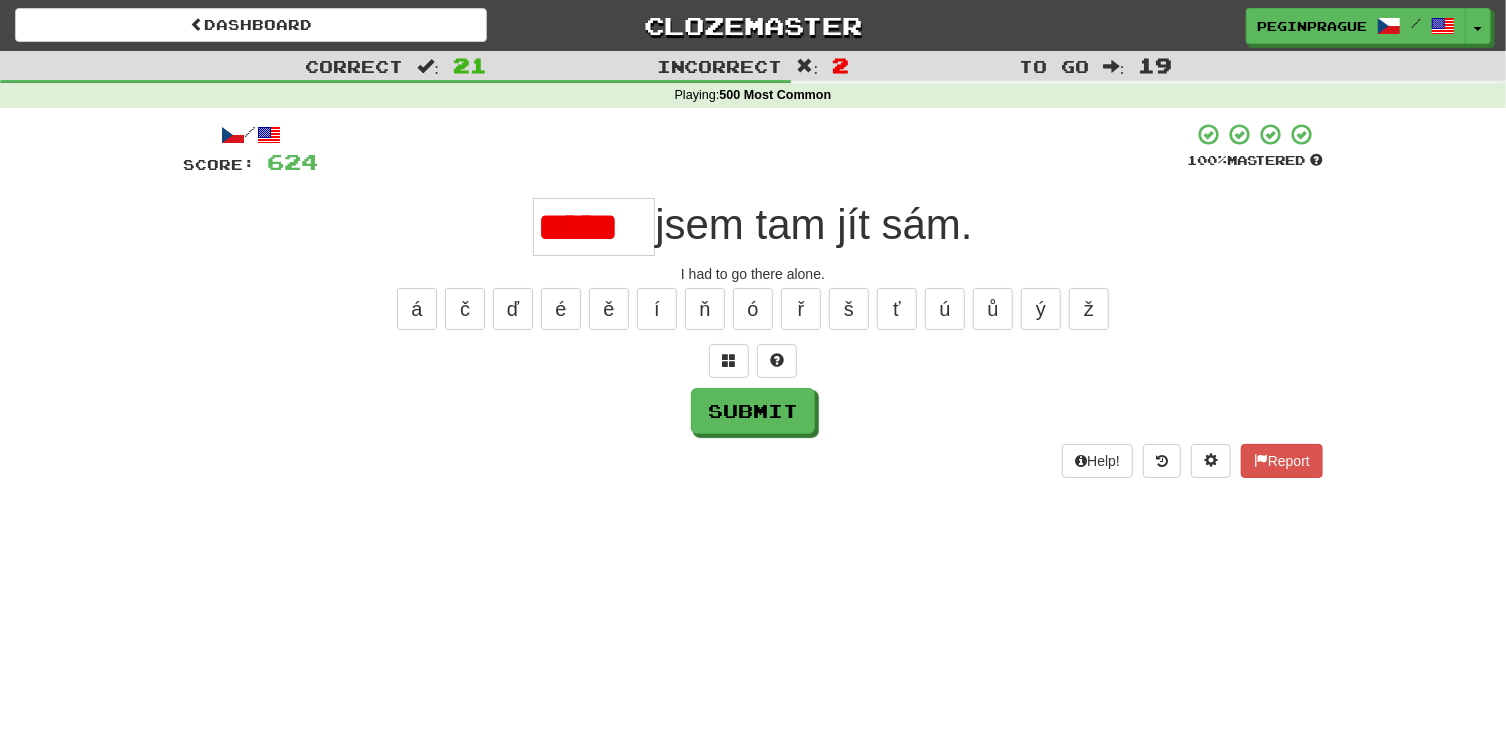 scroll, scrollTop: 0, scrollLeft: 0, axis: both 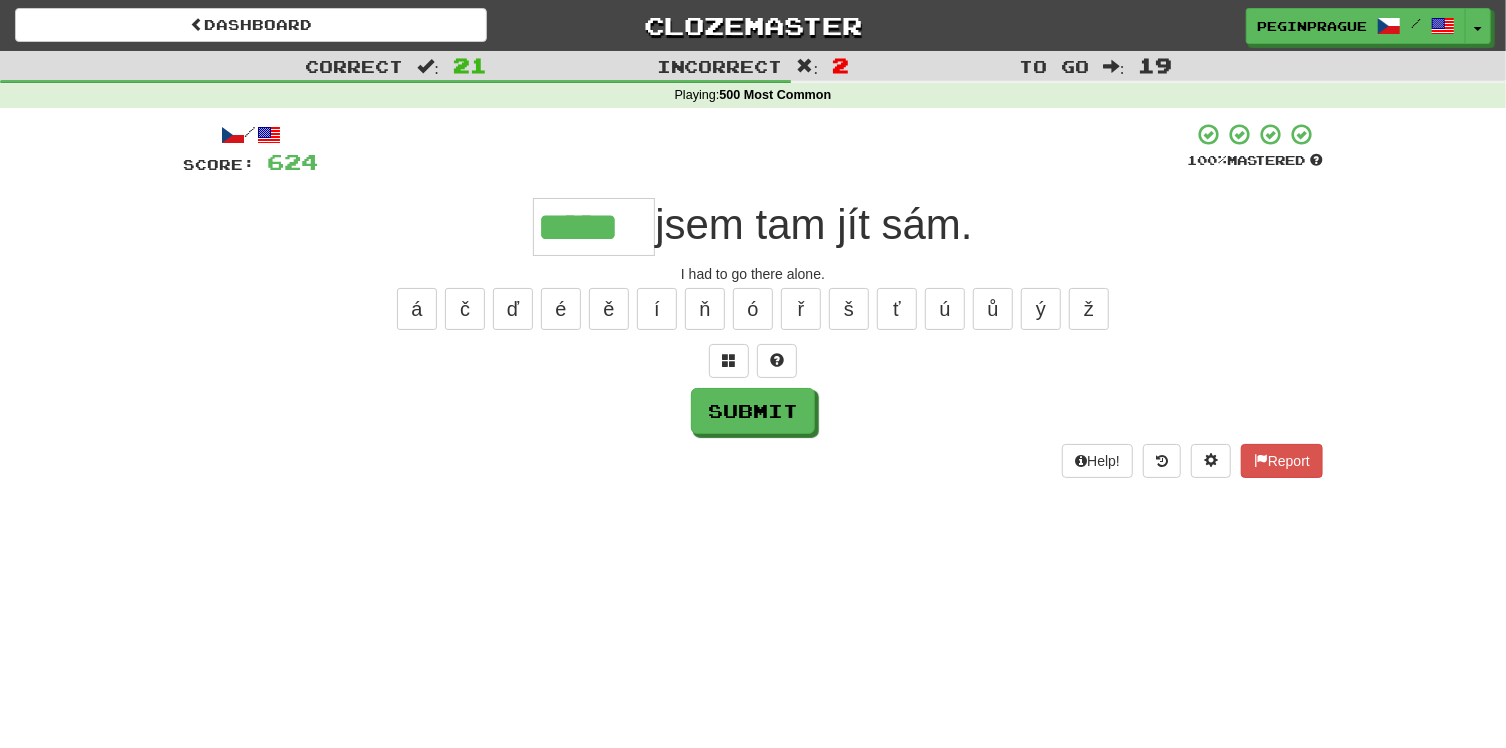 type on "*****" 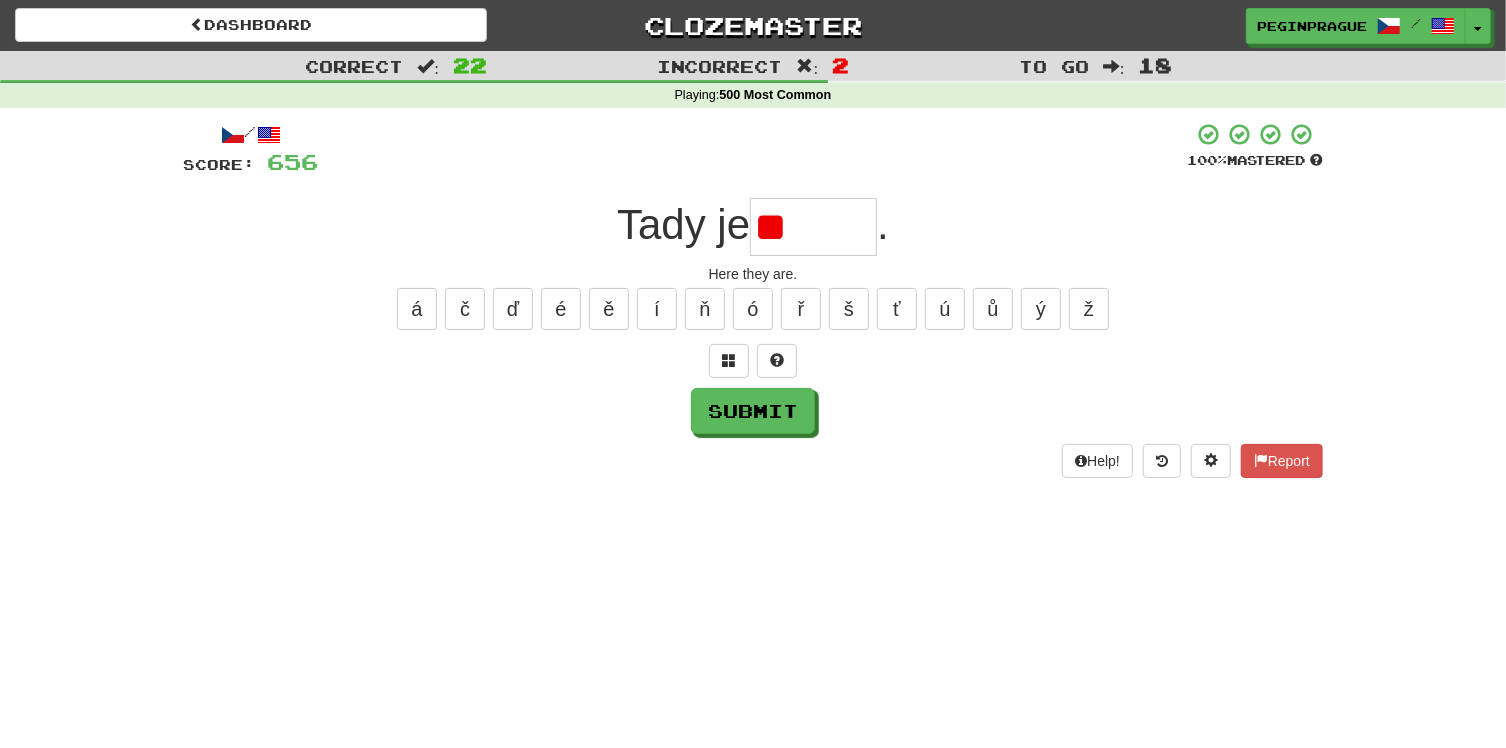 type on "*" 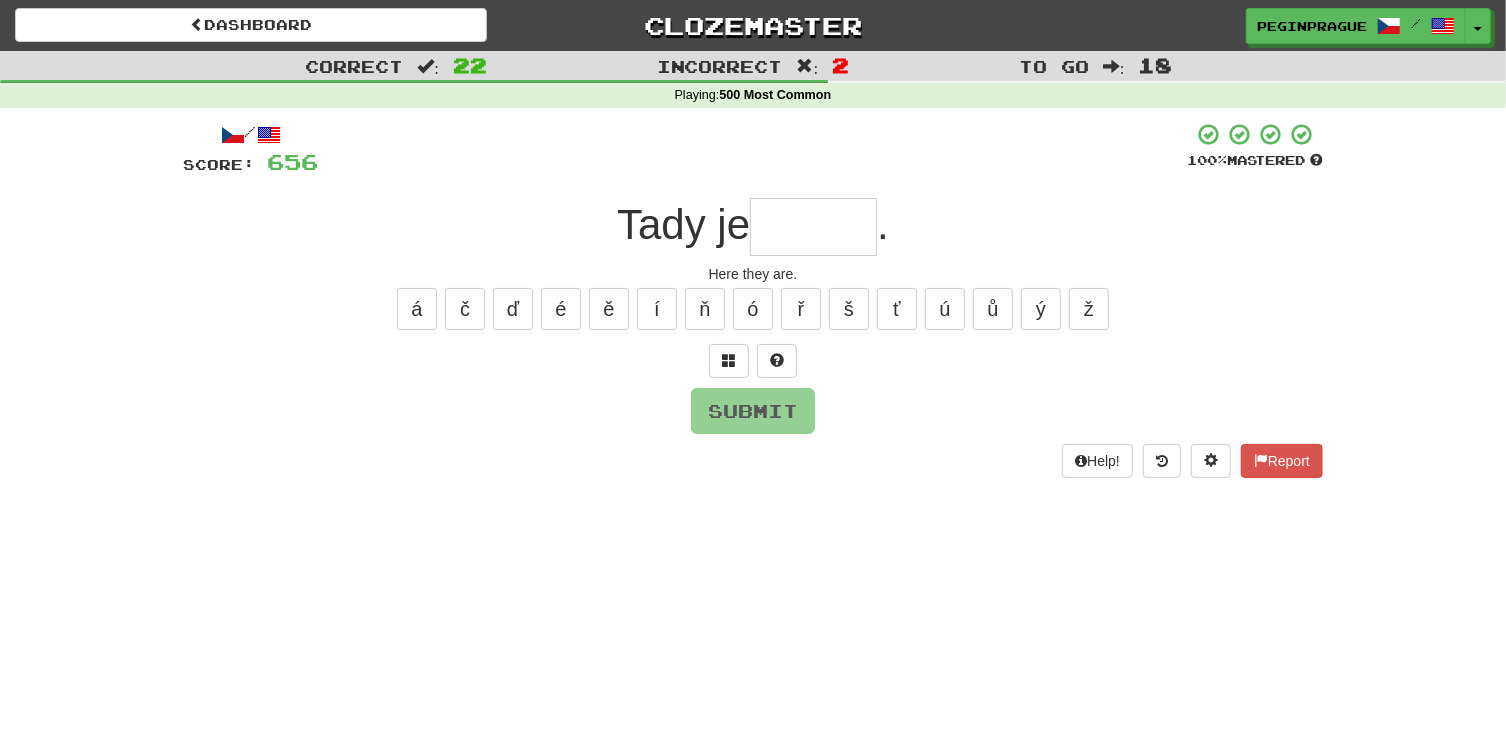 type on "****" 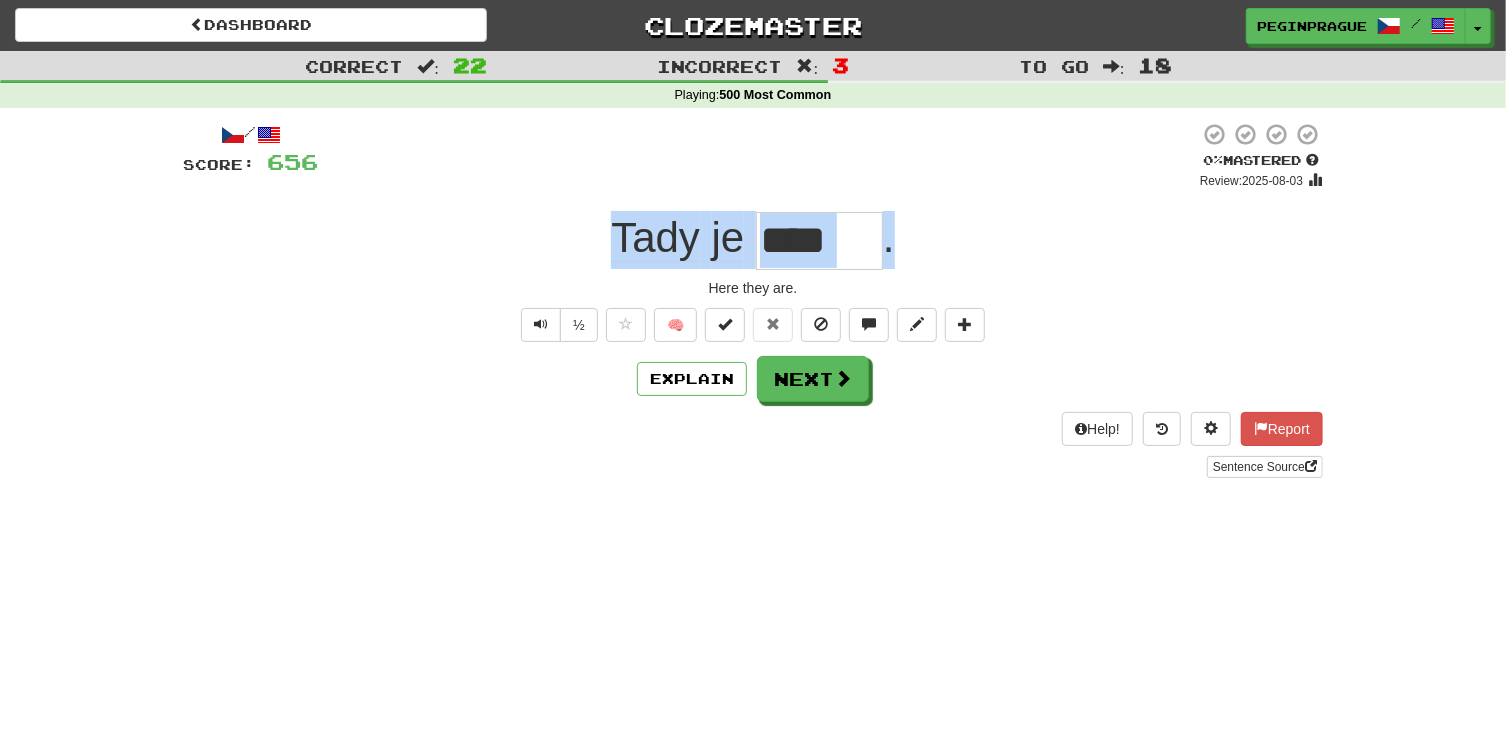 copy on "Tady   je   ." 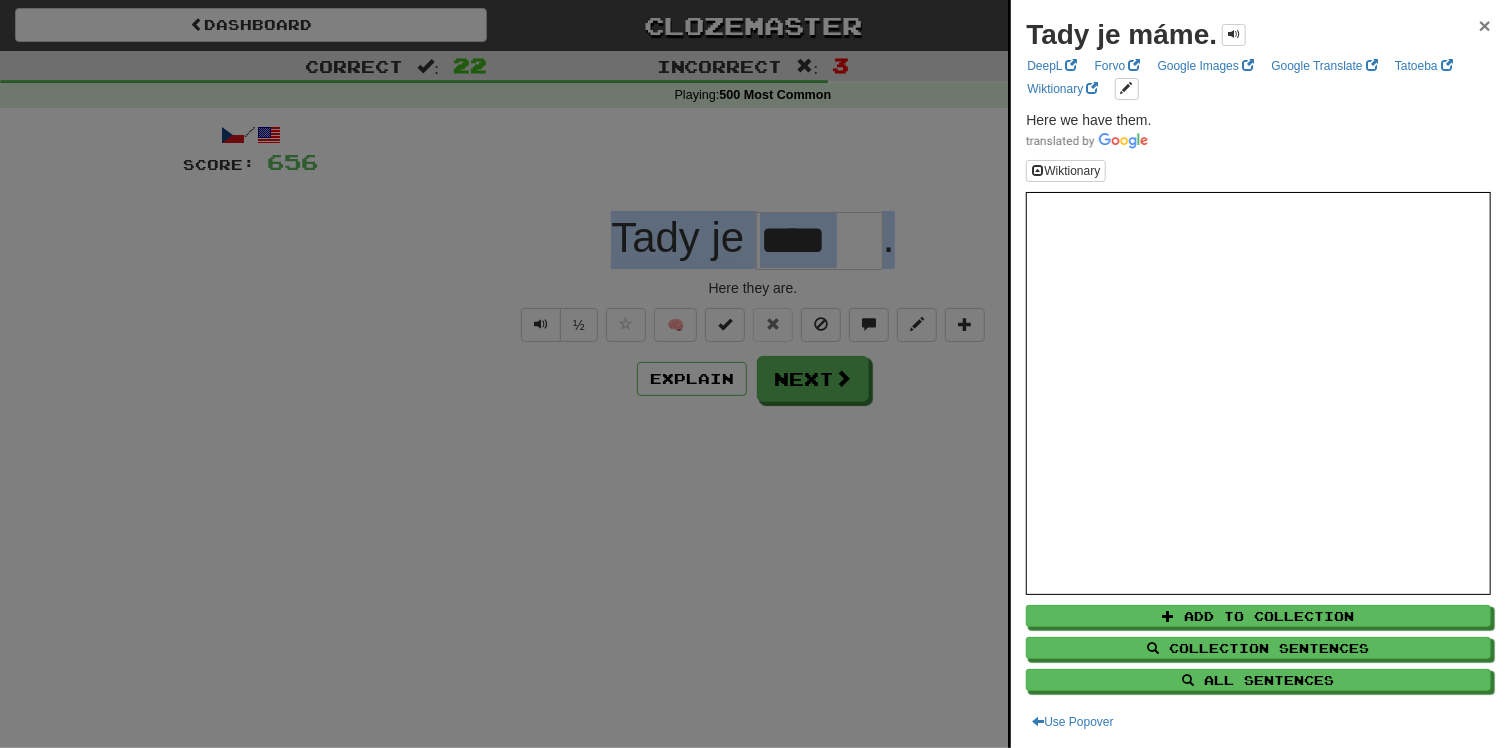 click on "×" at bounding box center (1485, 25) 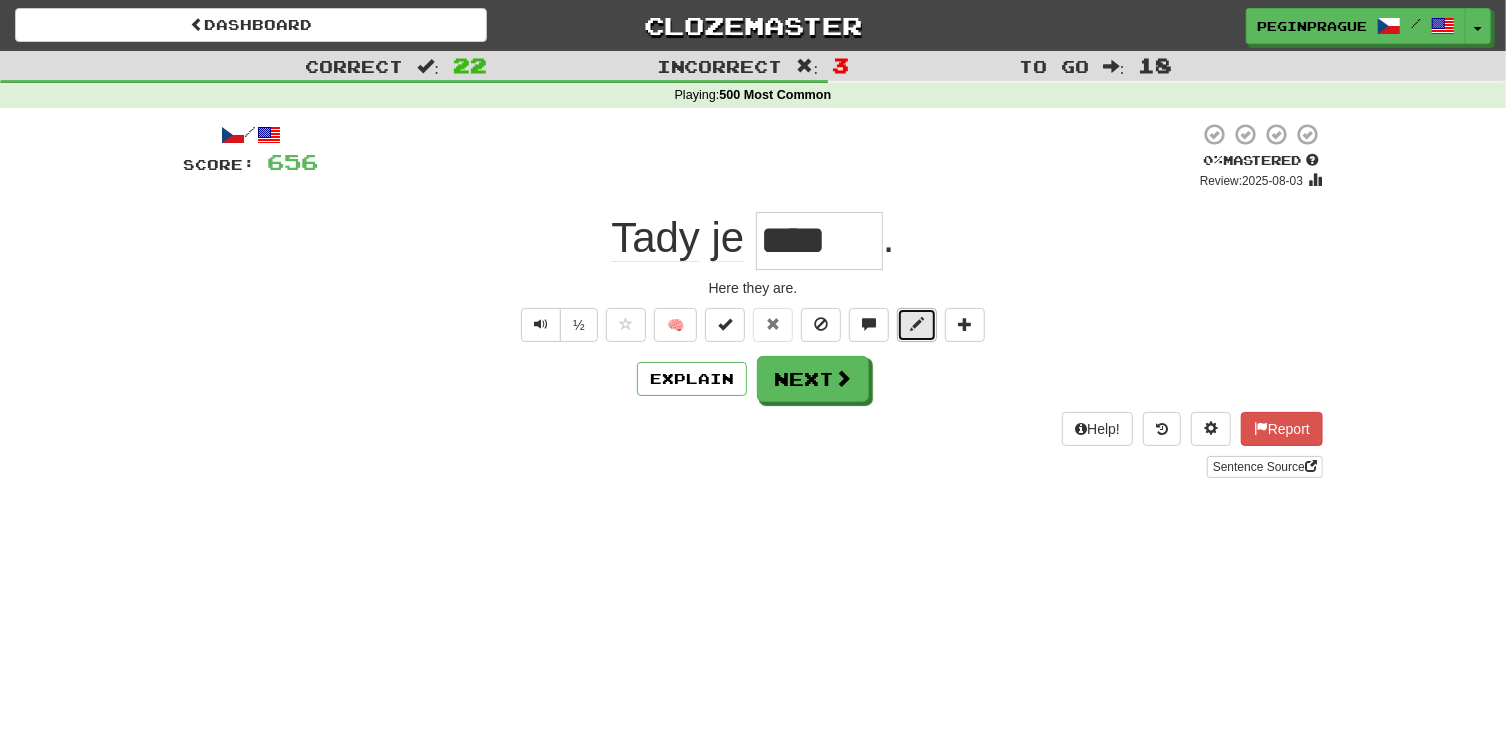 click at bounding box center (917, 324) 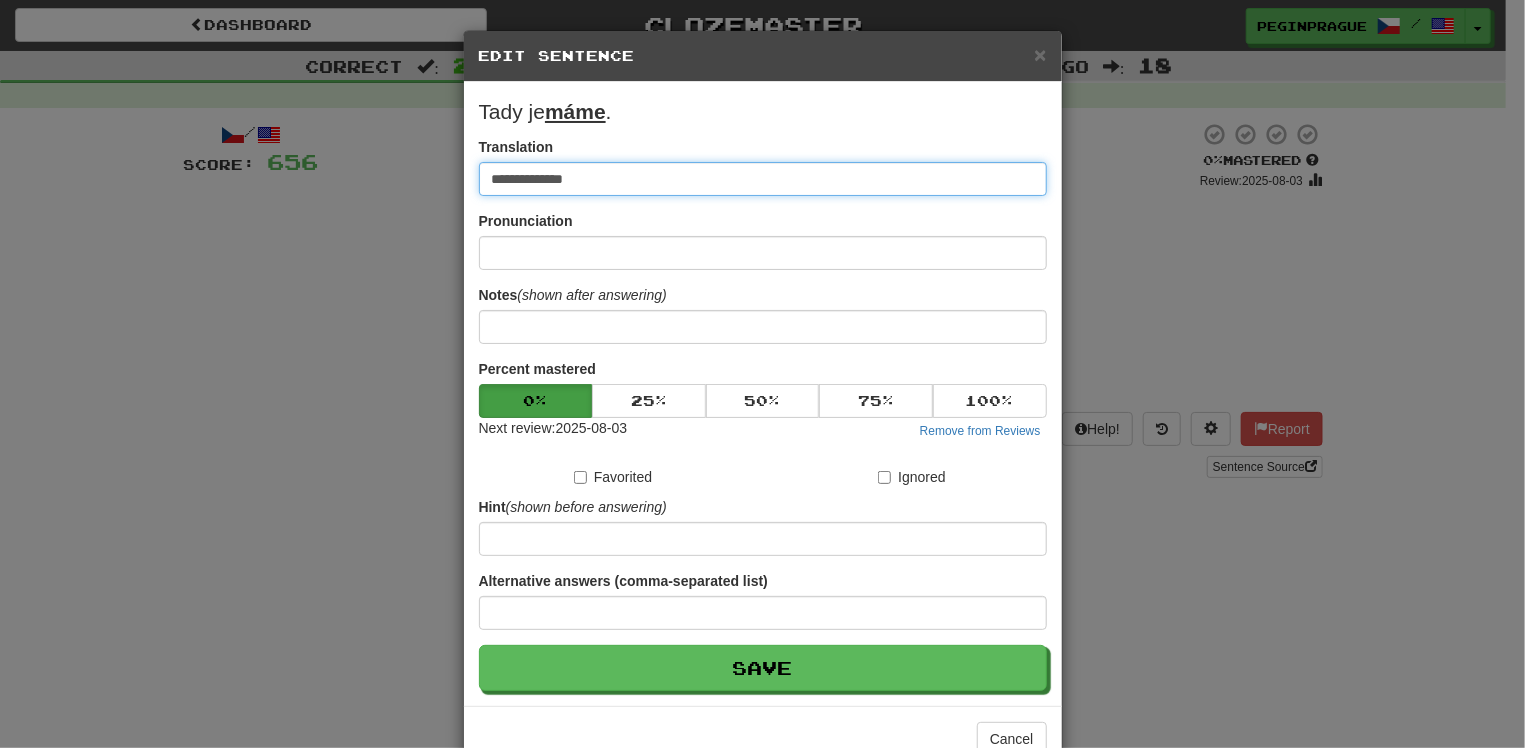 drag, startPoint x: 594, startPoint y: 165, endPoint x: 419, endPoint y: 183, distance: 175.92328 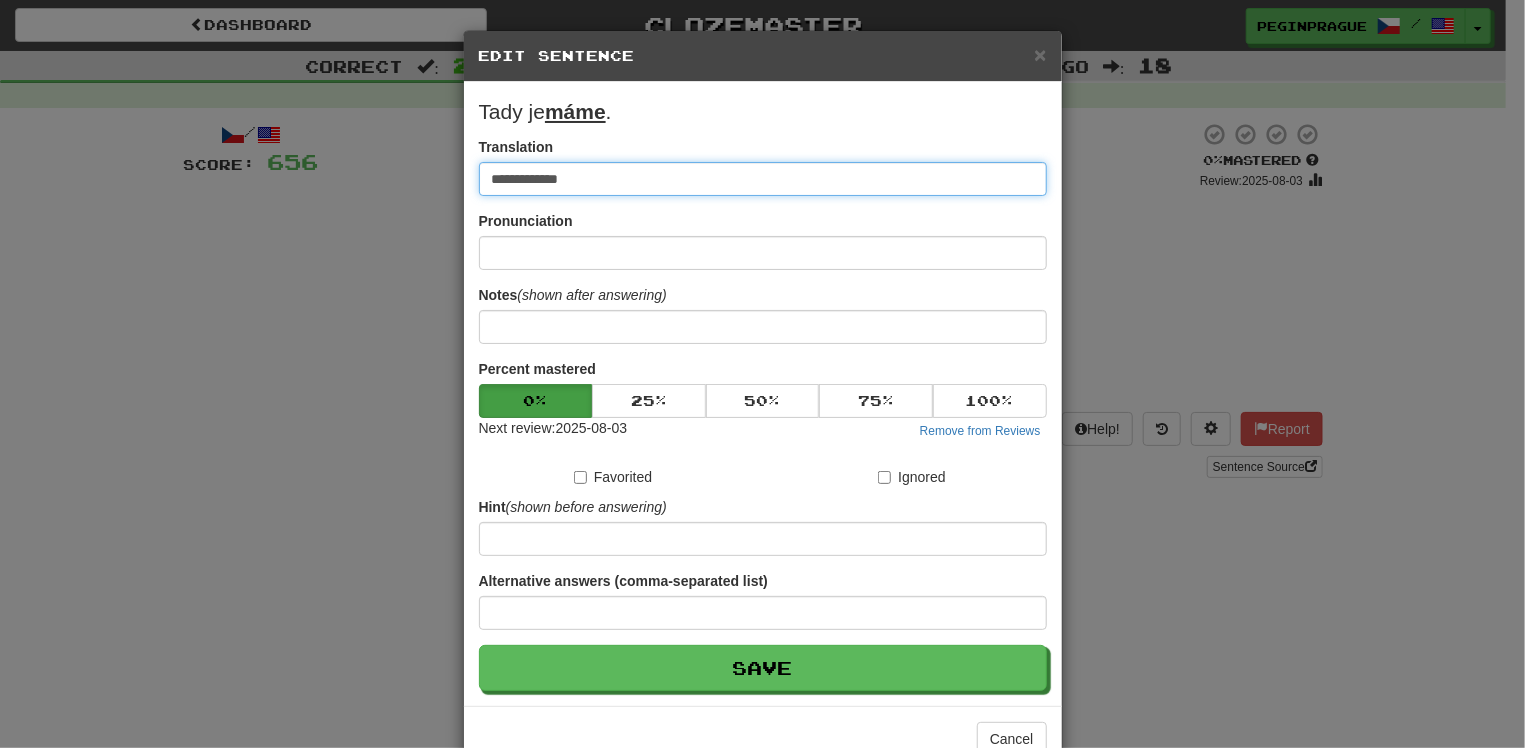 drag, startPoint x: 542, startPoint y: 181, endPoint x: 515, endPoint y: 180, distance: 27.018513 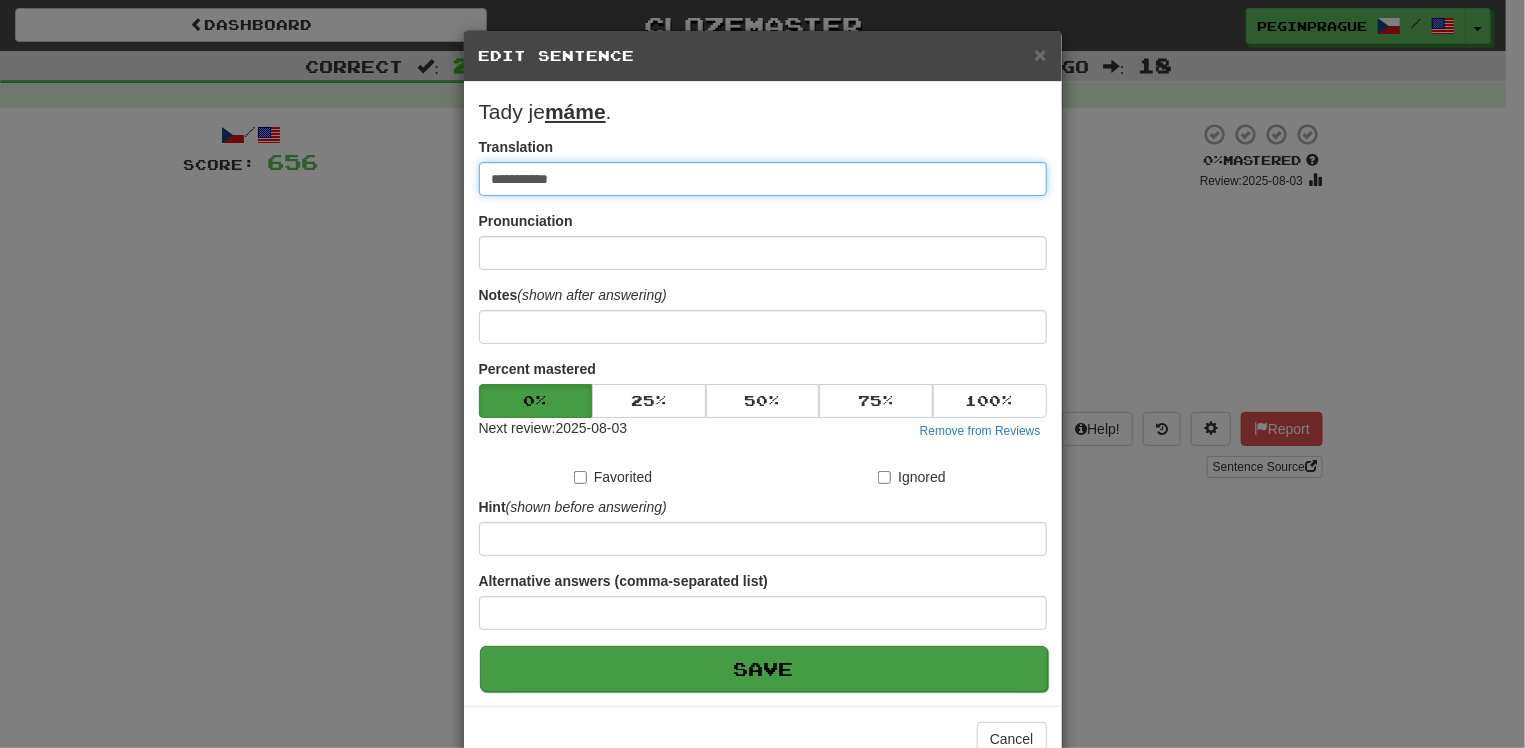 type on "**********" 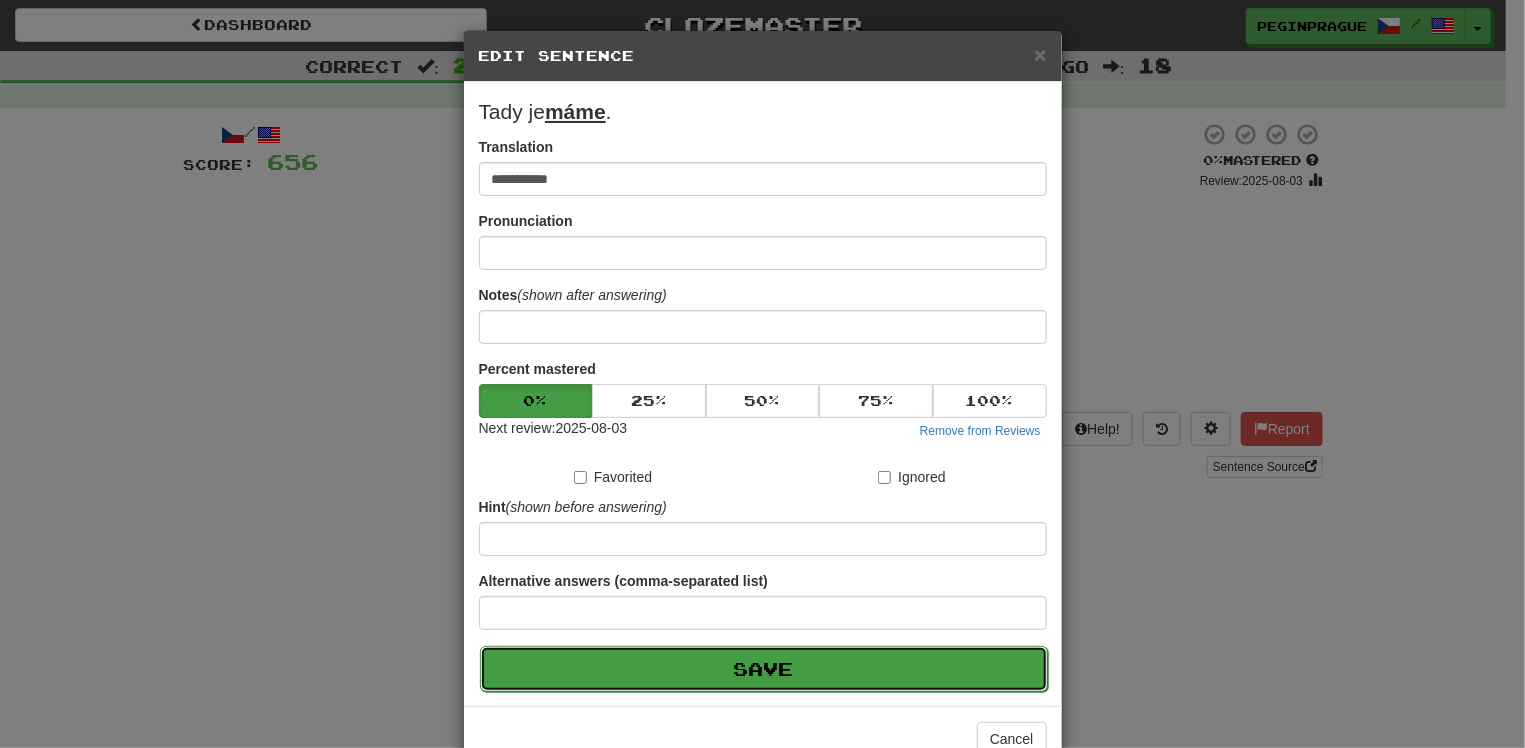 click on "Save" at bounding box center (764, 669) 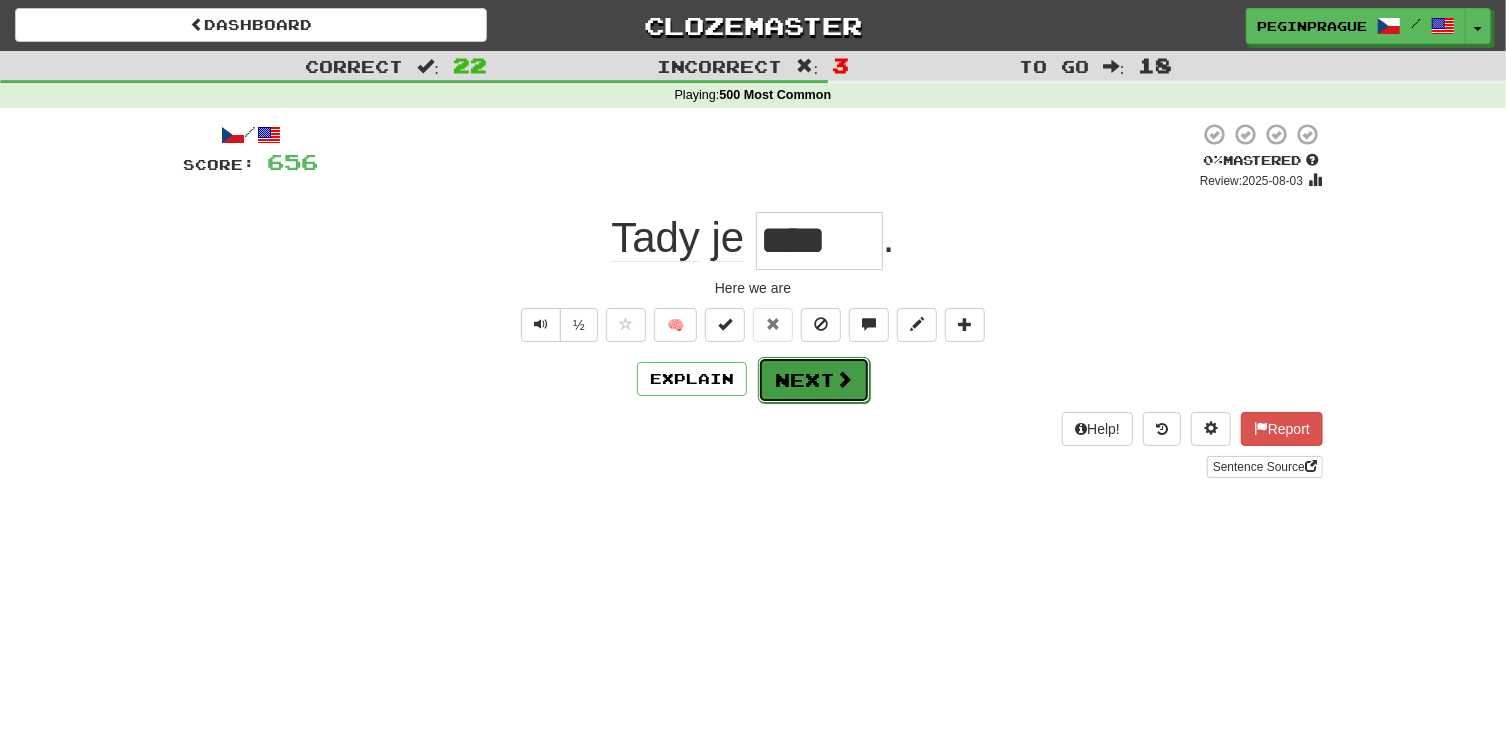 click on "Next" at bounding box center [814, 380] 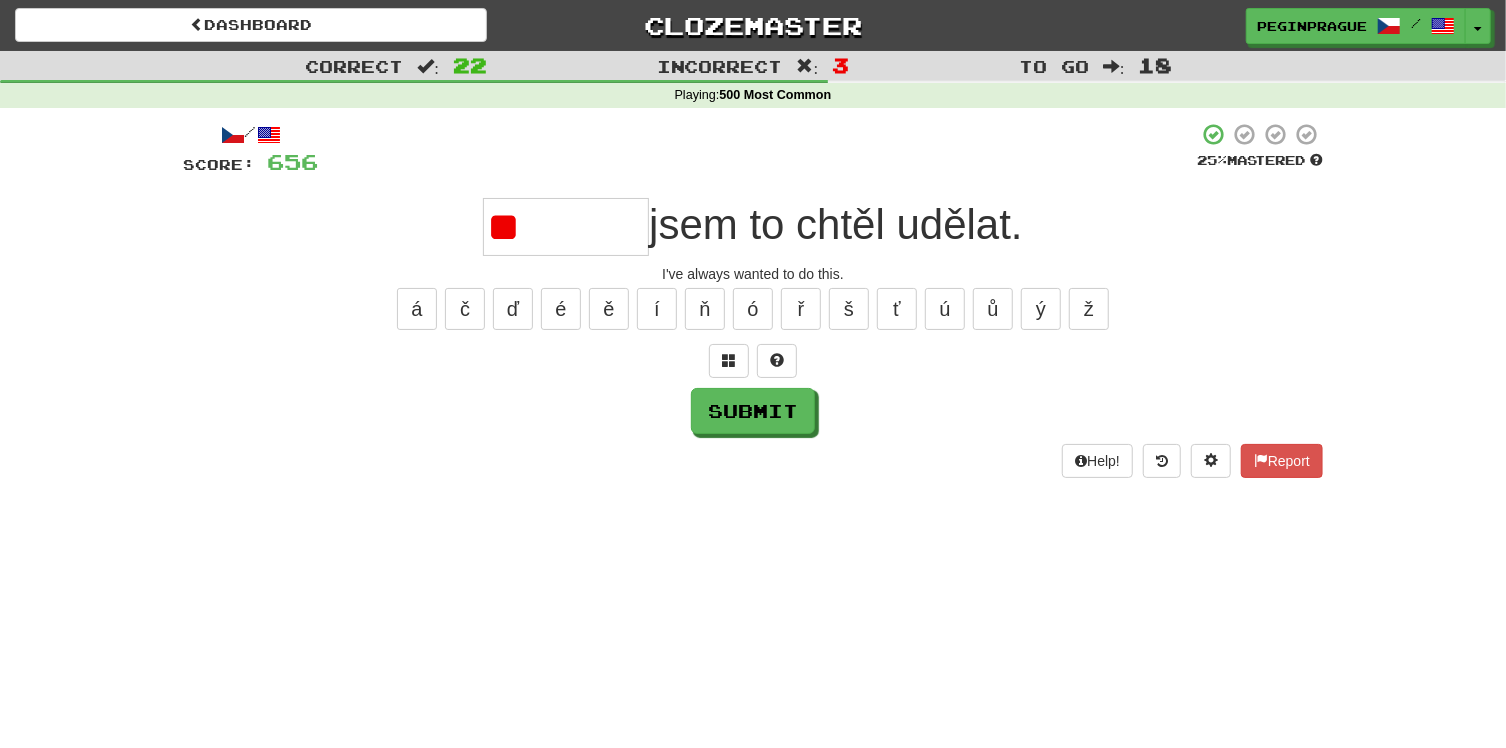 drag, startPoint x: 524, startPoint y: 228, endPoint x: 505, endPoint y: 226, distance: 19.104973 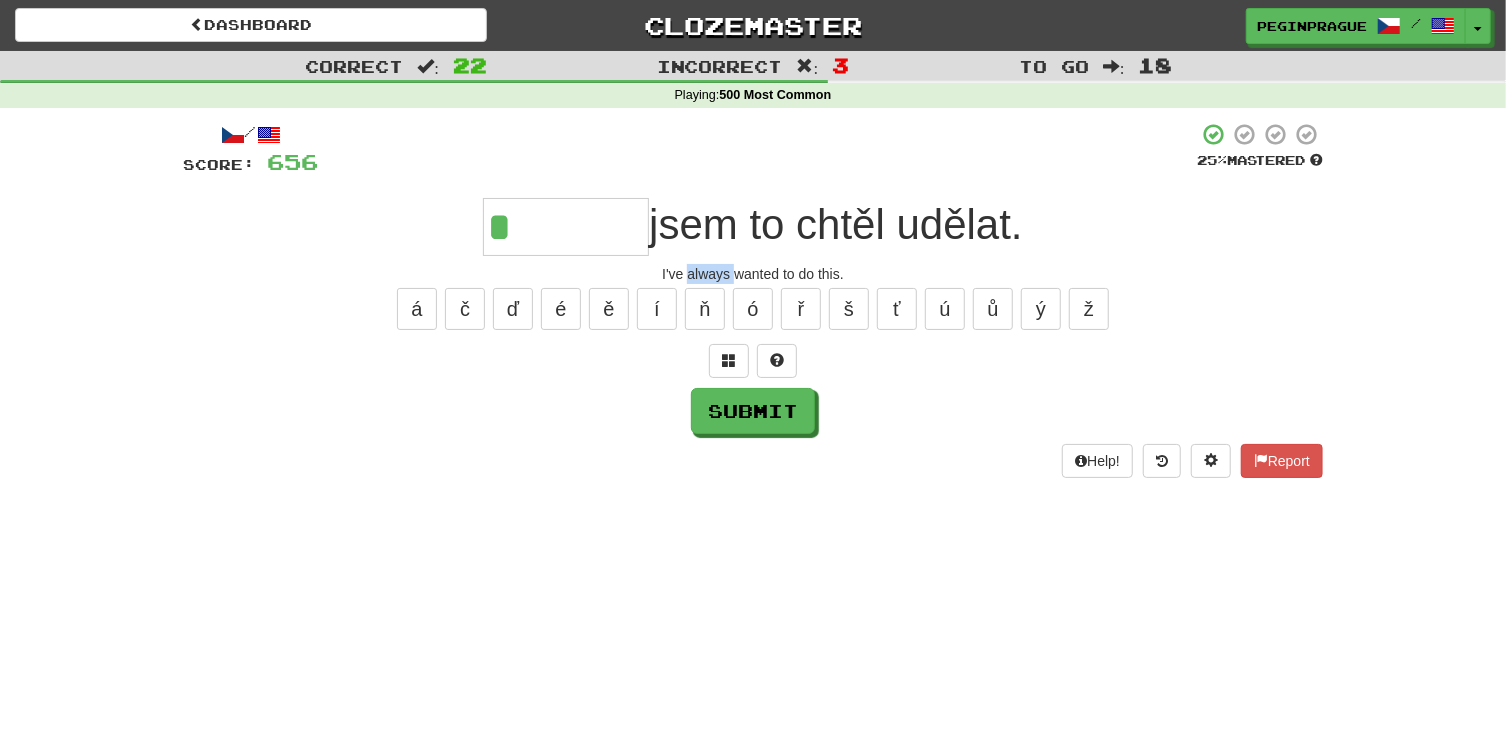 drag, startPoint x: 733, startPoint y: 270, endPoint x: 689, endPoint y: 272, distance: 44.04543 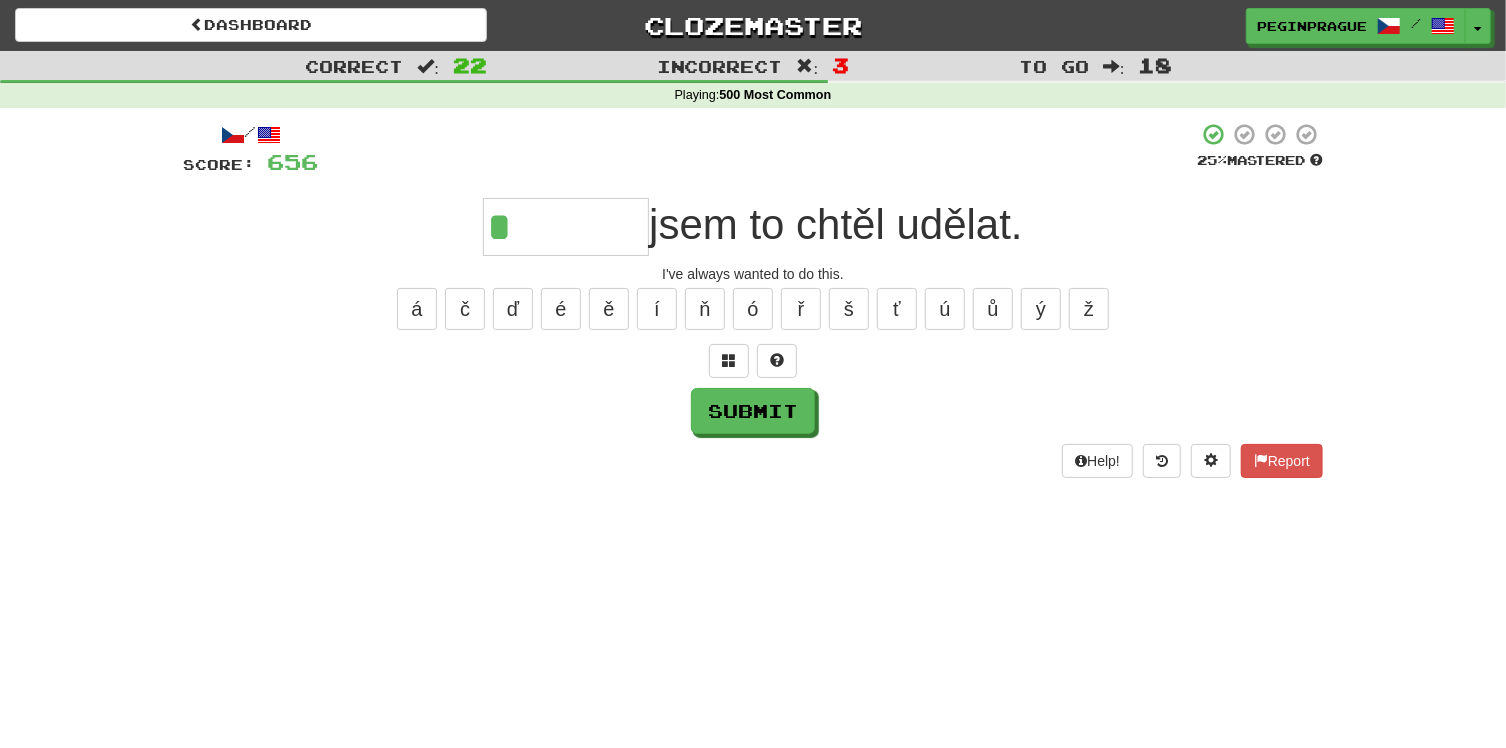 drag, startPoint x: 519, startPoint y: 226, endPoint x: 458, endPoint y: 233, distance: 61.400326 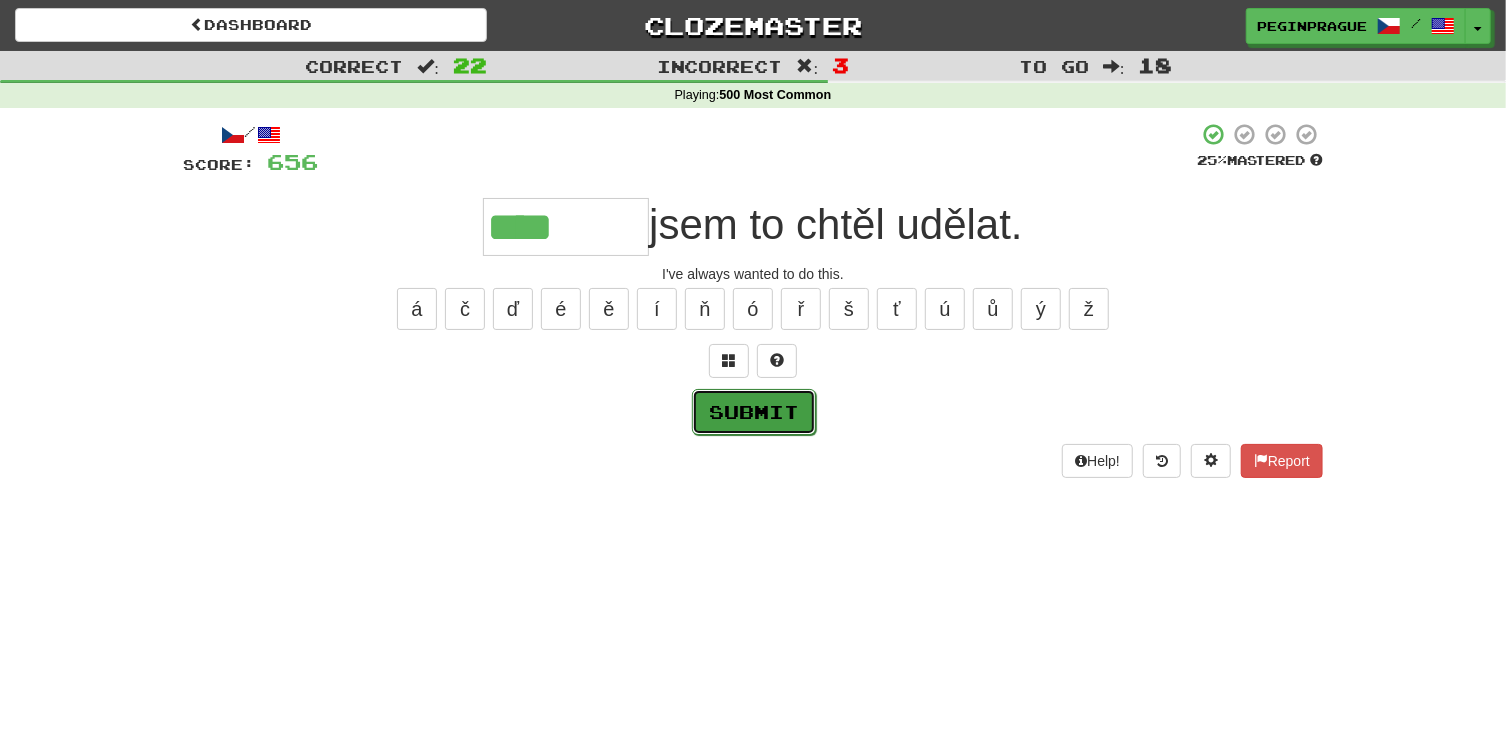 click on "Submit" at bounding box center (754, 412) 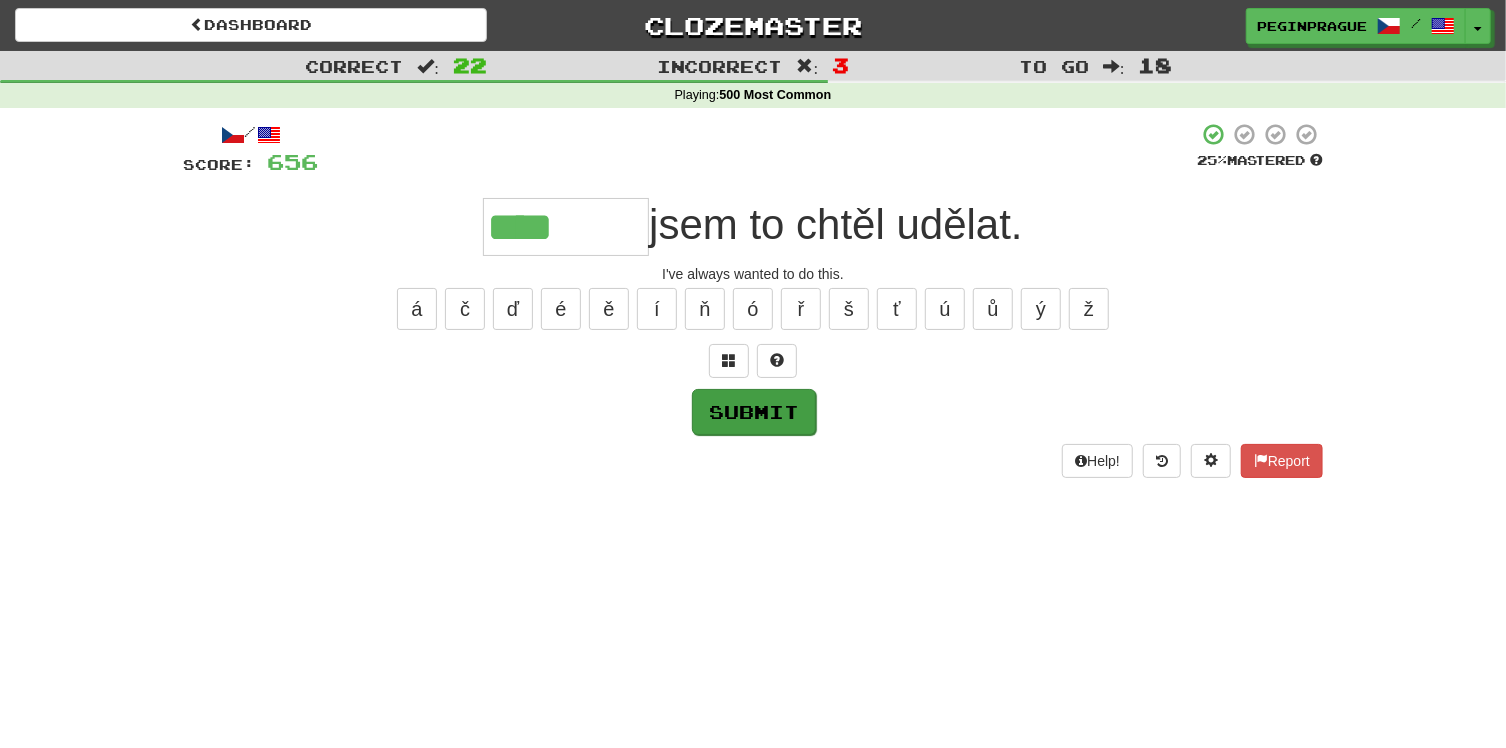type on "*******" 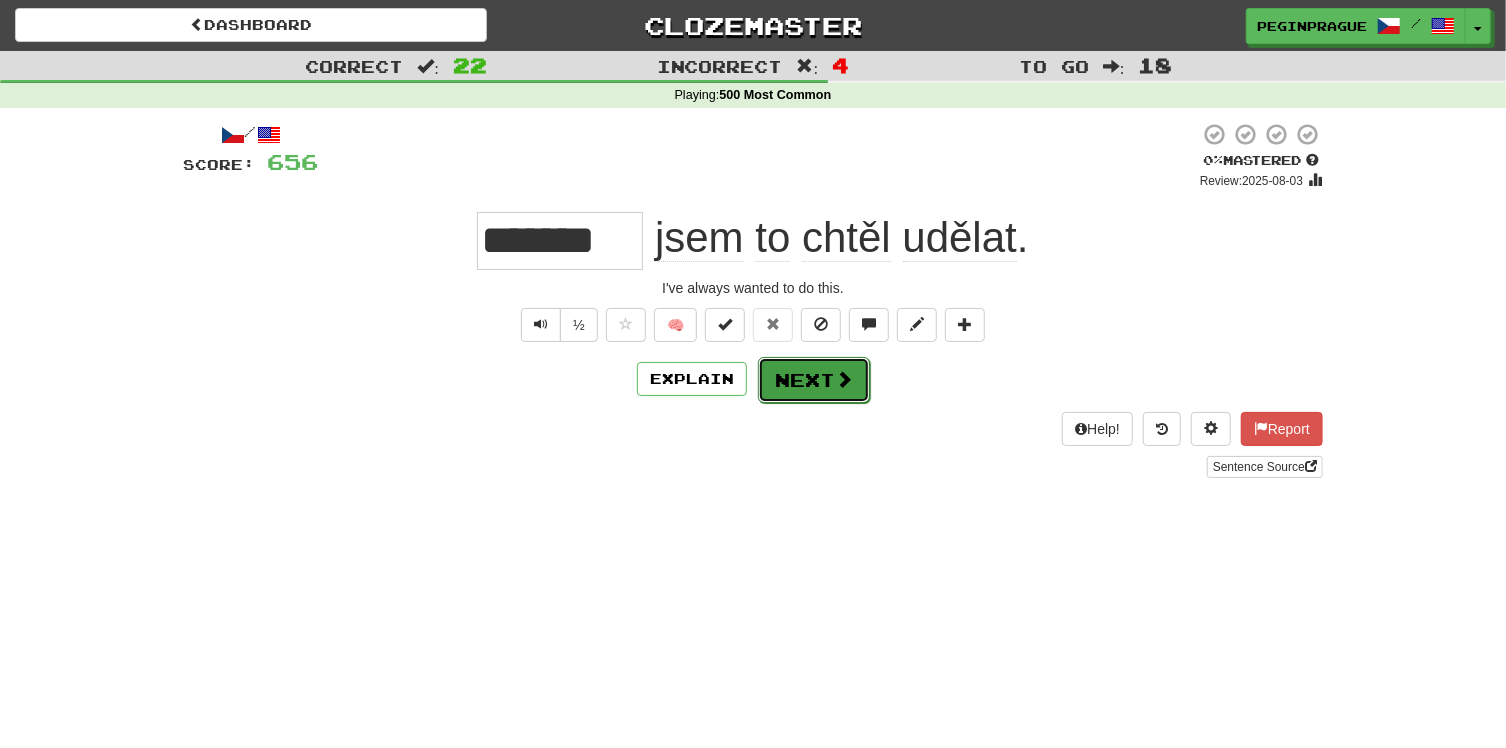 click on "Next" at bounding box center [814, 380] 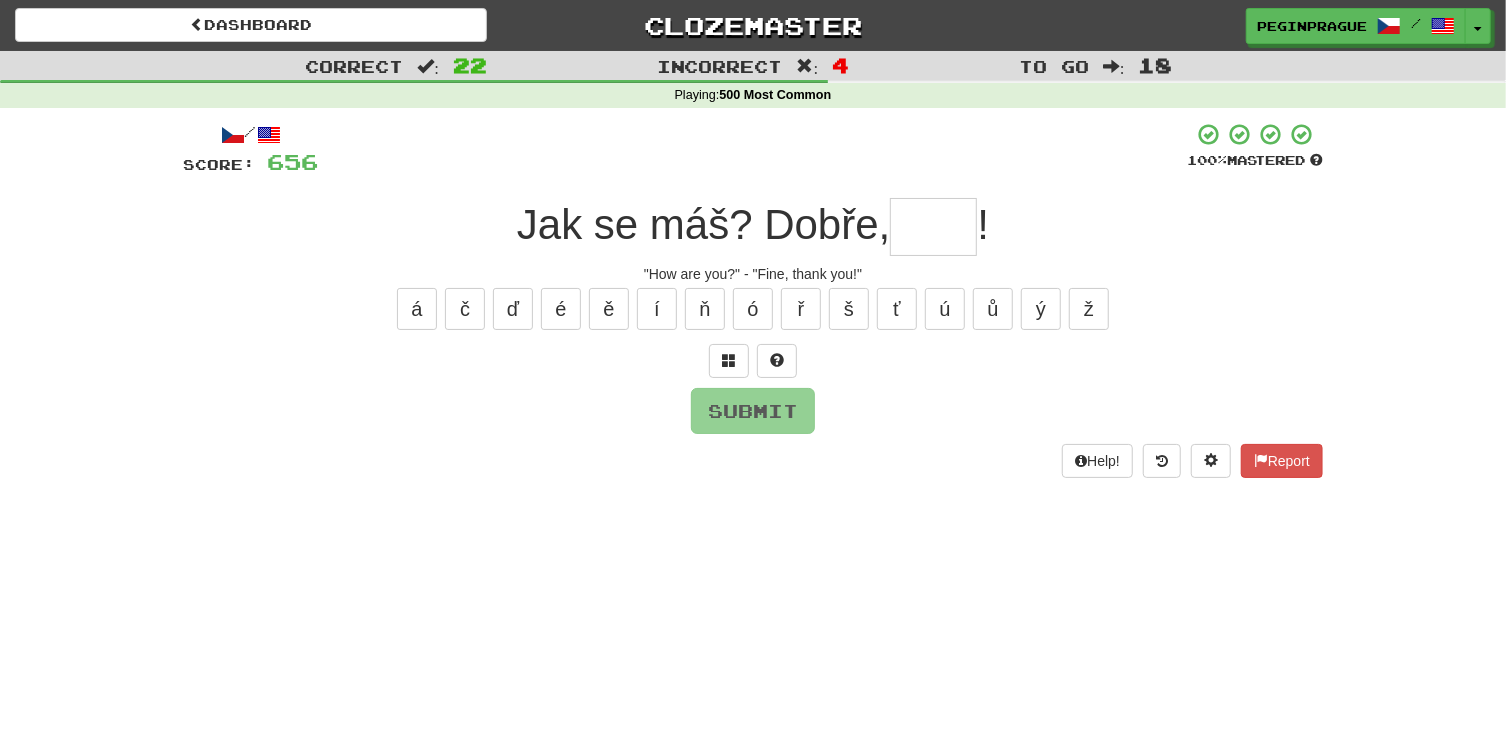click at bounding box center (933, 227) 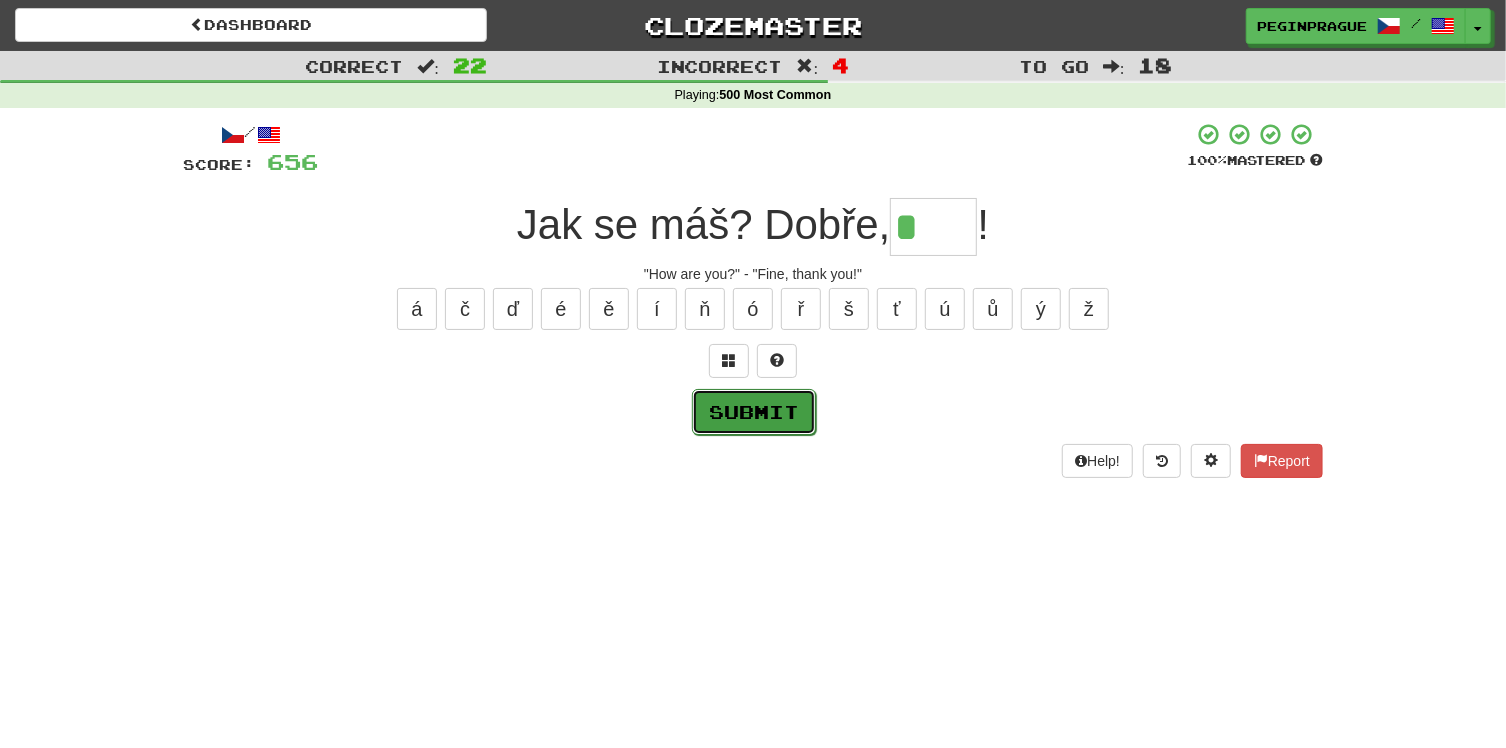 click on "Submit" at bounding box center (754, 412) 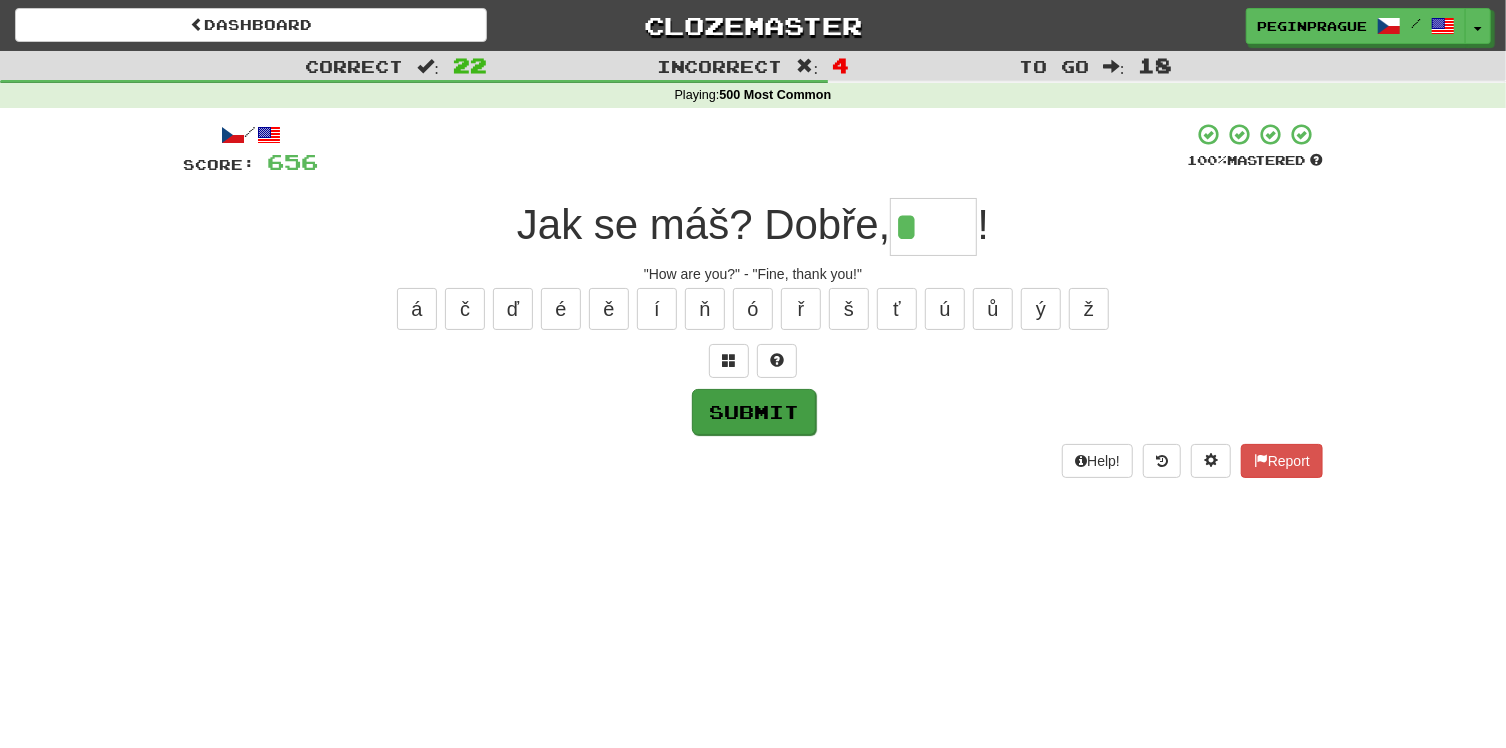 type on "****" 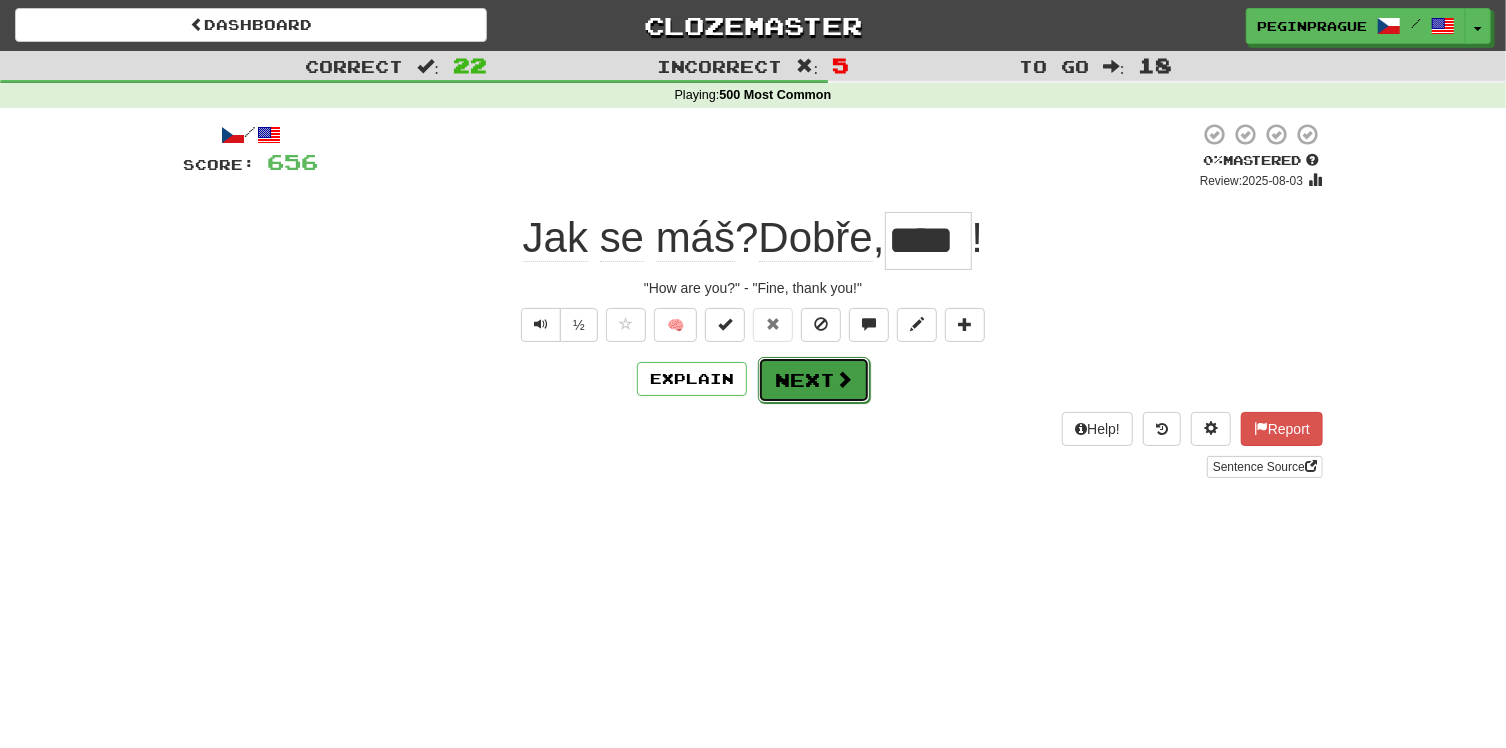 click on "Next" at bounding box center (814, 380) 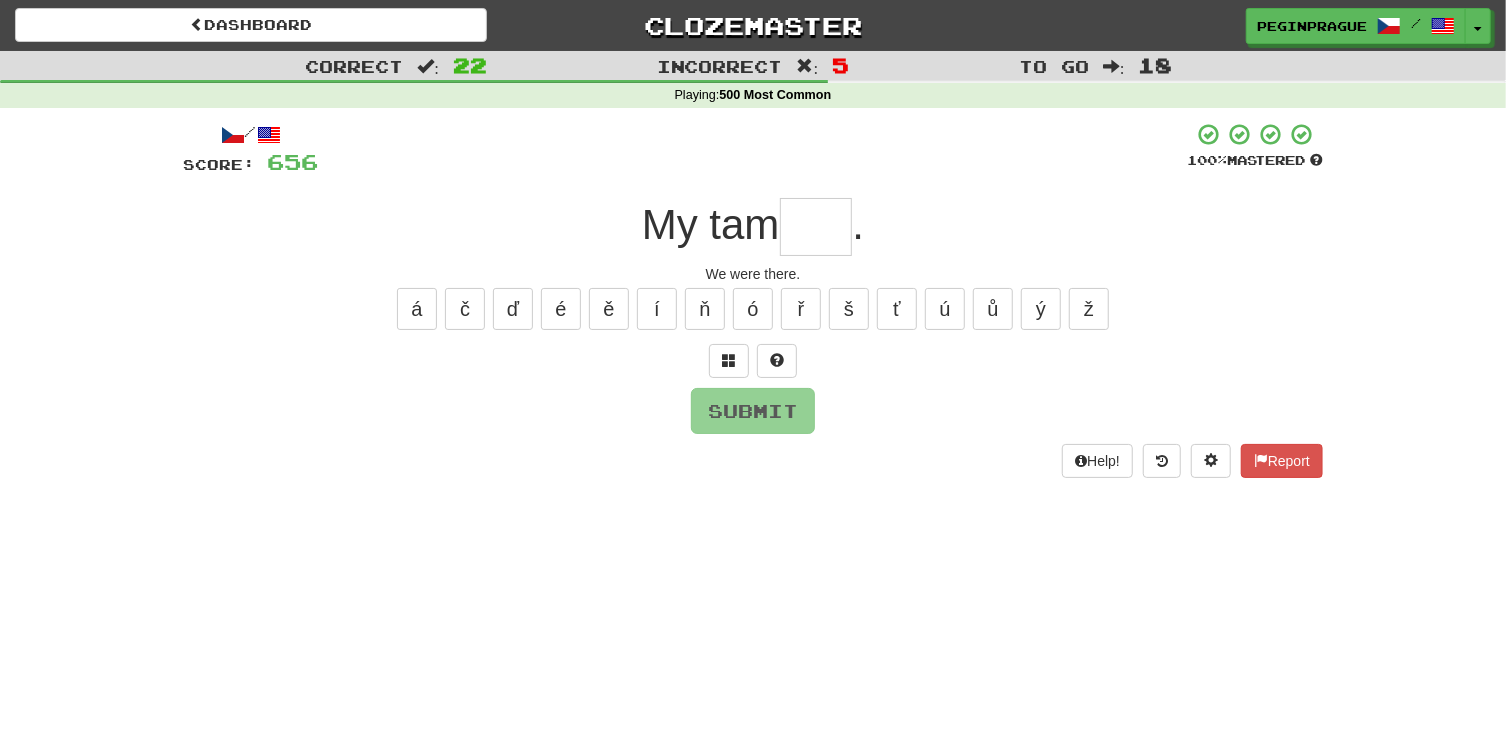 type on "*" 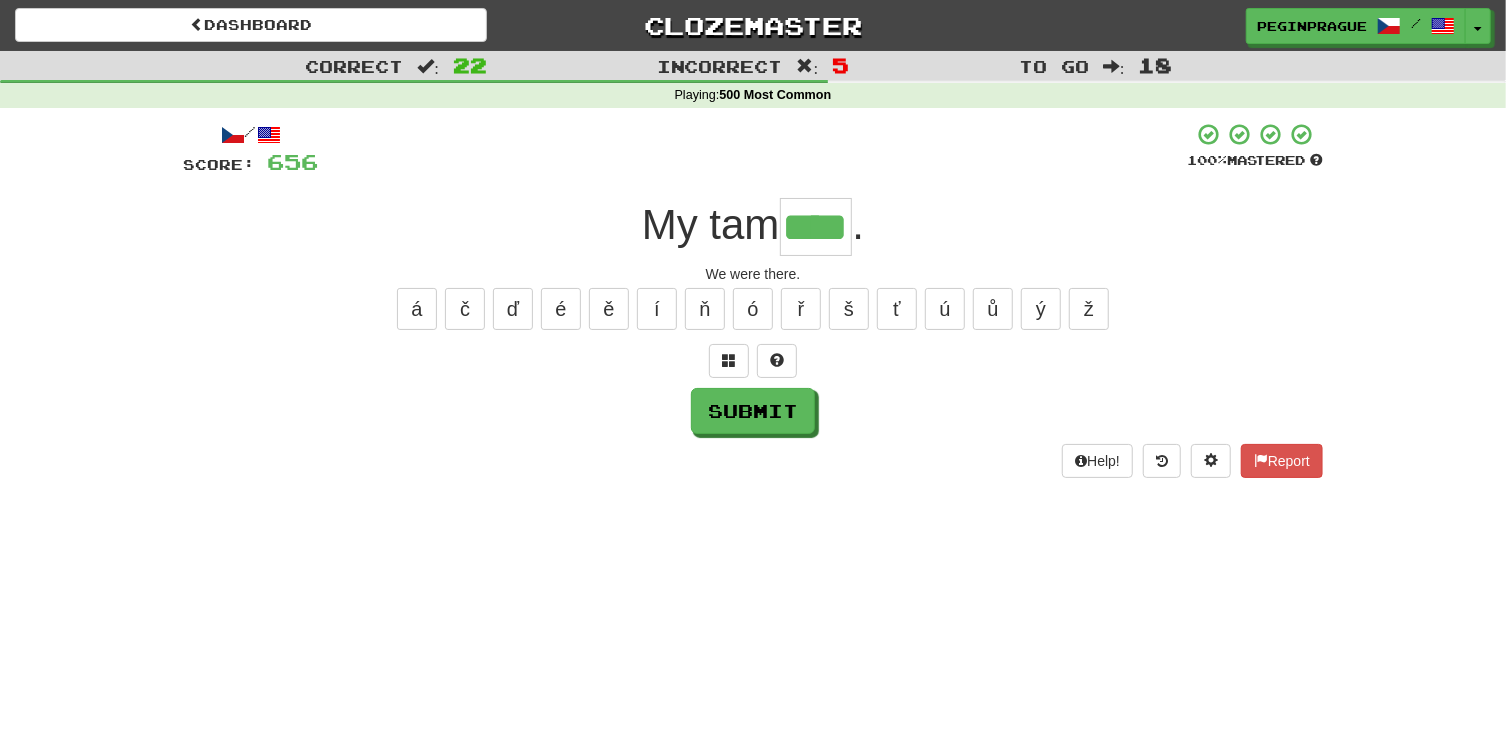 scroll, scrollTop: 0, scrollLeft: 0, axis: both 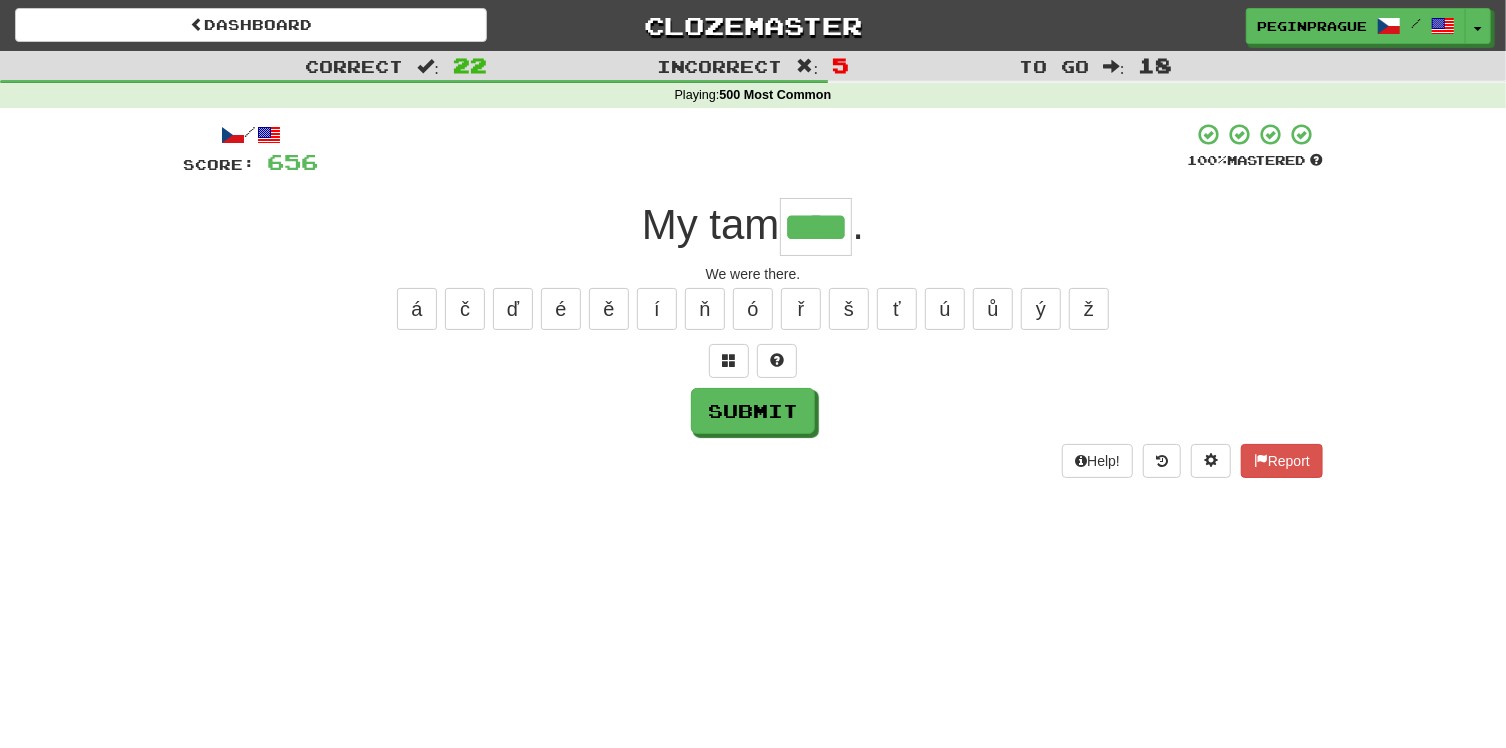 type on "****" 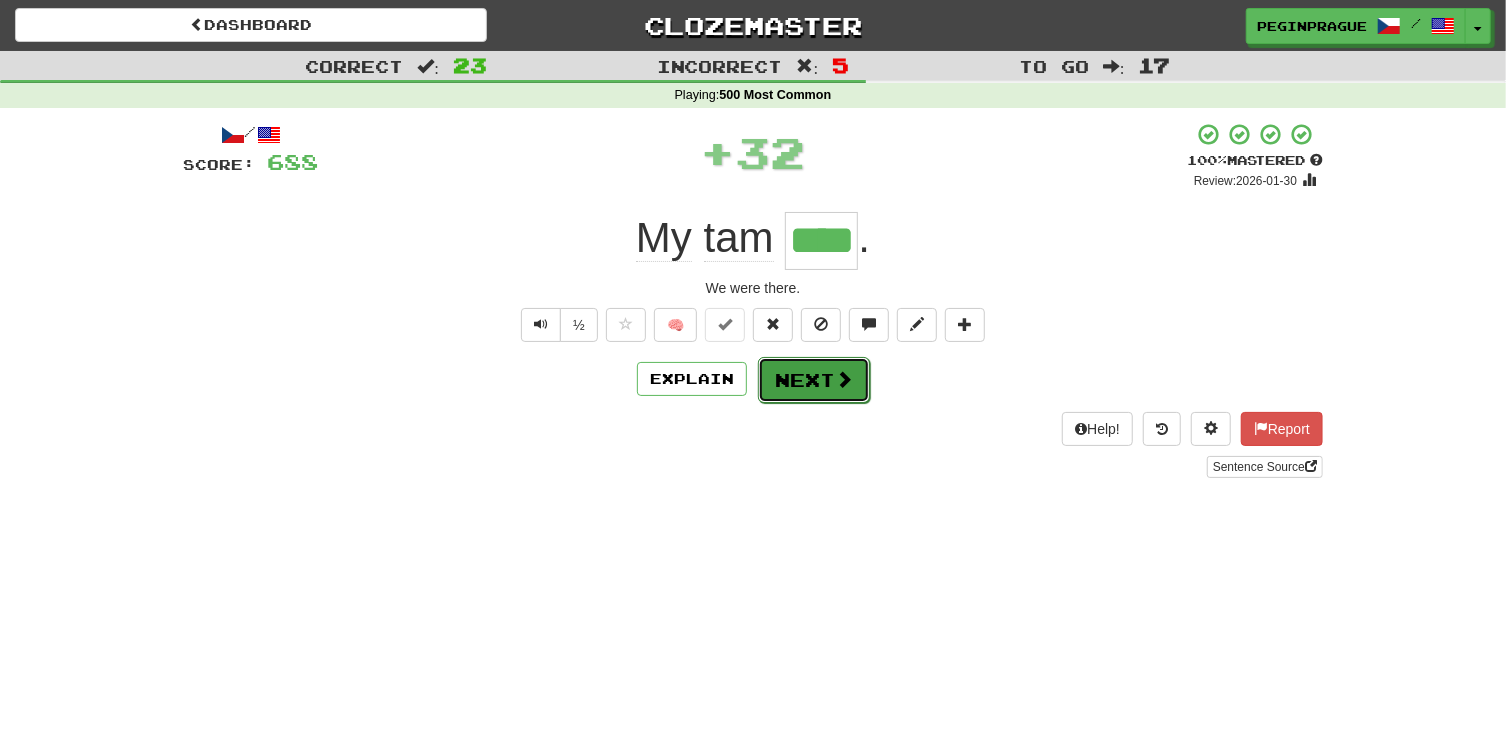 click on "Next" at bounding box center (814, 380) 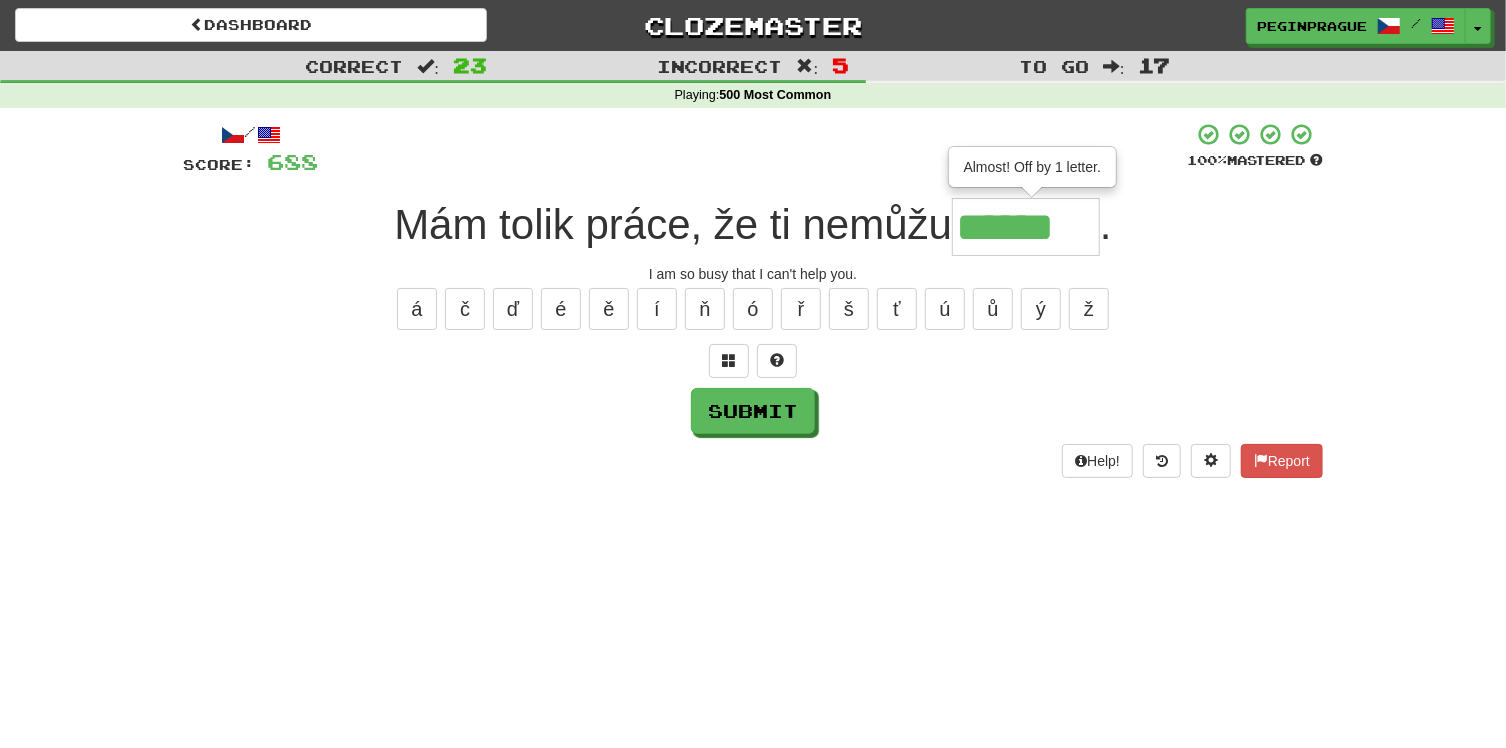 type on "******" 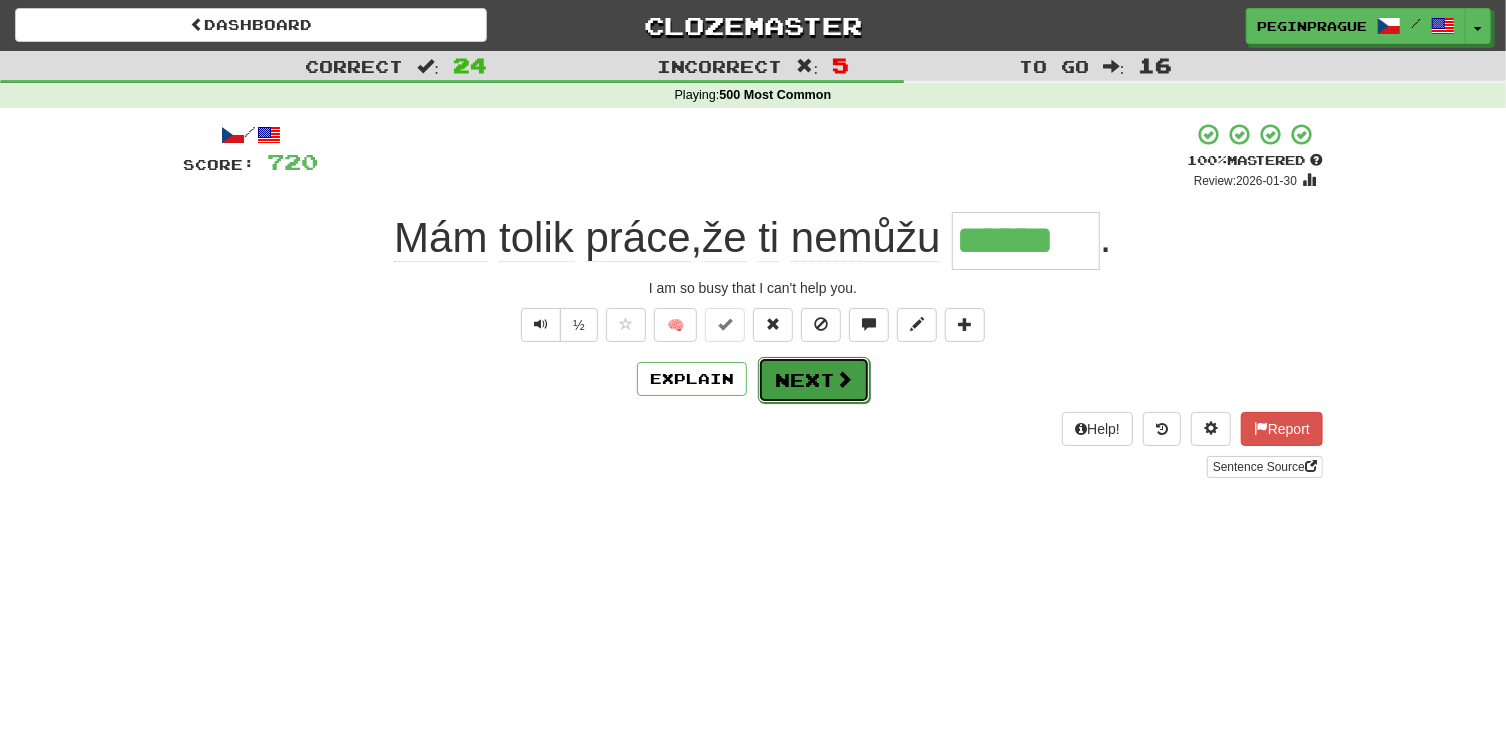 click at bounding box center (844, 379) 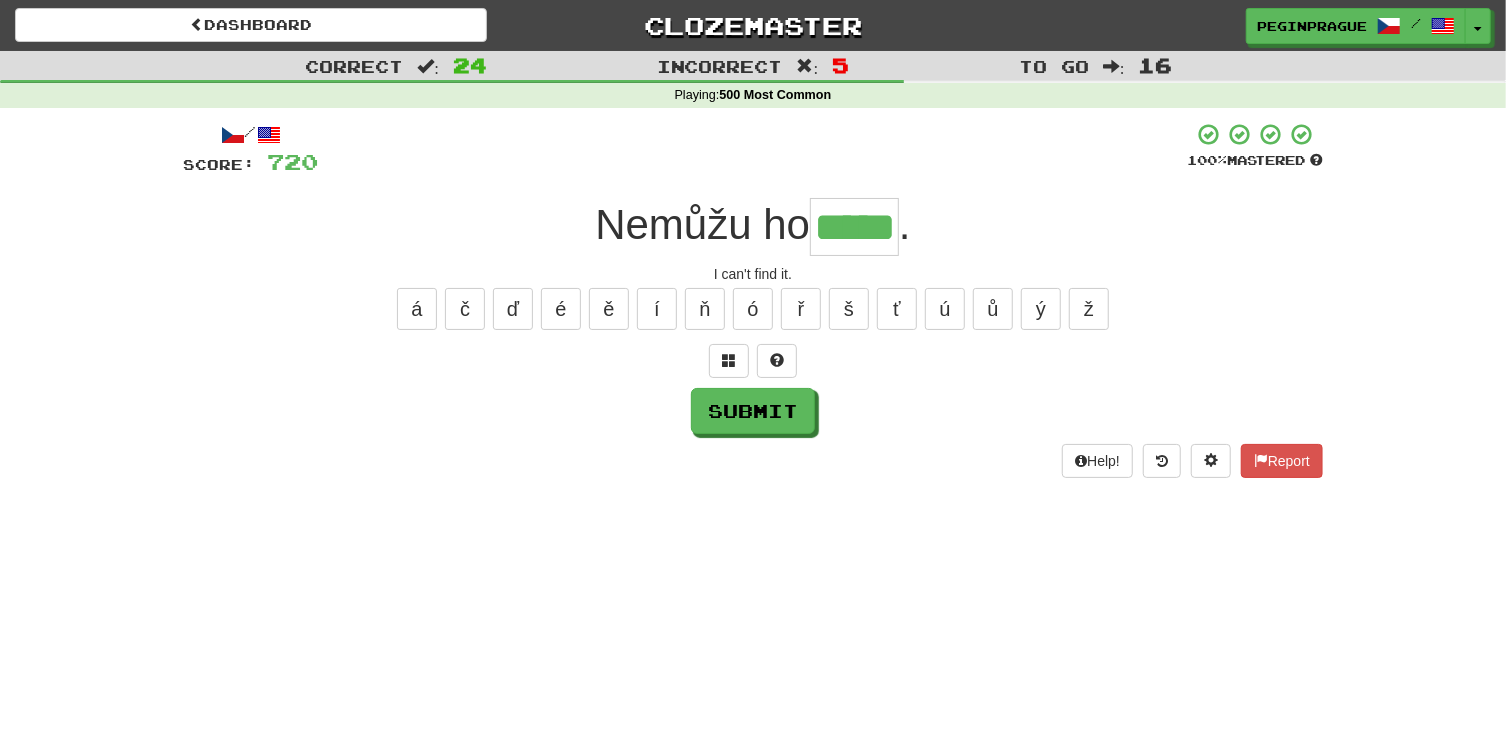 type on "*****" 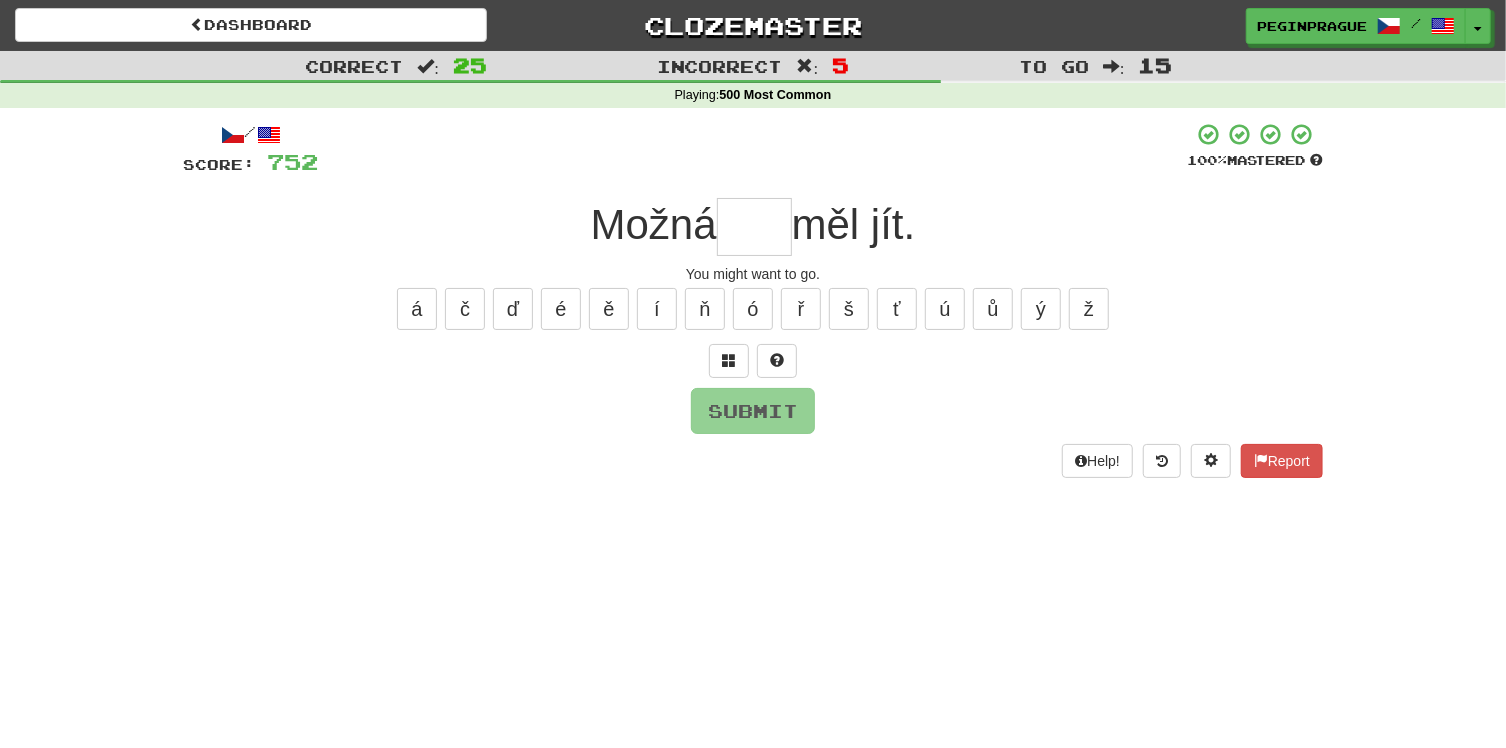 type on "*" 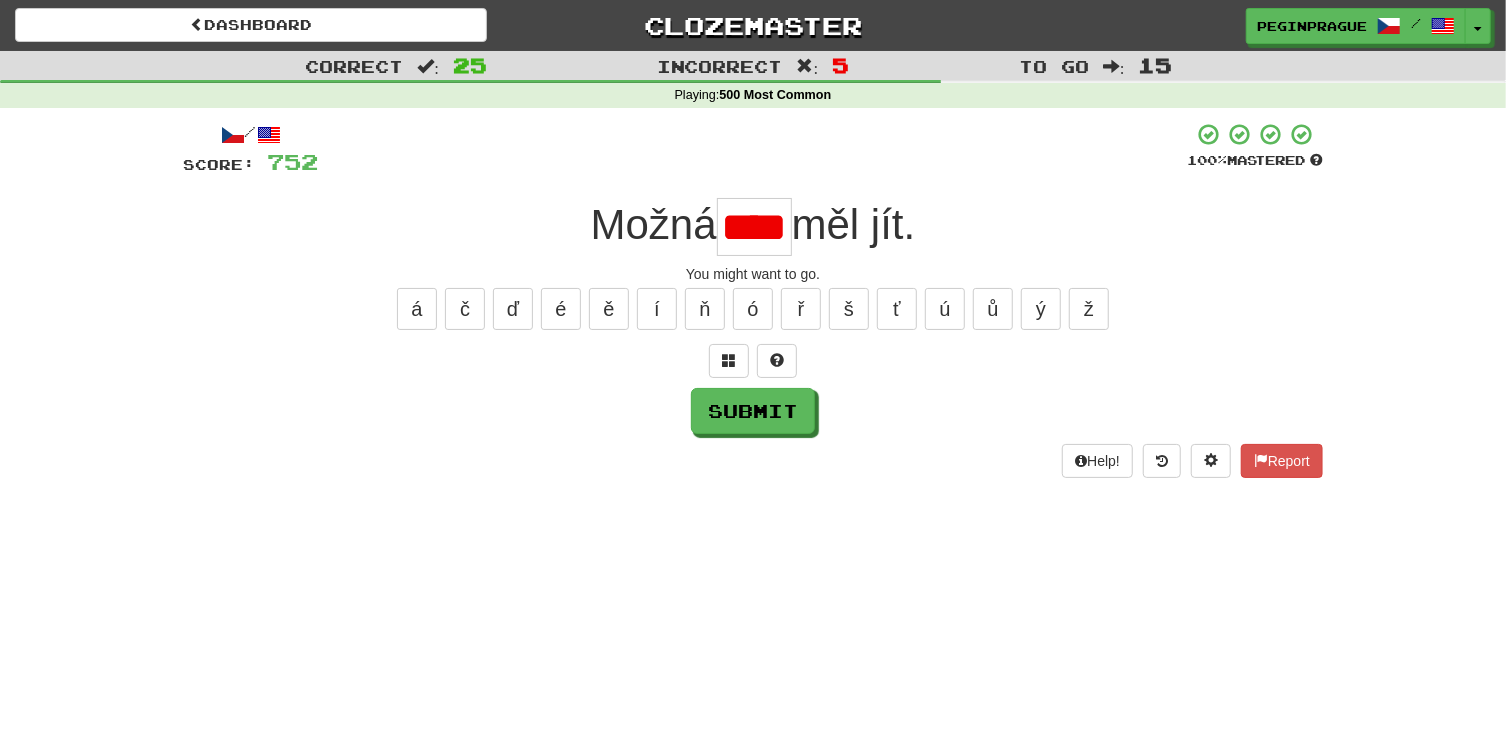 scroll, scrollTop: 0, scrollLeft: 7, axis: horizontal 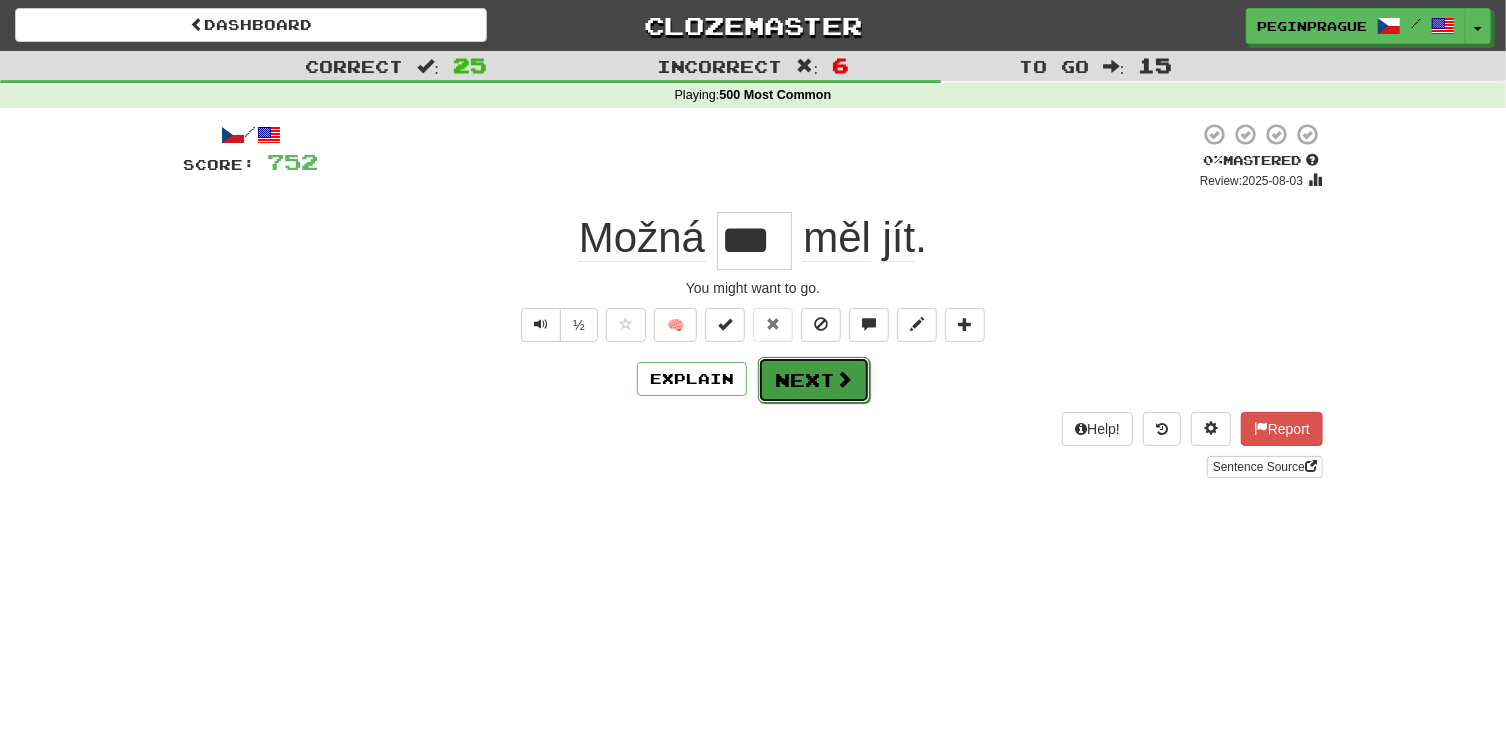 click at bounding box center [844, 379] 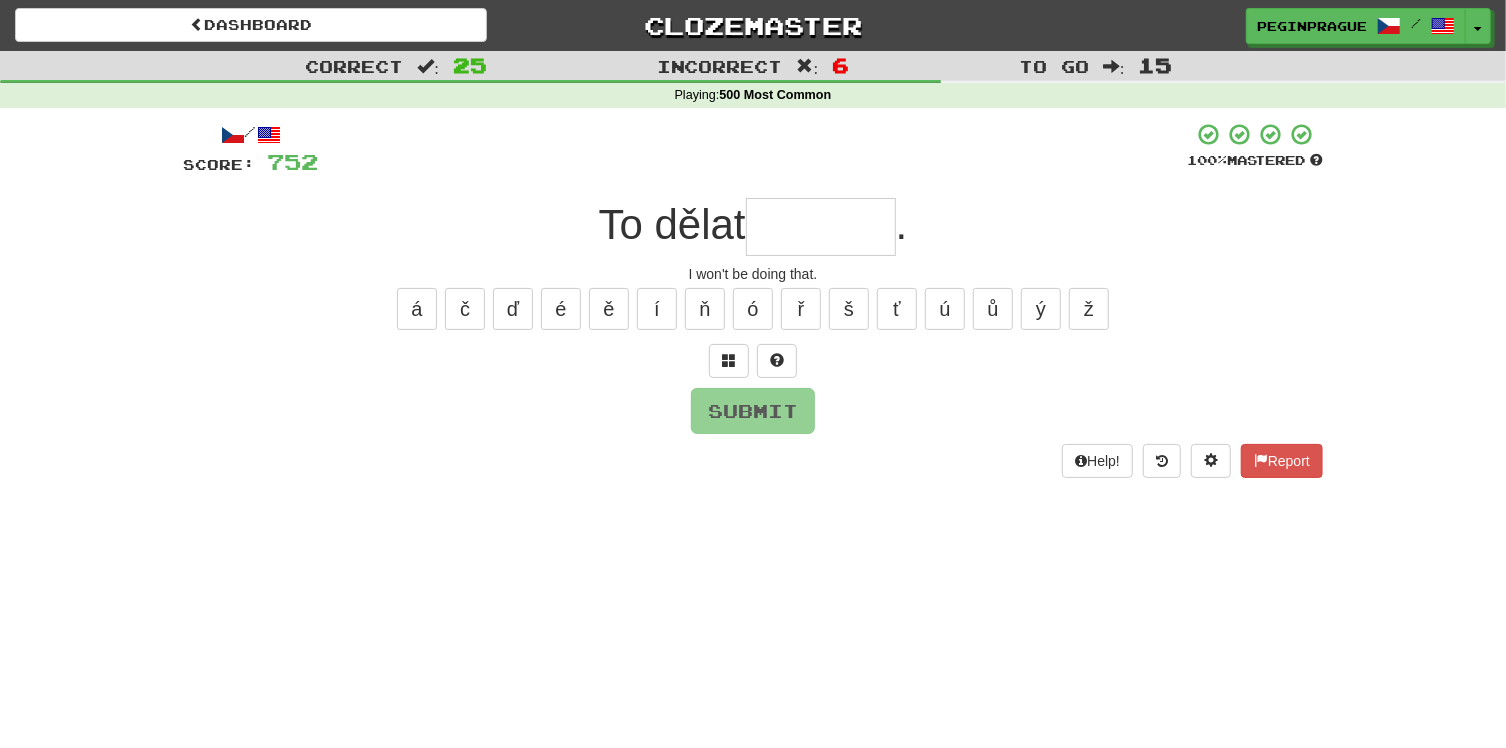 click at bounding box center [821, 227] 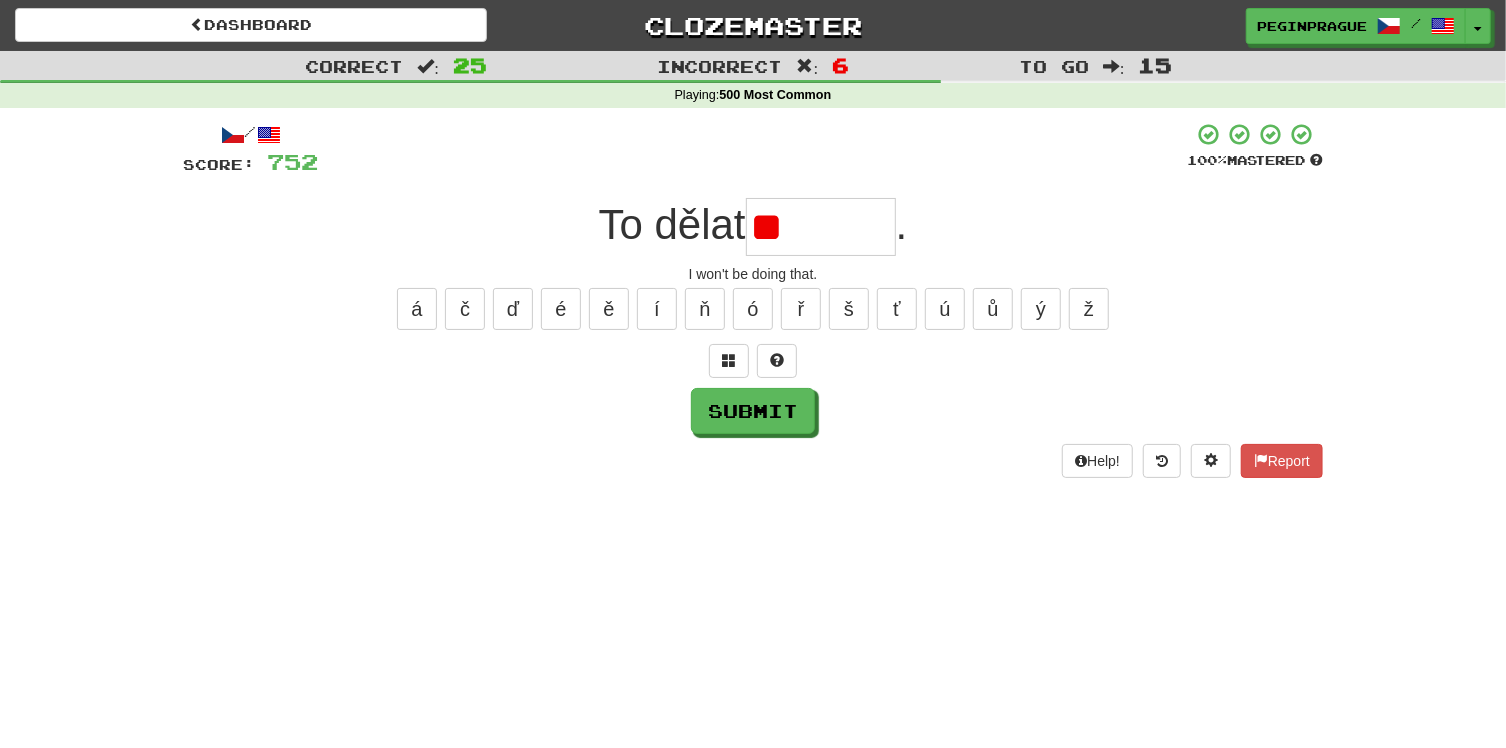 type on "******" 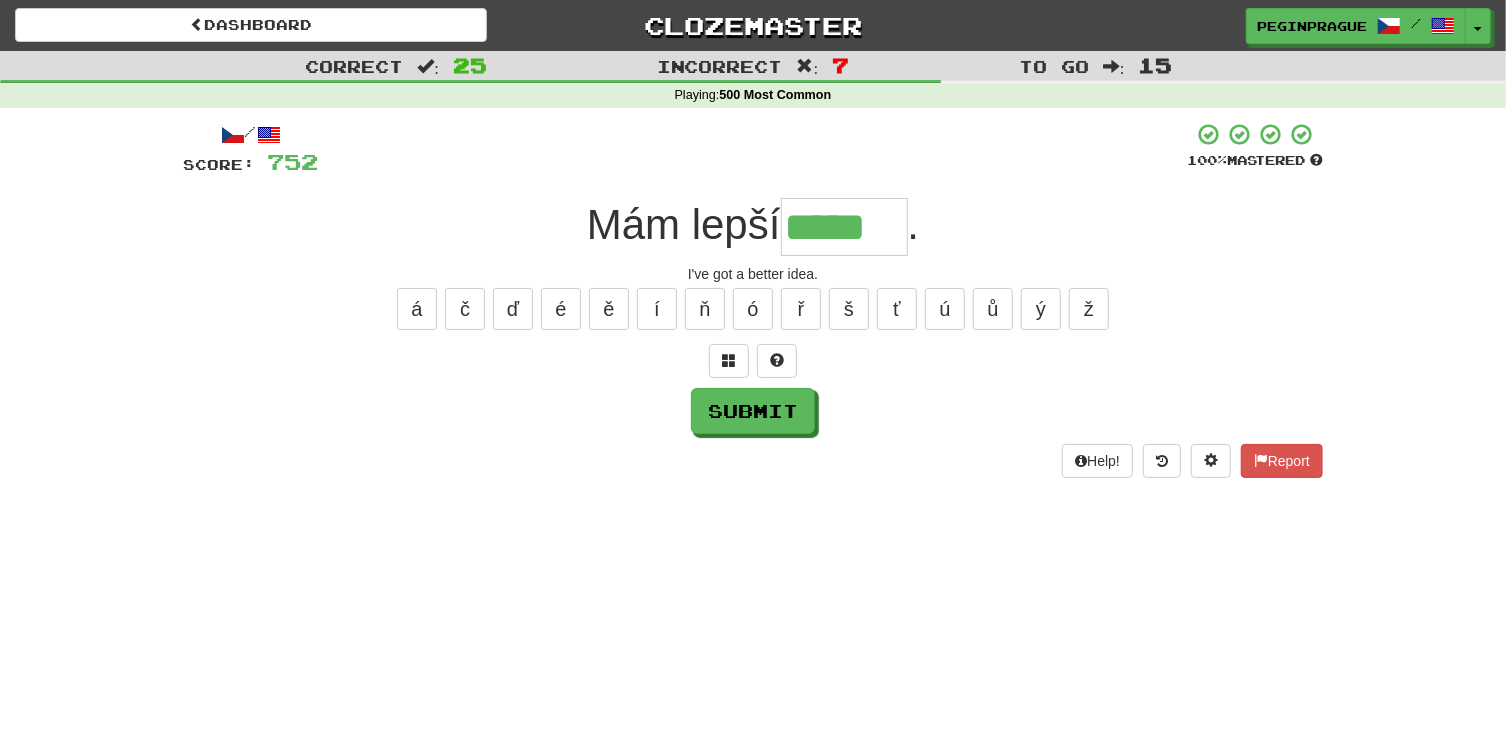 type on "*****" 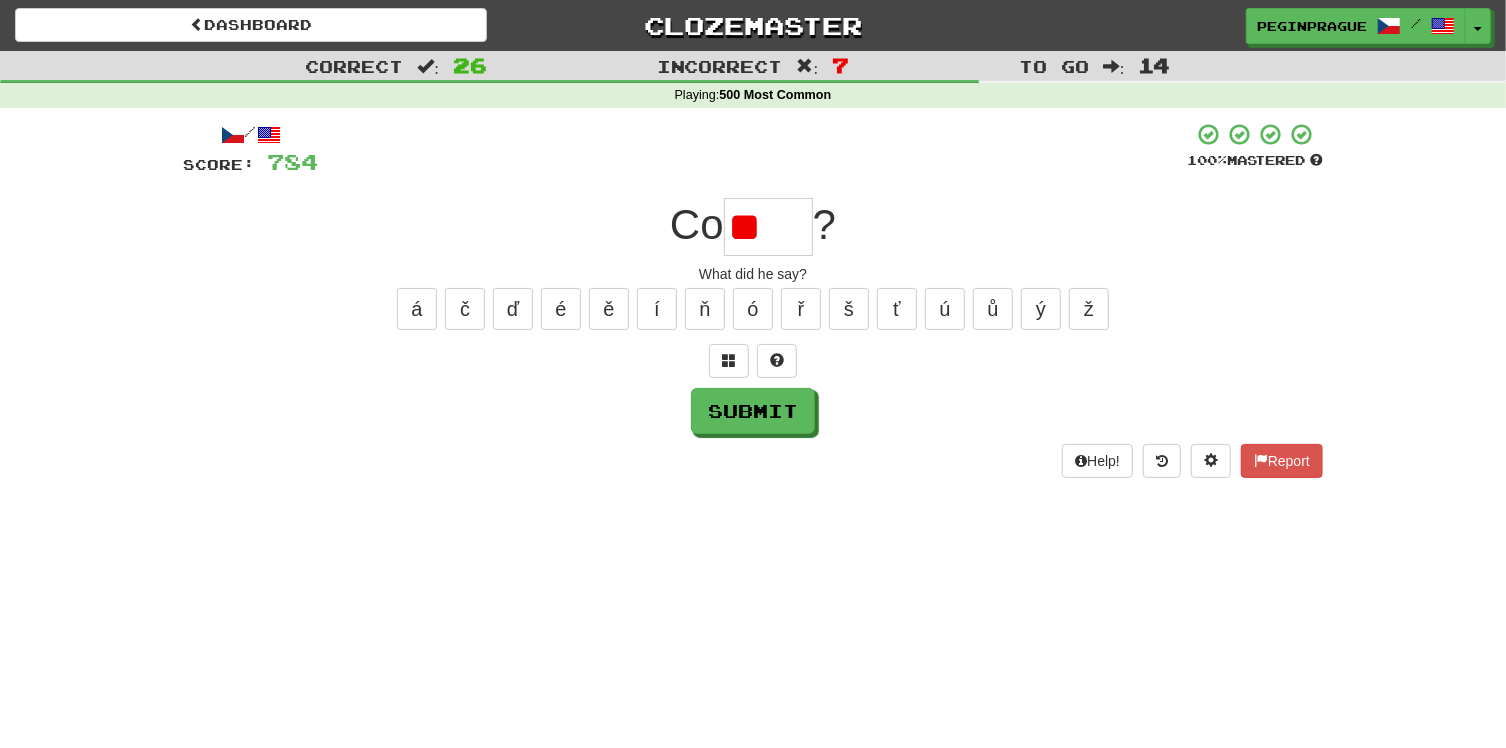 type on "*" 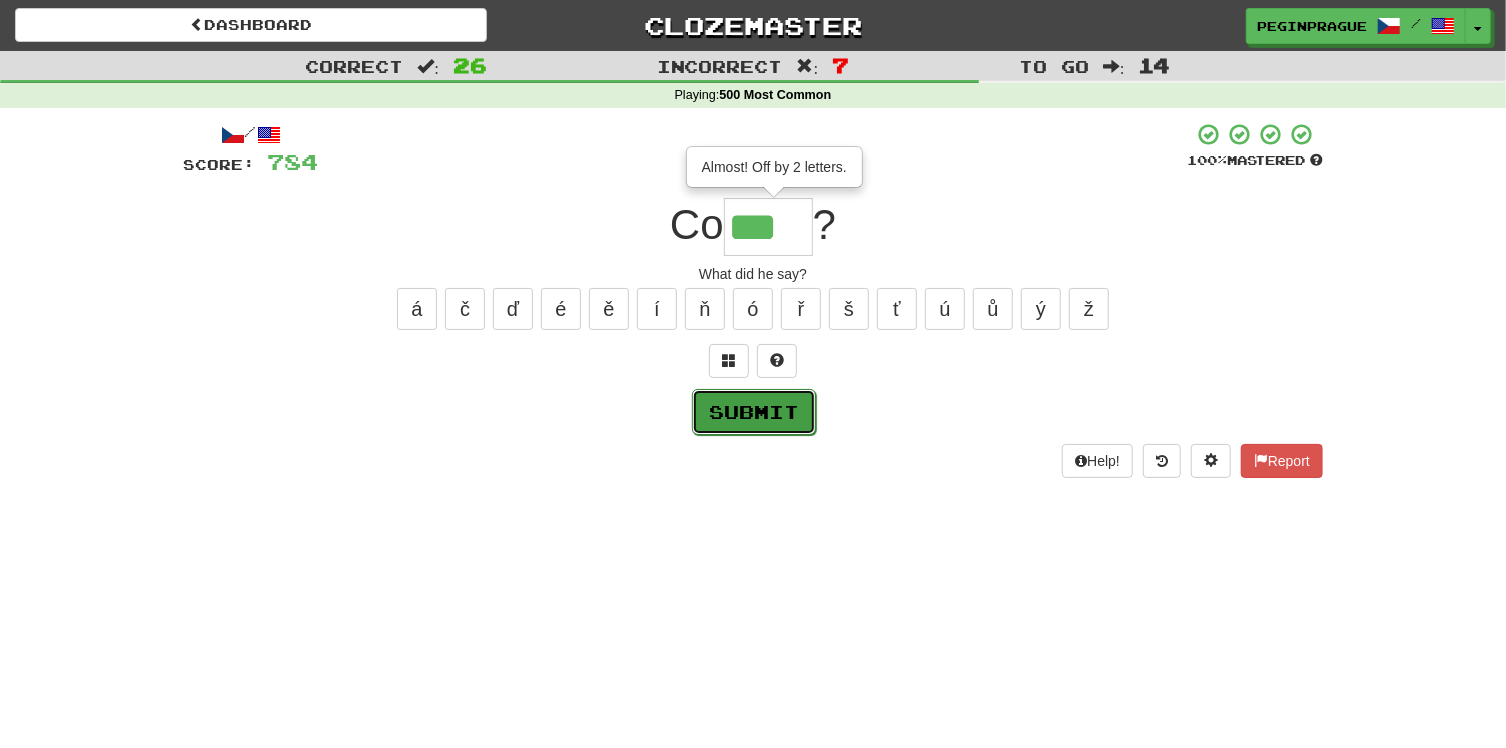 click on "Submit" at bounding box center [754, 412] 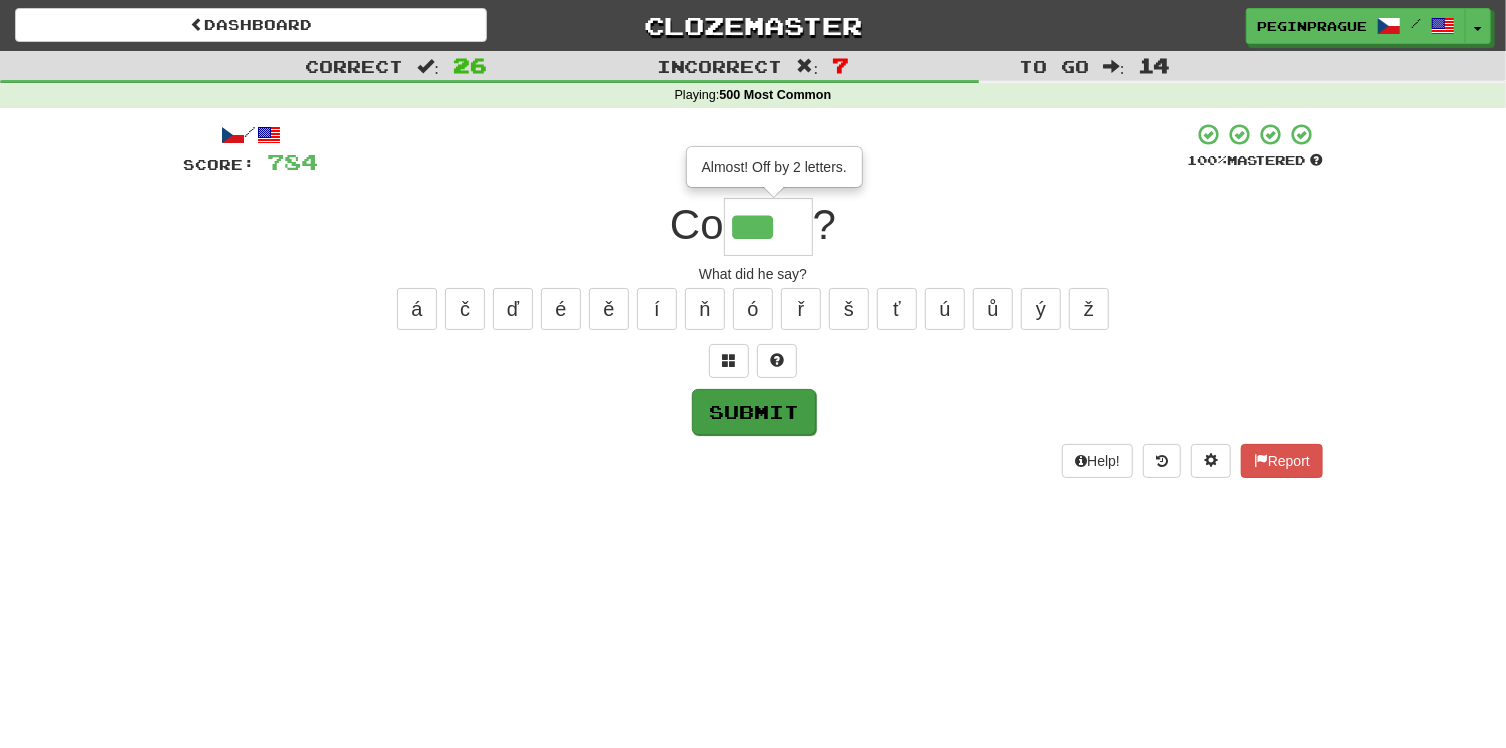 type on "*****" 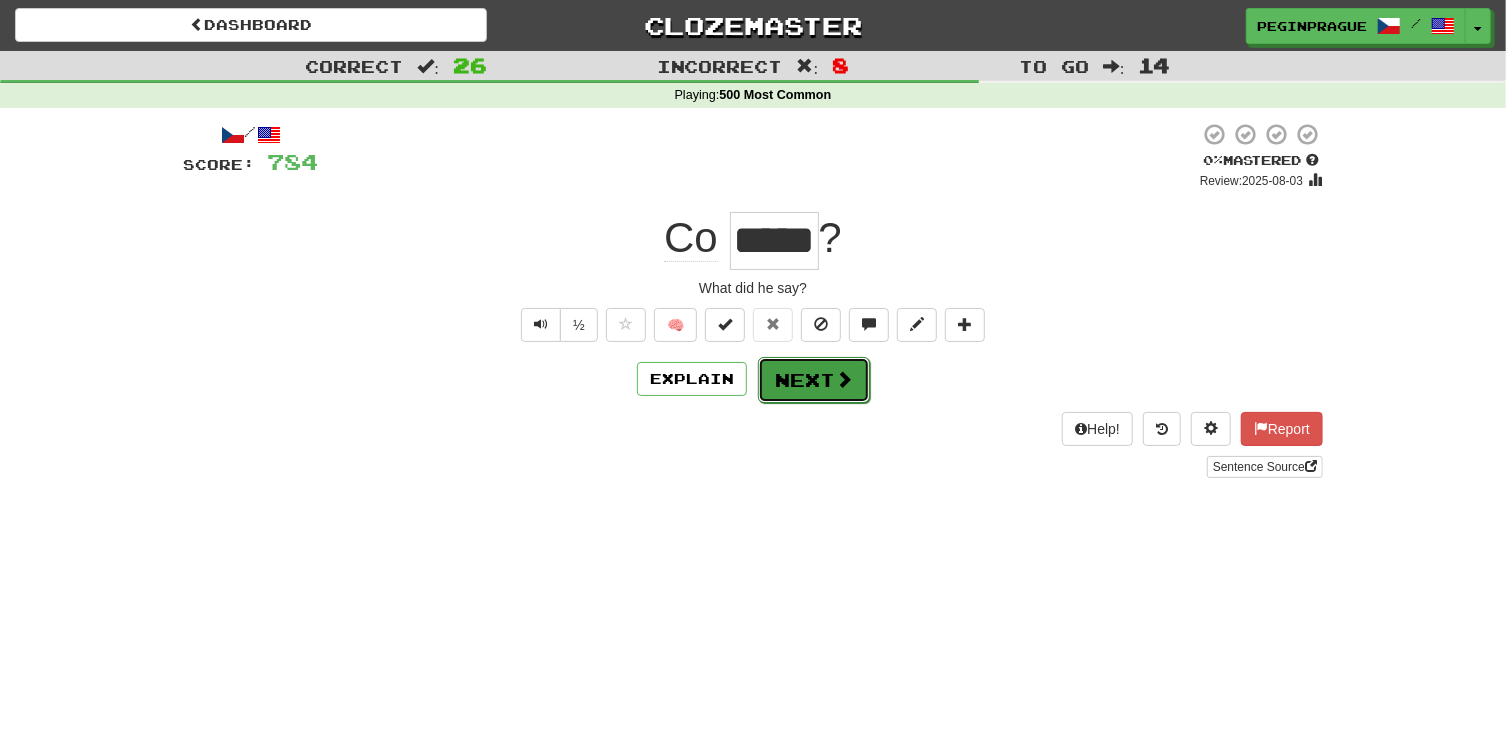 click on "Next" at bounding box center [814, 380] 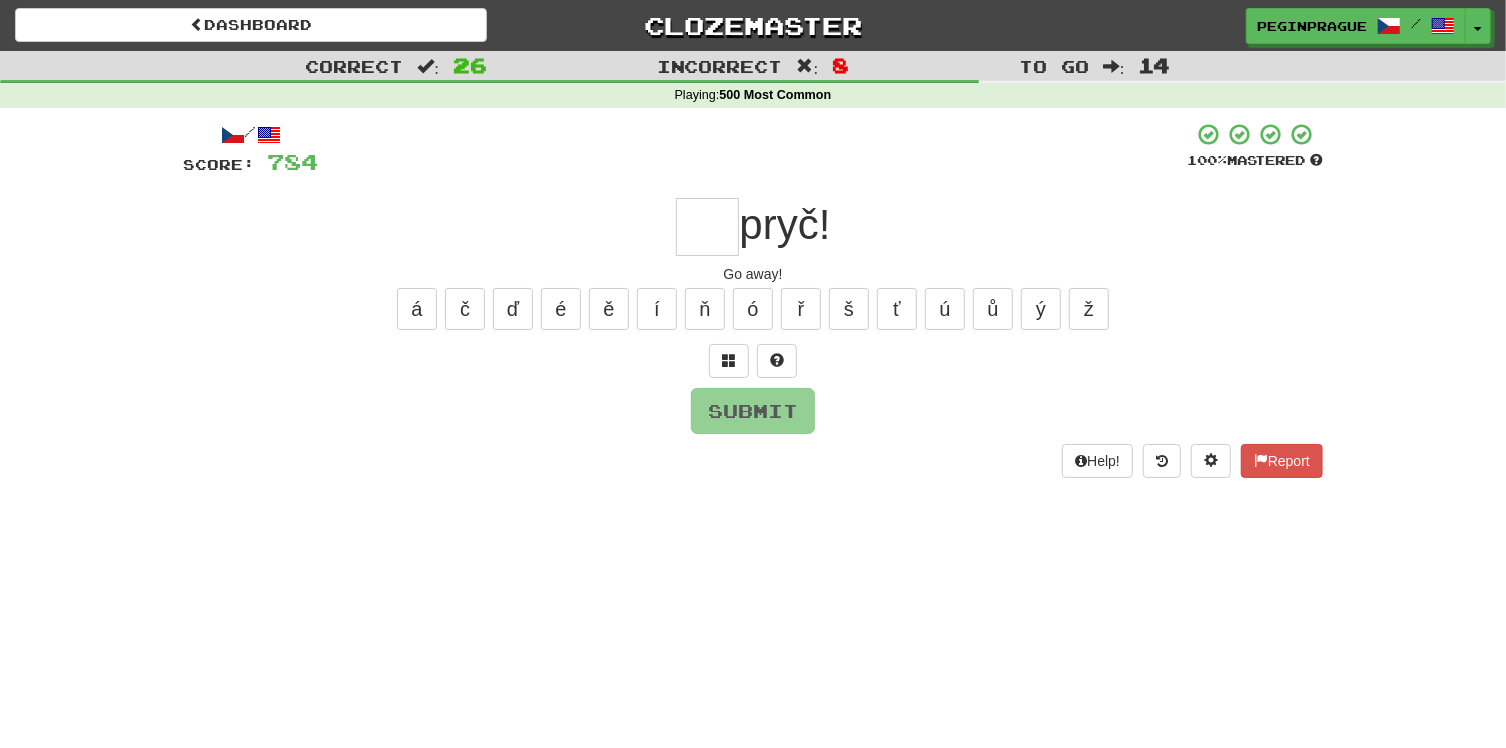 click at bounding box center [708, 227] 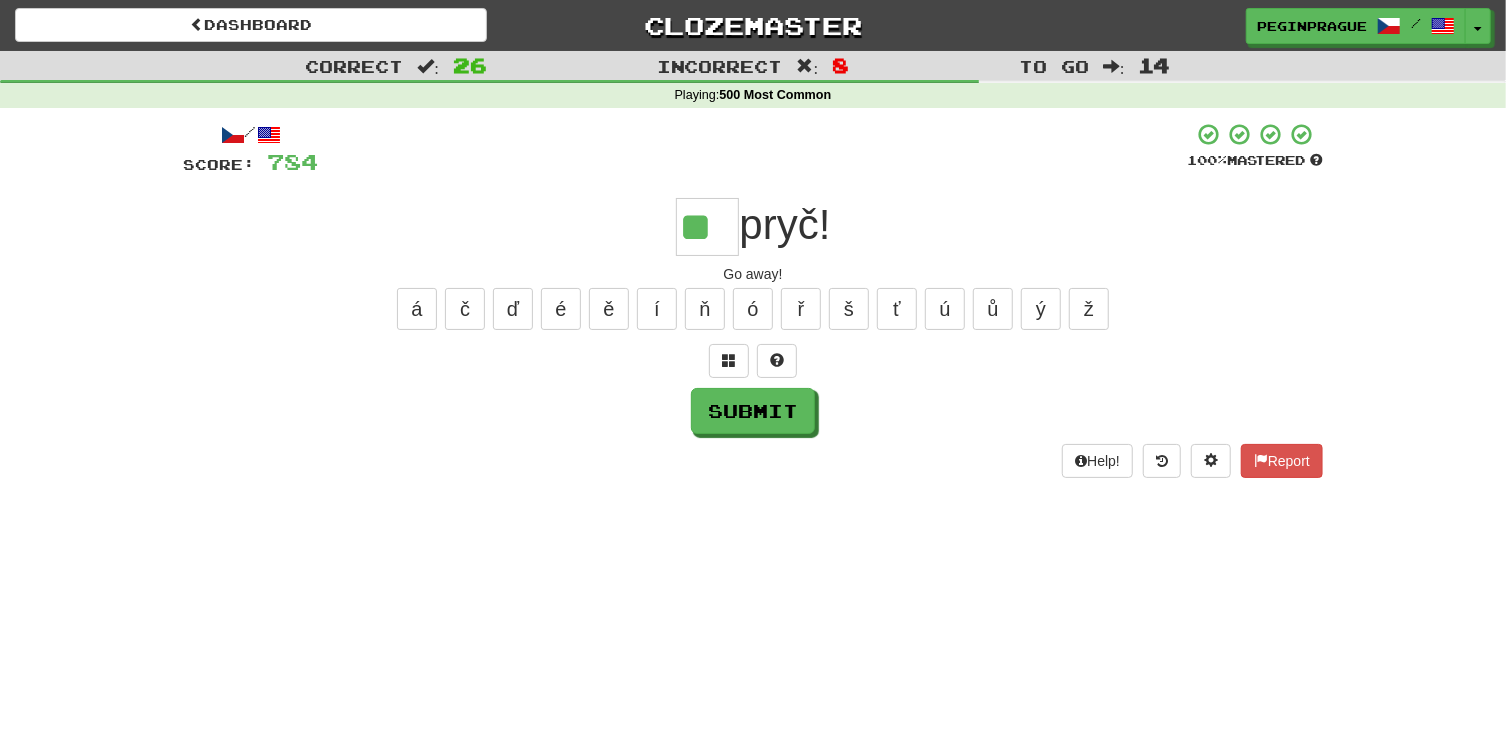 scroll, scrollTop: 0, scrollLeft: 0, axis: both 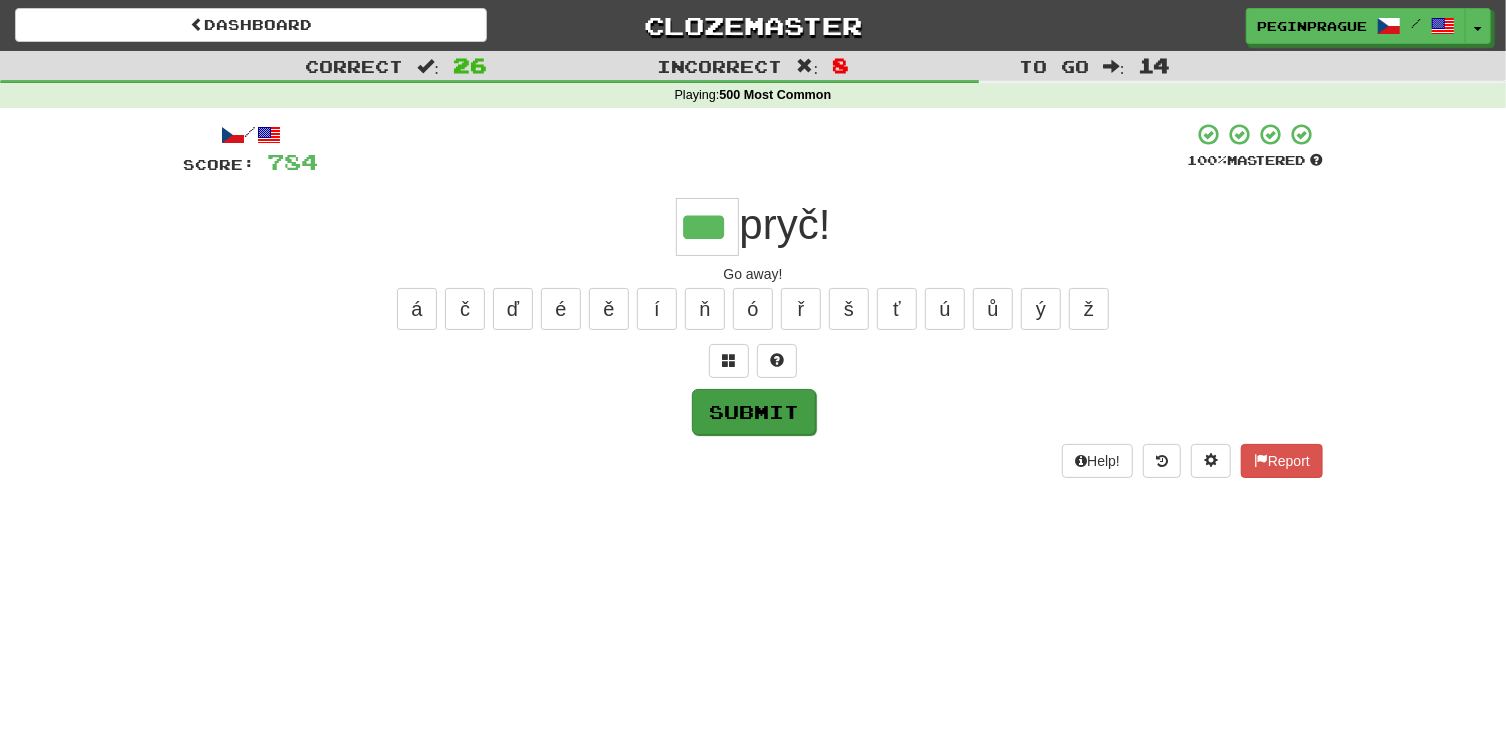 type on "***" 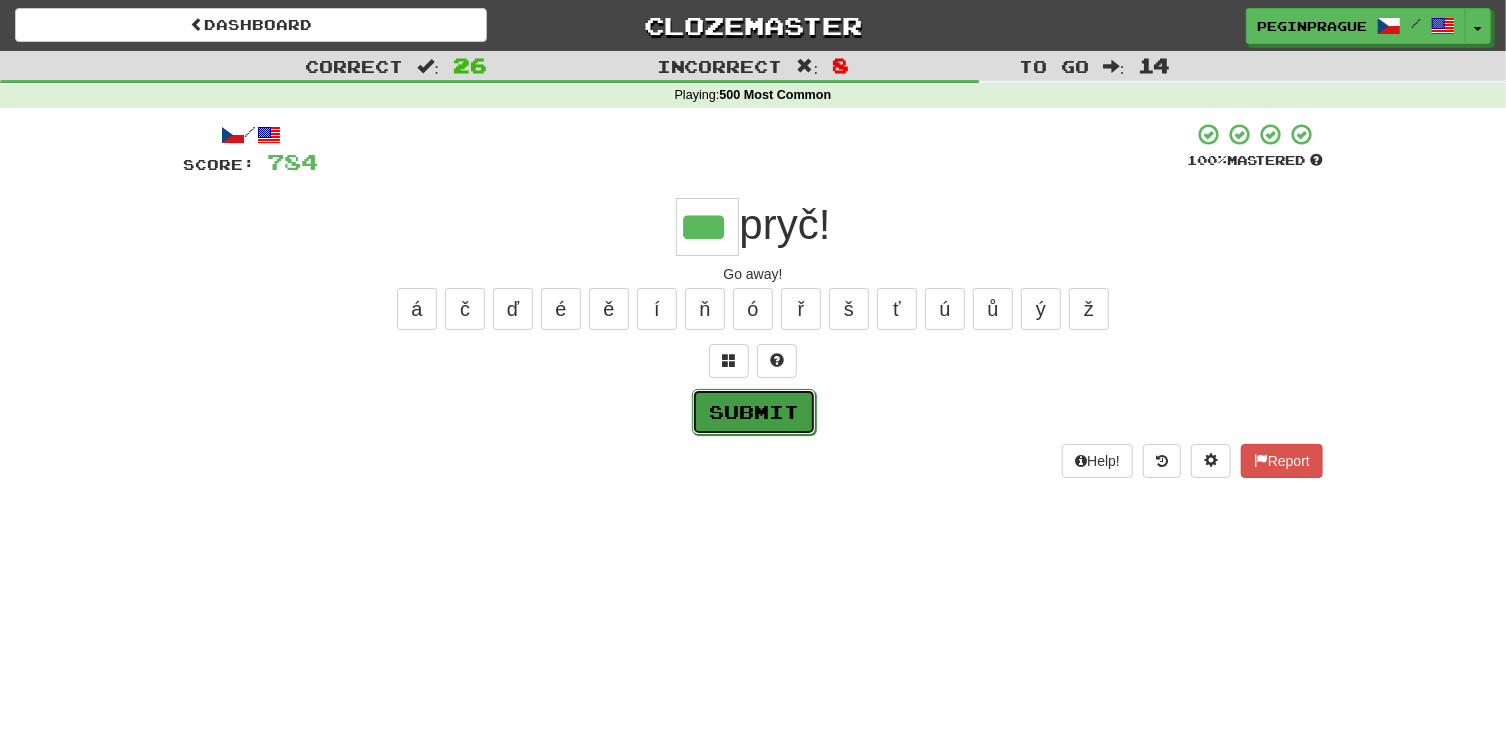 click on "Submit" at bounding box center [754, 412] 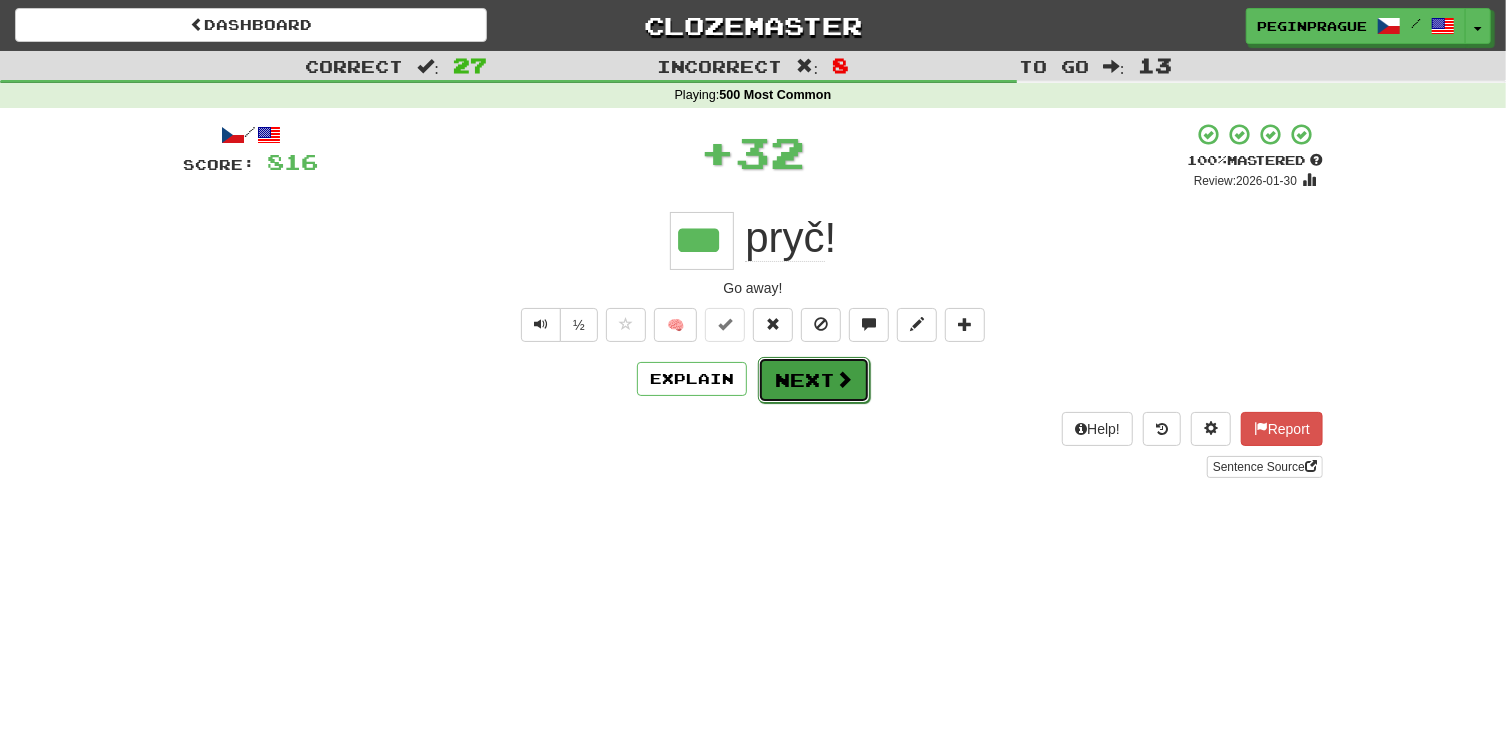 click on "Next" at bounding box center (814, 380) 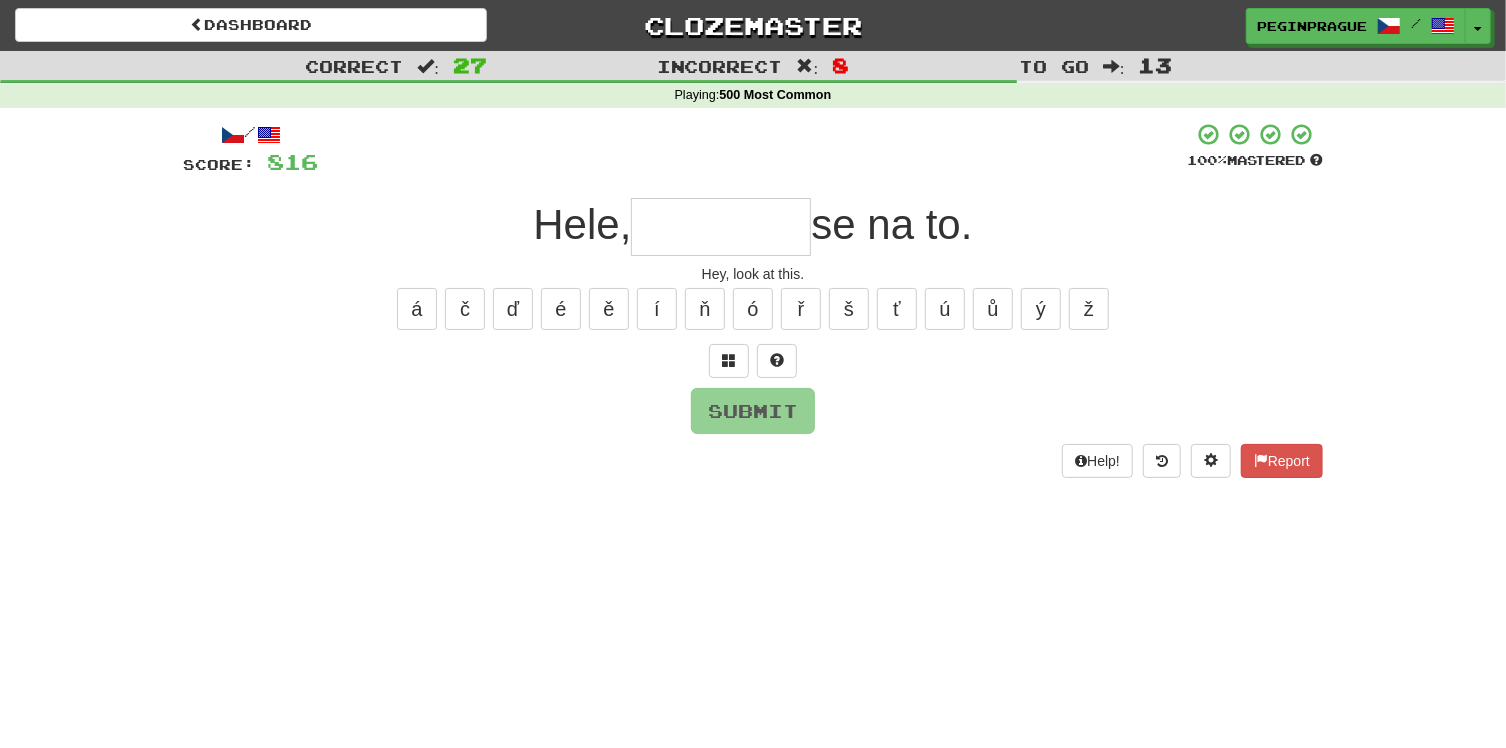 click at bounding box center [721, 227] 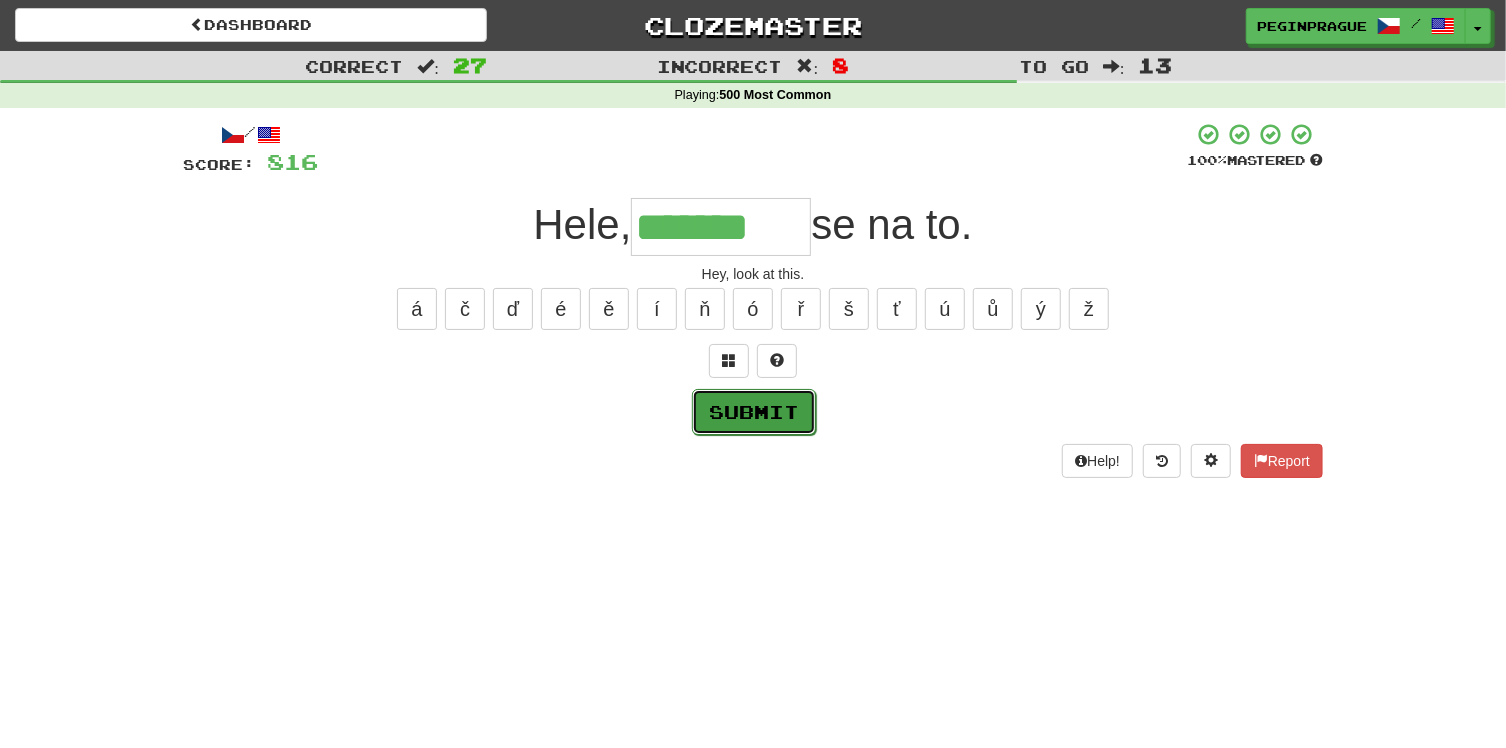 click on "Submit" at bounding box center (754, 412) 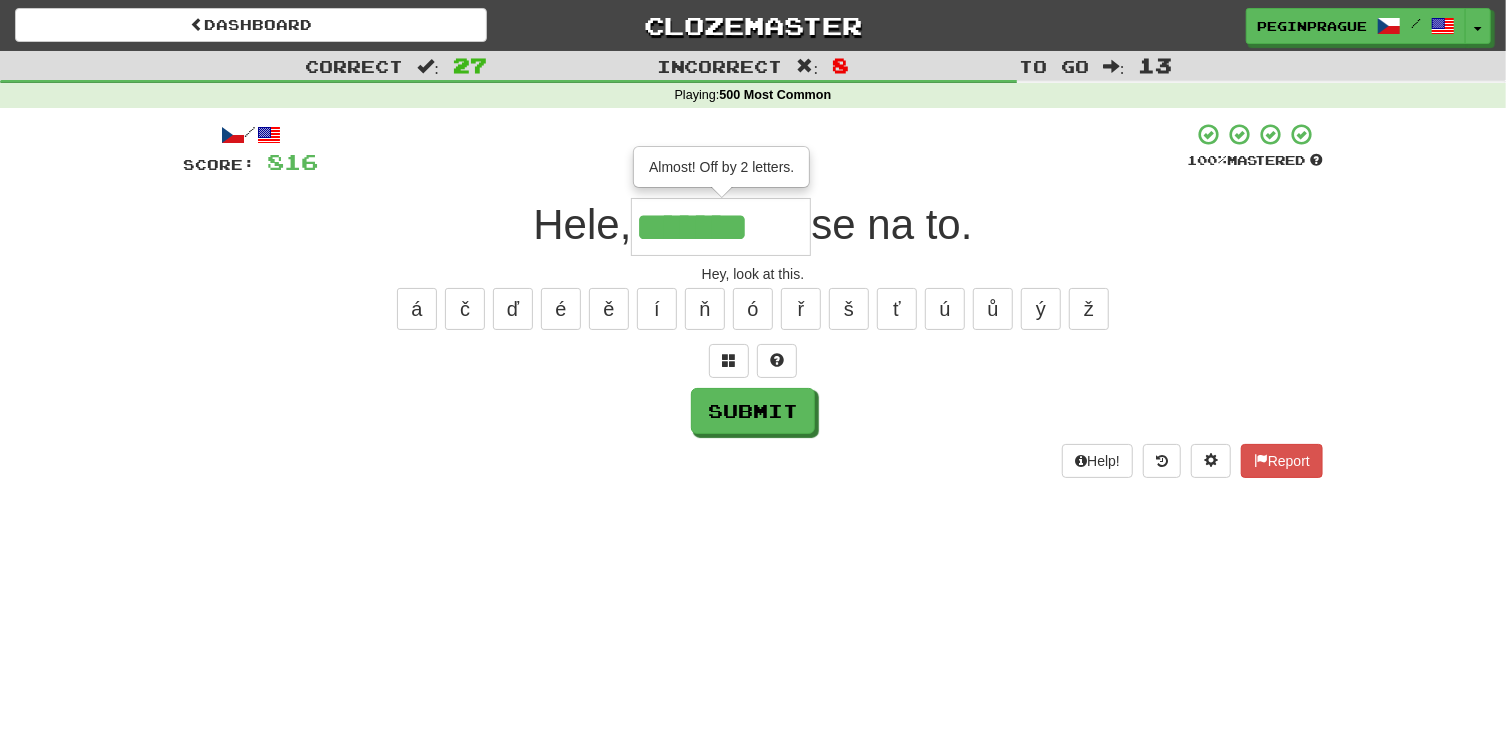 click on "*******" at bounding box center [721, 227] 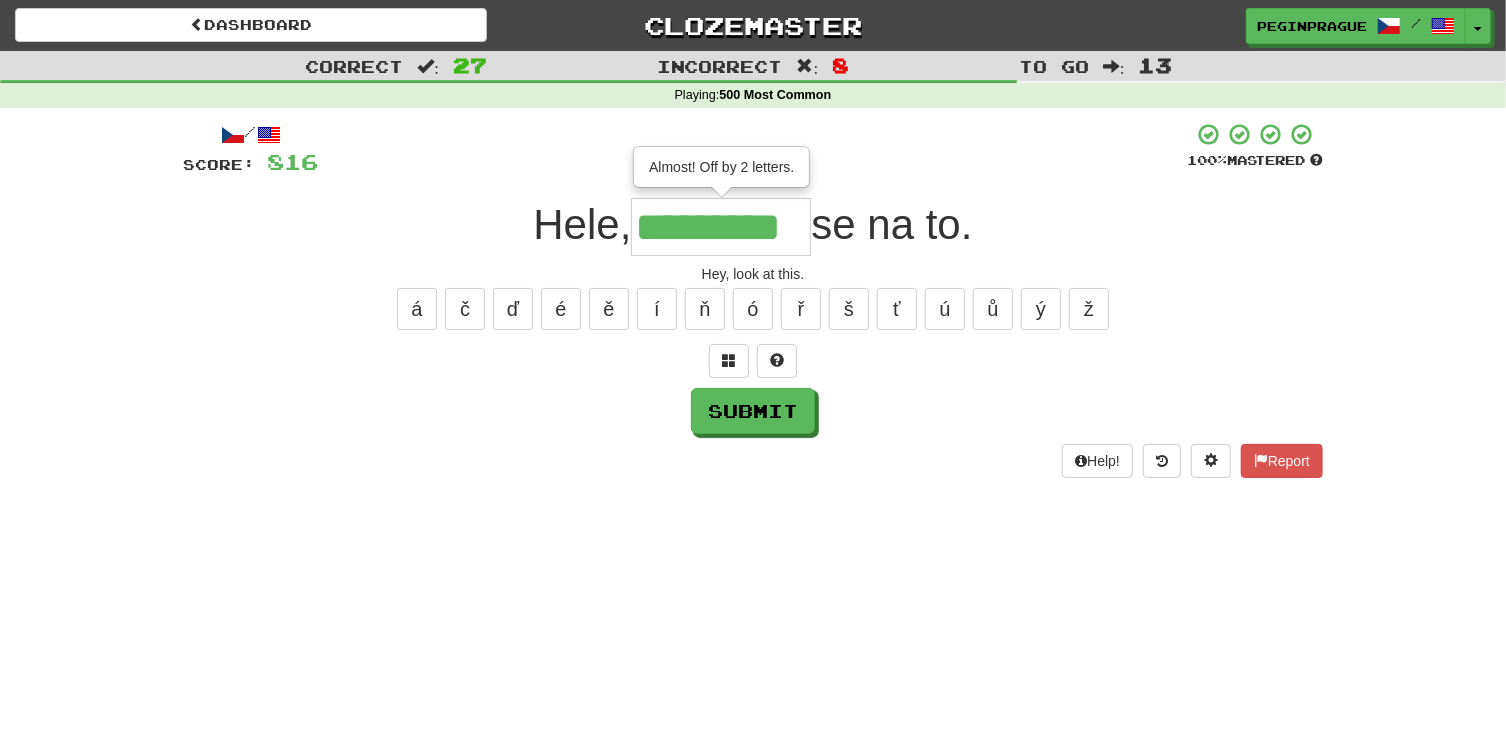 type on "*********" 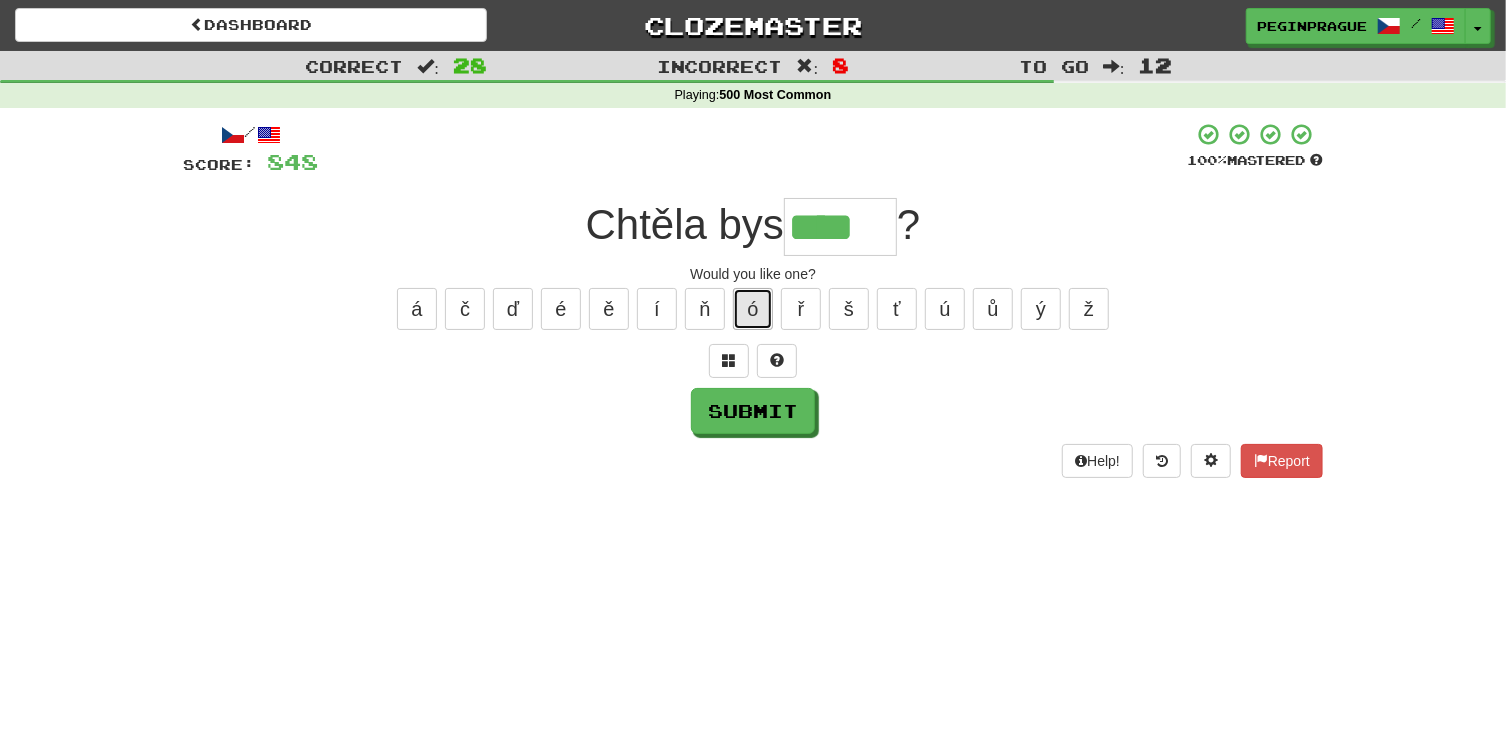 click on "ó" at bounding box center [753, 309] 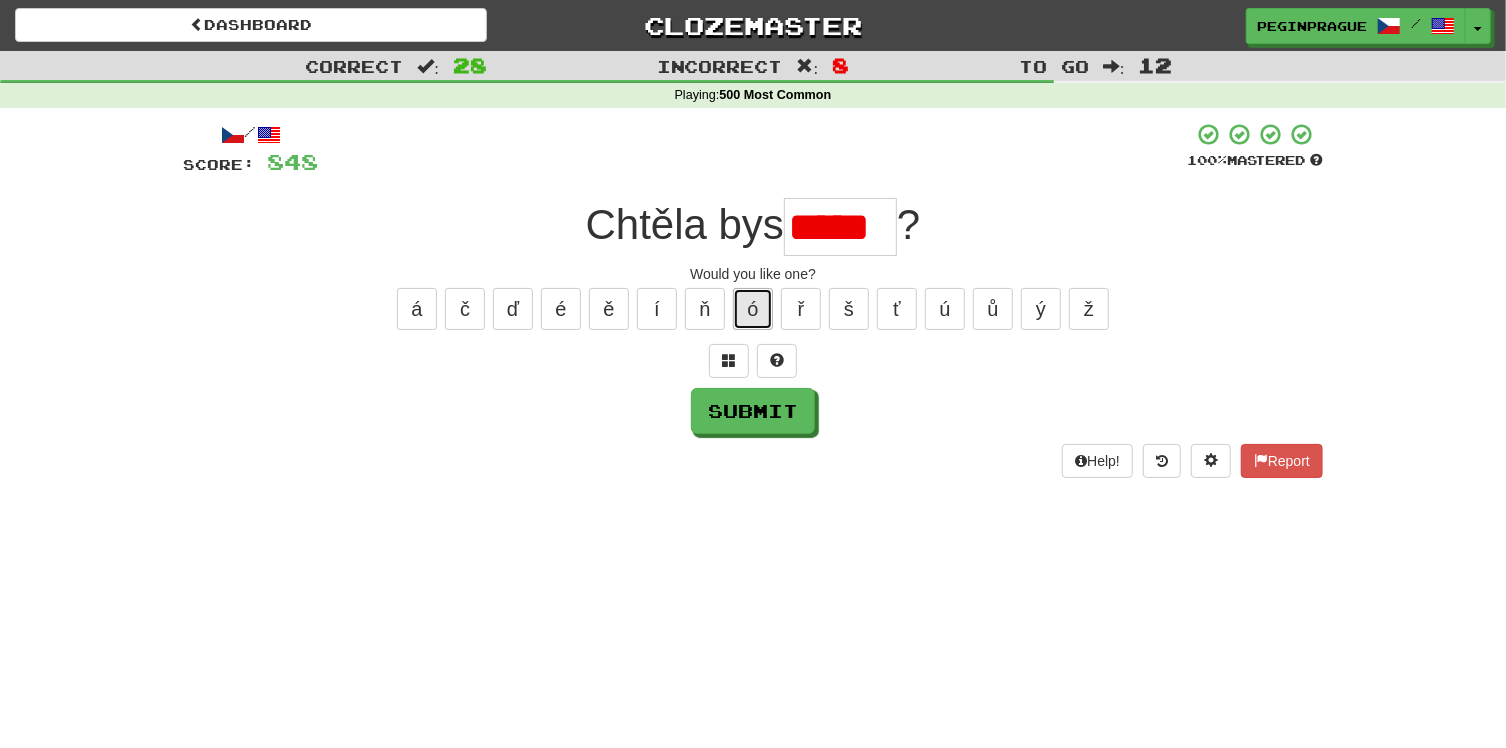 click on "ó" at bounding box center [753, 309] 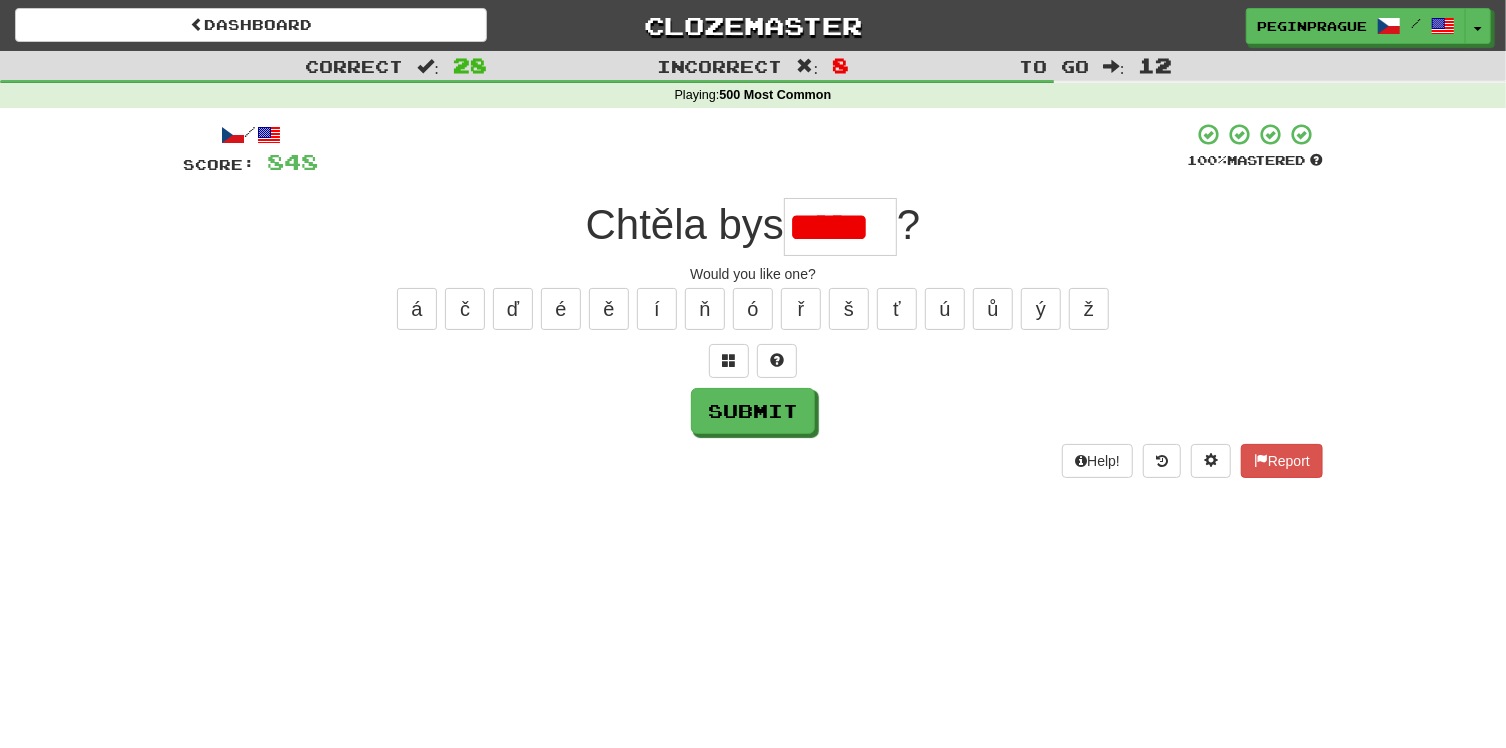 scroll, scrollTop: 0, scrollLeft: 0, axis: both 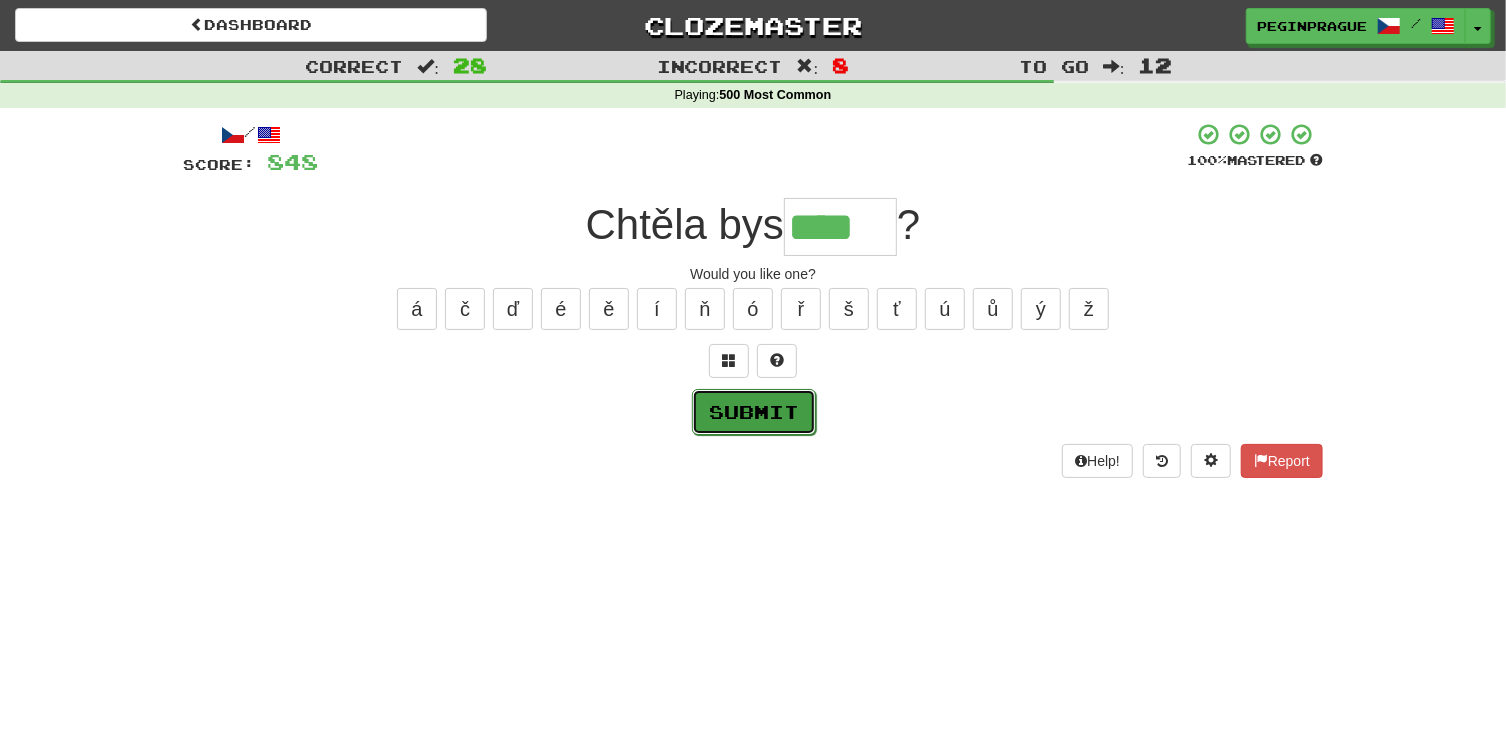 click on "Submit" at bounding box center [754, 412] 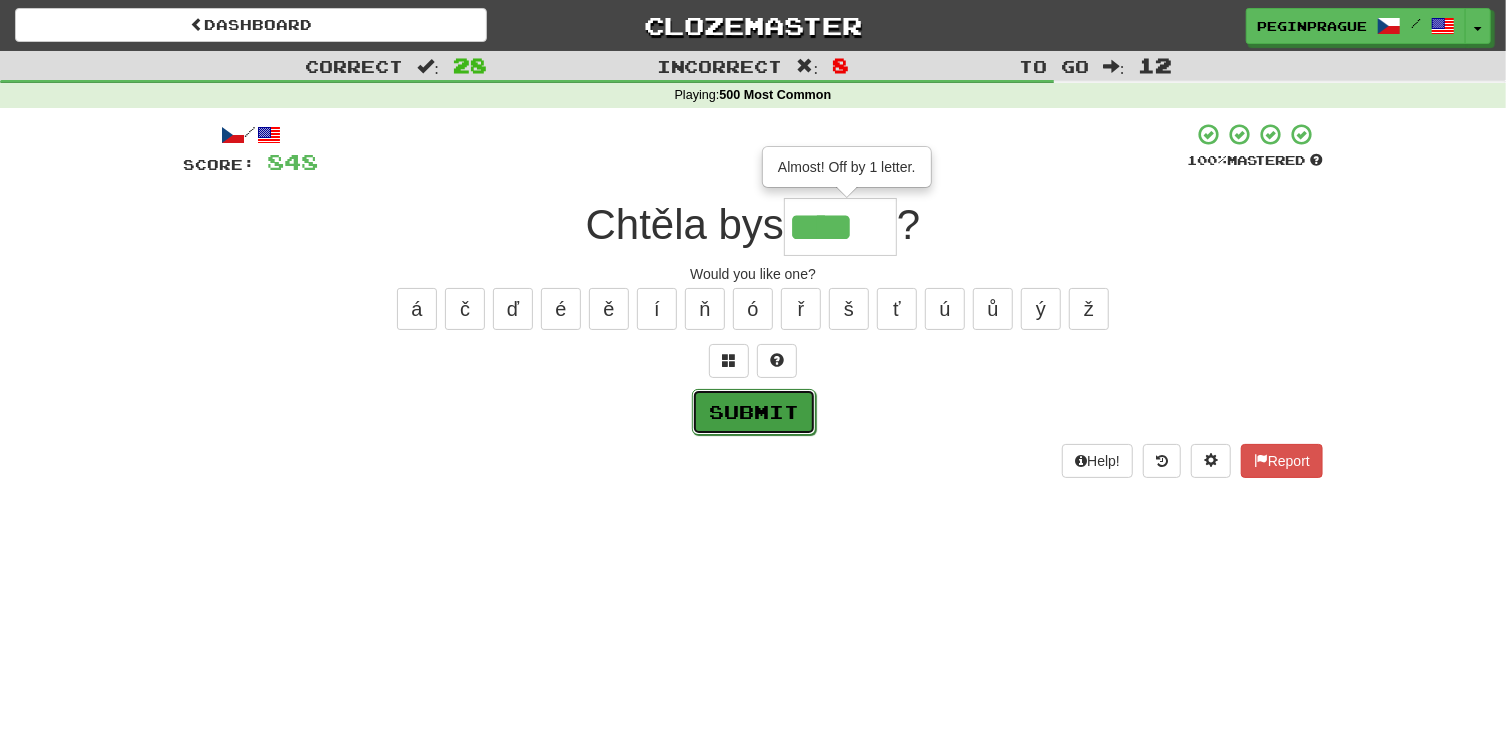 click on "Submit" at bounding box center [754, 412] 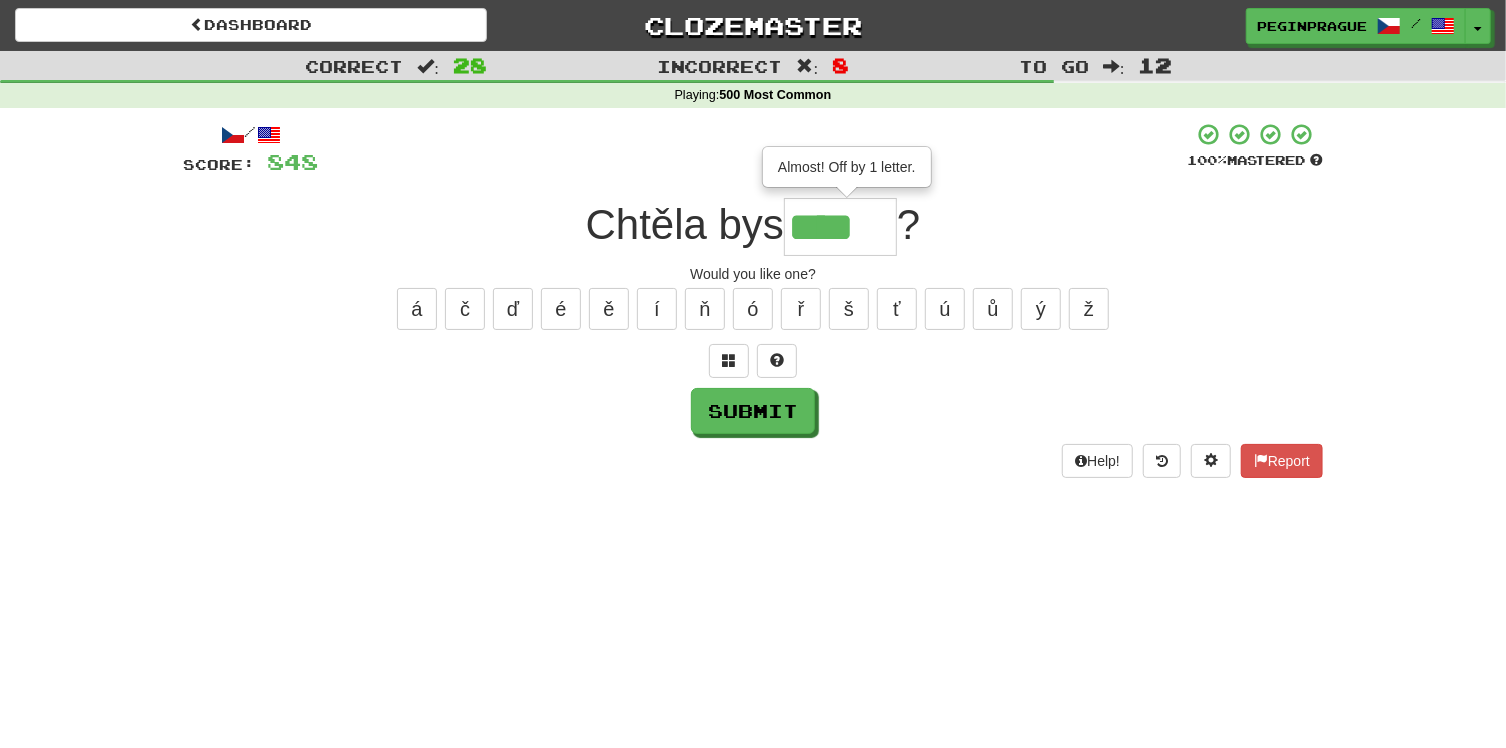 type on "*****" 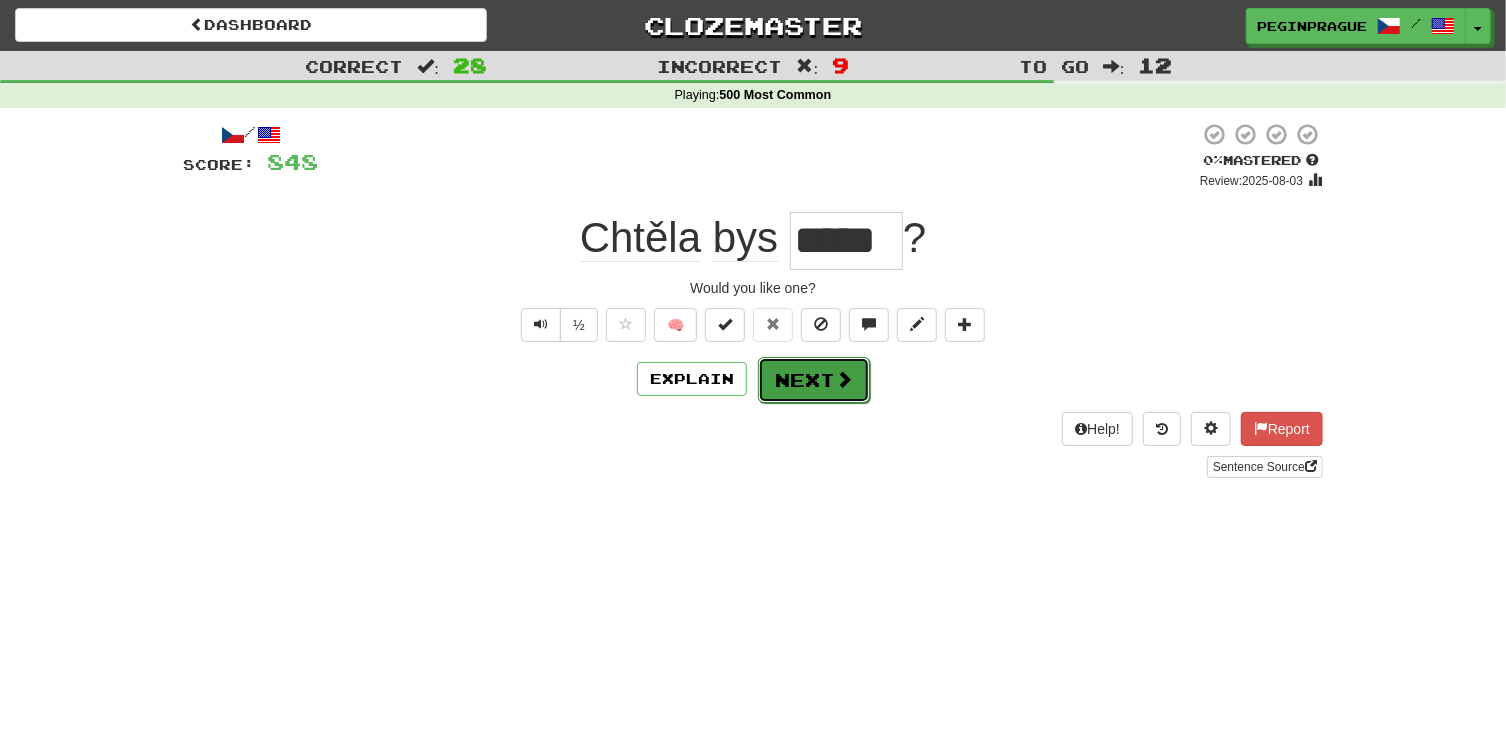 click on "Next" at bounding box center (814, 380) 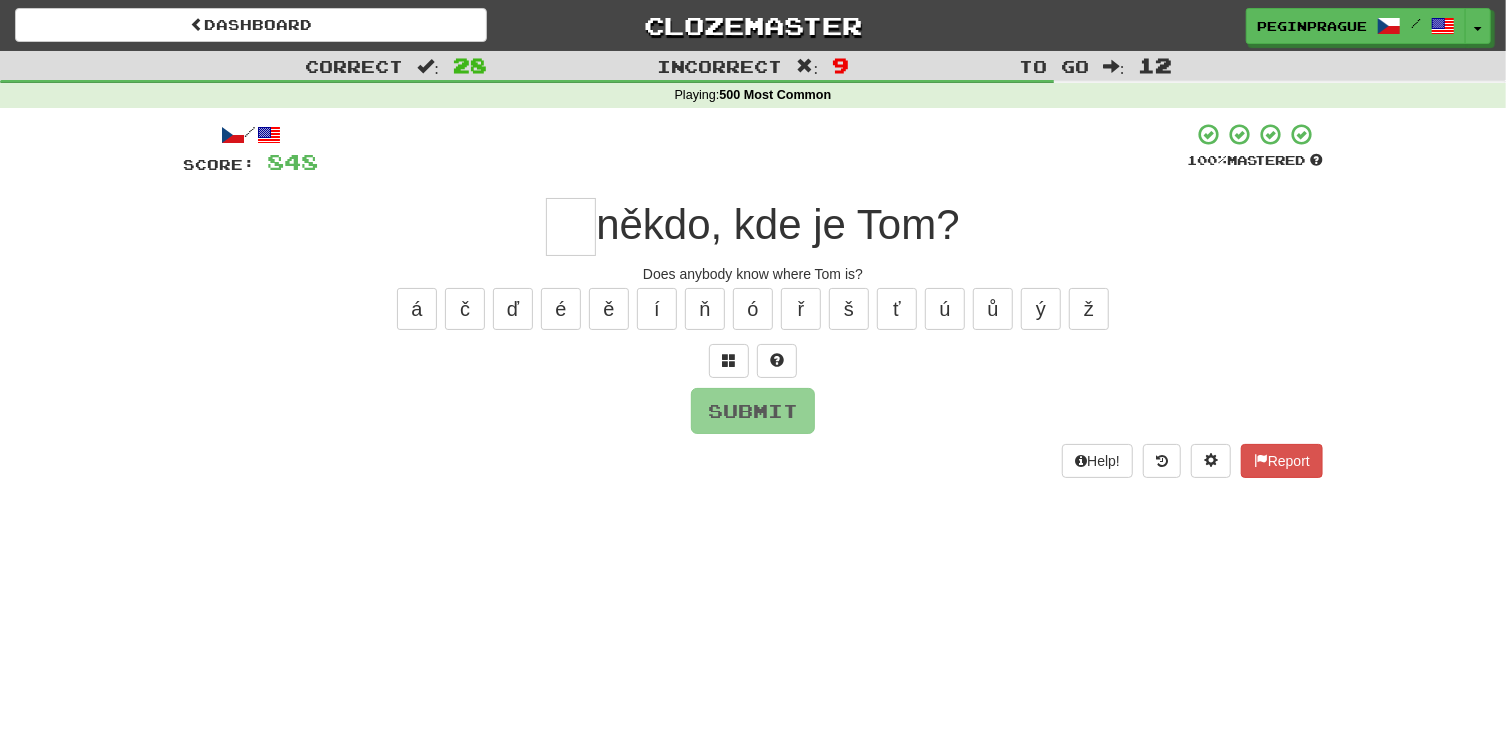 click at bounding box center [571, 227] 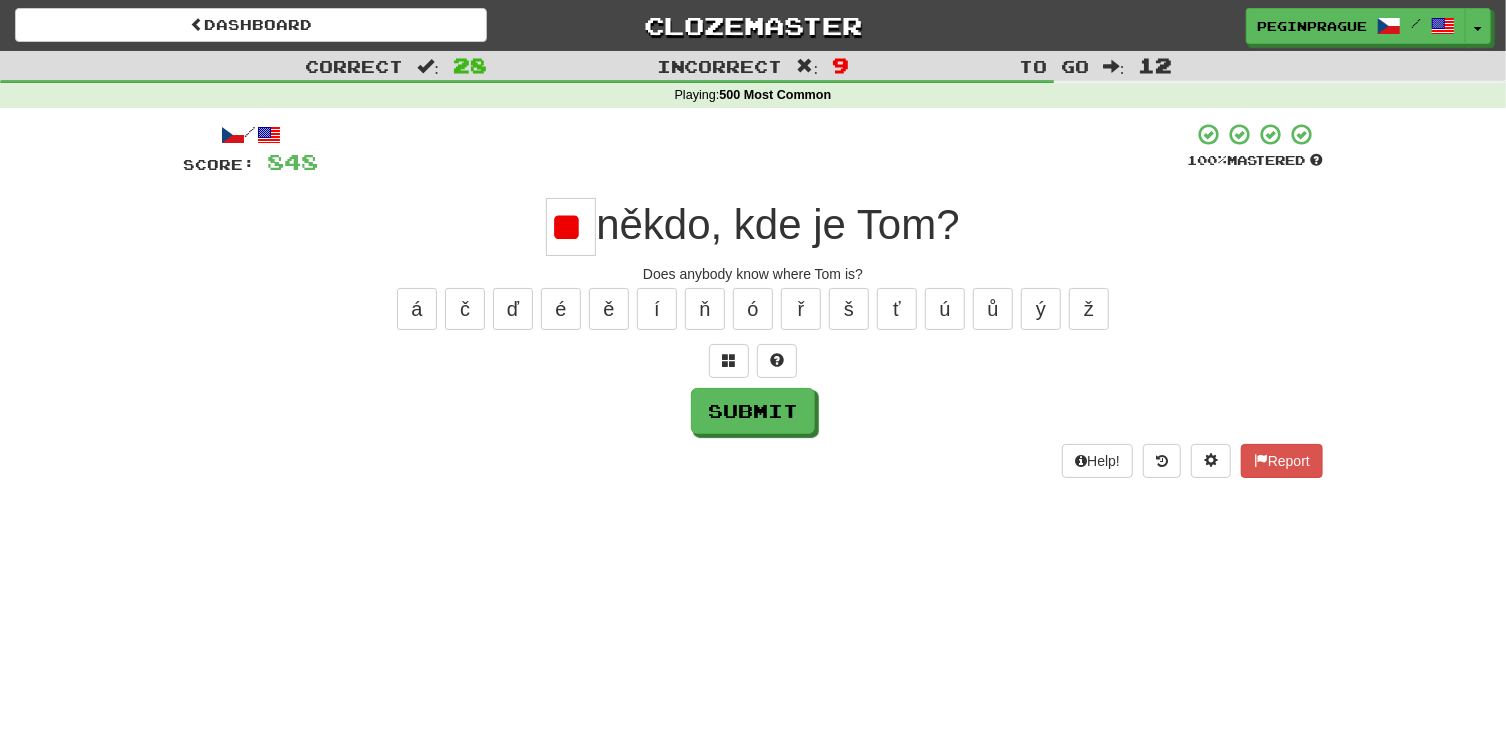 scroll, scrollTop: 0, scrollLeft: 0, axis: both 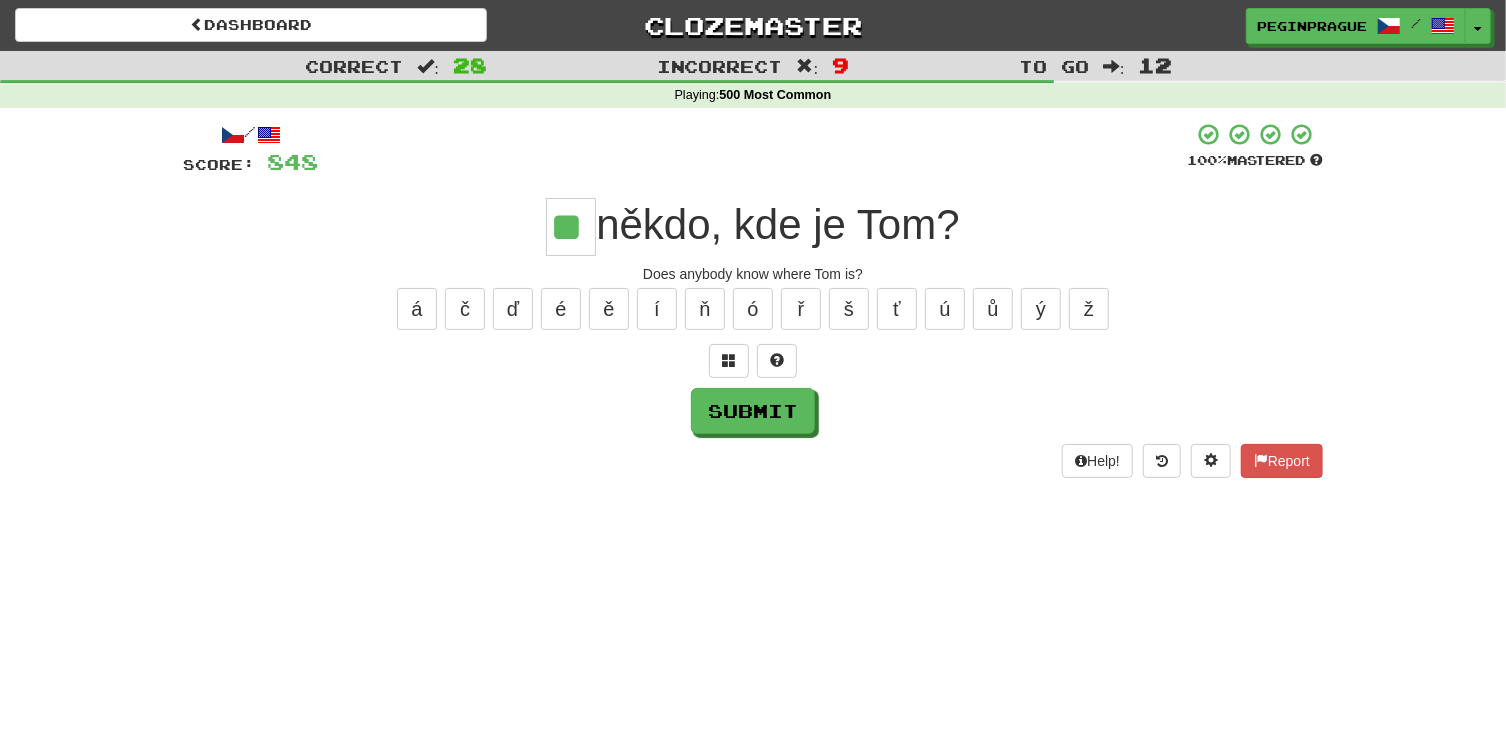 drag, startPoint x: 567, startPoint y: 216, endPoint x: 500, endPoint y: 225, distance: 67.601776 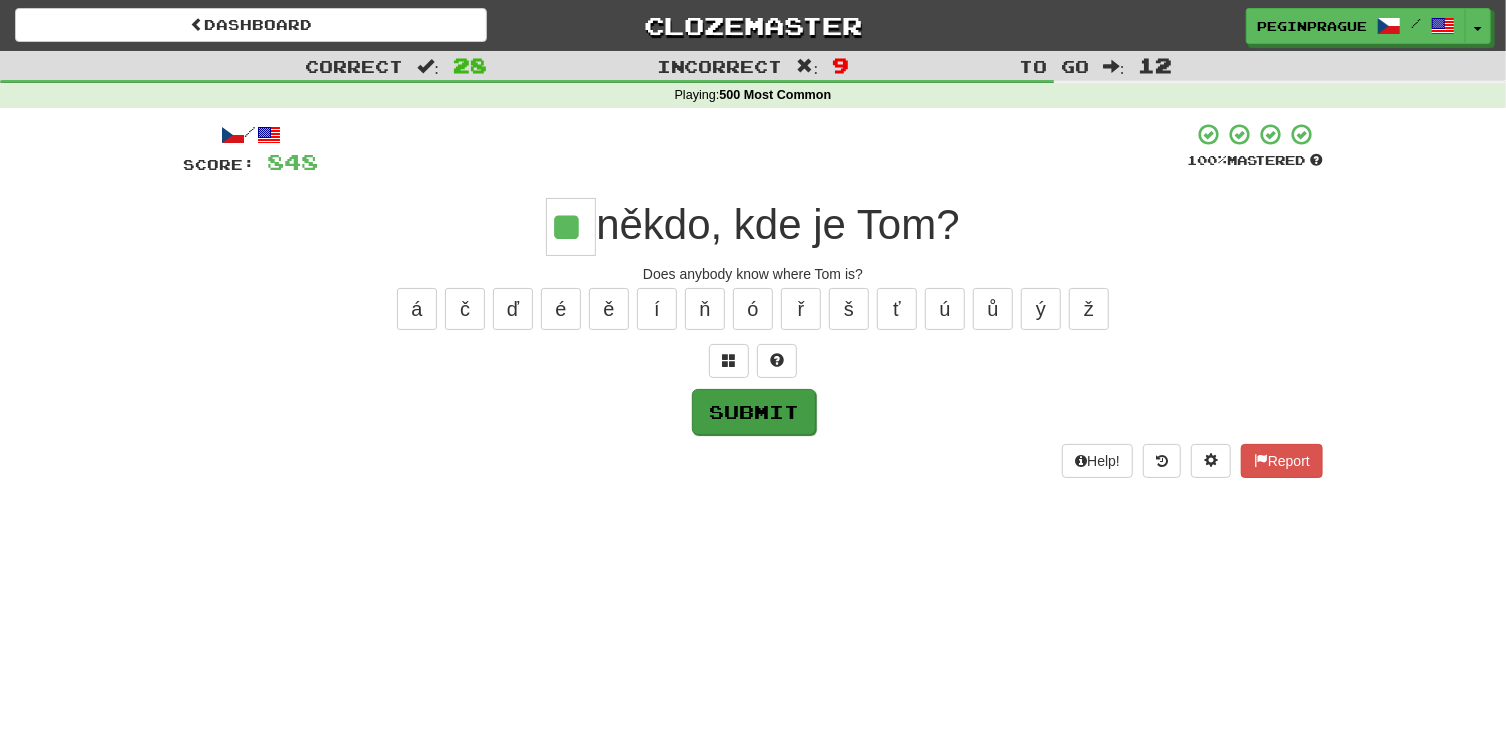 type on "**" 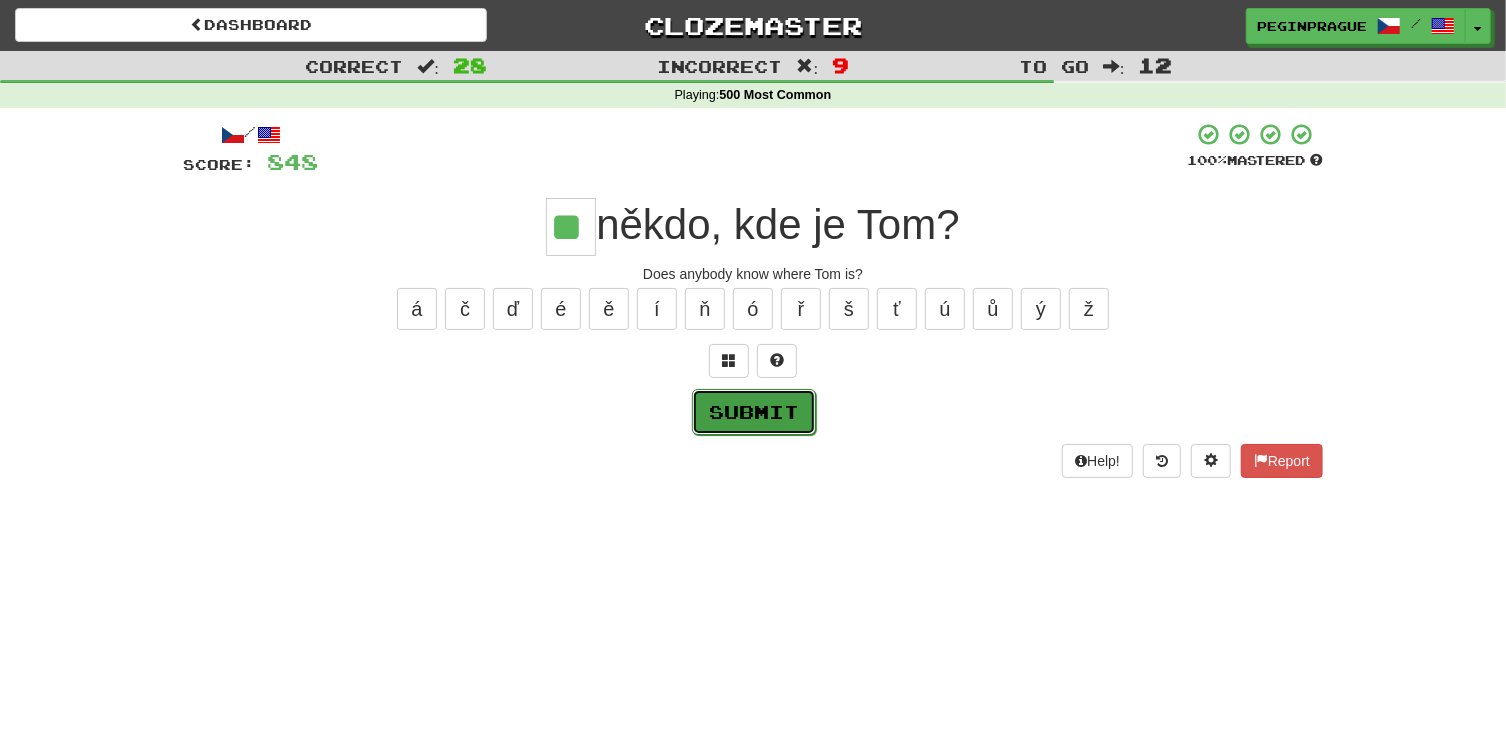 click on "Submit" at bounding box center (754, 412) 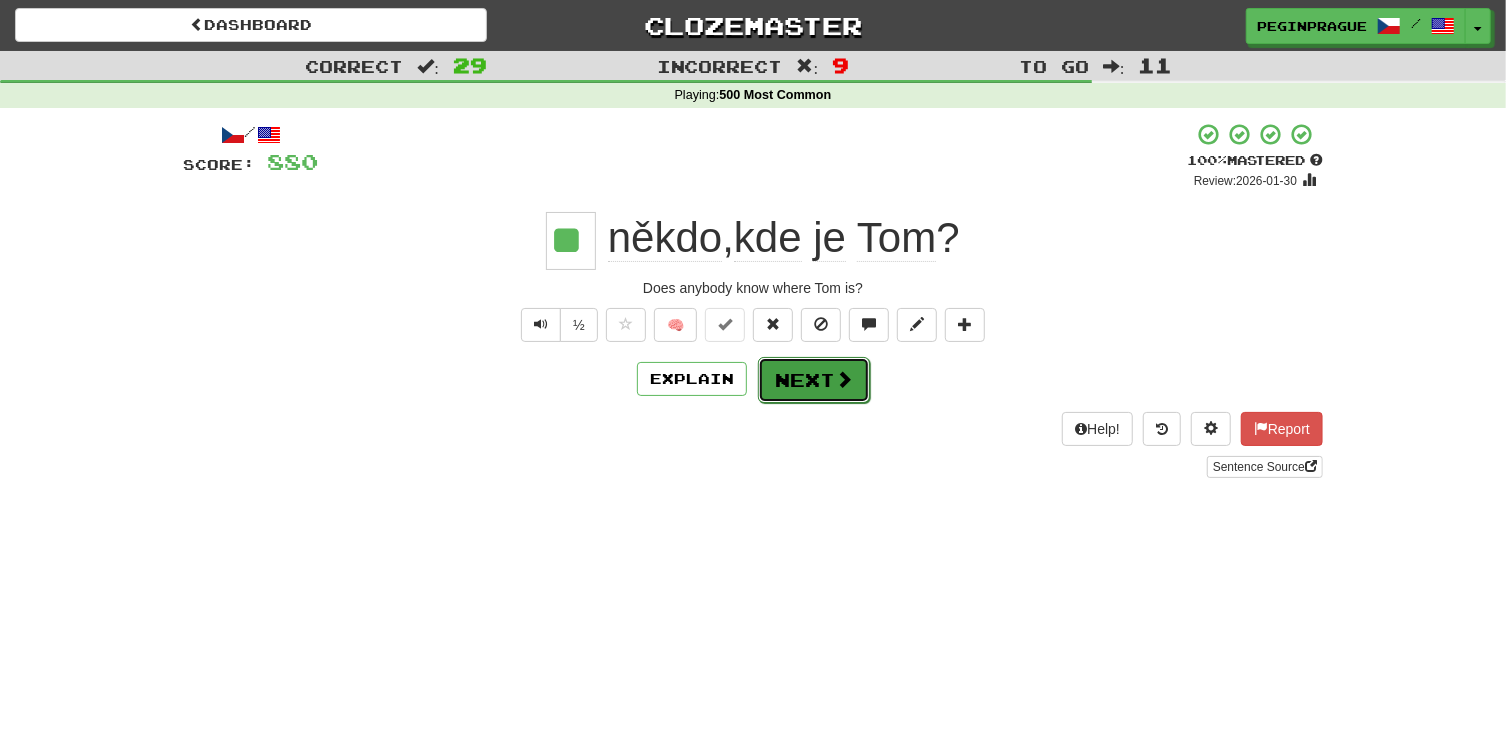 click on "Next" at bounding box center (814, 380) 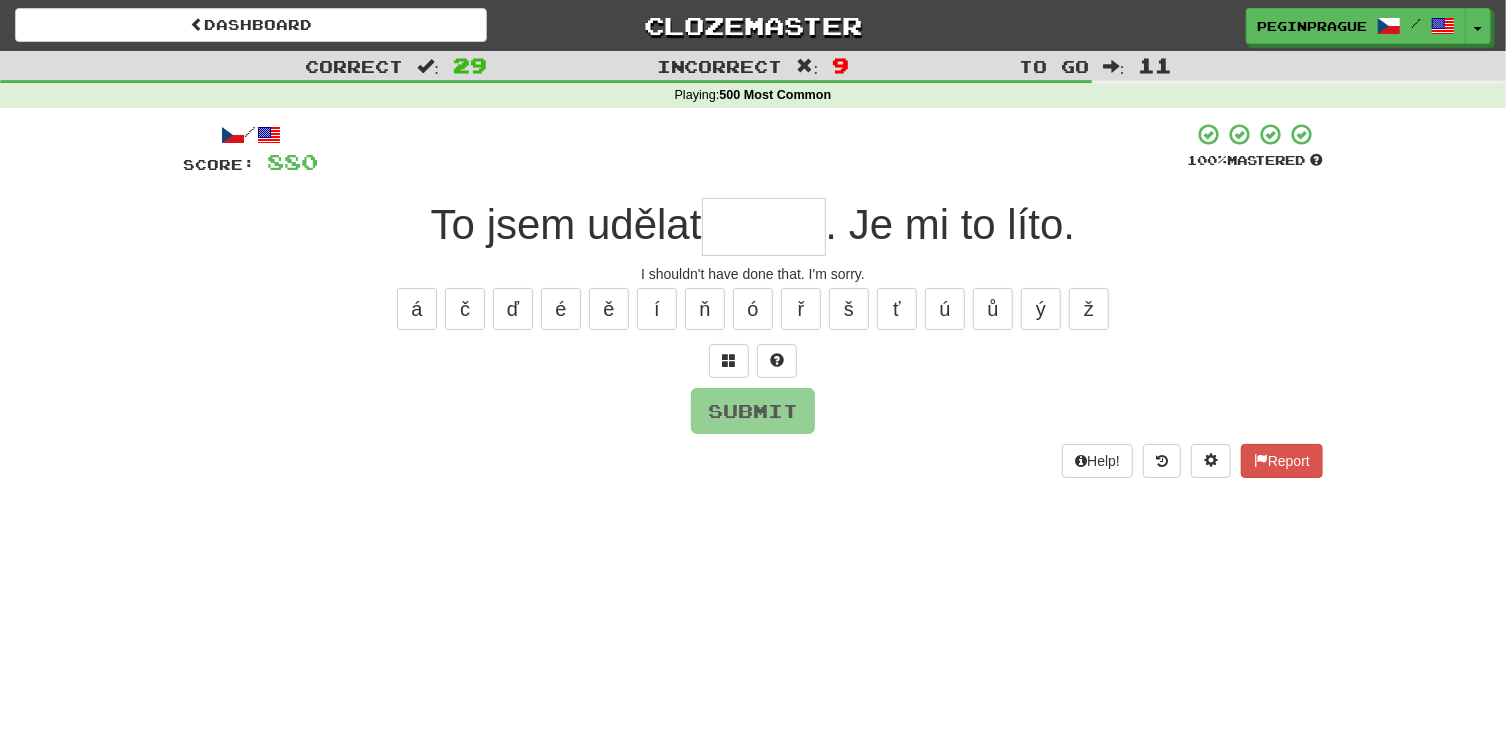 click at bounding box center [764, 227] 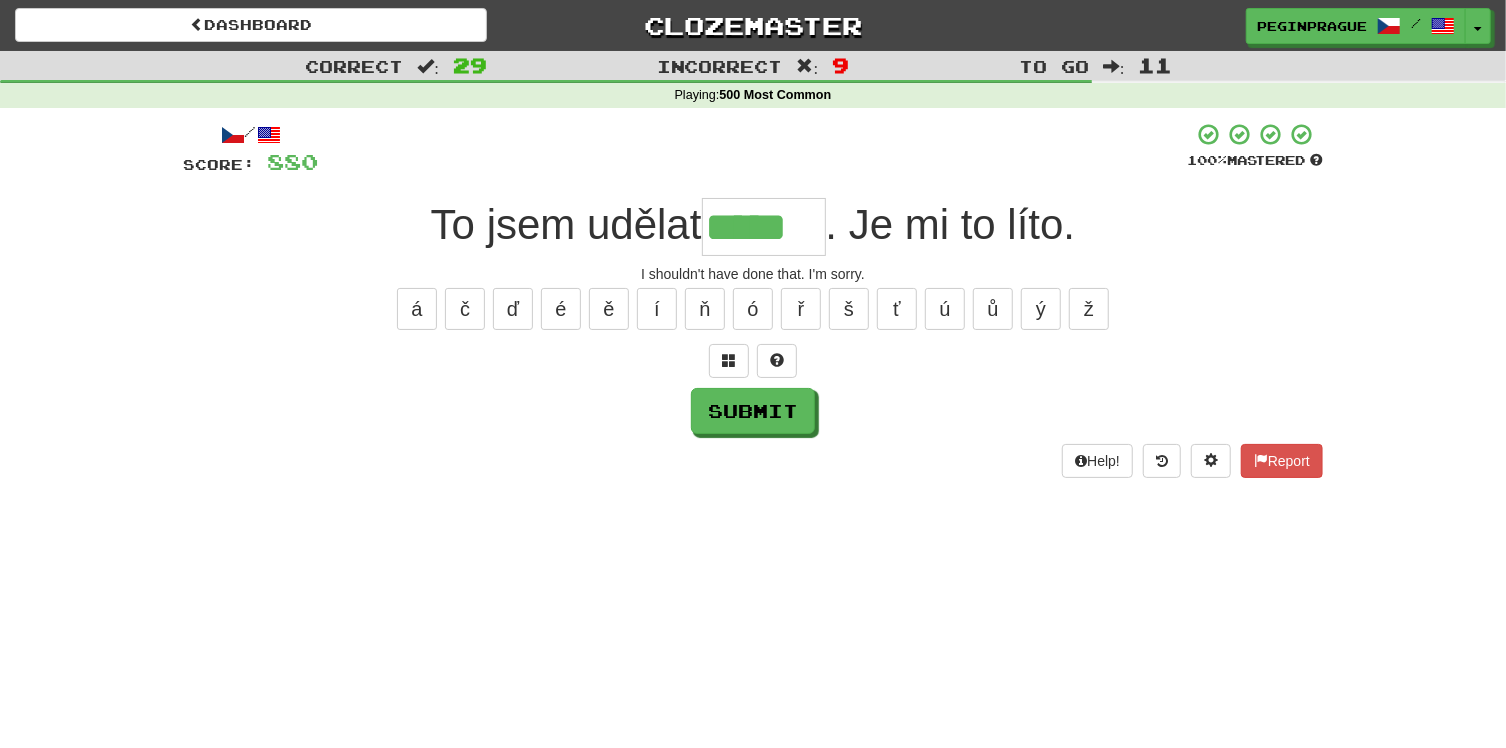 scroll, scrollTop: 0, scrollLeft: 0, axis: both 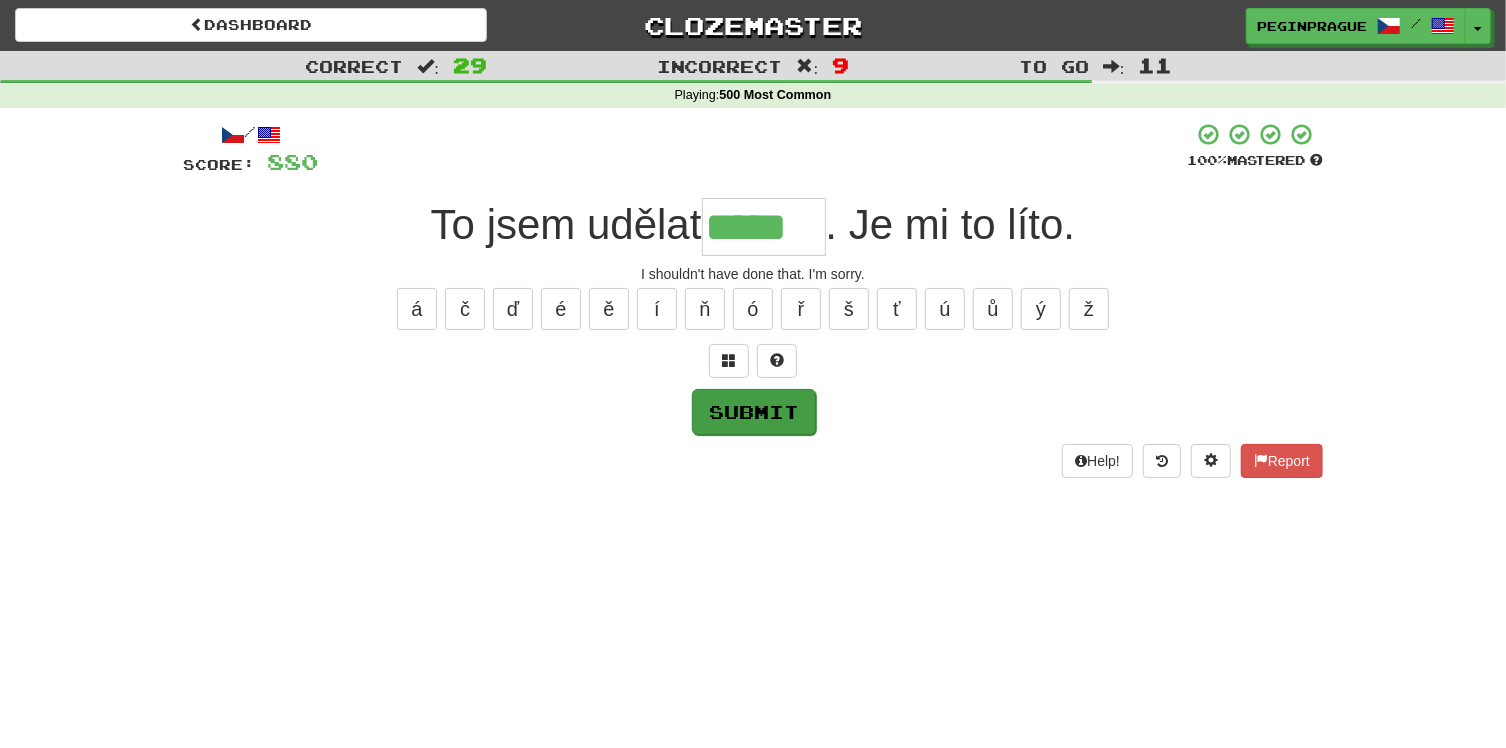 type on "*****" 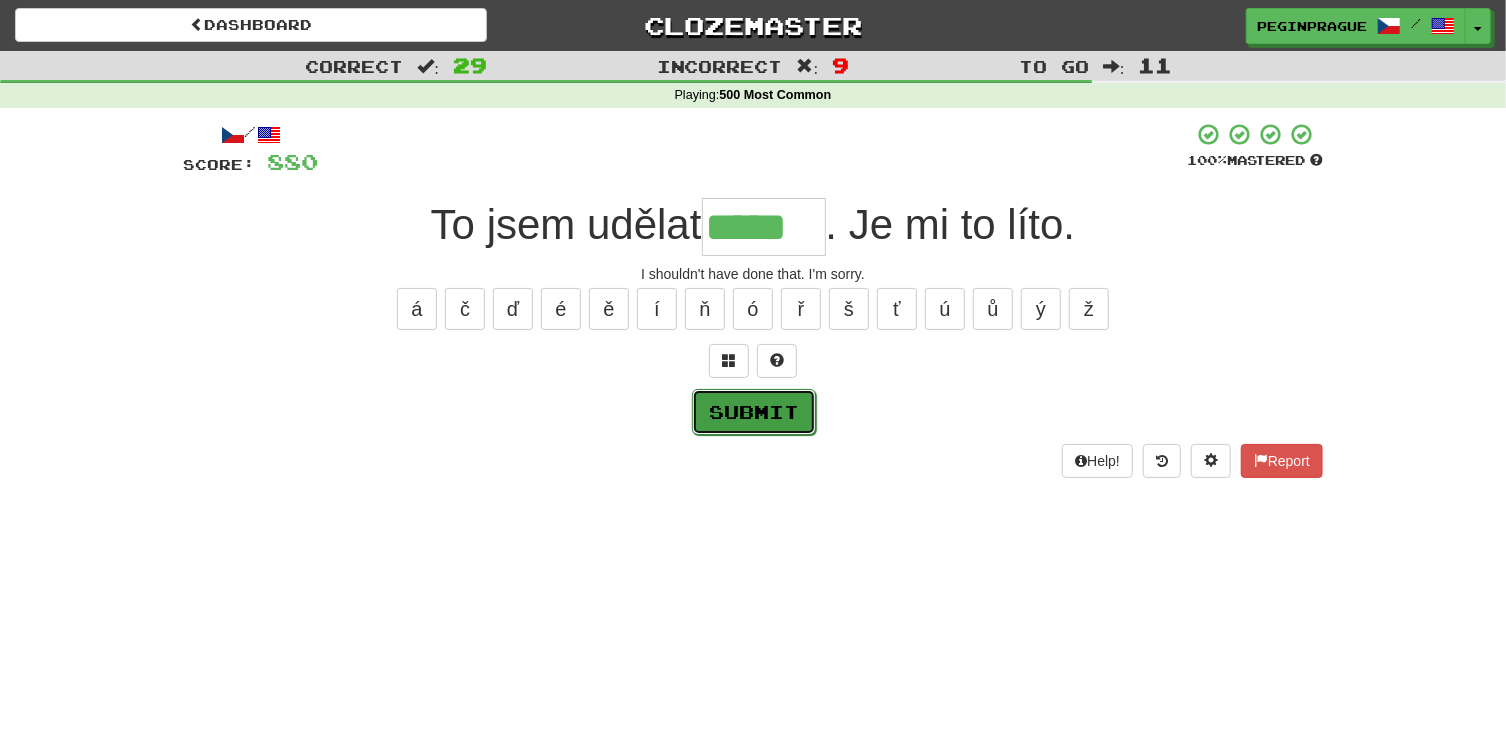 click on "Submit" at bounding box center [754, 412] 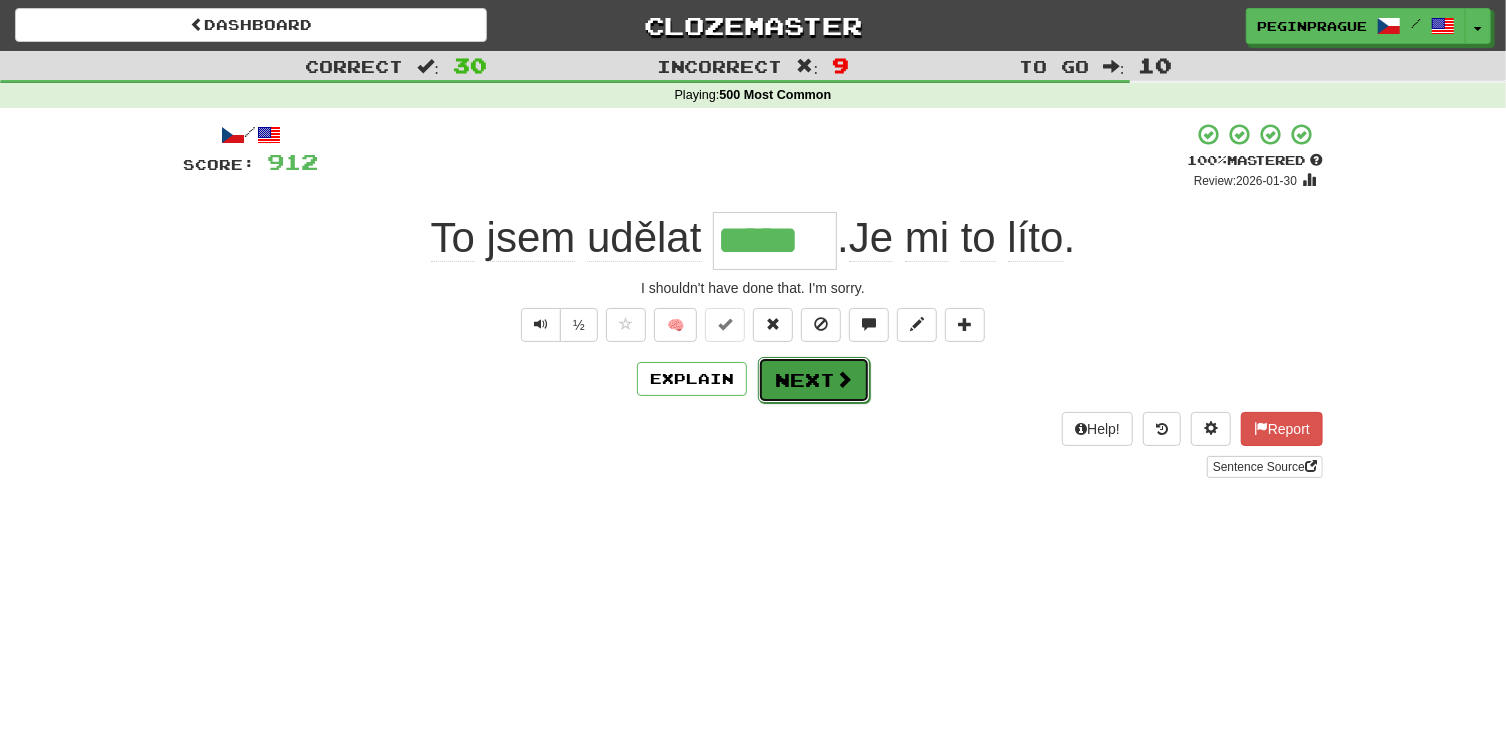 click on "Next" at bounding box center [814, 380] 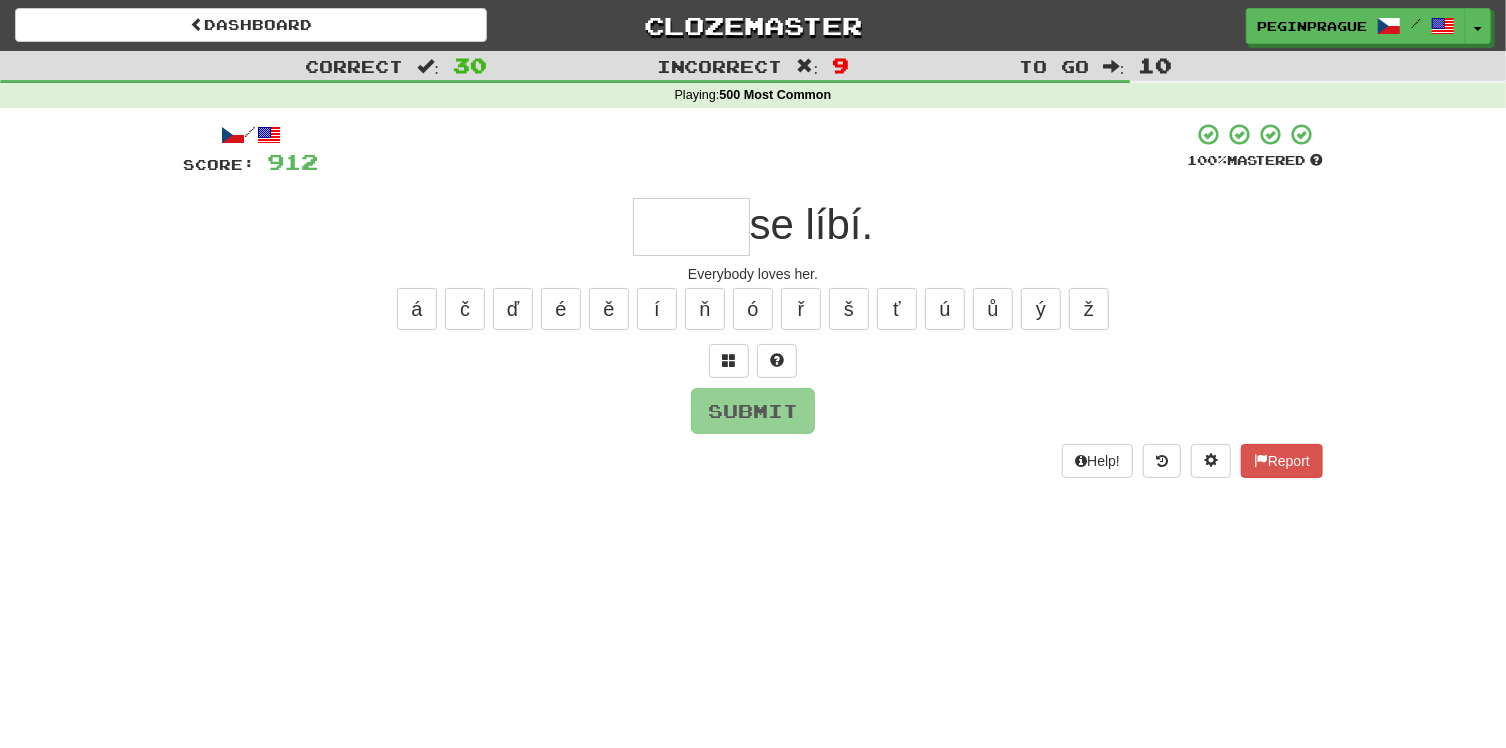 click at bounding box center (691, 227) 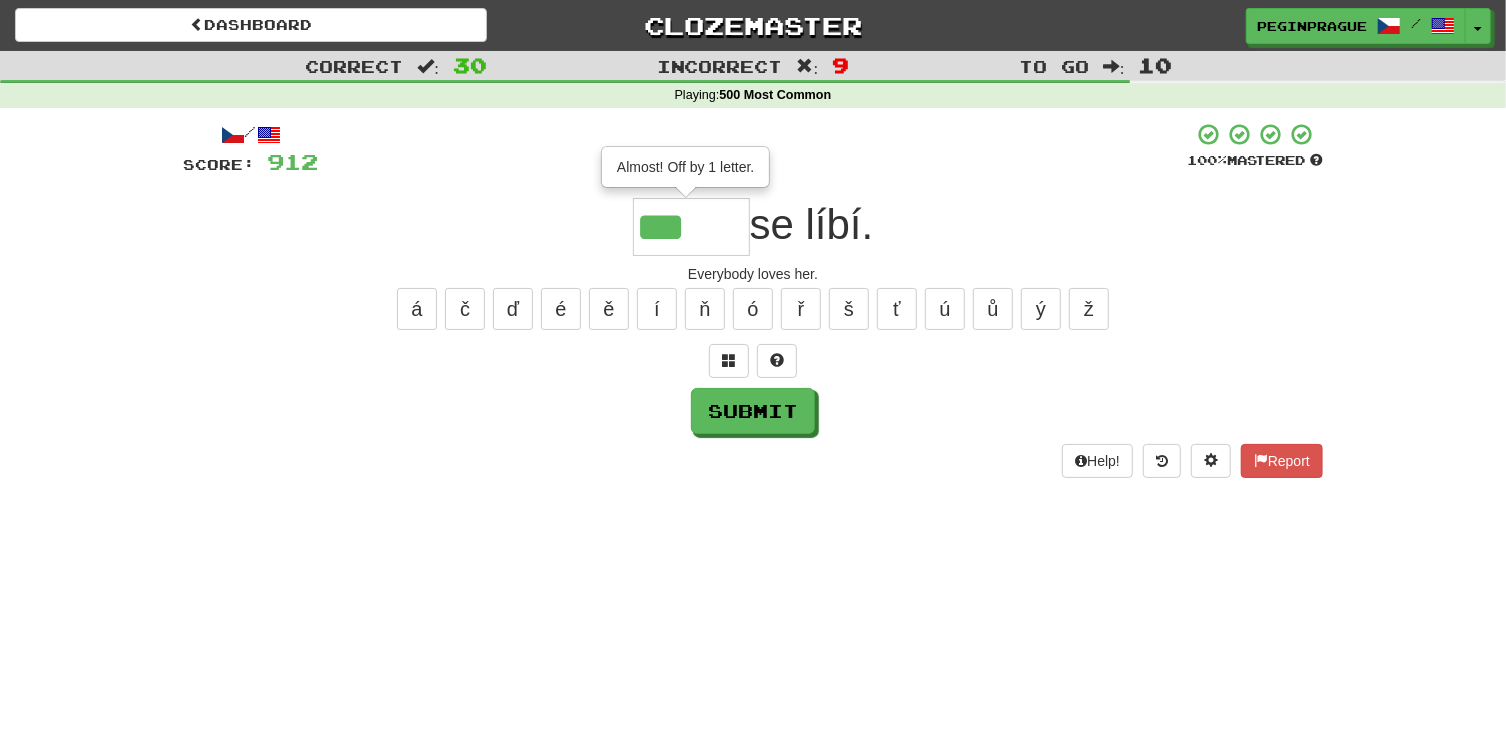 click on "*** Almost! Off by 1 letter.  se líbí." at bounding box center (753, 227) 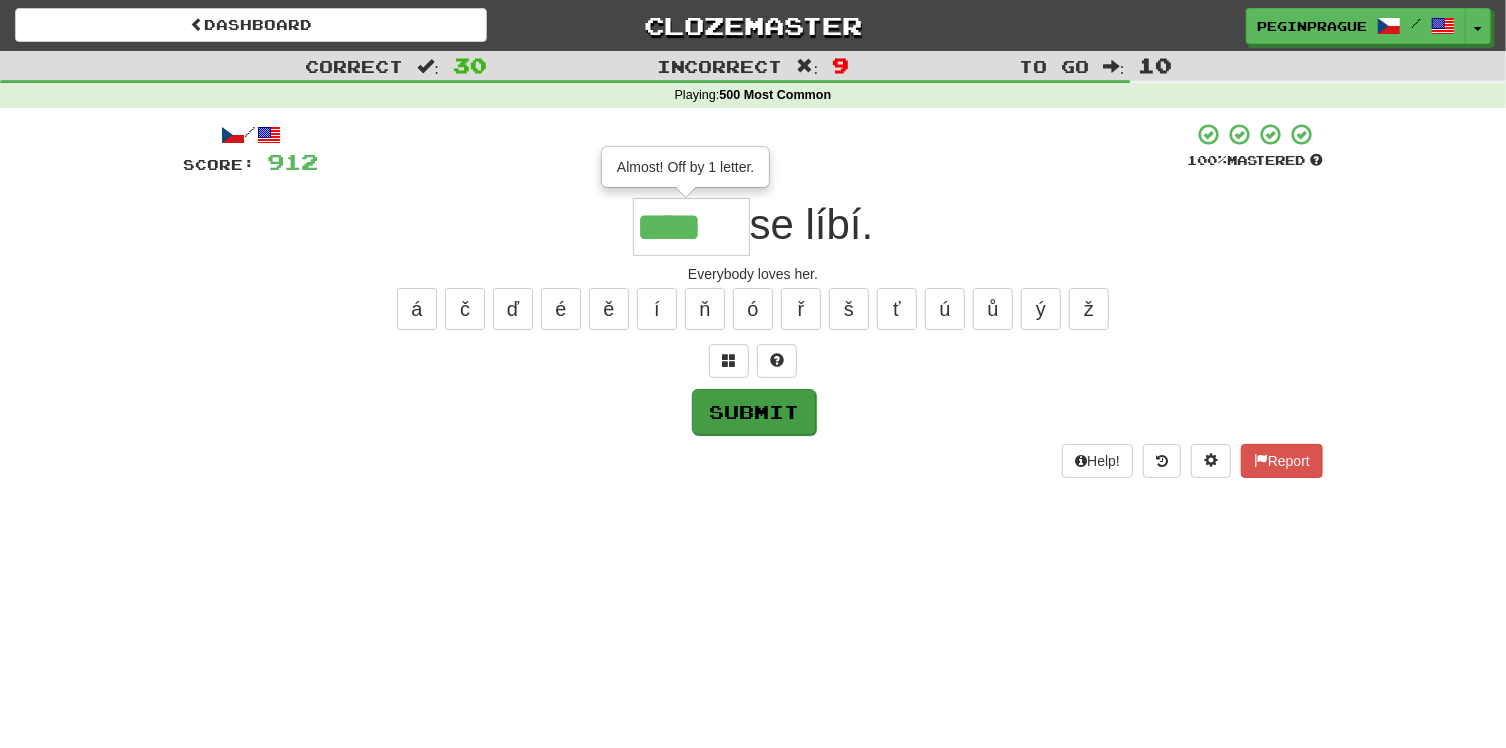 type on "****" 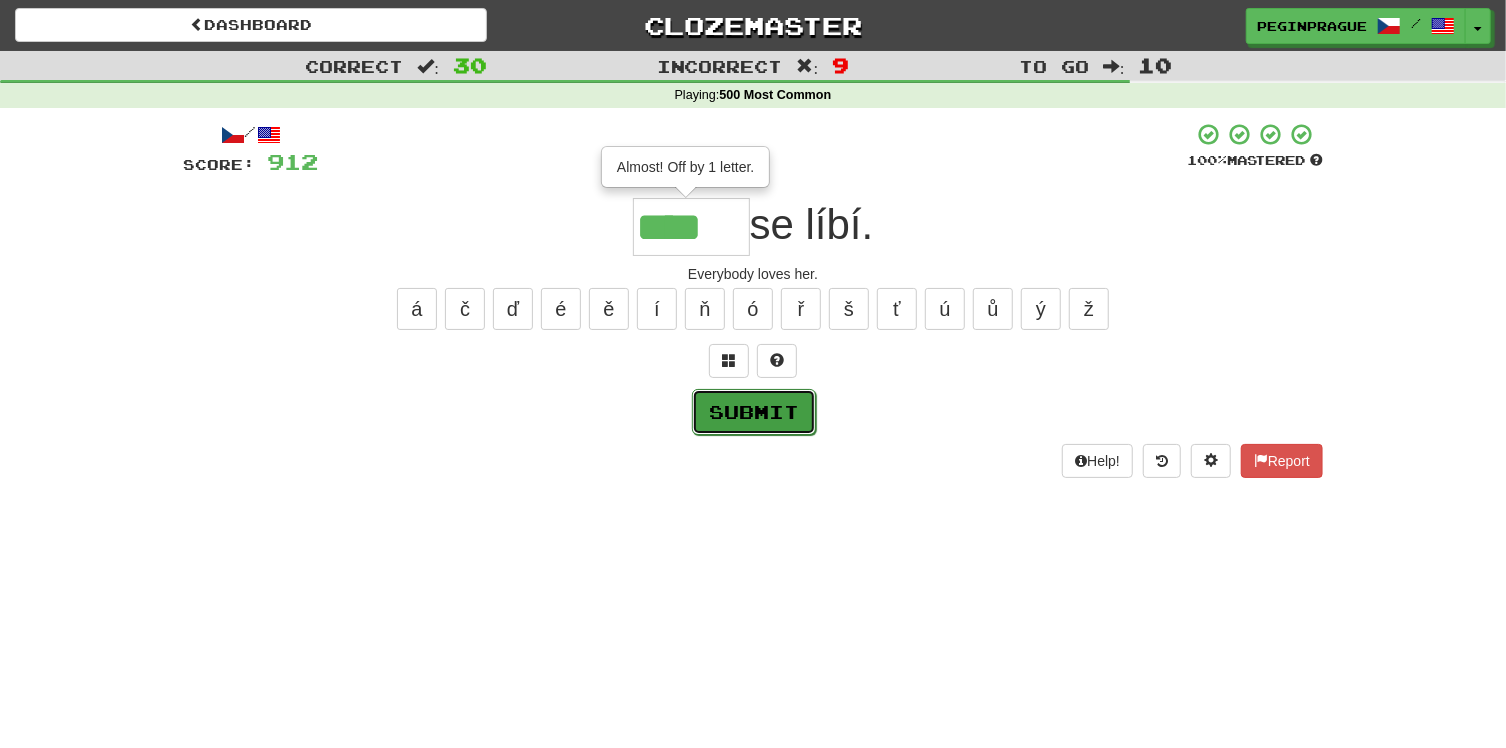 click on "Submit" at bounding box center [754, 412] 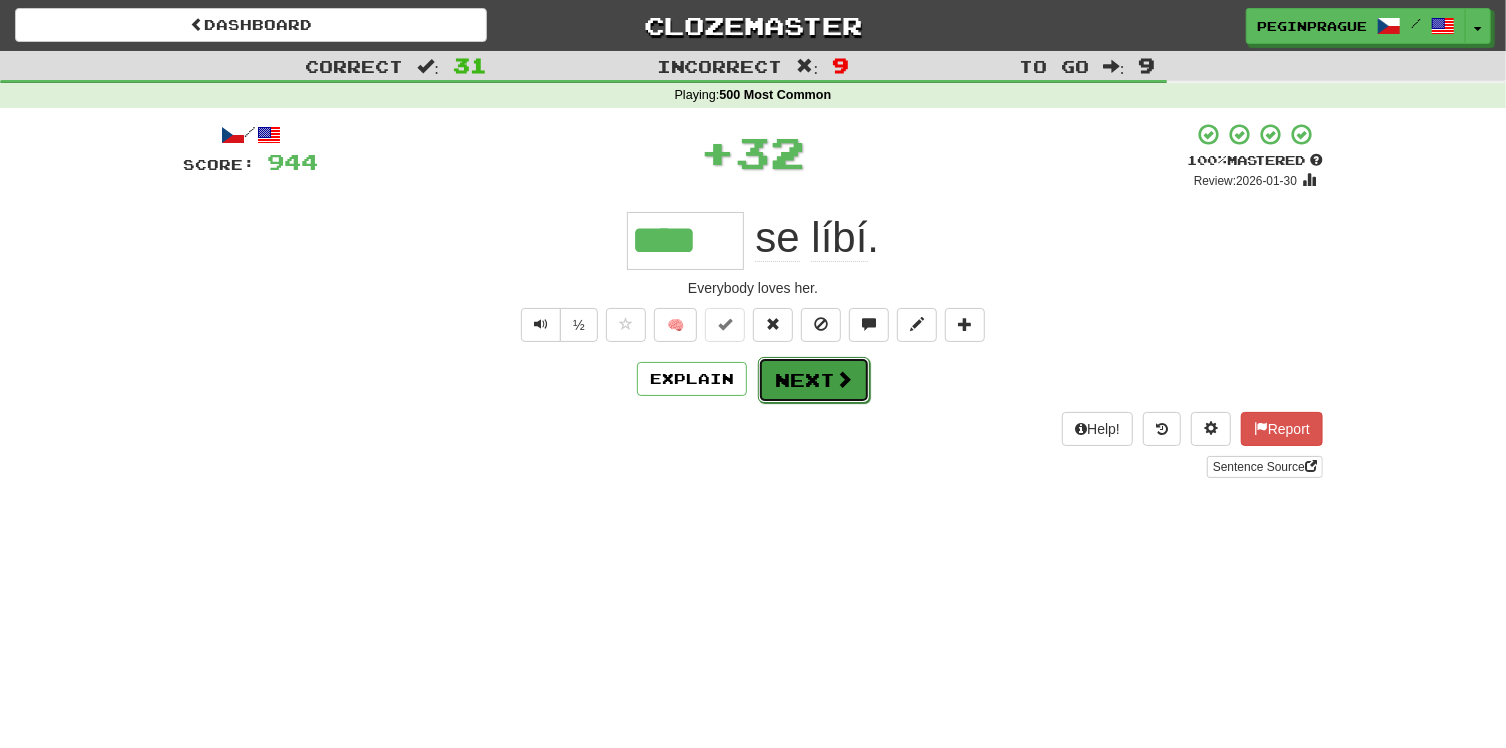click on "Next" at bounding box center [814, 380] 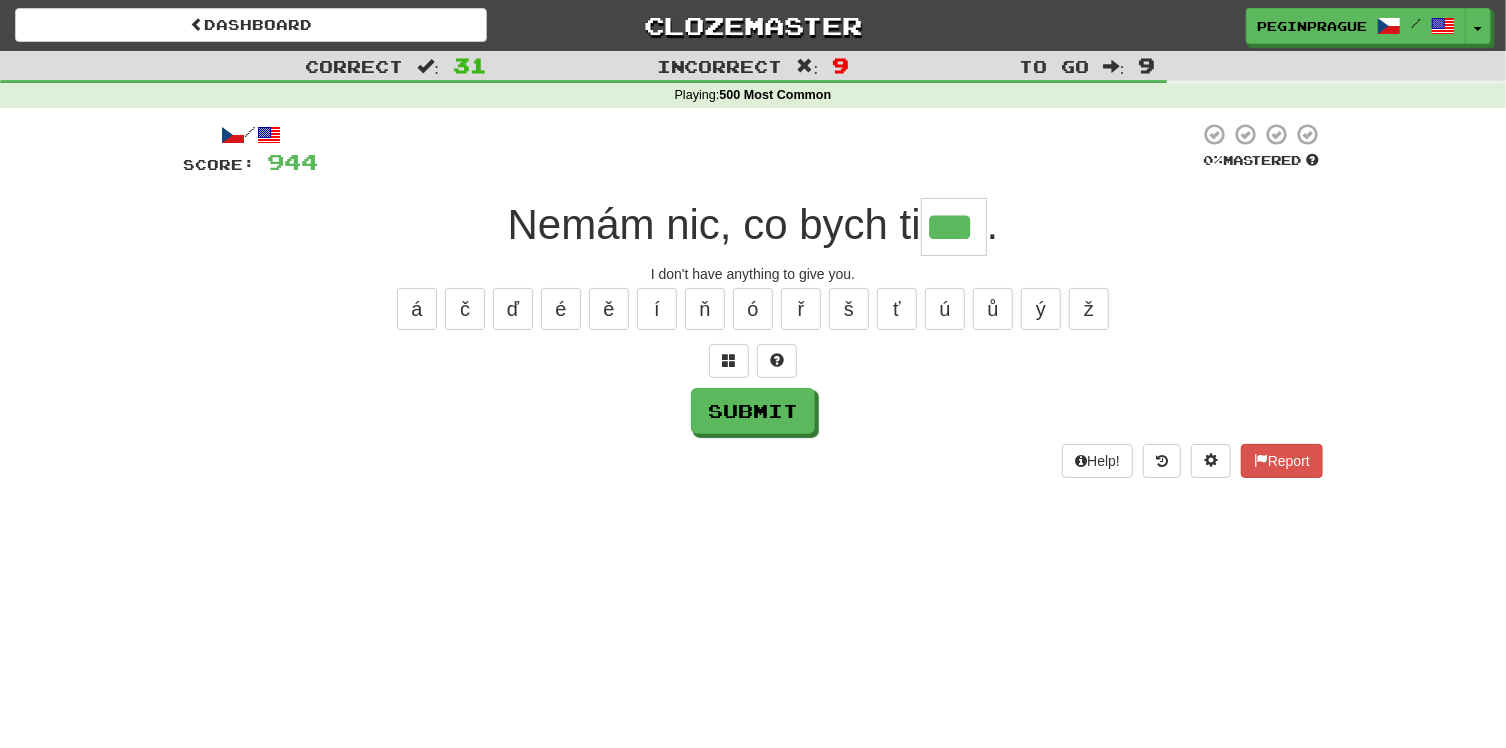 type on "***" 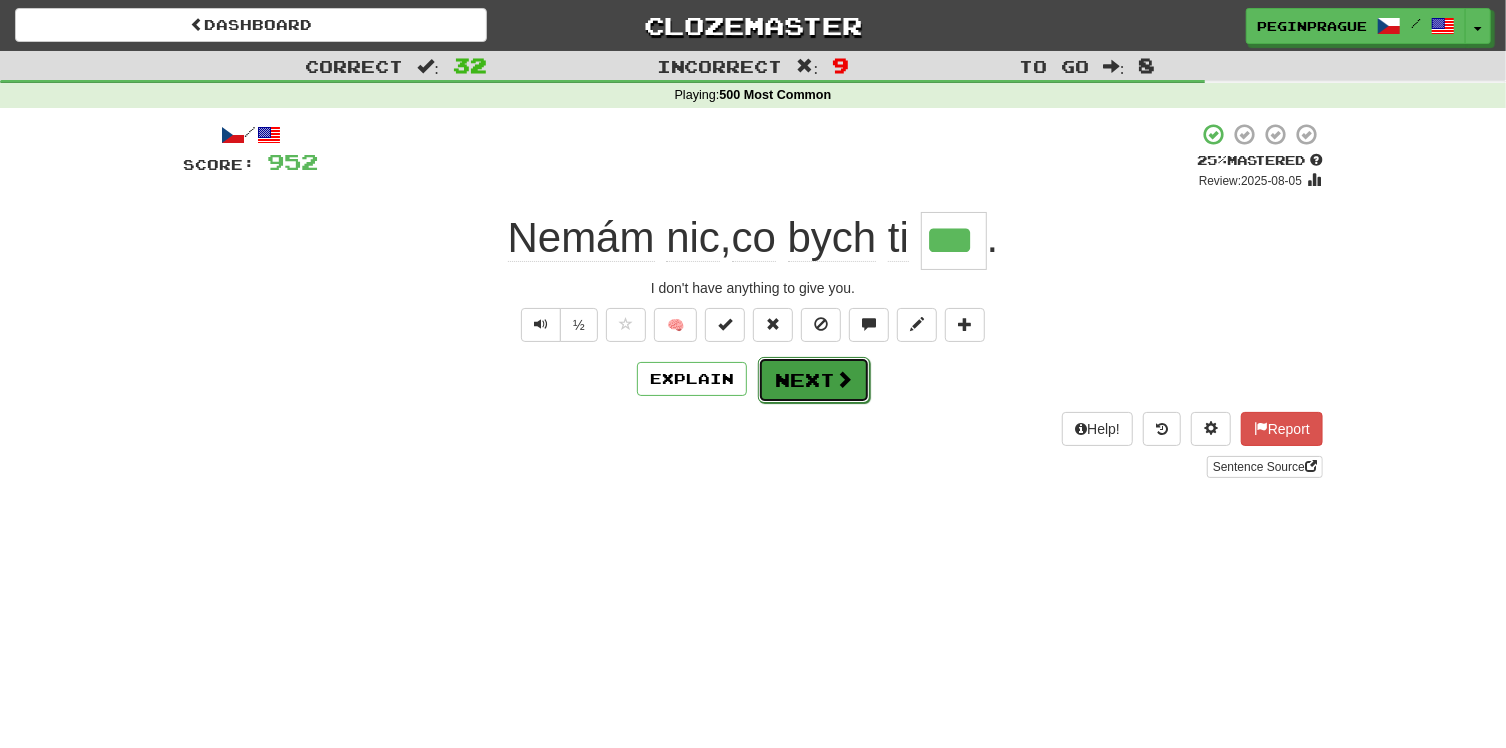 click on "Next" at bounding box center (814, 380) 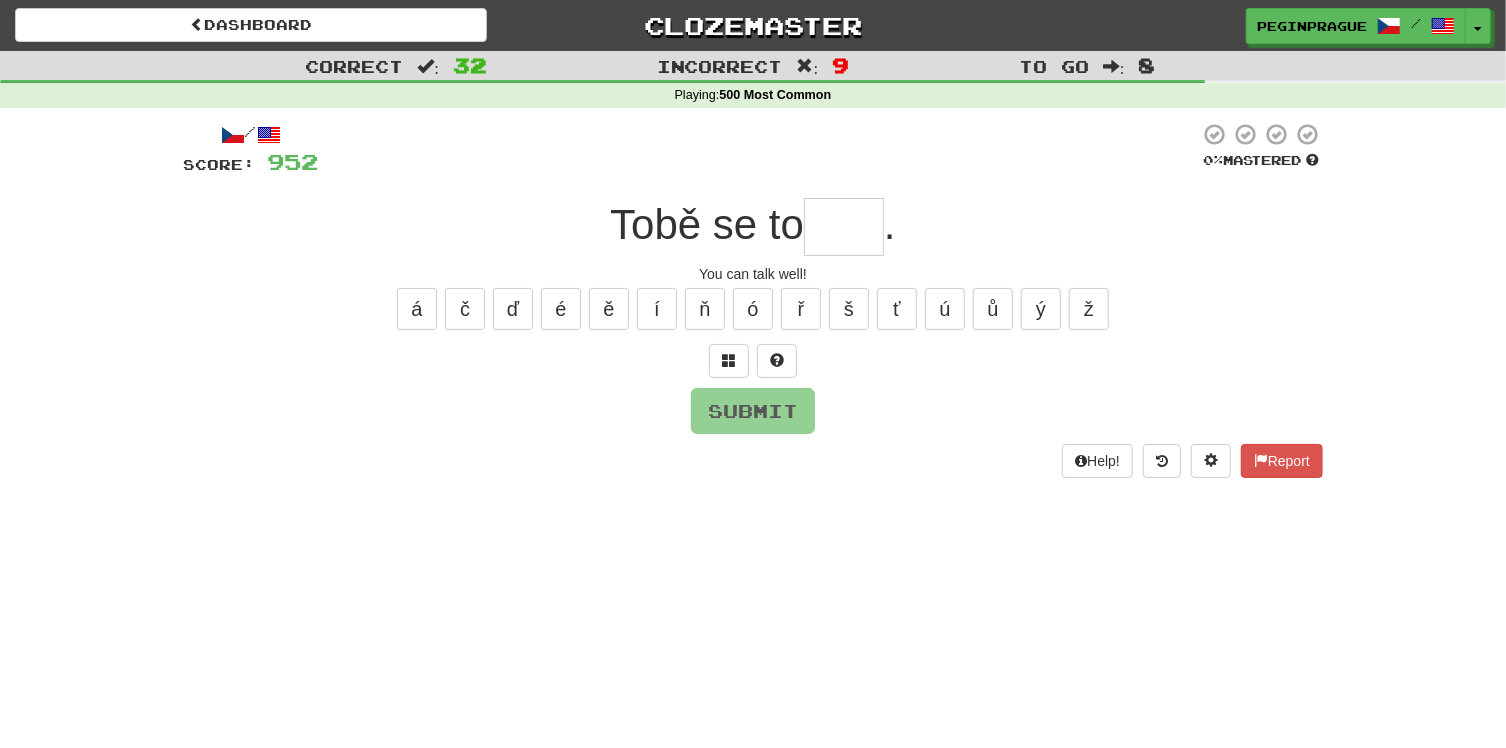 click at bounding box center [844, 227] 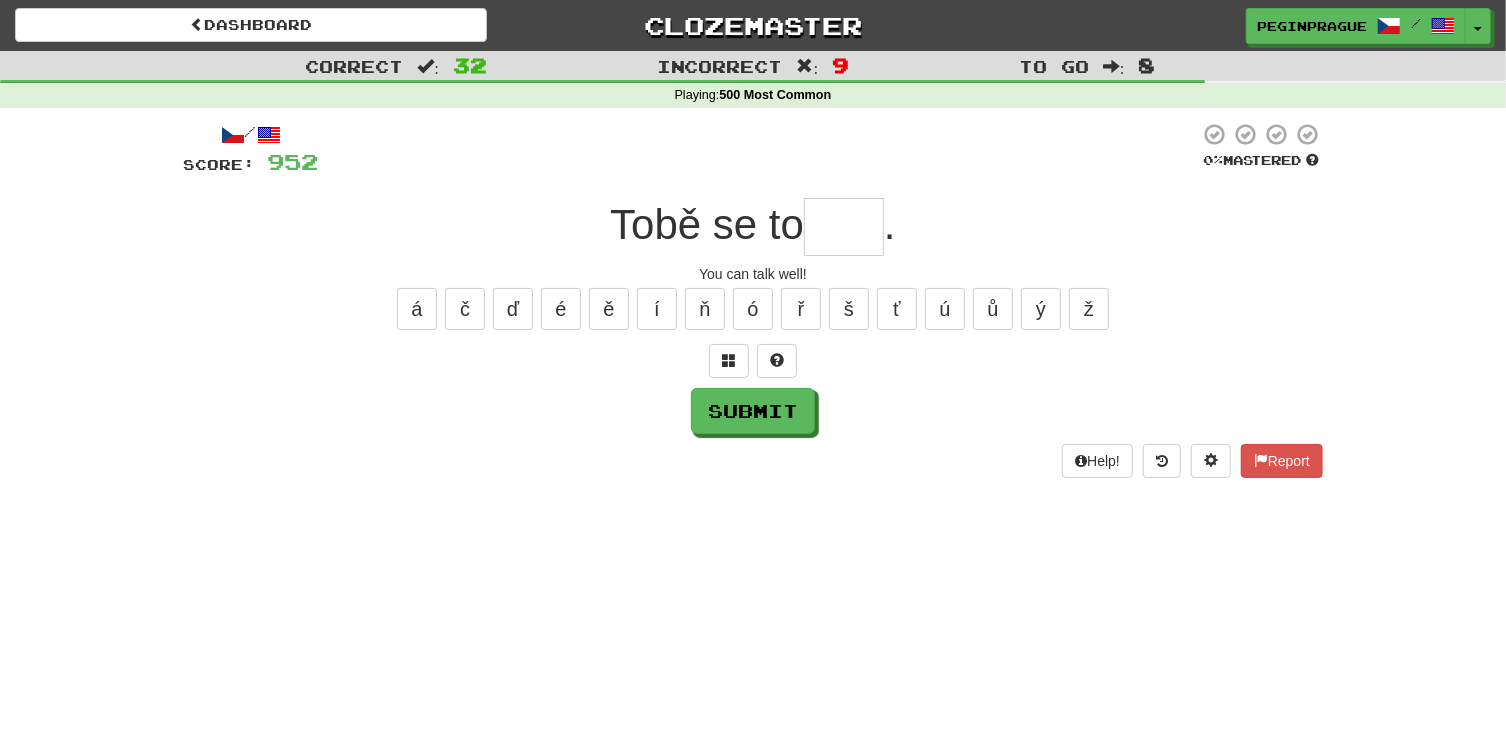type on "*" 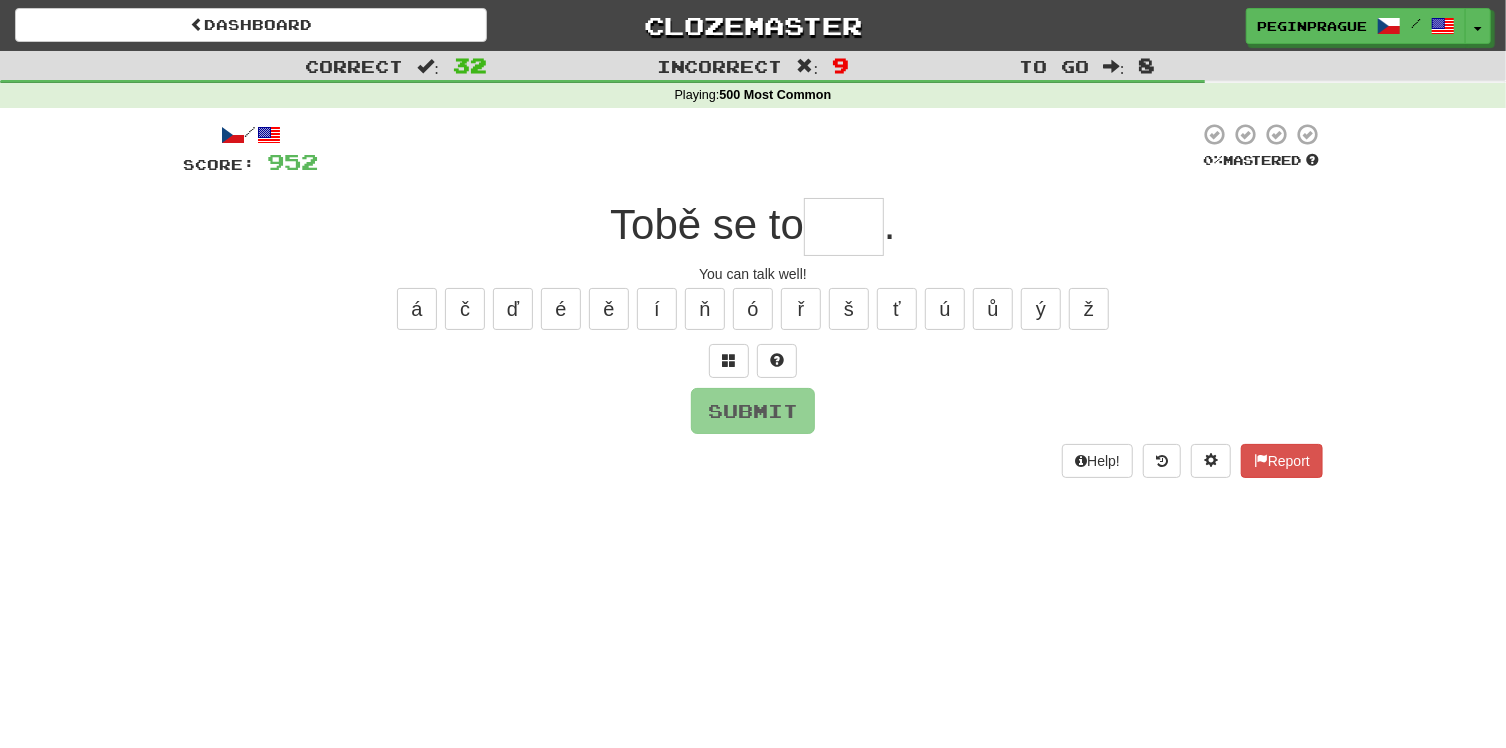 type on "*" 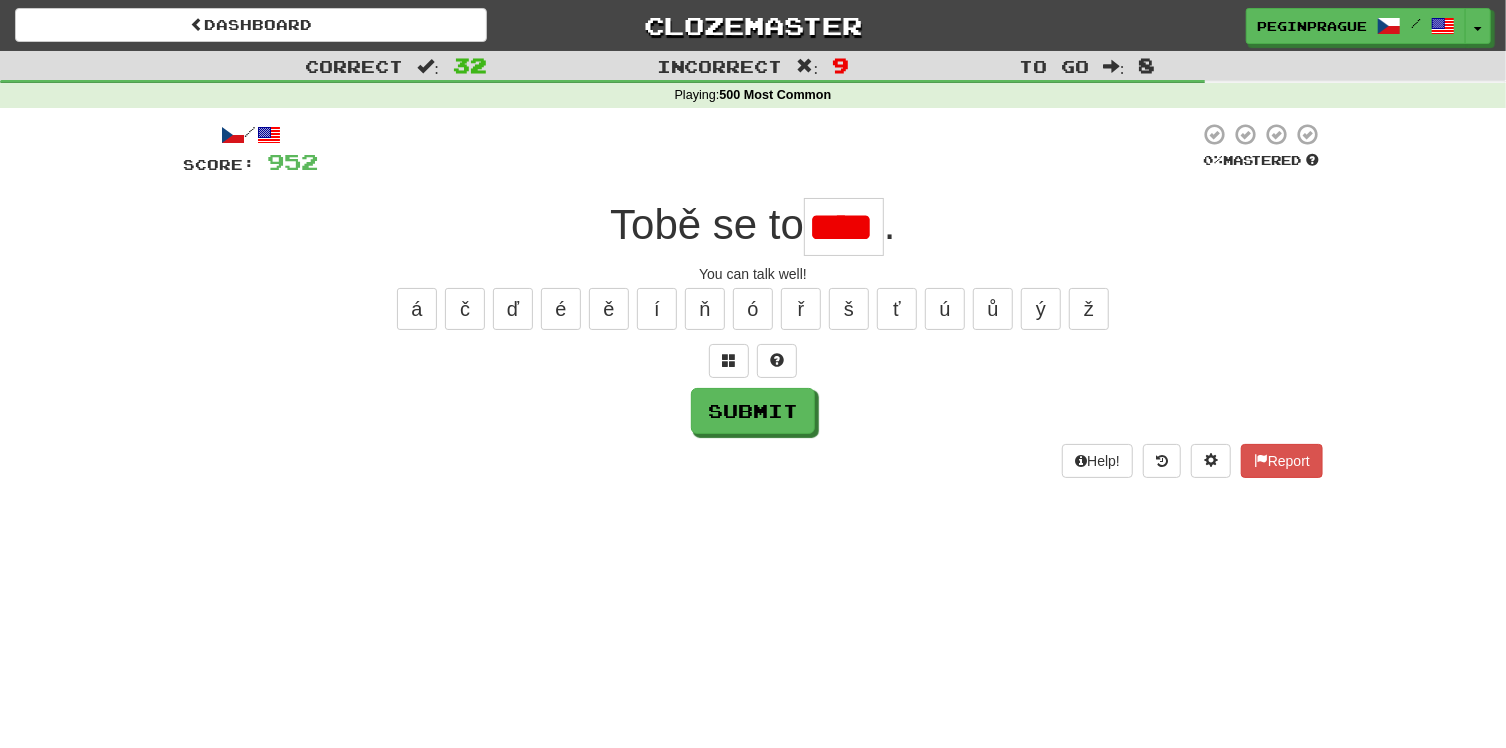 scroll, scrollTop: 0, scrollLeft: 0, axis: both 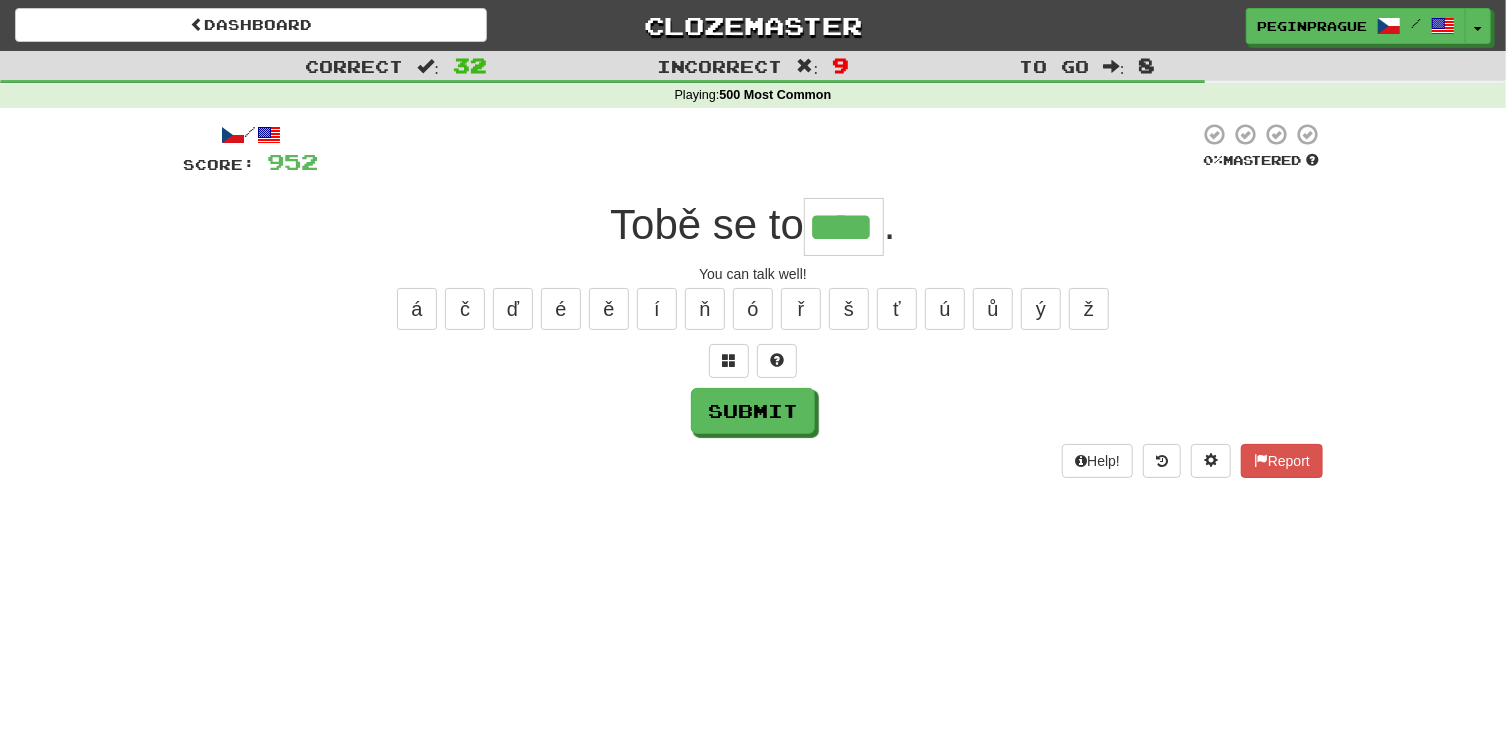 type on "****" 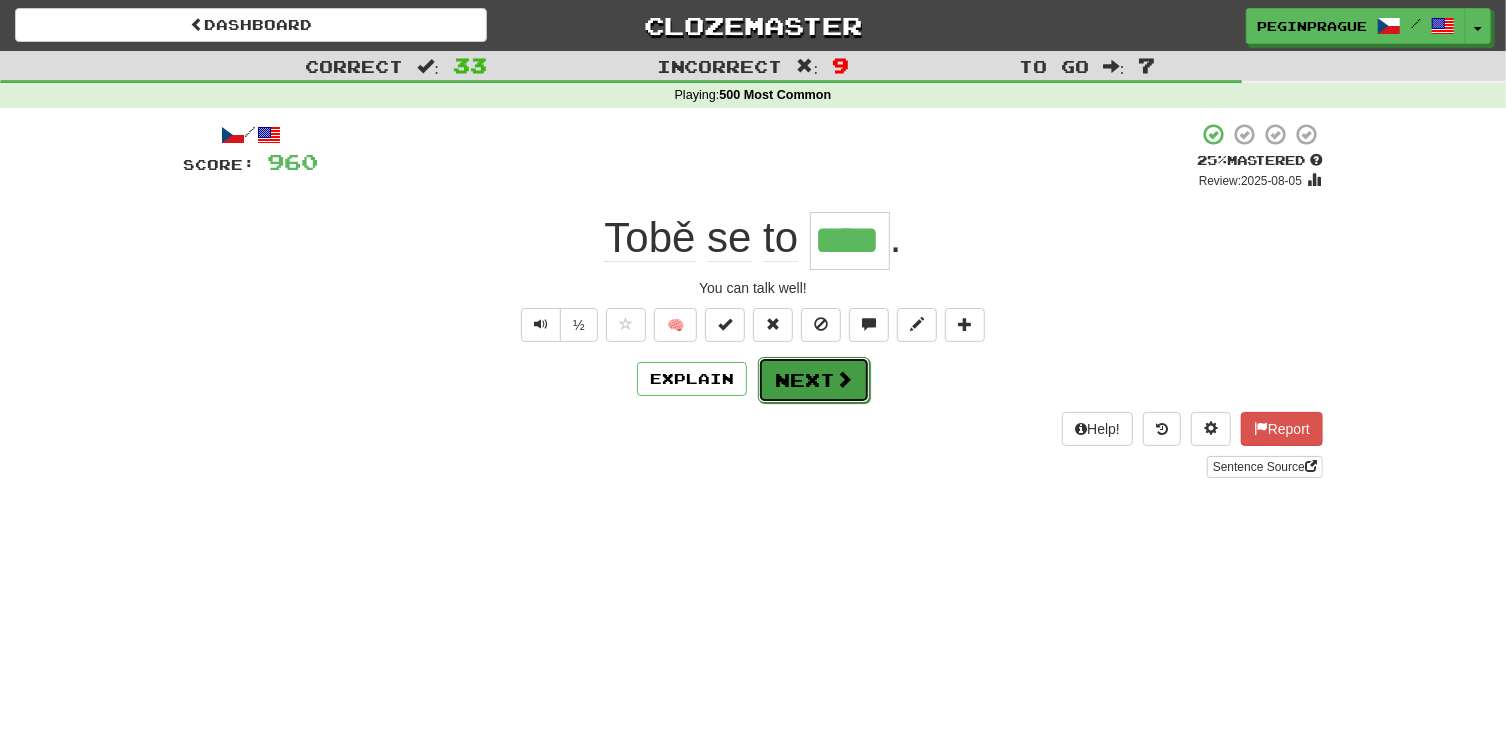 click on "Next" at bounding box center [814, 380] 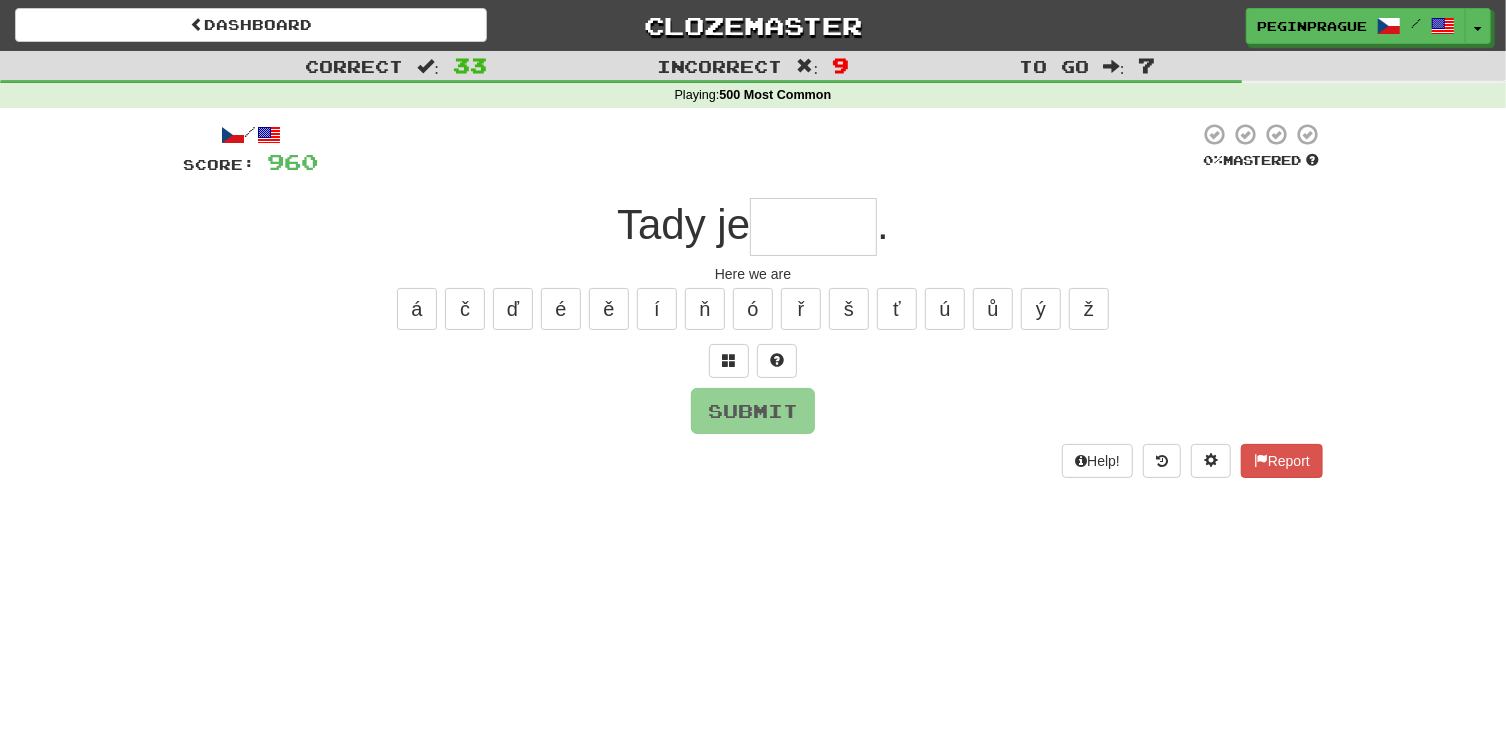 click at bounding box center [813, 227] 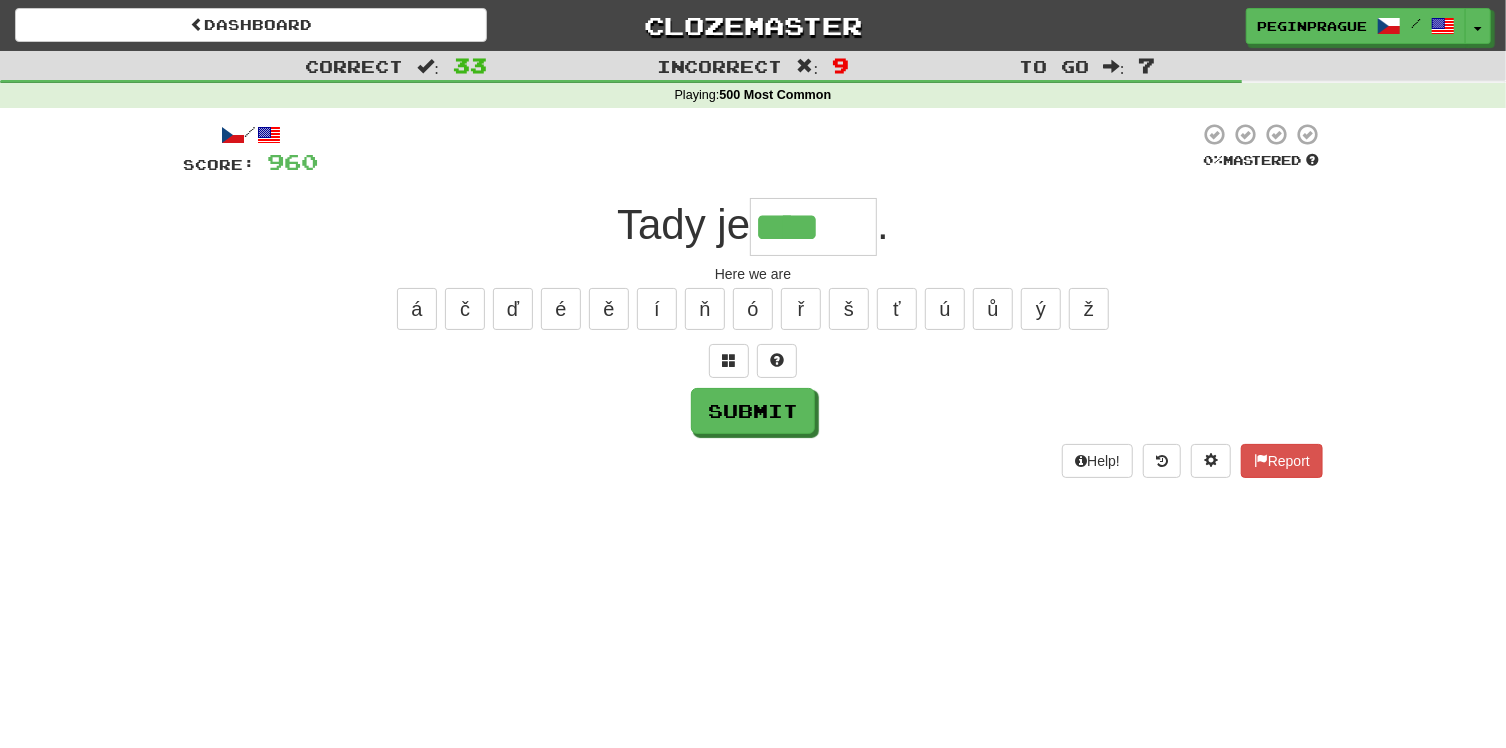 type on "****" 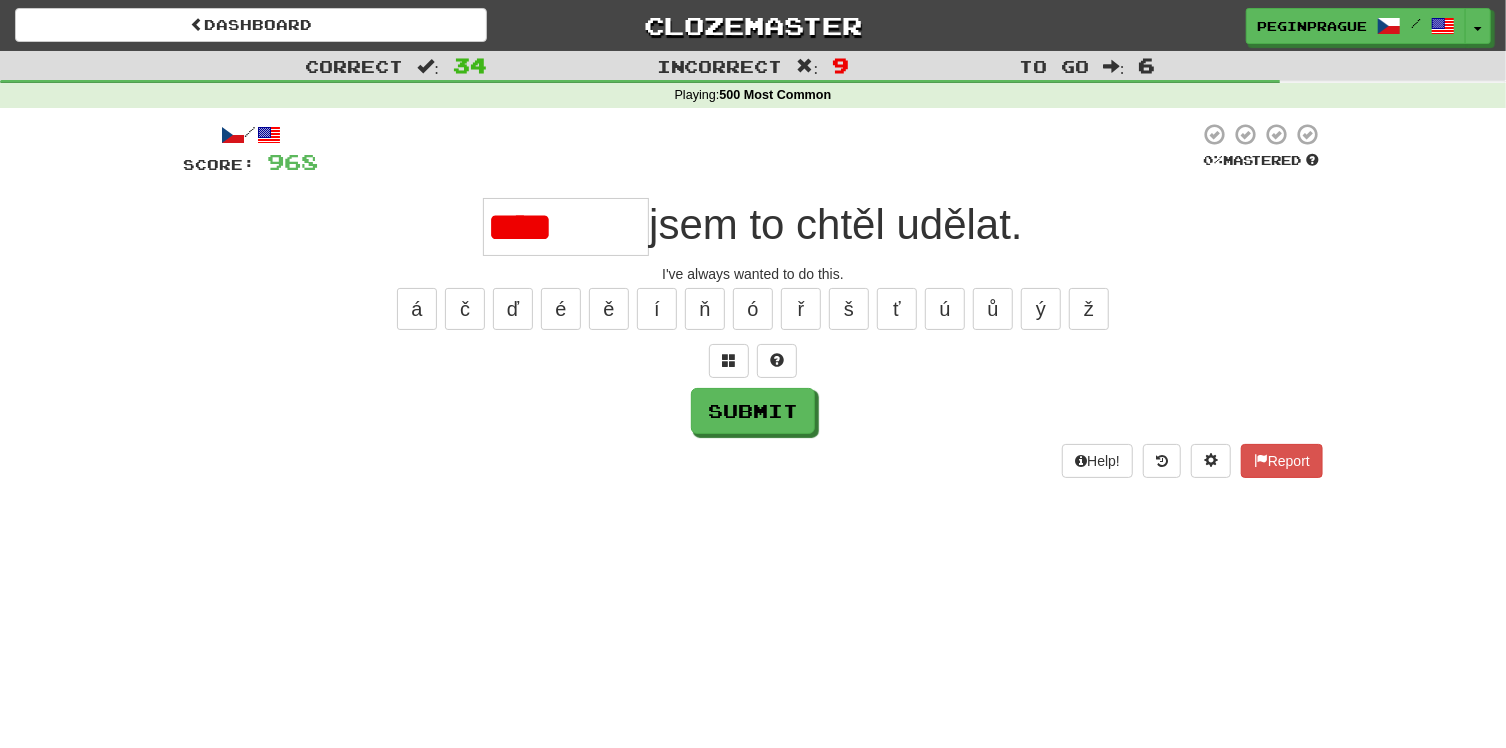 type on "*******" 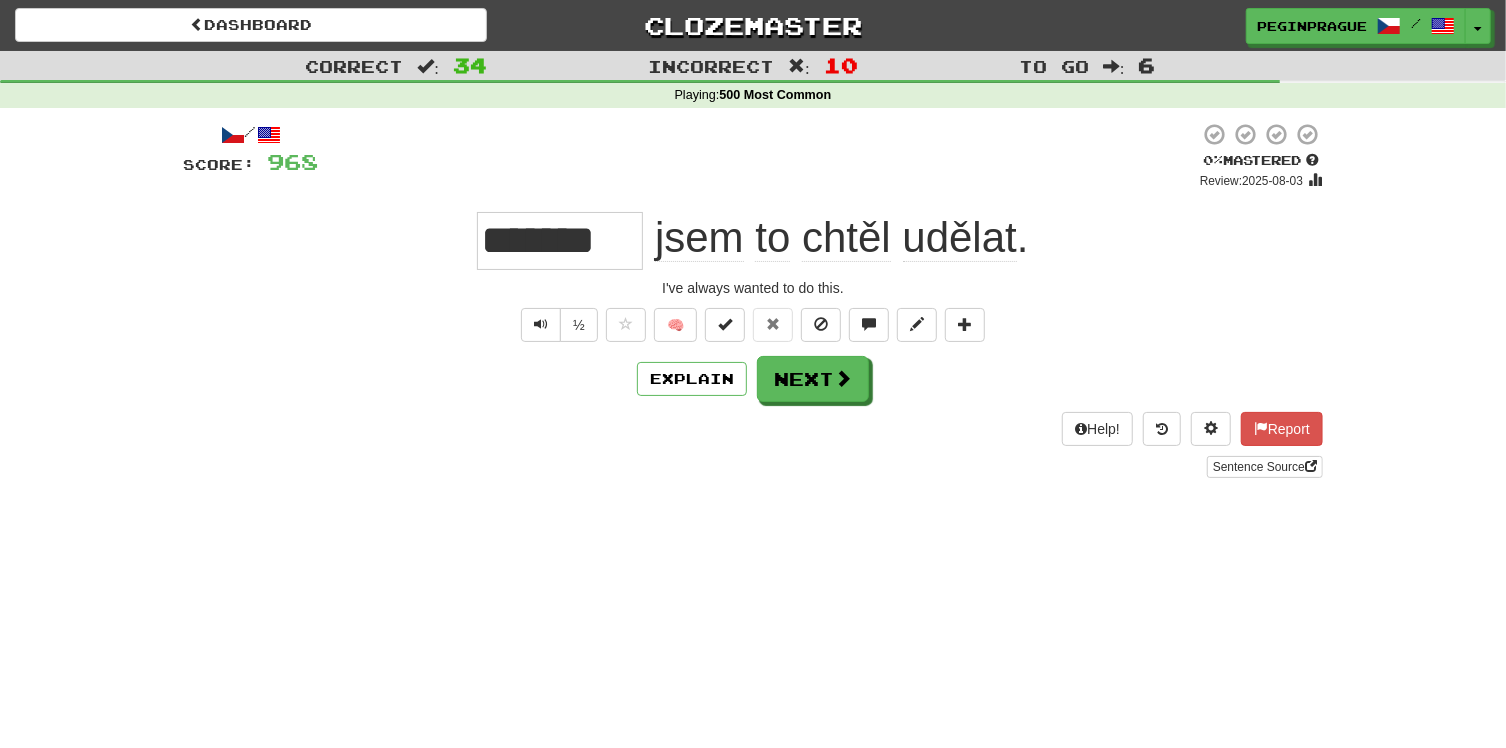 drag, startPoint x: 631, startPoint y: 234, endPoint x: 495, endPoint y: 244, distance: 136.36716 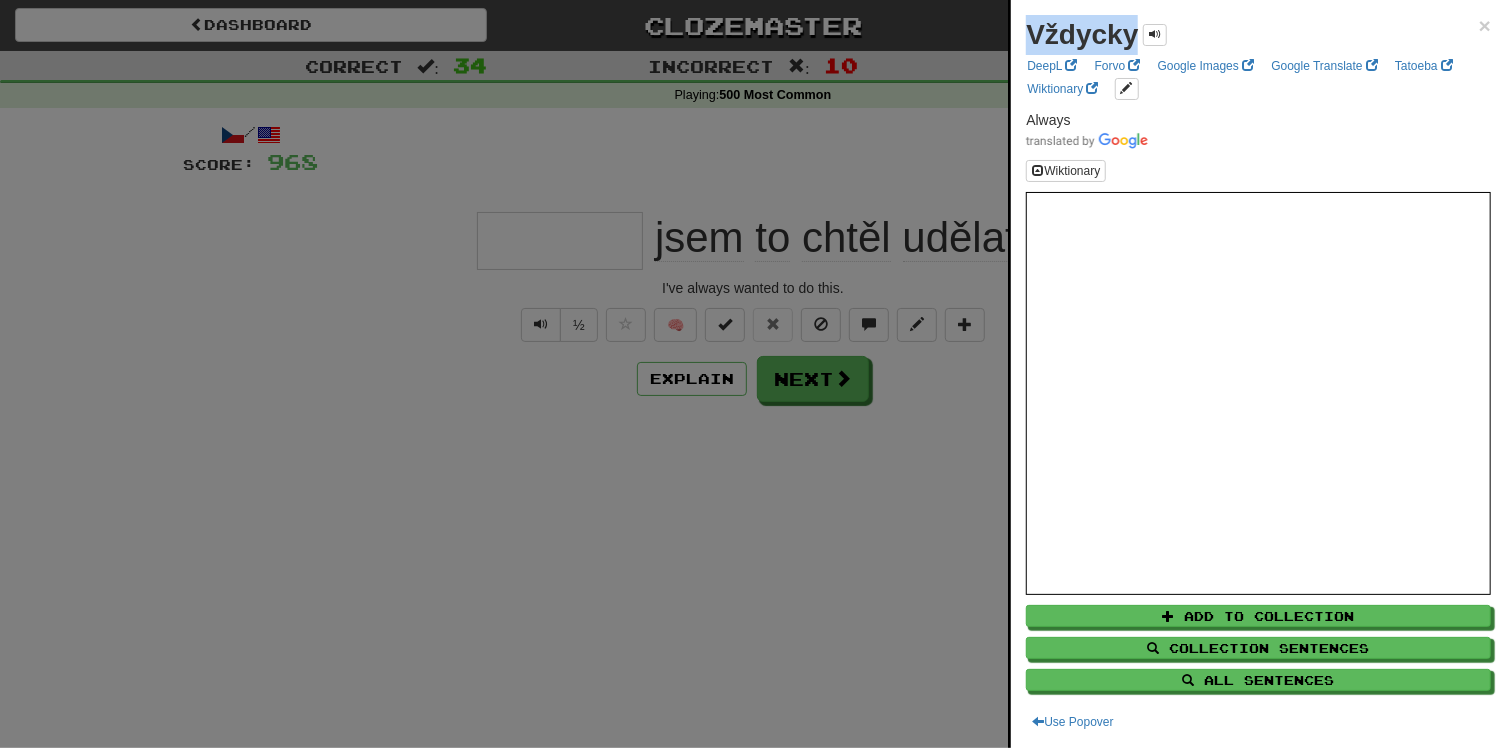 drag, startPoint x: 1136, startPoint y: 45, endPoint x: 1017, endPoint y: 32, distance: 119.70798 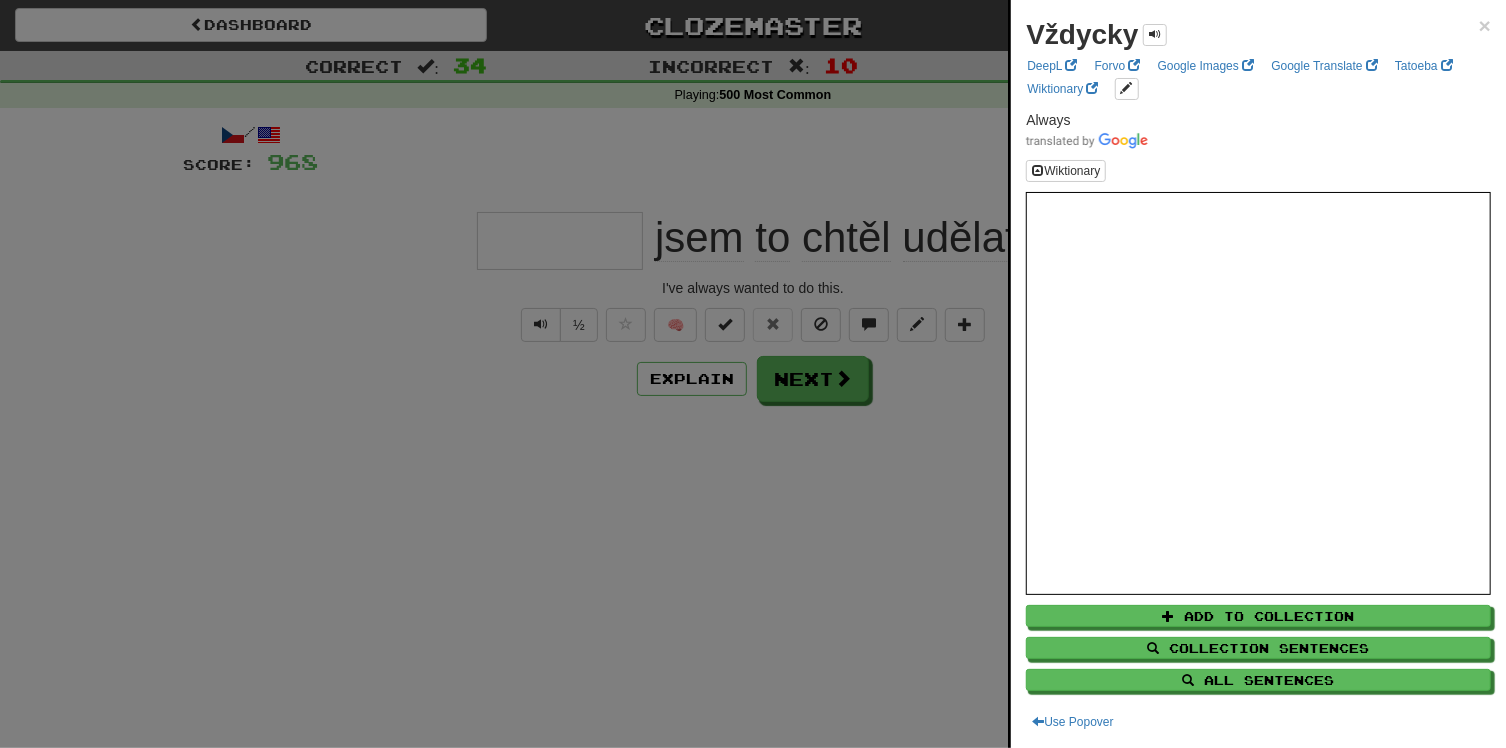 click at bounding box center [753, 374] 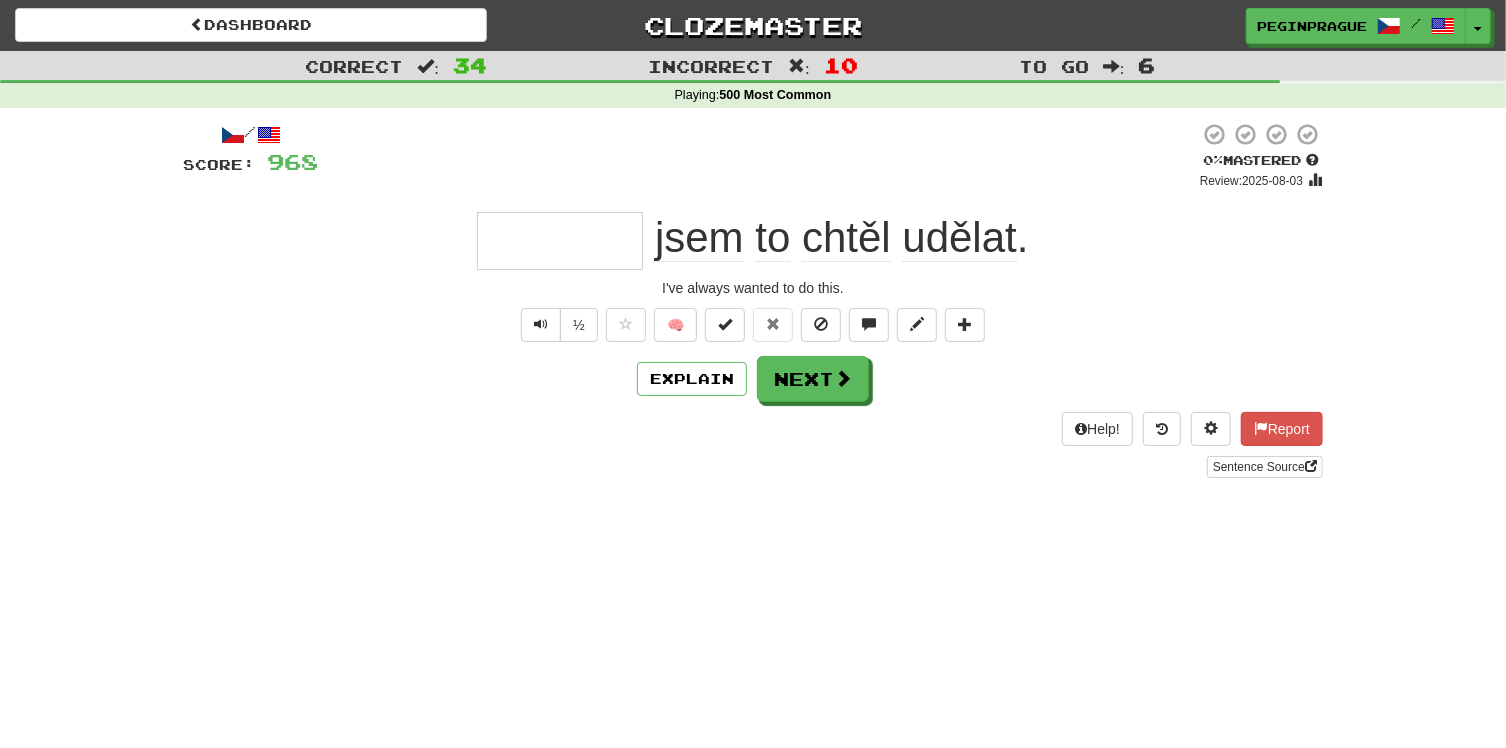 click at bounding box center [560, 241] 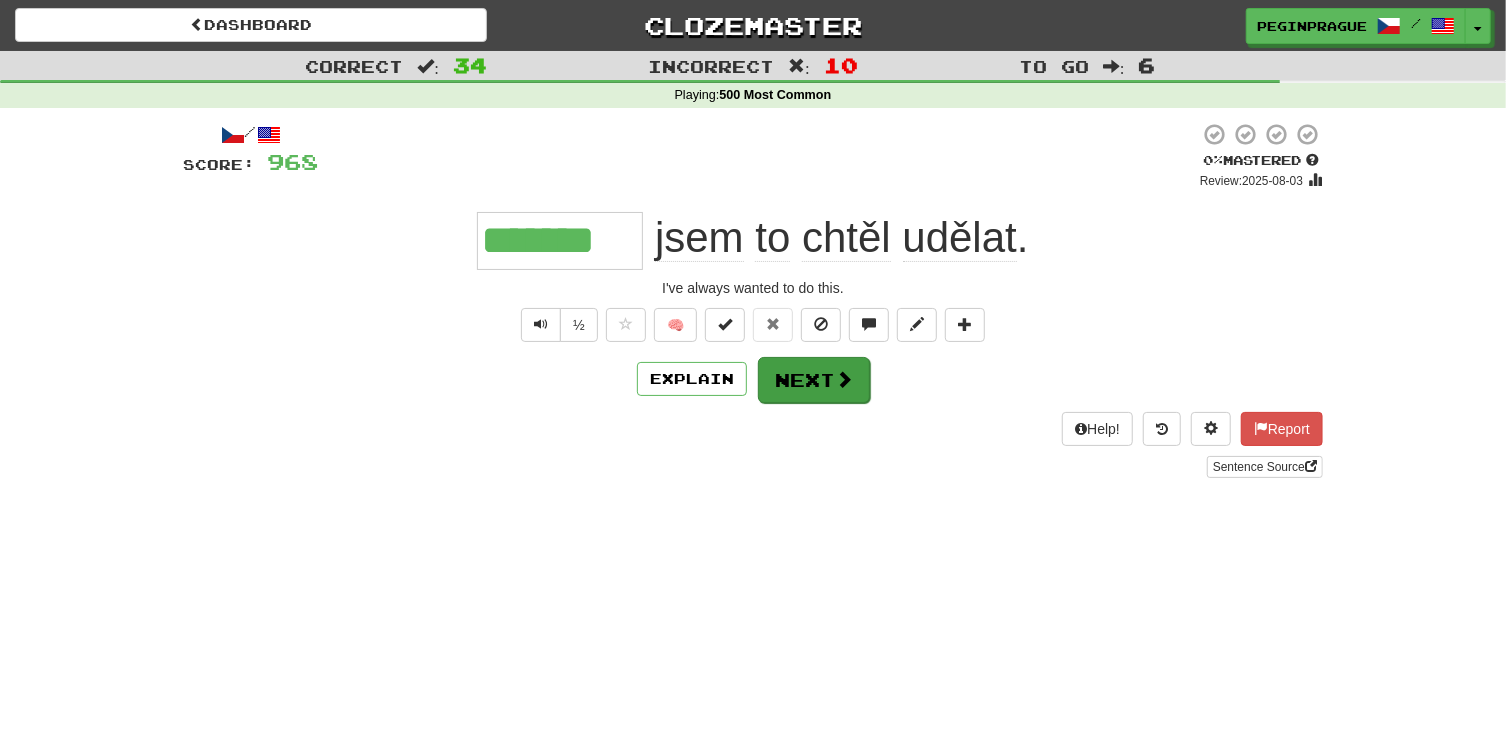 type on "*******" 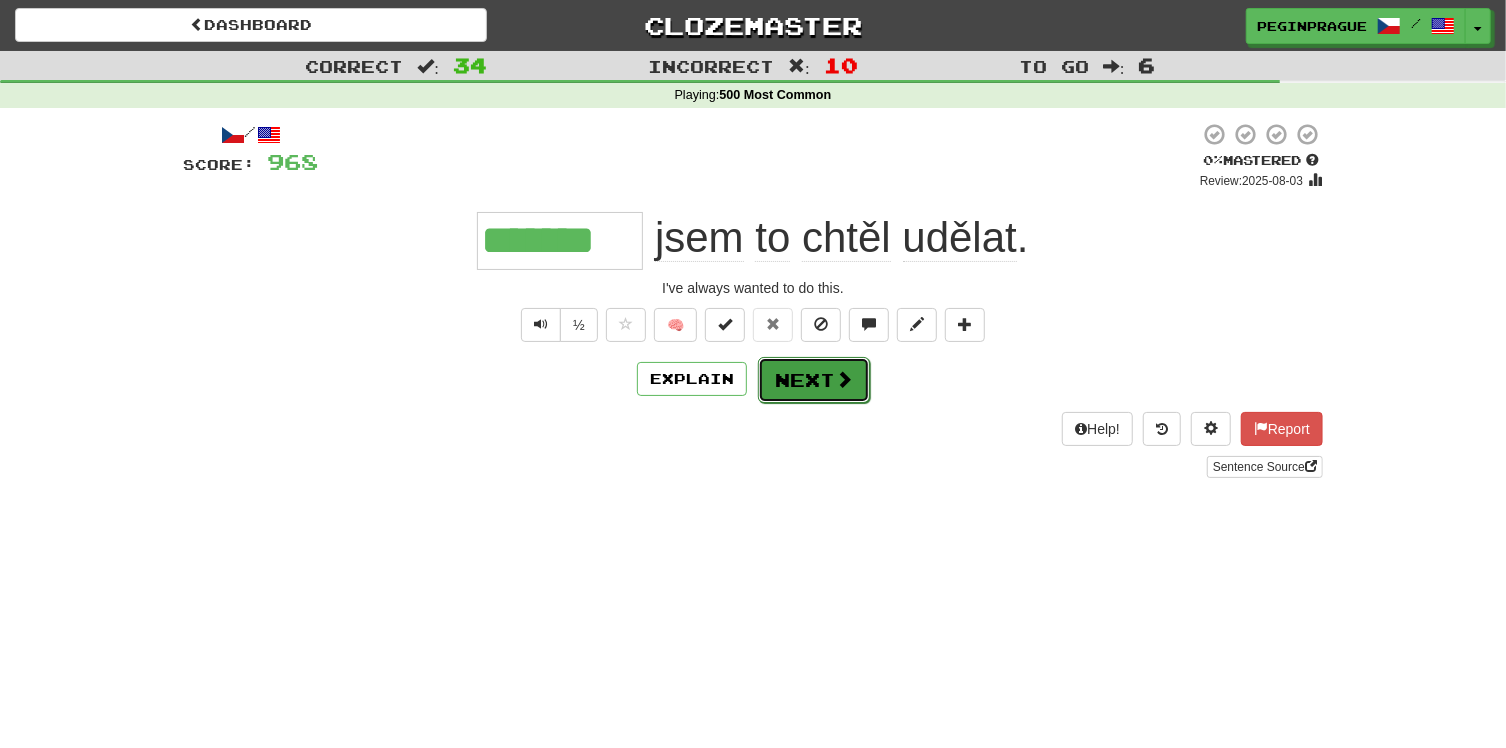 click on "Next" at bounding box center (814, 380) 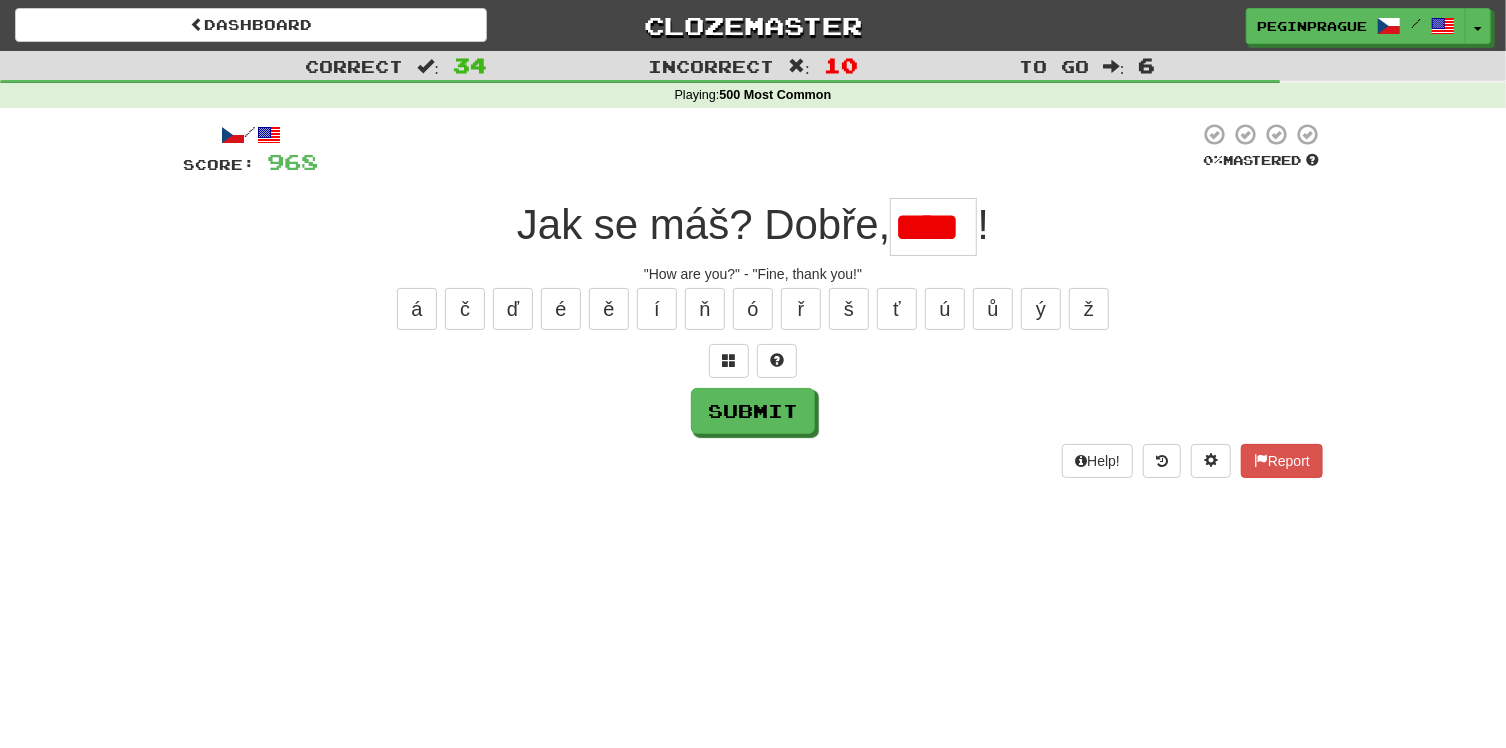 click on "****" at bounding box center (933, 227) 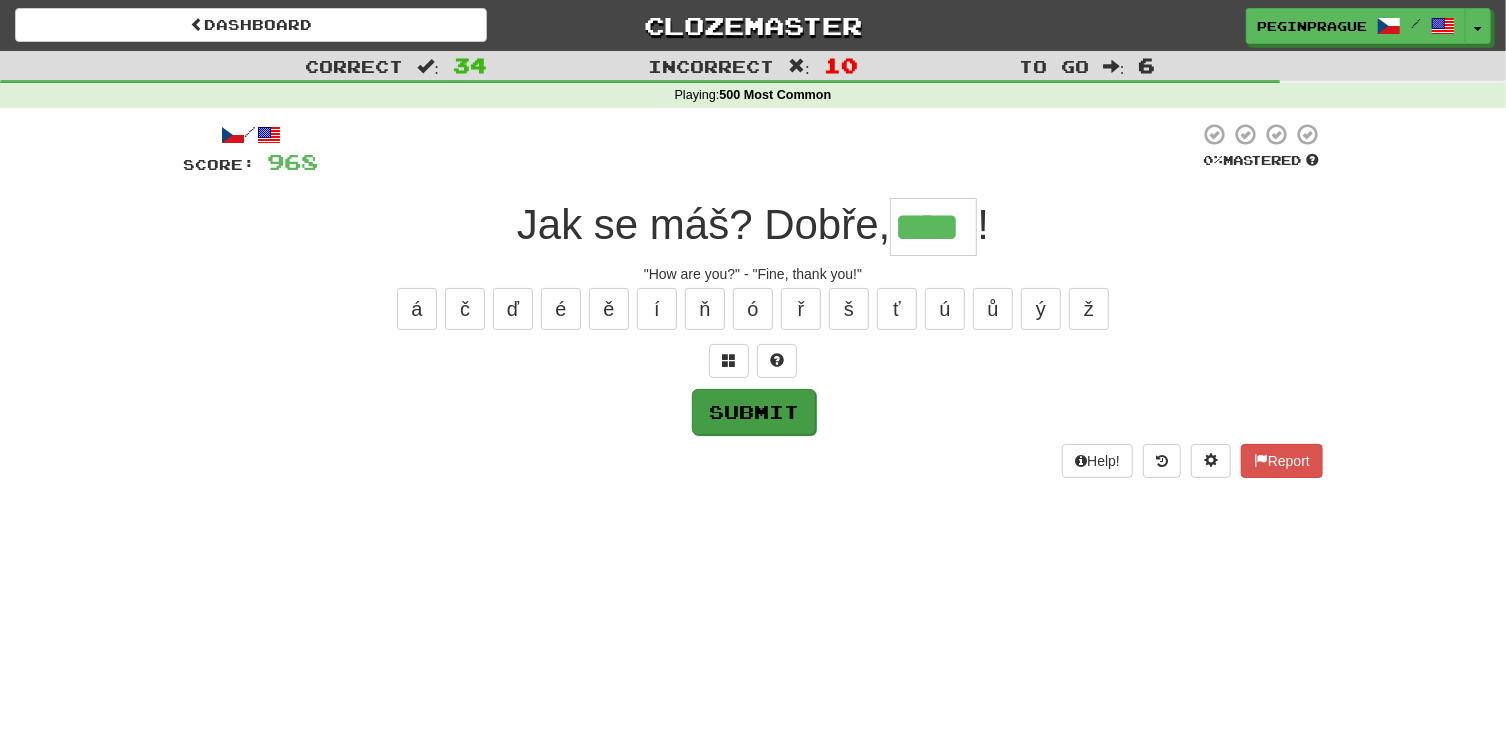 type on "****" 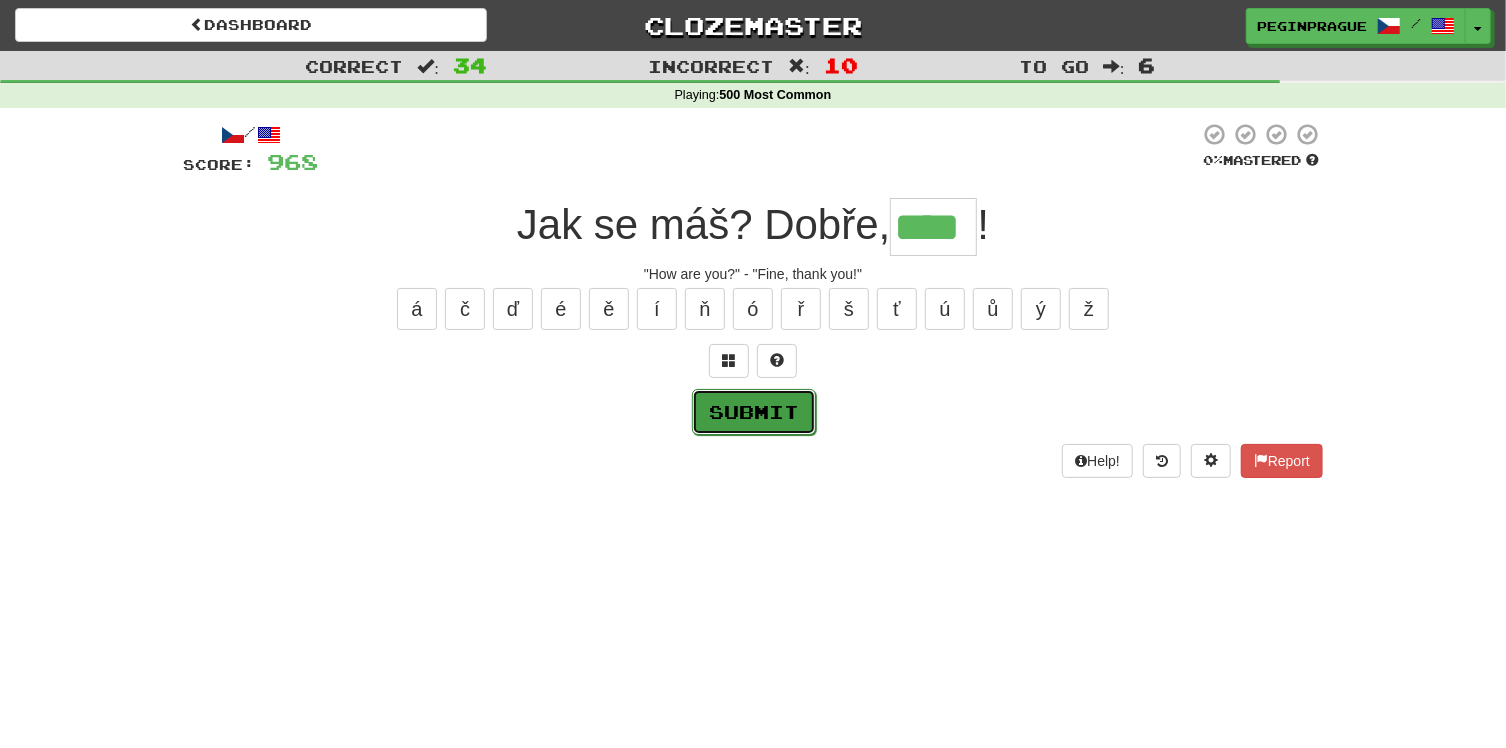 click on "Submit" at bounding box center (754, 412) 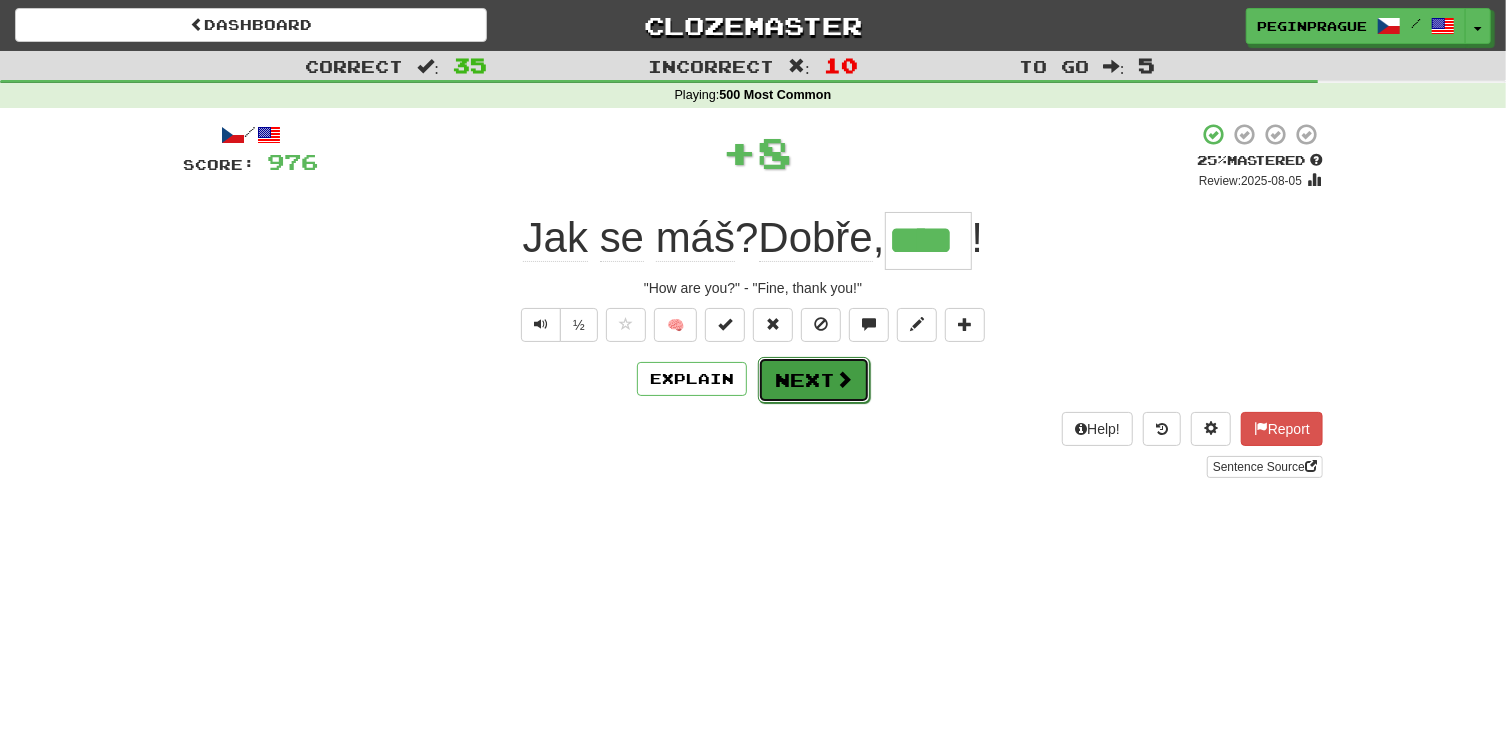 click on "Next" at bounding box center (814, 380) 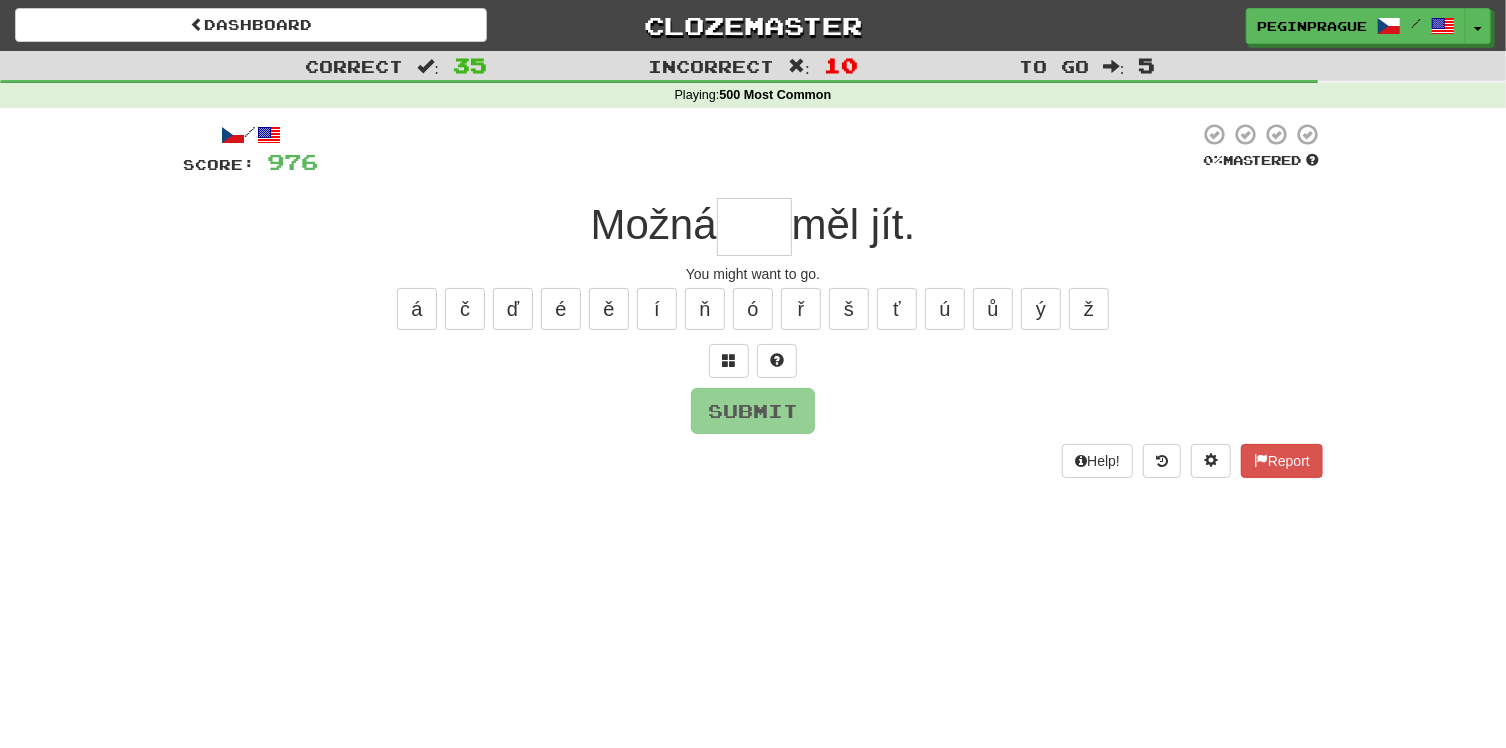type on "*" 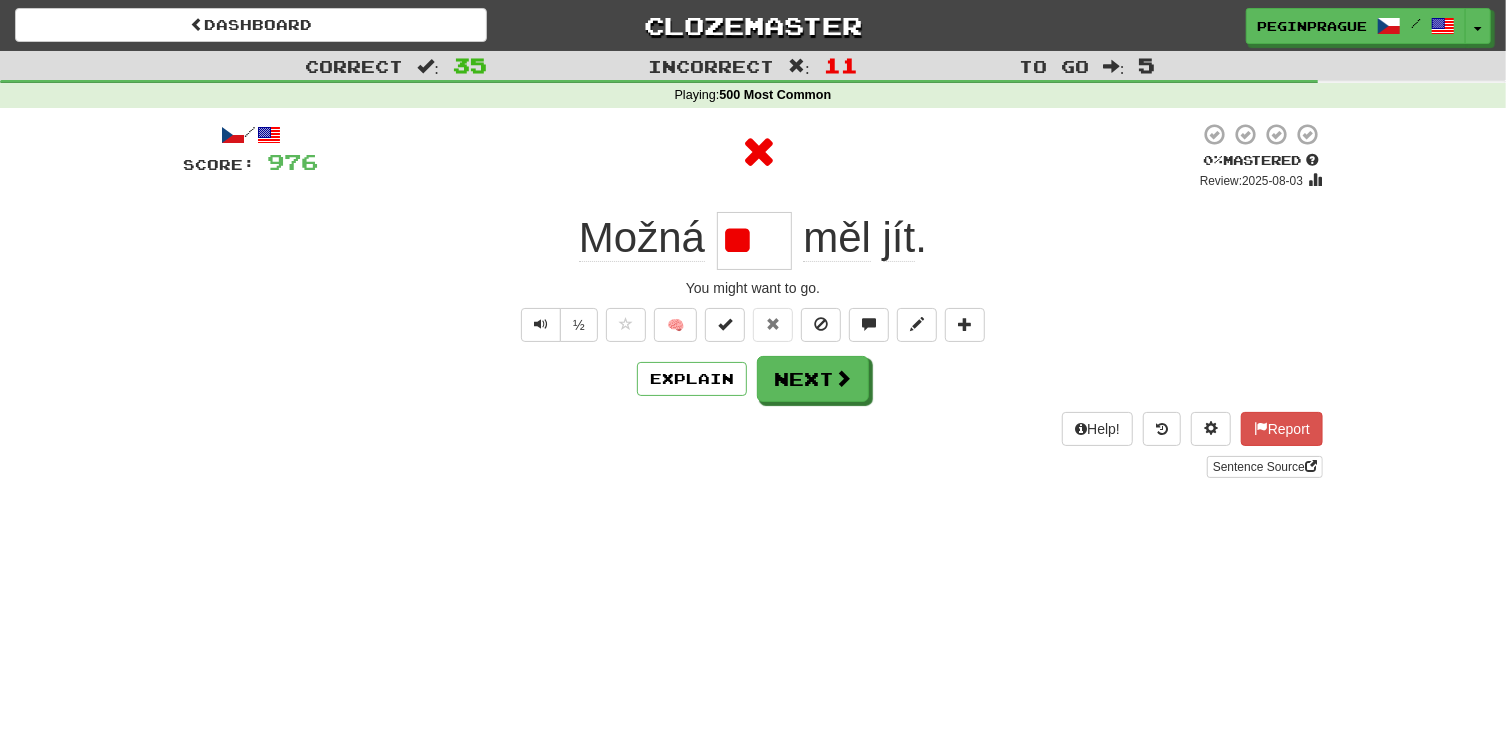 type on "*" 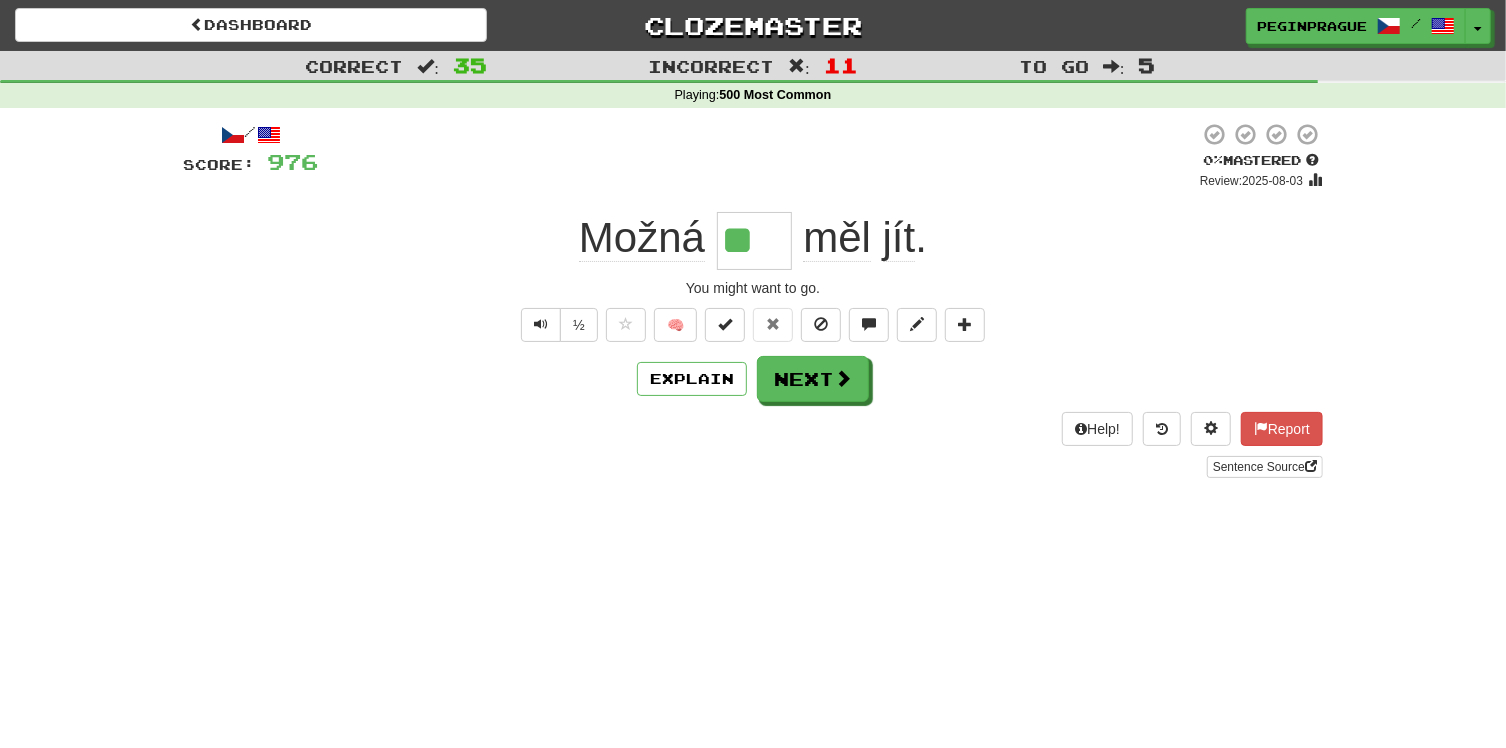 type on "***" 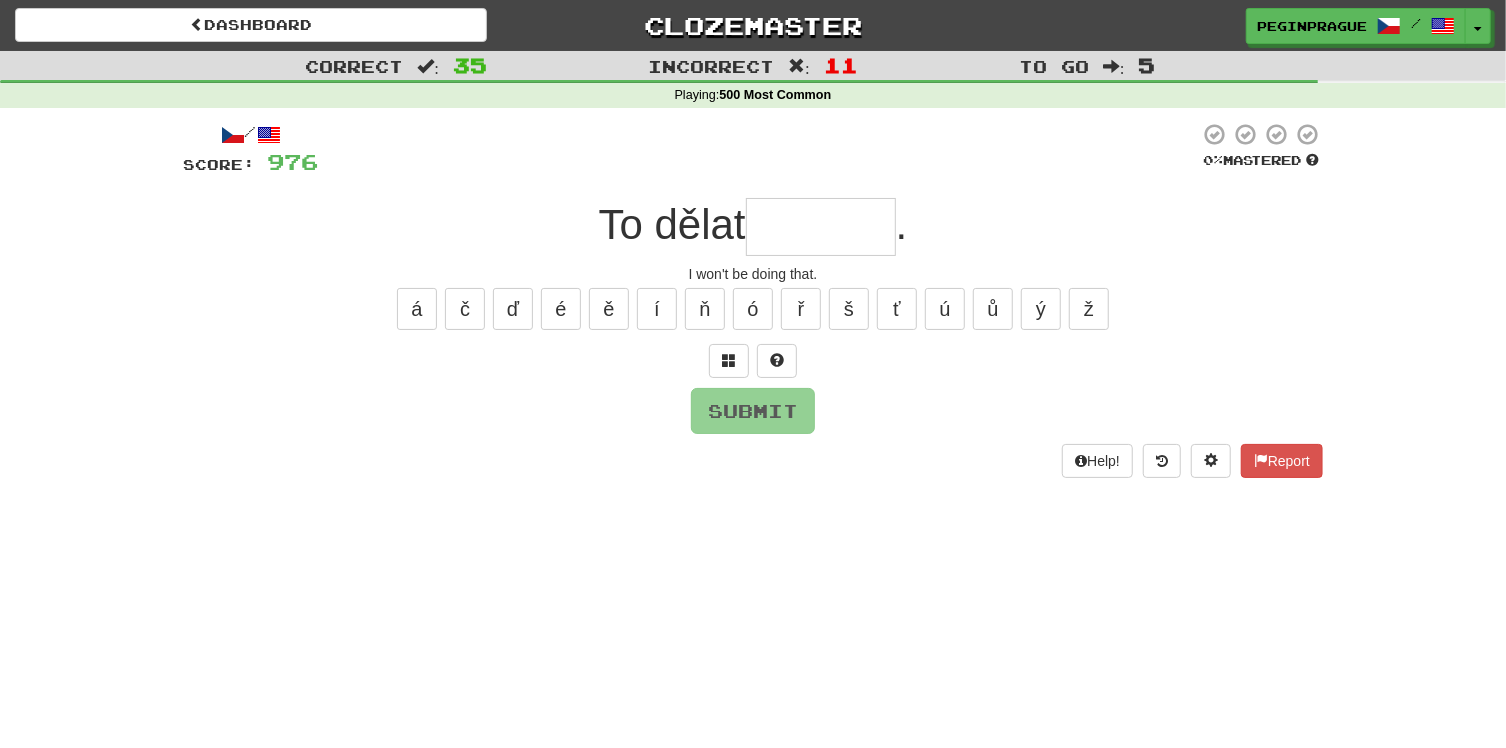 type on "*" 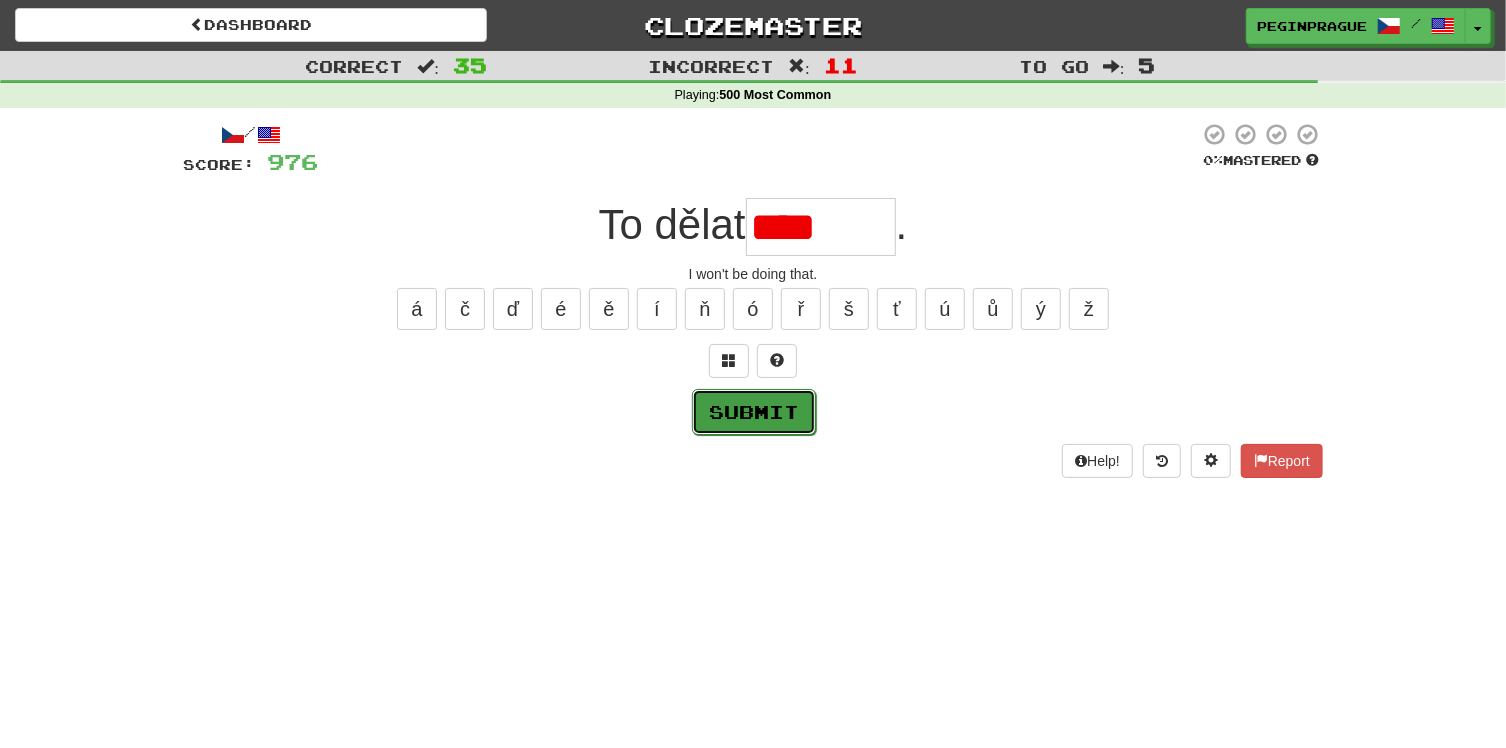 click on "Submit" at bounding box center (754, 412) 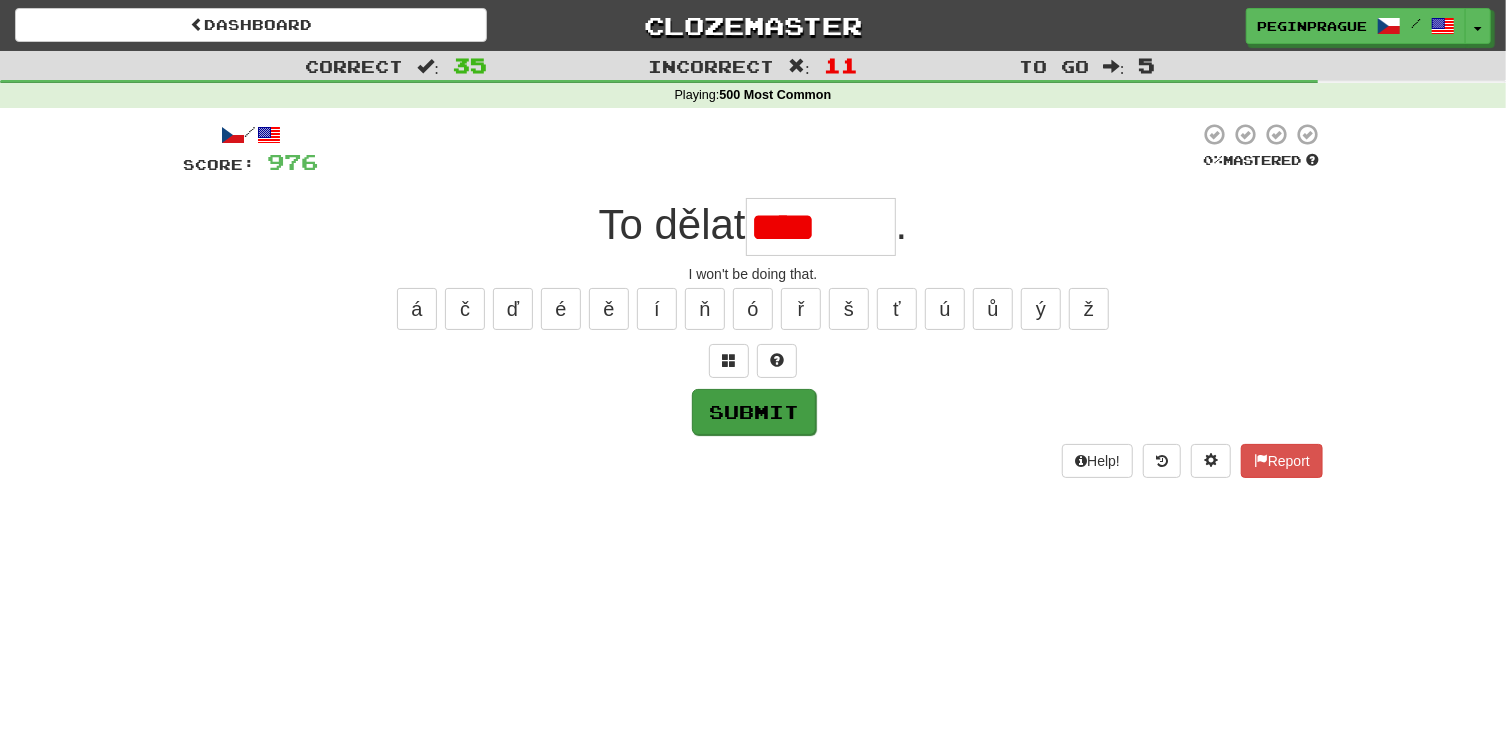 type on "******" 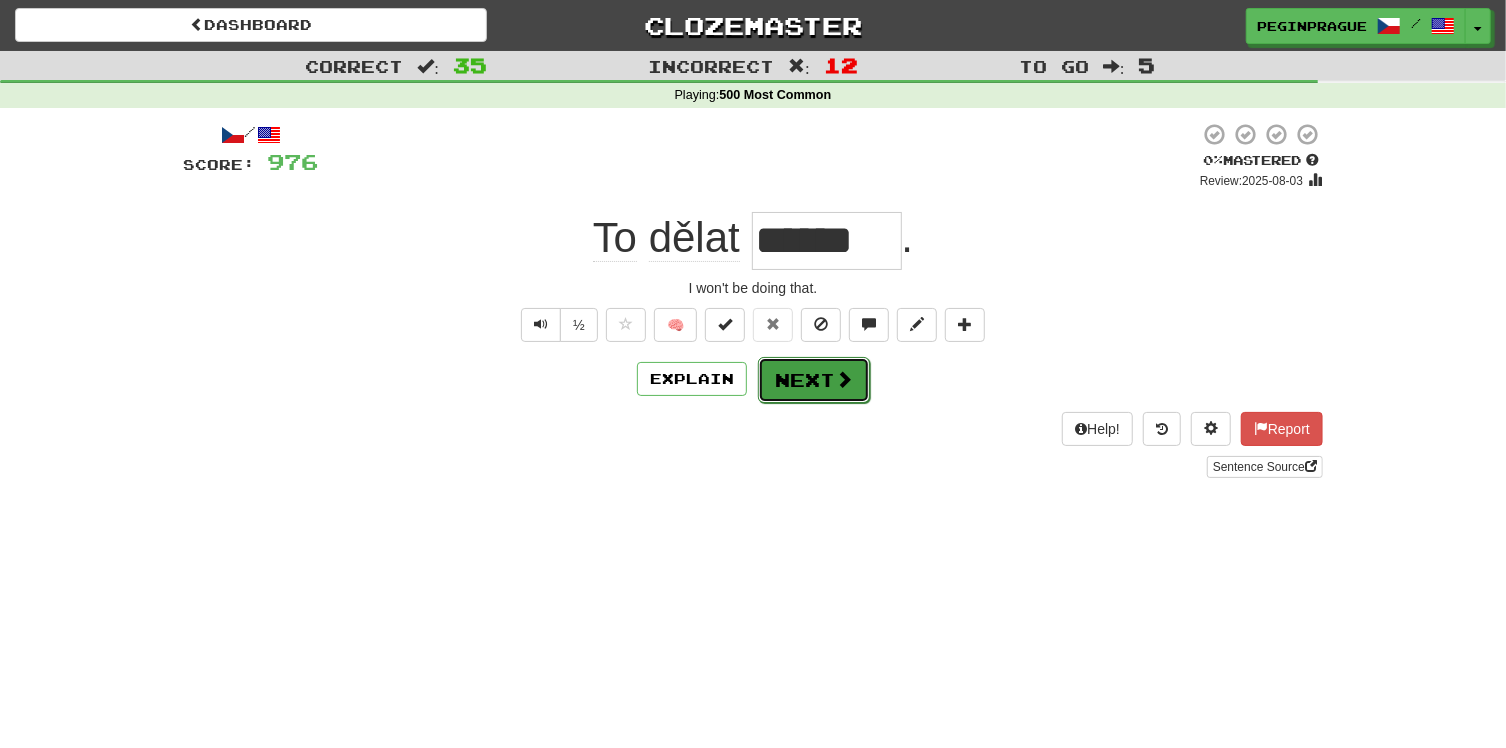 click on "Next" at bounding box center (814, 380) 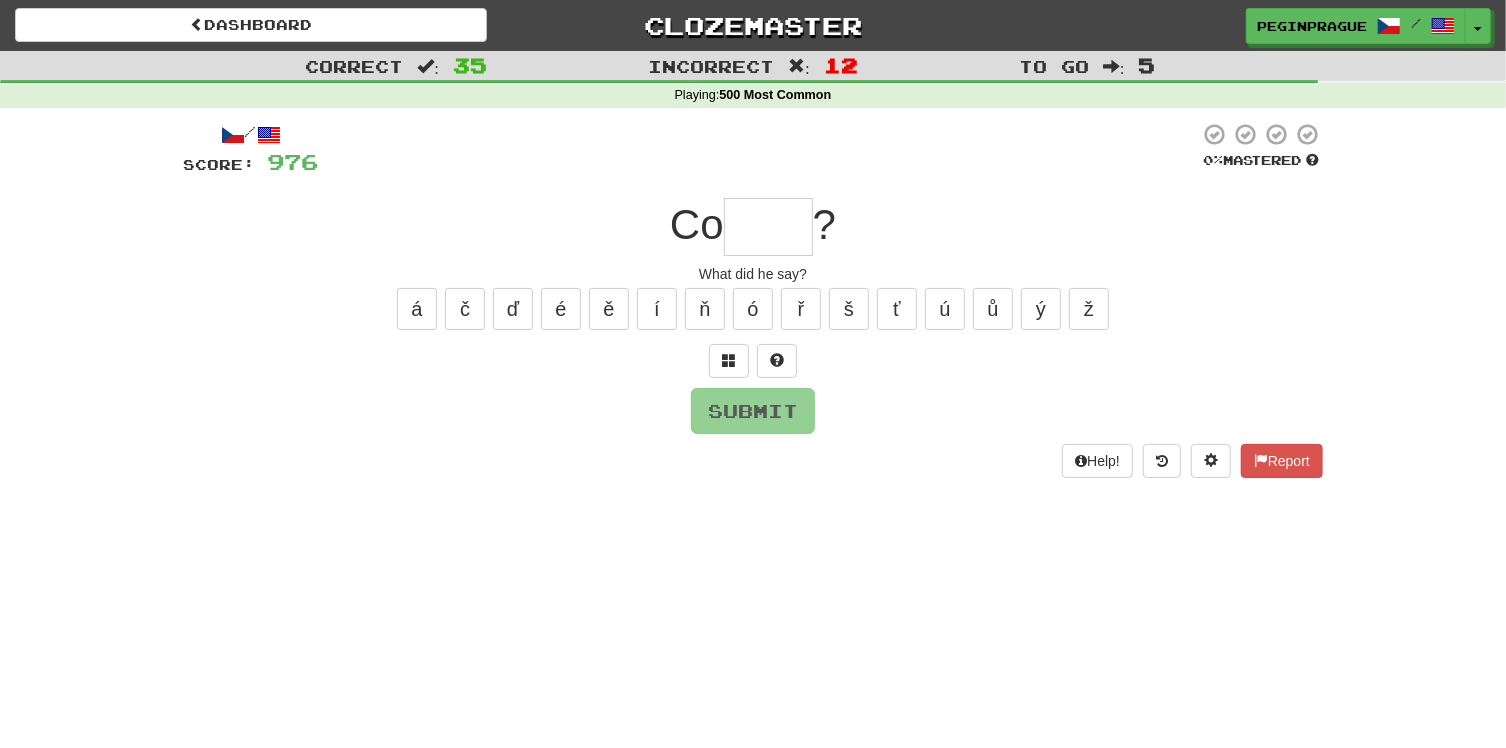 type on "*" 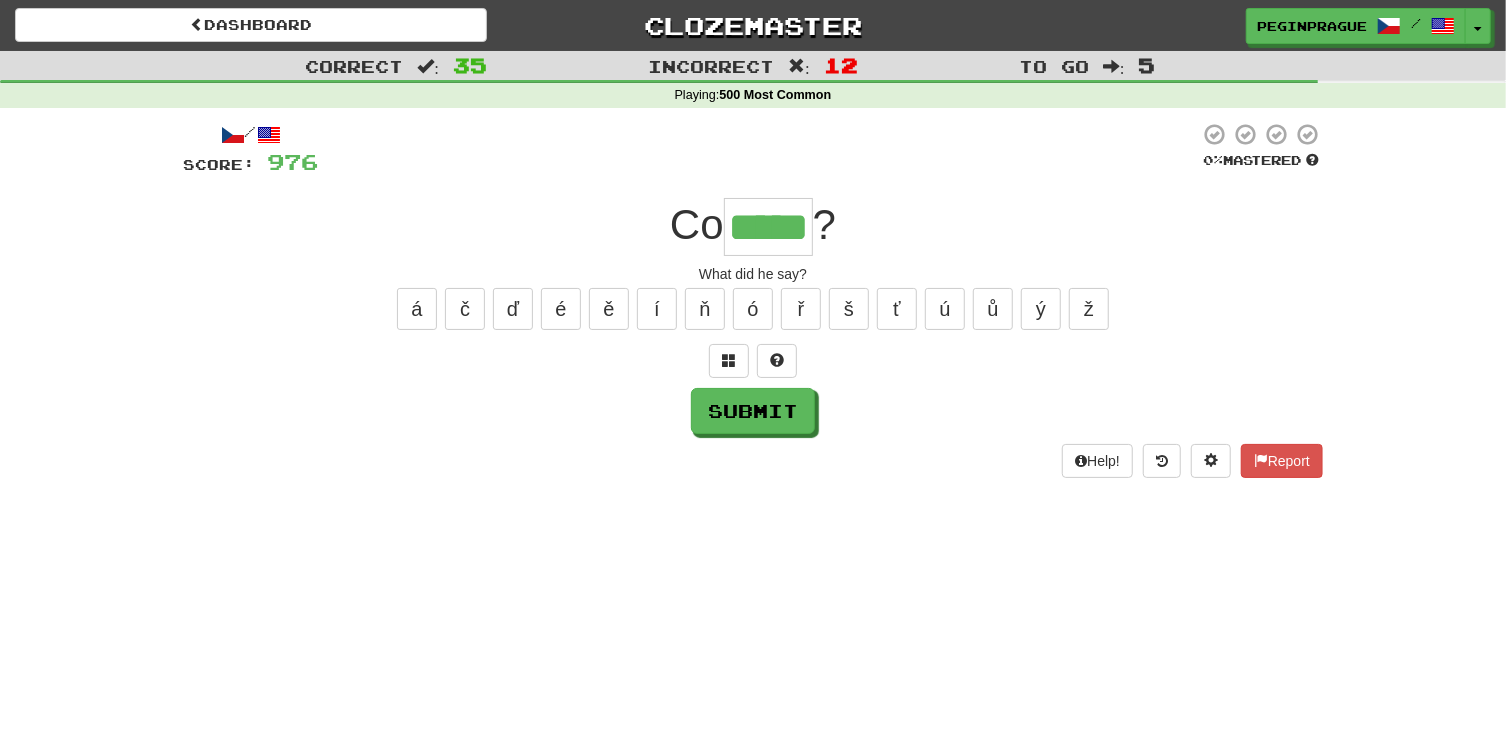 type on "*****" 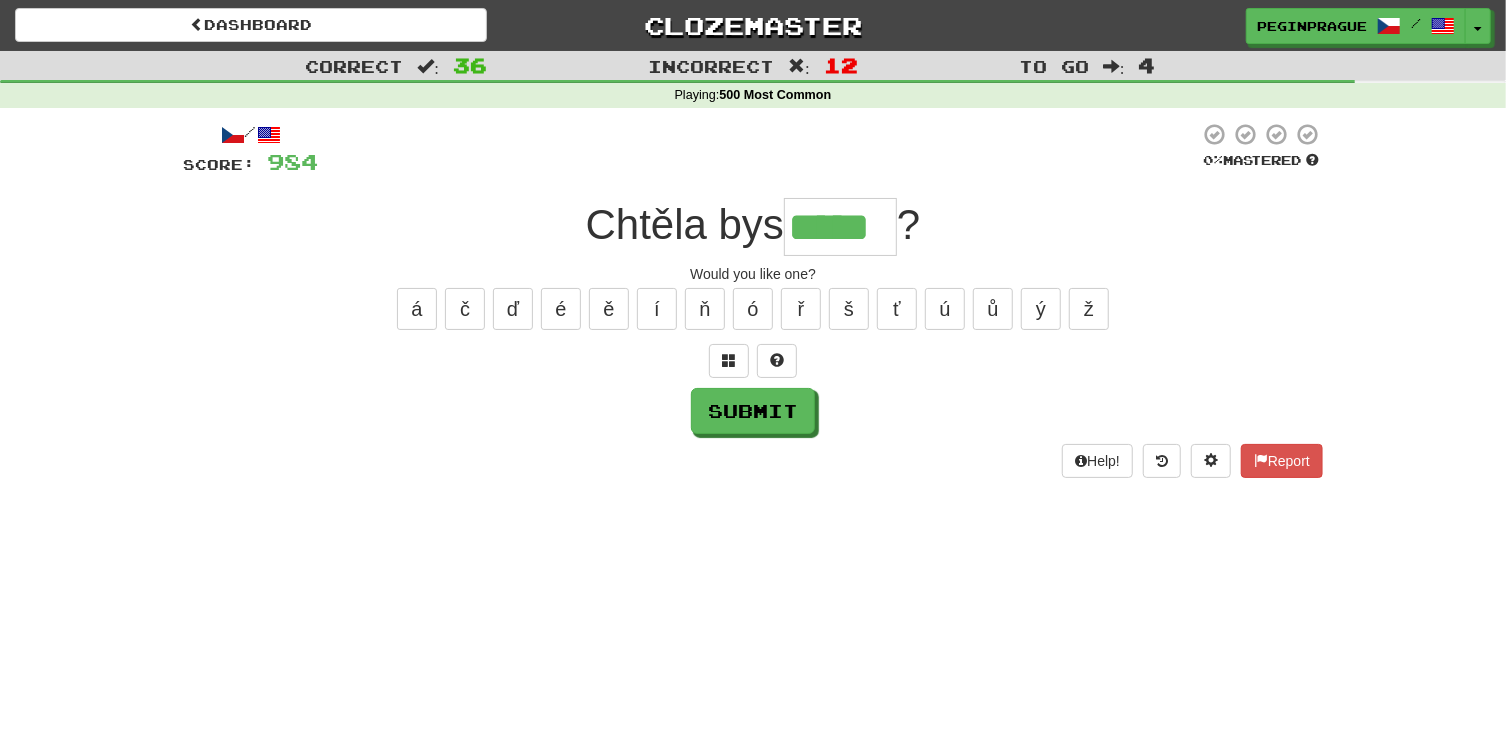type on "*****" 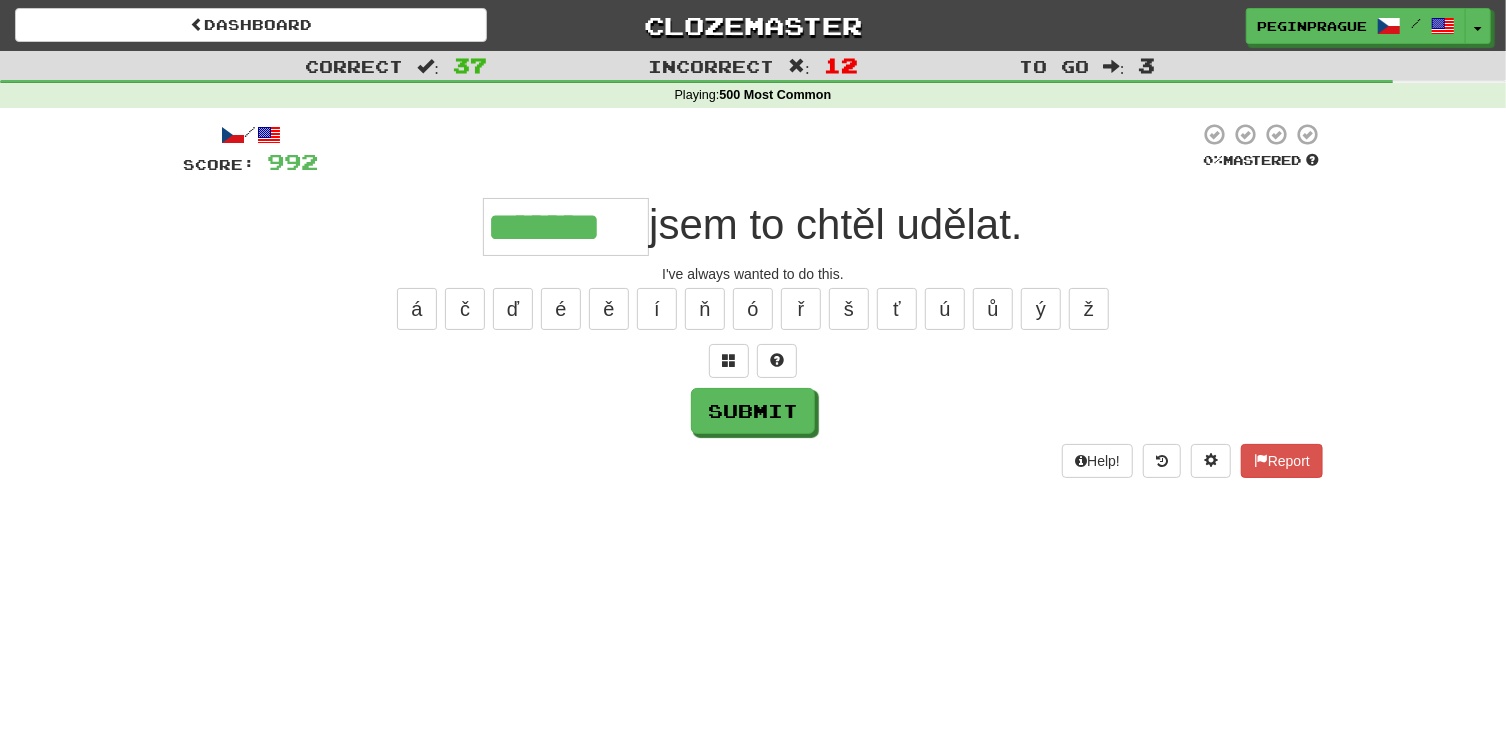 type on "*******" 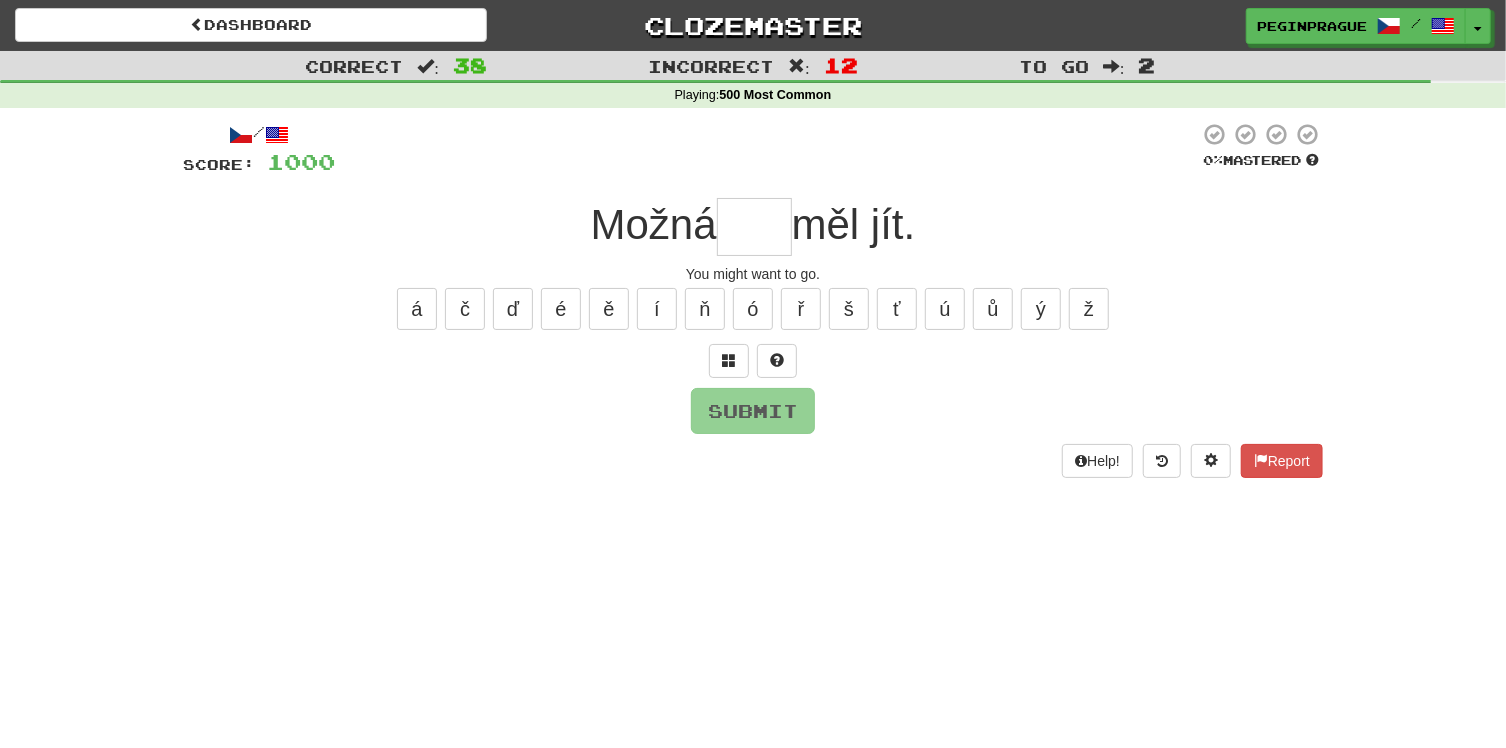 type on "*" 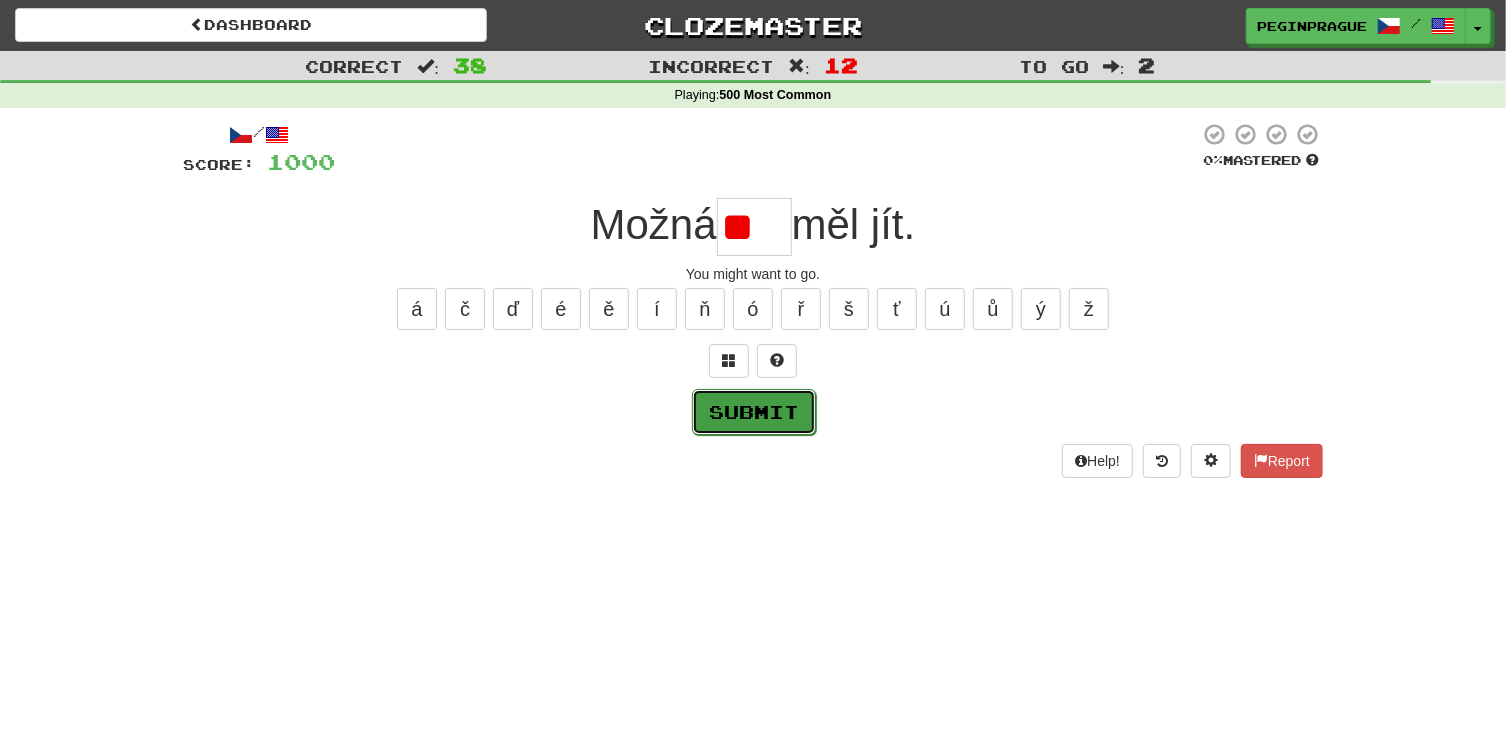click on "Submit" at bounding box center (754, 412) 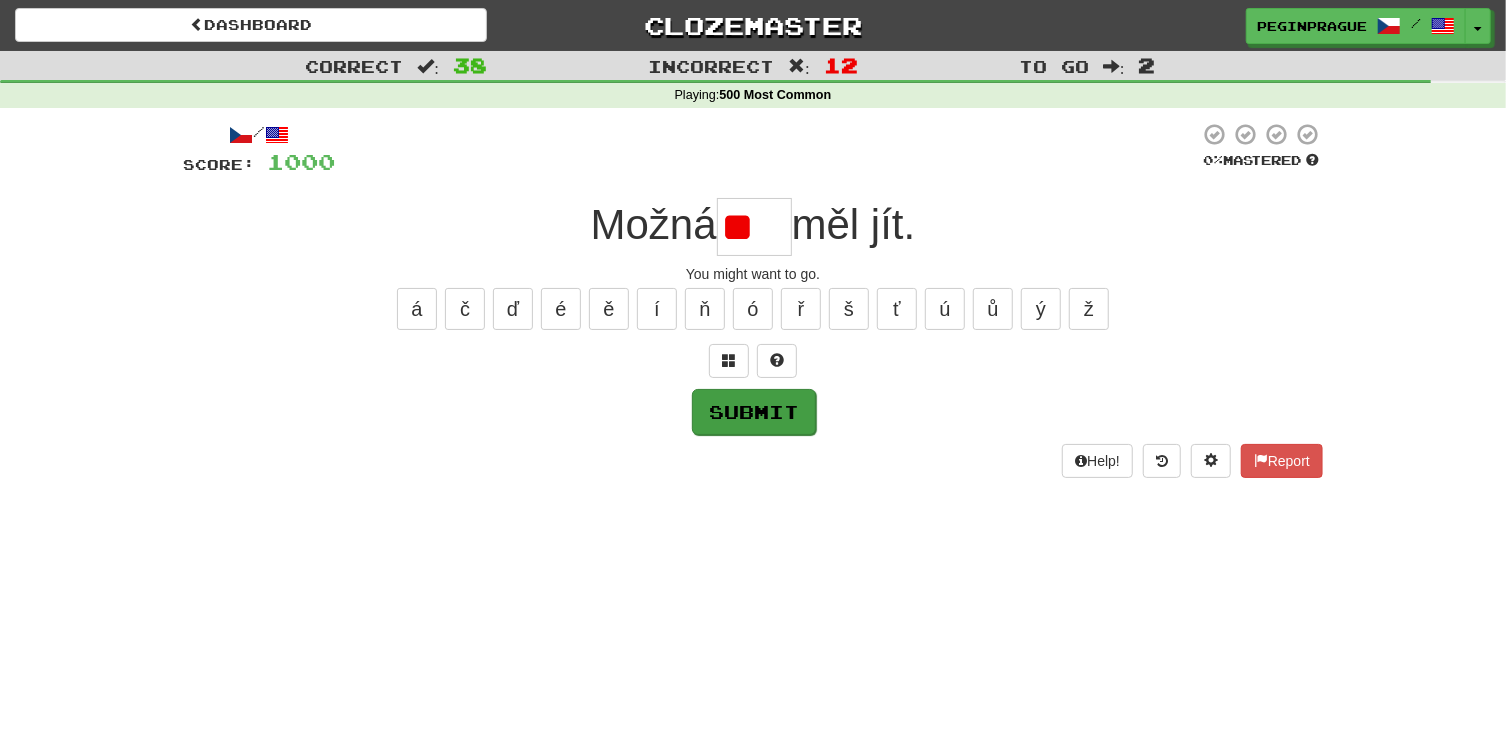 type on "***" 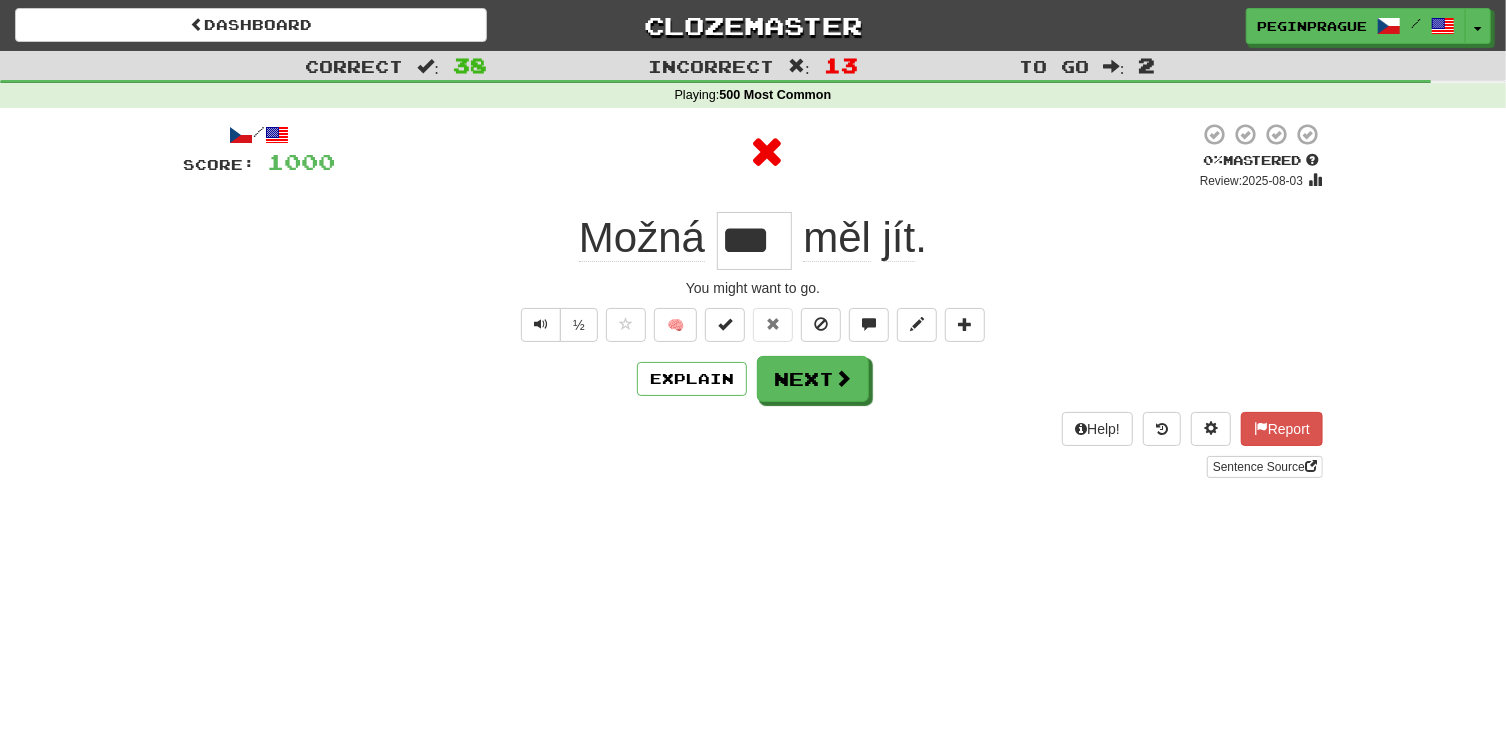 drag, startPoint x: 784, startPoint y: 237, endPoint x: 720, endPoint y: 235, distance: 64.03124 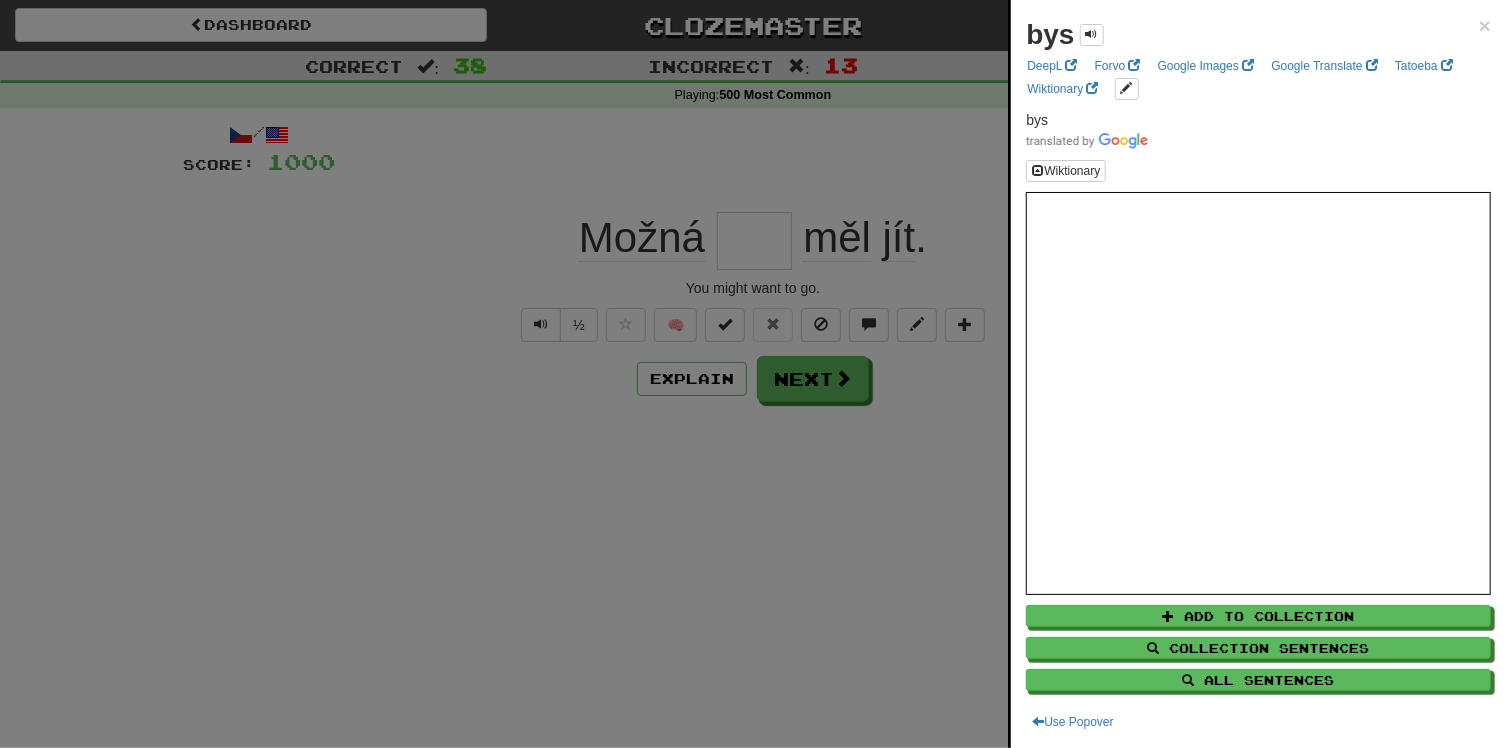 click at bounding box center [753, 374] 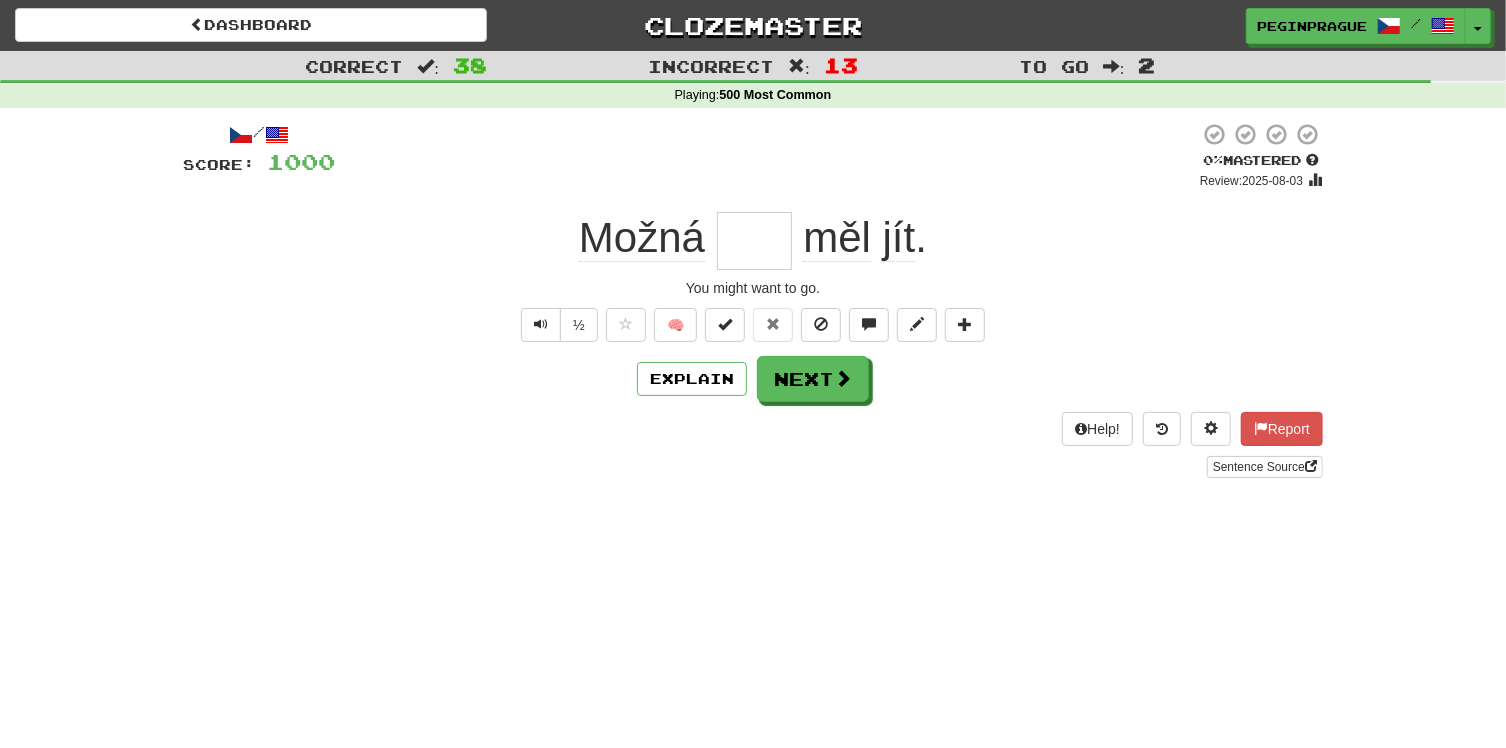 click at bounding box center [754, 241] 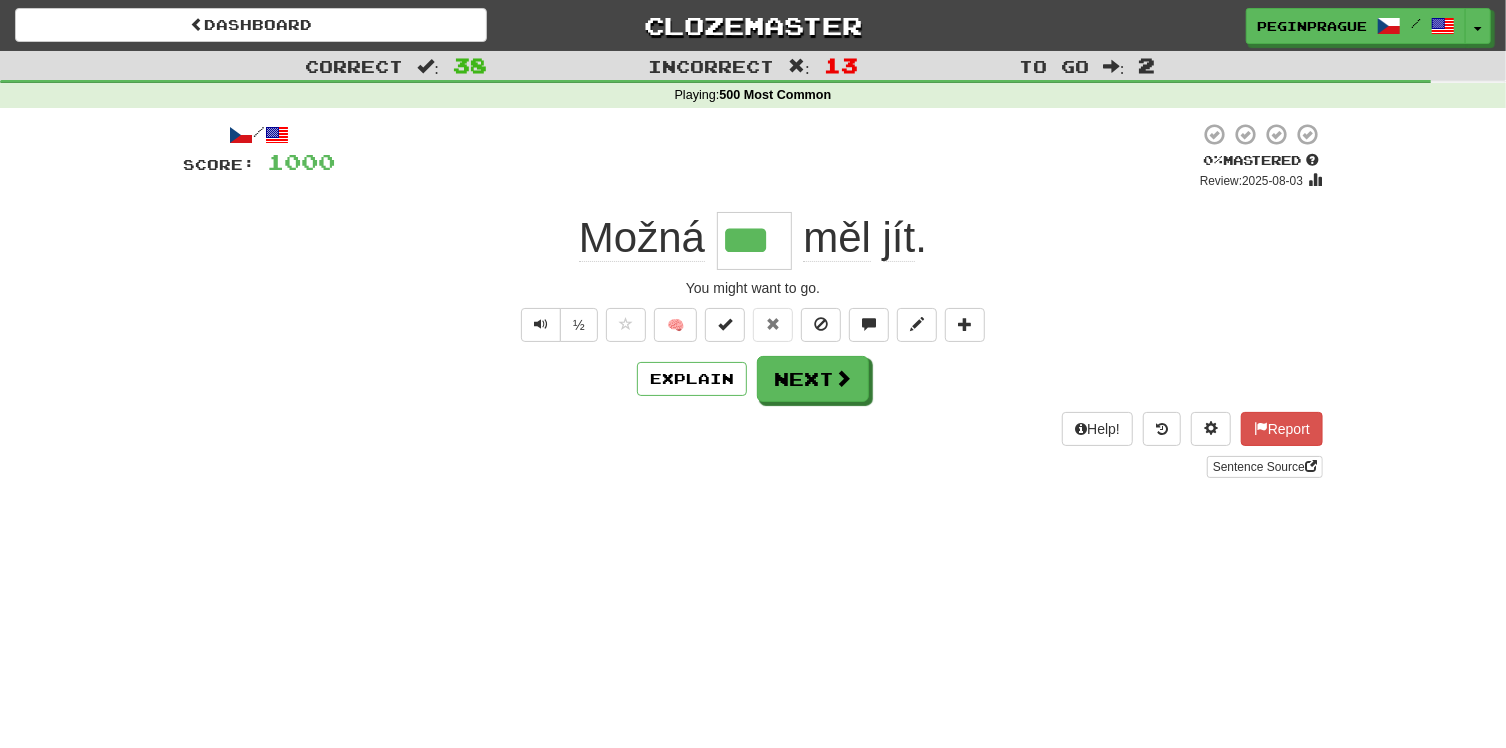type on "***" 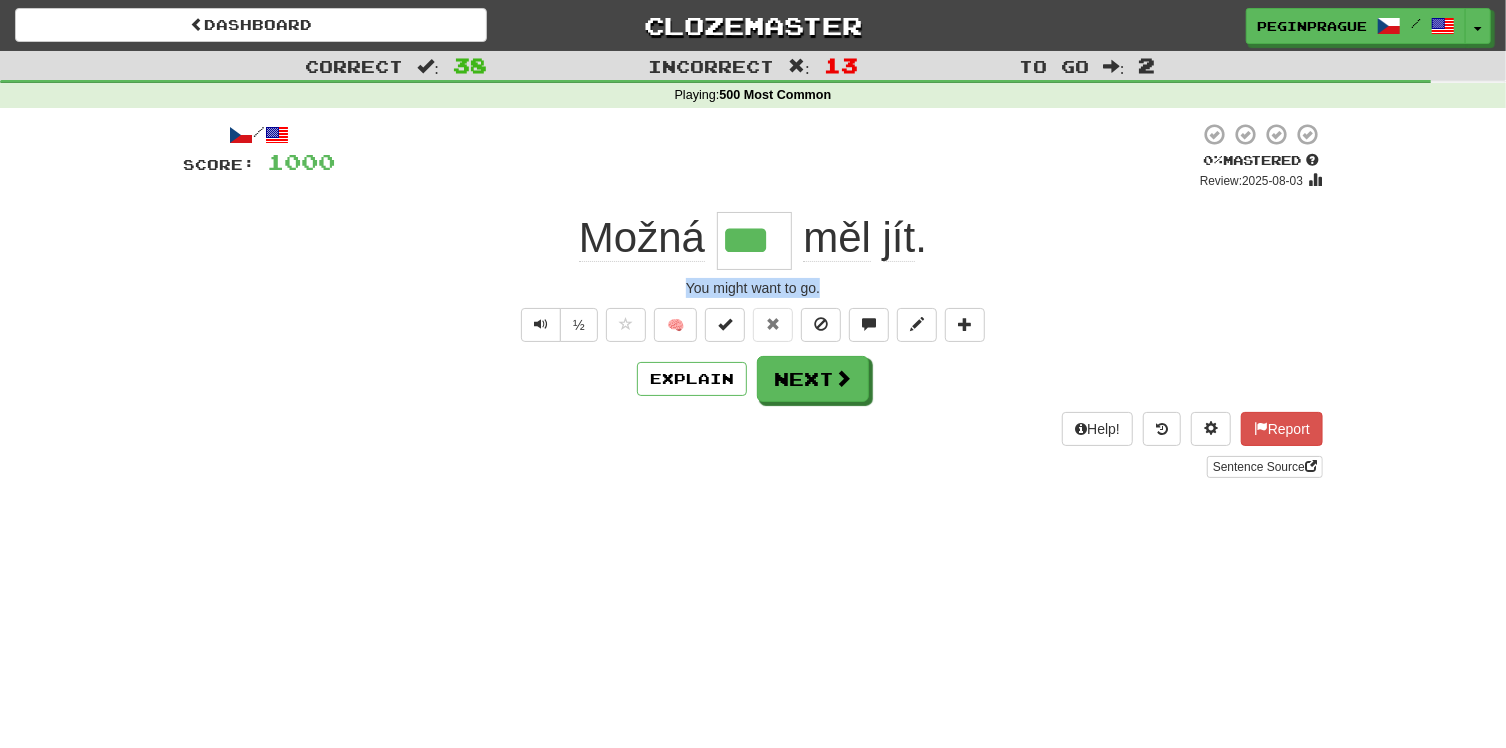 drag, startPoint x: 842, startPoint y: 287, endPoint x: 685, endPoint y: 286, distance: 157.00319 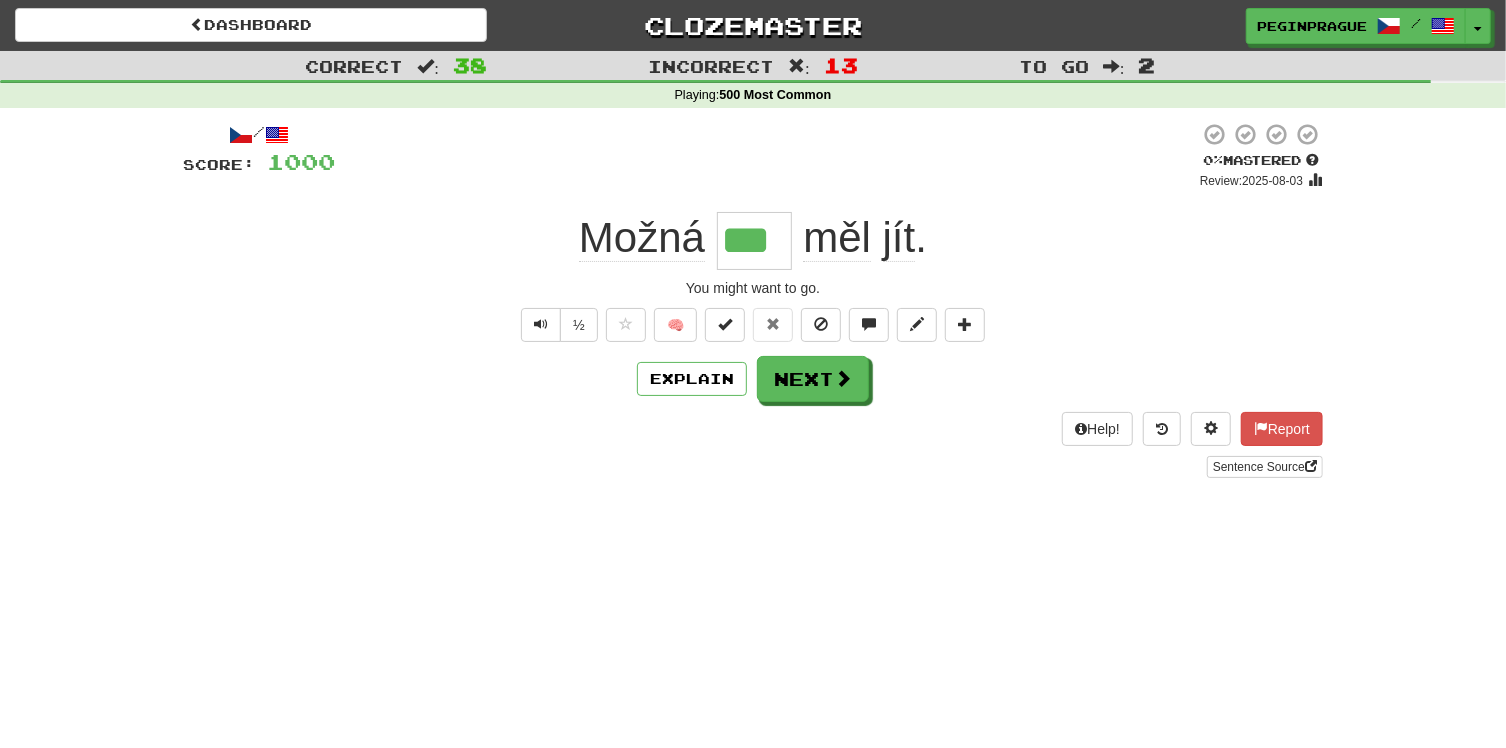 click on "Možná   ***   měl   jít ." at bounding box center (753, 240) 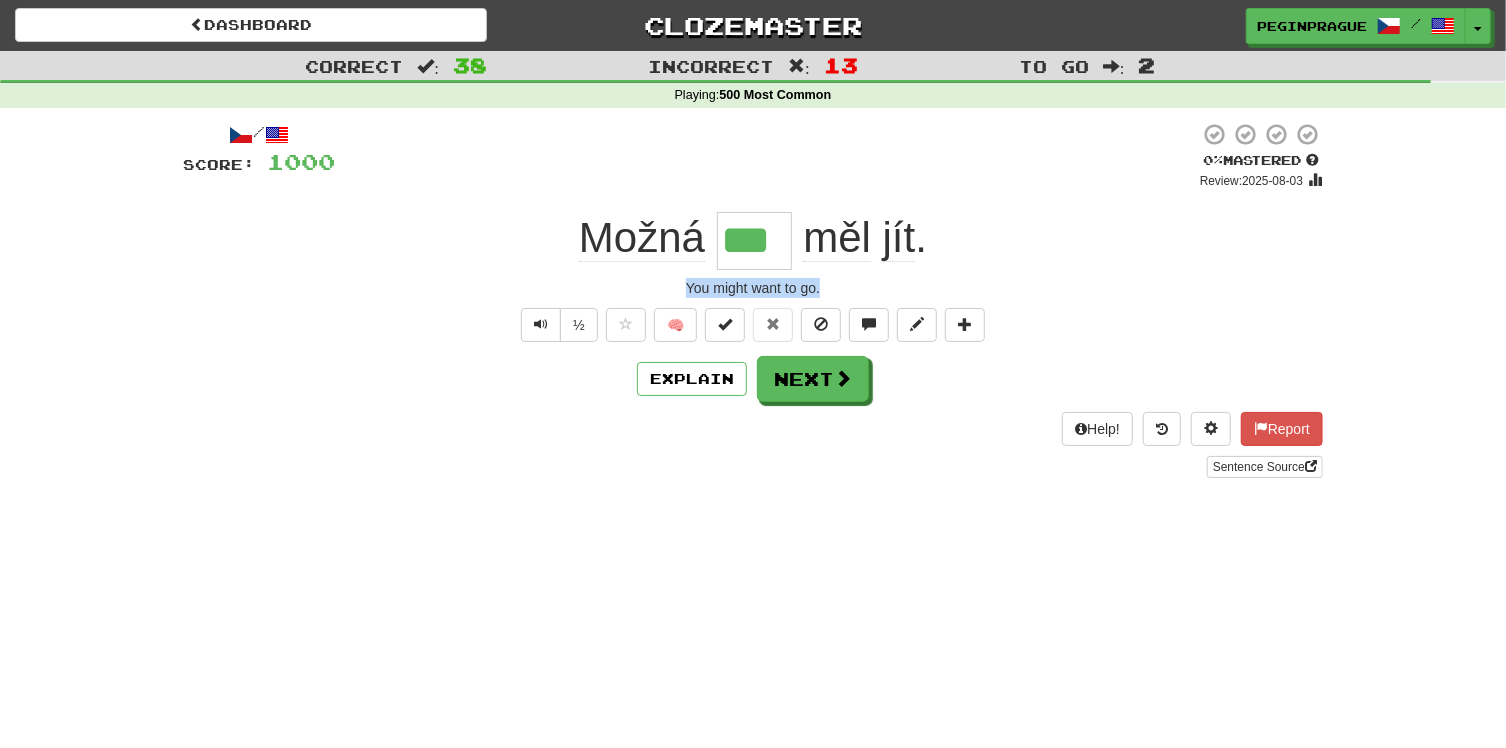 drag, startPoint x: 844, startPoint y: 286, endPoint x: 665, endPoint y: 286, distance: 179 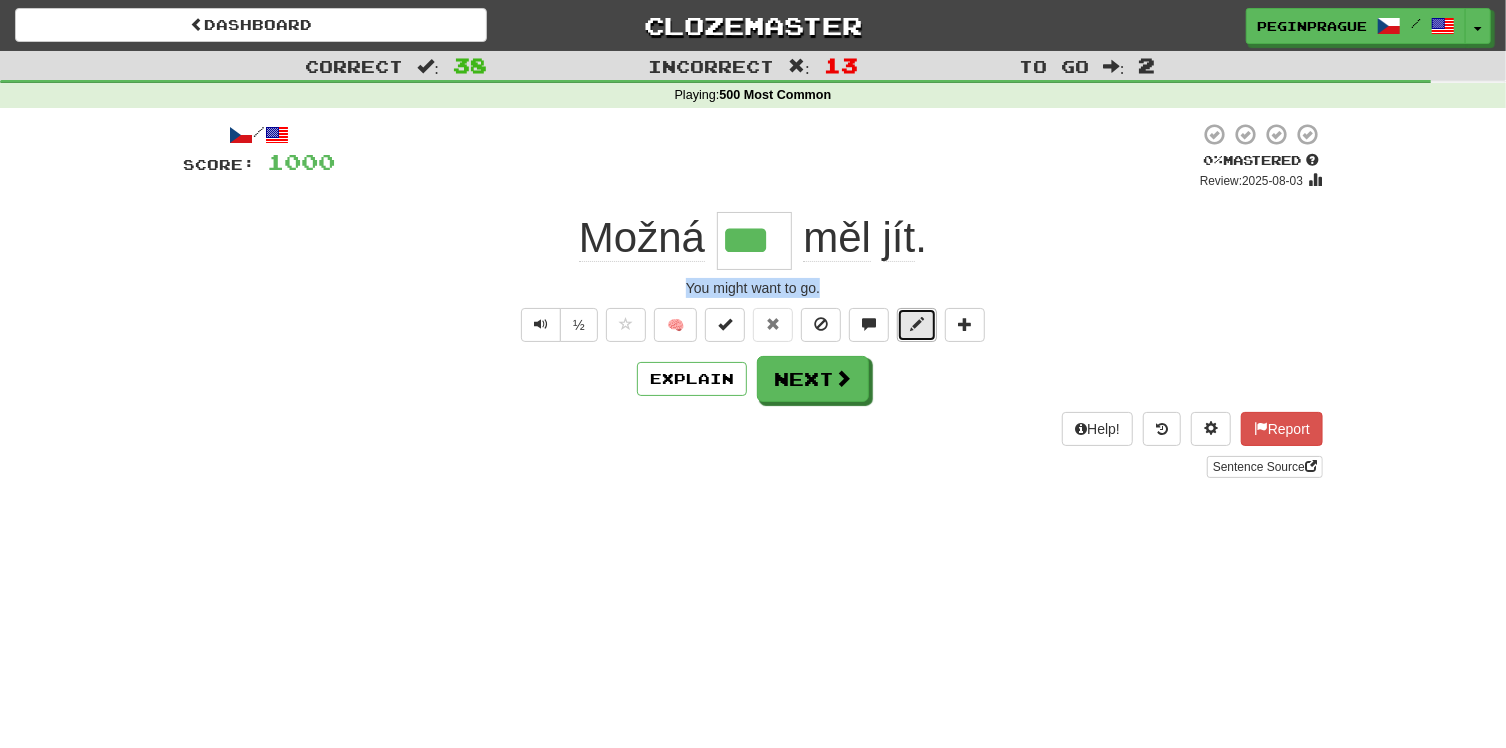 click at bounding box center (917, 324) 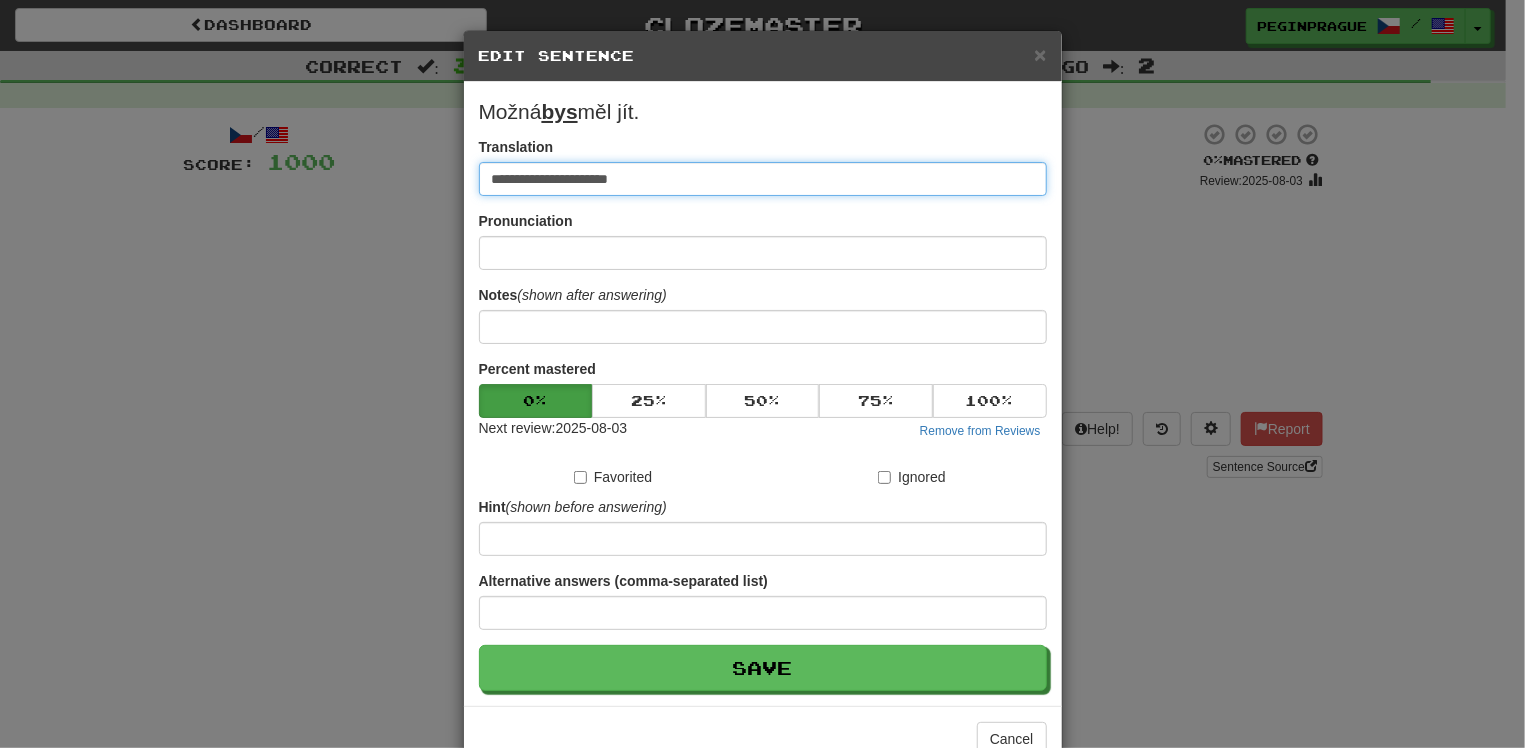 paste 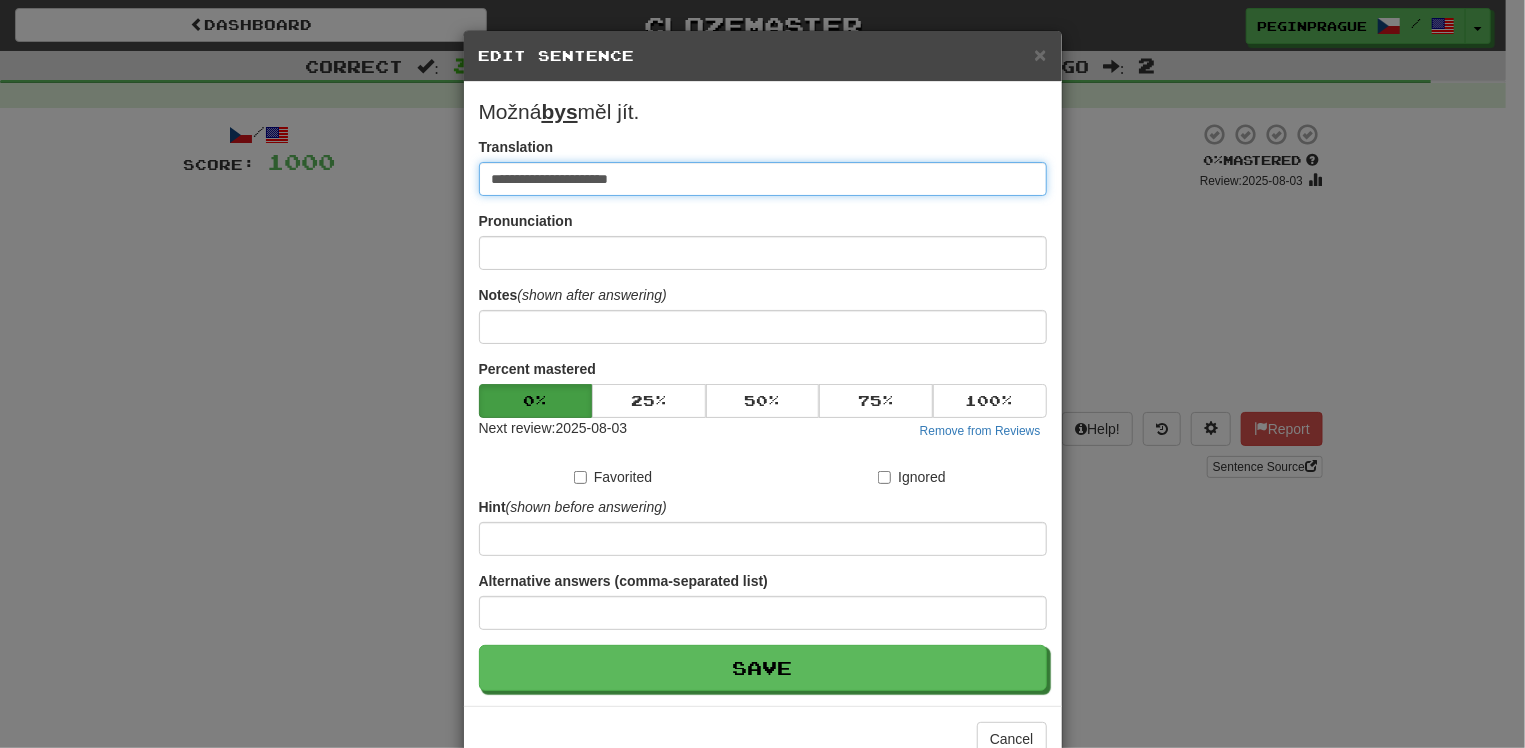 paste on "**********" 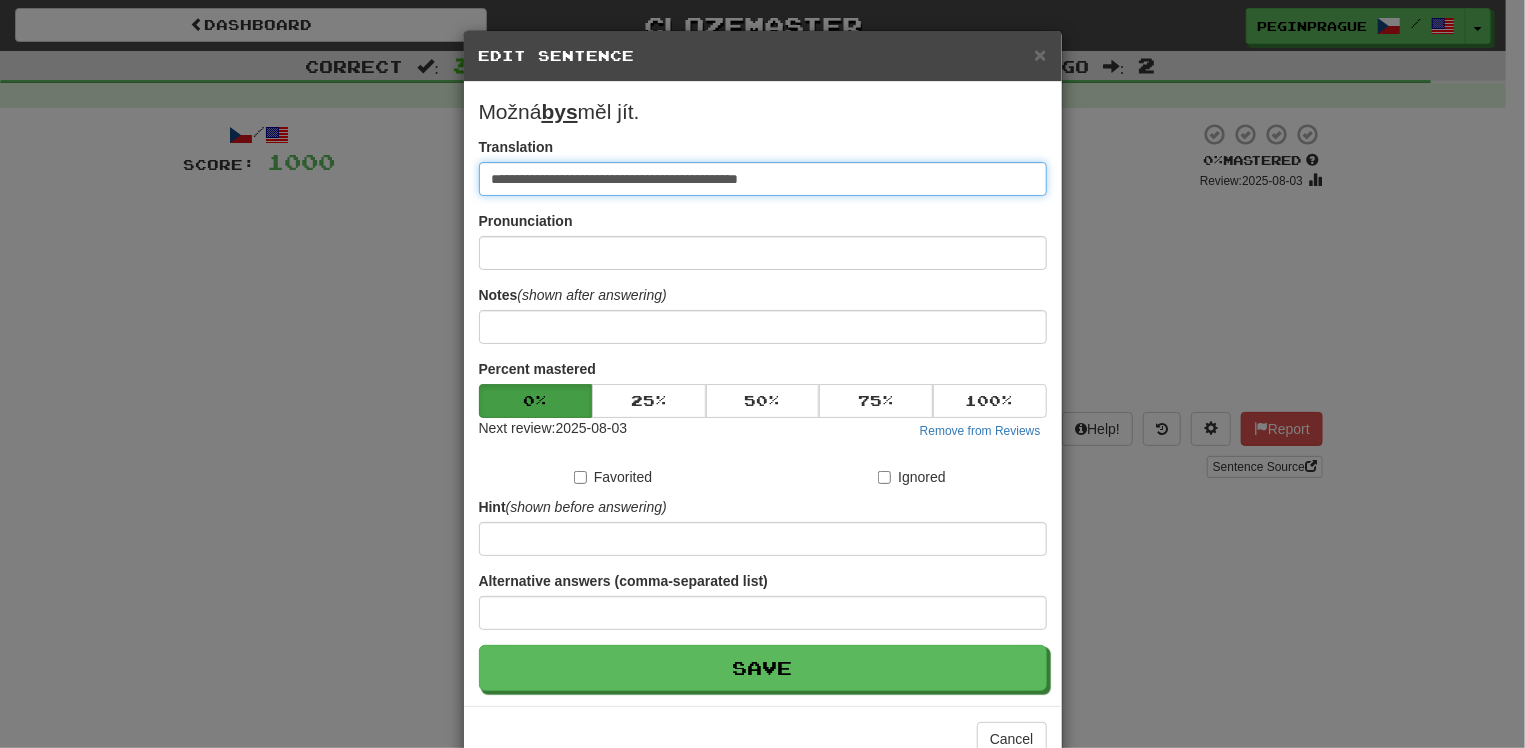 drag, startPoint x: 807, startPoint y: 176, endPoint x: 626, endPoint y: 178, distance: 181.01105 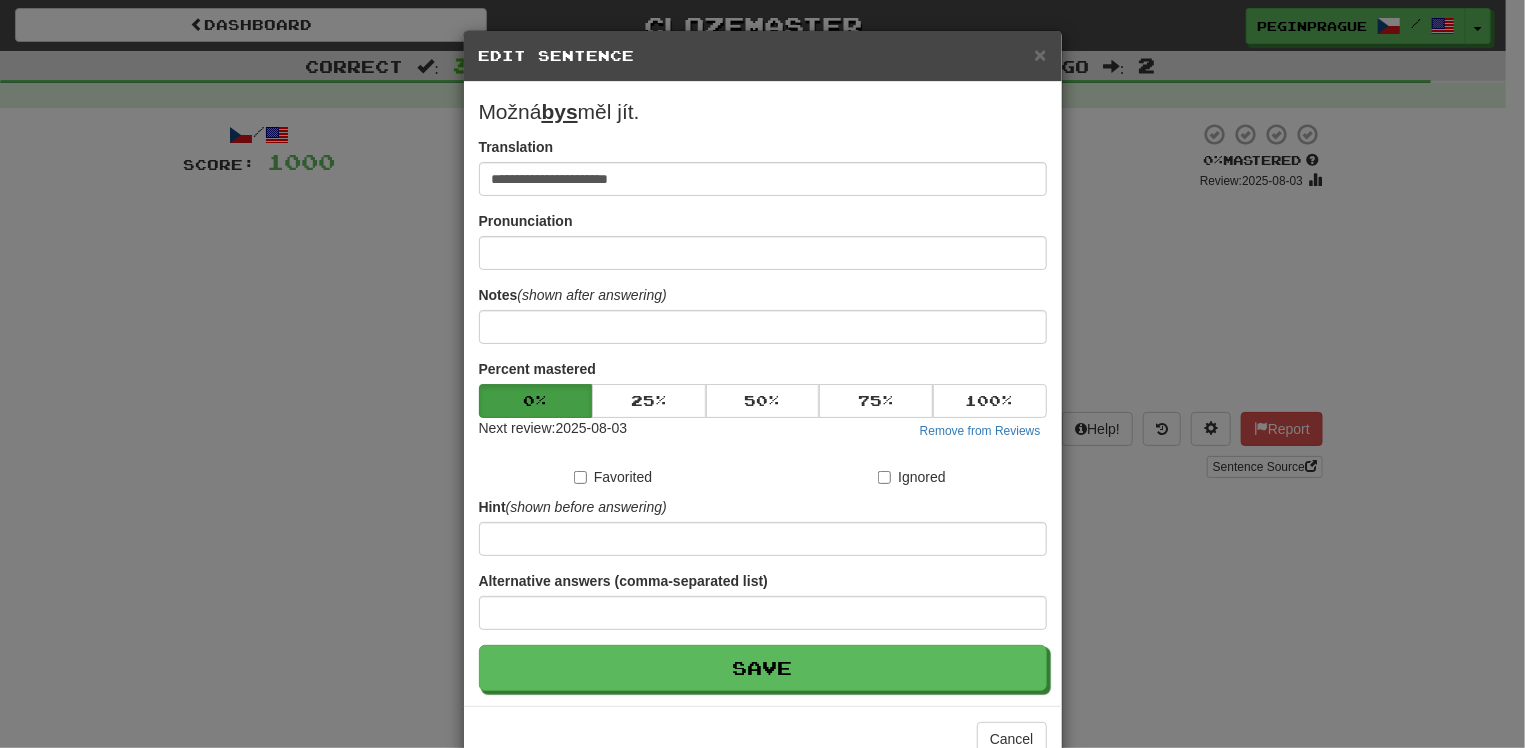 click on "**********" at bounding box center [763, 166] 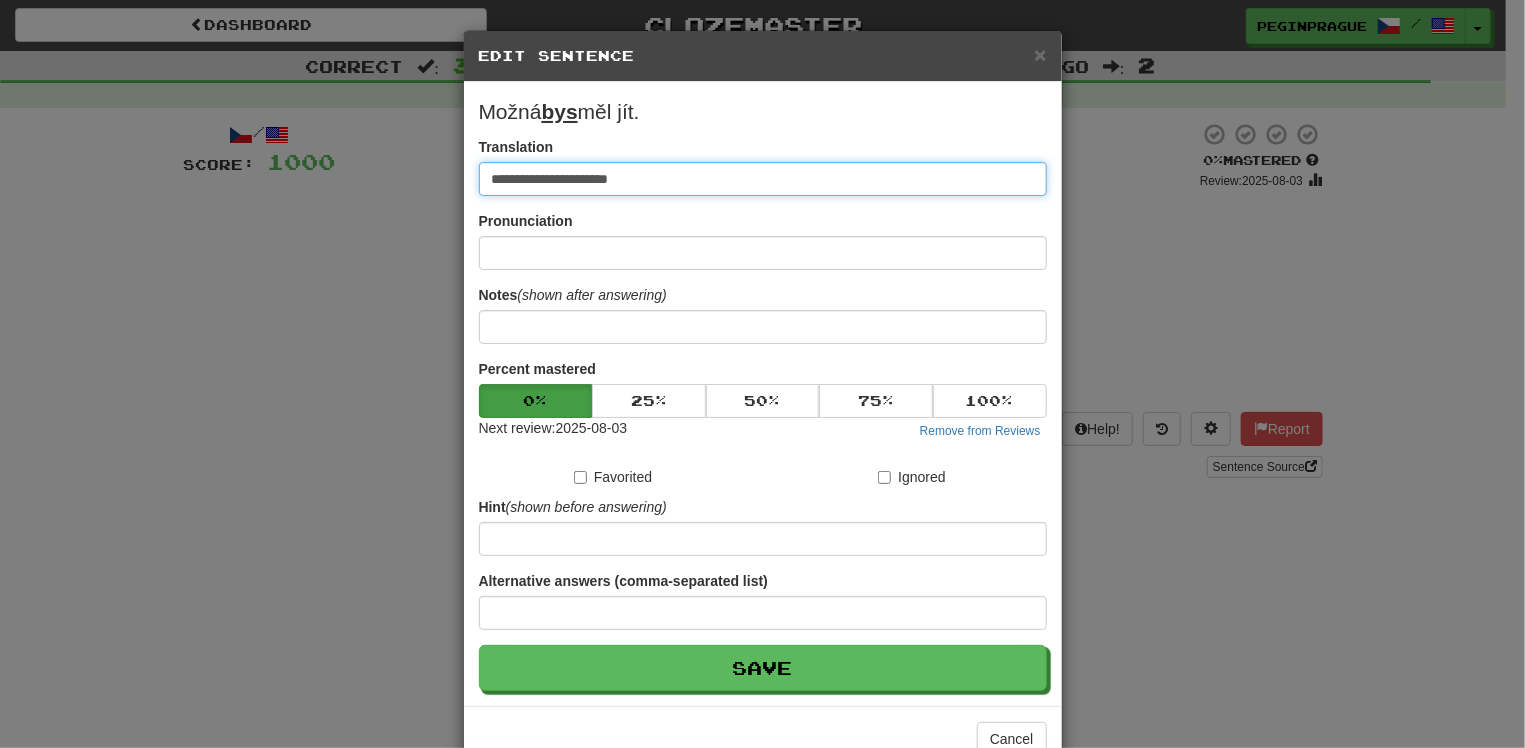 drag, startPoint x: 640, startPoint y: 171, endPoint x: 432, endPoint y: 180, distance: 208.19463 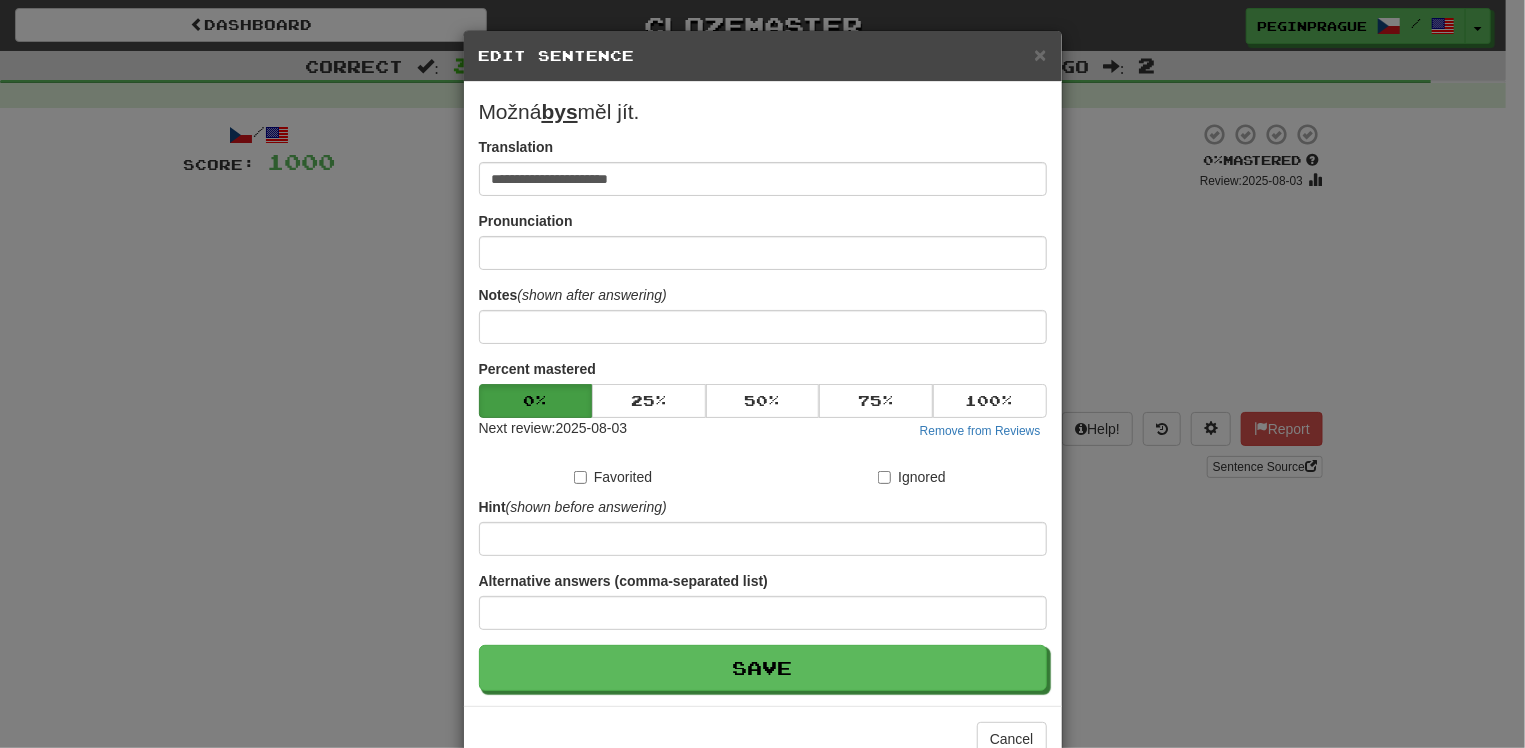 click on "**********" at bounding box center (762, 374) 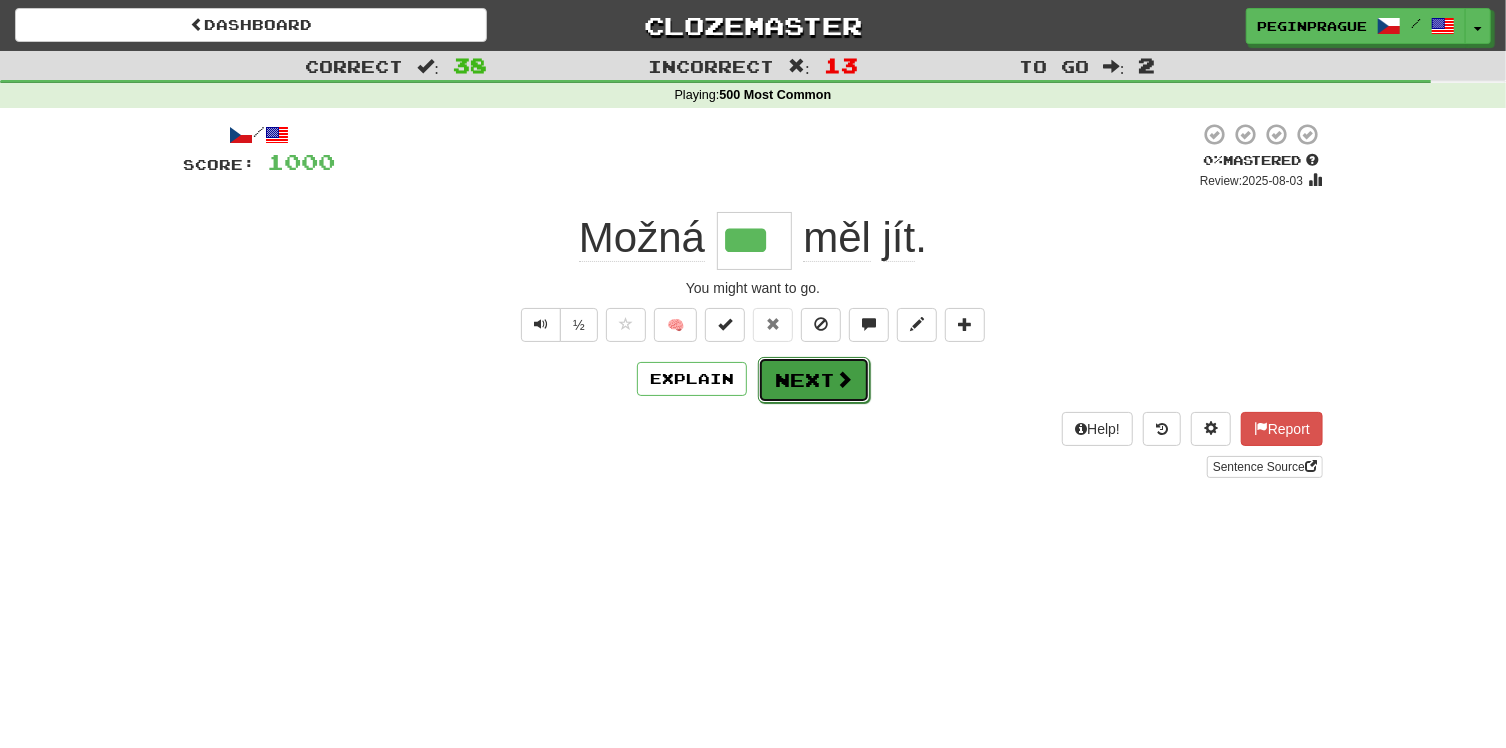 click on "Next" at bounding box center [814, 380] 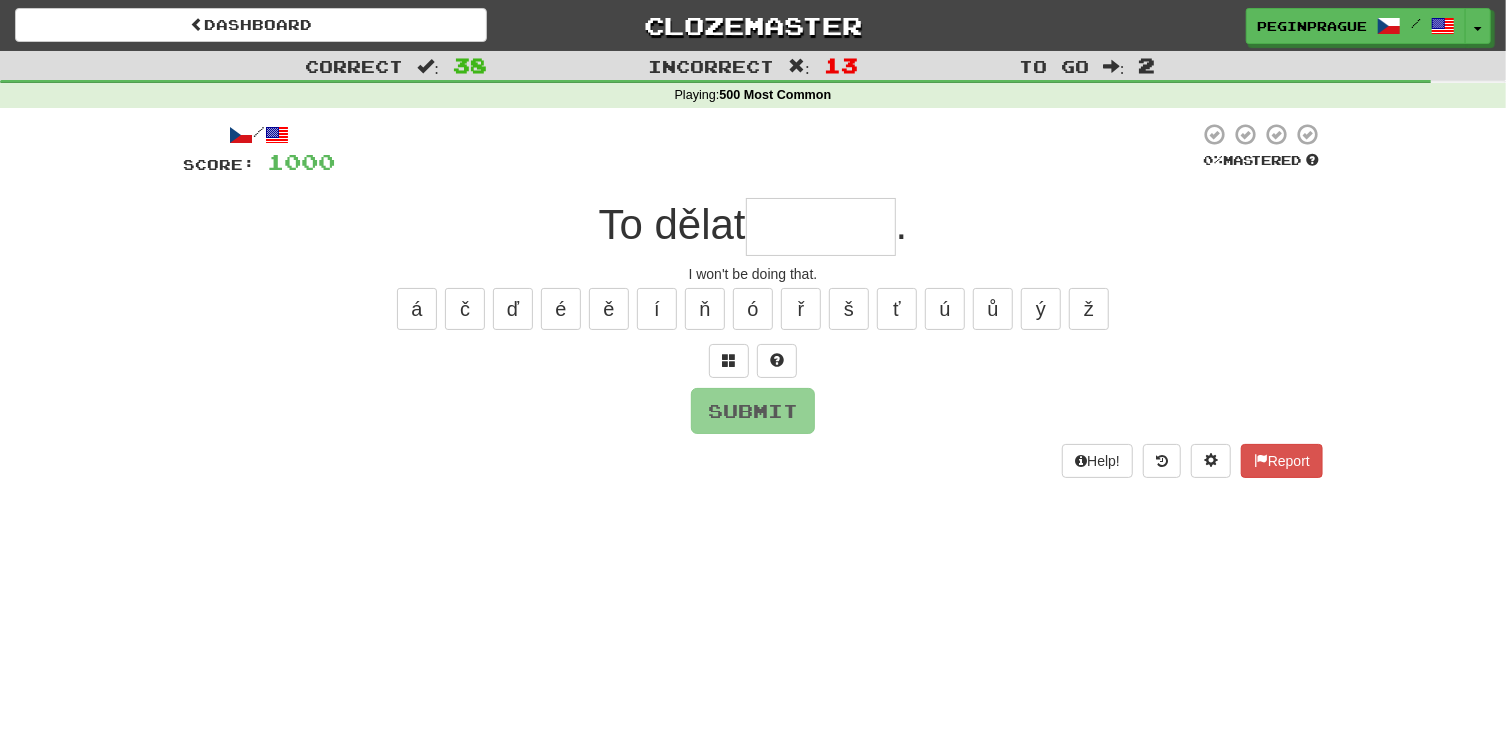 click at bounding box center [821, 227] 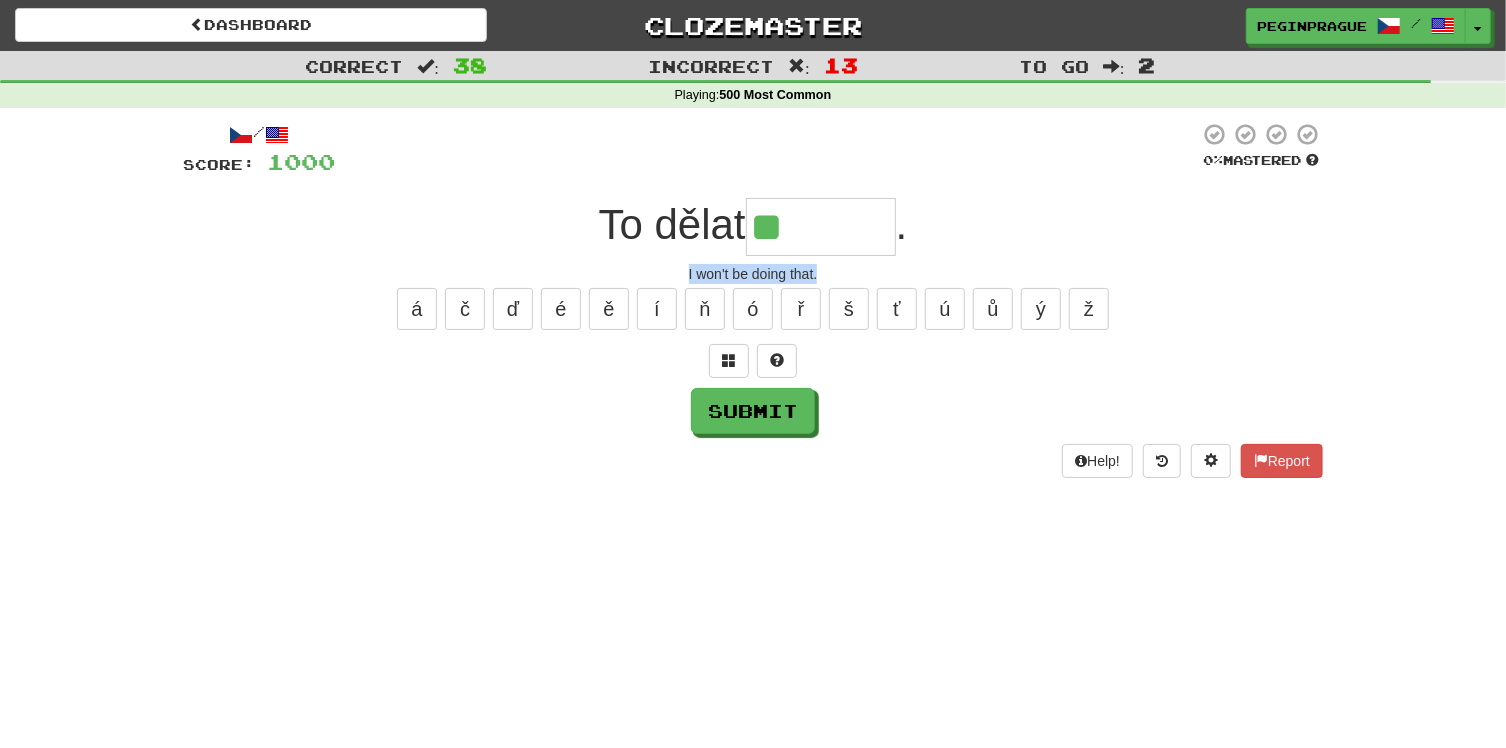 drag, startPoint x: 821, startPoint y: 263, endPoint x: 687, endPoint y: 262, distance: 134.00374 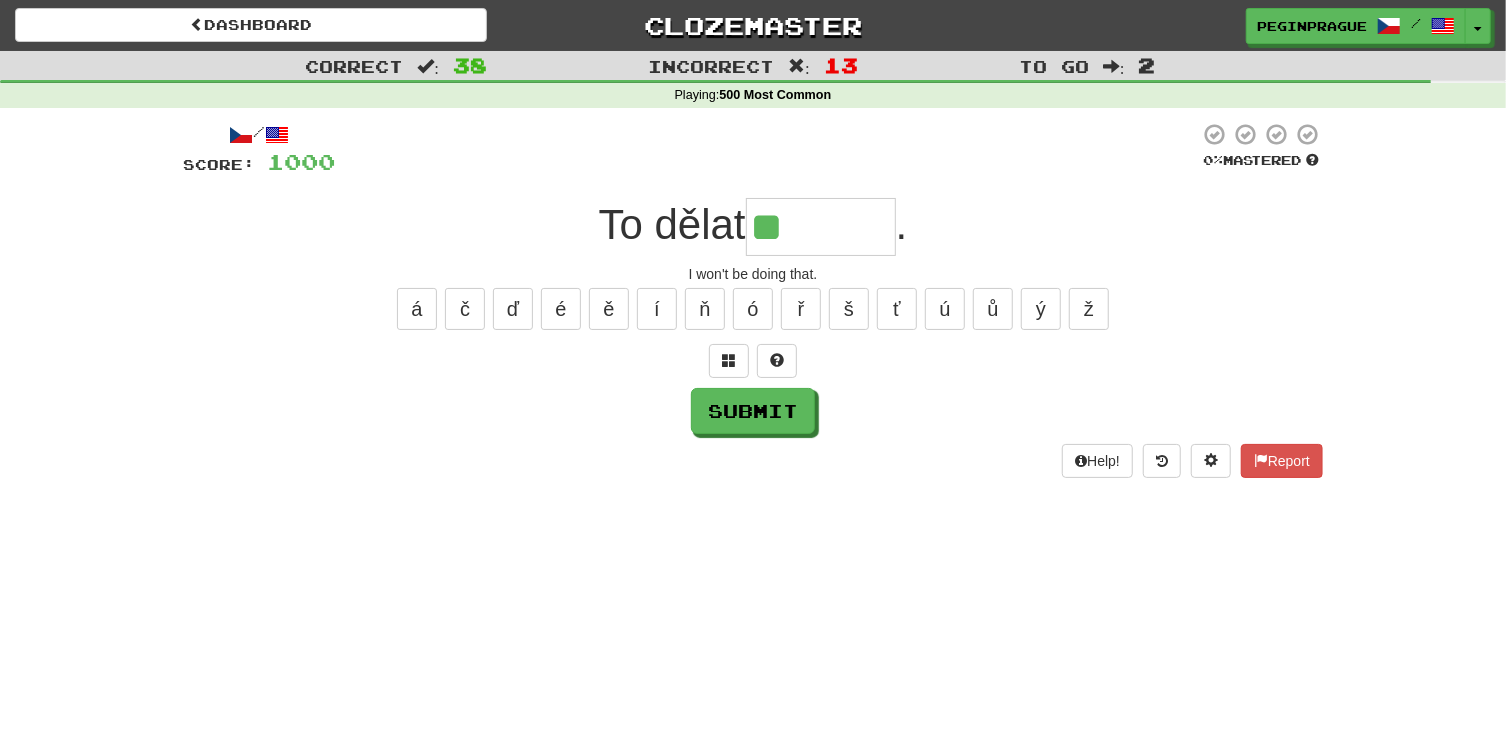 click on "**" at bounding box center (821, 227) 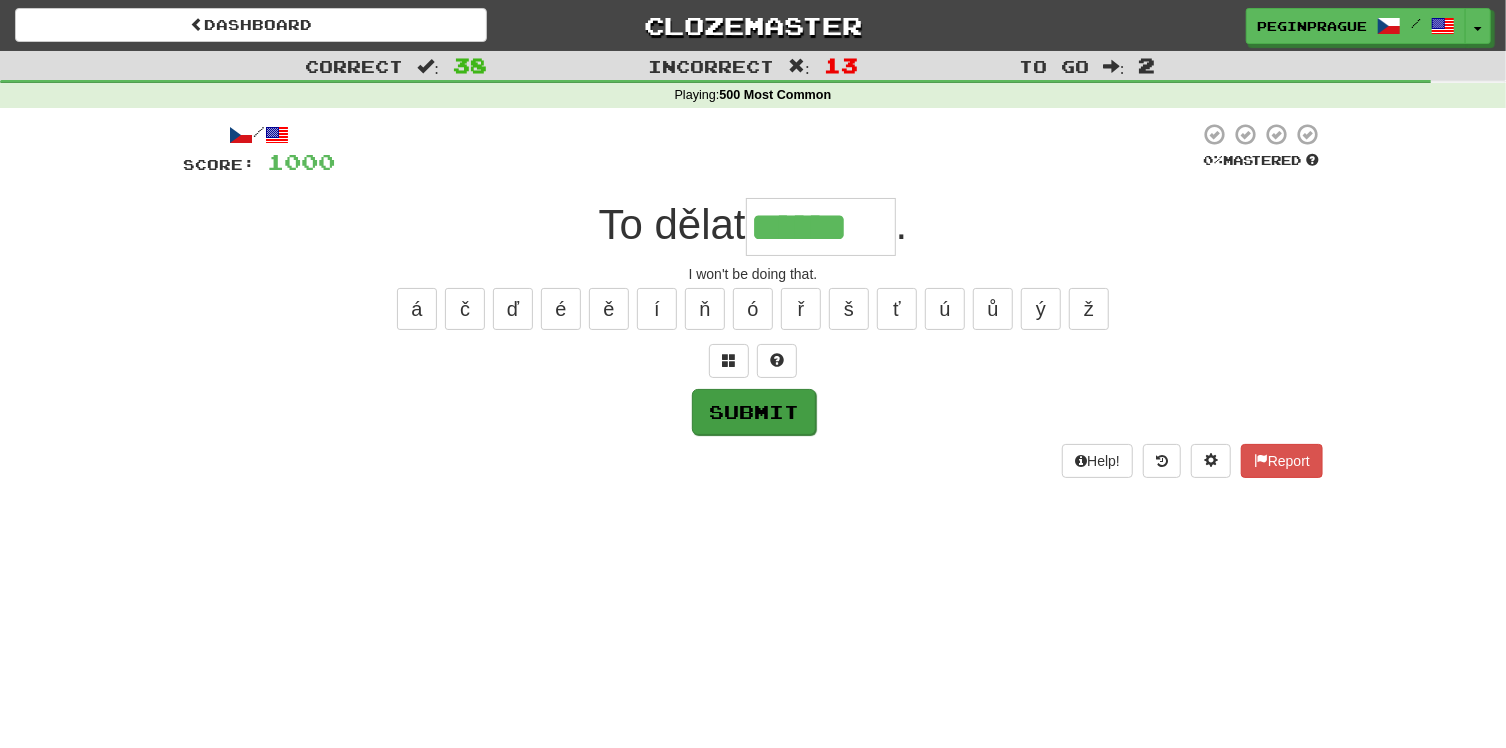 type on "******" 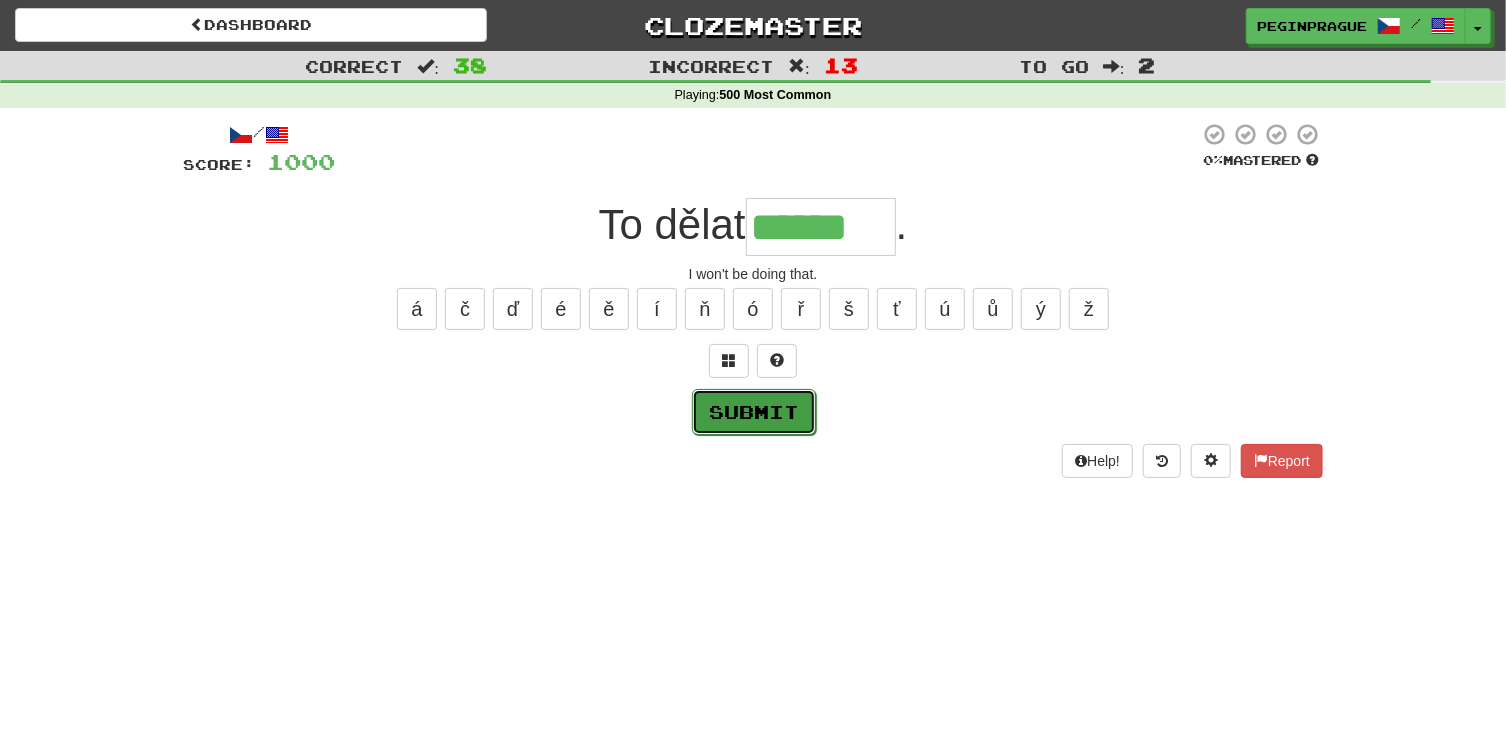 click on "Submit" at bounding box center (754, 412) 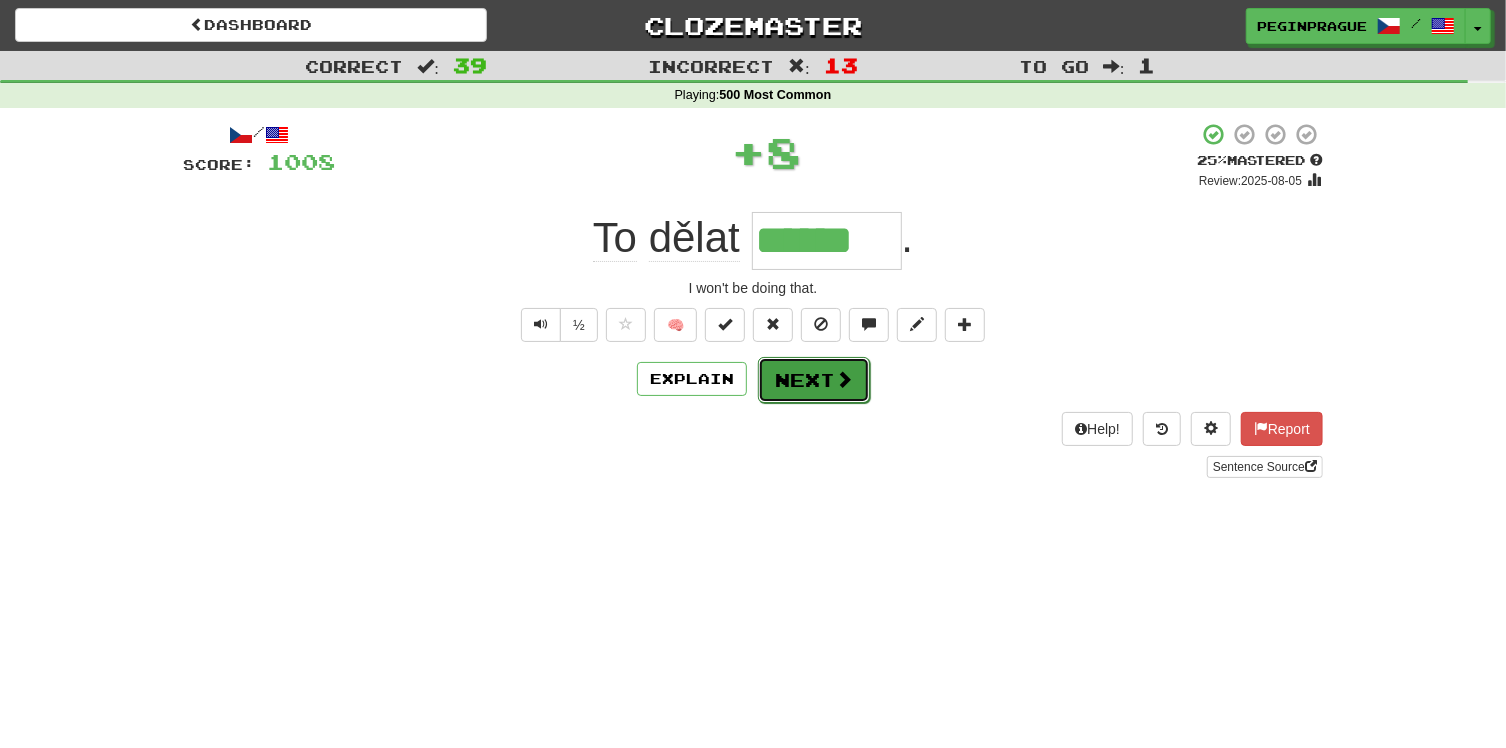 click on "Next" at bounding box center [814, 380] 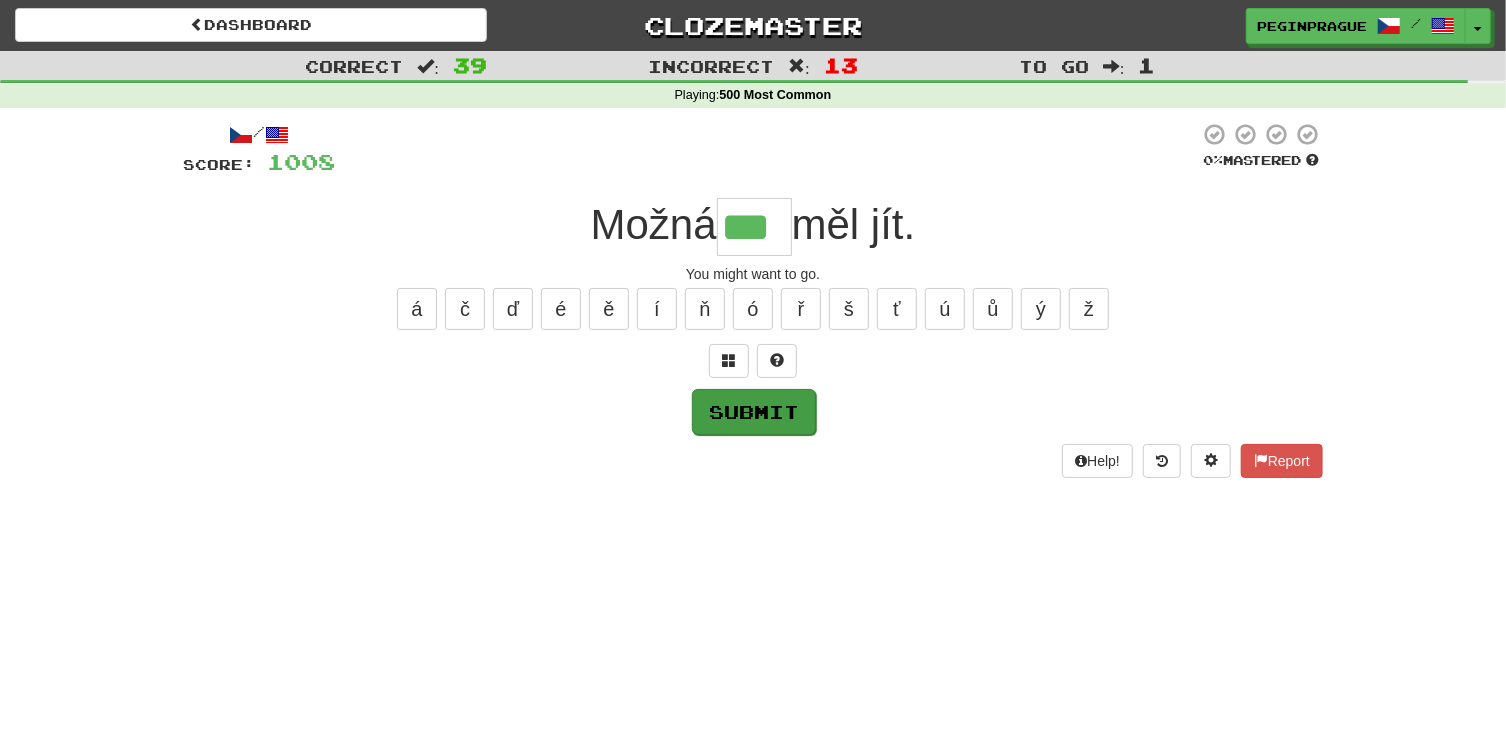 type on "***" 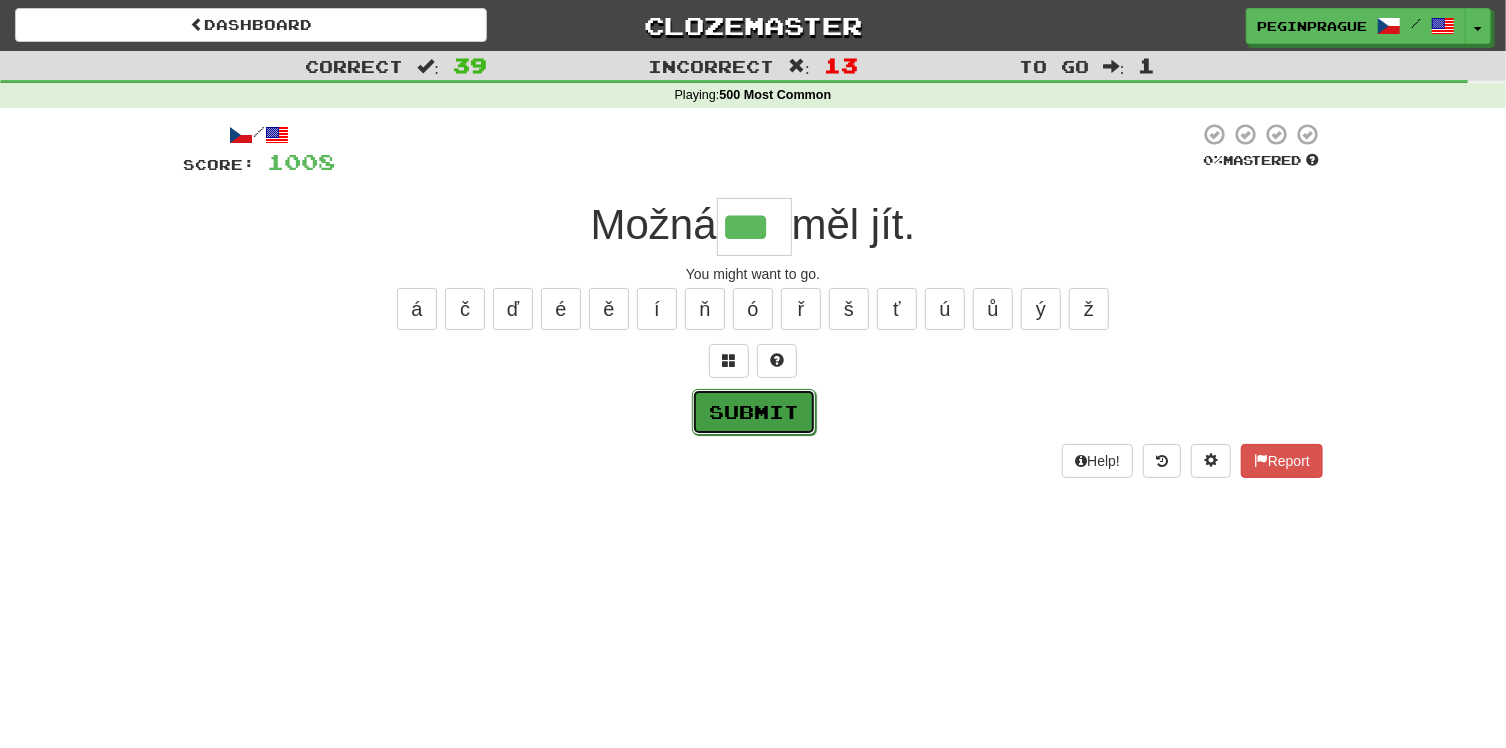 click on "Submit" at bounding box center (754, 412) 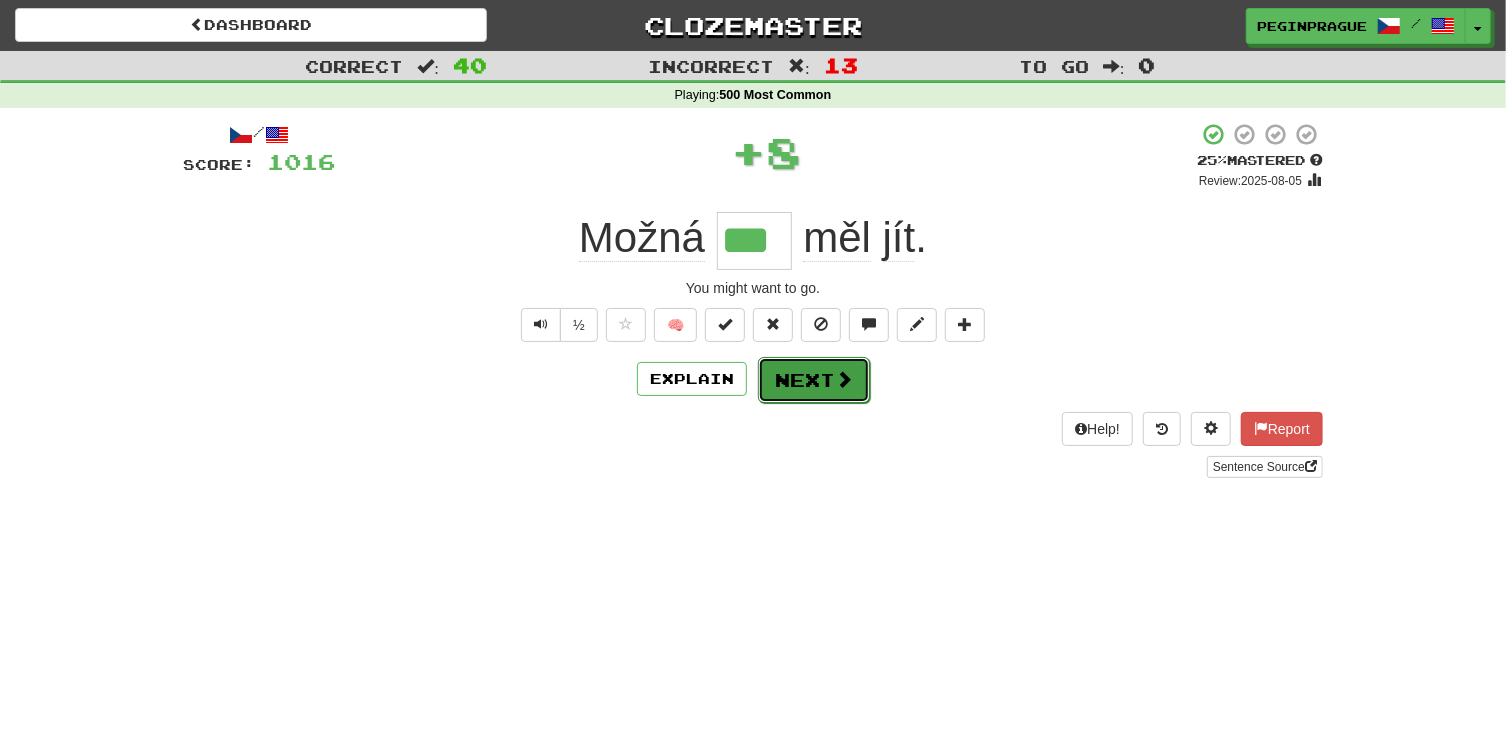 click on "Next" at bounding box center [814, 380] 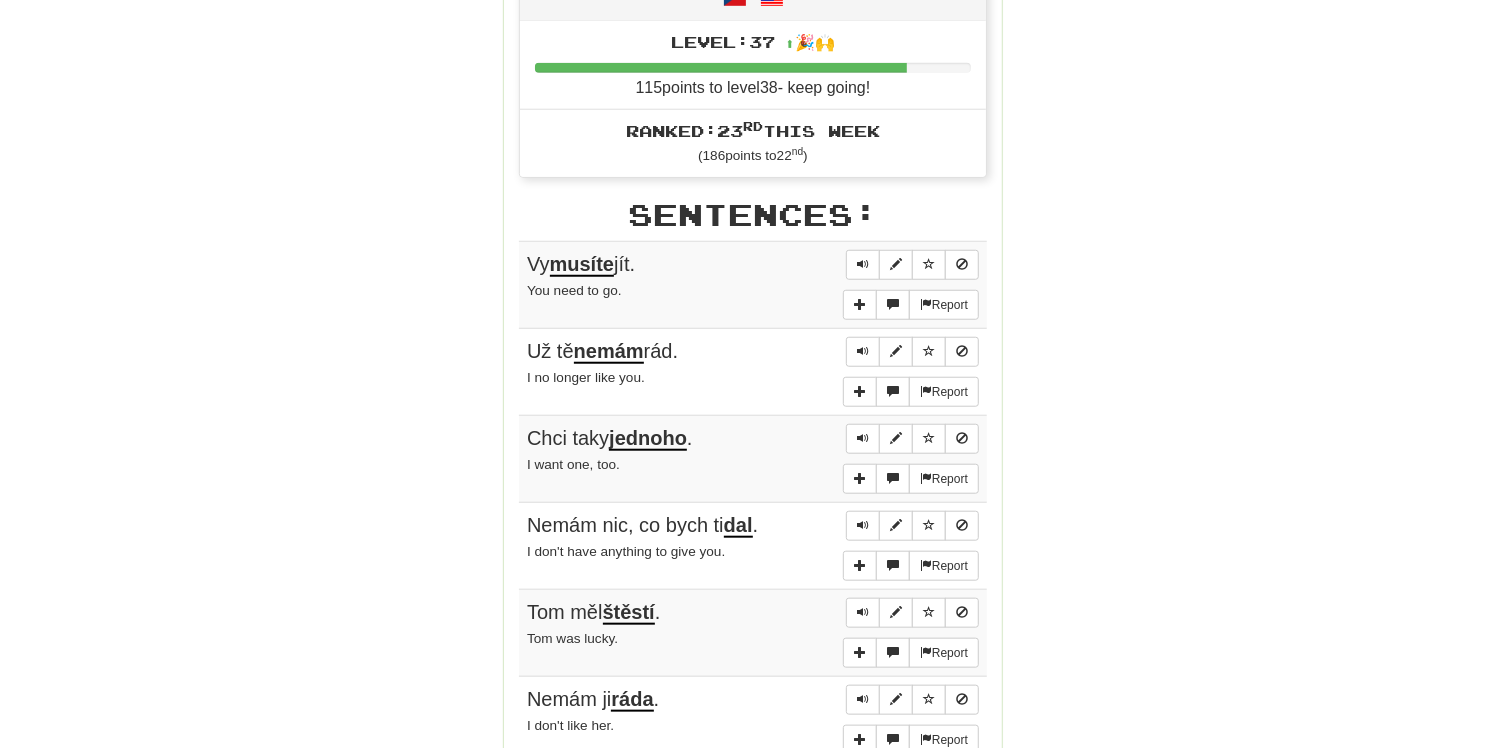scroll, scrollTop: 1041, scrollLeft: 0, axis: vertical 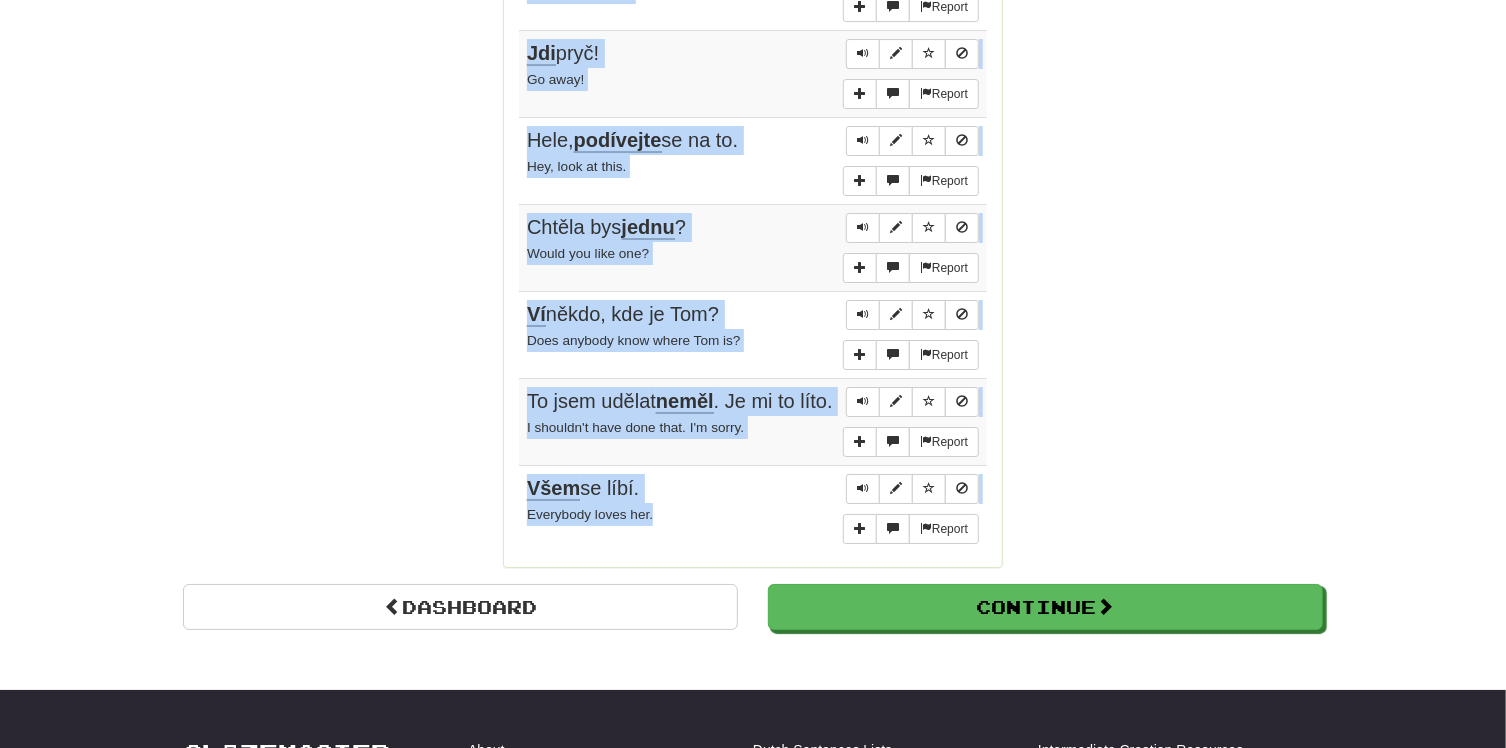drag, startPoint x: 526, startPoint y: 38, endPoint x: 668, endPoint y: 467, distance: 451.89047 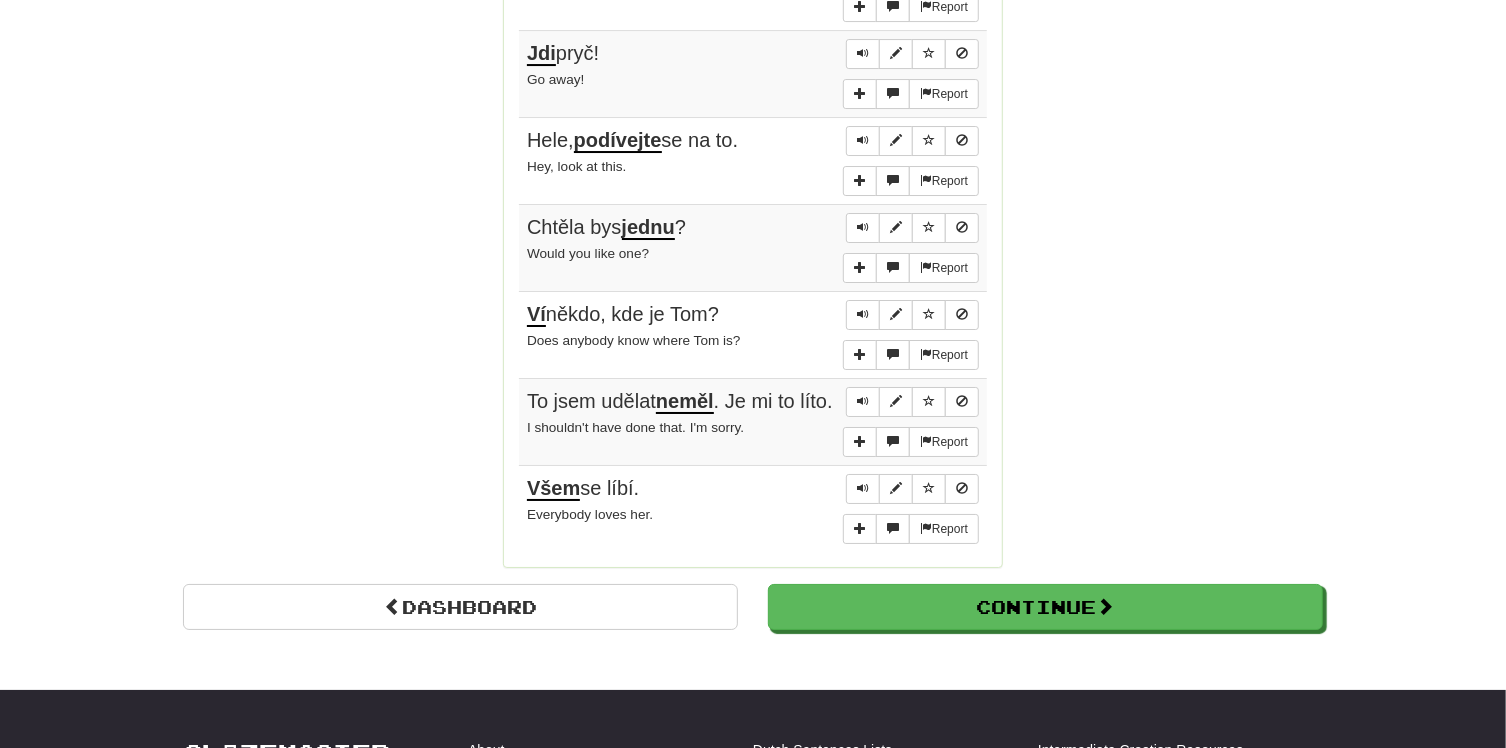 click on "Correct   :   40 Incorrect   :   13 To go   :   0 Playing :  500 Most Common Round Complete!  Dashboard Continue  Round Results Stats: Score:   + 1016 Time:   19 : 38 New:   0 Review:   40 Correct:   40 Incorrect:   13 Progress: 500 Most Common Playing:  707  /  707 100% Mastered:  291  /  707 41.16% Ready for Review:  483  /  Level:  37 ⬆🎉🙌 115  points to level  38  - keep going! Ranked:  23 rd  this week ( 186  points to  22 nd ) Sentences:  Report Vy  musíte  jít. You need to go.  Report Už tě  nemám  rád. I no longer like you.  Report Chci taky  jednoho . I want one, too.  Report Nemám nic, co bych ti  dal . I don't have anything to give you.  Report Tom  měl  štěstí . Tom was lucky.  Report Nemám ji  ráda . I don't like her.  Report Jak  dlouho ? How long?  Report Tom  ví , co se stalo. Tom knows what happened.  Report Ty to máš  ráda ? You like it?  Report Pozor ! Watch out!  Report Dnes  je můj den. I'm lucky today.  Report Líbí  se ti to? Do you like it?  Report dělat ? . ." at bounding box center (753, -1661) 